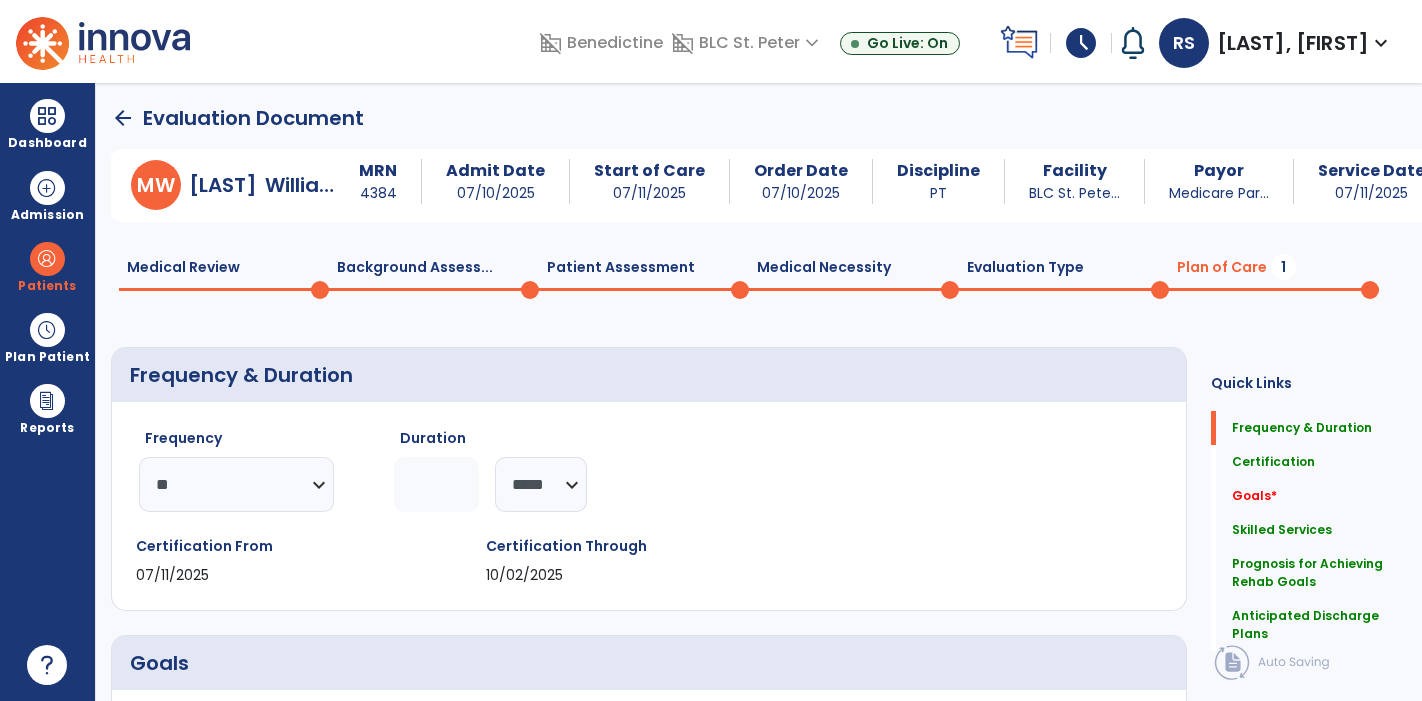 select on "**" 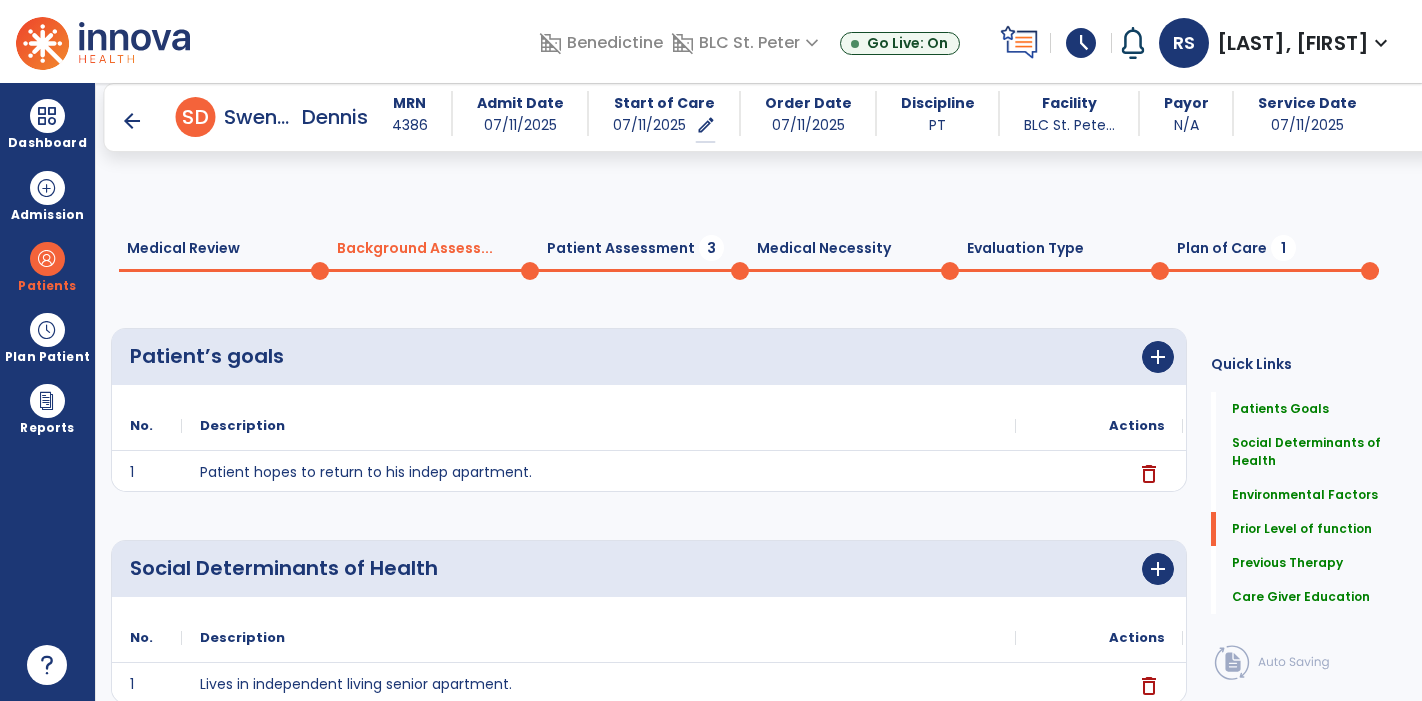 scroll, scrollTop: 0, scrollLeft: 0, axis: both 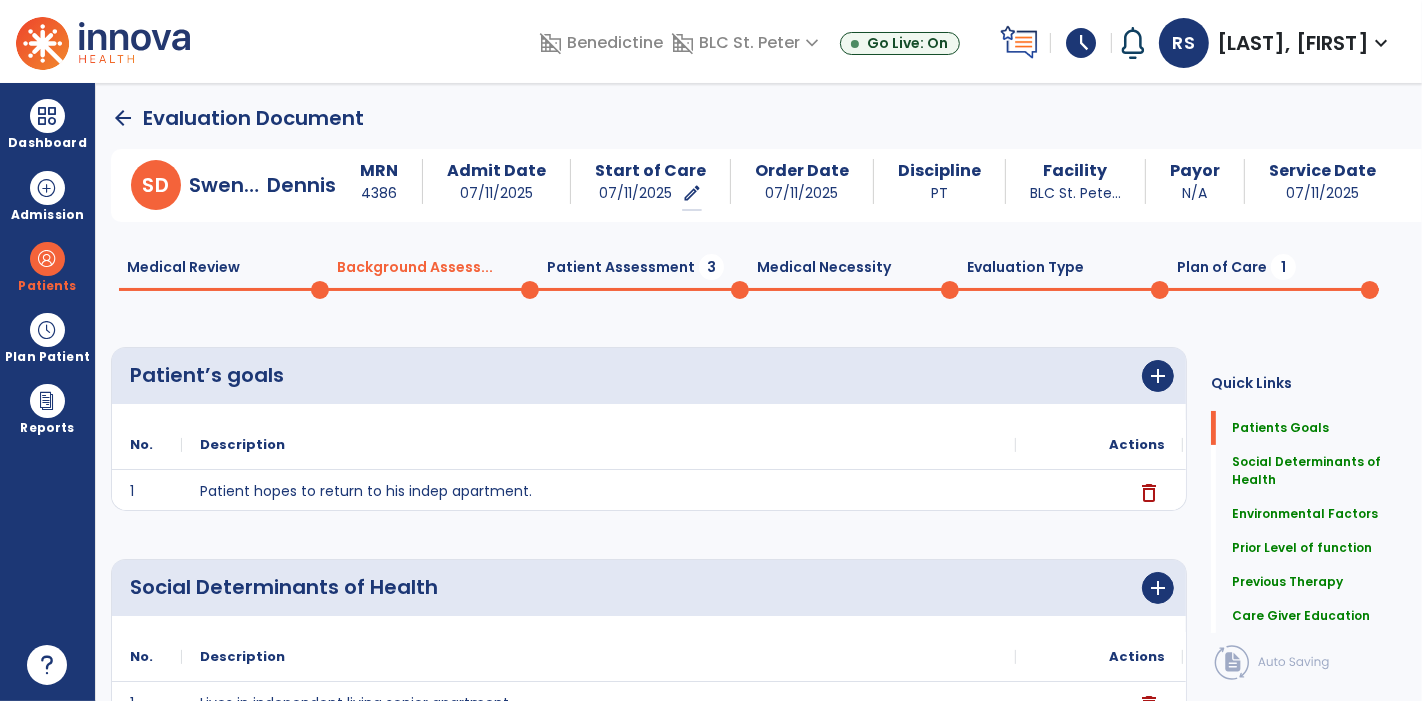 click on "arrow_back" 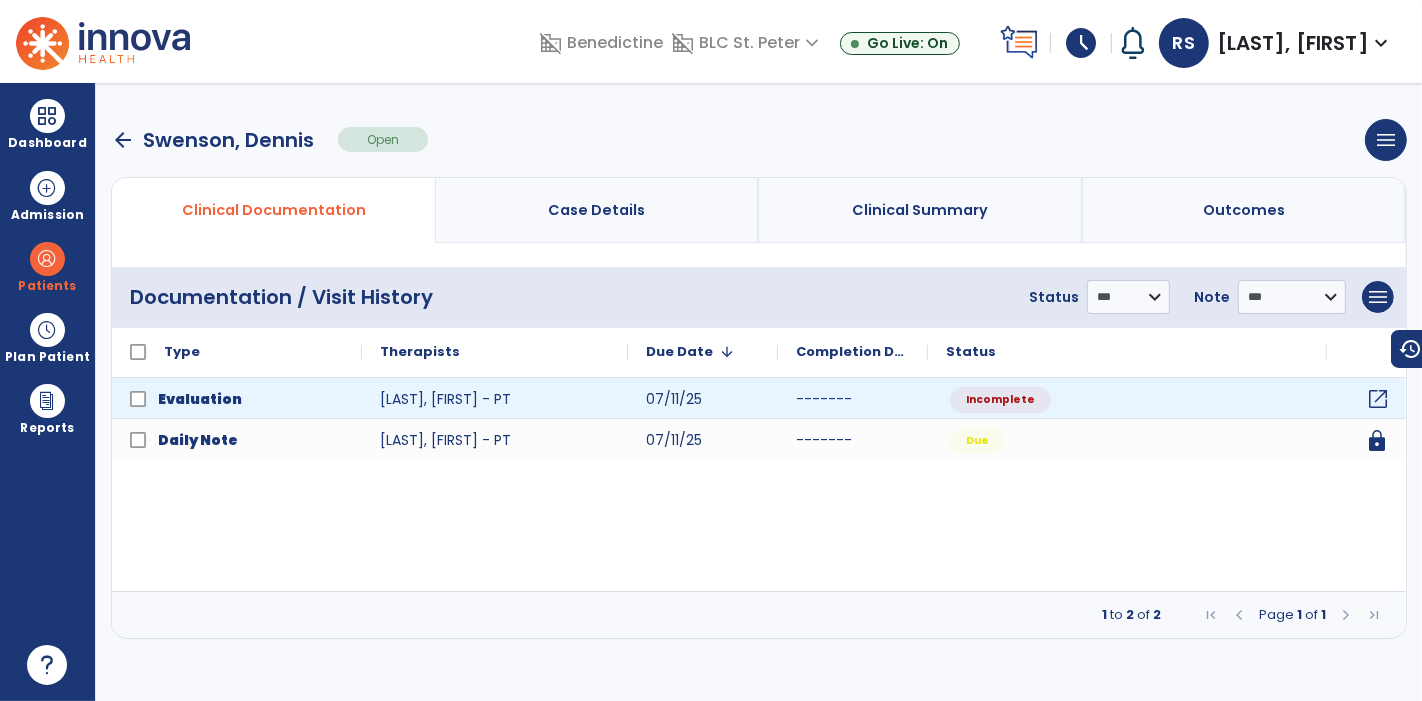 click on "open_in_new" 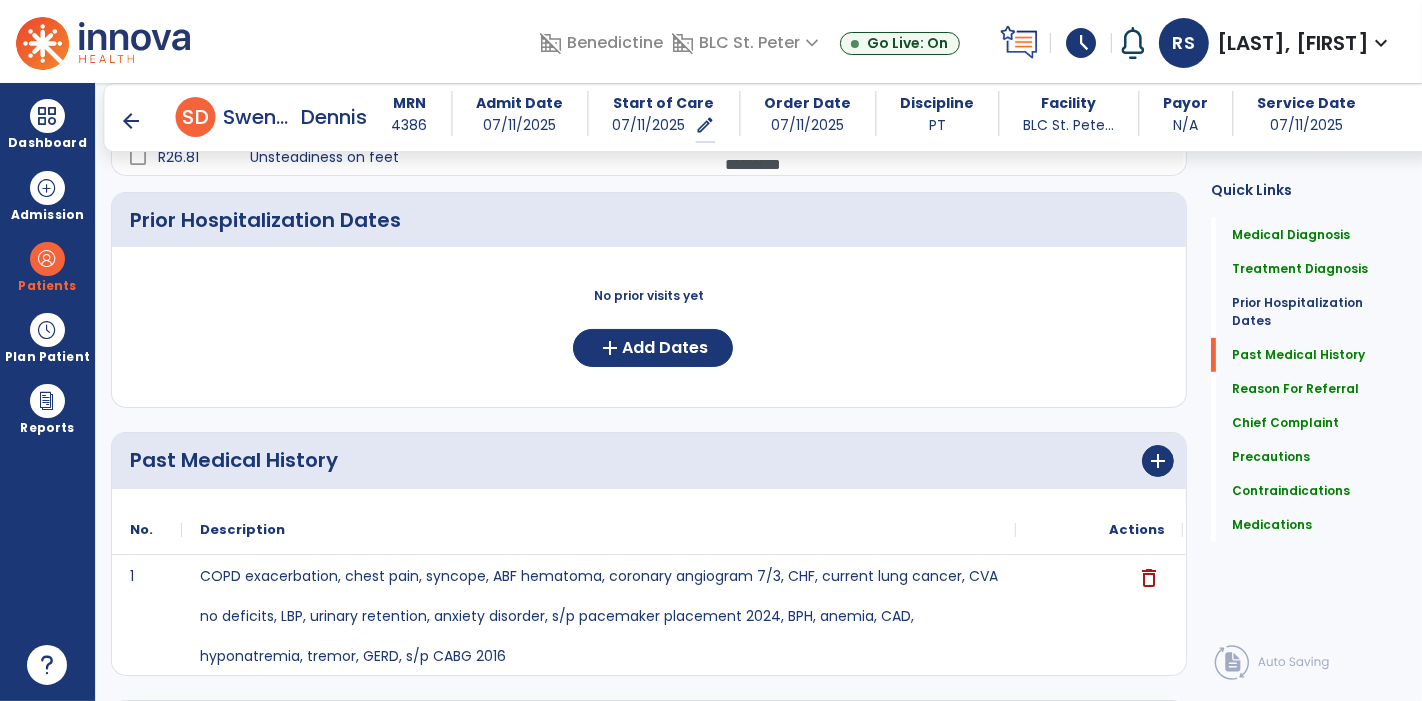 scroll, scrollTop: 888, scrollLeft: 0, axis: vertical 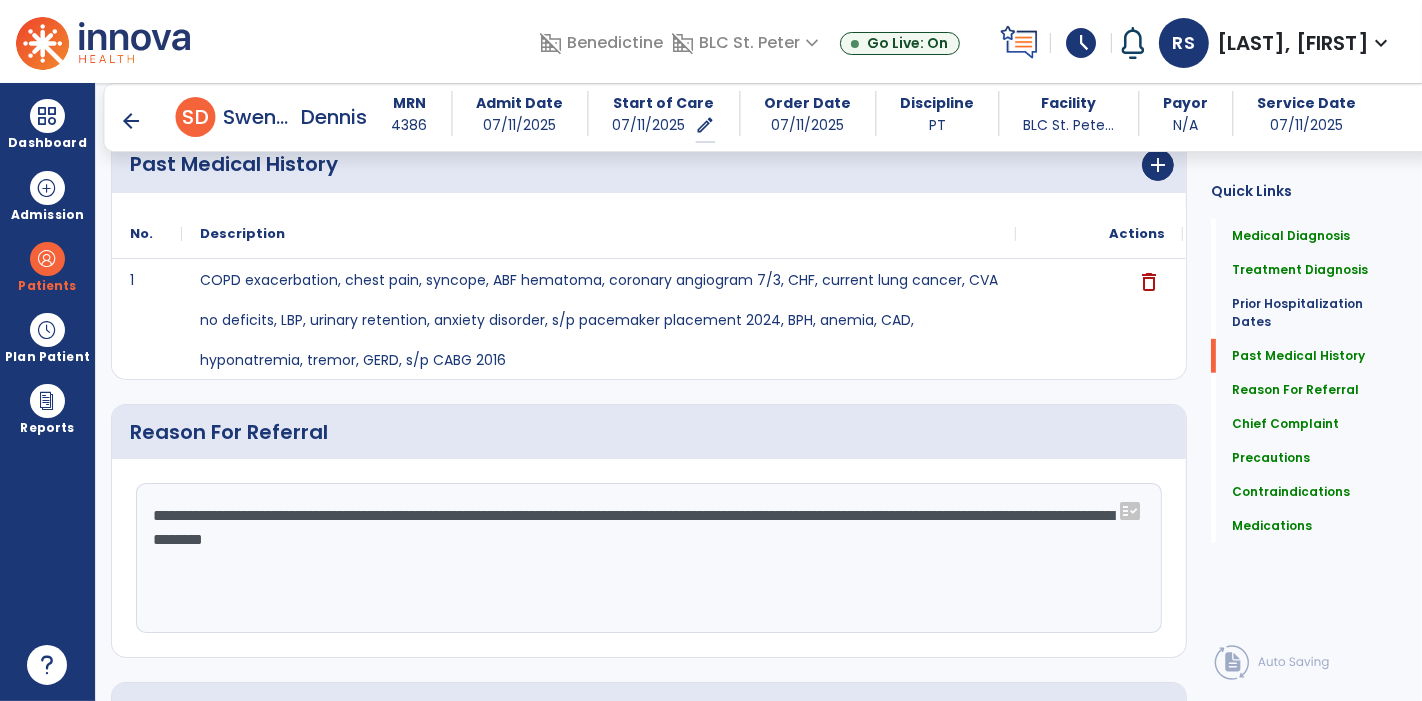click on "**********" 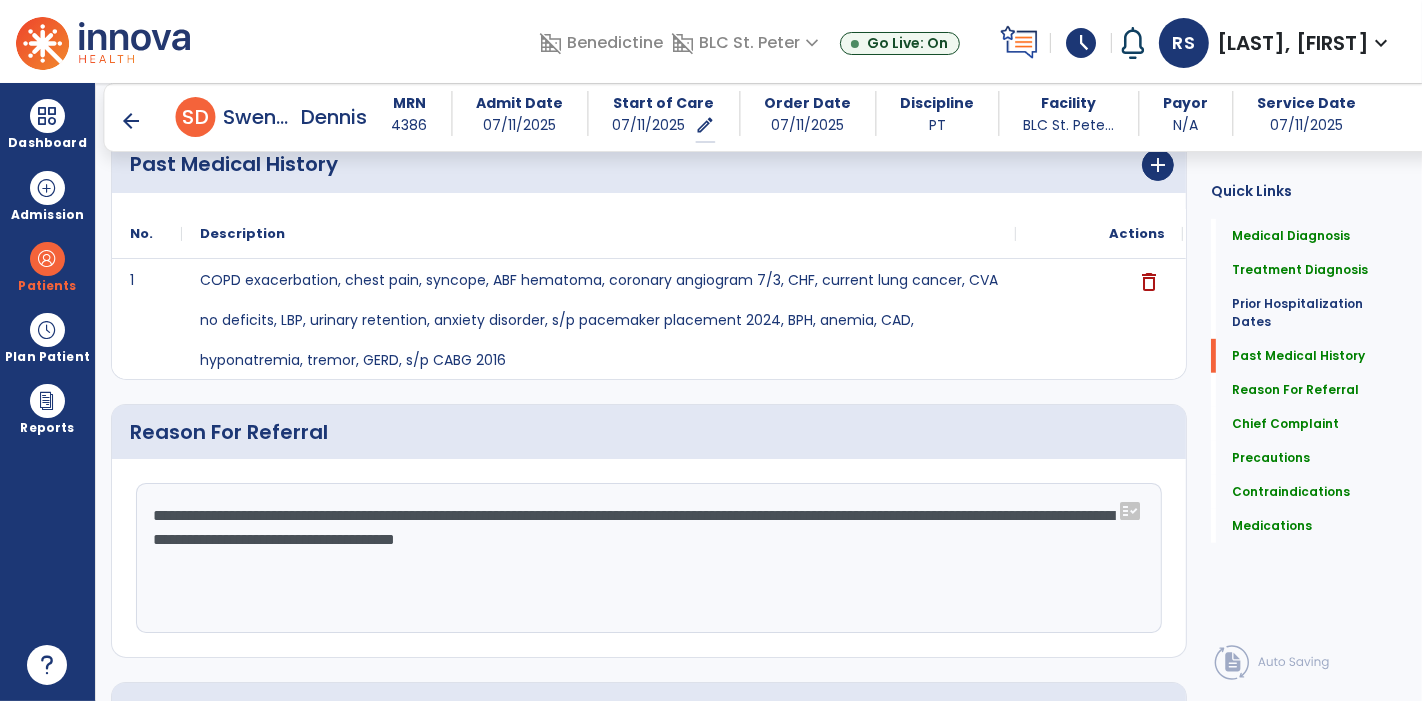 type on "**********" 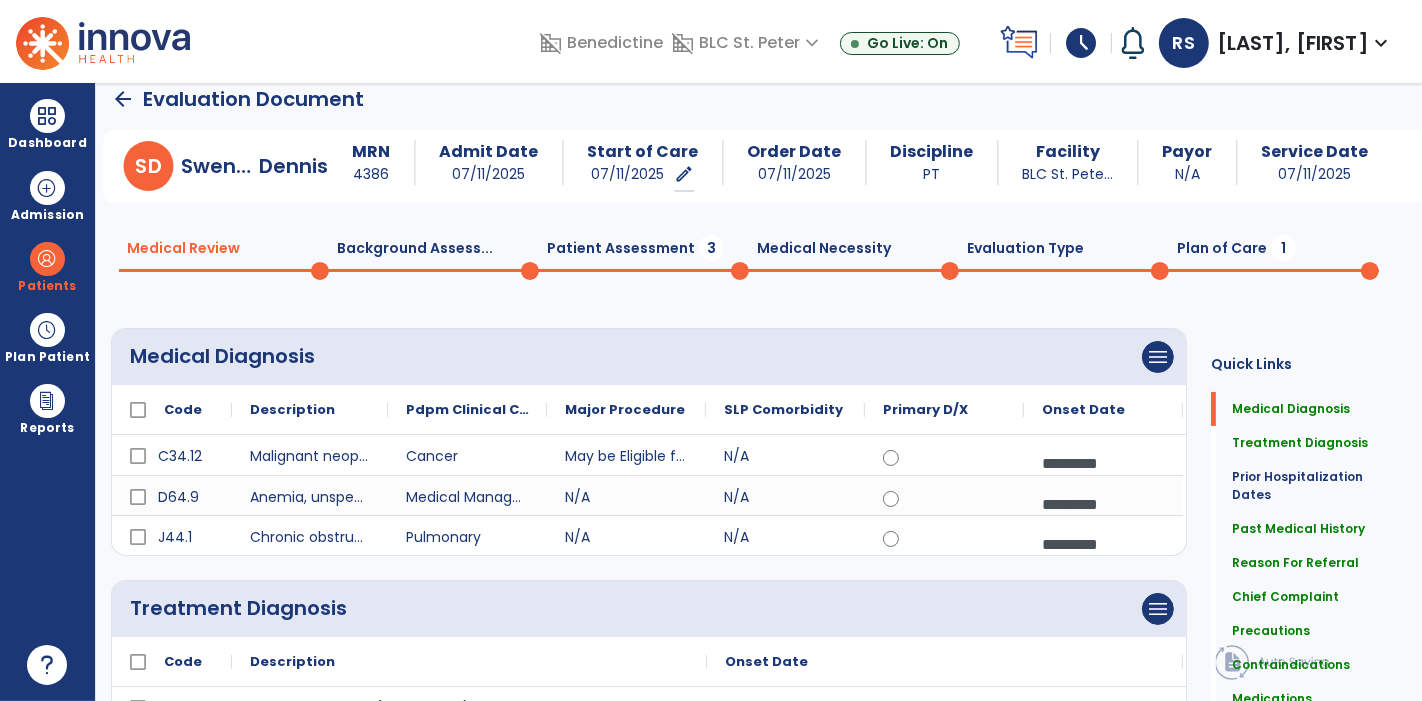 scroll, scrollTop: 0, scrollLeft: 0, axis: both 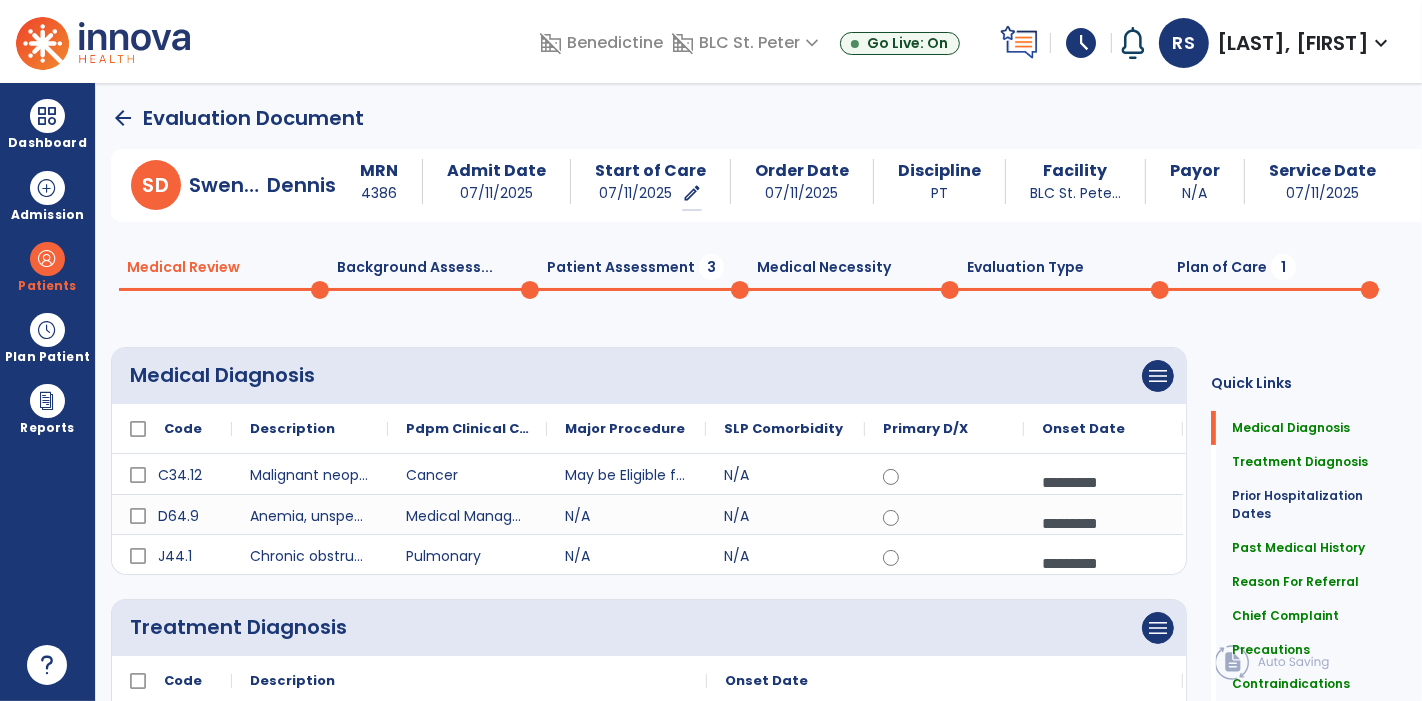 click on "Patient Assessment  3" 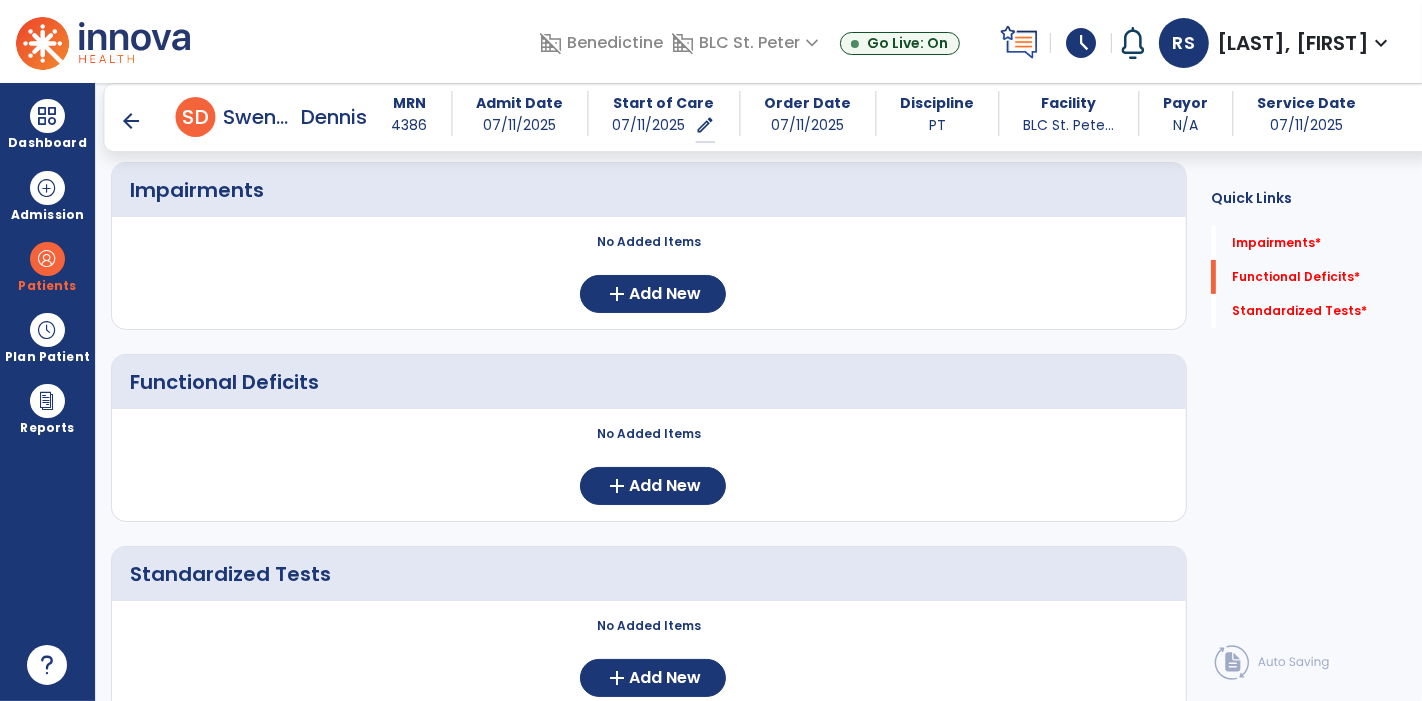 scroll, scrollTop: 245, scrollLeft: 0, axis: vertical 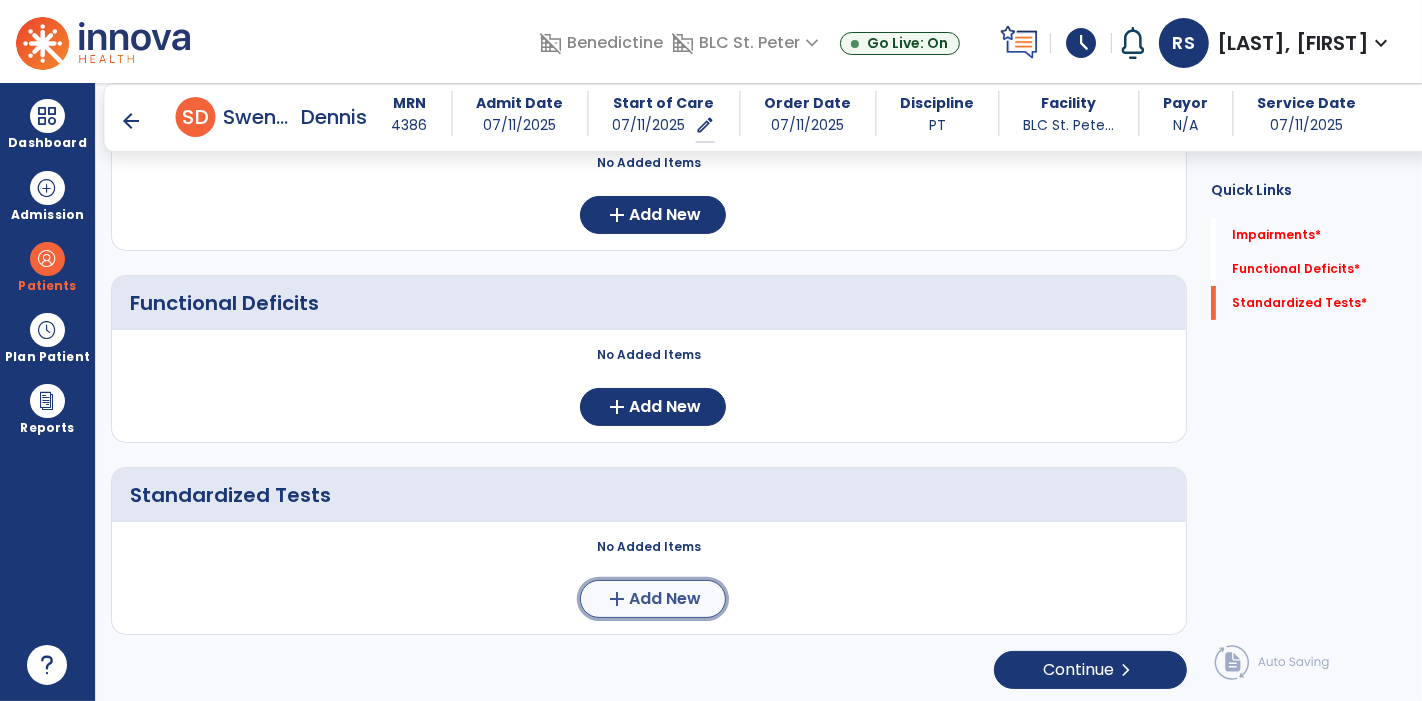 click on "Add New" 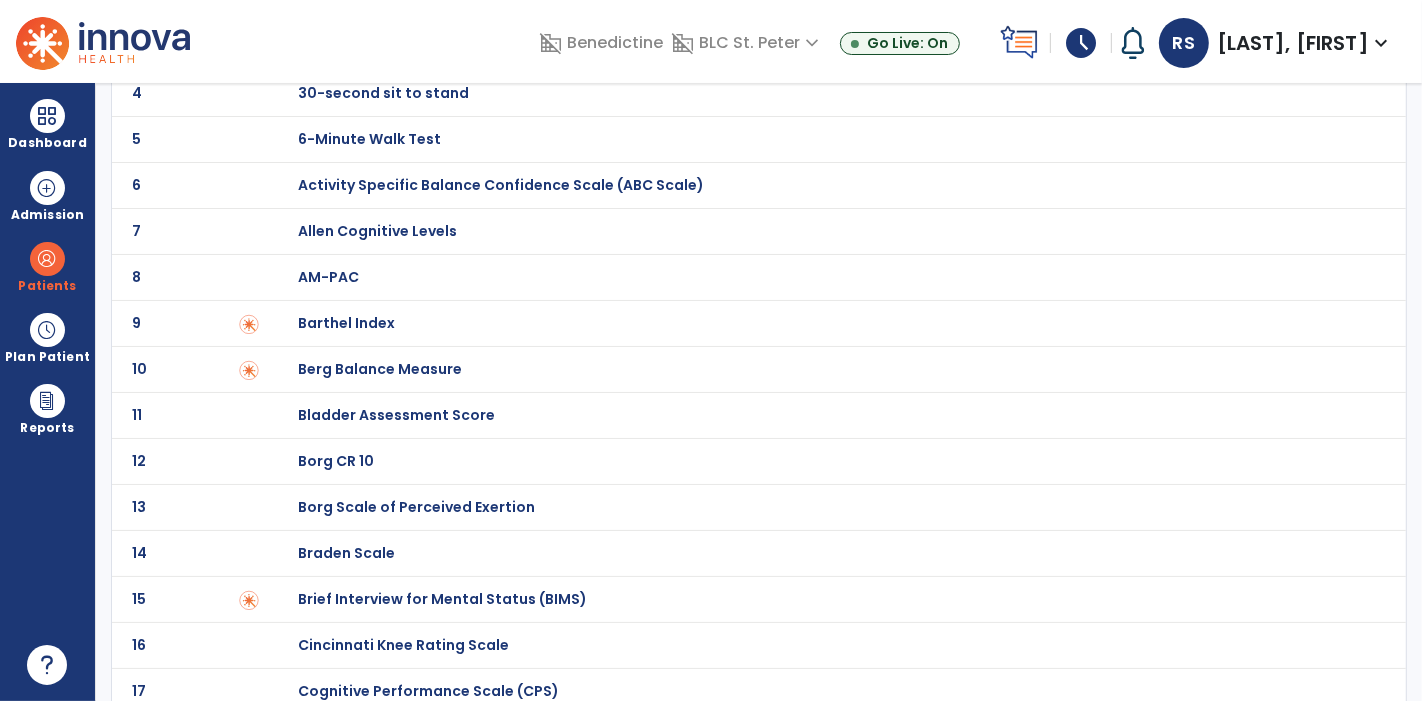 scroll, scrollTop: 0, scrollLeft: 0, axis: both 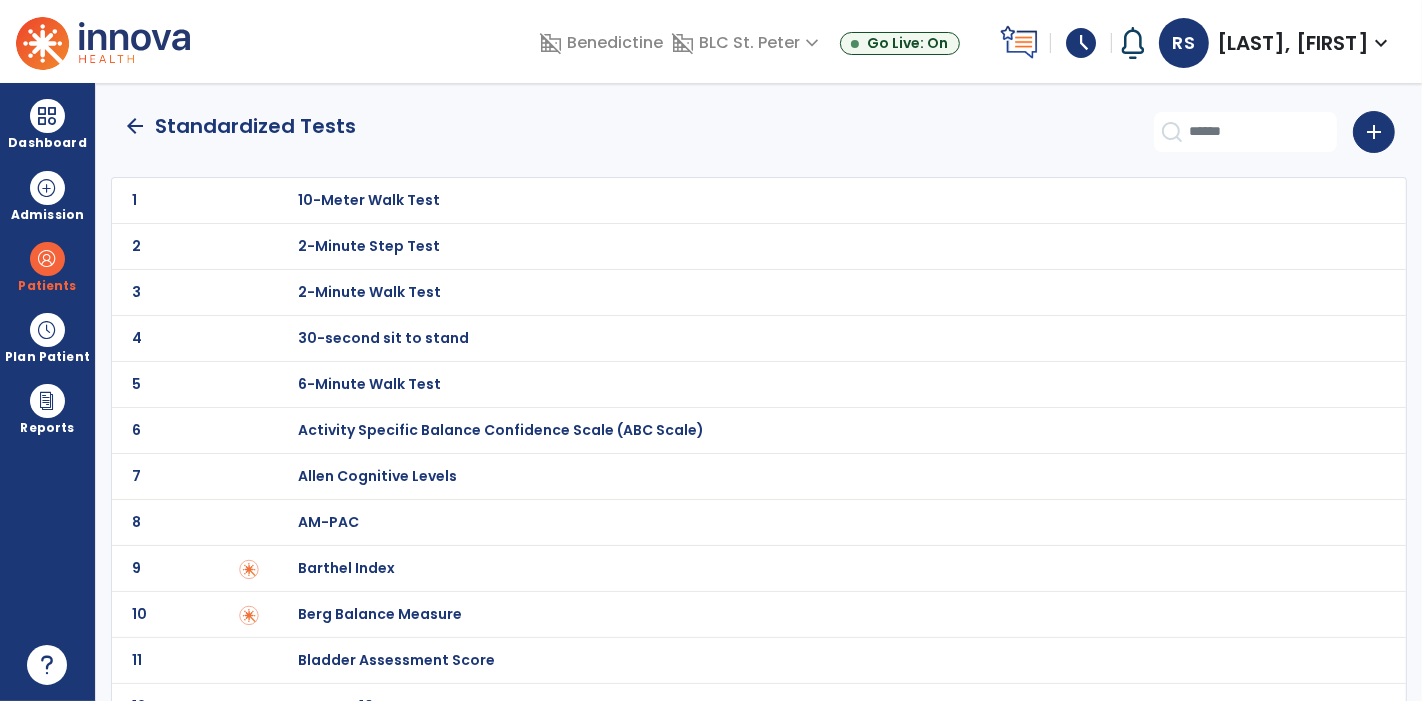 click on "30-second sit to stand" at bounding box center [369, 200] 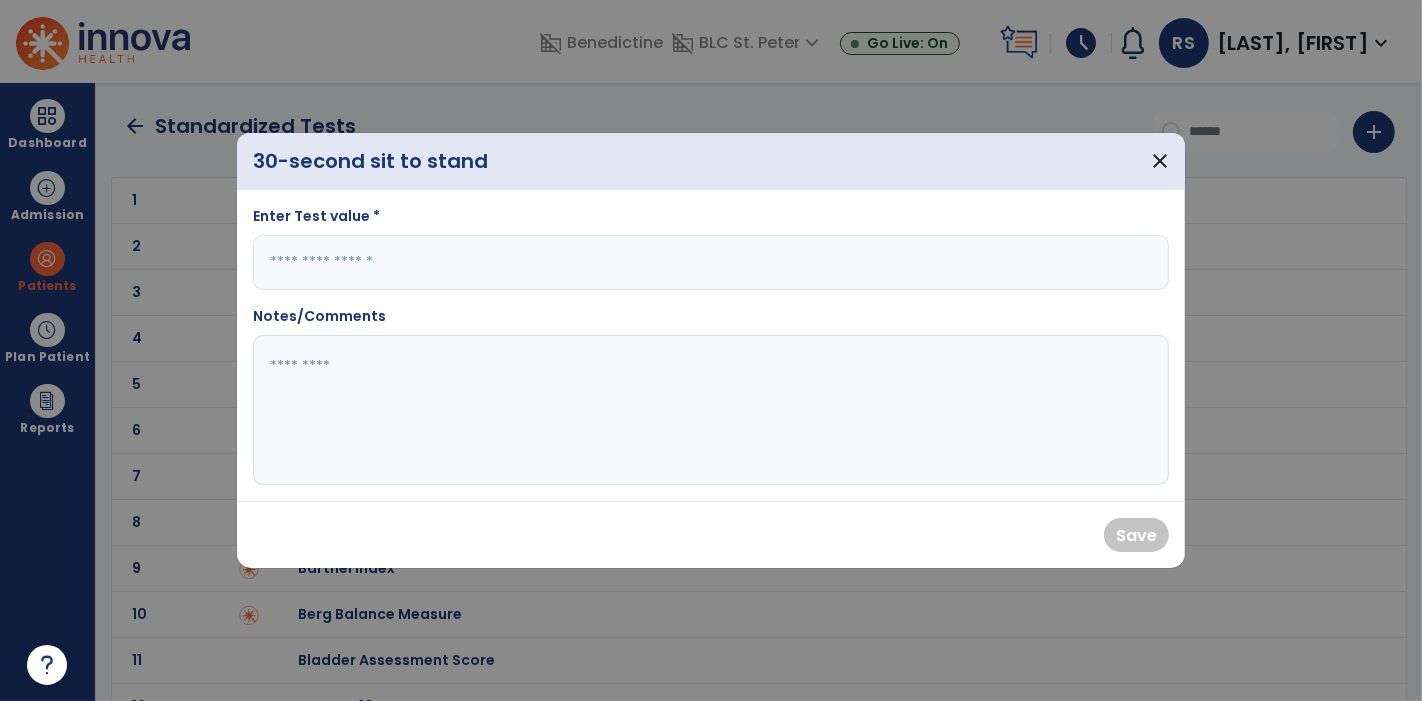 click at bounding box center (711, 262) 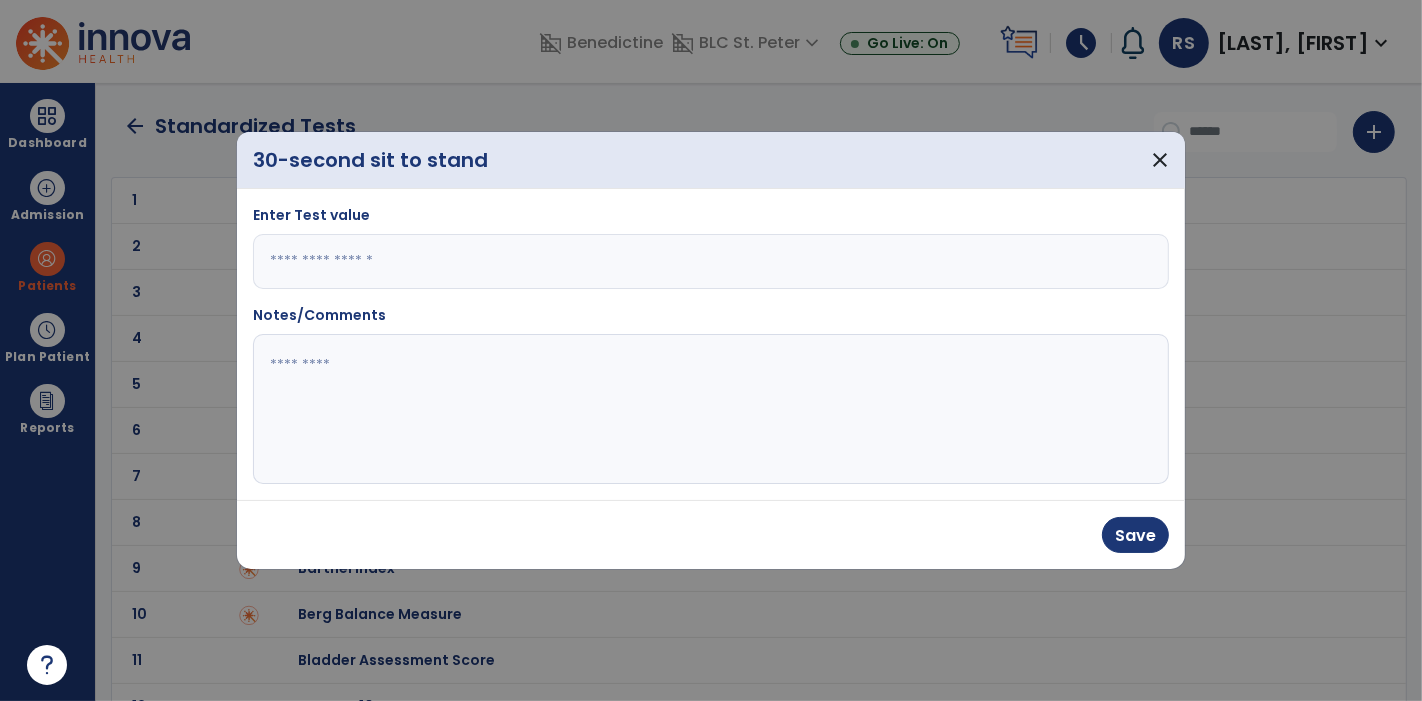 type on "*" 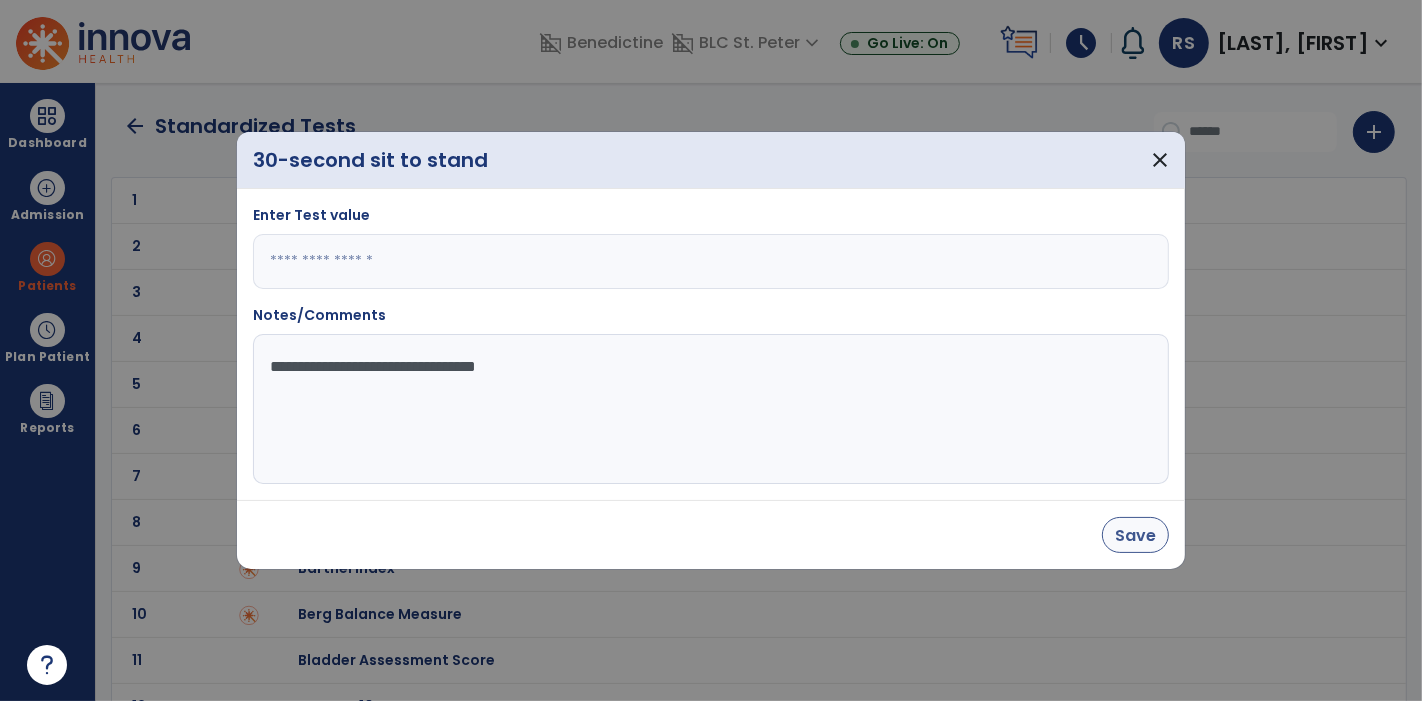 type on "**********" 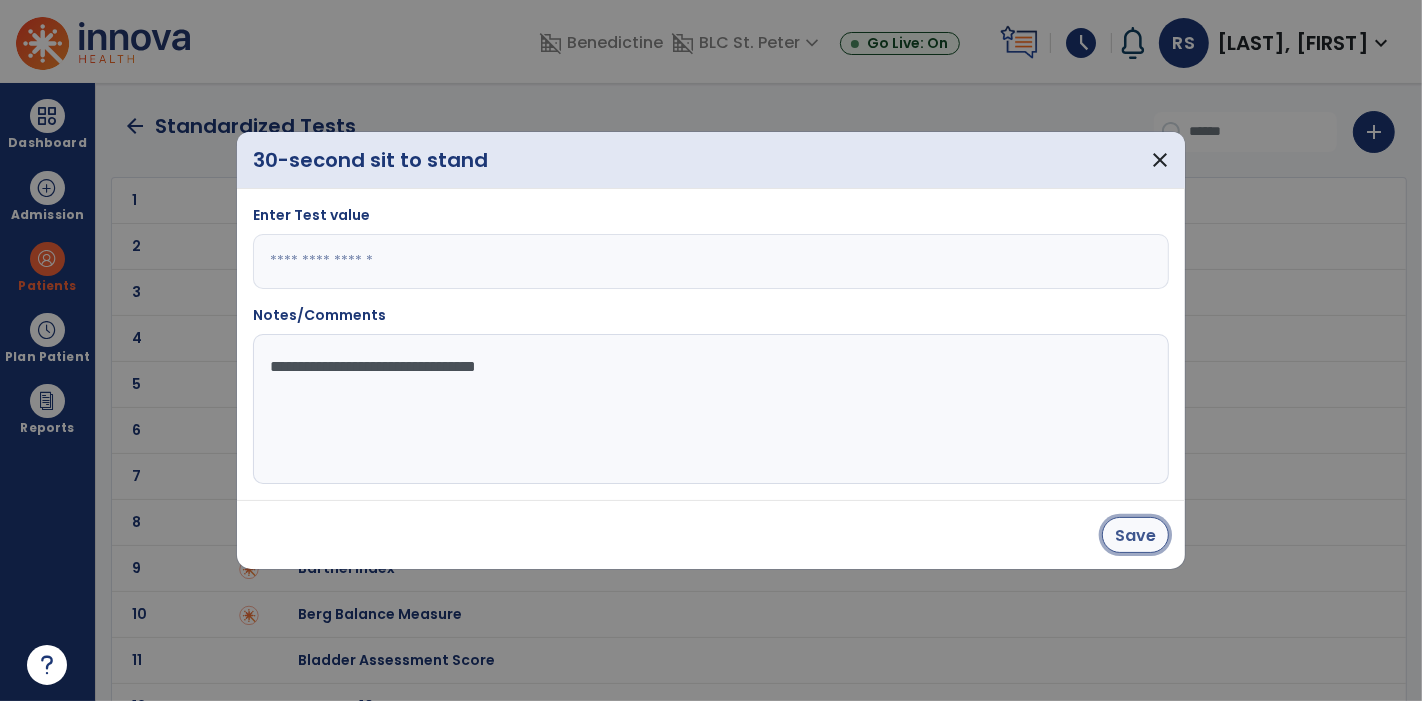 click on "Save" at bounding box center (1135, 535) 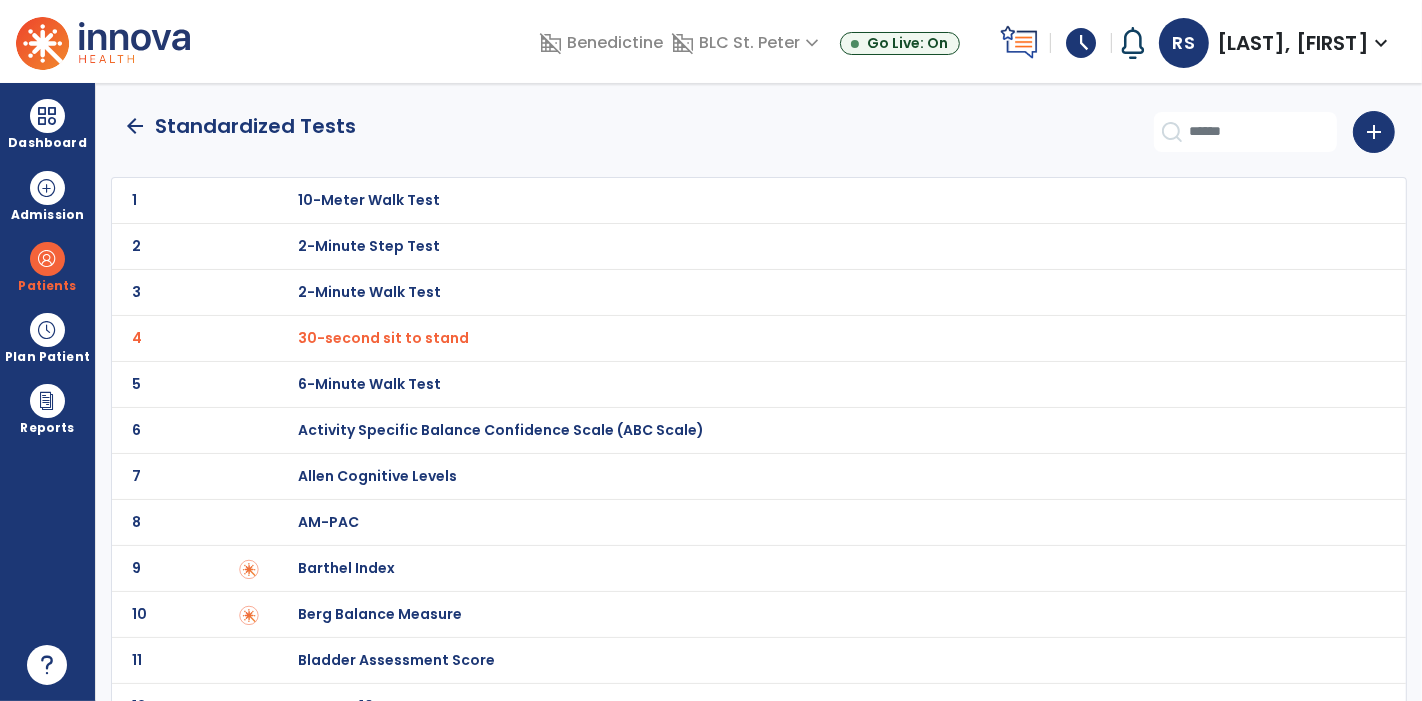 click on "arrow_back" 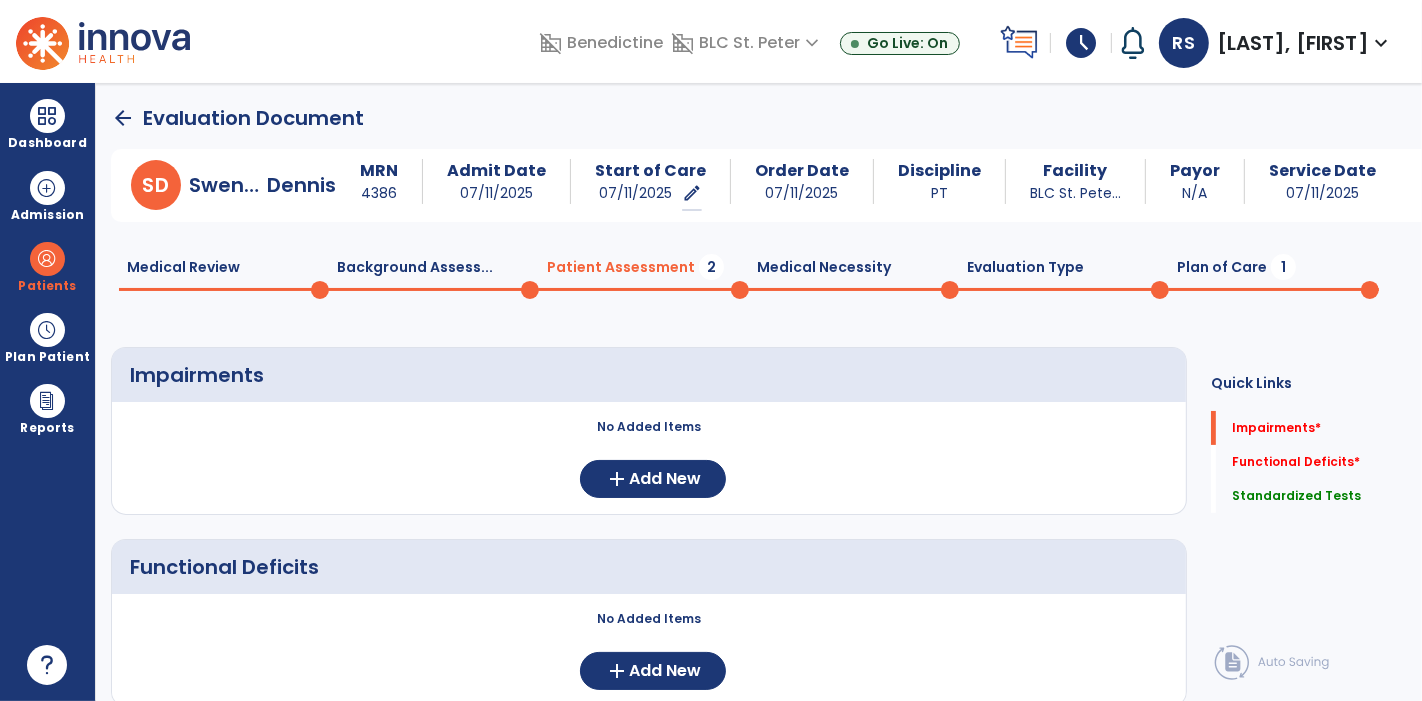 scroll, scrollTop: 20, scrollLeft: 0, axis: vertical 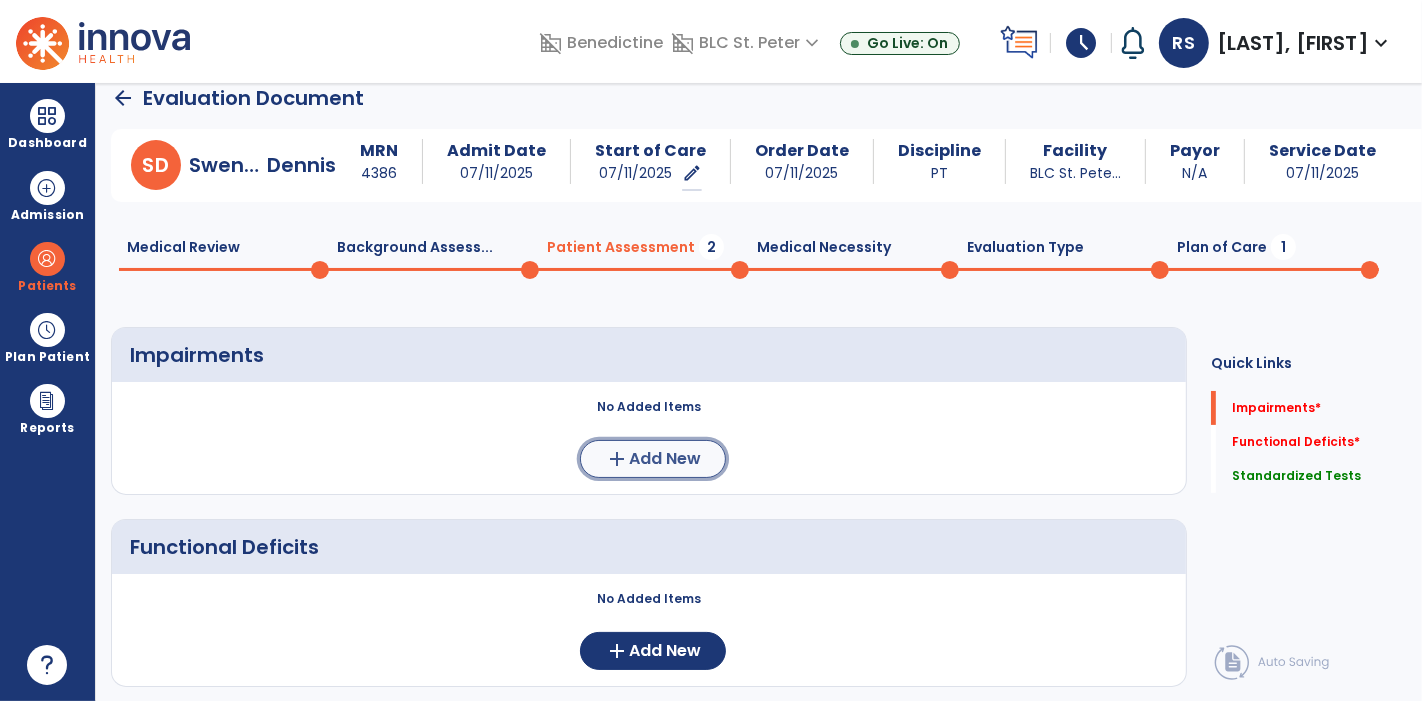 click on "add" 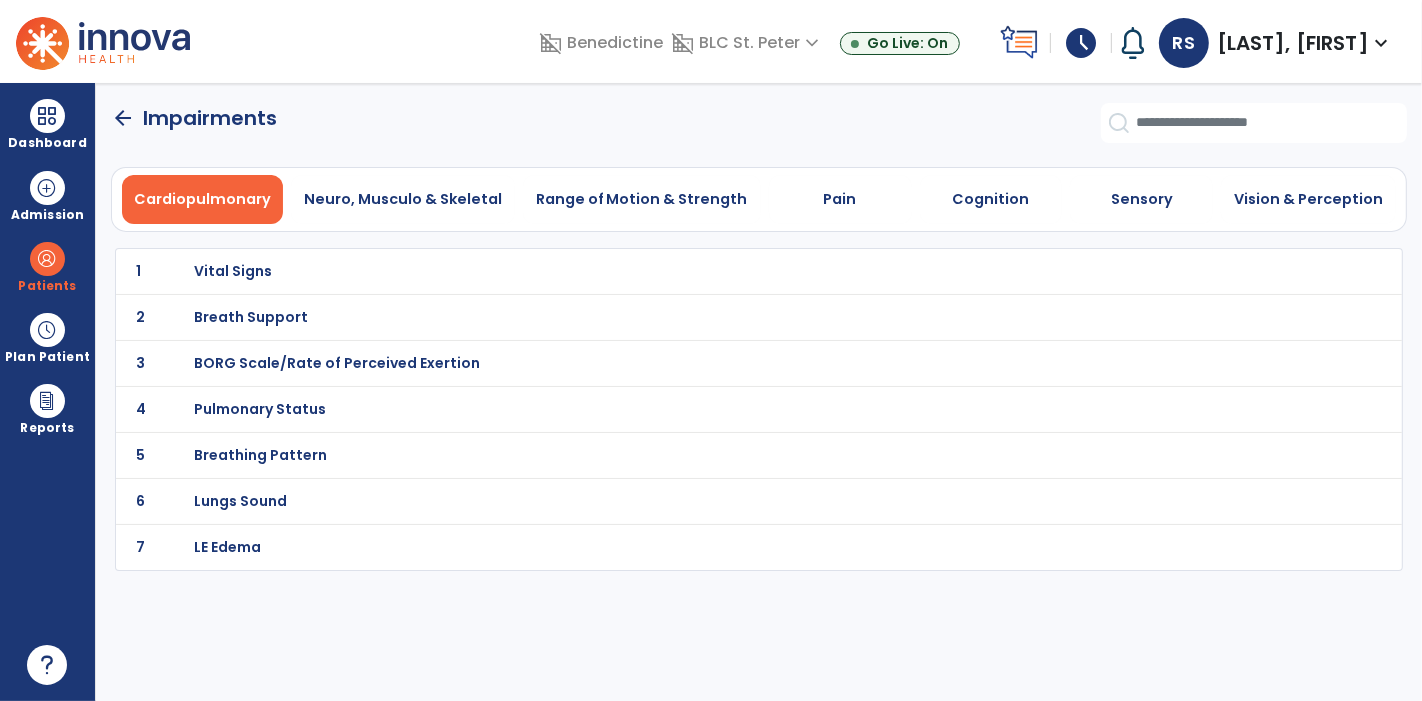 scroll, scrollTop: 0, scrollLeft: 0, axis: both 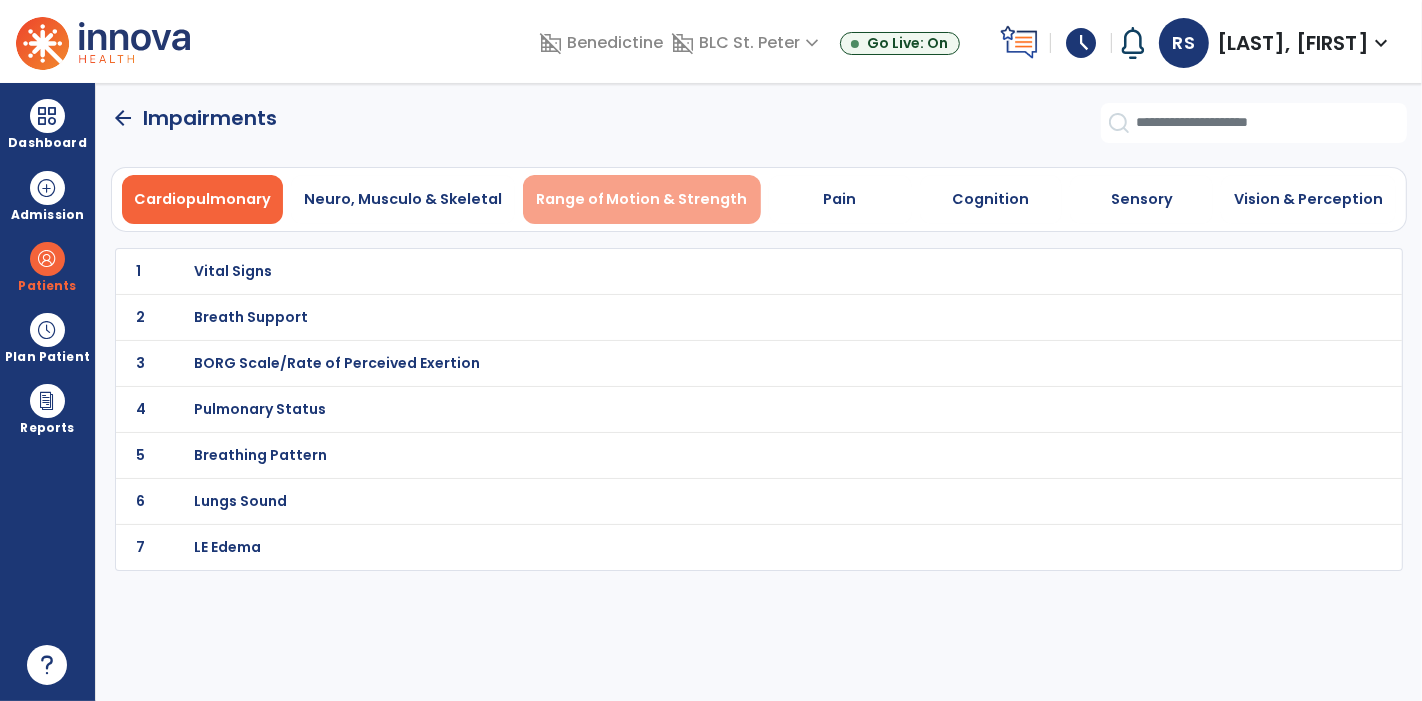 click on "Range of Motion & Strength" at bounding box center (642, 199) 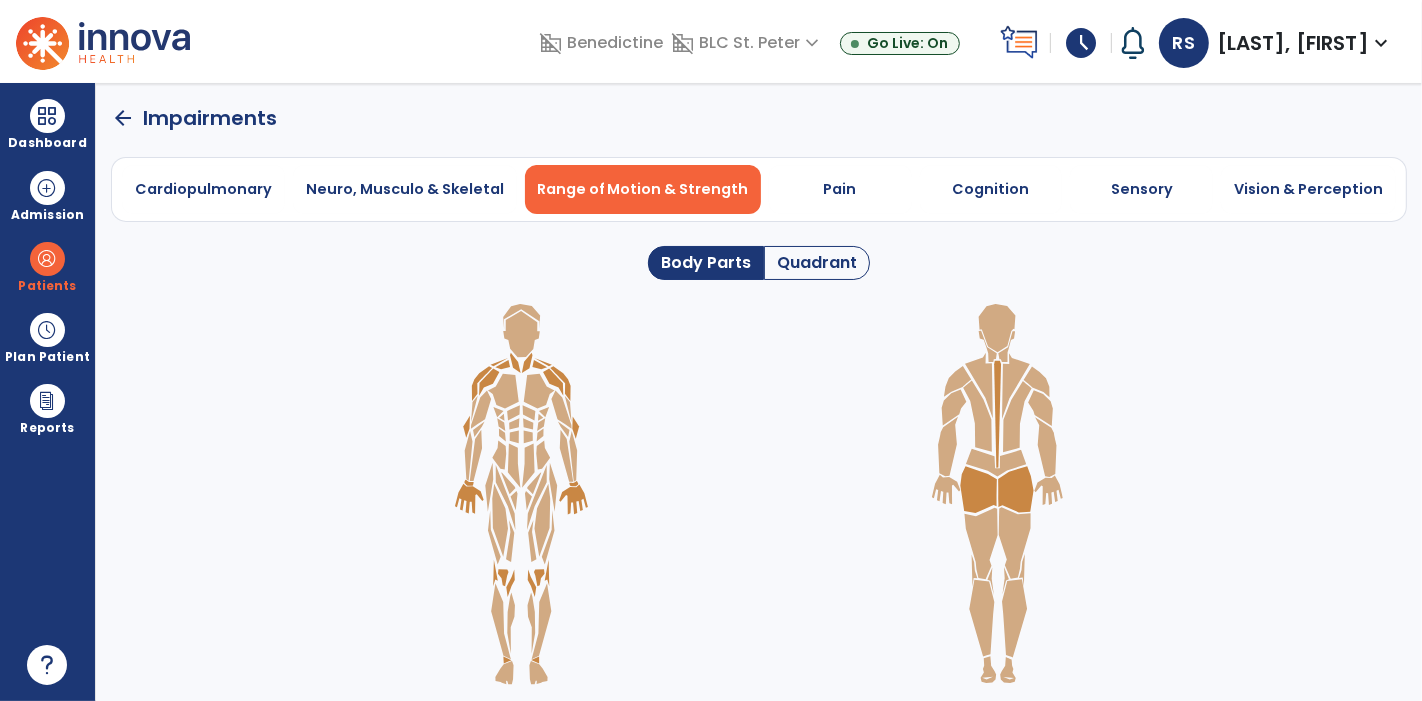click on "Quadrant" 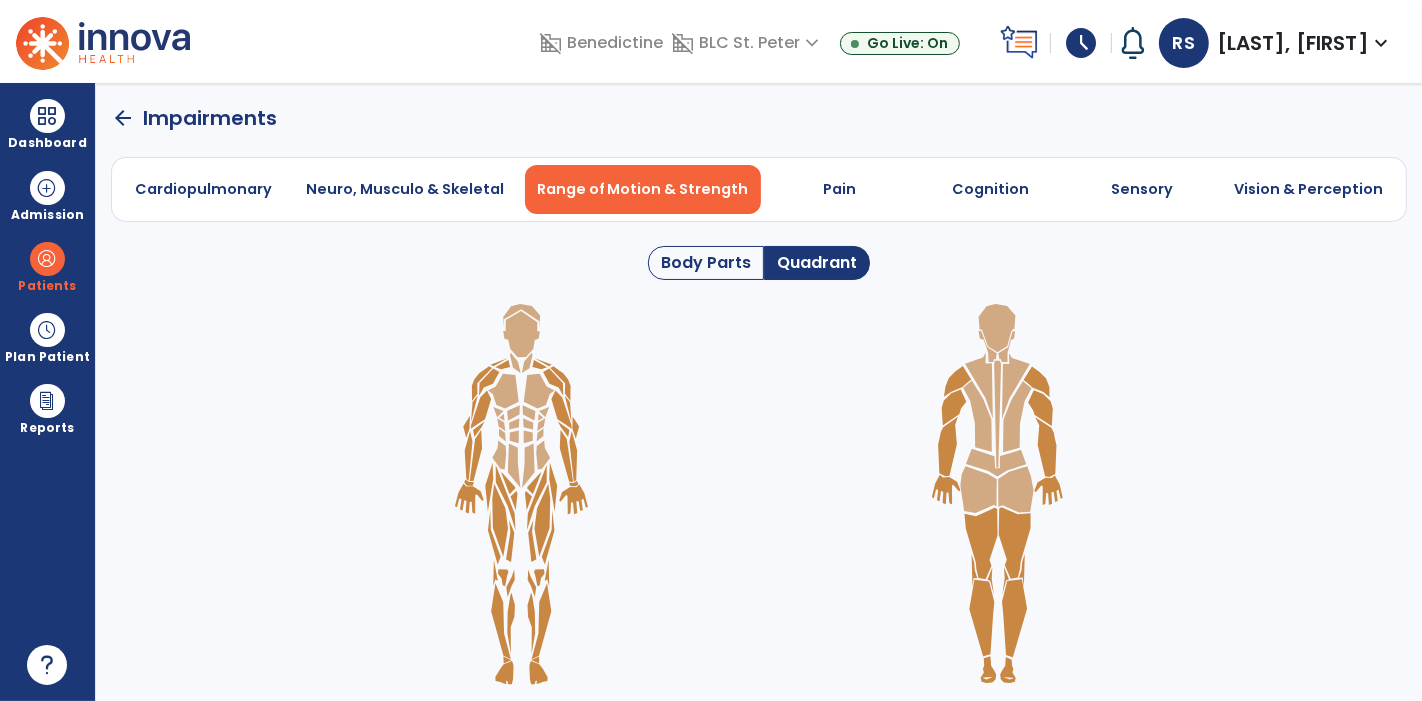 click 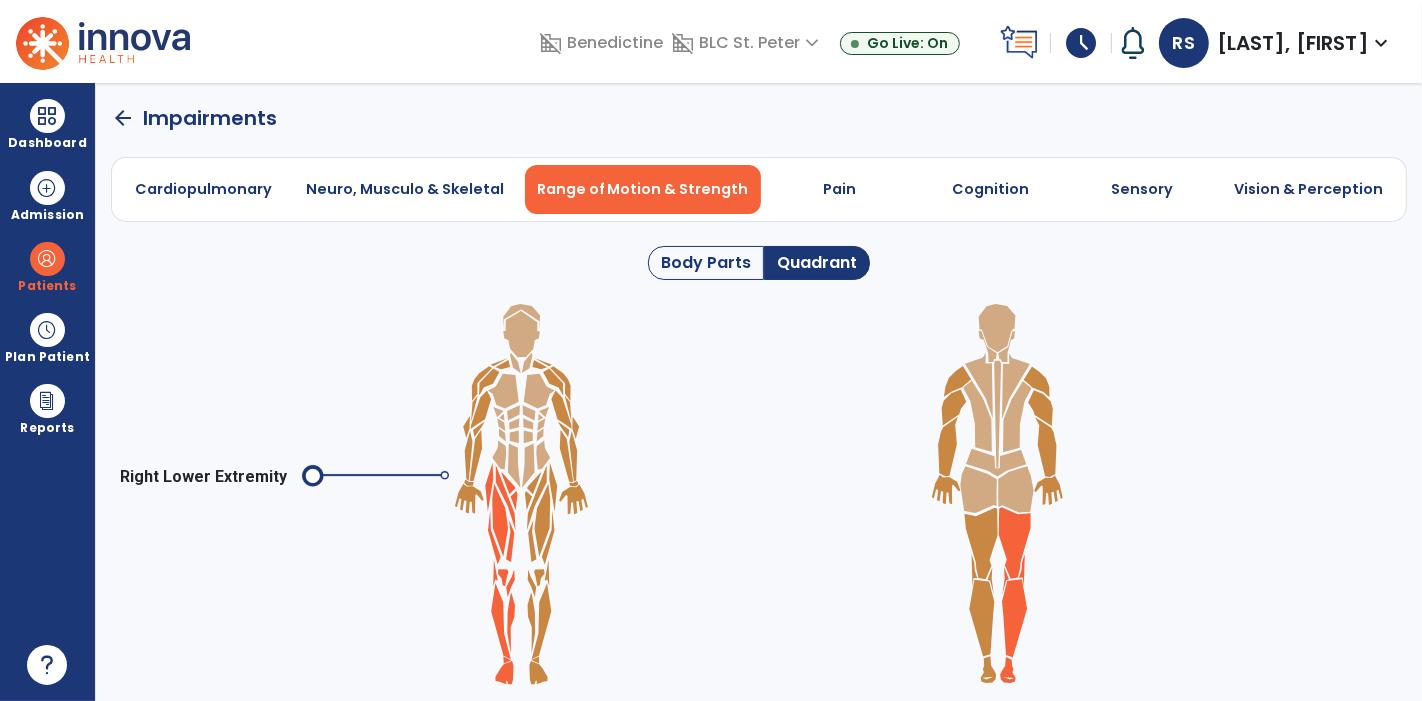 click 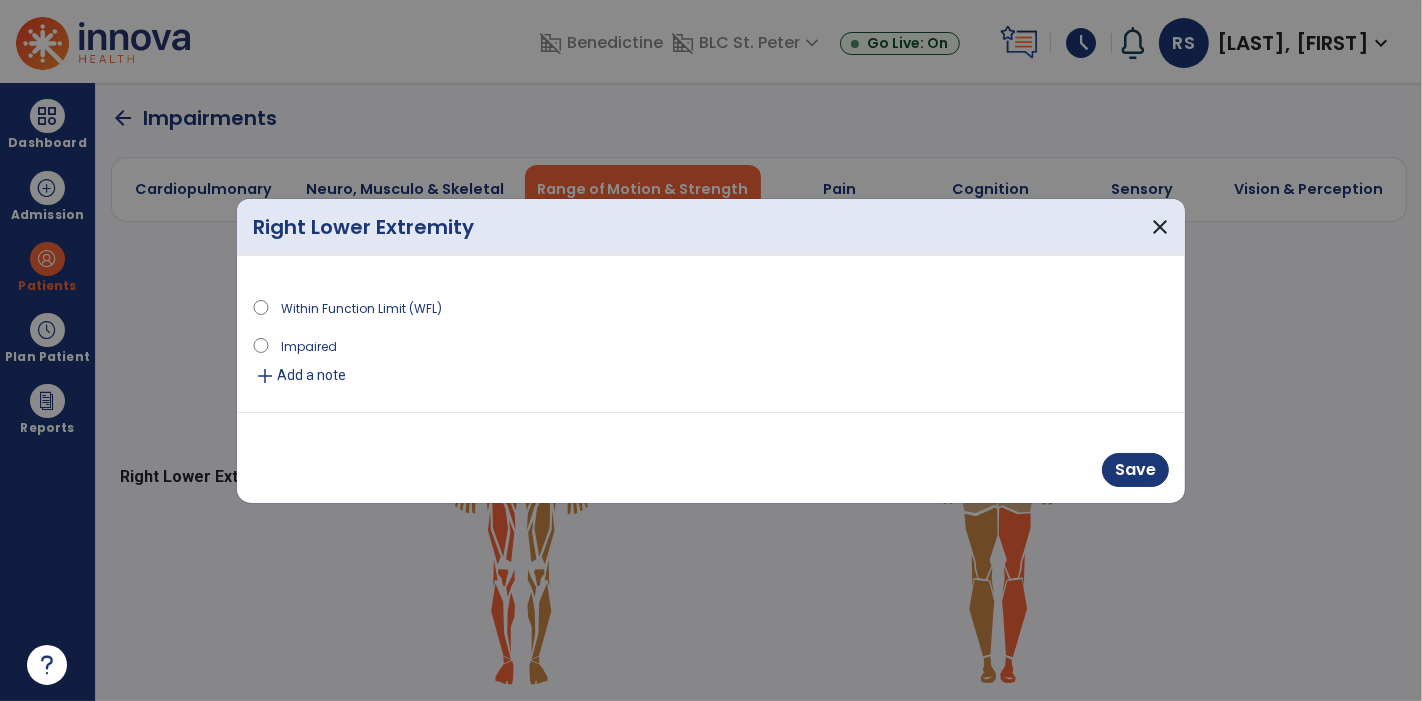 click on "Impaired" at bounding box center (309, 345) 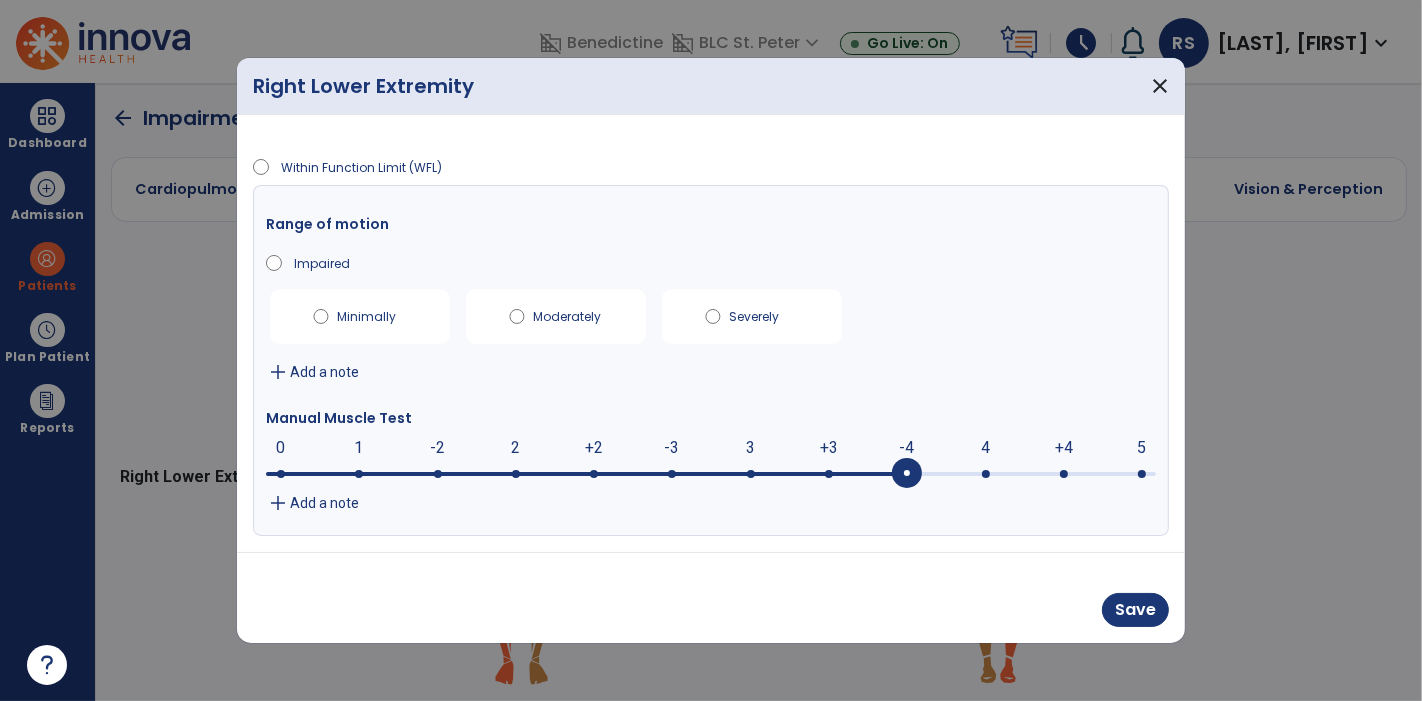 click at bounding box center [711, 472] 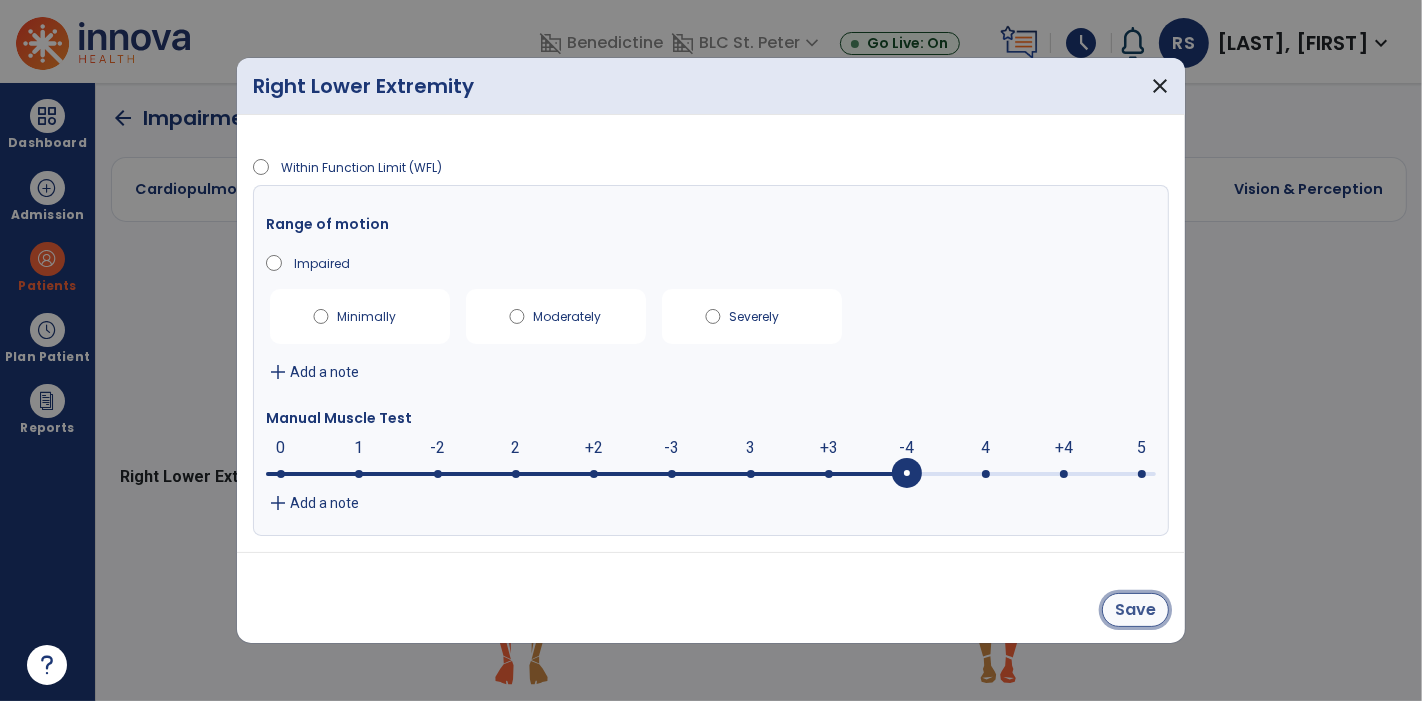 click on "Save" at bounding box center [1135, 610] 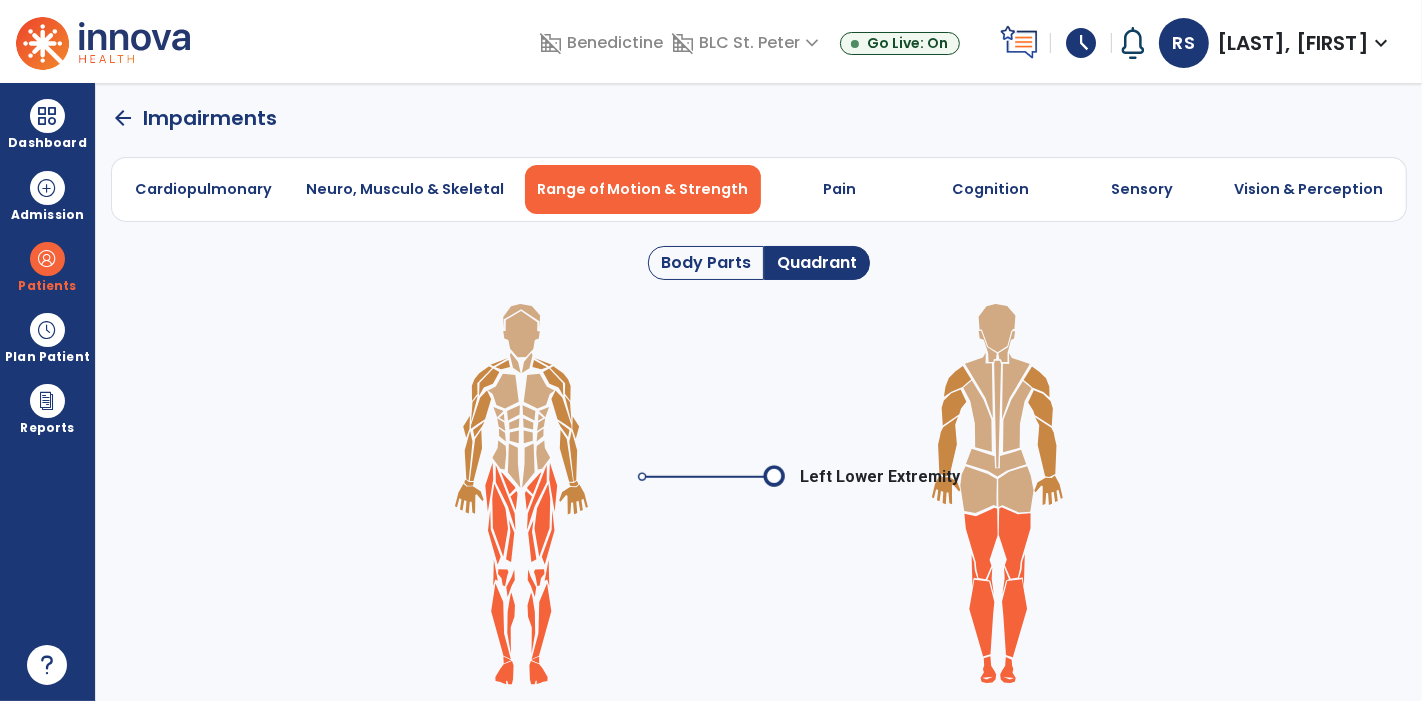 click 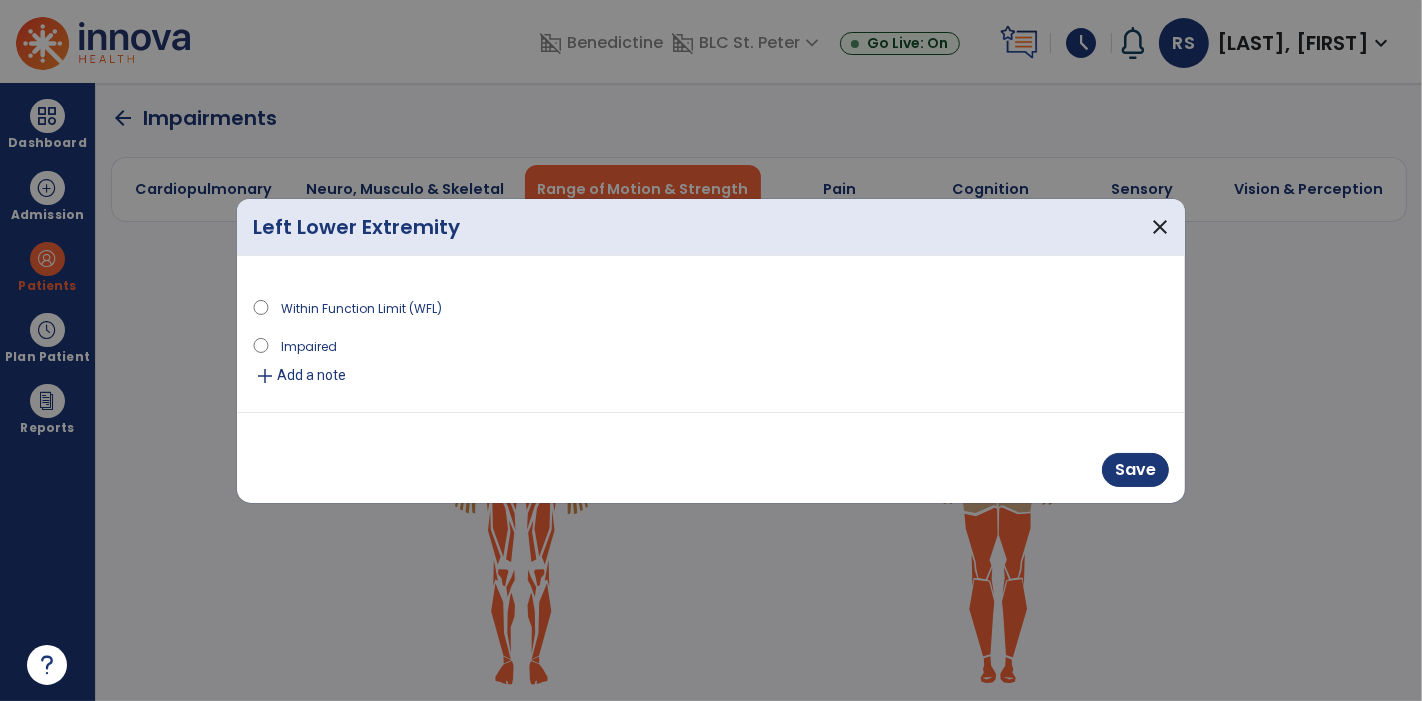 click on "Impaired" at bounding box center [711, 349] 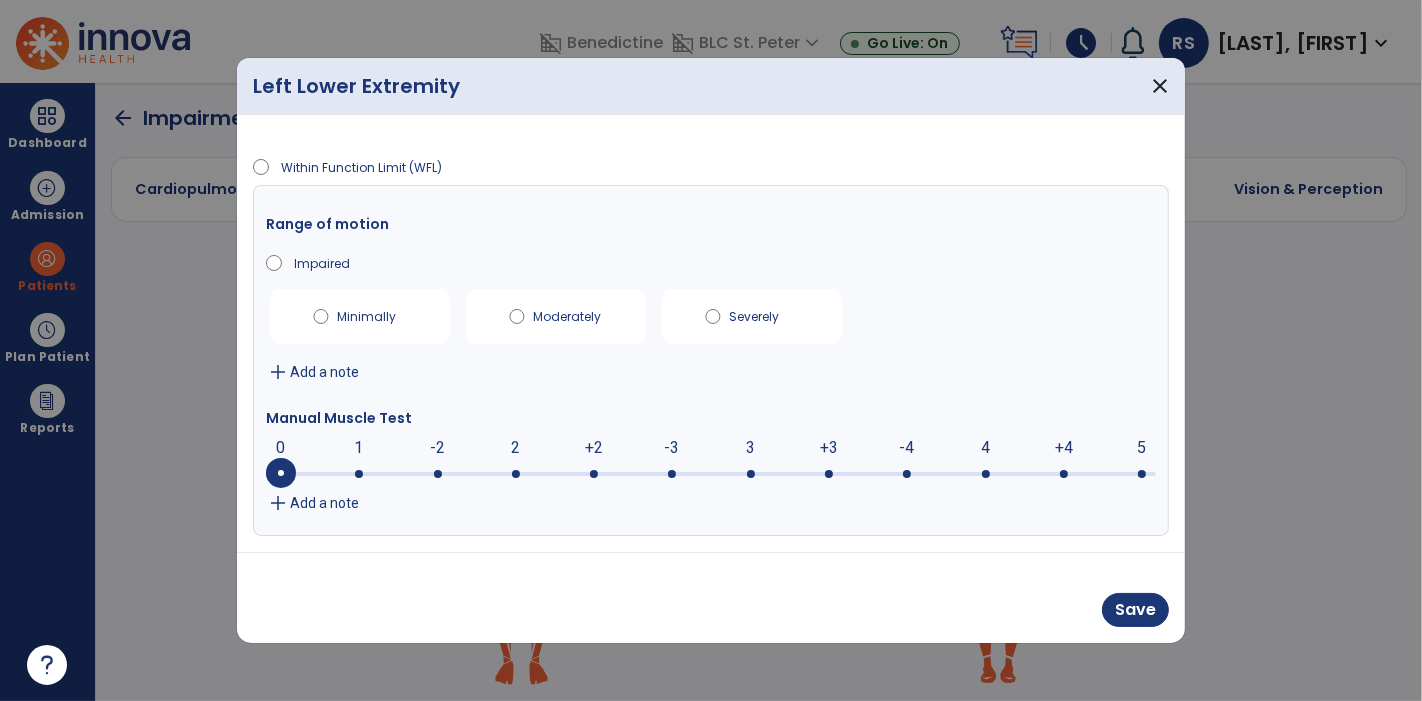 click at bounding box center (711, 472) 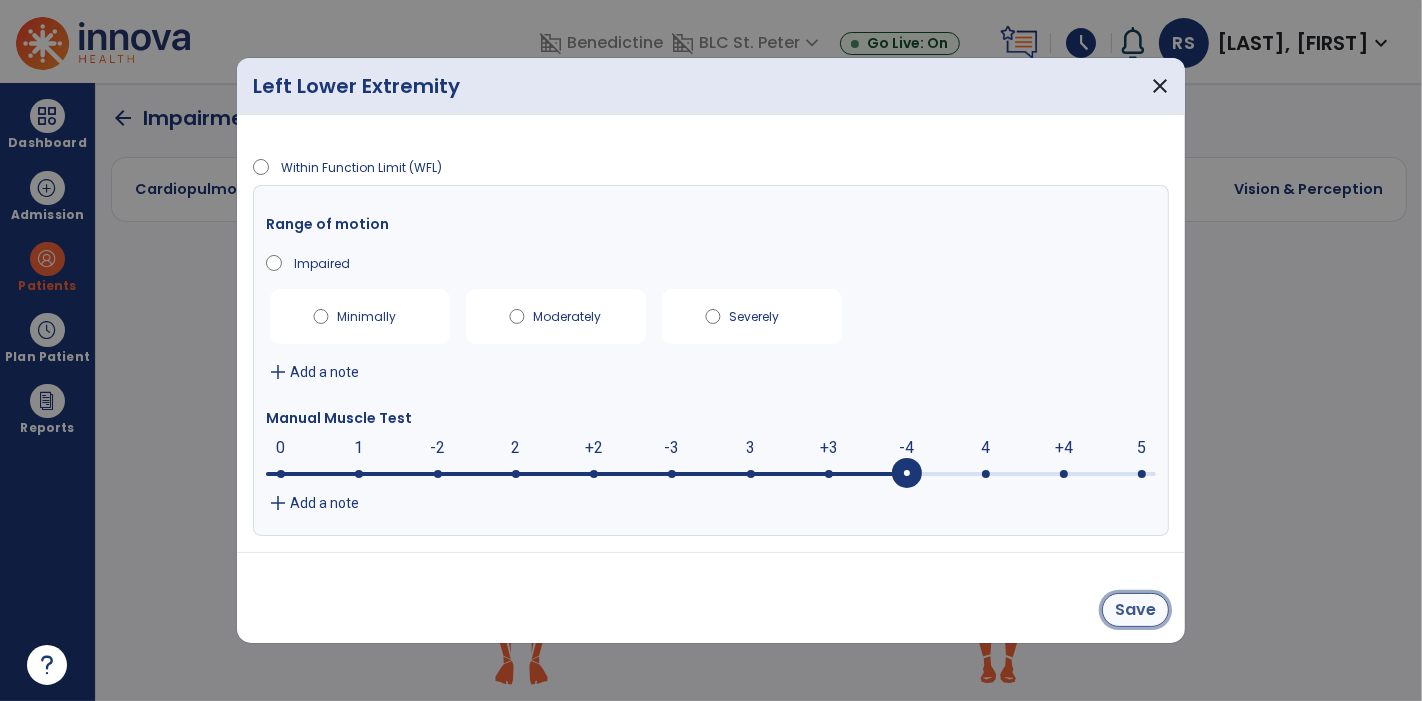 click on "Save" at bounding box center [1135, 610] 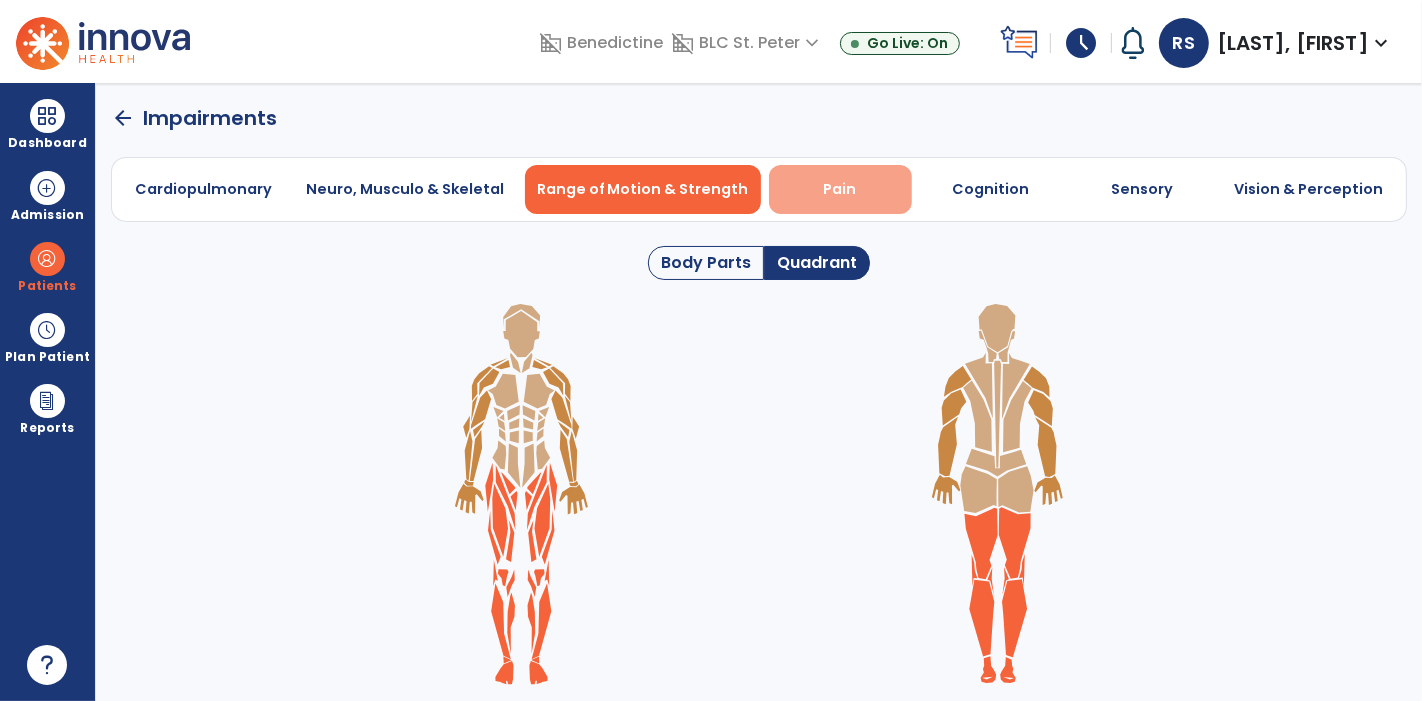 click on "Pain" at bounding box center [840, 189] 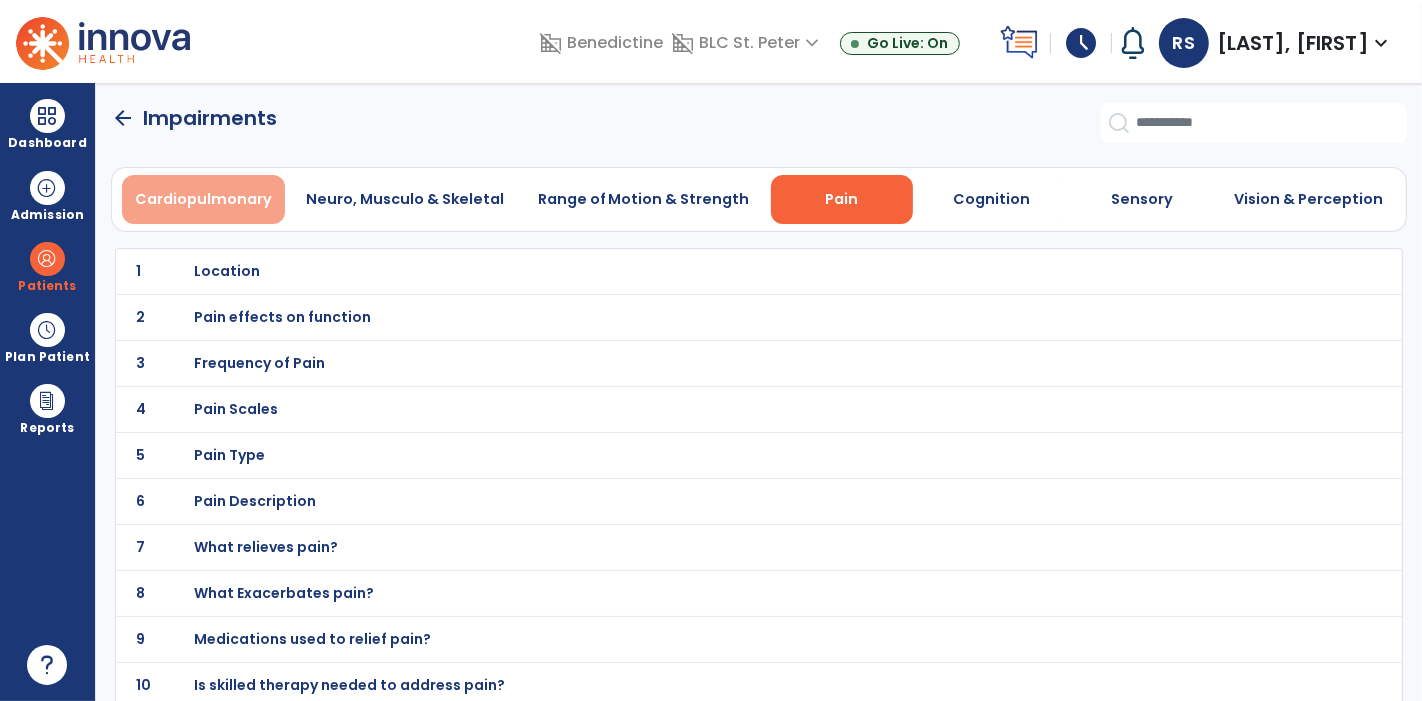 click on "Cardiopulmonary" at bounding box center (203, 199) 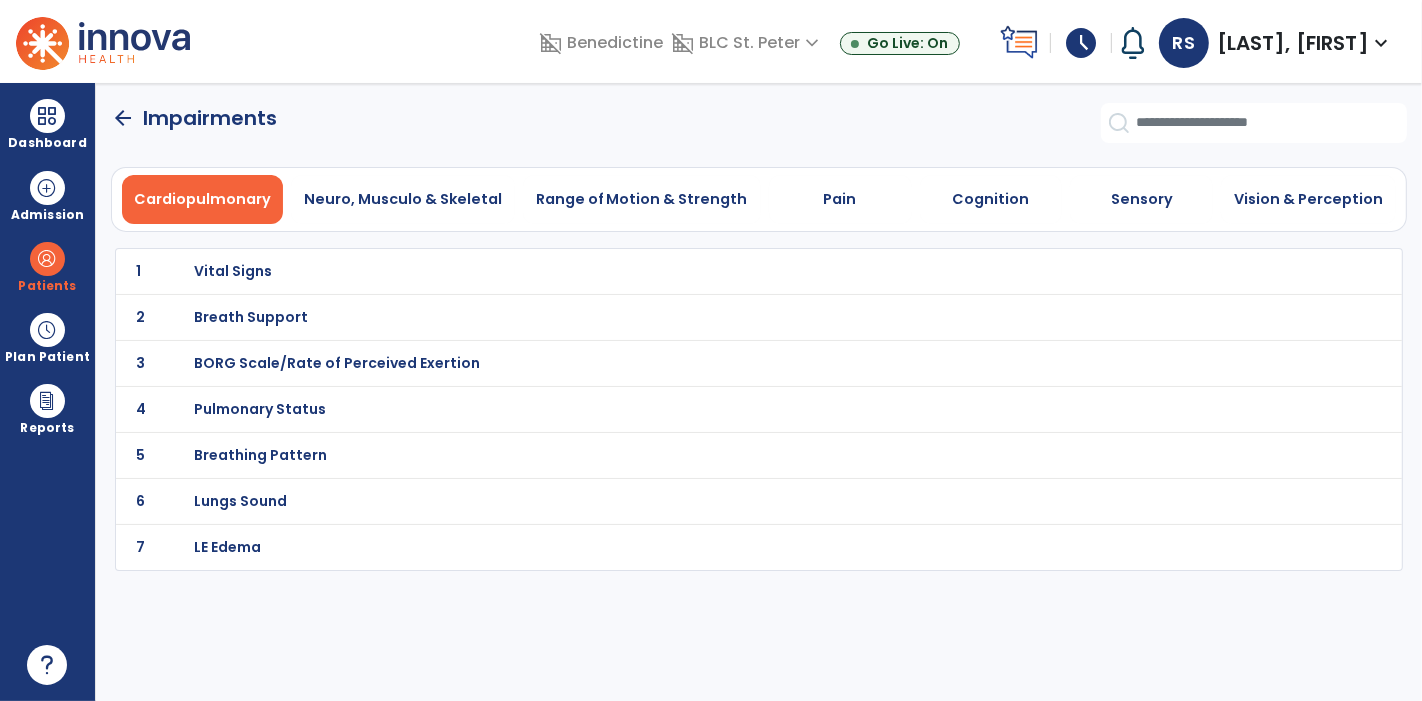 click on "Pulmonary Status" at bounding box center (234, 271) 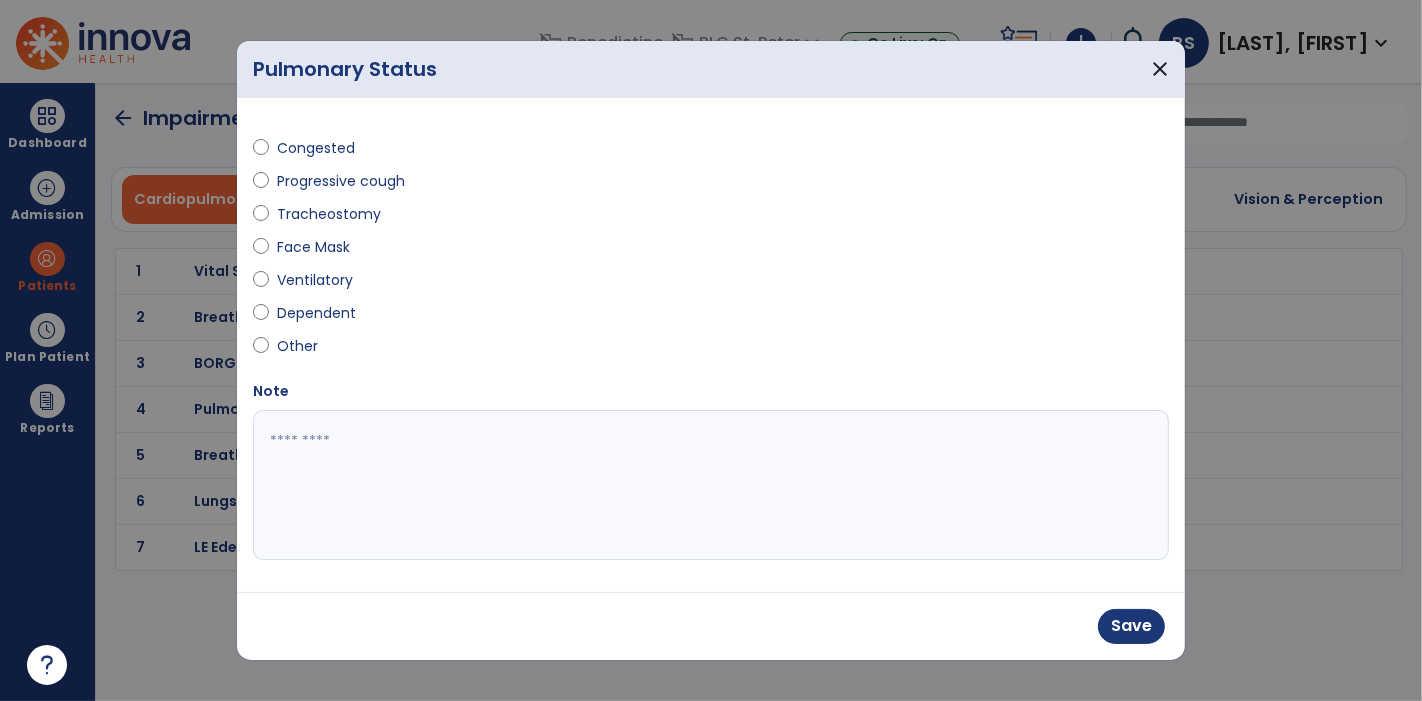 click at bounding box center (711, 485) 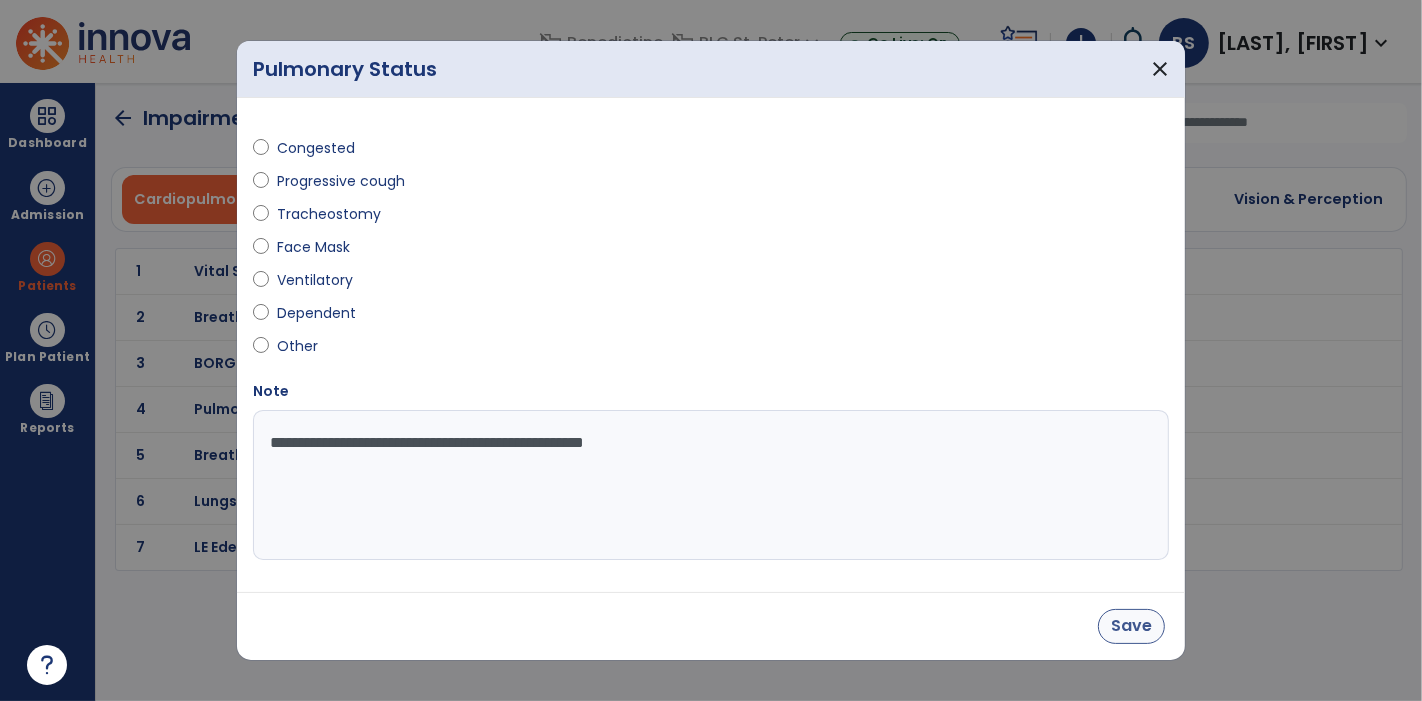 type on "**********" 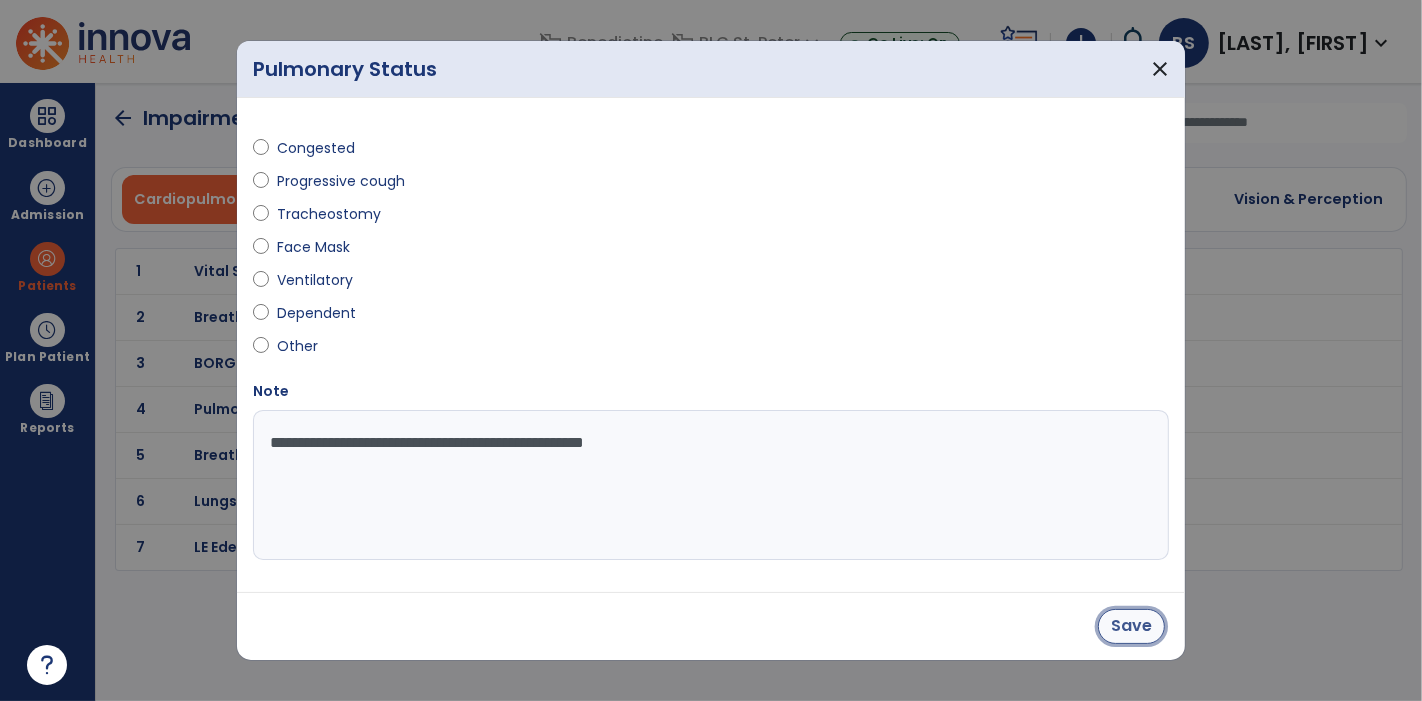 click on "Save" at bounding box center (1131, 626) 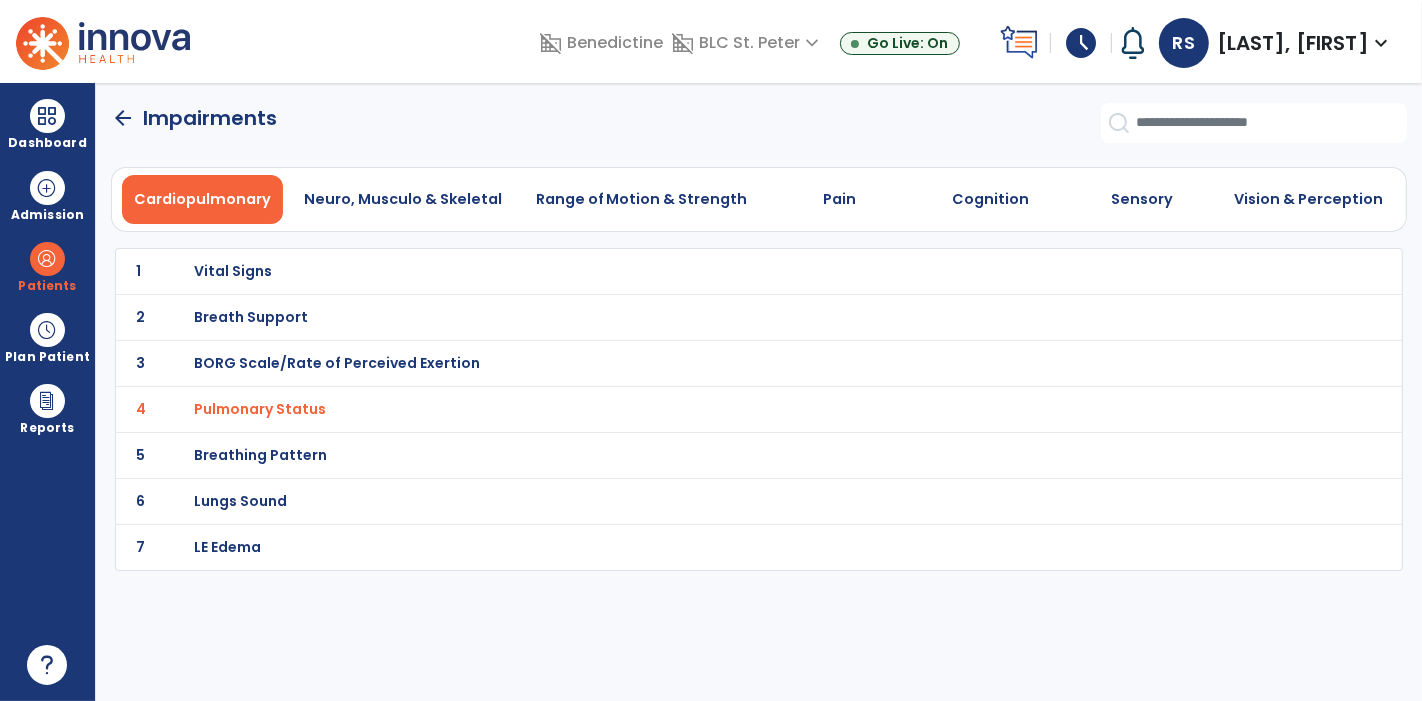 click on "arrow_back" 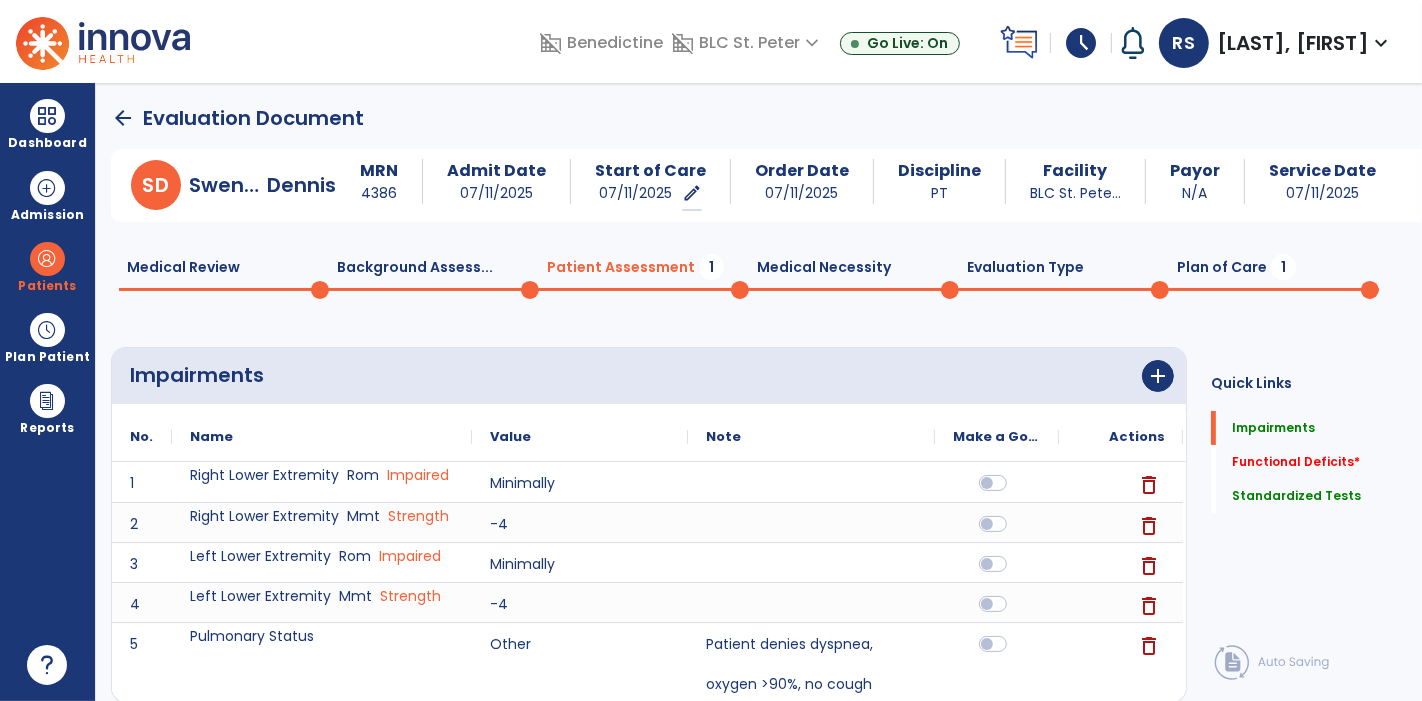 scroll, scrollTop: 462, scrollLeft: 0, axis: vertical 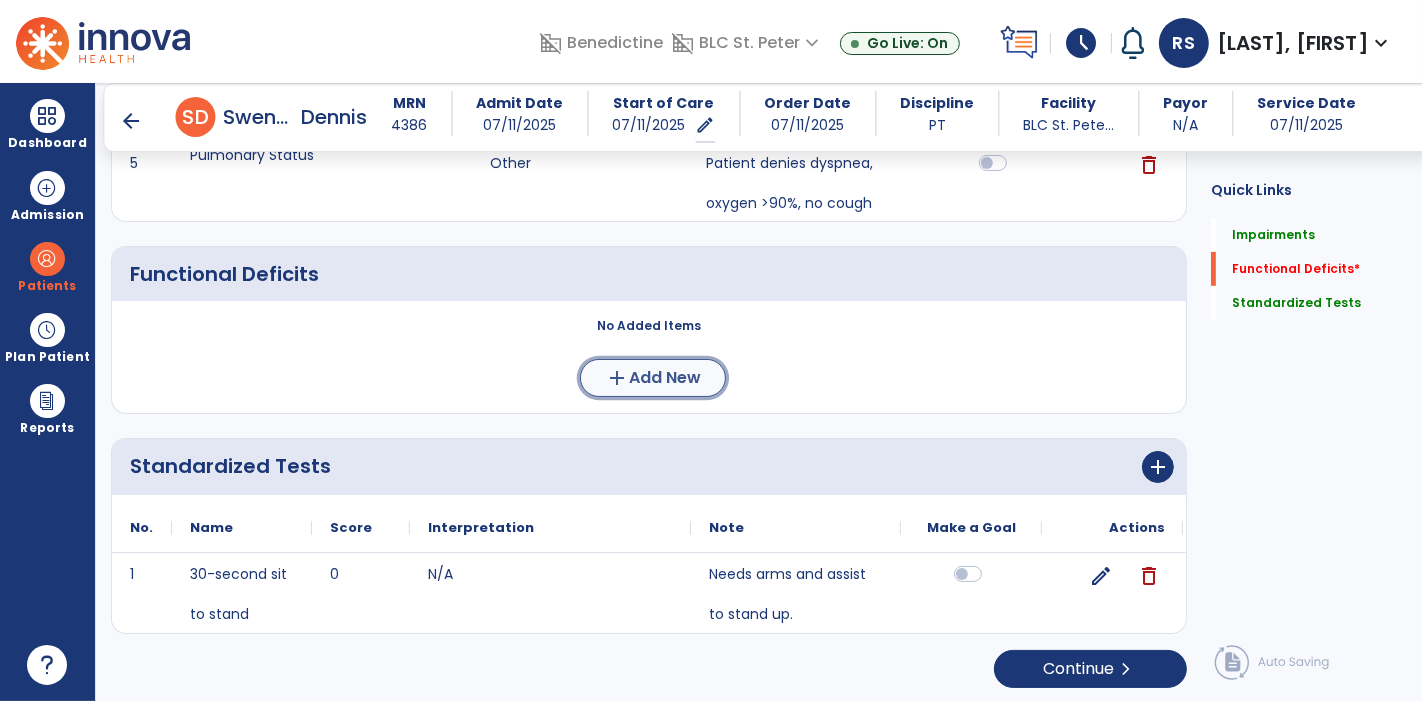 click on "Add New" 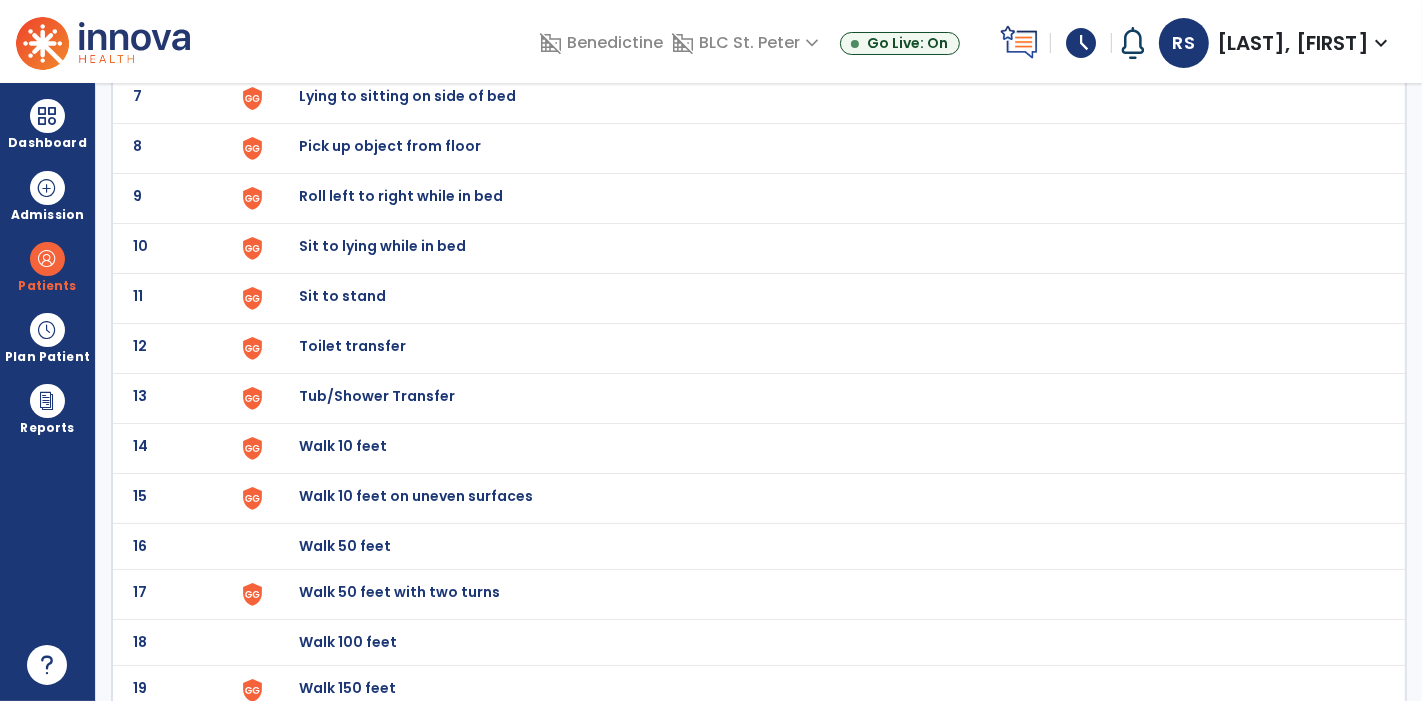 scroll, scrollTop: 0, scrollLeft: 0, axis: both 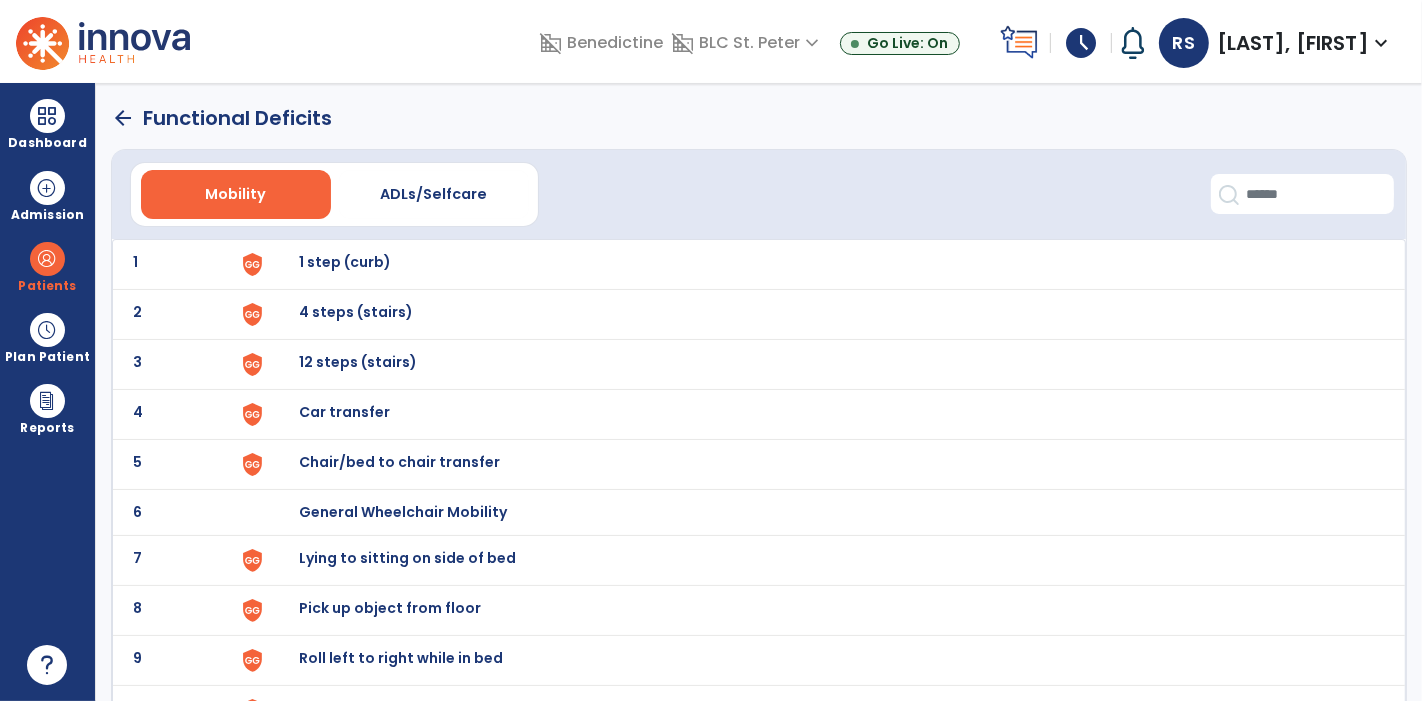 click on "1 step (curb)" at bounding box center (345, 262) 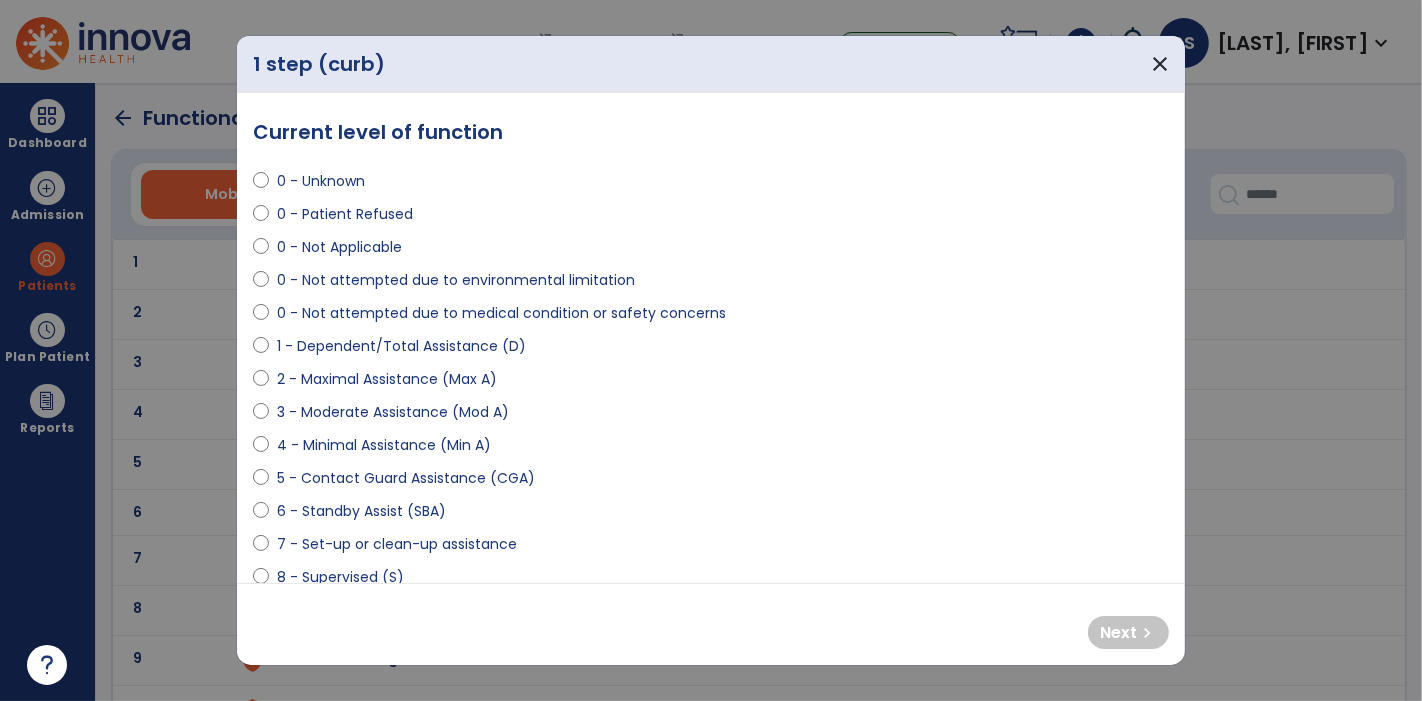 click on "0 - Not Applicable" at bounding box center [339, 247] 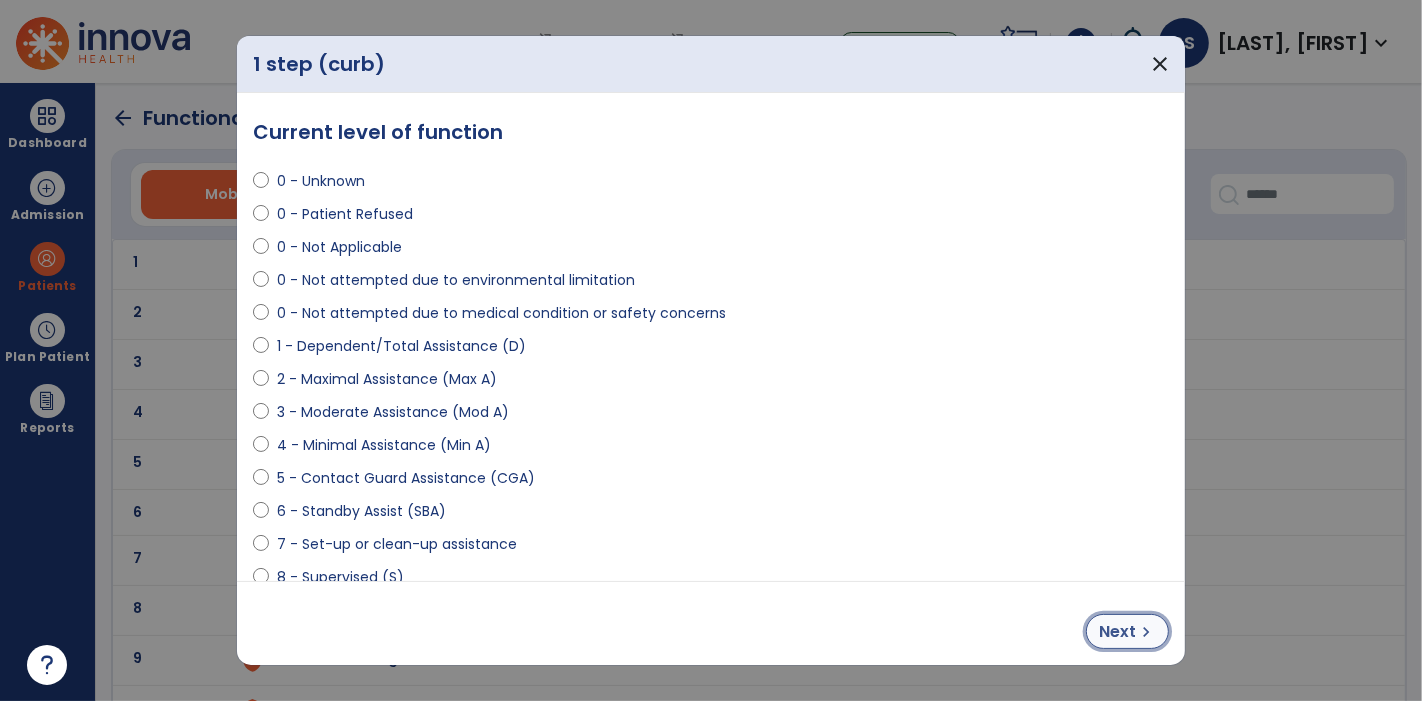 click on "Next" at bounding box center (1117, 632) 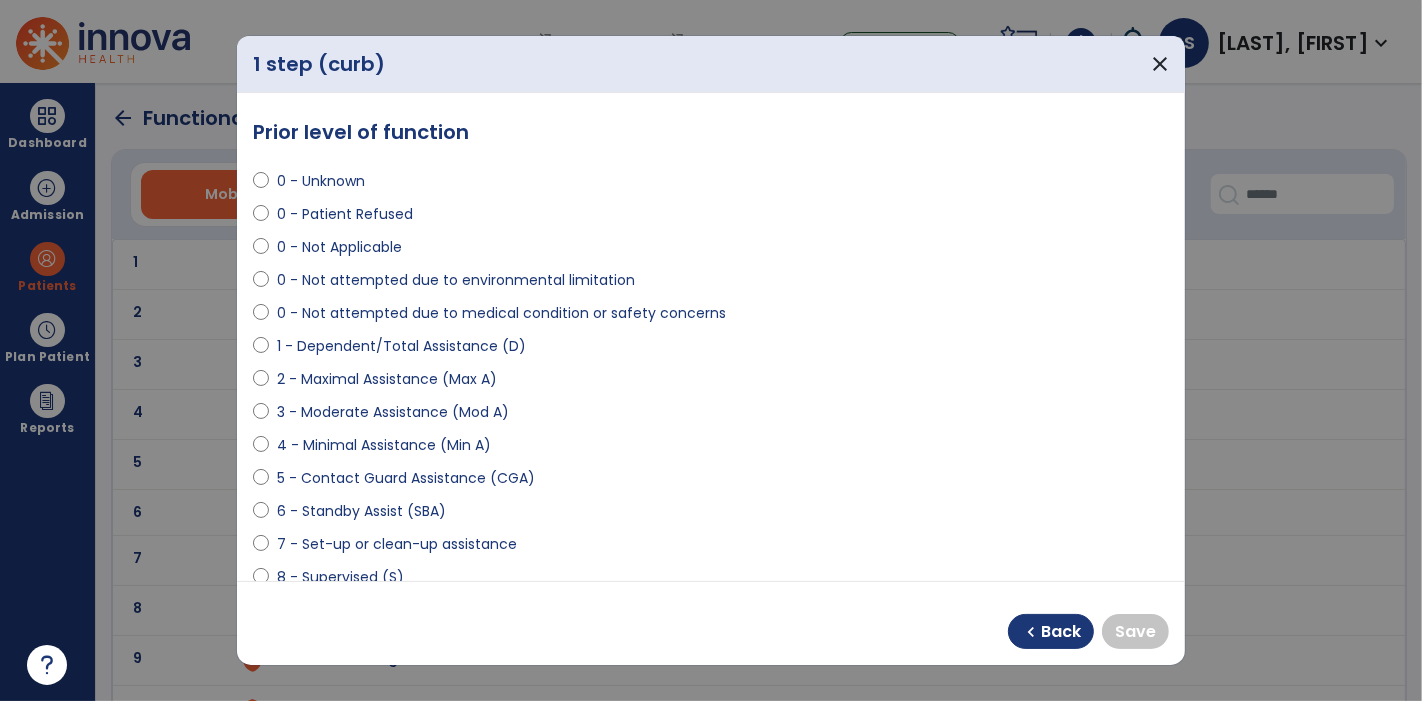 click on "0 - Not Applicable" at bounding box center [339, 247] 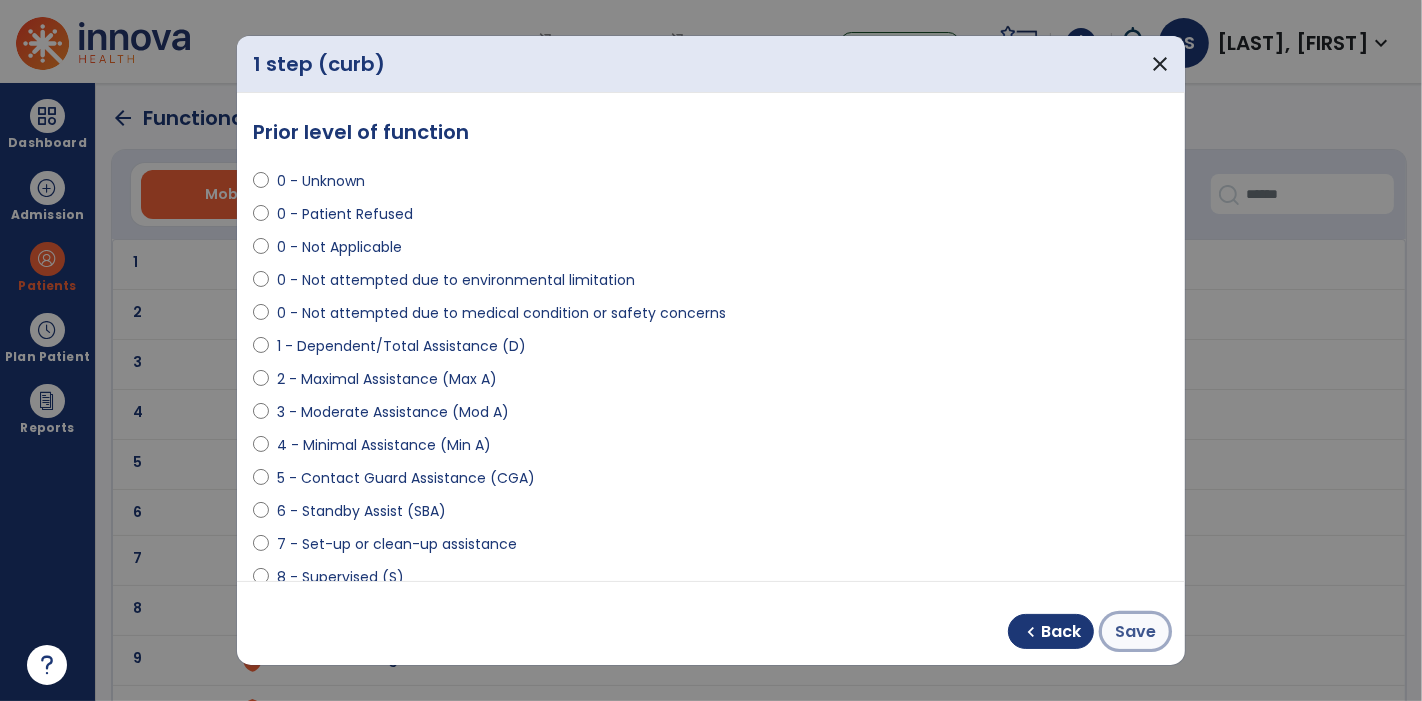 click on "Save" at bounding box center (1135, 632) 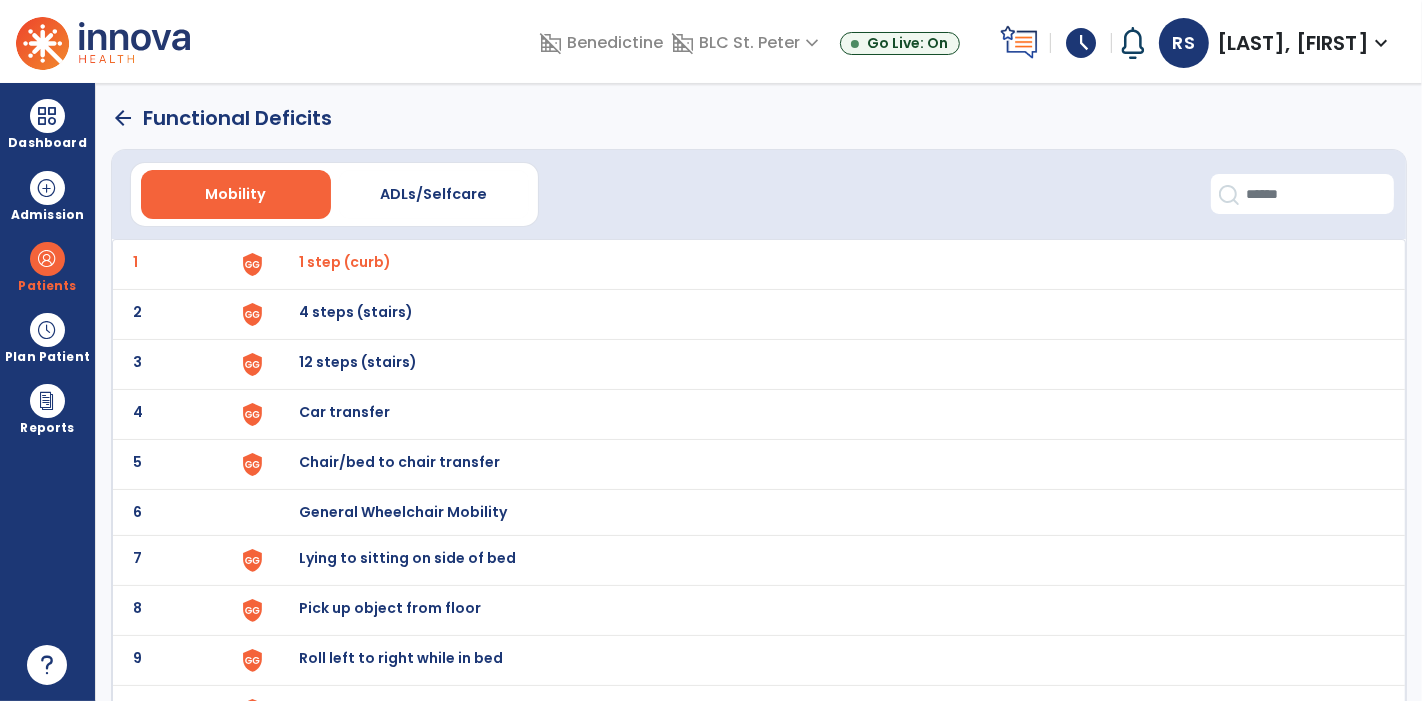 click on "4 steps (stairs)" at bounding box center (345, 262) 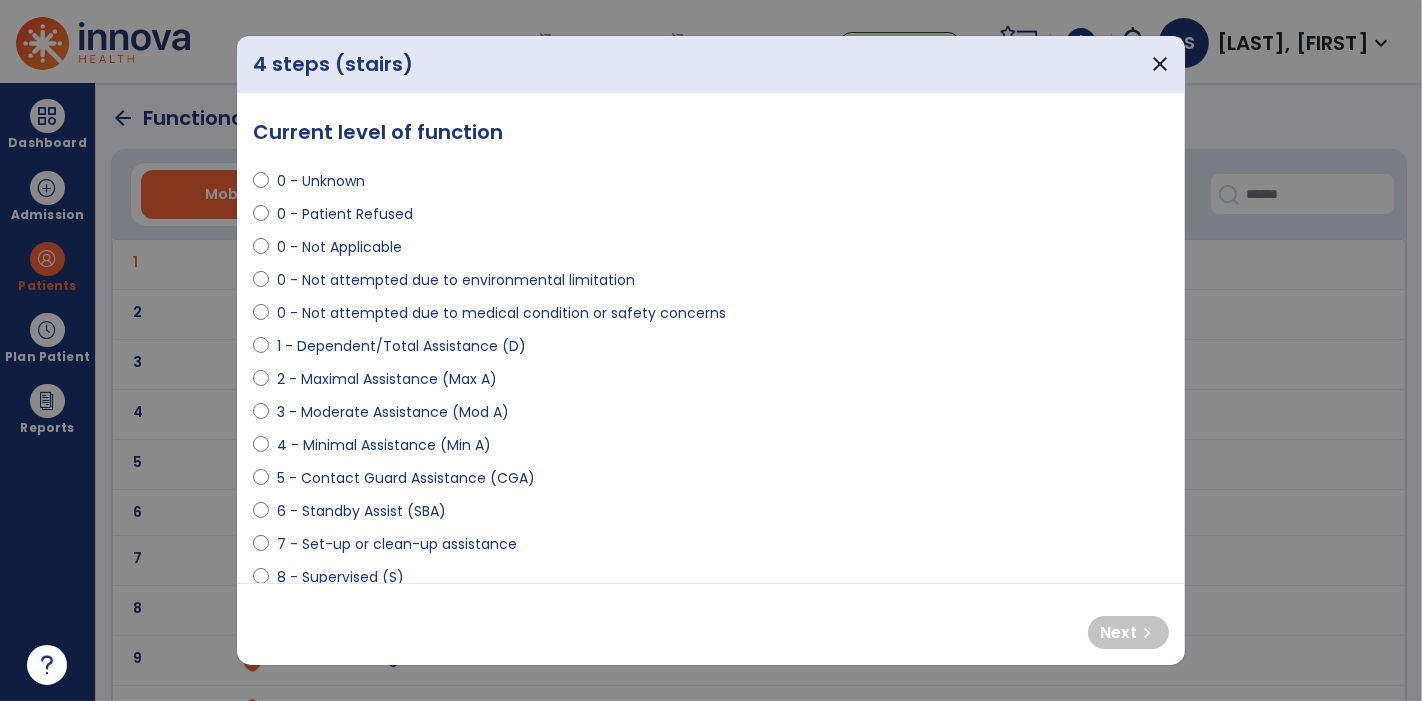 click on "0 - Not Applicable" at bounding box center (339, 247) 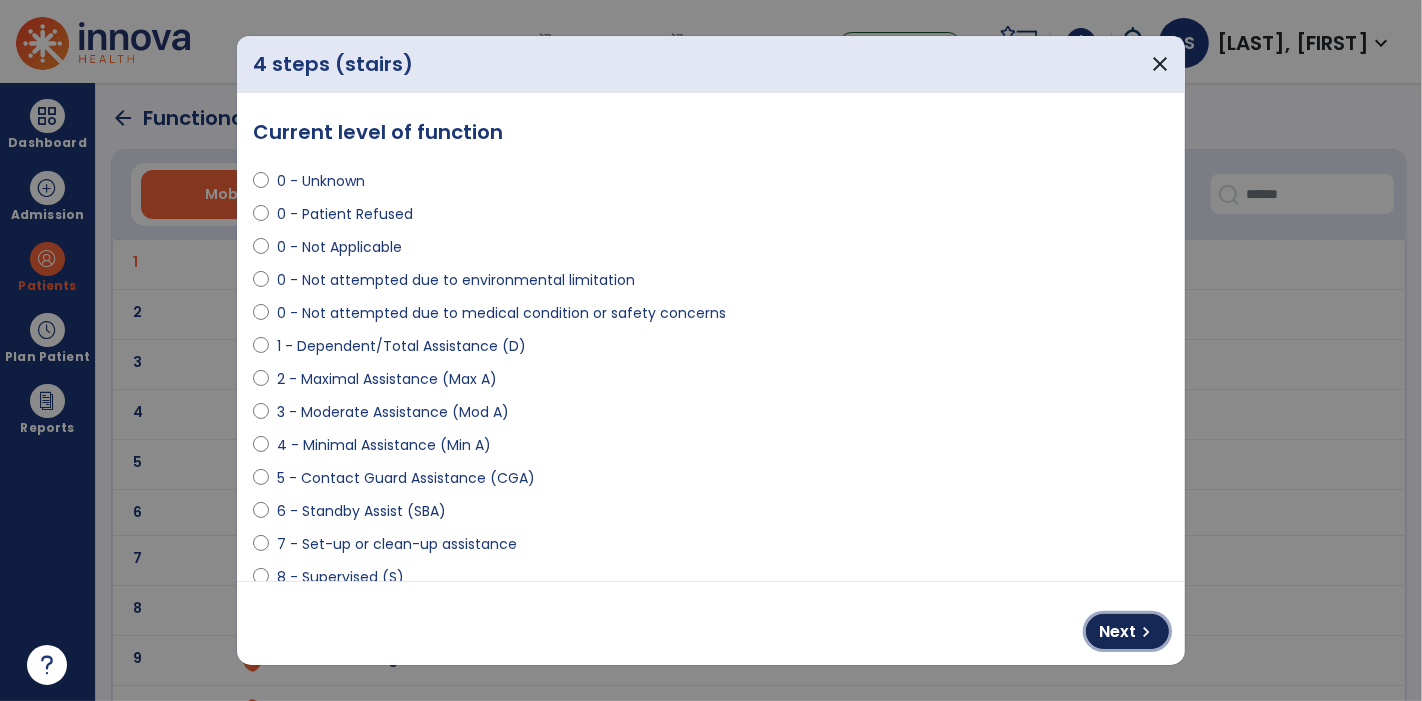 click on "Next" at bounding box center [1117, 632] 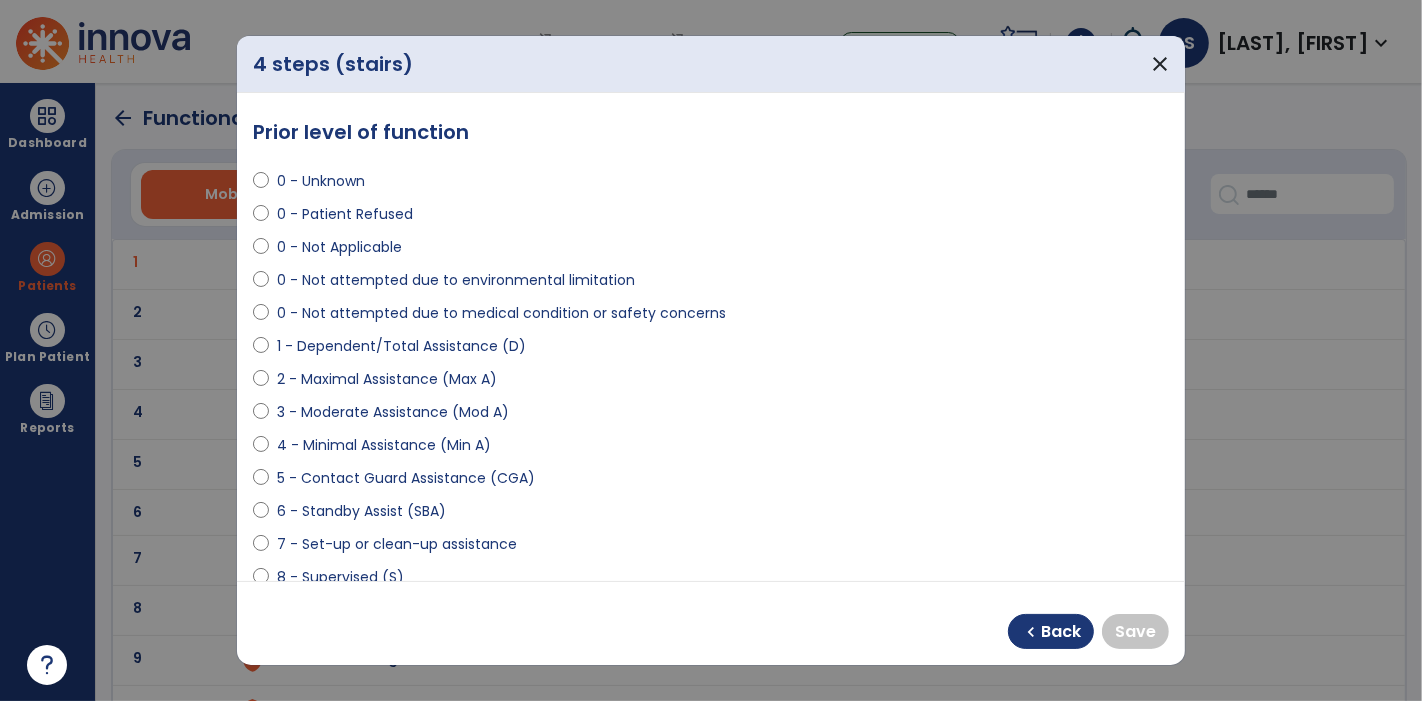 click on "0 - Not Applicable" at bounding box center (339, 247) 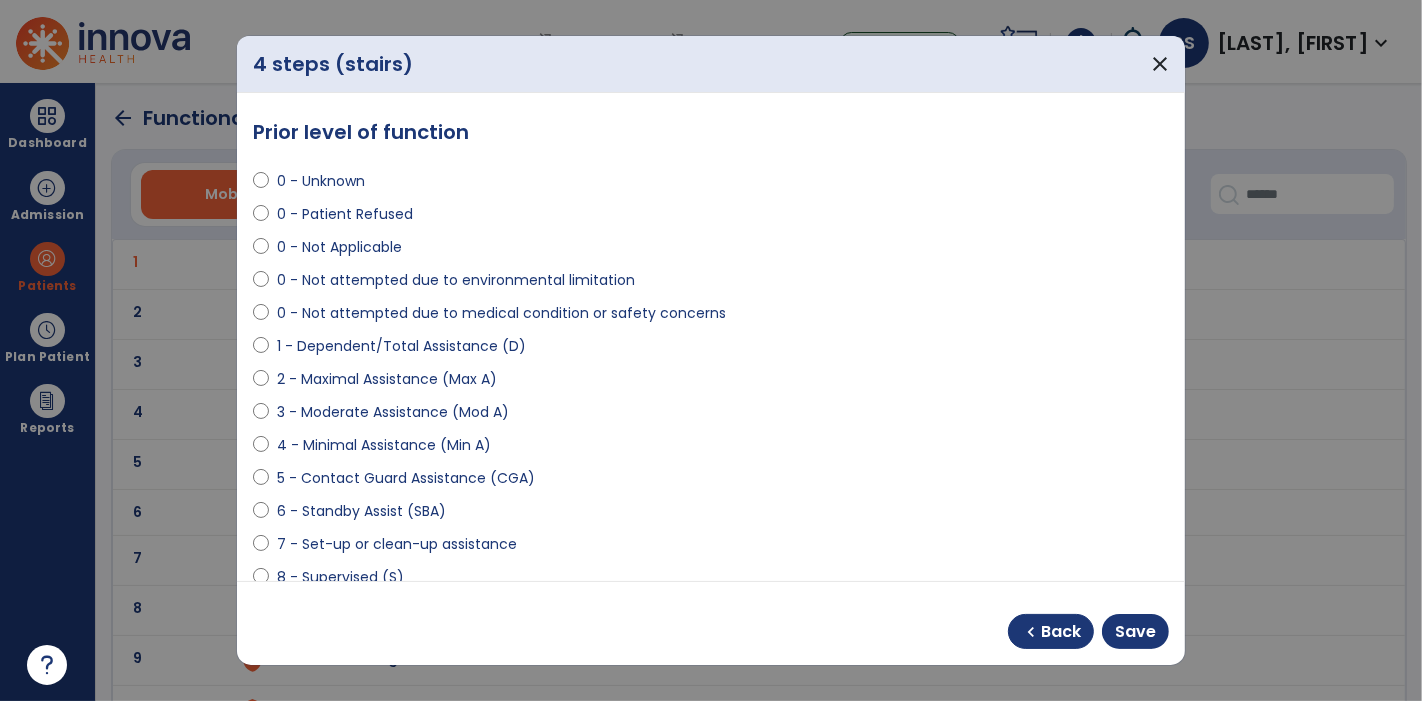 select on "**********" 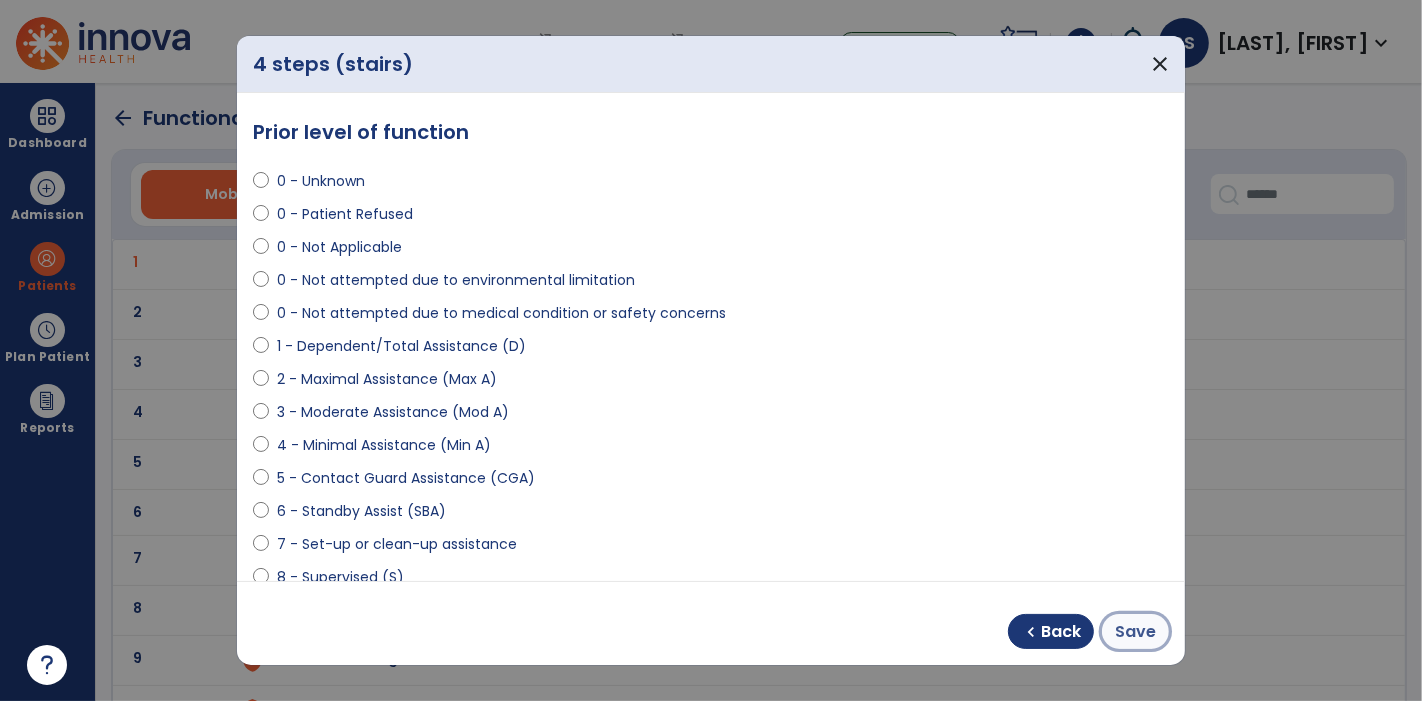 click on "Save" at bounding box center (1135, 632) 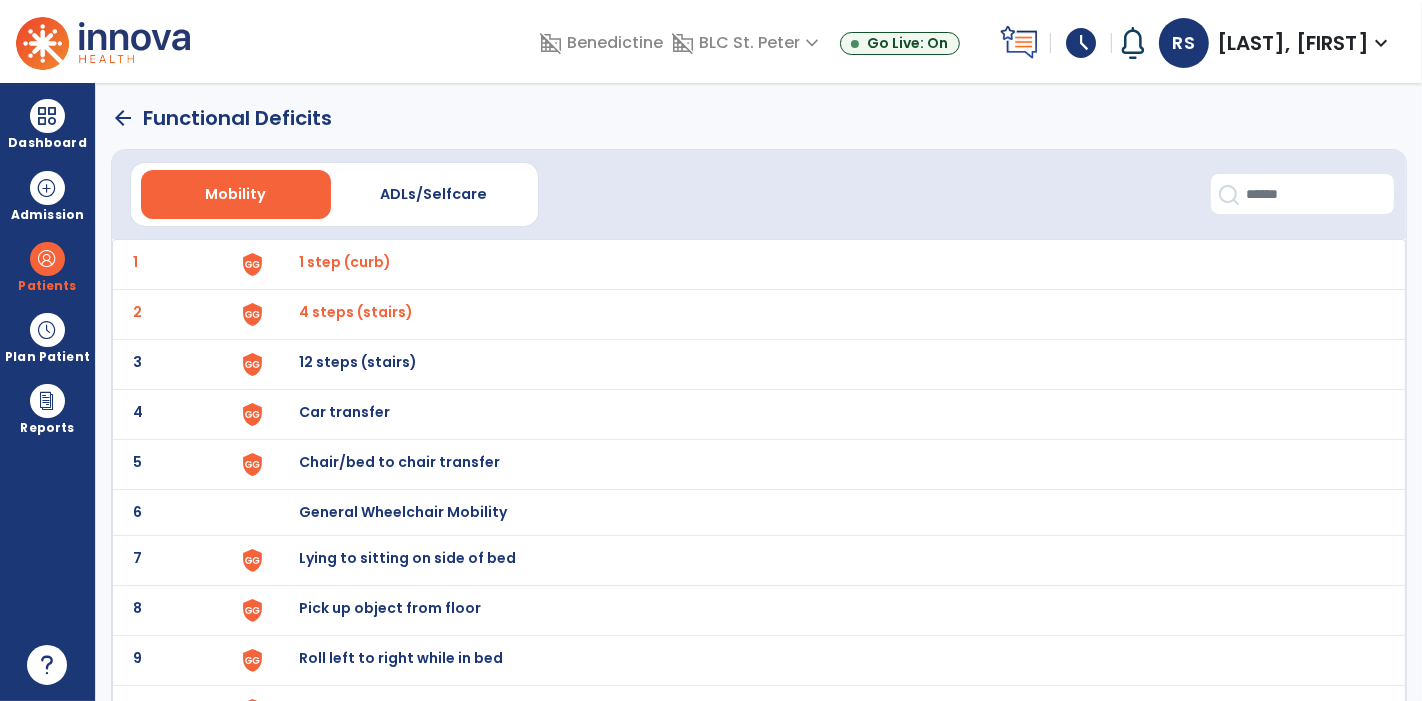 click on "3 12 steps (stairs)" 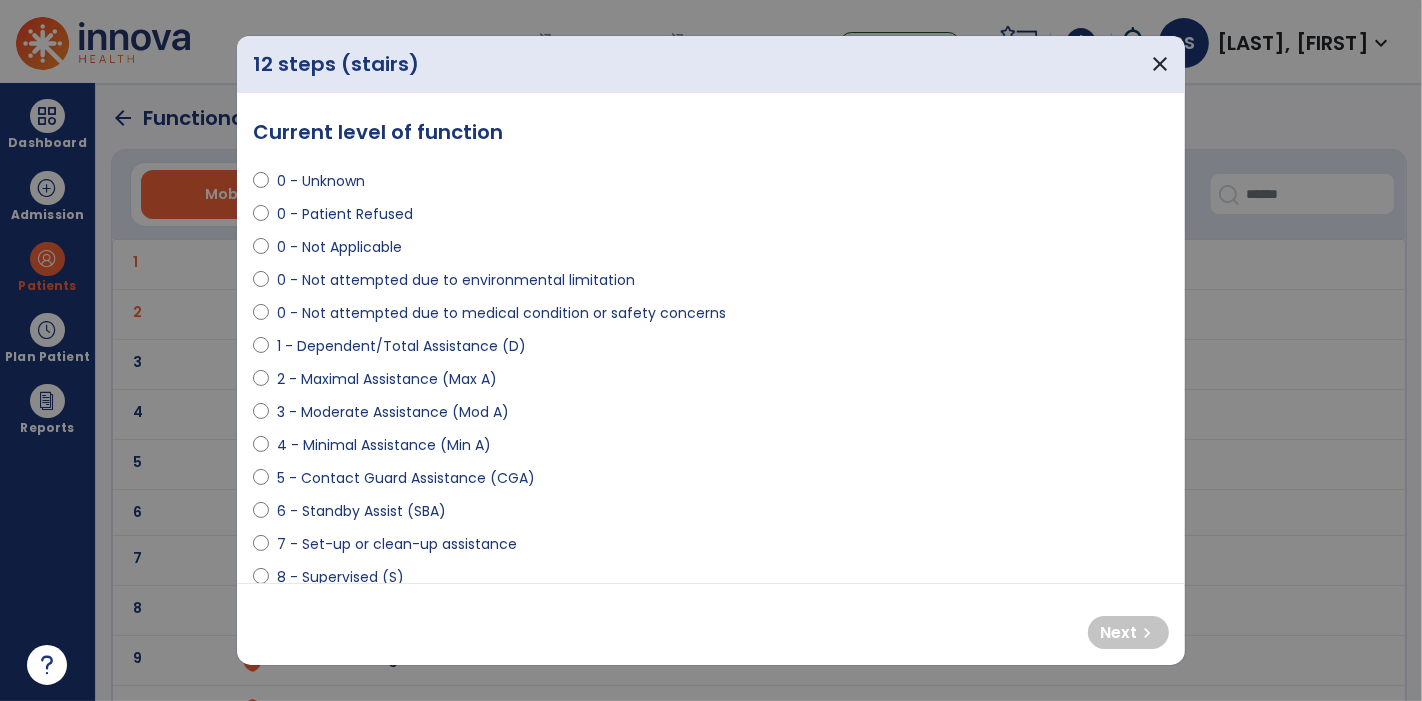 click on "0 - Not Applicable" at bounding box center (339, 247) 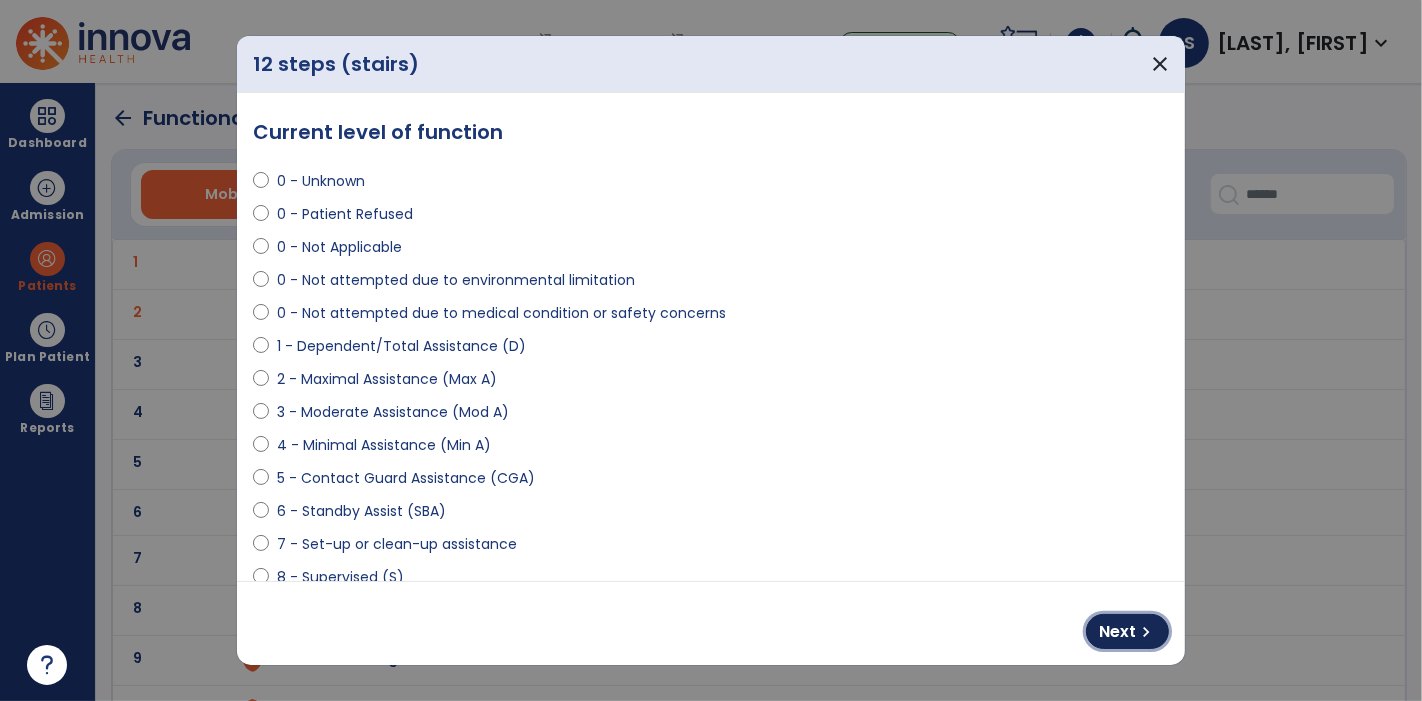 drag, startPoint x: 1117, startPoint y: 629, endPoint x: 1061, endPoint y: 604, distance: 61.326992 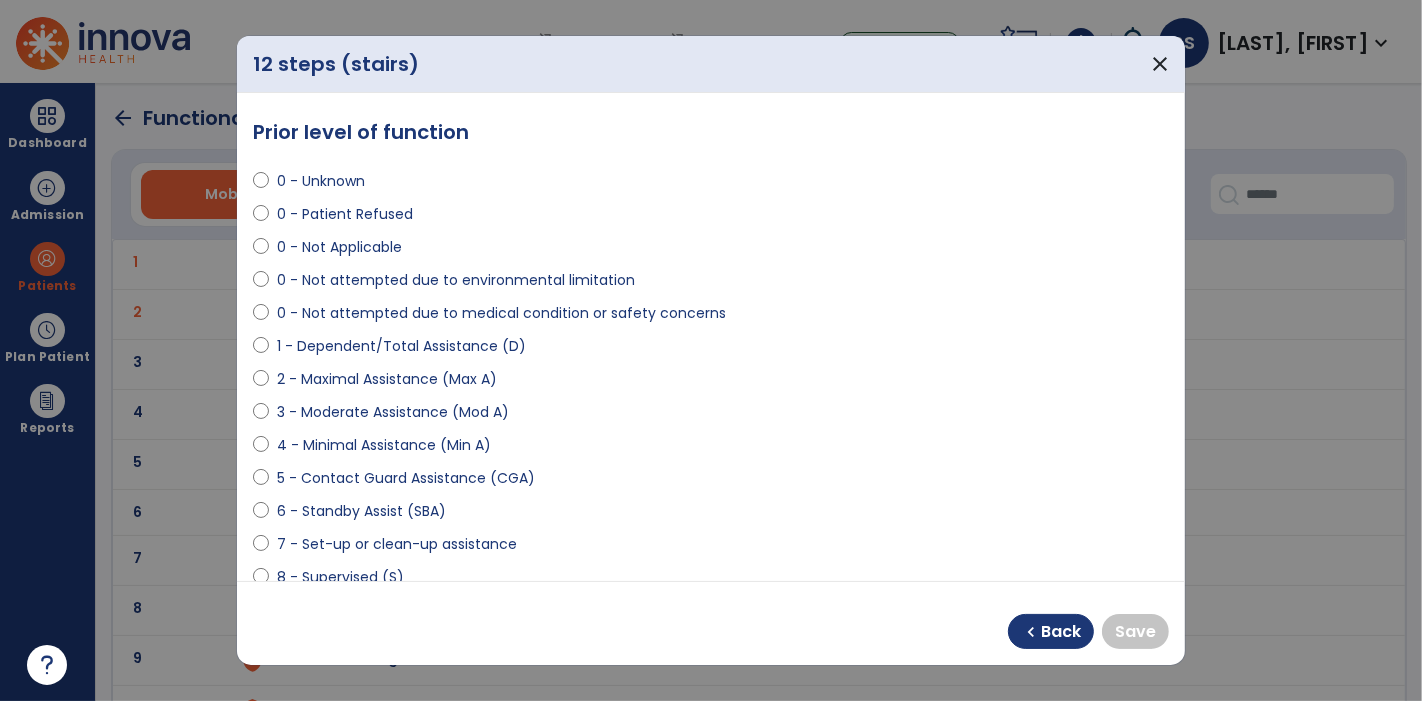 click on "0 - Not Applicable" at bounding box center (339, 247) 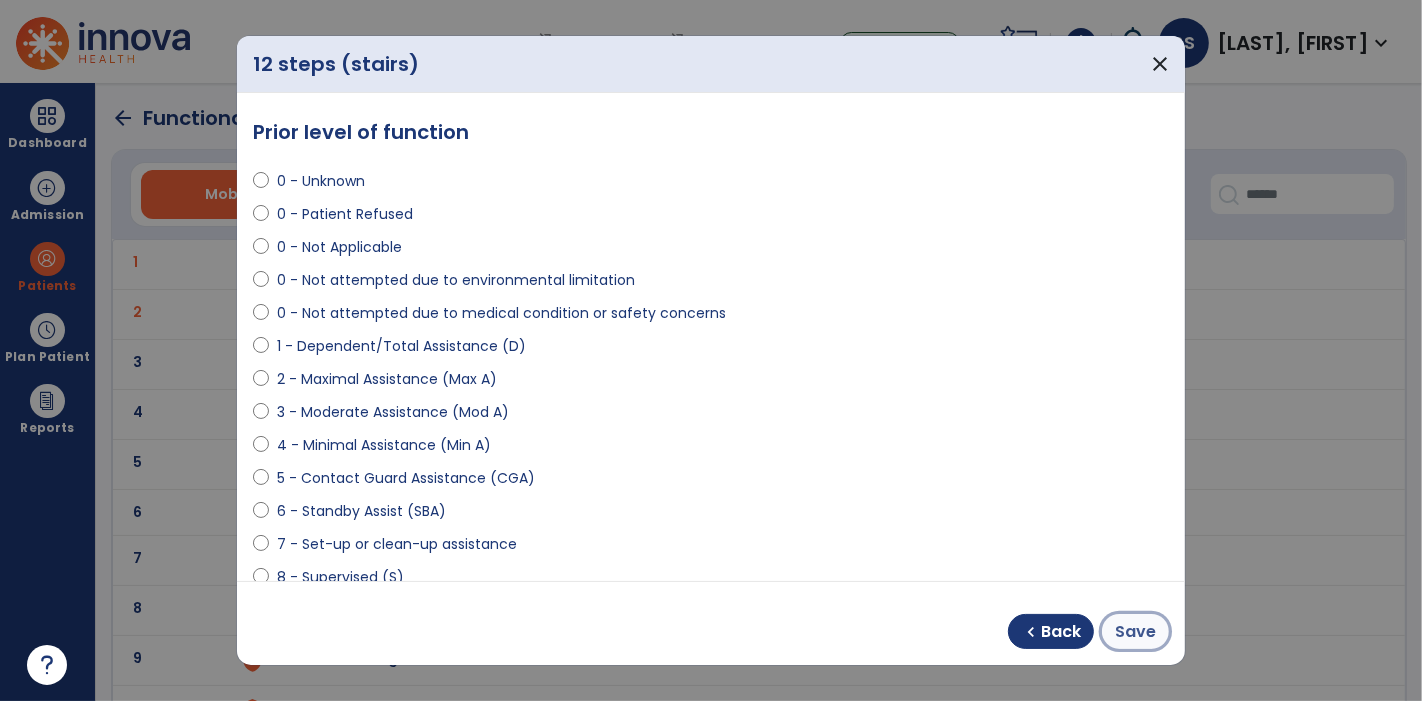 click on "Save" at bounding box center (1135, 631) 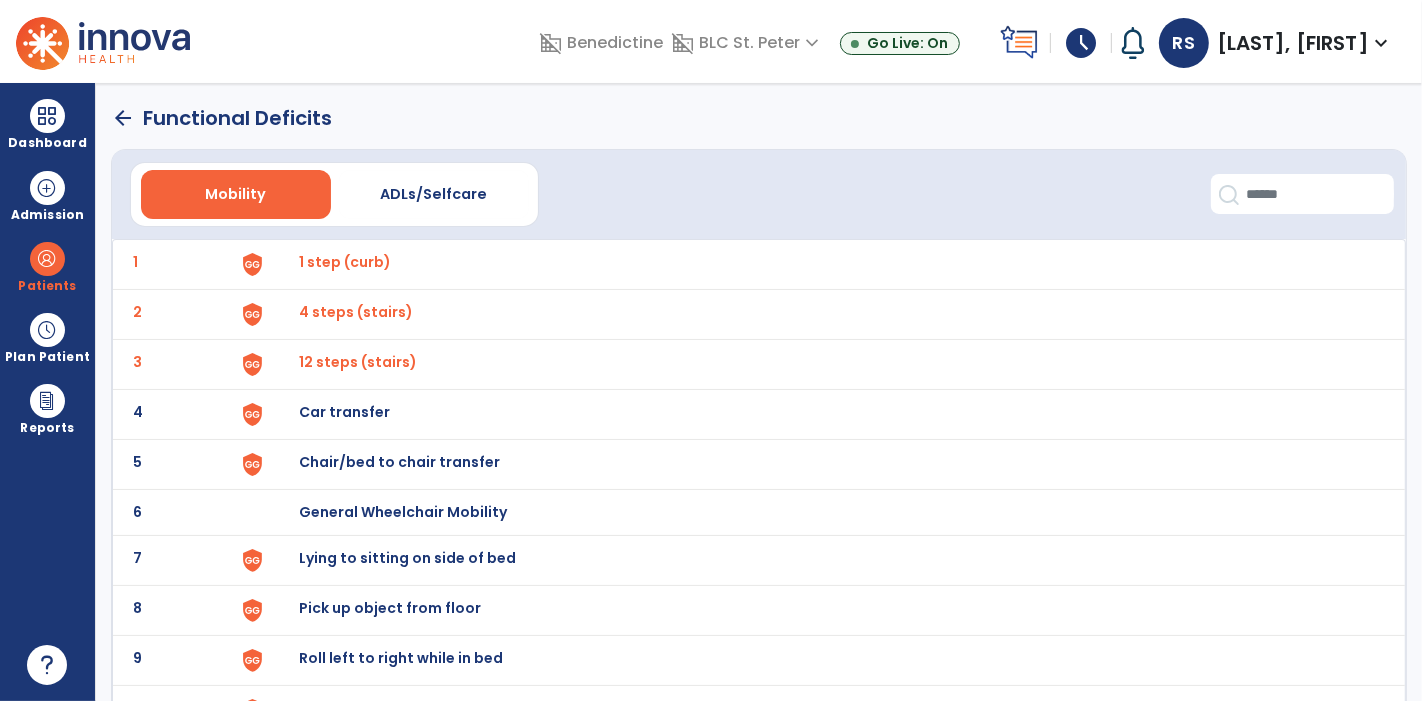 click on "Car transfer" at bounding box center (345, 262) 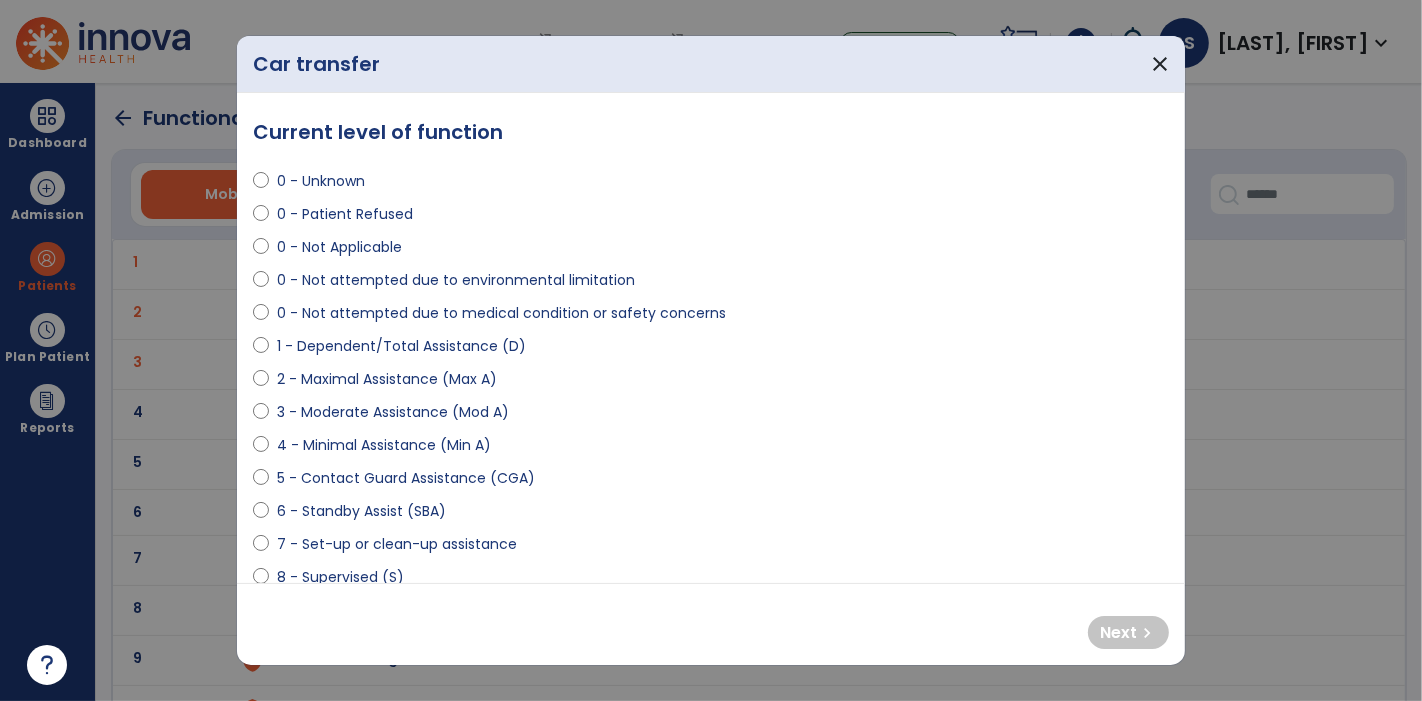 click on "0 - Not attempted due to environmental limitation" at bounding box center [456, 280] 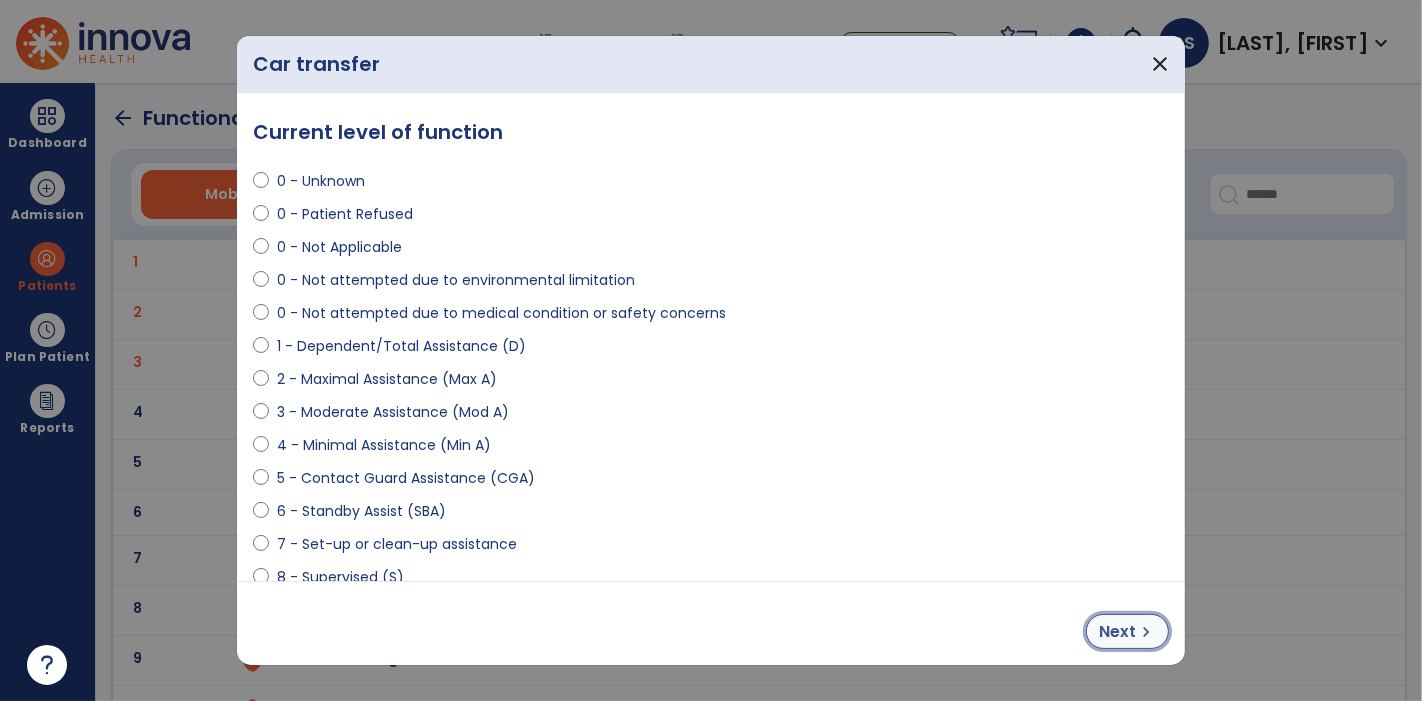 click on "Next" at bounding box center (1117, 632) 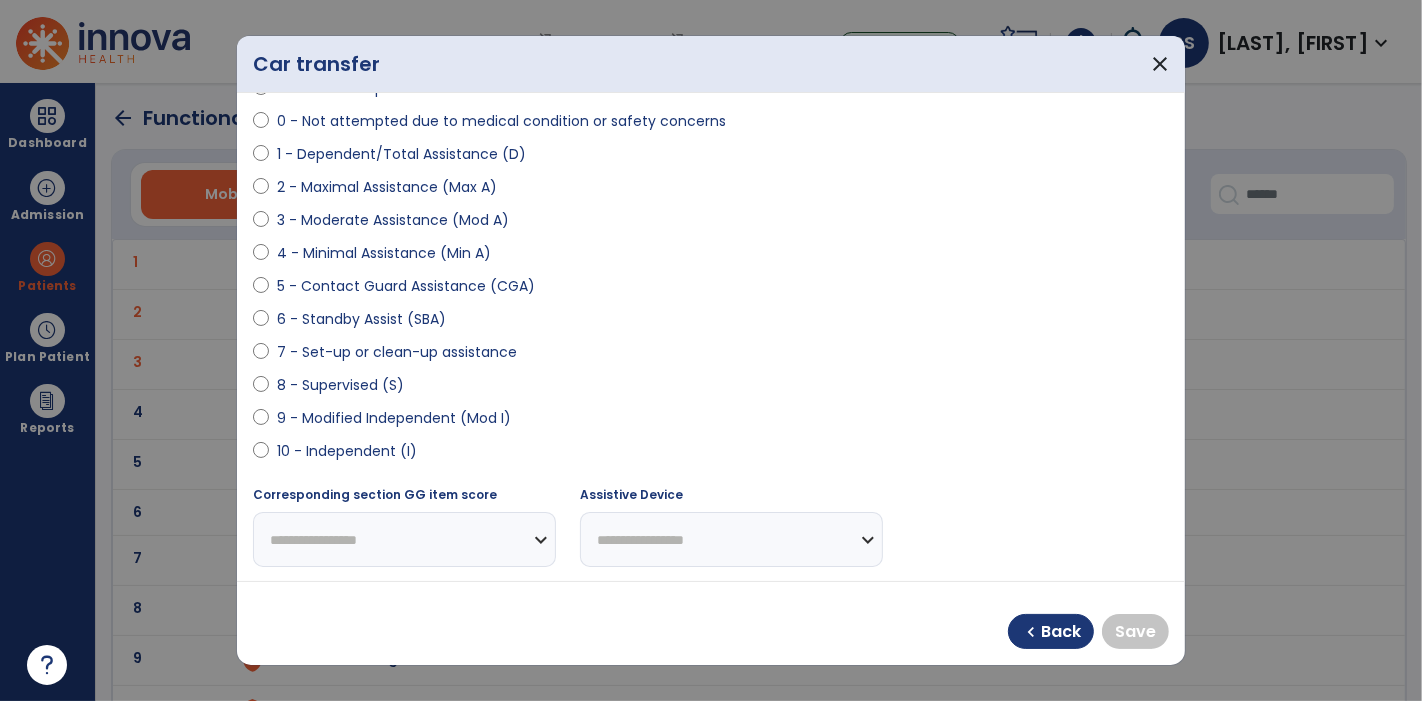 scroll, scrollTop: 296, scrollLeft: 0, axis: vertical 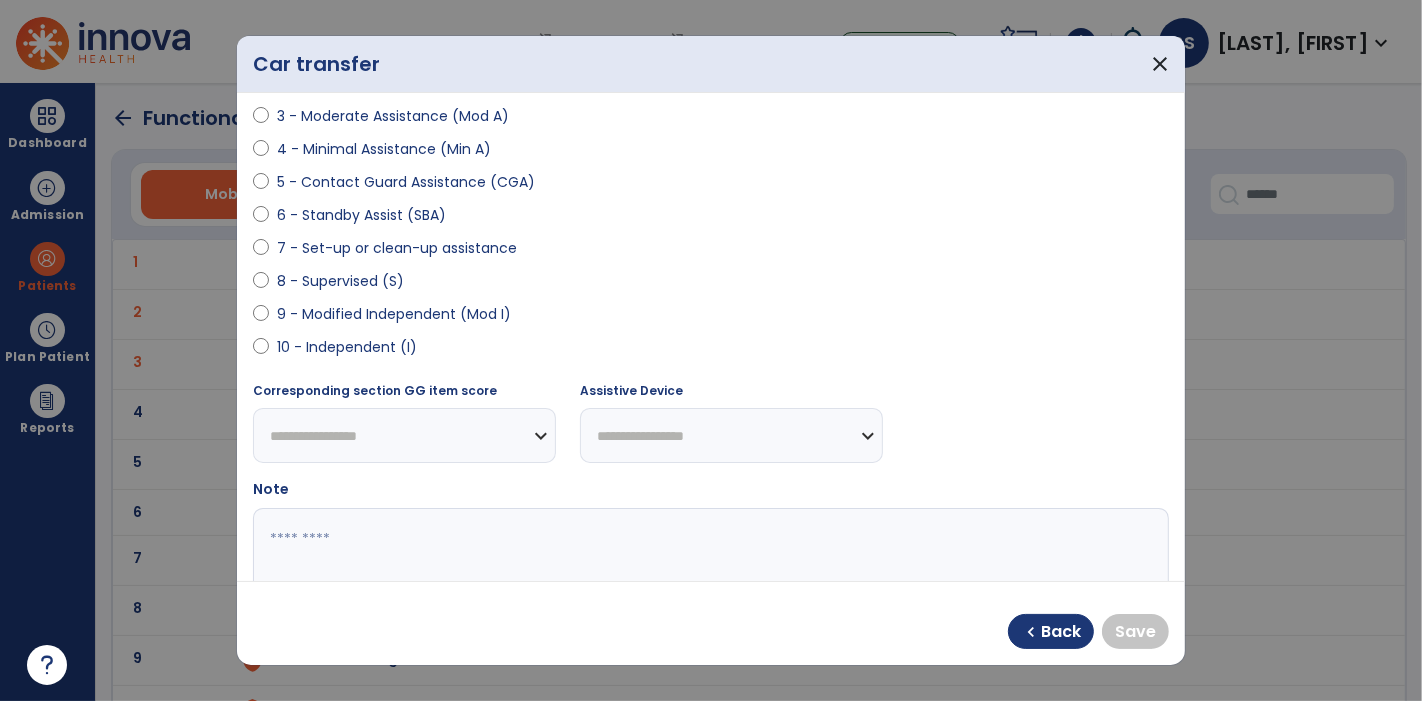click on "9 - Modified Independent (Mod I)" at bounding box center (394, 314) 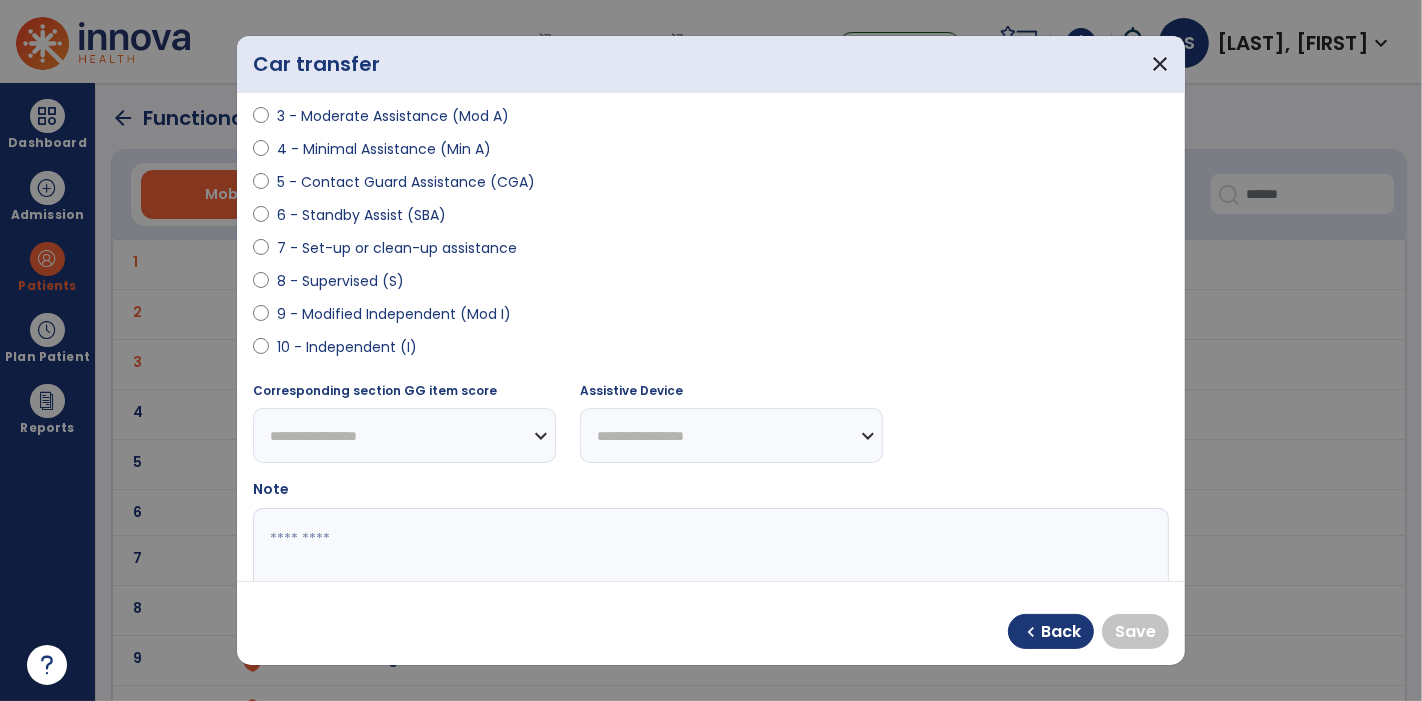 select on "**********" 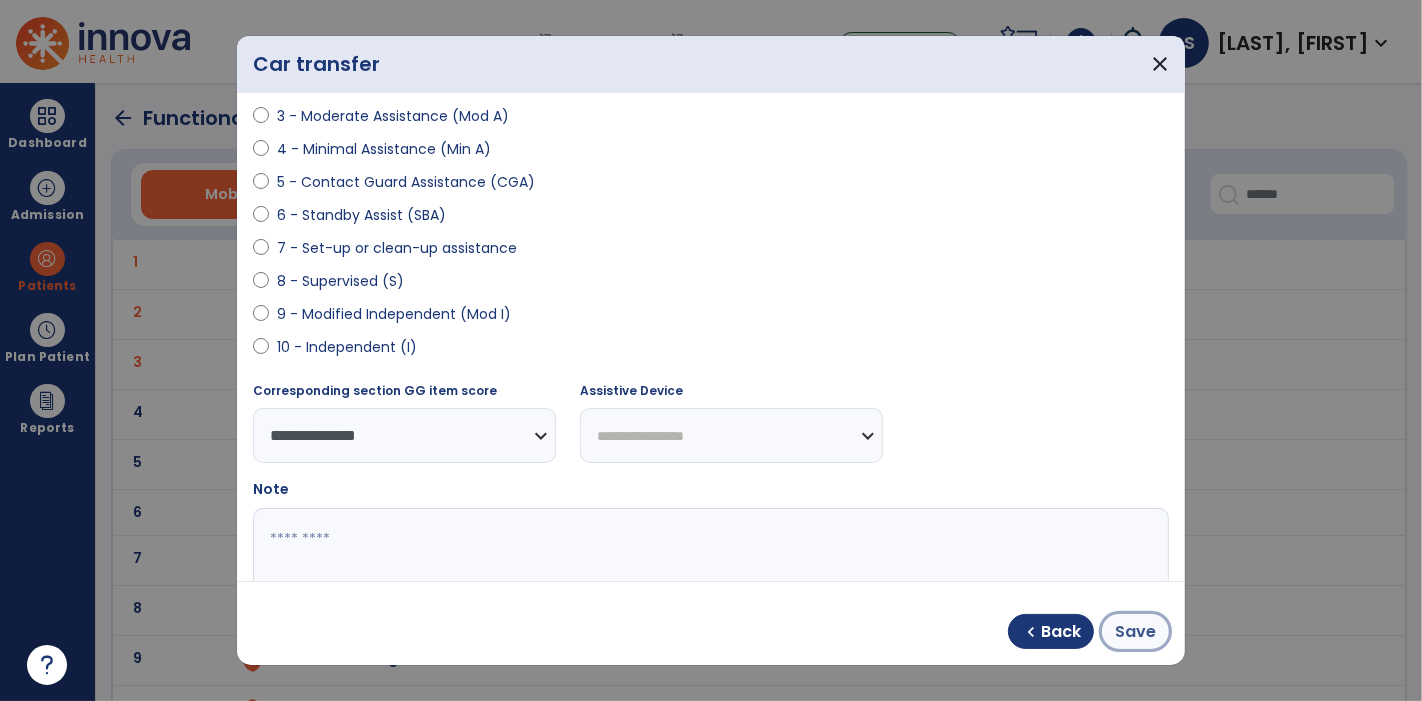 click on "Save" at bounding box center (1135, 632) 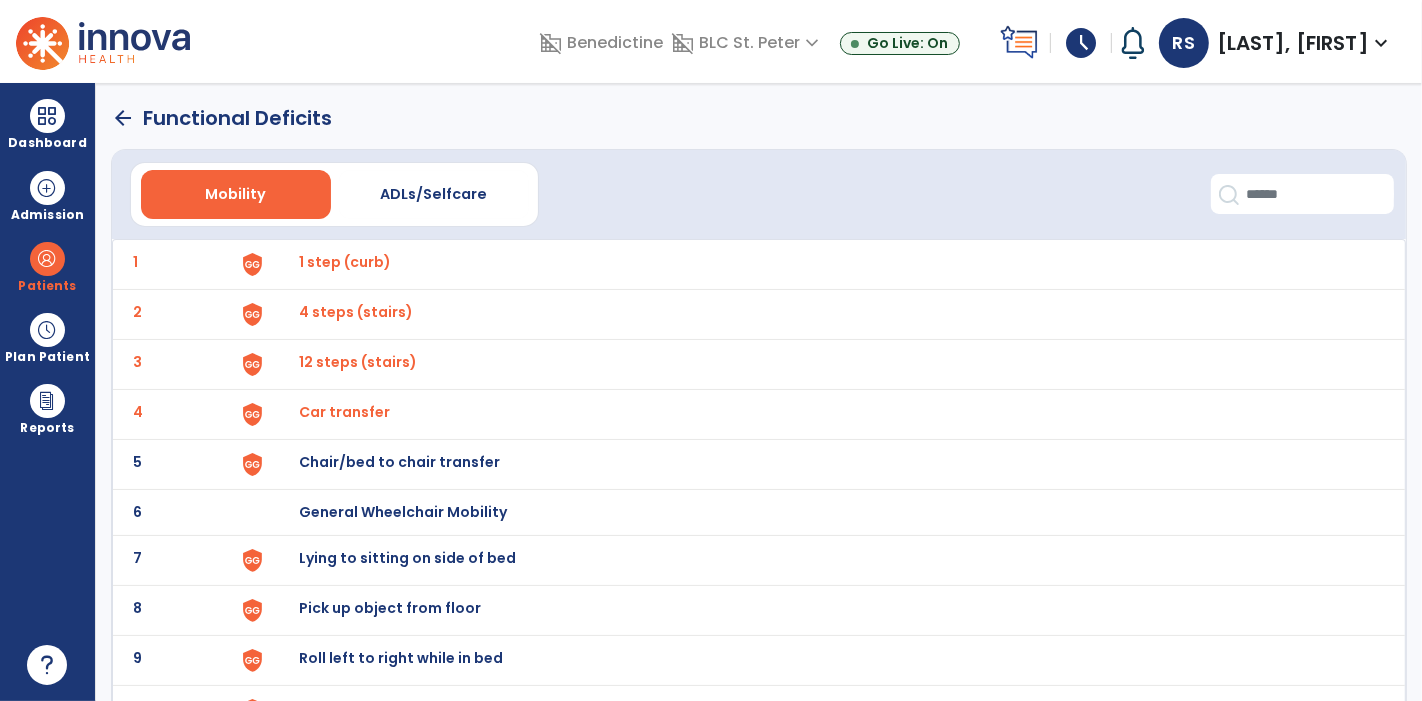 click on "Chair/bed to chair transfer" at bounding box center [345, 262] 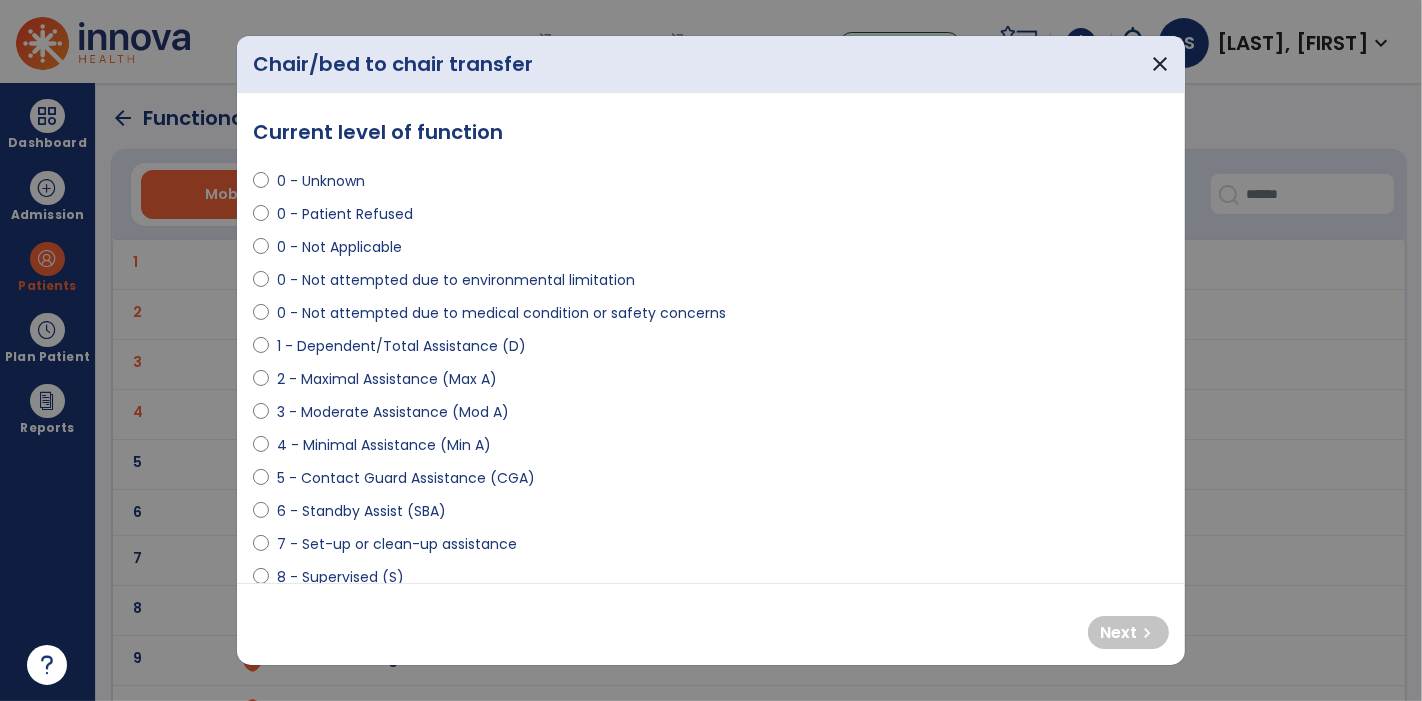 click on "5 - Contact Guard Assistance (CGA)" at bounding box center (406, 478) 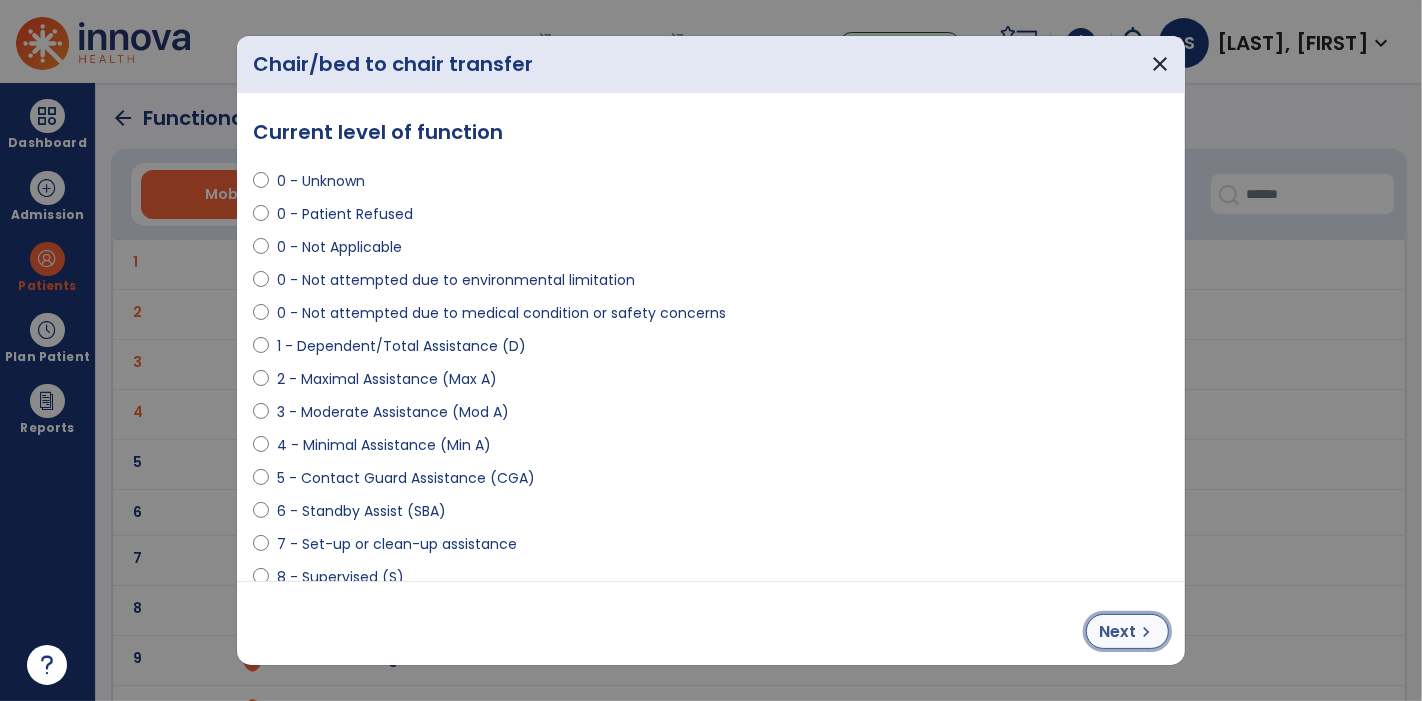 click on "Next" at bounding box center (1117, 632) 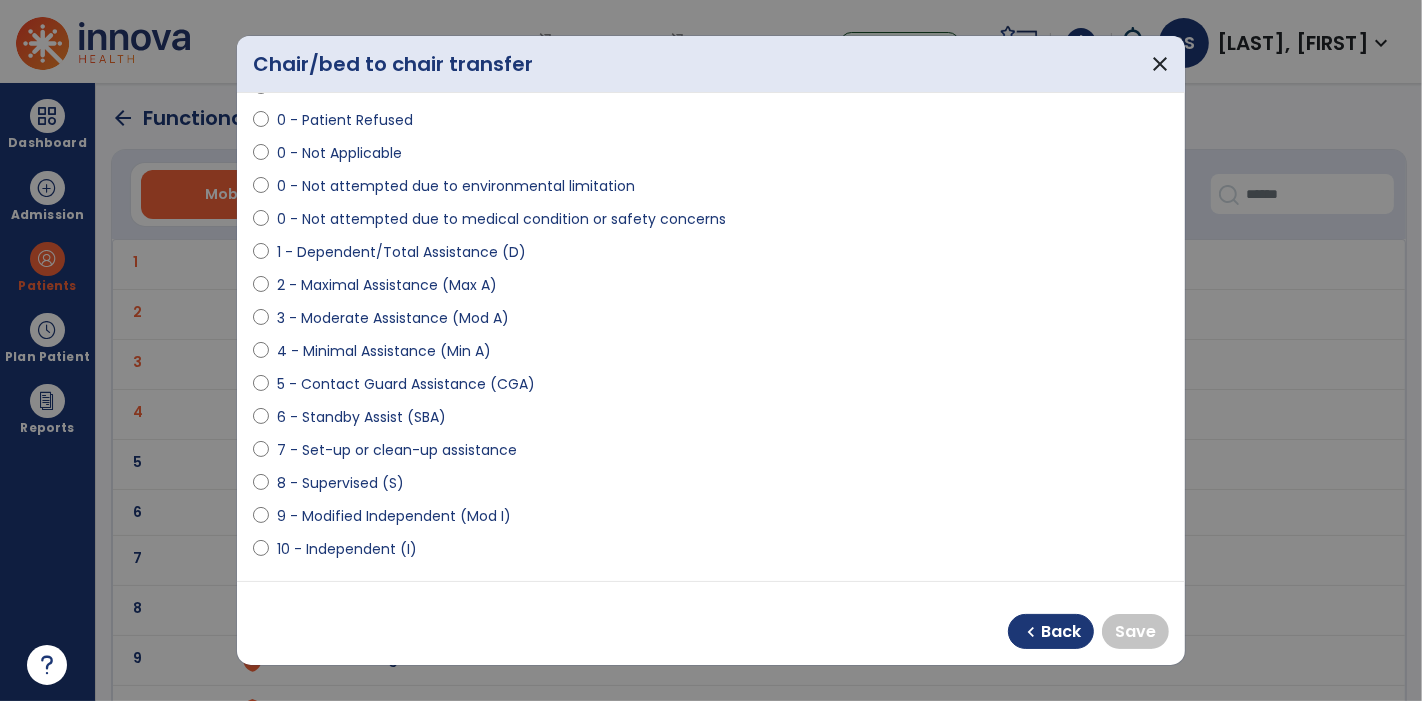 scroll, scrollTop: 148, scrollLeft: 0, axis: vertical 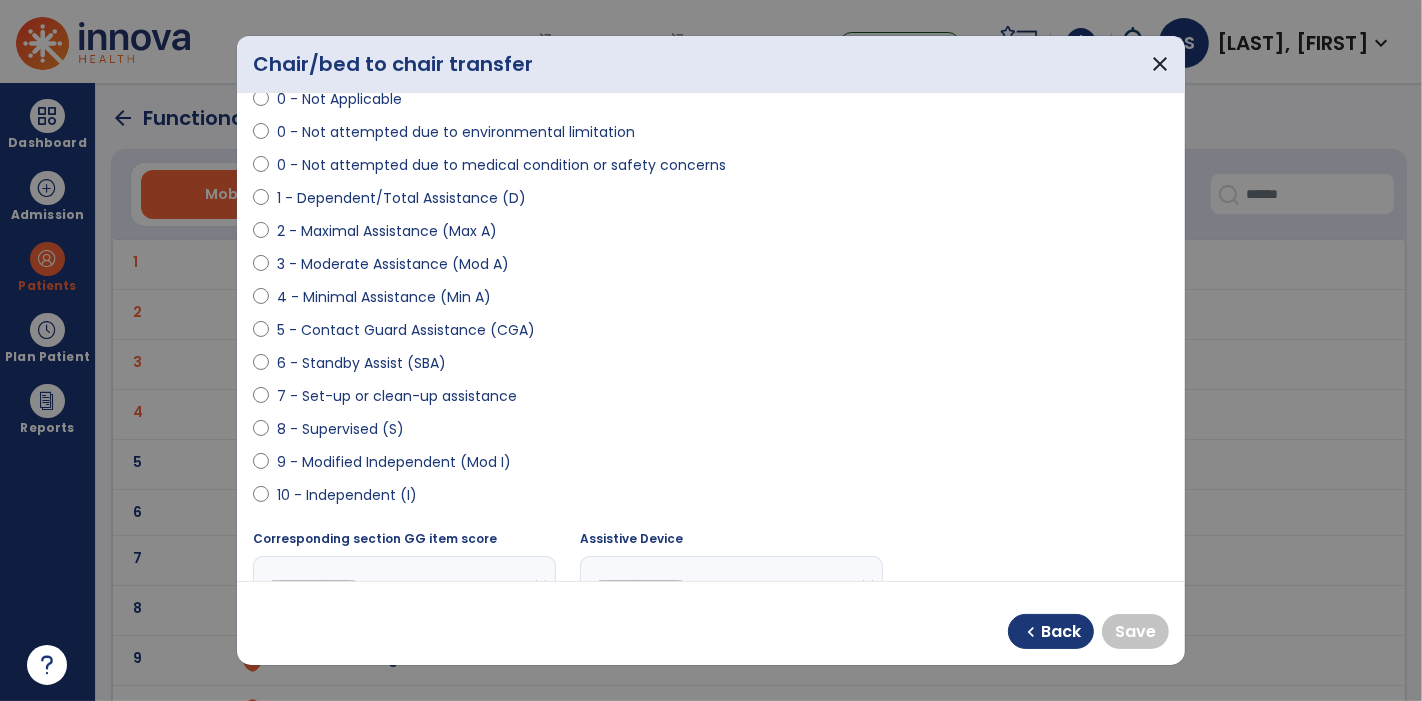 click on "9 - Modified Independent (Mod I)" at bounding box center [394, 462] 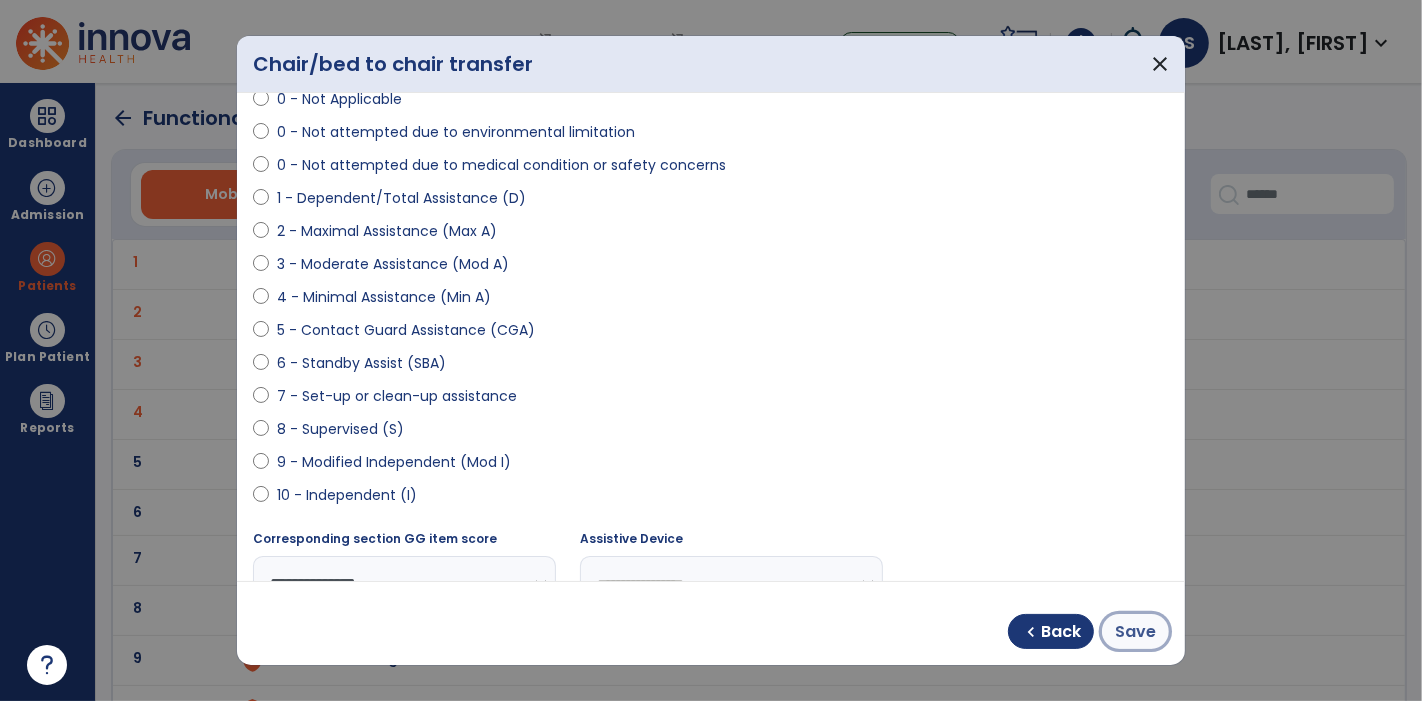 click on "Save" at bounding box center (1135, 631) 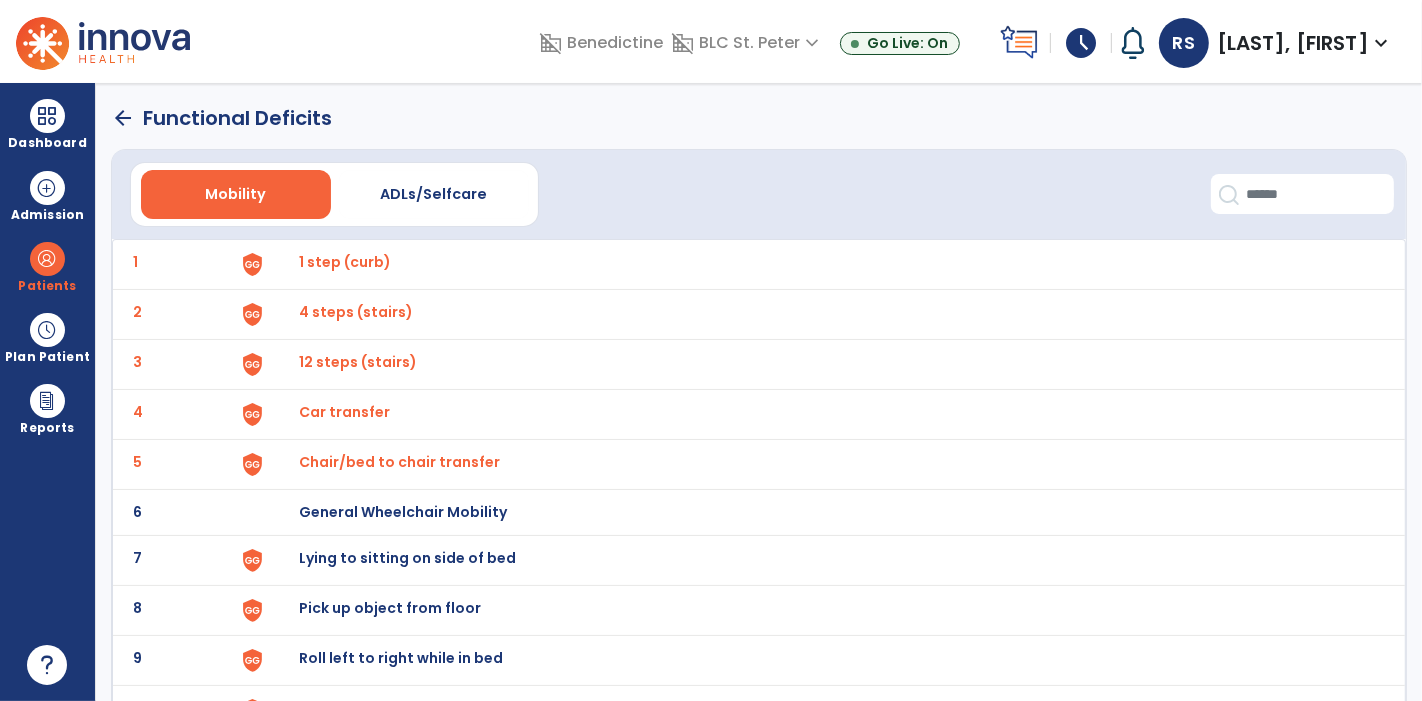 click on "Lying to sitting on side of bed" at bounding box center (345, 262) 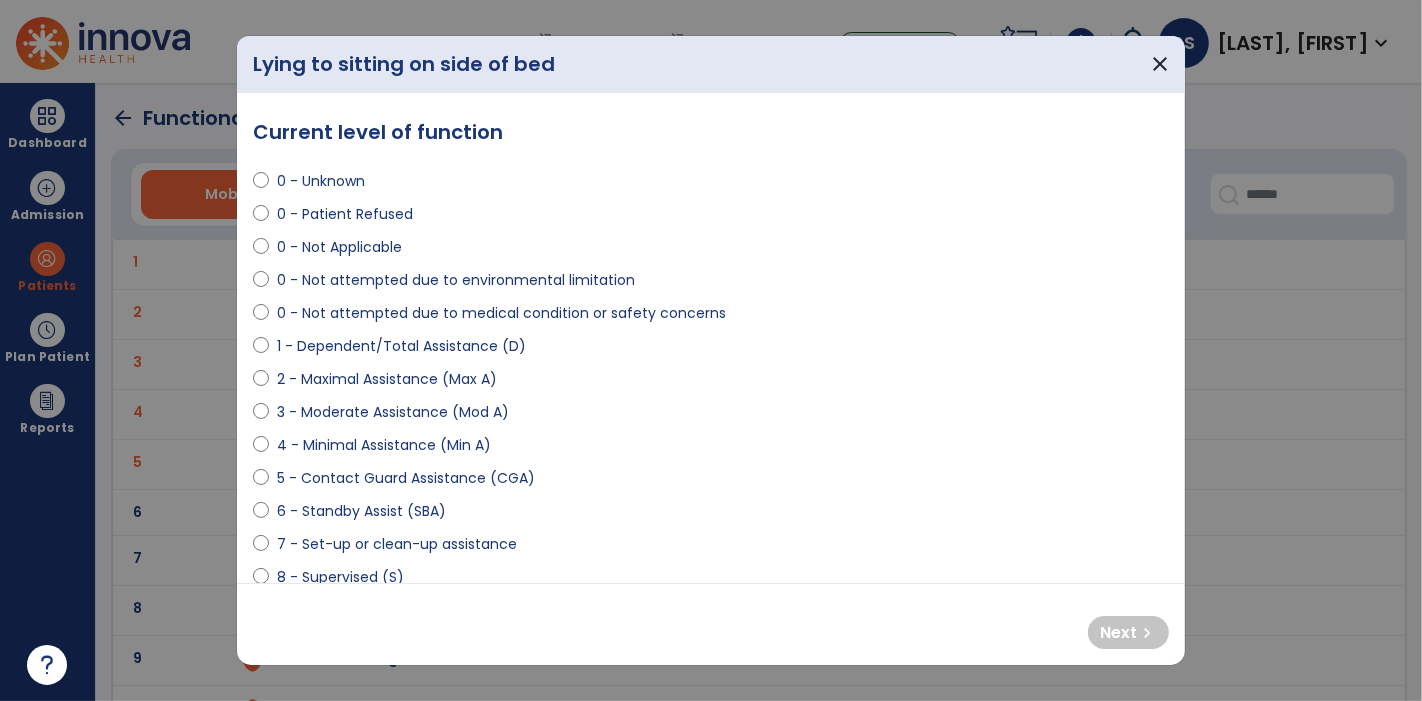 click on "3 - Moderate Assistance (Mod A)" at bounding box center [393, 412] 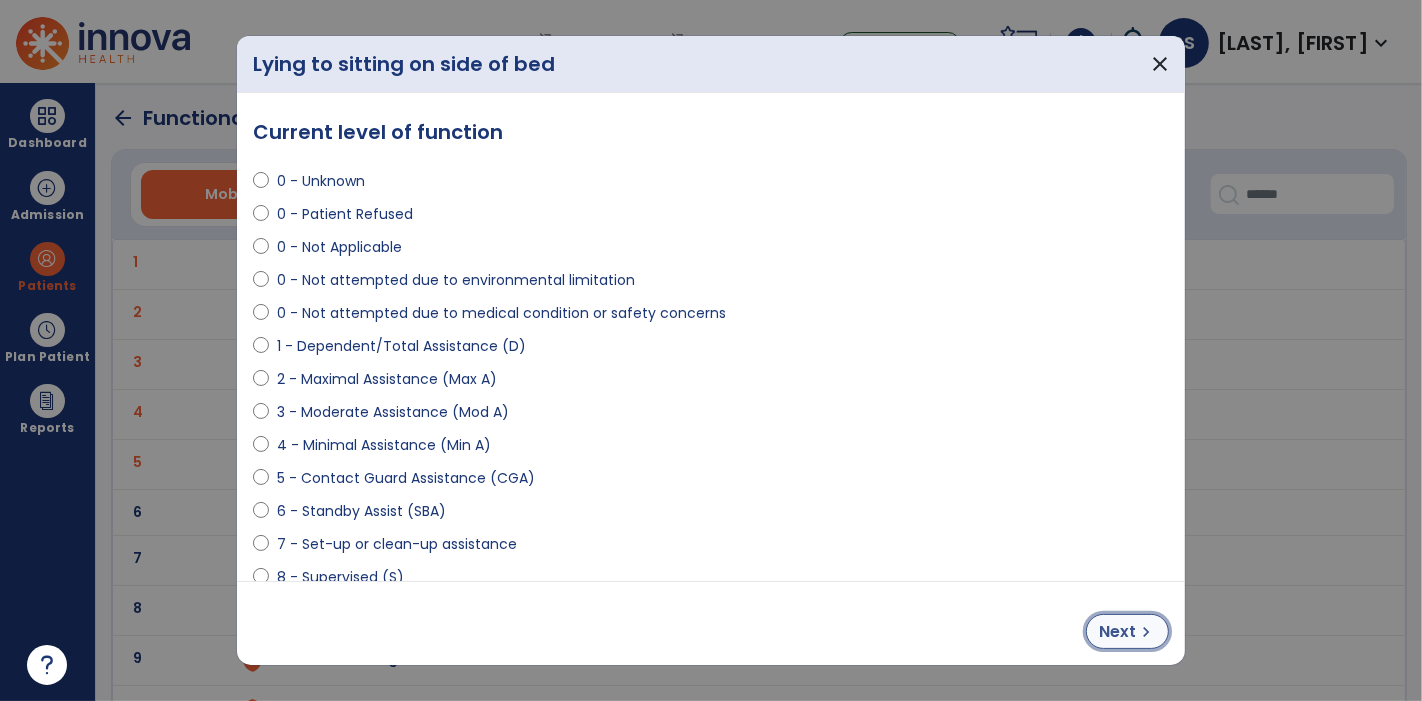 click on "Next" at bounding box center (1117, 632) 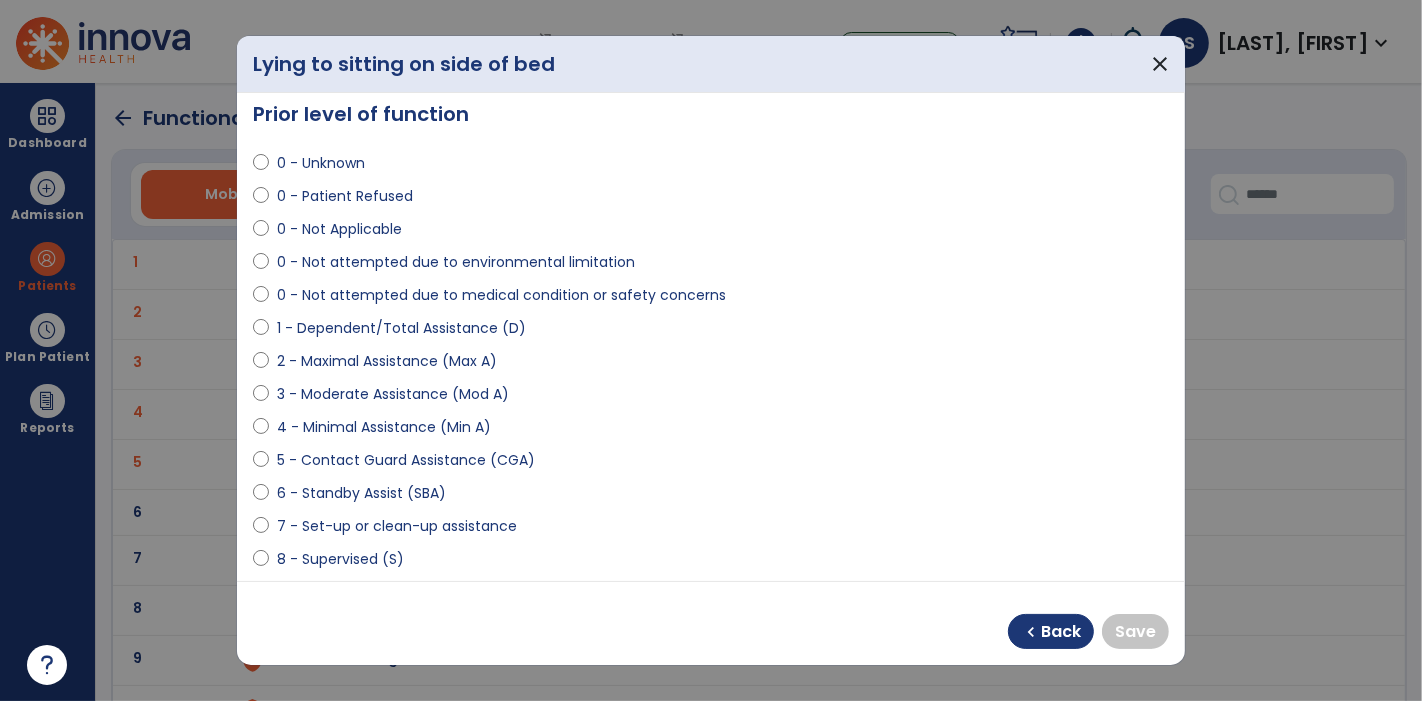 scroll, scrollTop: 0, scrollLeft: 0, axis: both 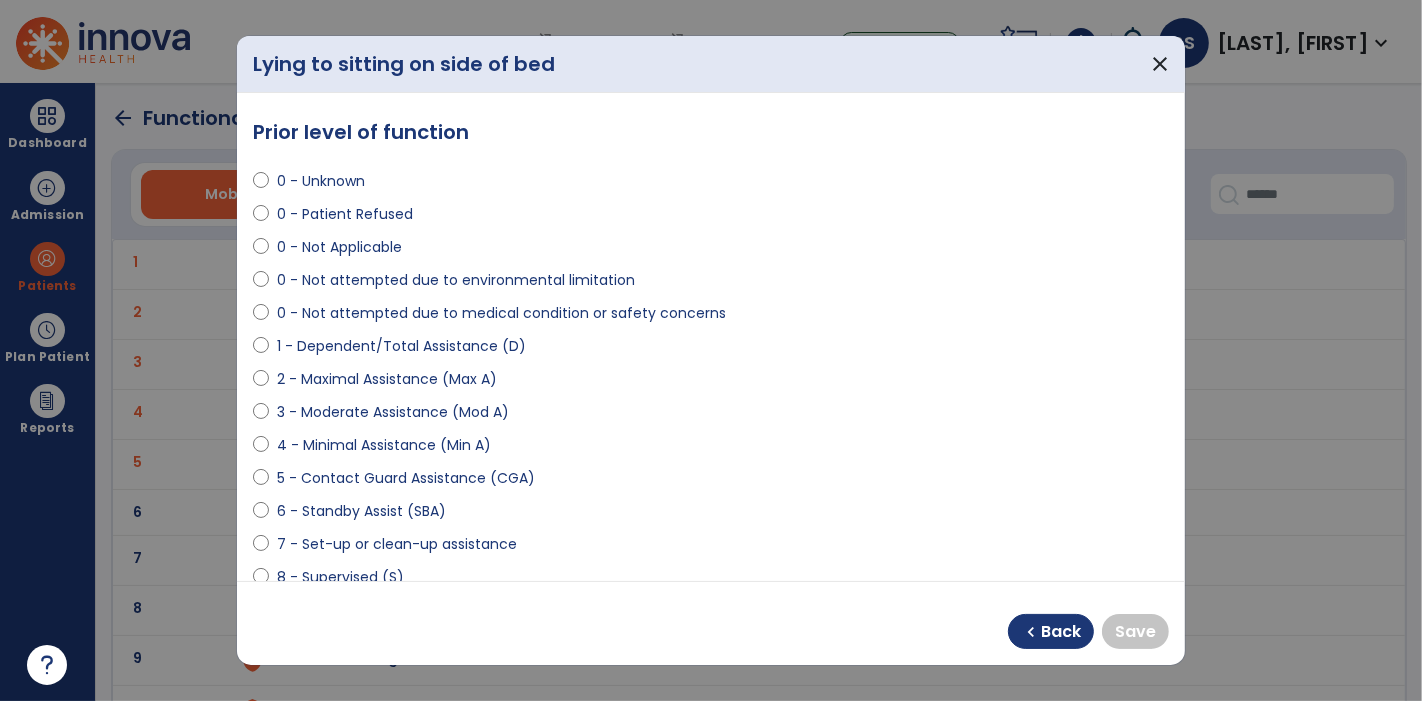 click on "0 - Not Applicable" at bounding box center (339, 247) 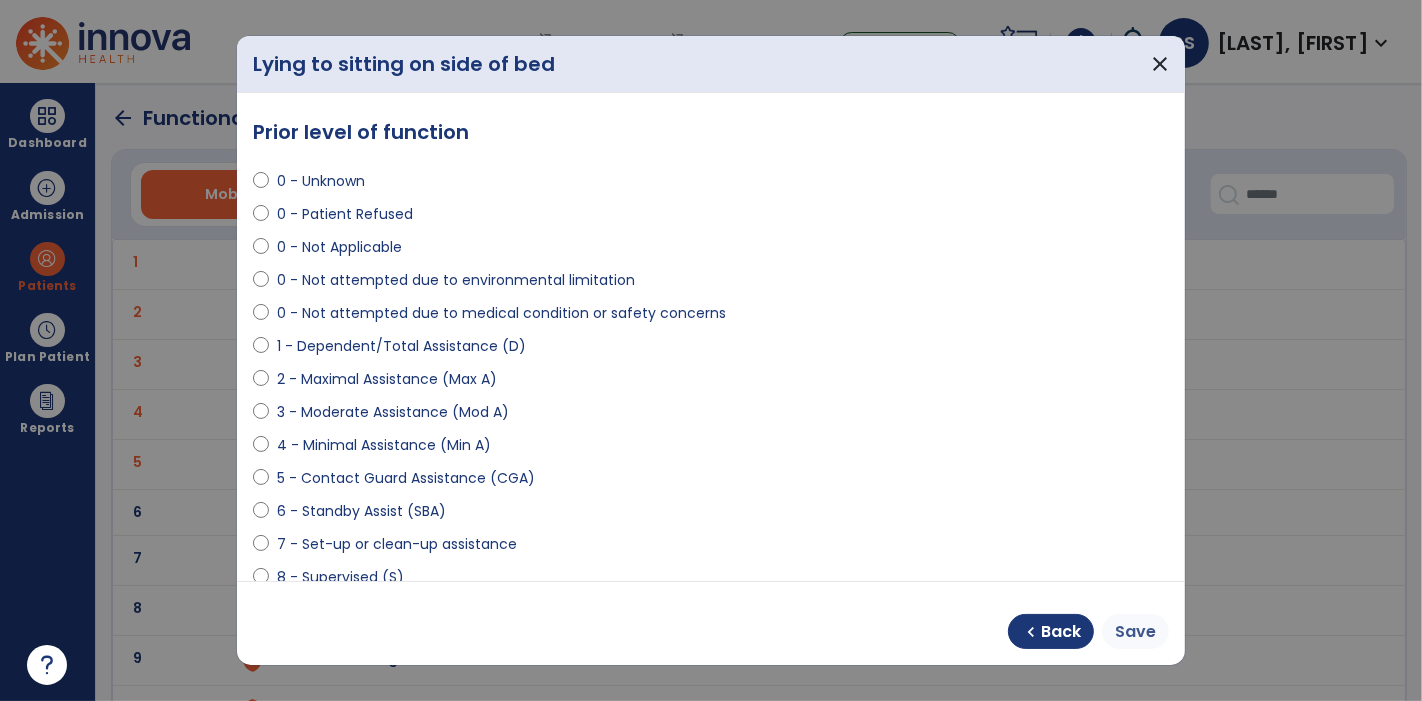 click on "chevron_left  Back Save" at bounding box center [711, 623] 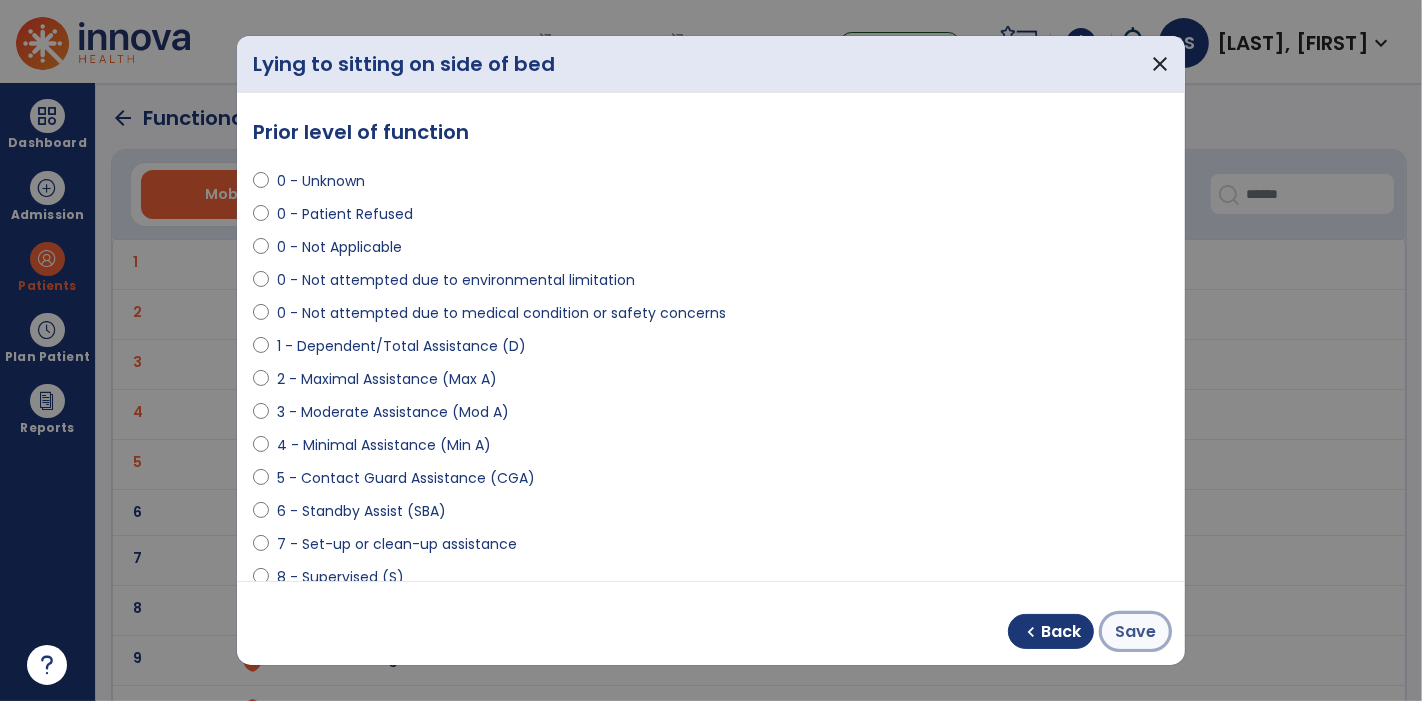 click on "Save" at bounding box center (1135, 632) 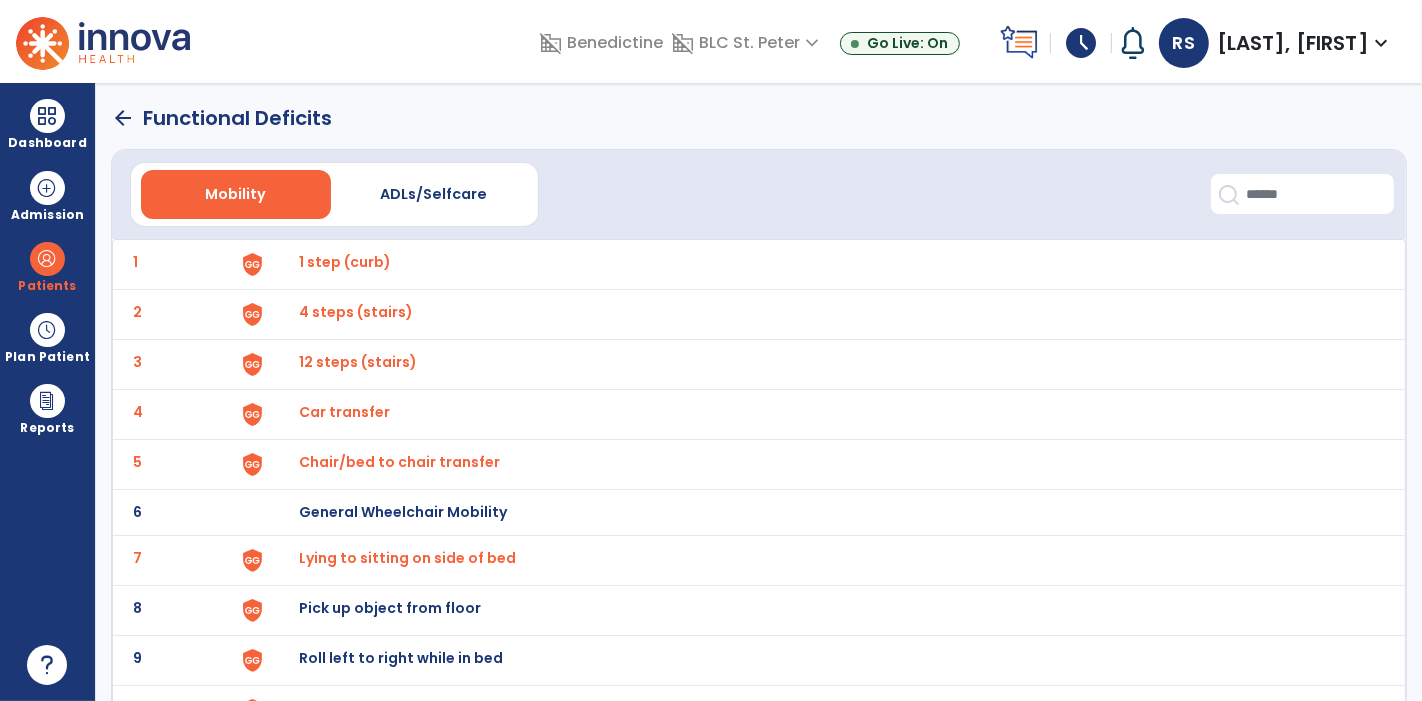 click on "Pick up object from floor" at bounding box center [345, 262] 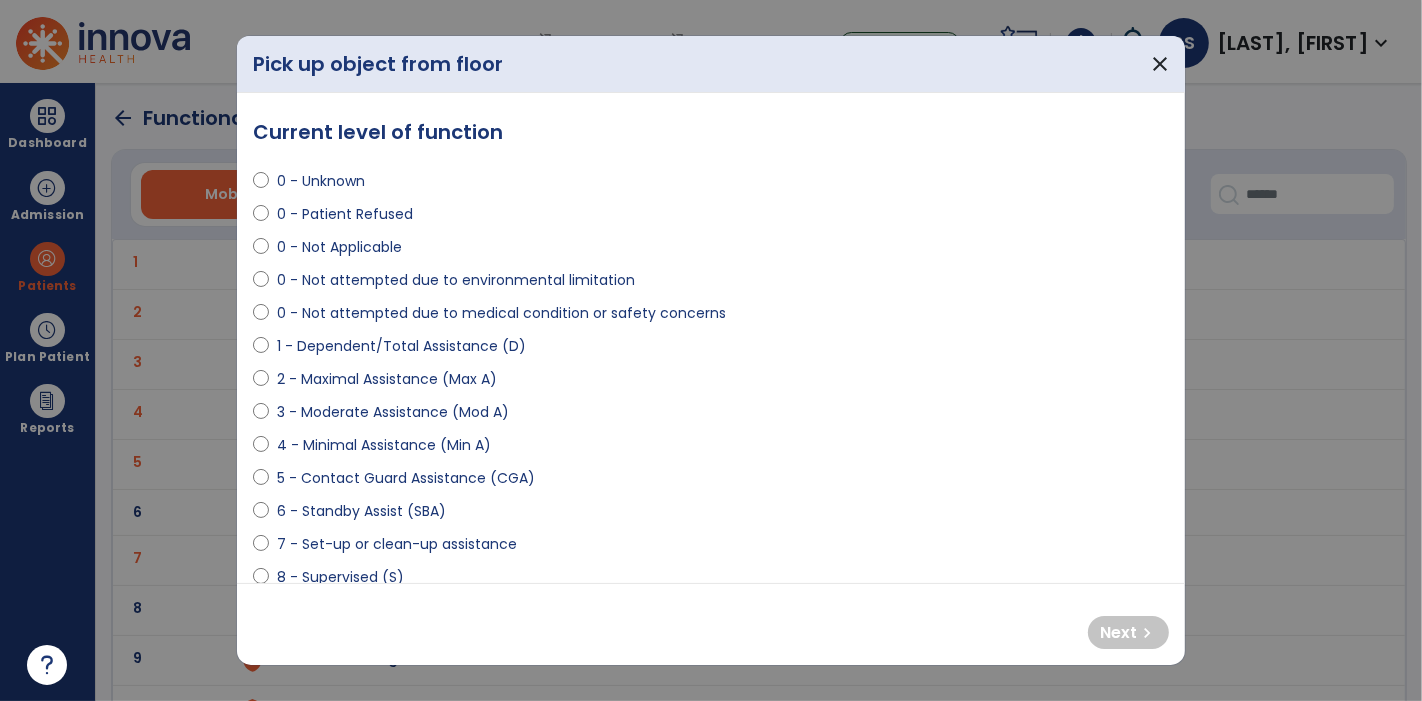 click on "0 - Not attempted due to medical condition or safety concerns" at bounding box center [501, 313] 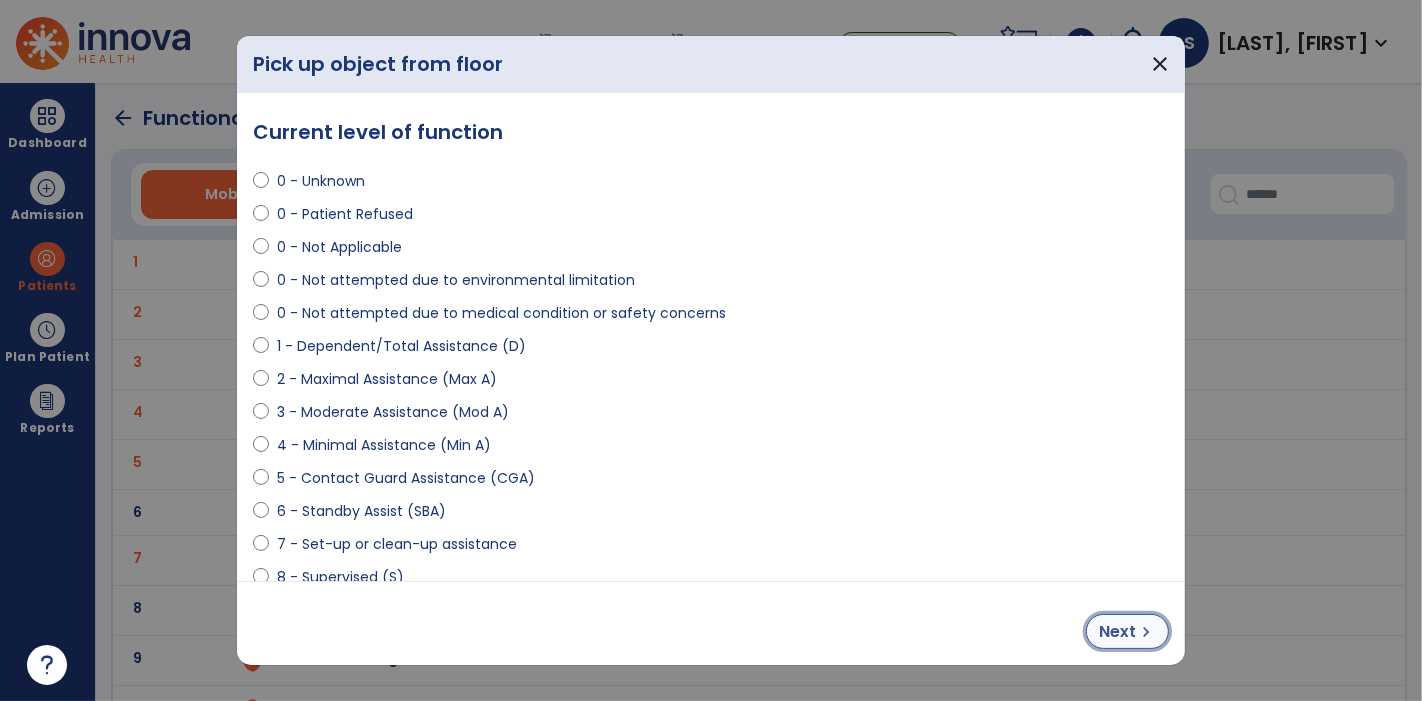 click on "chevron_right" at bounding box center (1146, 632) 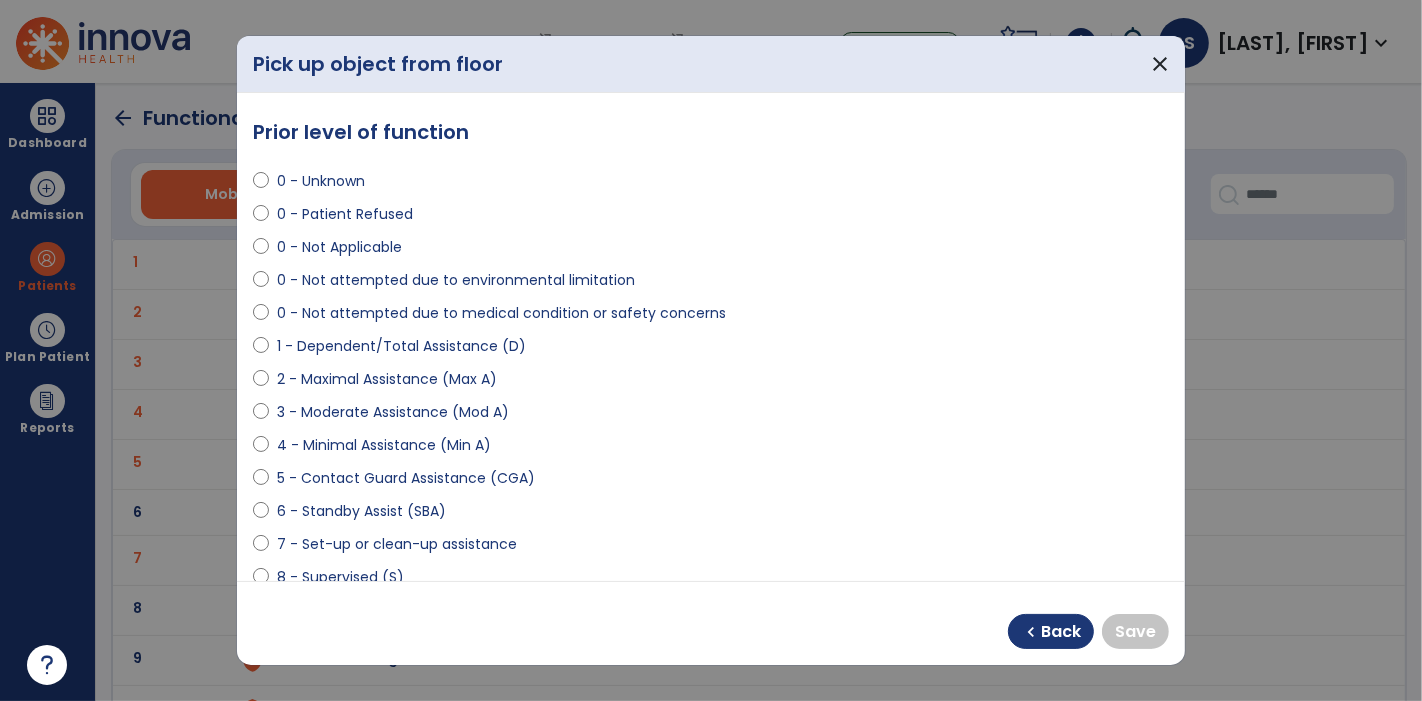 click on "0 - Unknown" at bounding box center (321, 181) 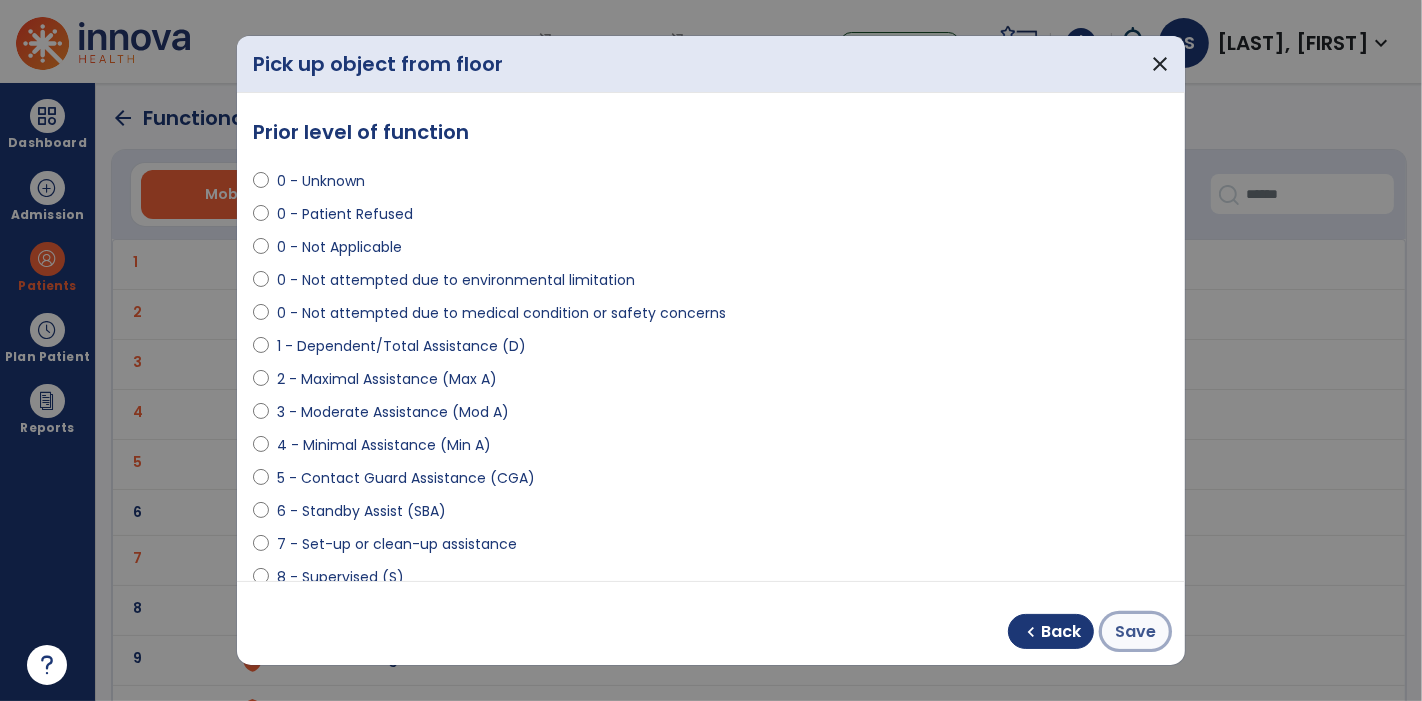 click on "Save" at bounding box center [1135, 631] 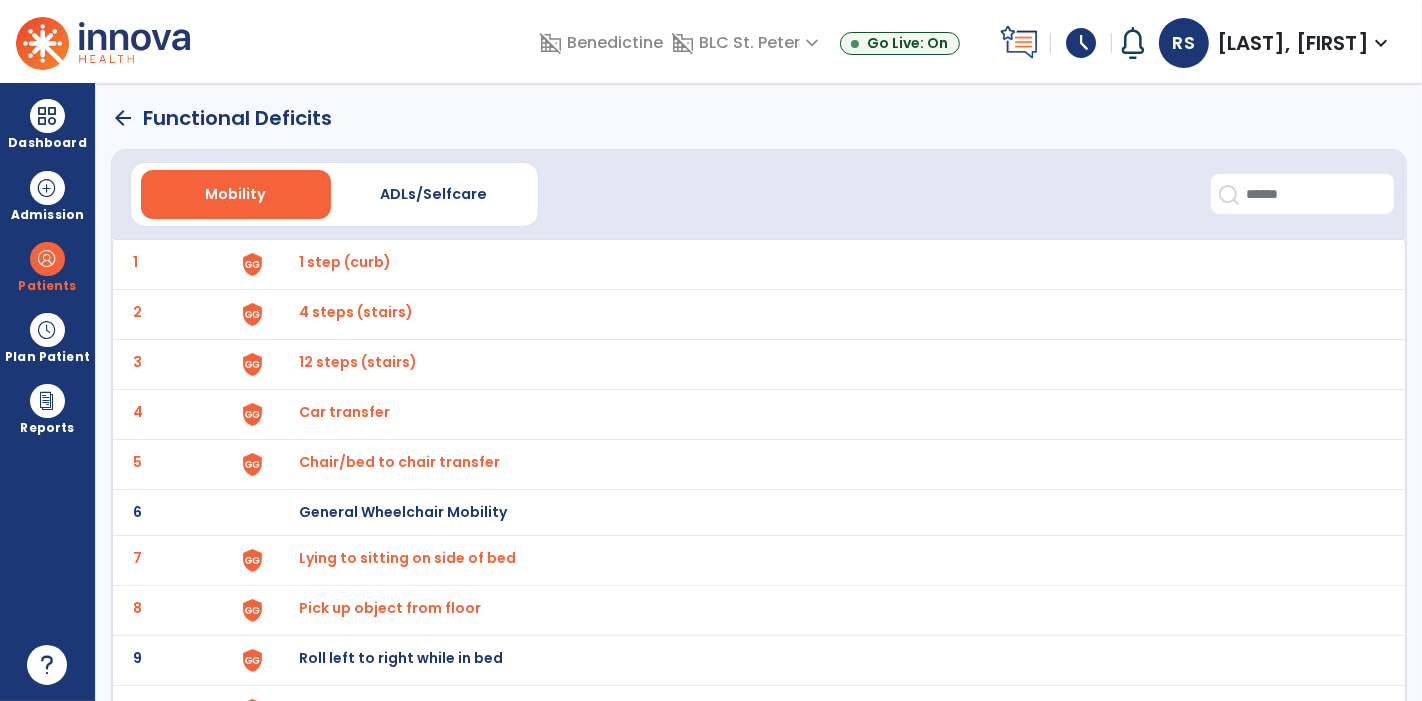 click on "Roll left to right while in bed" at bounding box center (345, 262) 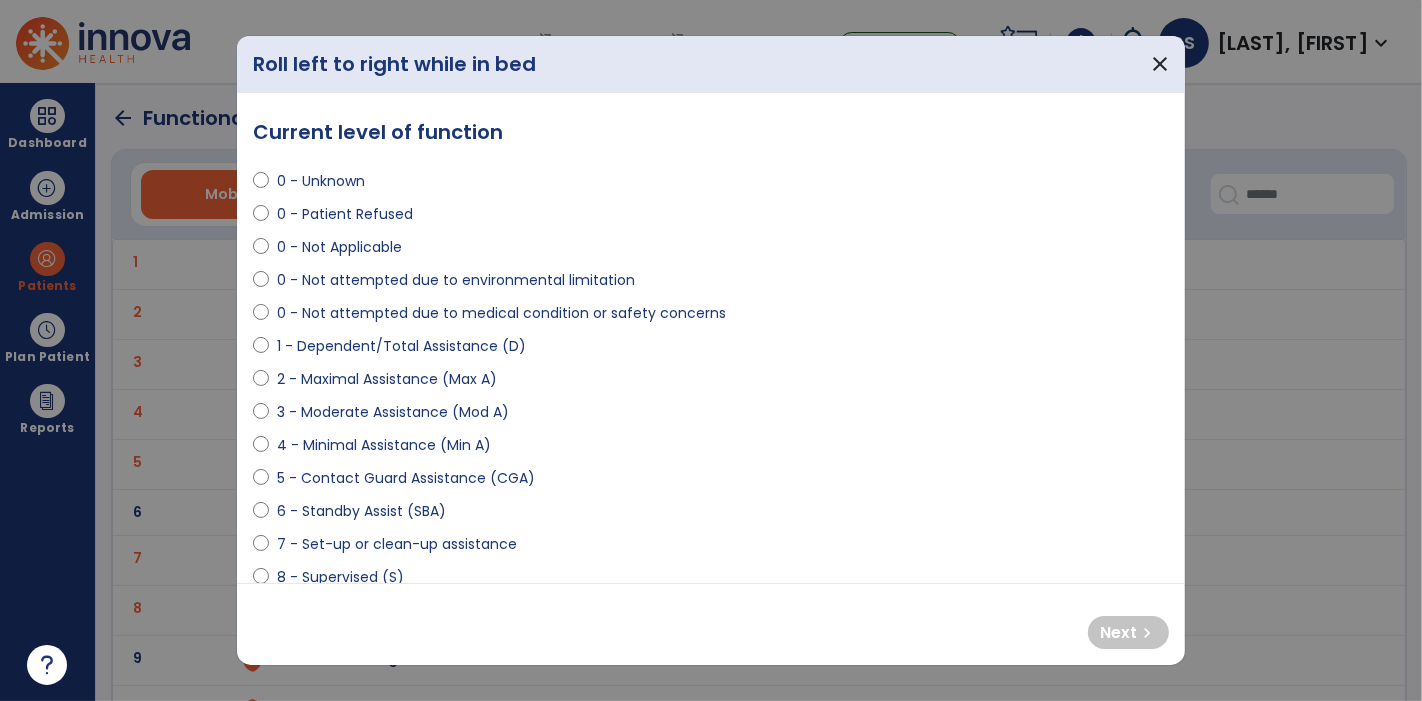 click on "3 - Moderate Assistance (Mod A)" at bounding box center (393, 412) 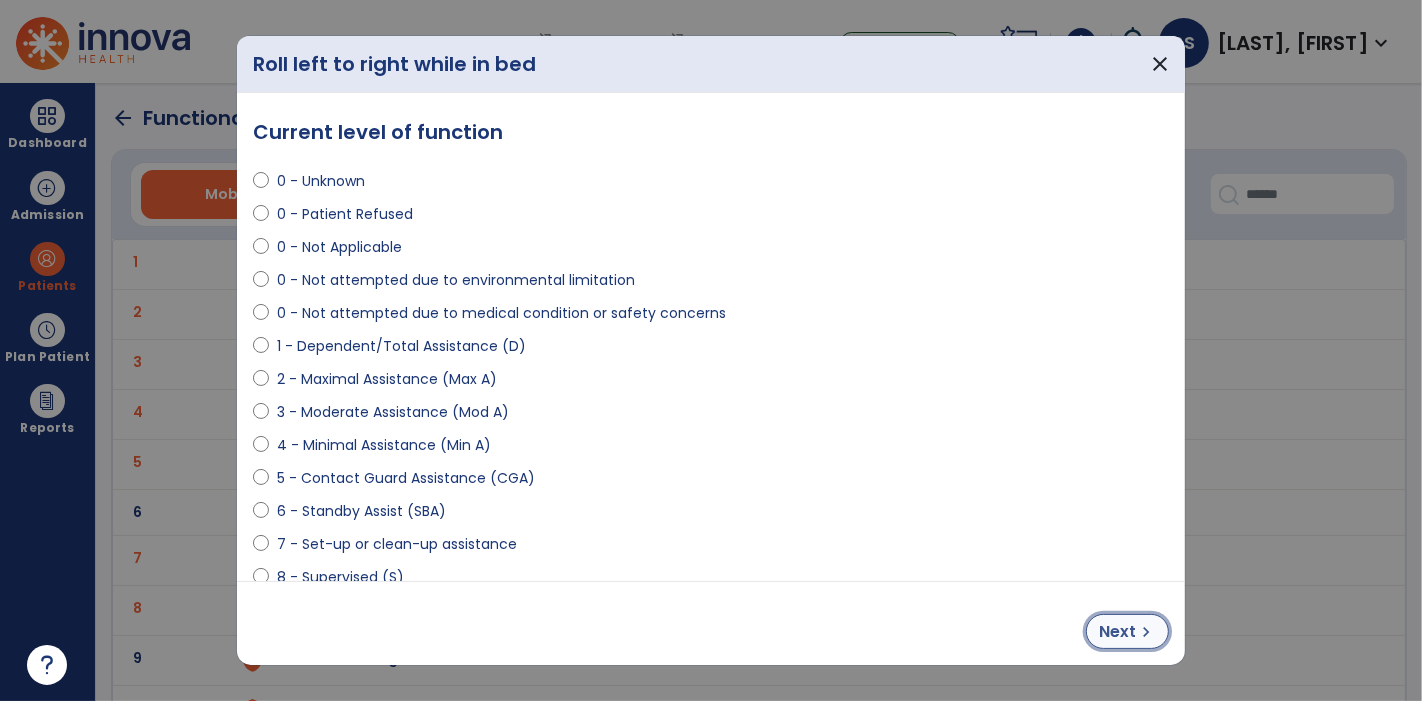 click on "Next  chevron_right" at bounding box center (1127, 631) 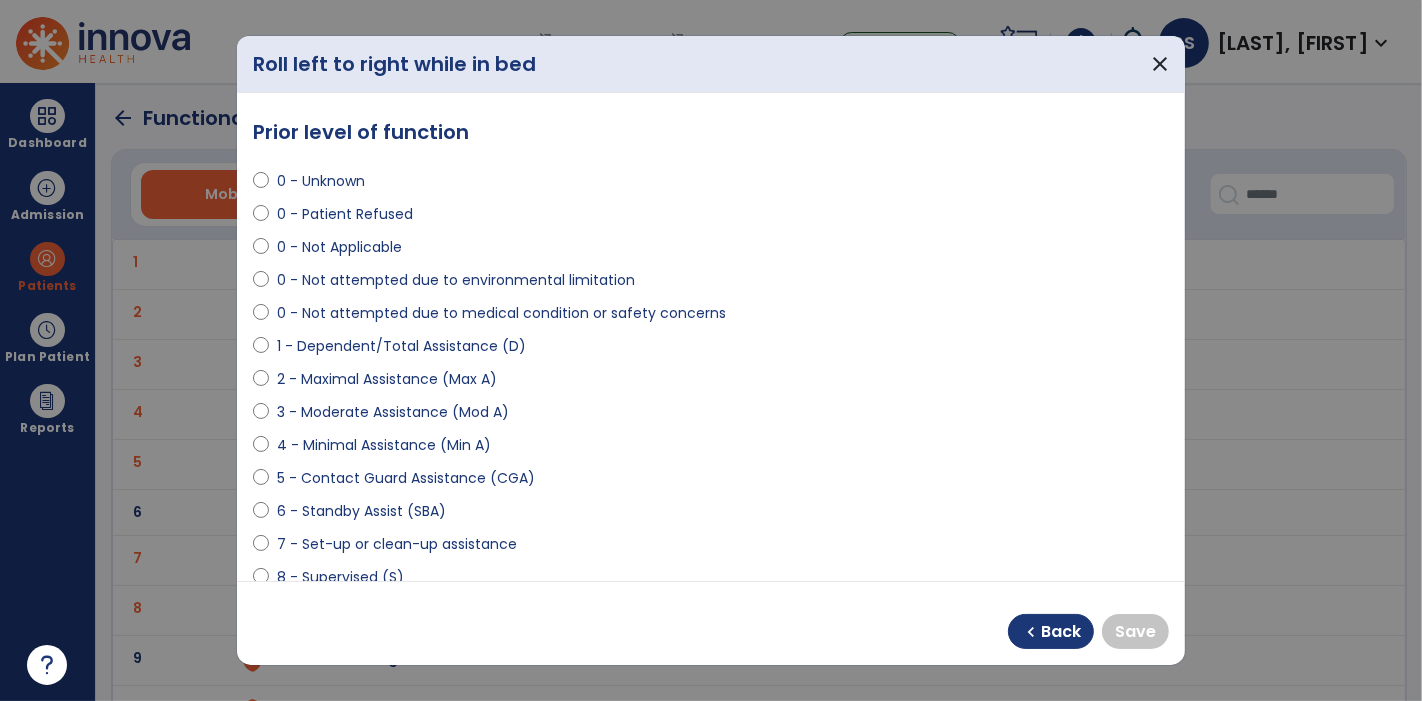 click on "0 - Not Applicable" at bounding box center [339, 247] 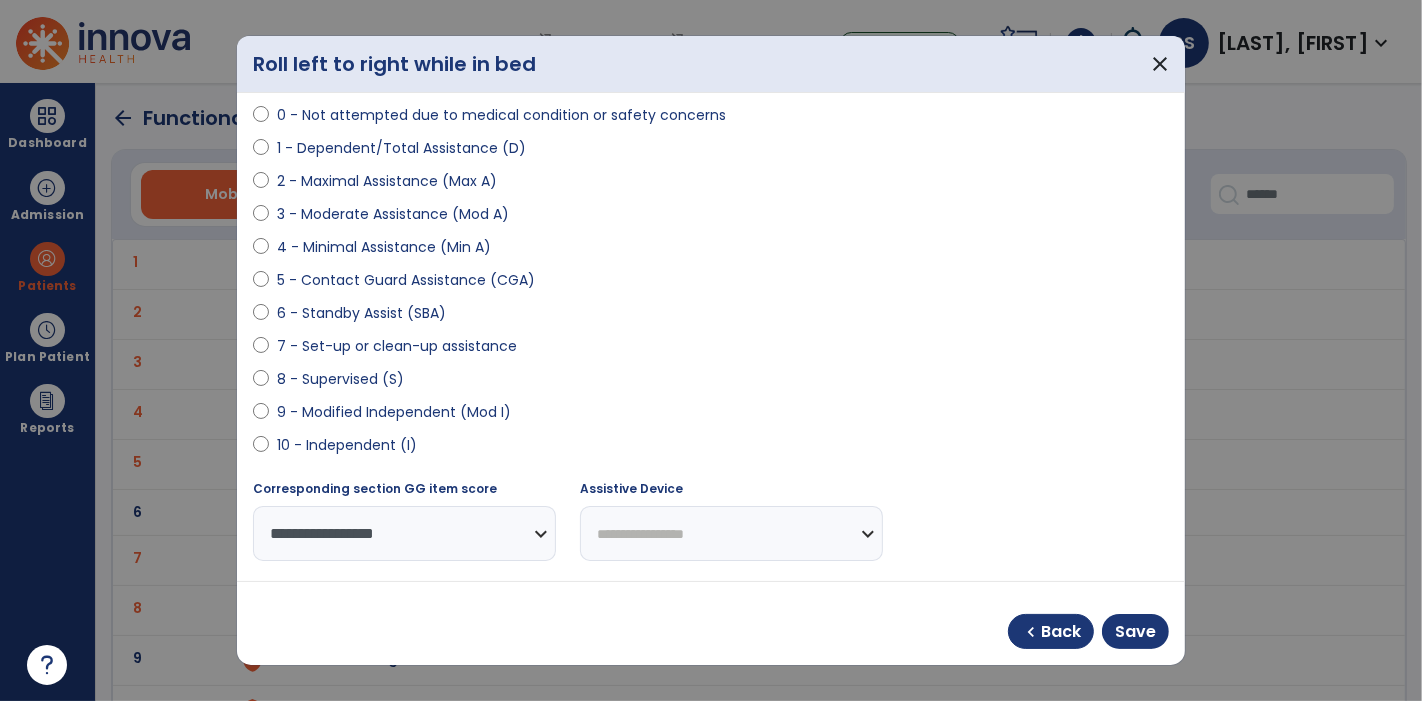 scroll, scrollTop: 296, scrollLeft: 0, axis: vertical 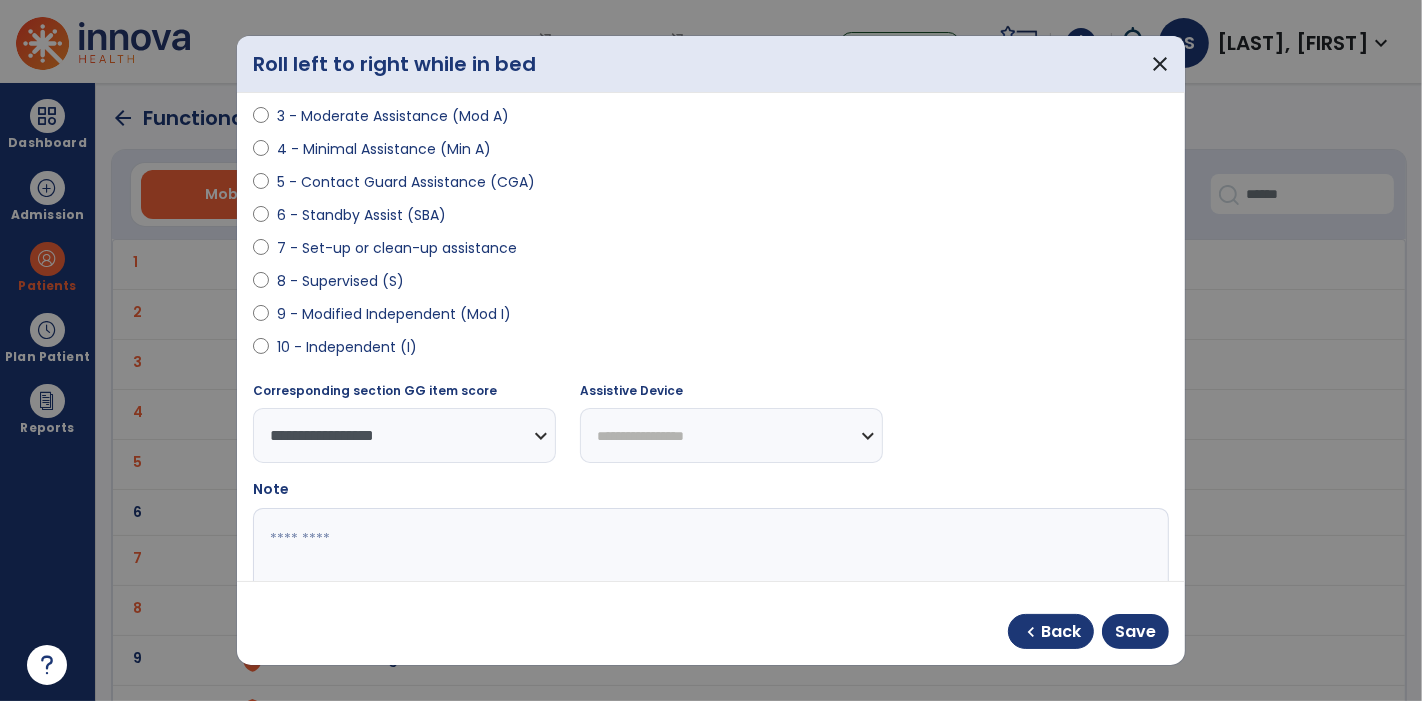 click at bounding box center [709, 583] 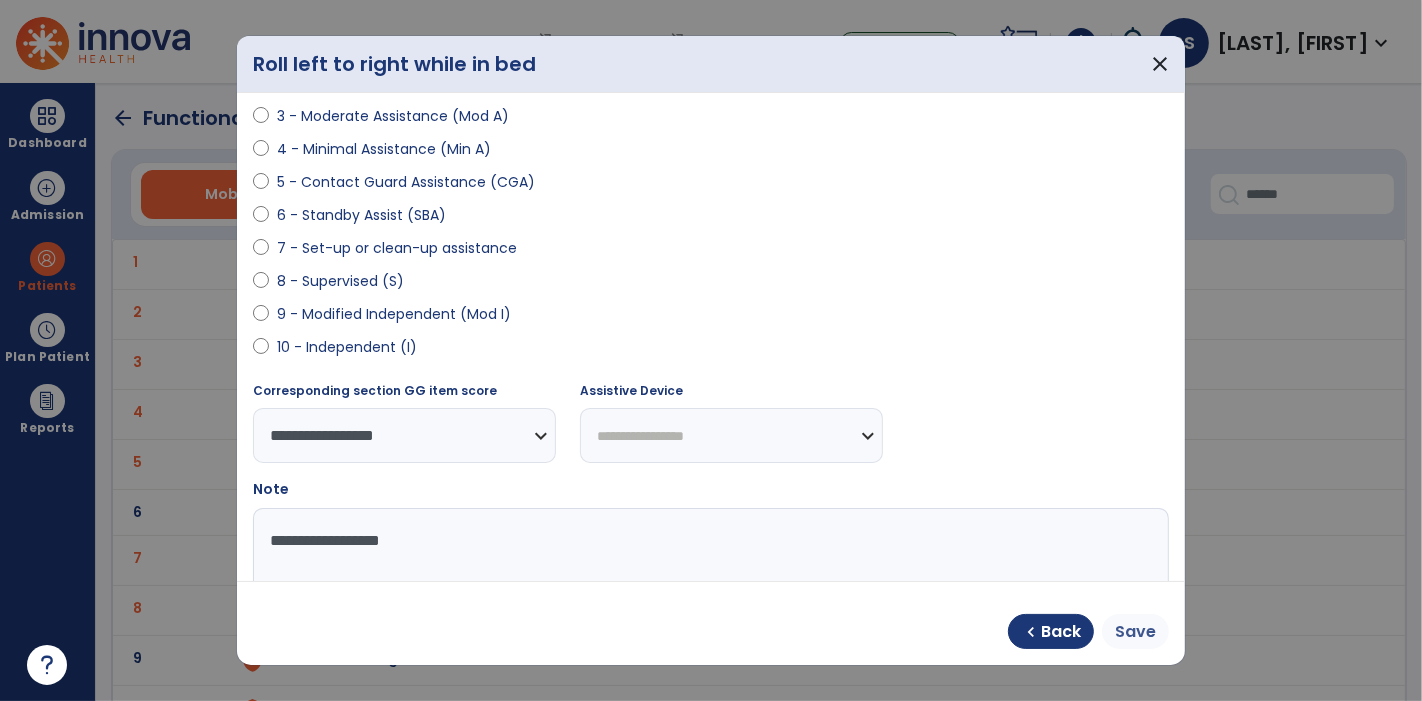 type on "**********" 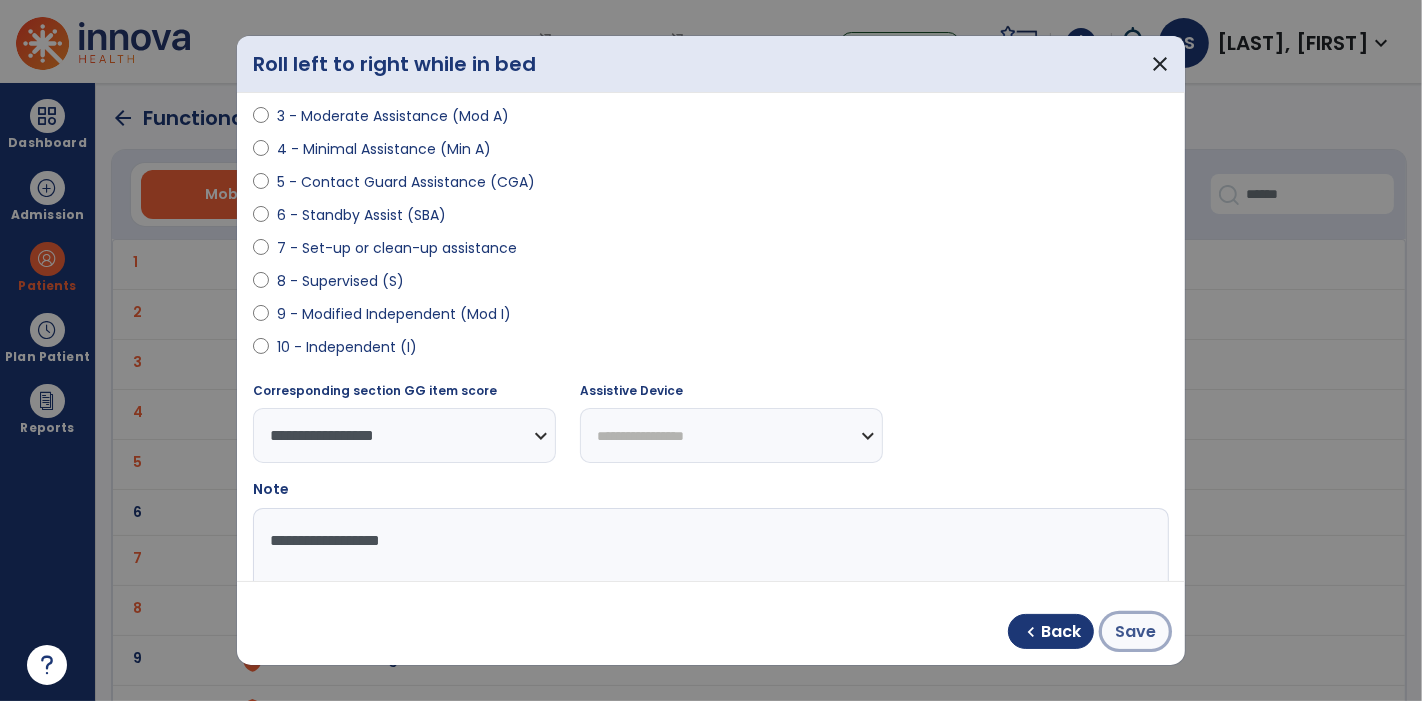 click on "Save" at bounding box center [1135, 632] 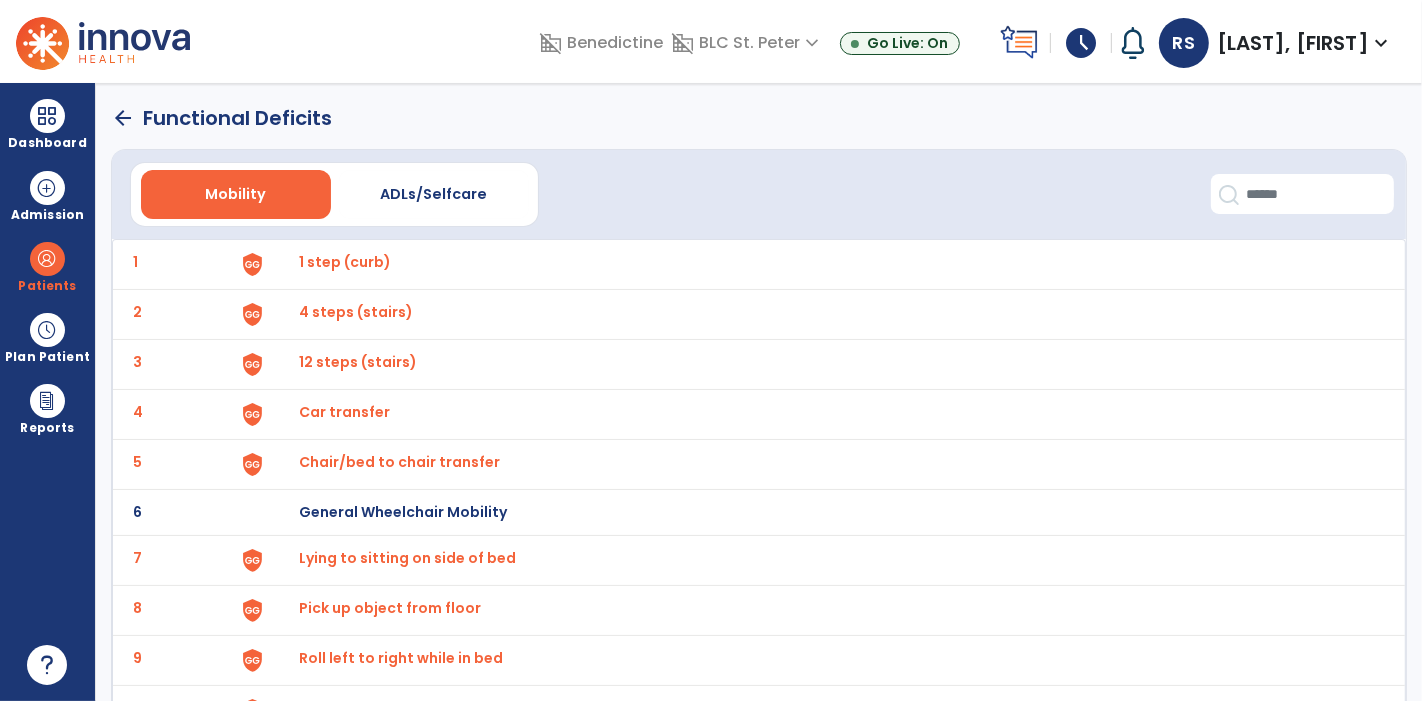 scroll, scrollTop: 148, scrollLeft: 0, axis: vertical 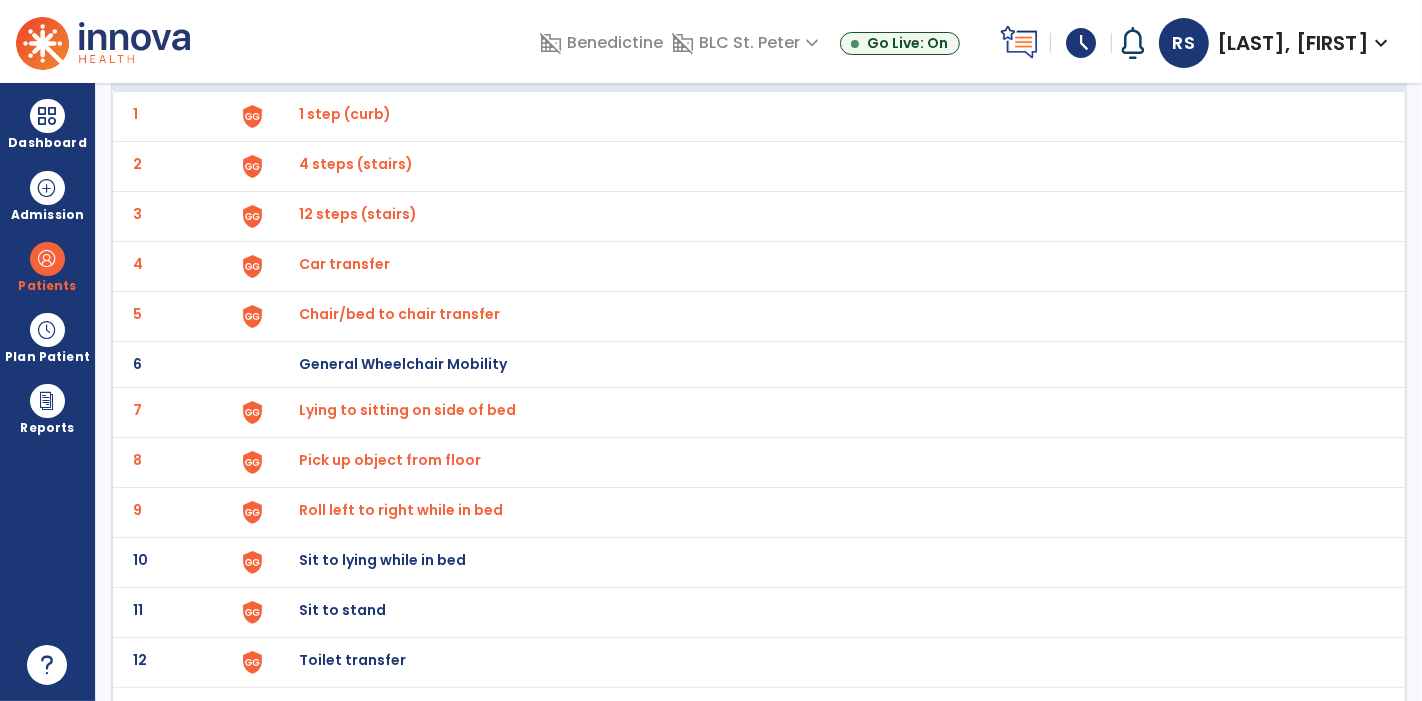 click on "Sit to lying while in bed" at bounding box center [345, 114] 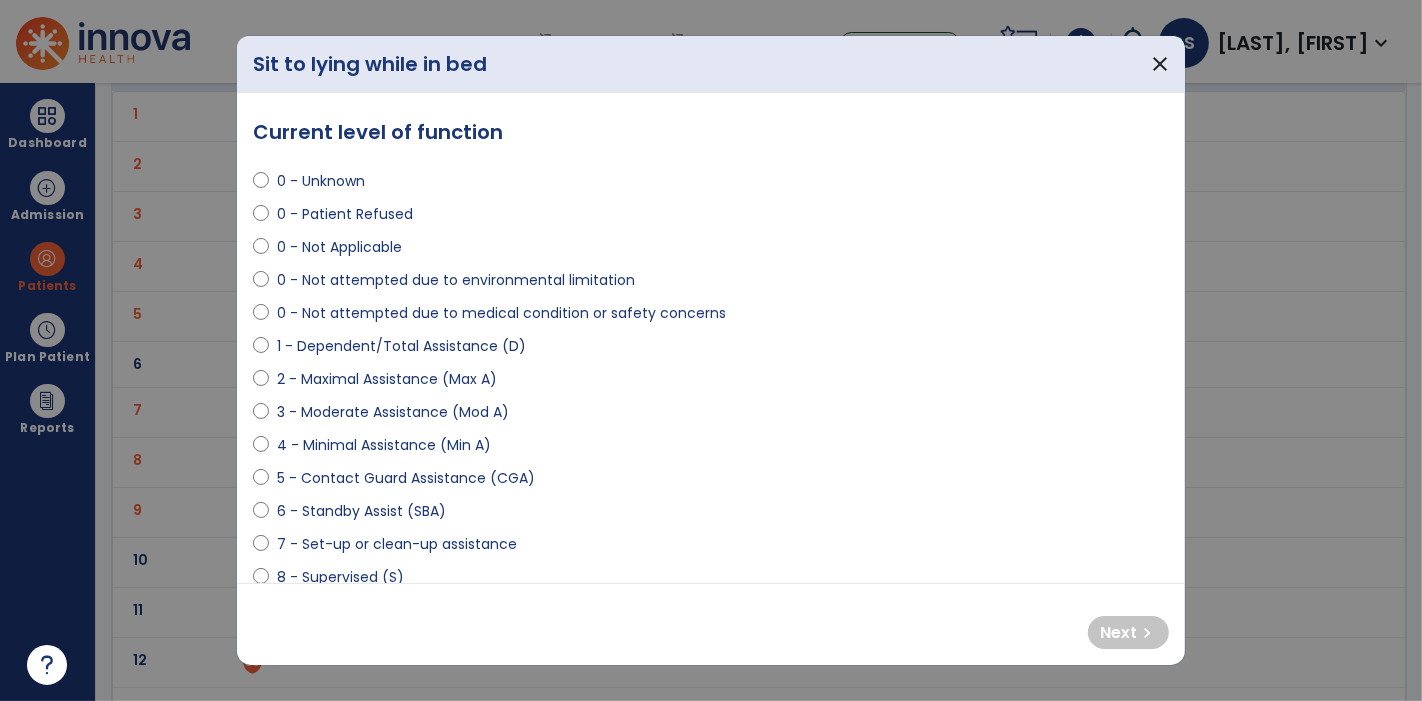 click on "3 - Moderate Assistance (Mod A)" at bounding box center (393, 412) 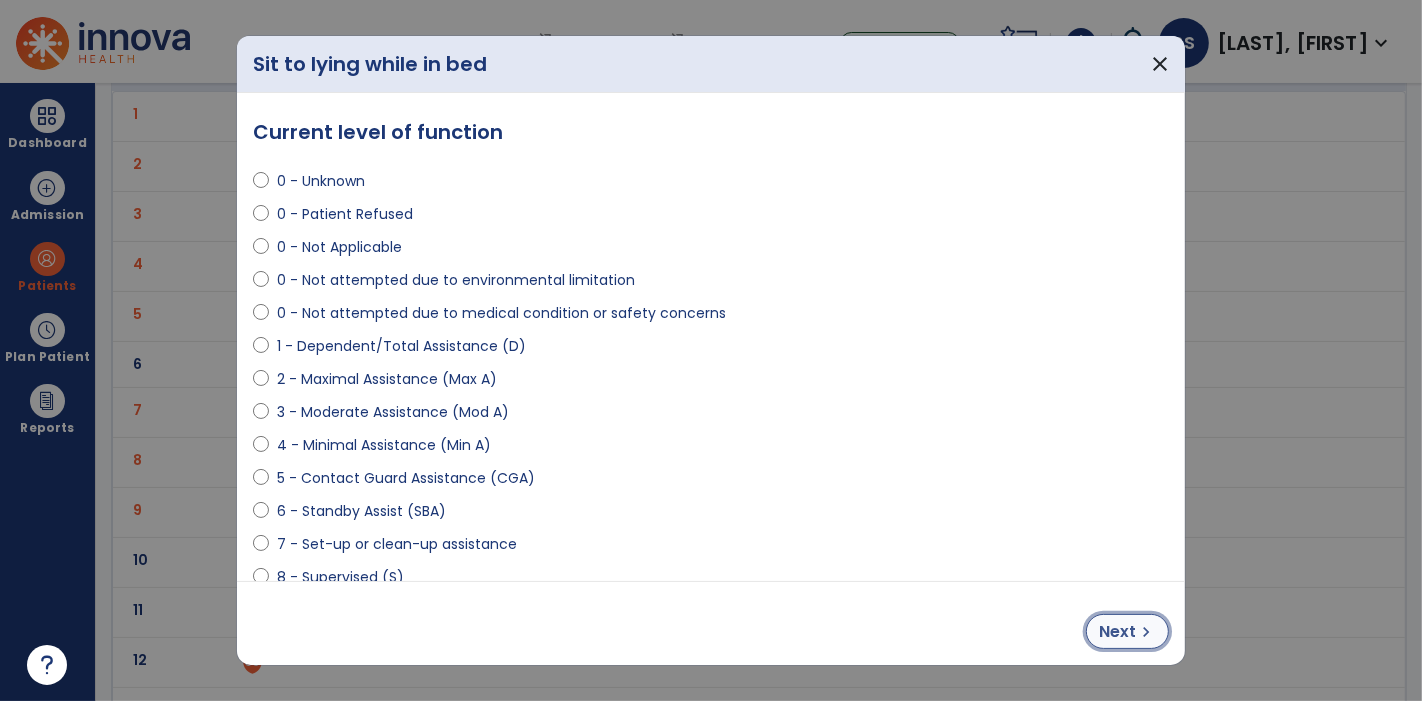 click on "Next" at bounding box center (1117, 632) 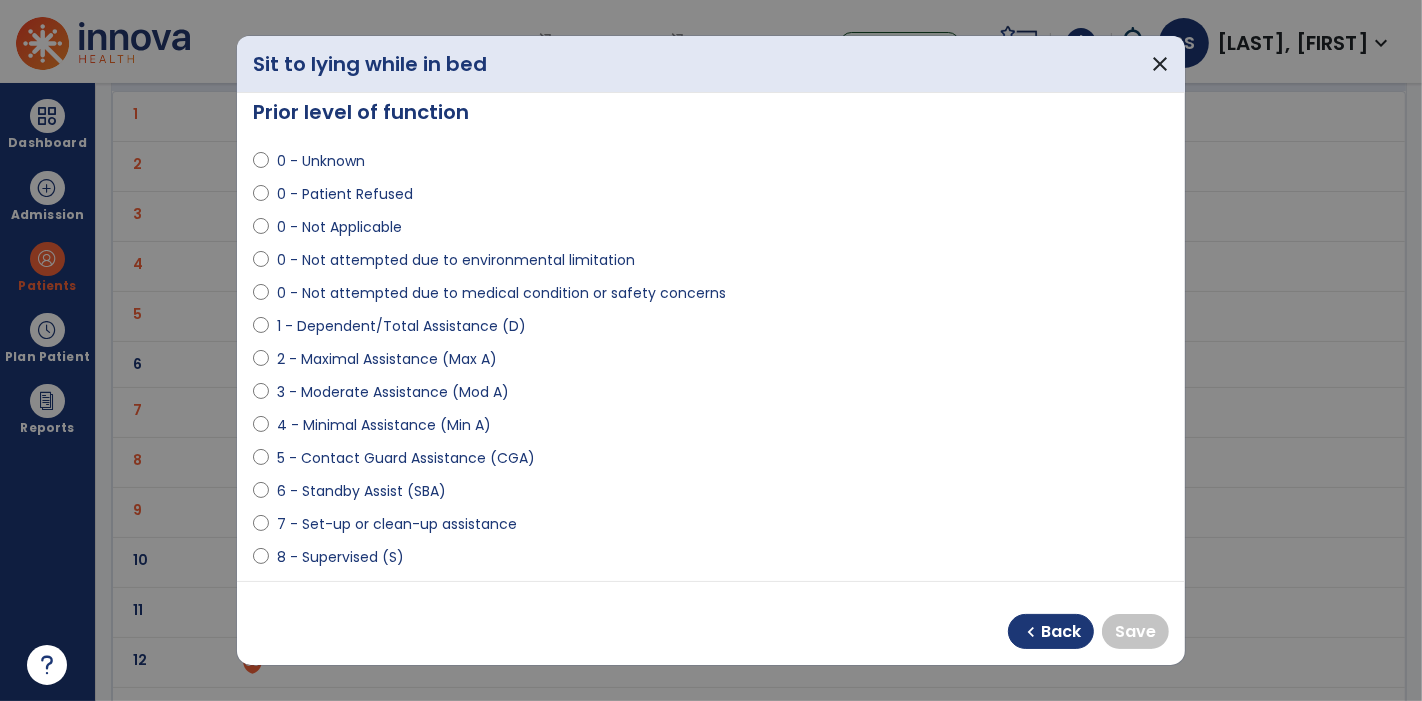 scroll, scrollTop: 0, scrollLeft: 0, axis: both 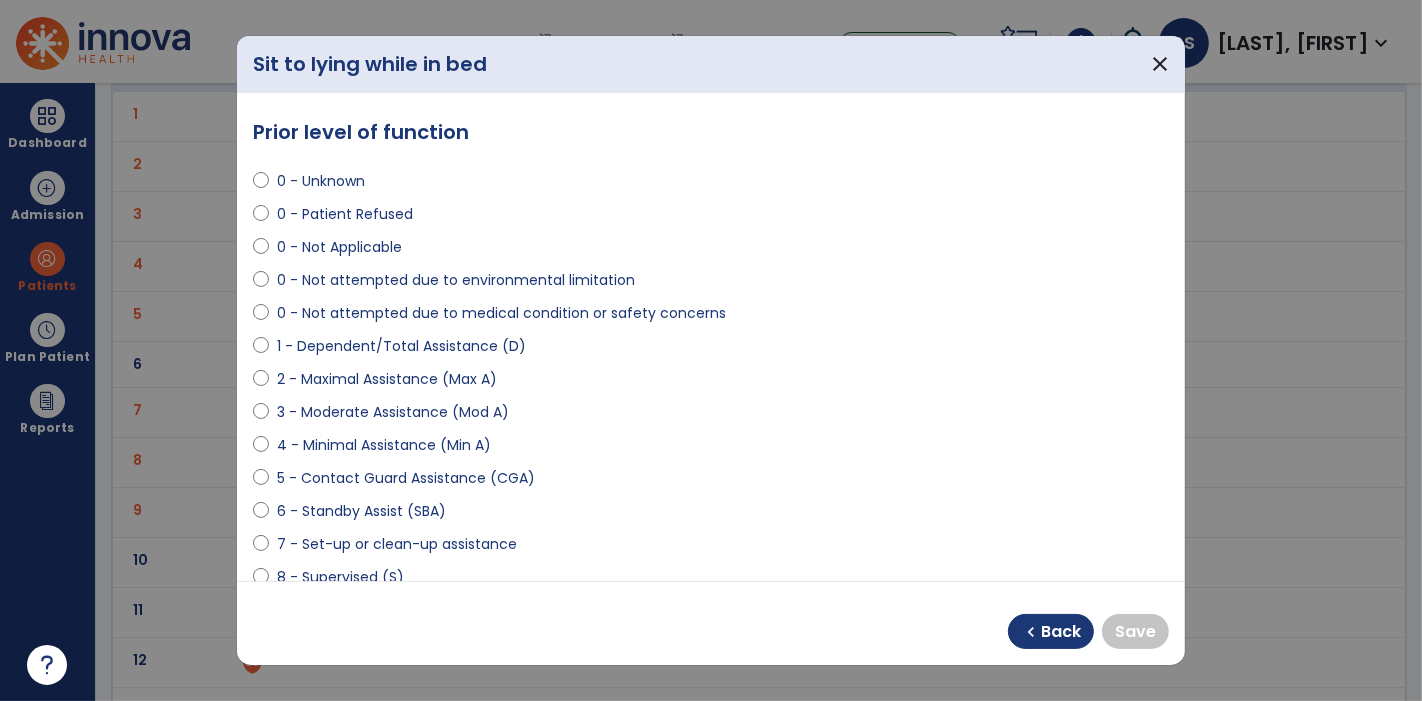 click on "0 - Not Applicable" at bounding box center [339, 247] 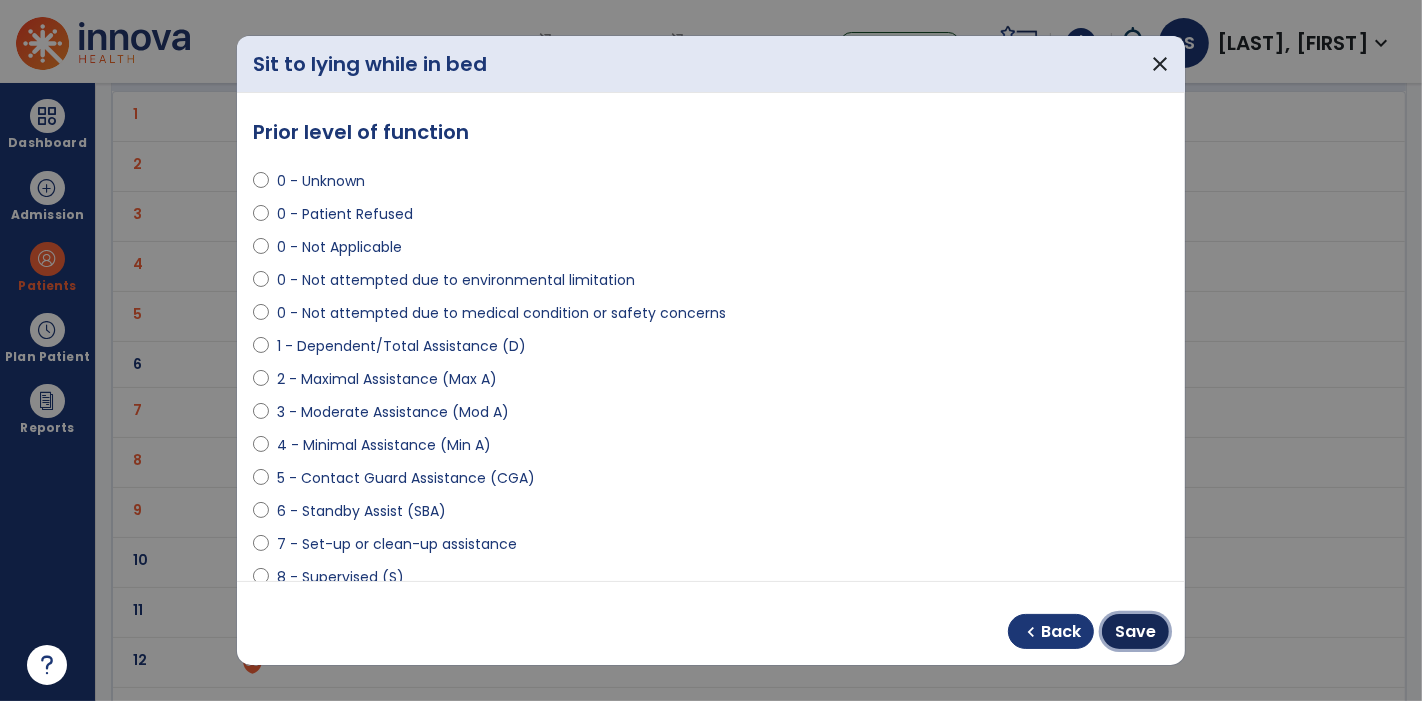 click on "Save" at bounding box center [1135, 632] 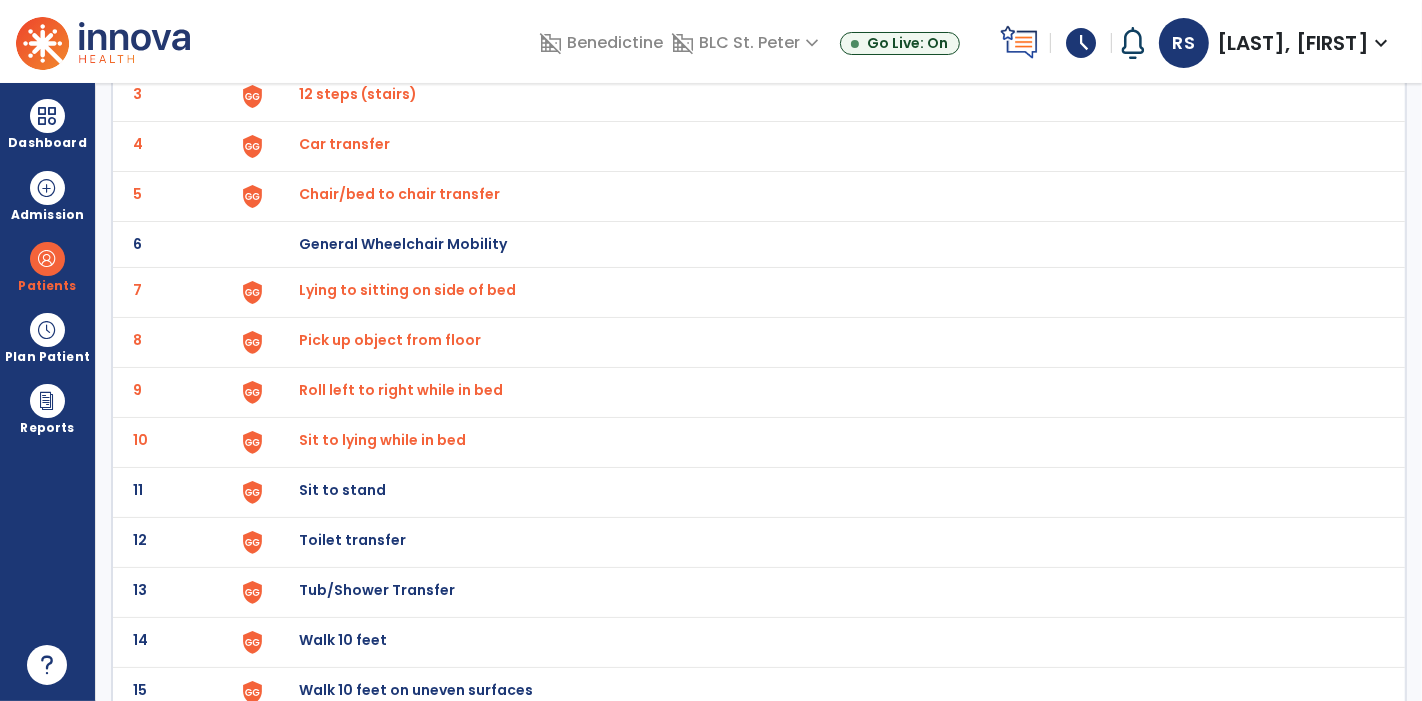 scroll, scrollTop: 296, scrollLeft: 0, axis: vertical 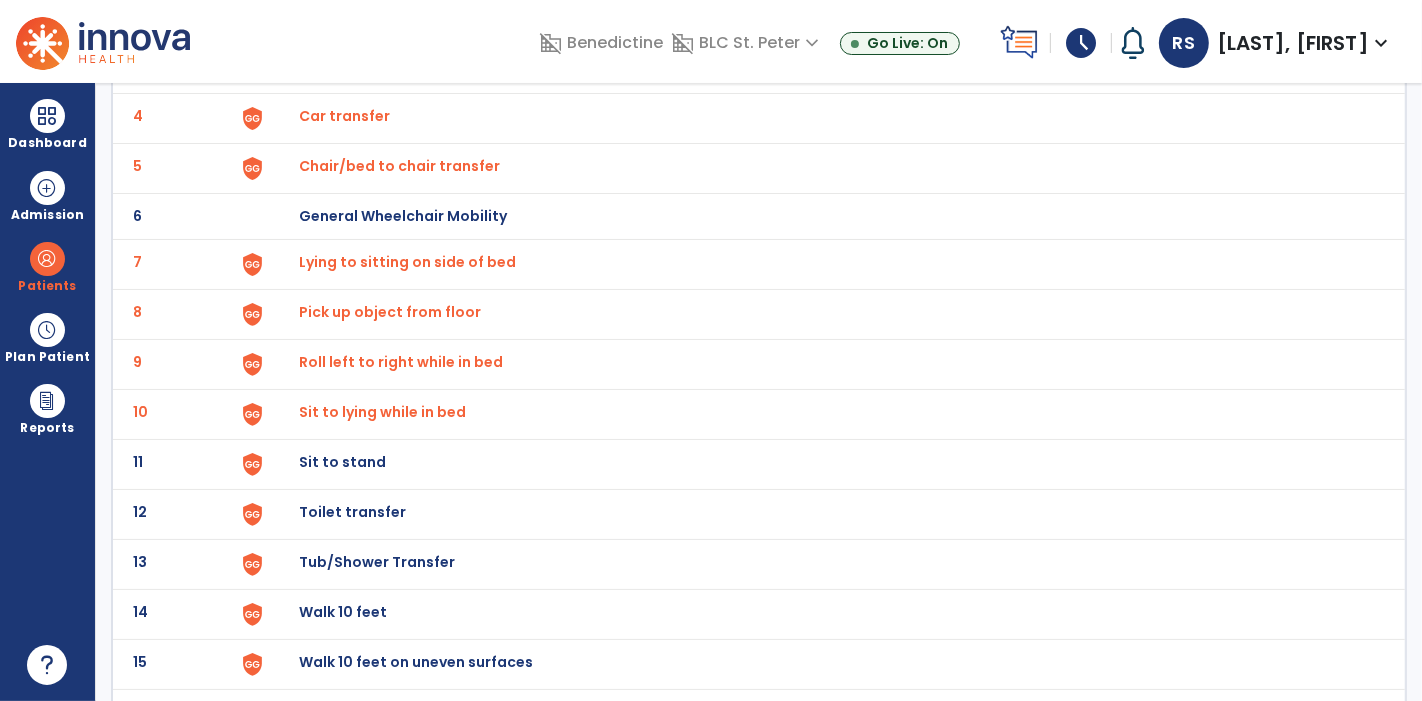 click on "Sit to stand" at bounding box center [345, -34] 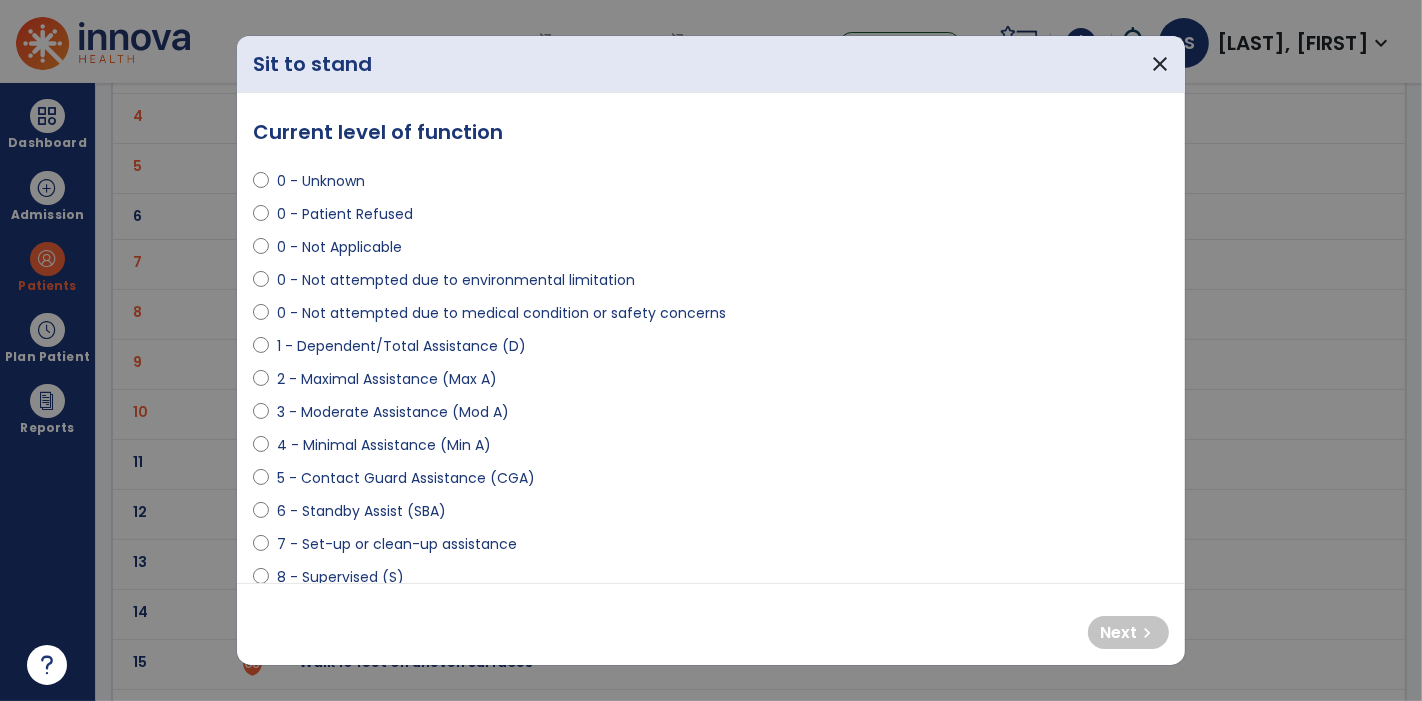 click on "3 - Moderate Assistance (Mod A)" at bounding box center [393, 412] 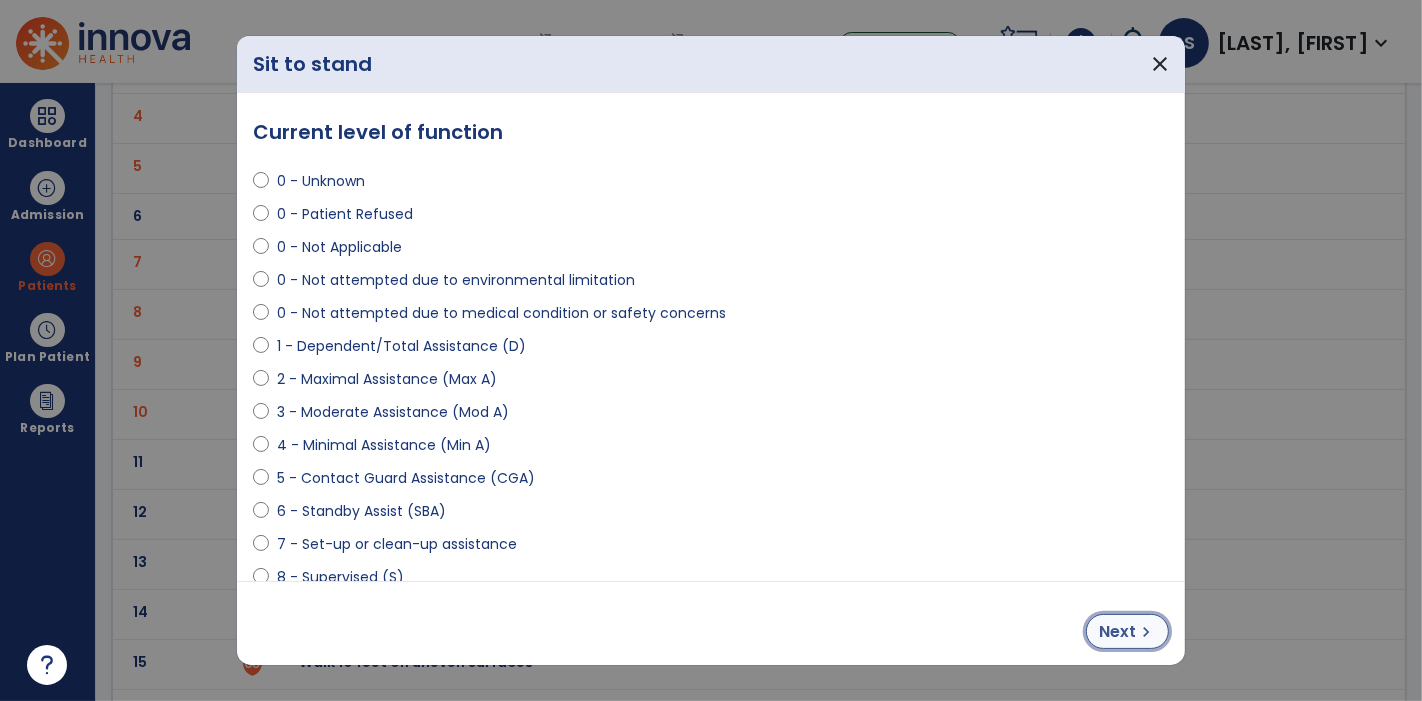 click on "Next  chevron_right" at bounding box center (1127, 631) 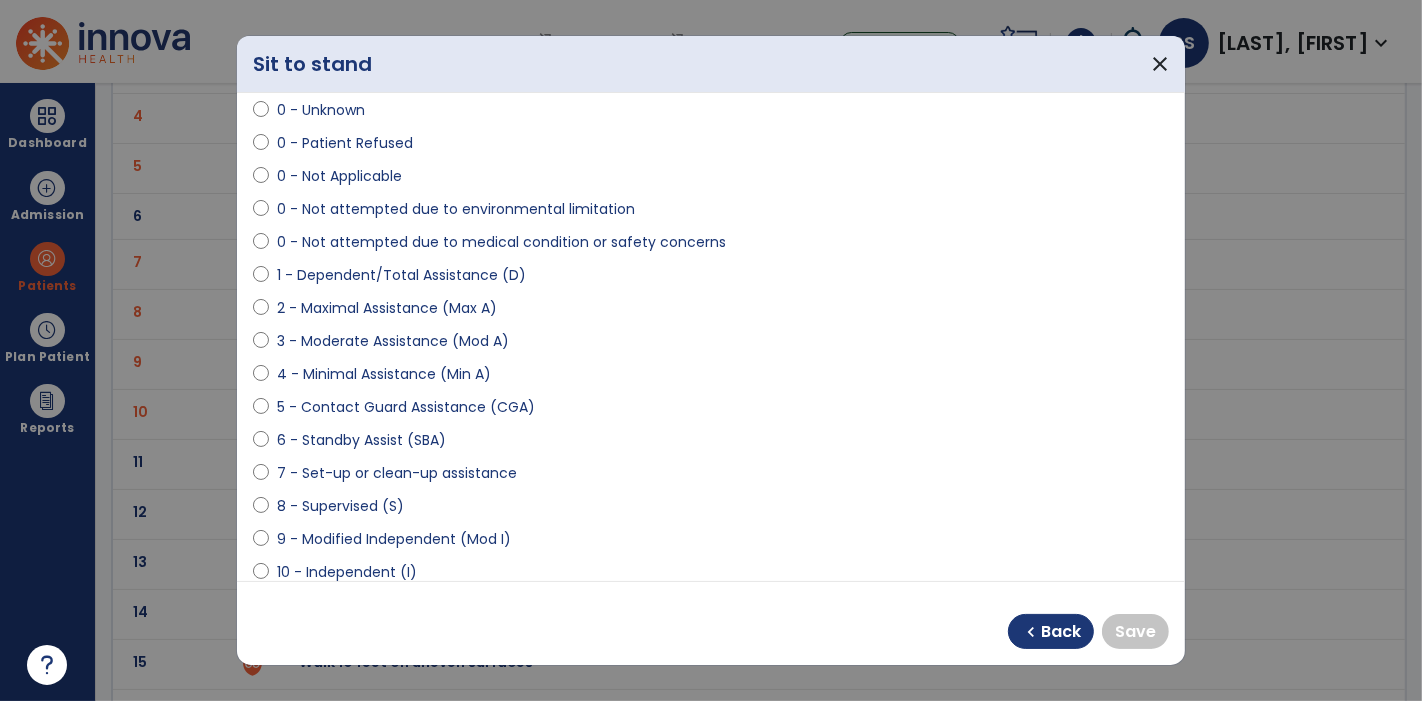 scroll, scrollTop: 148, scrollLeft: 0, axis: vertical 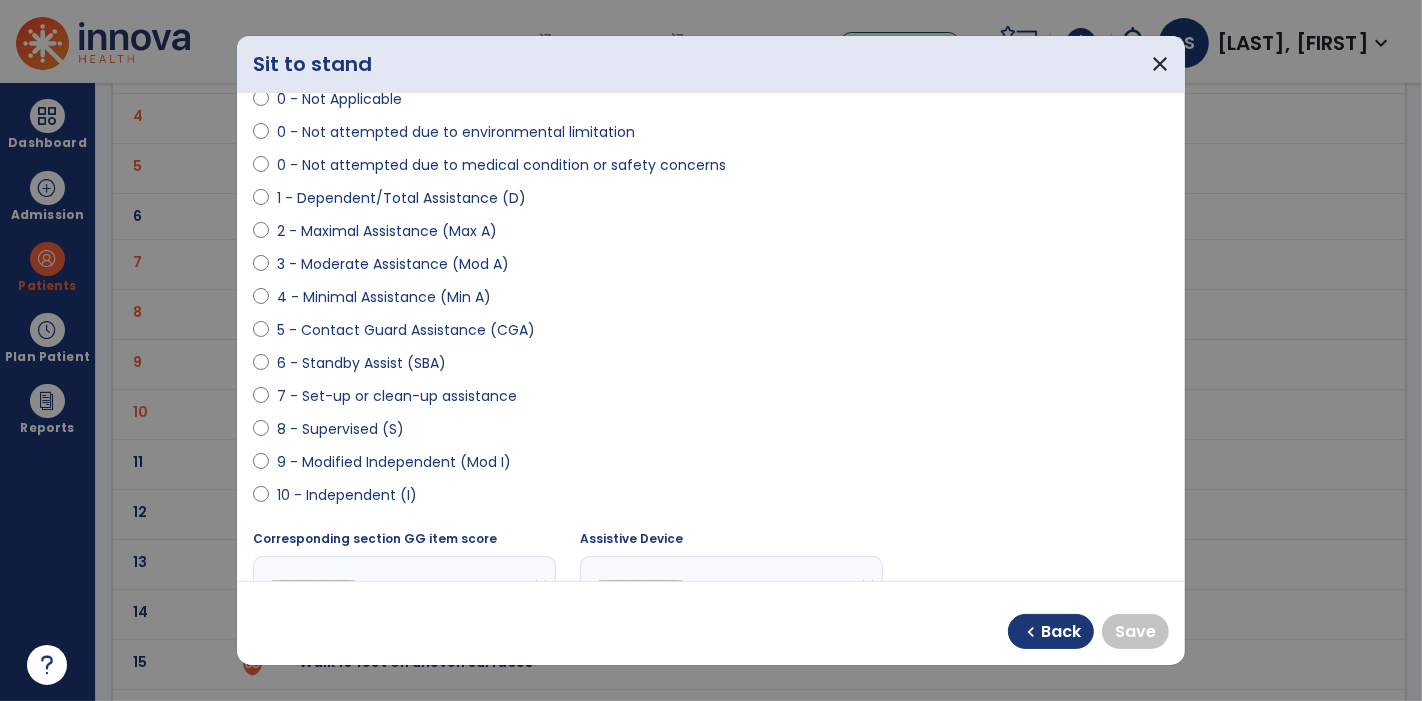 click on "8 - Supervised (S)" at bounding box center [711, 433] 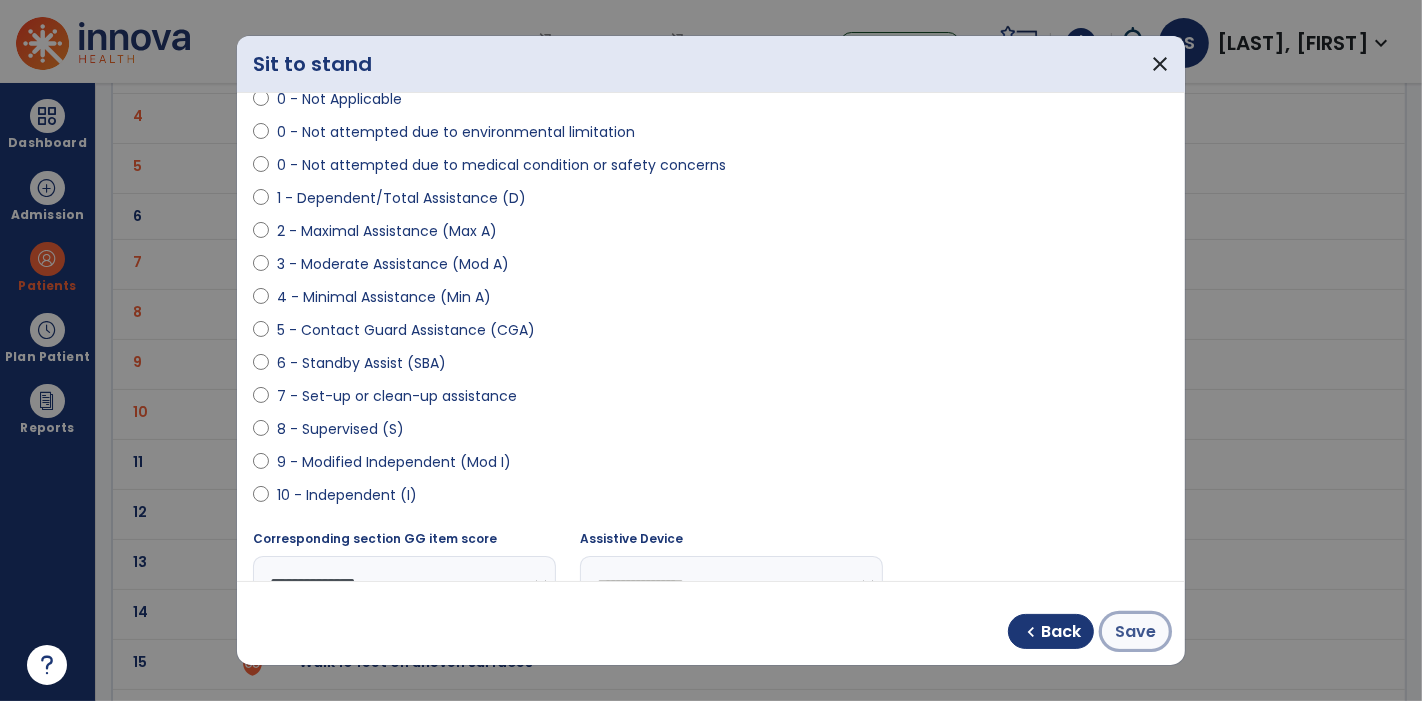 click on "Save" at bounding box center [1135, 632] 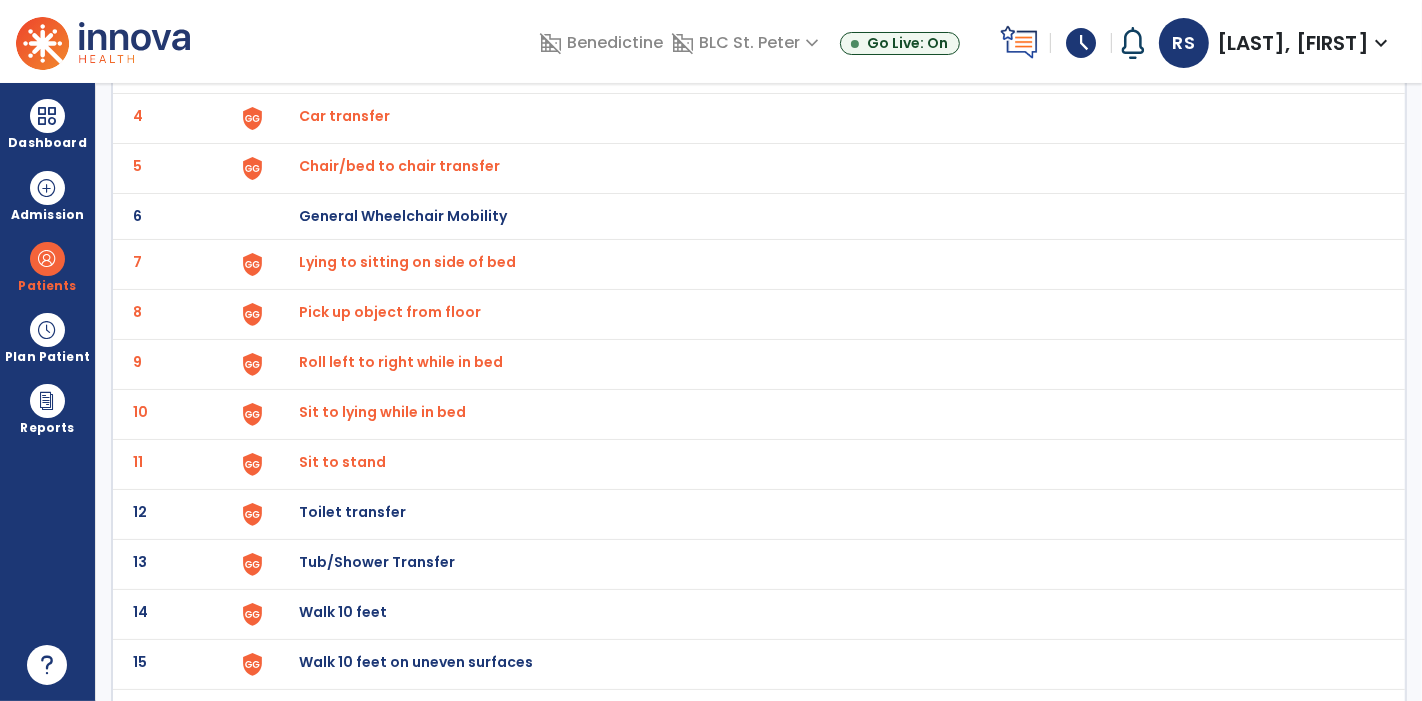 click on "Toilet transfer" at bounding box center (345, -34) 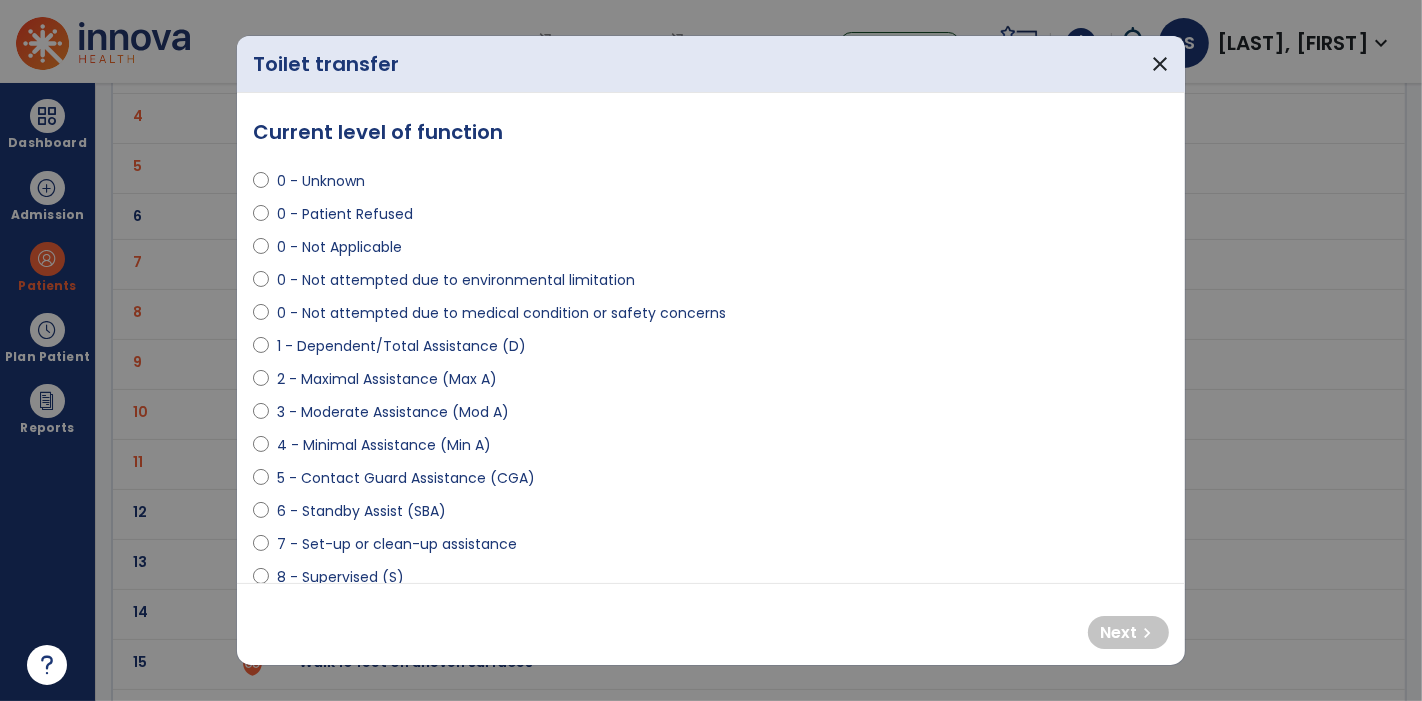 click on "3 - Moderate Assistance (Mod A)" at bounding box center [393, 412] 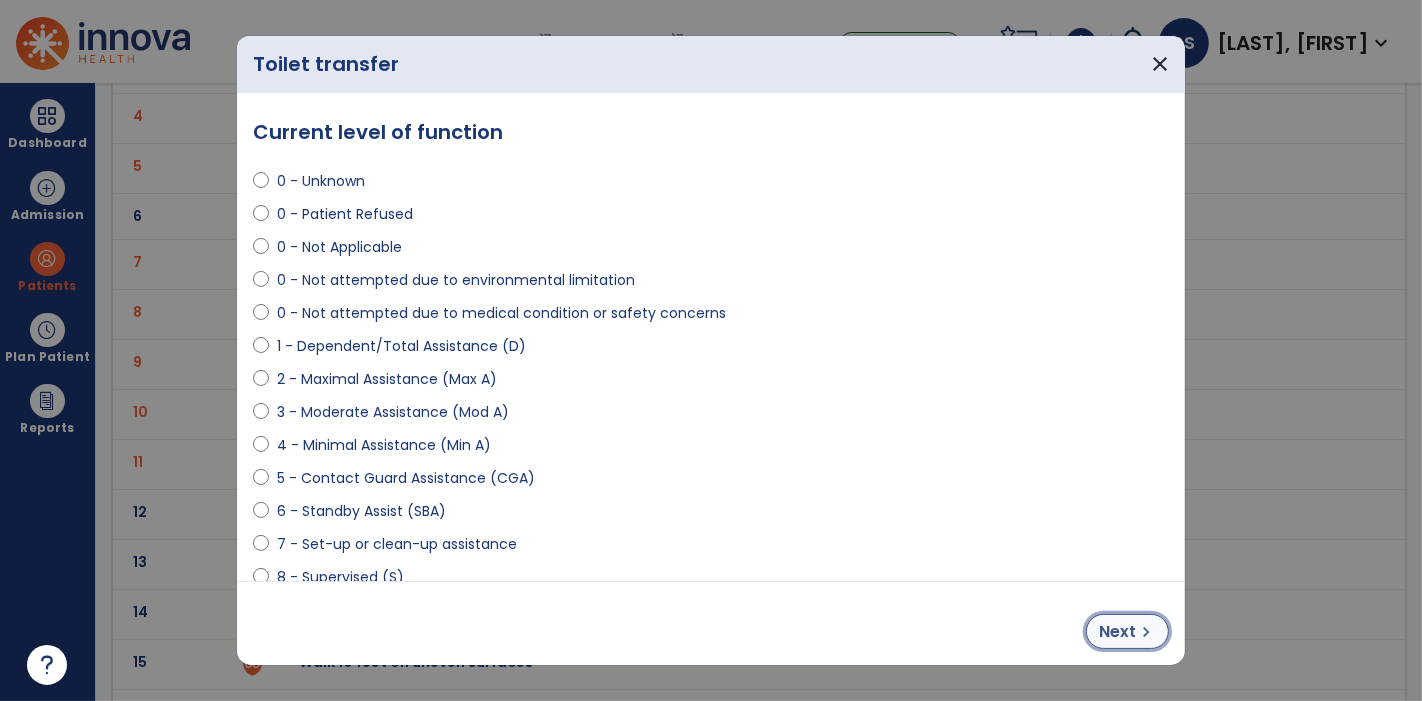click on "Next" at bounding box center (1117, 632) 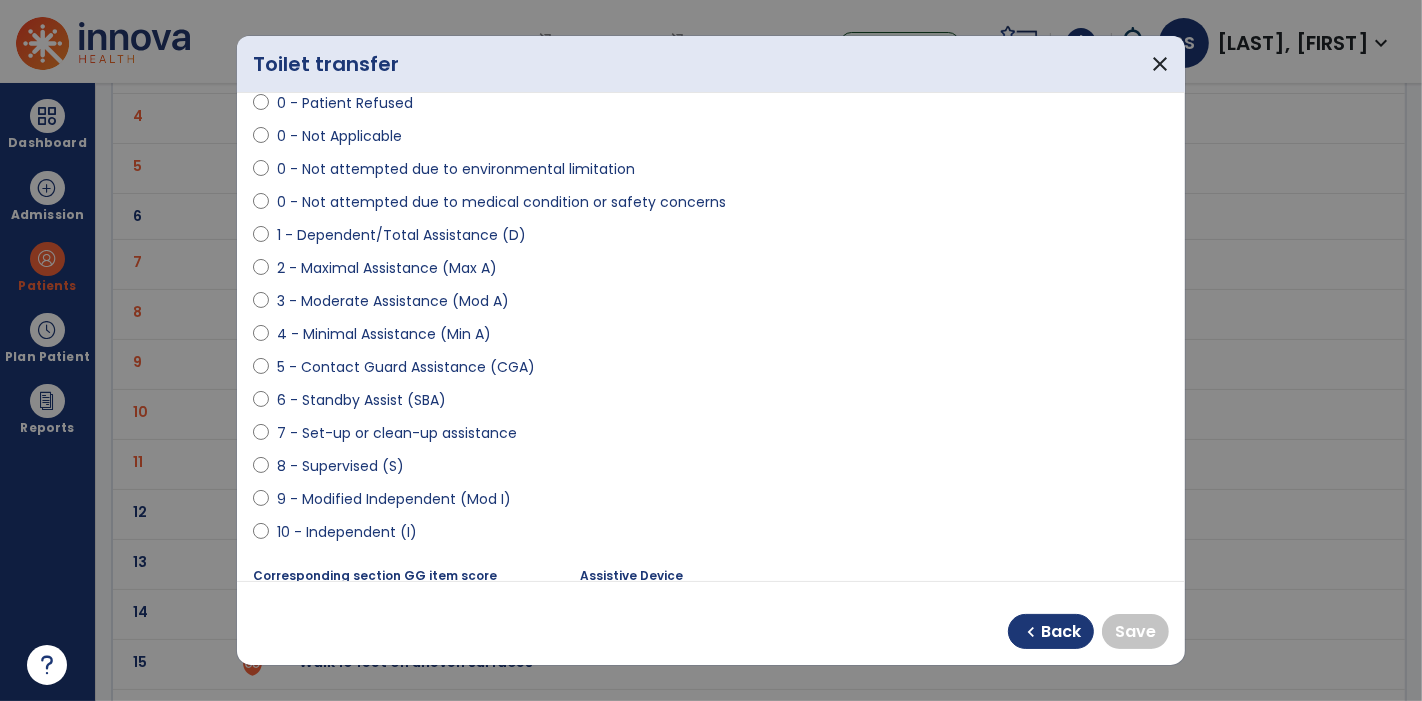 scroll, scrollTop: 148, scrollLeft: 0, axis: vertical 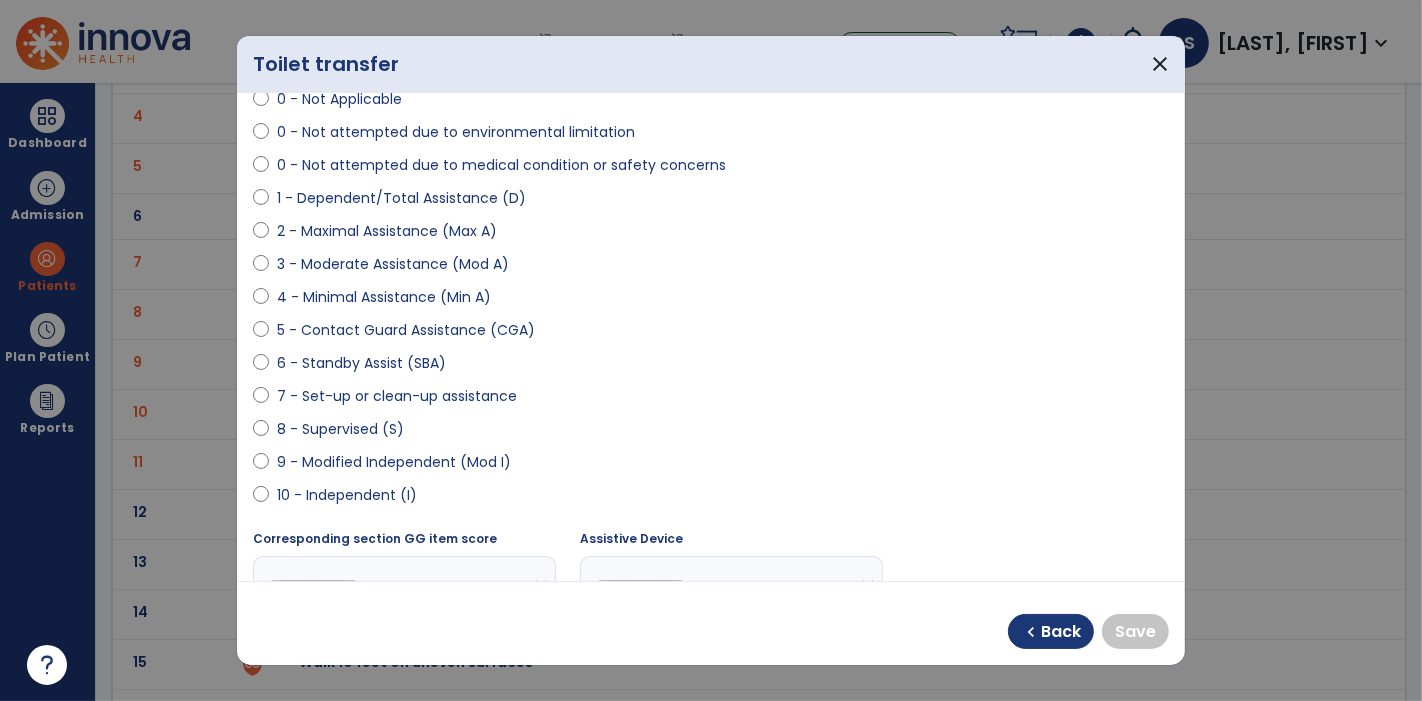 click on "9 - Modified Independent (Mod I)" at bounding box center (711, 466) 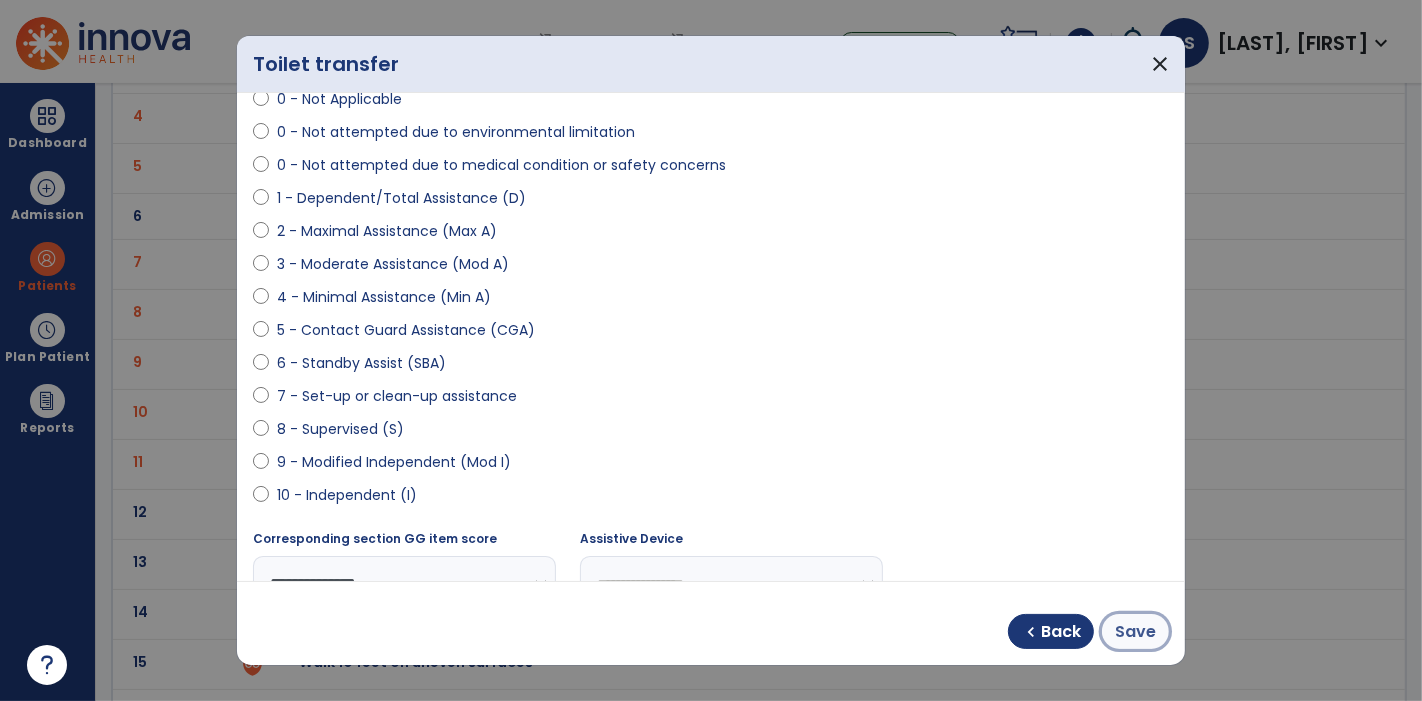click on "Save" at bounding box center [1135, 632] 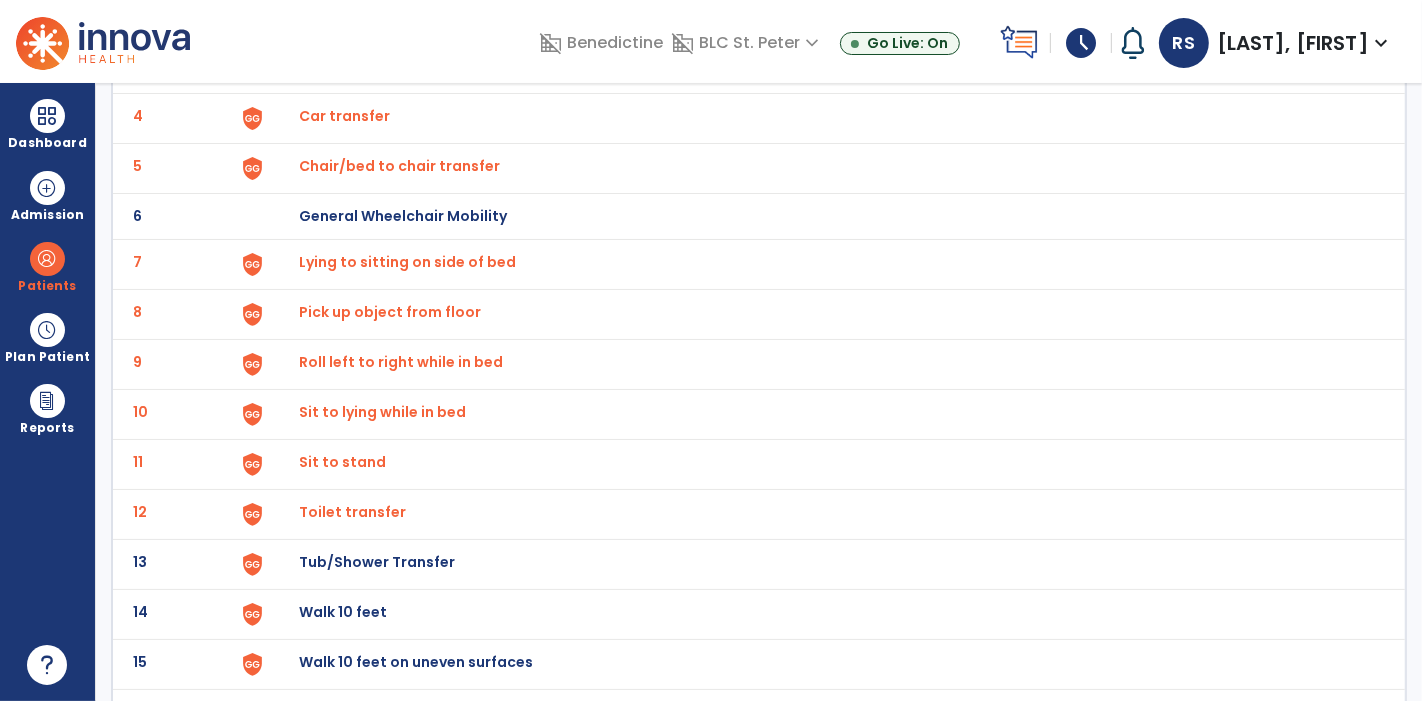 click on "Tub/Shower Transfer" at bounding box center (345, -34) 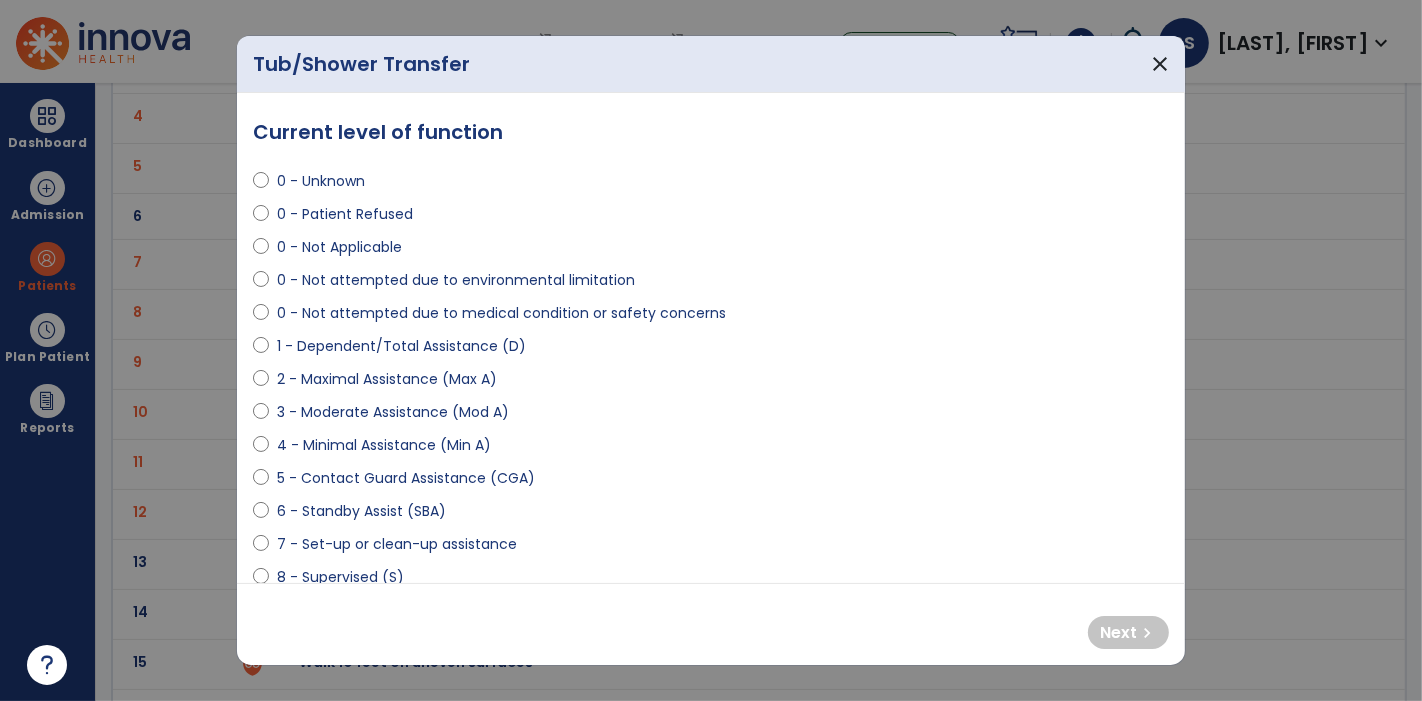 click on "0 - Not attempted due to environmental limitation" at bounding box center (456, 280) 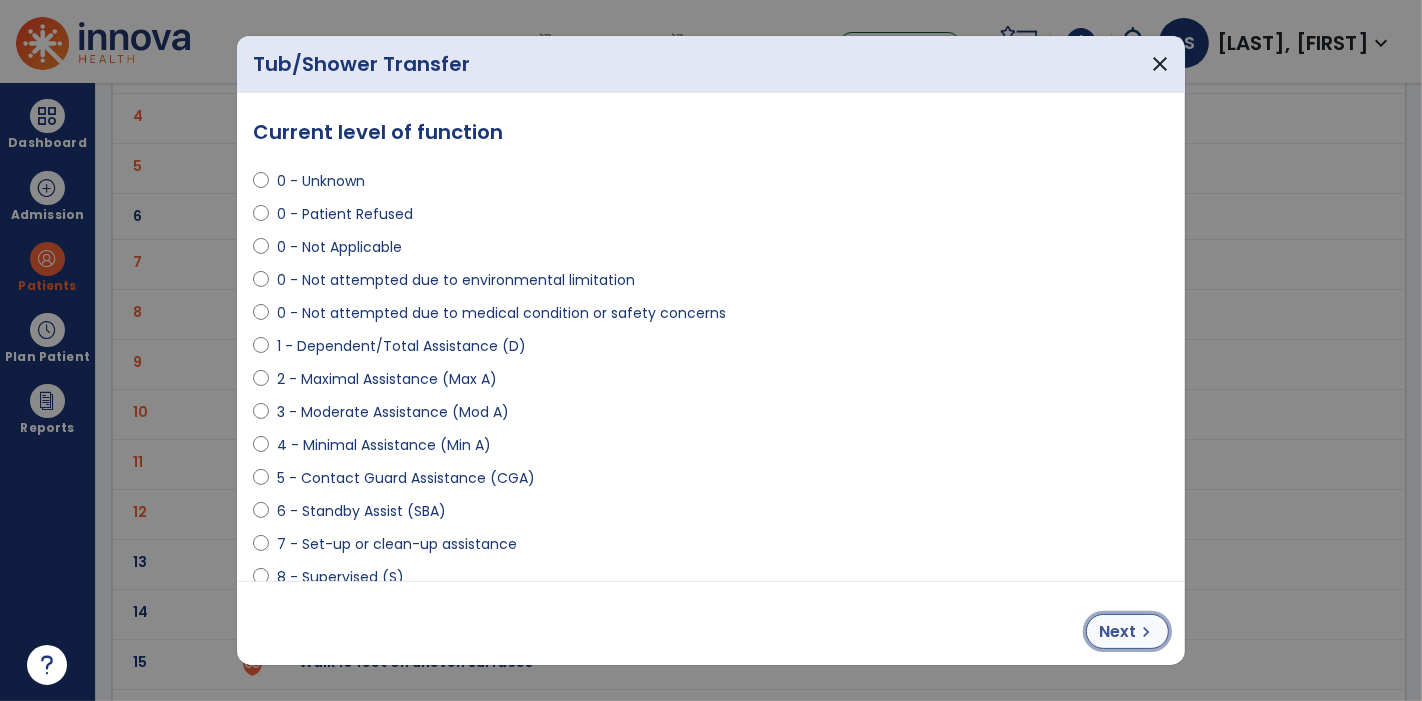 click on "chevron_right" at bounding box center (1146, 632) 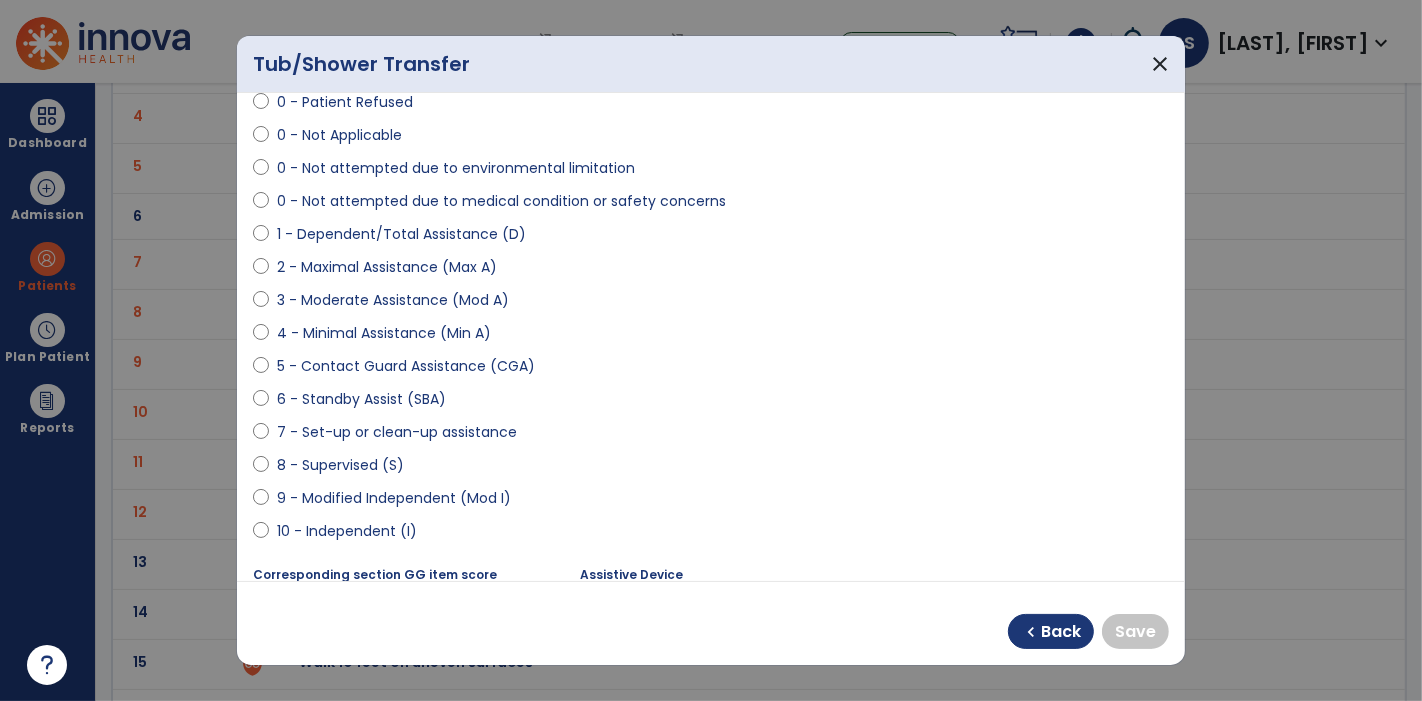 scroll, scrollTop: 148, scrollLeft: 0, axis: vertical 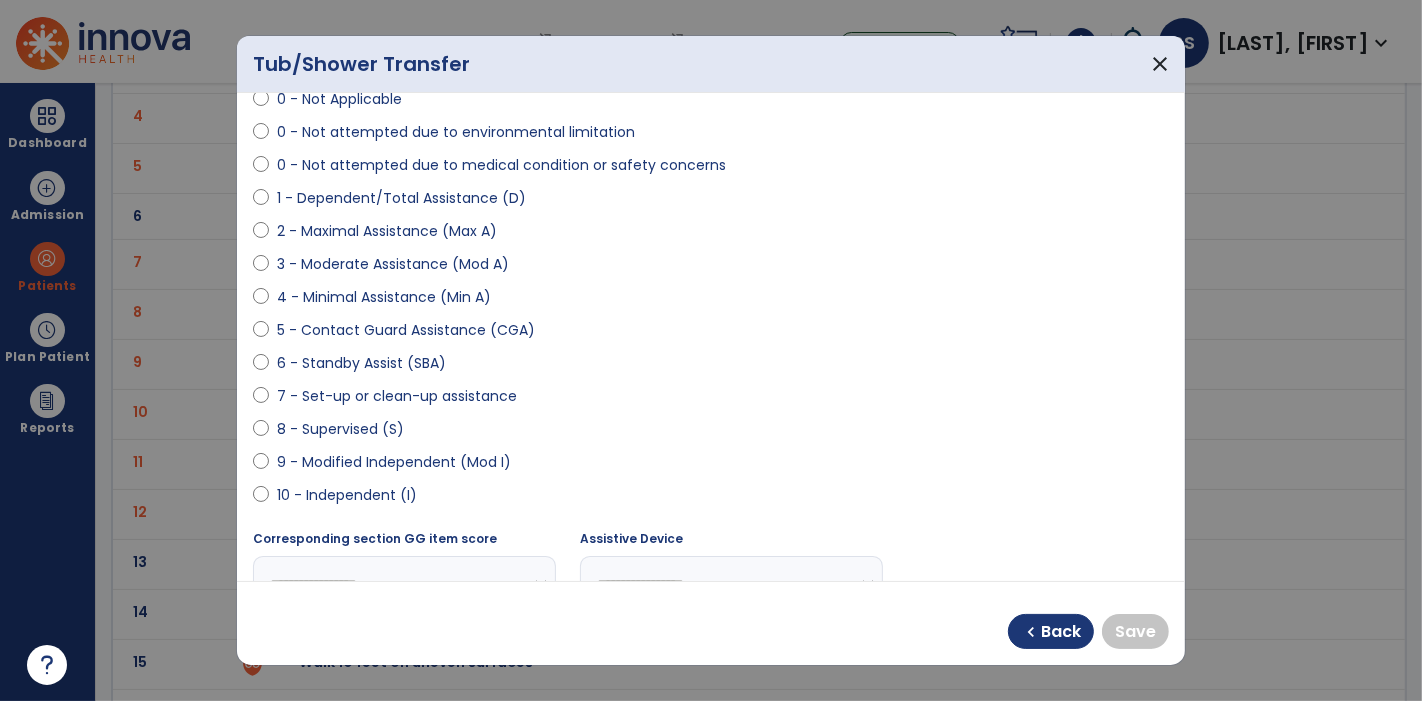 click on "9 - Modified Independent (Mod I)" at bounding box center (394, 462) 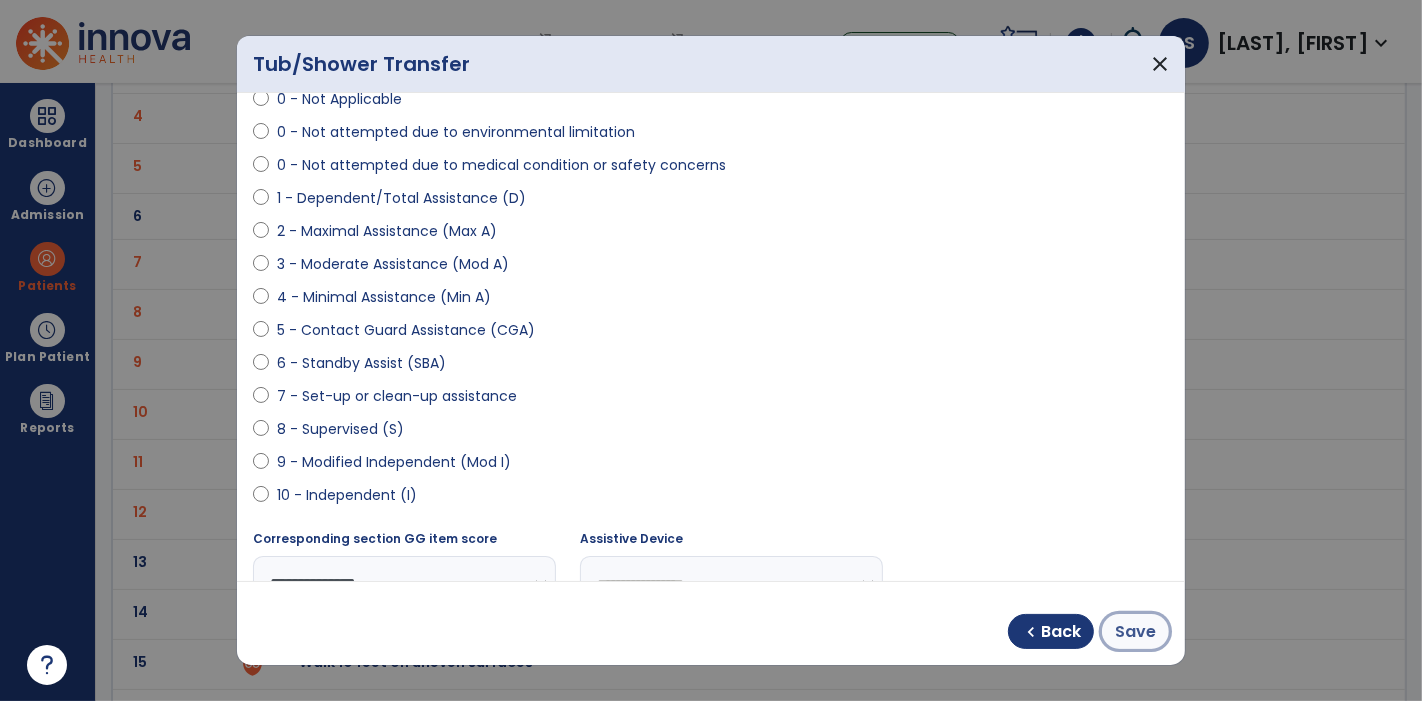 click on "Save" at bounding box center [1135, 632] 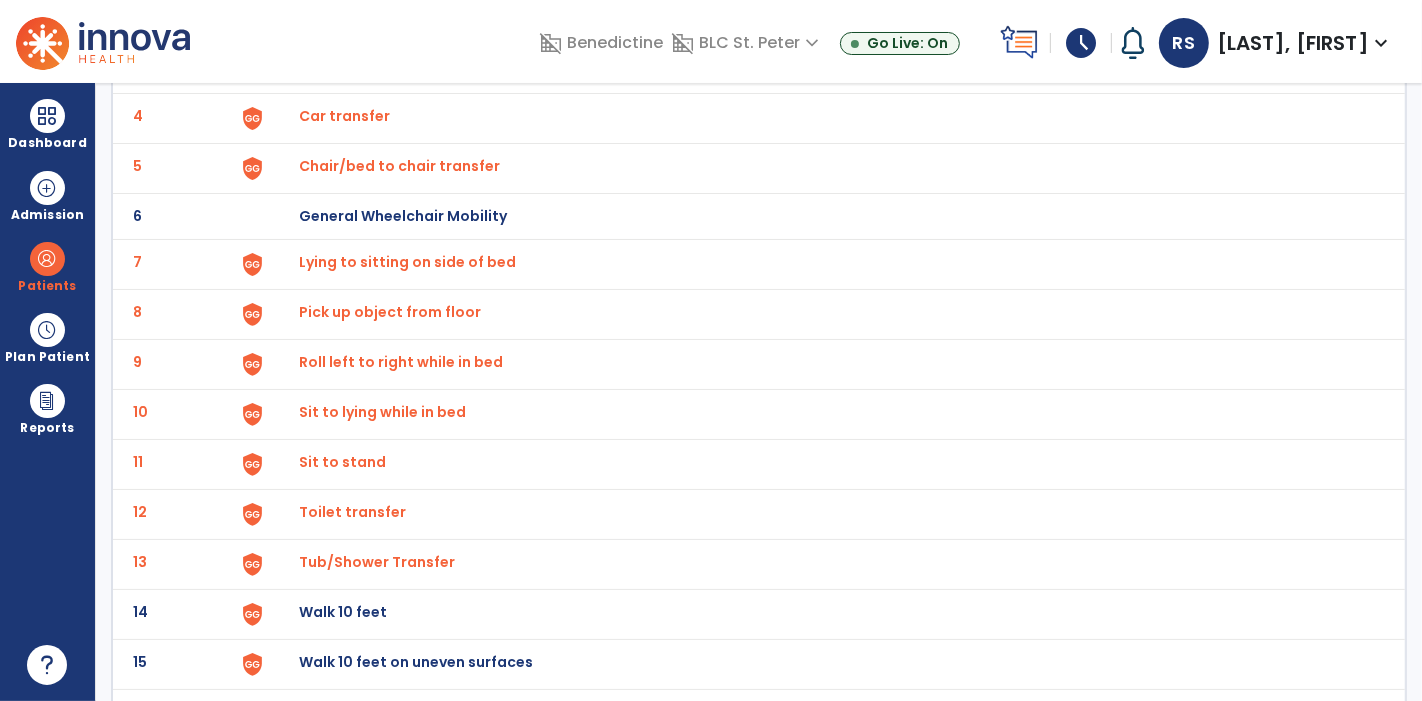 scroll, scrollTop: 444, scrollLeft: 0, axis: vertical 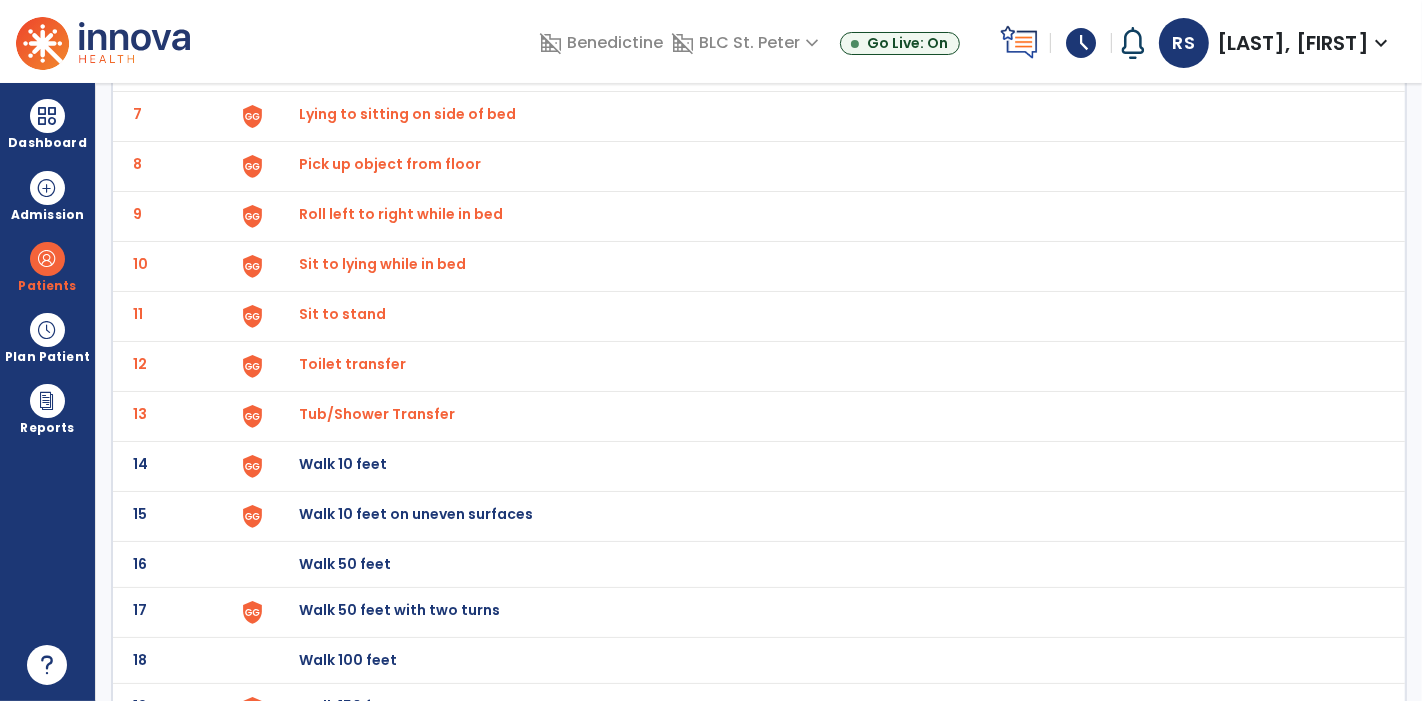 click on "Walk 10 feet" at bounding box center [345, -182] 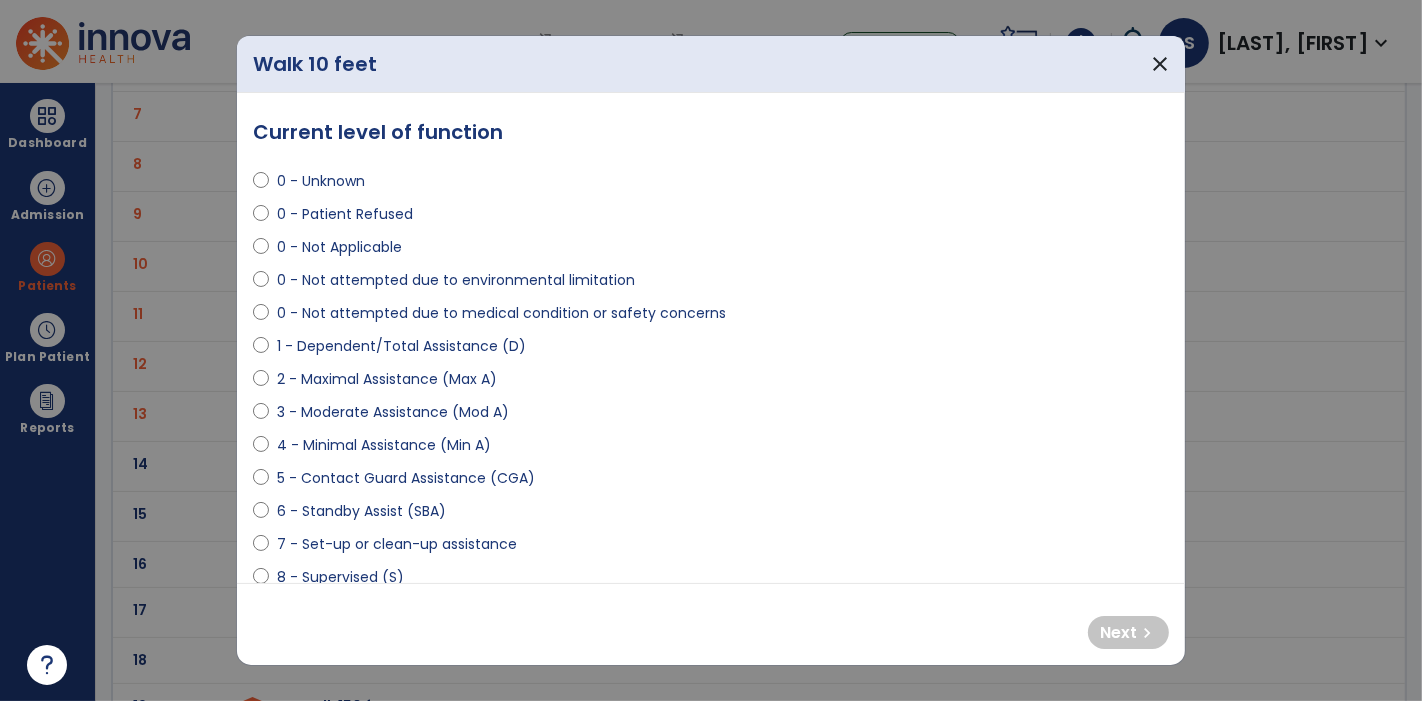 click on "5 - Contact Guard Assistance (CGA)" at bounding box center (406, 478) 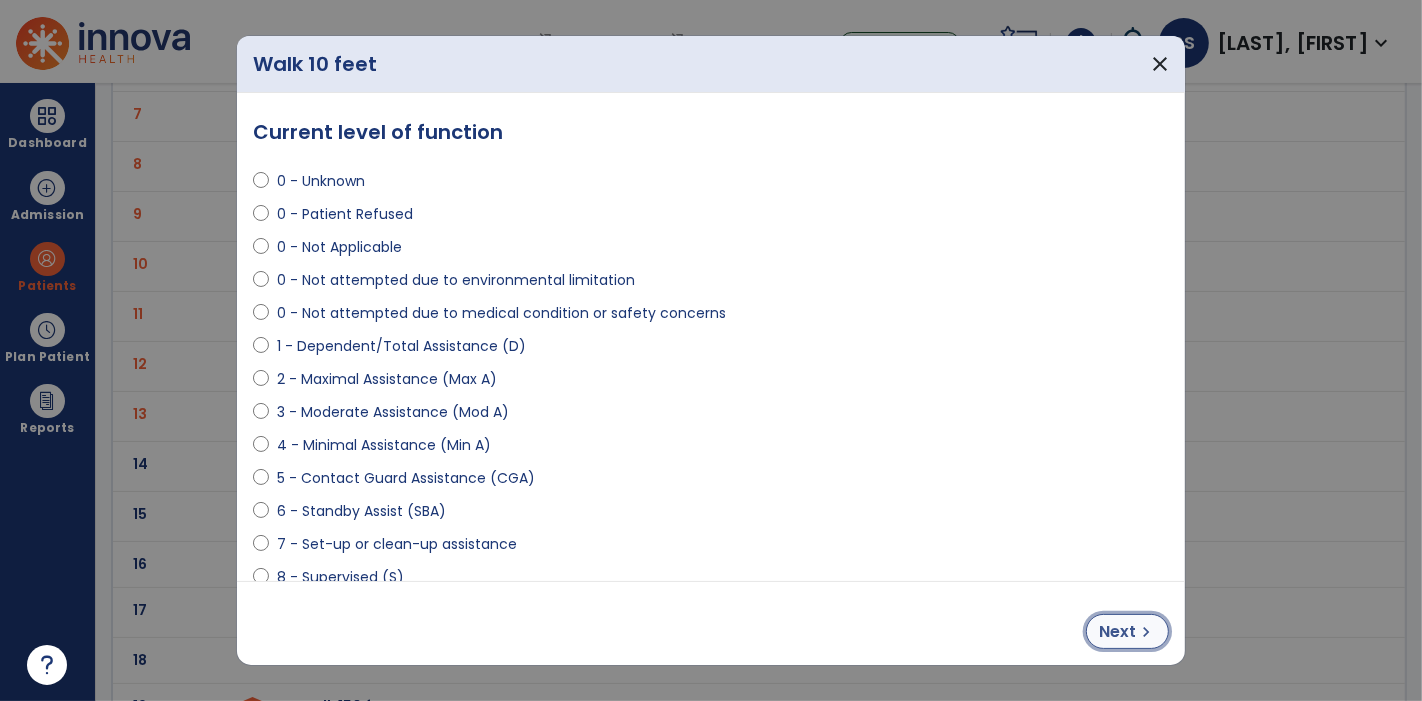 click on "Next  chevron_right" at bounding box center [1127, 631] 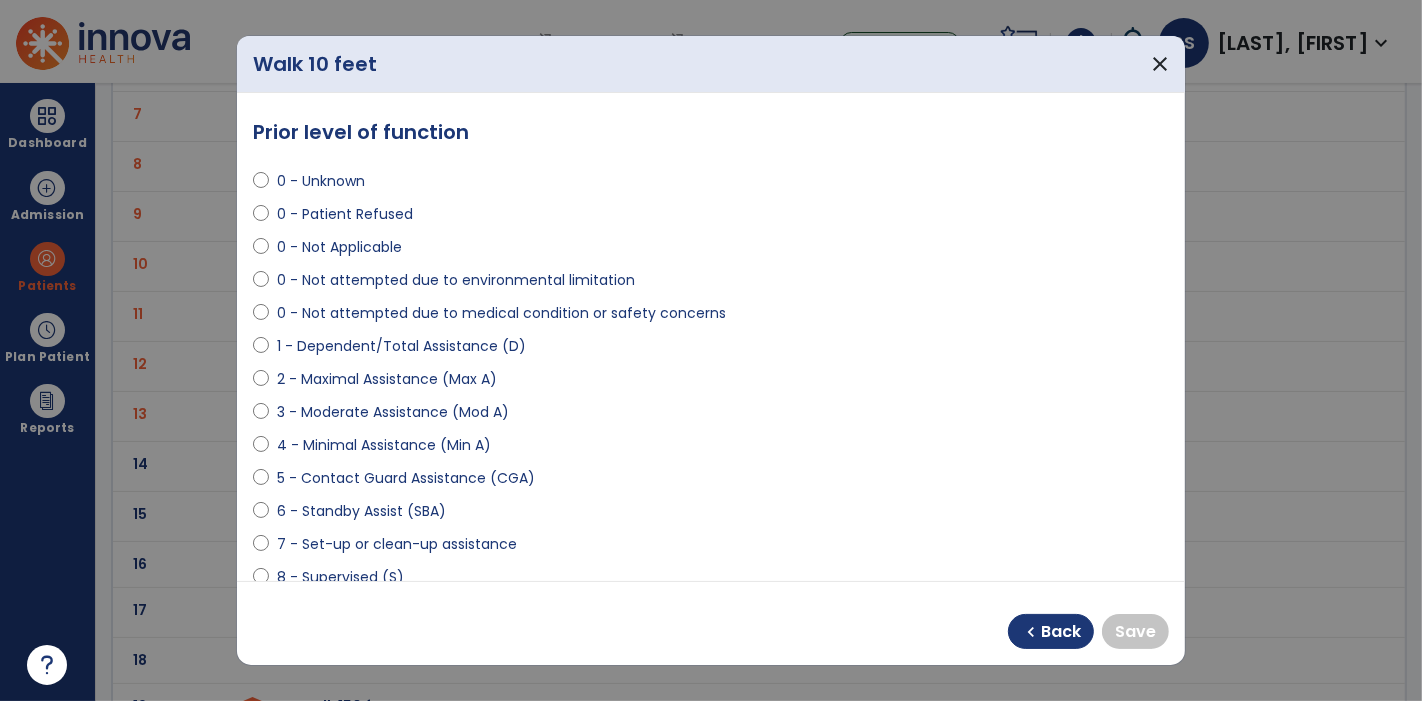 scroll, scrollTop: 148, scrollLeft: 0, axis: vertical 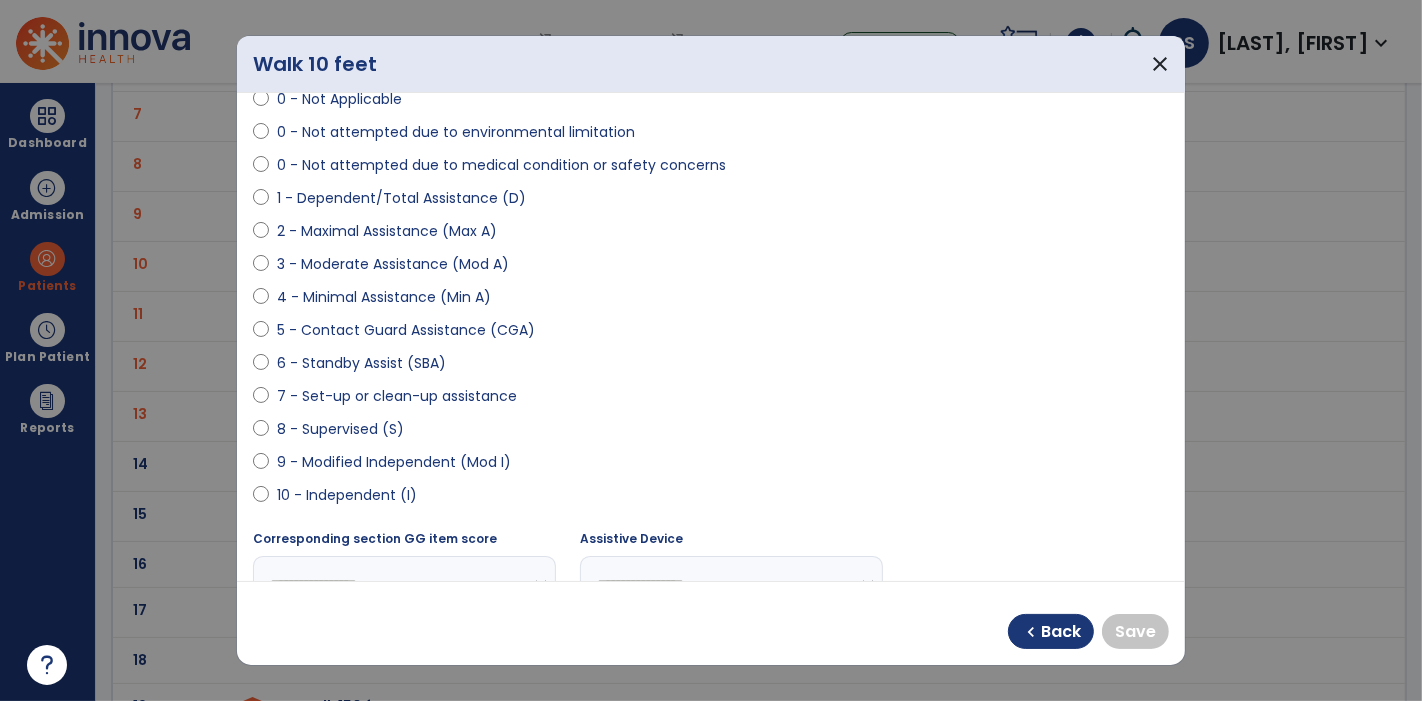 click on "9 - Modified Independent (Mod I)" at bounding box center [394, 462] 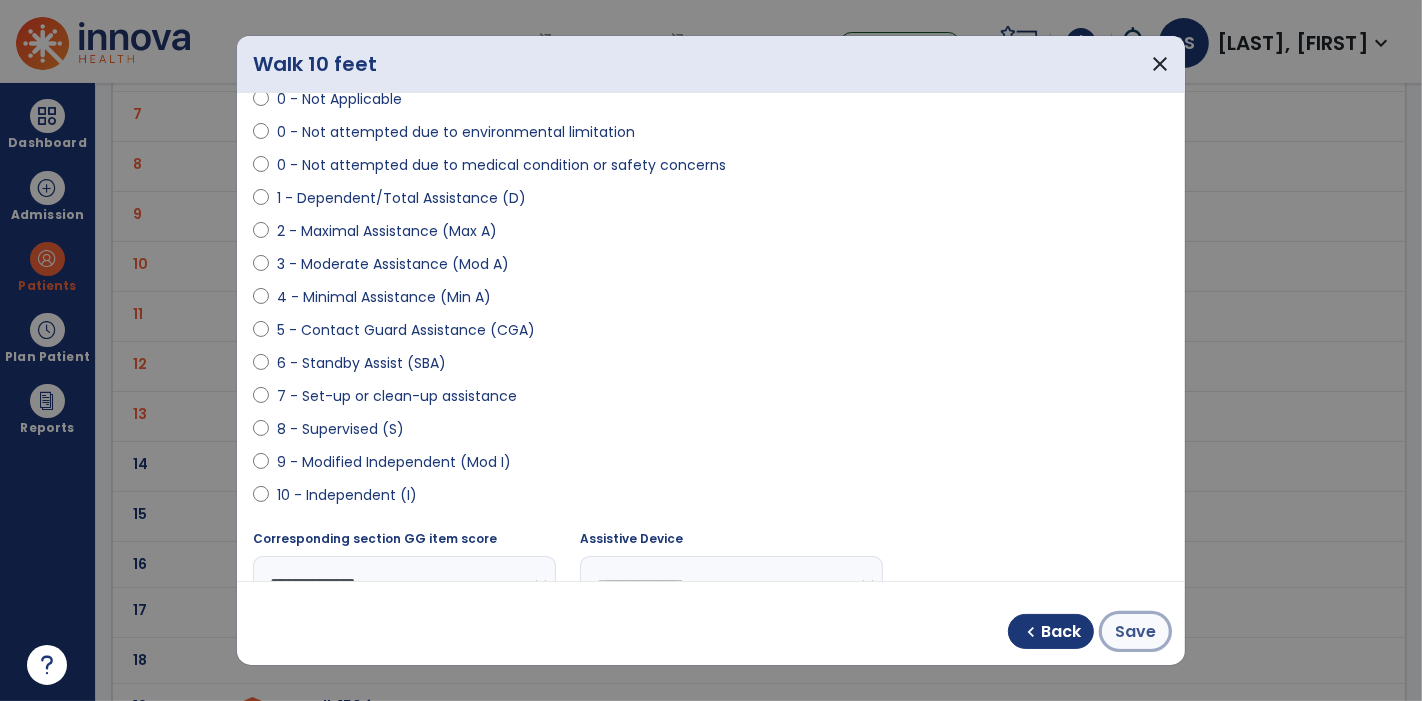 click on "Save" at bounding box center (1135, 632) 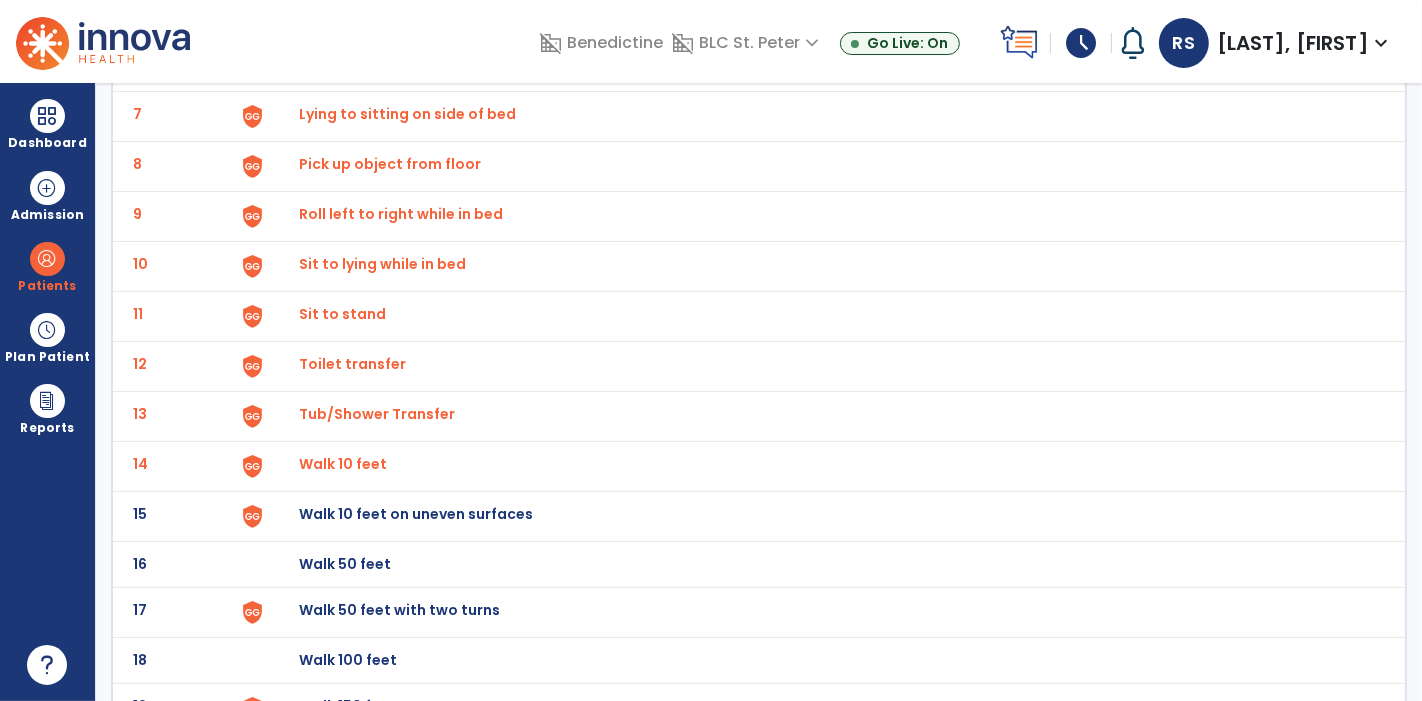 click on "Walk 10 feet on uneven surfaces" at bounding box center [345, -182] 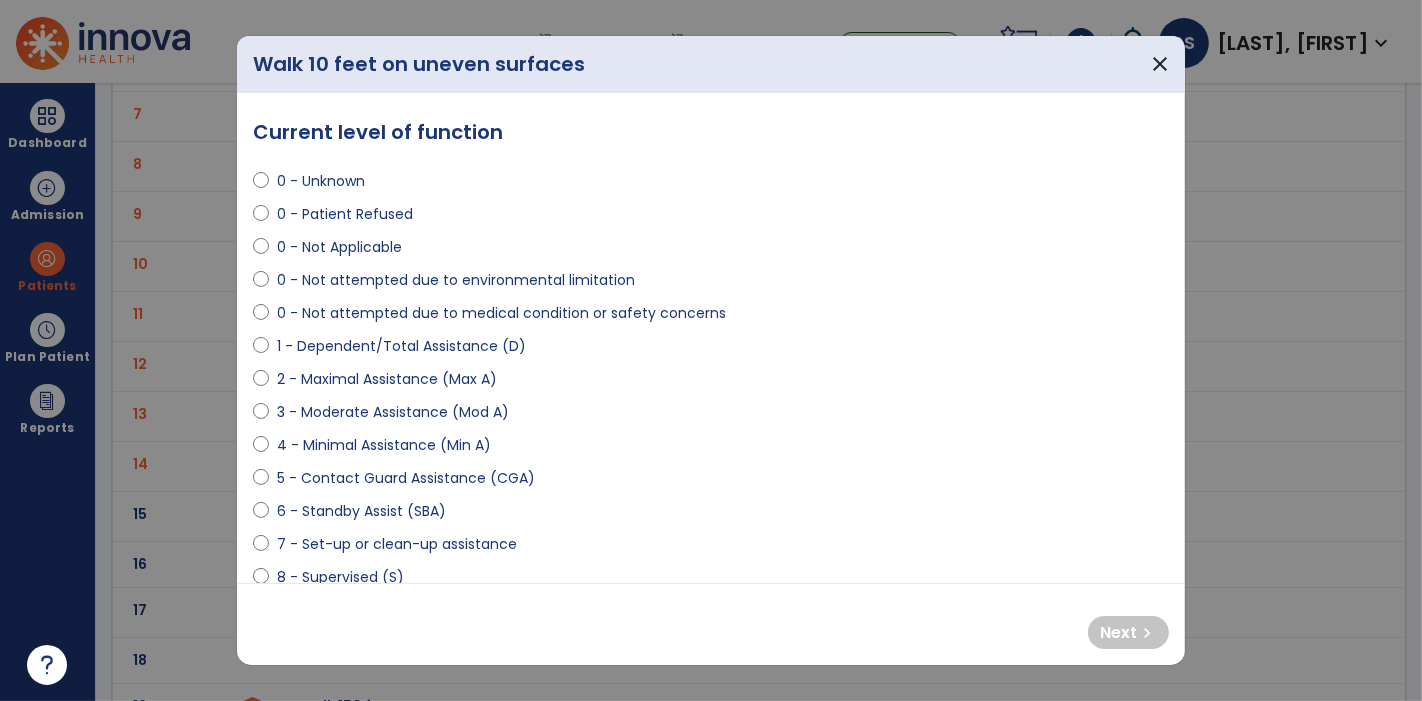 click on "0 - Not attempted due to medical condition or safety concerns" at bounding box center [501, 313] 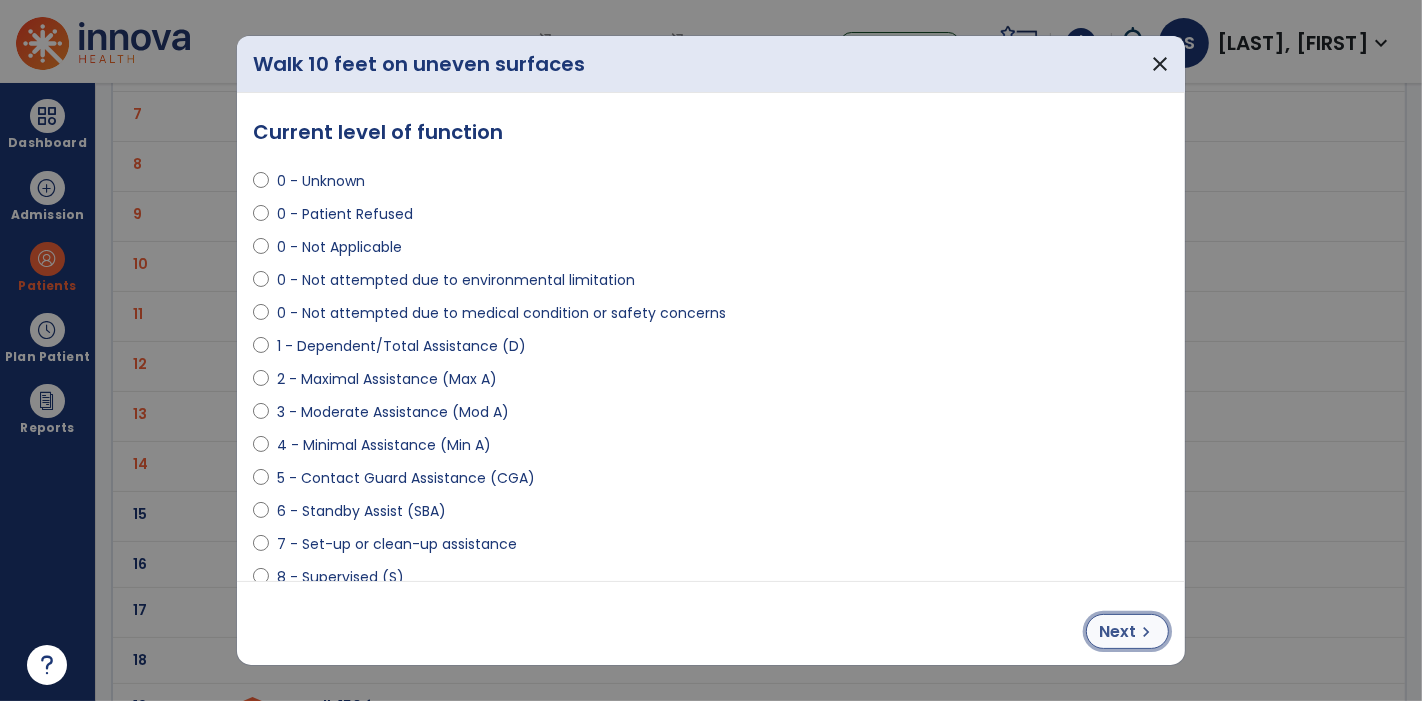 click on "chevron_right" at bounding box center (1146, 632) 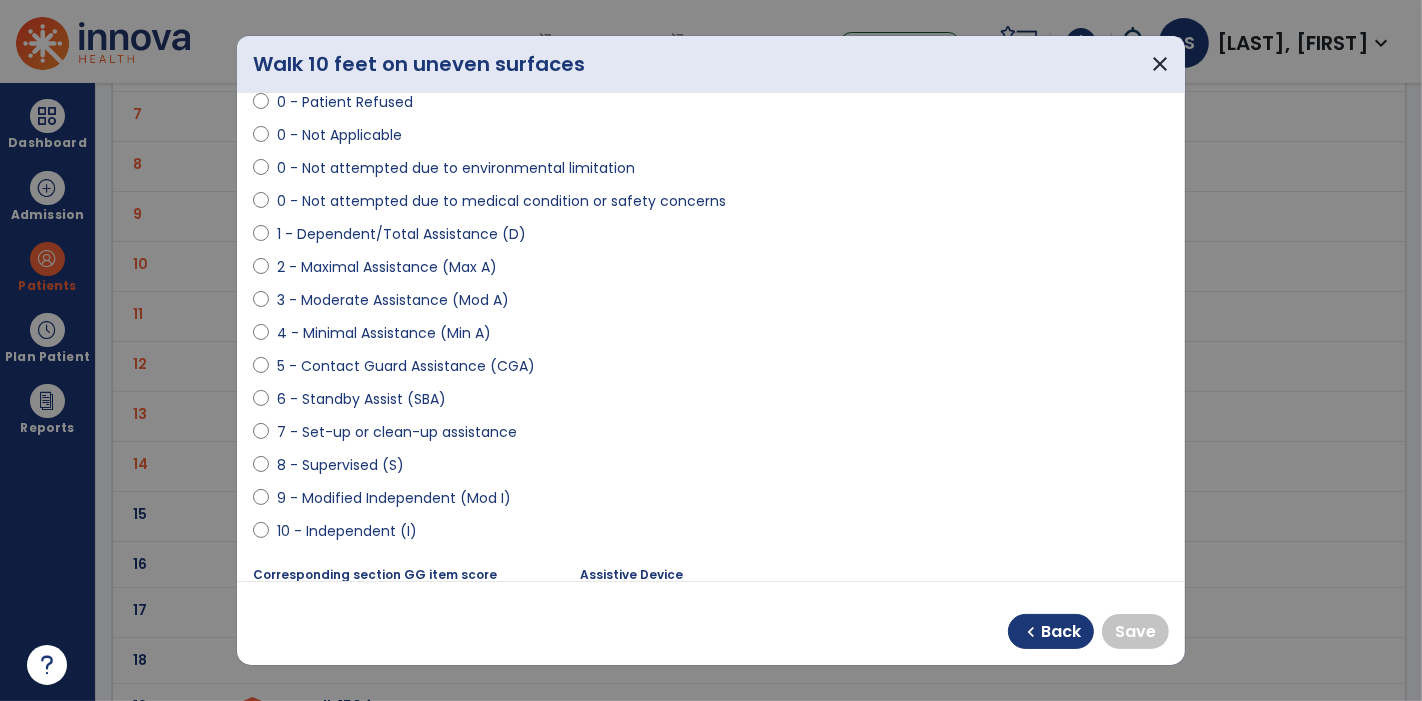scroll, scrollTop: 148, scrollLeft: 0, axis: vertical 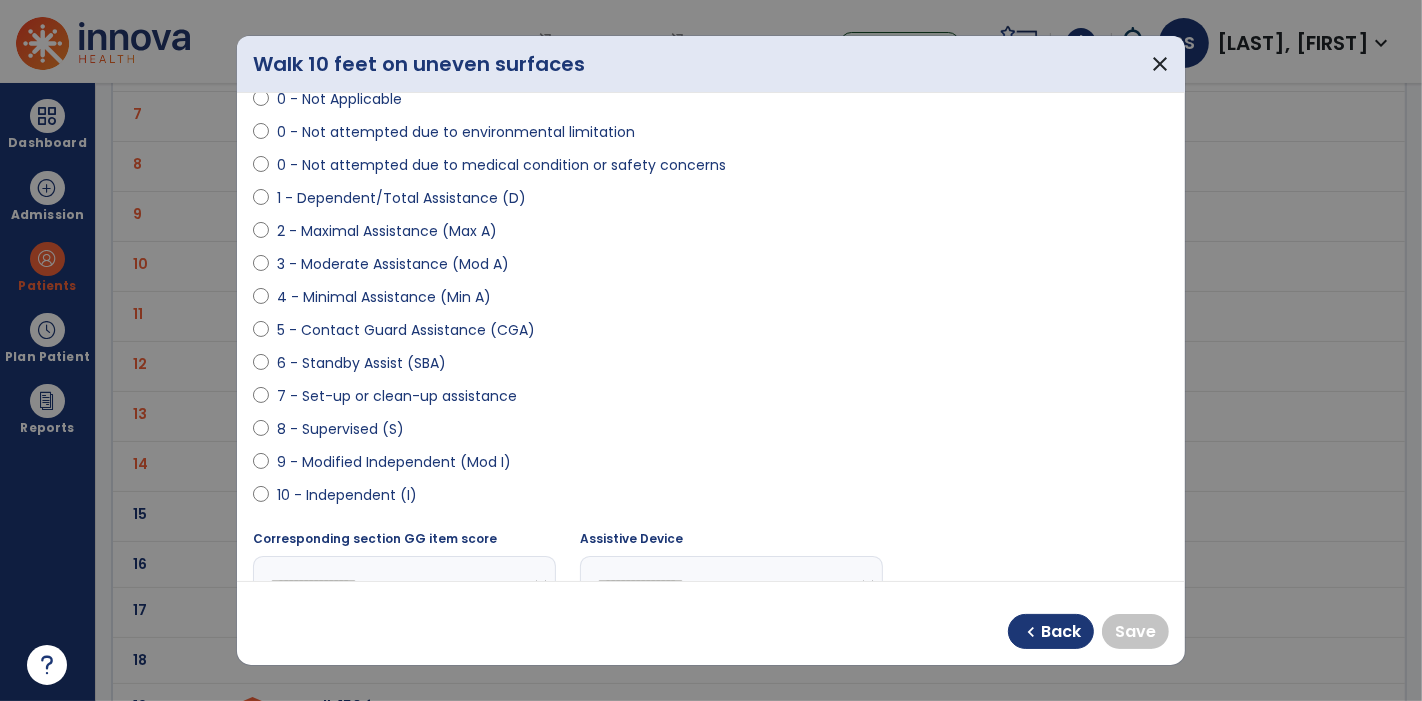 click on "9 - Modified Independent (Mod I)" at bounding box center [394, 462] 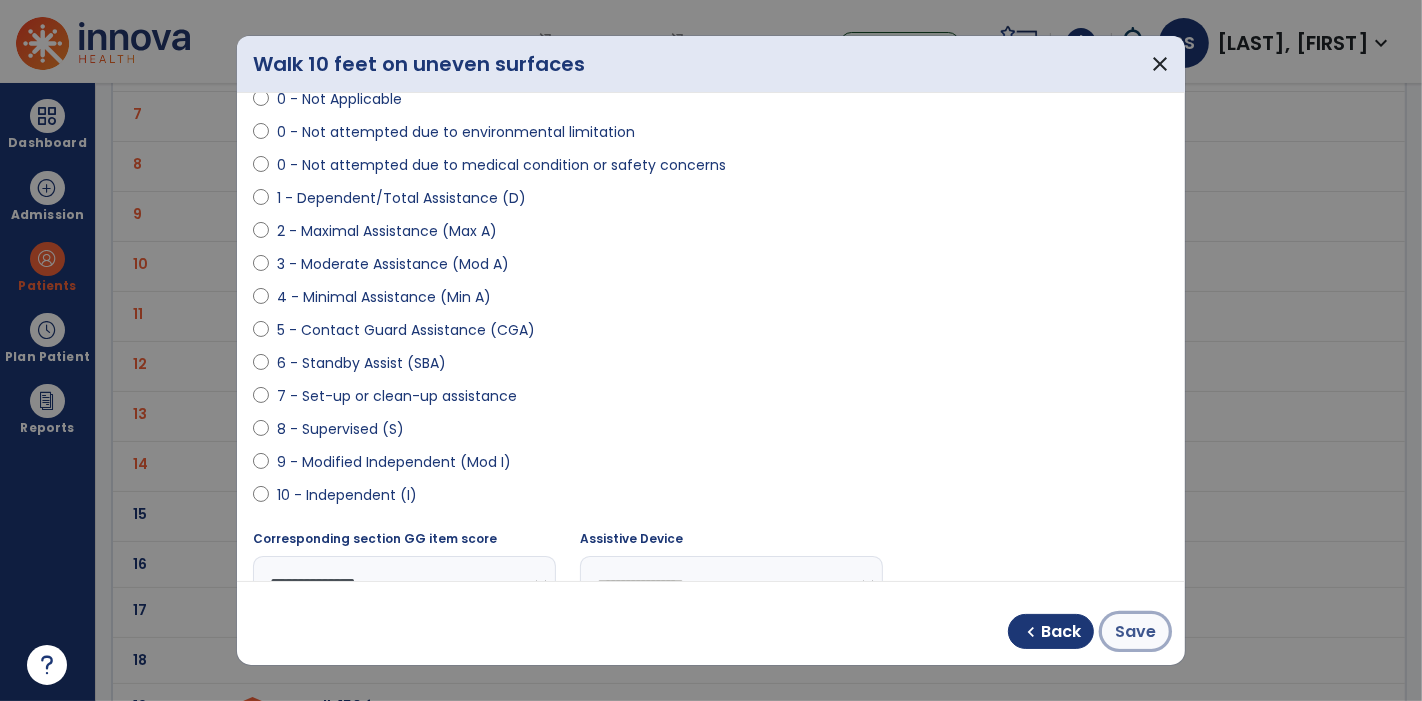 click on "Save" at bounding box center (1135, 632) 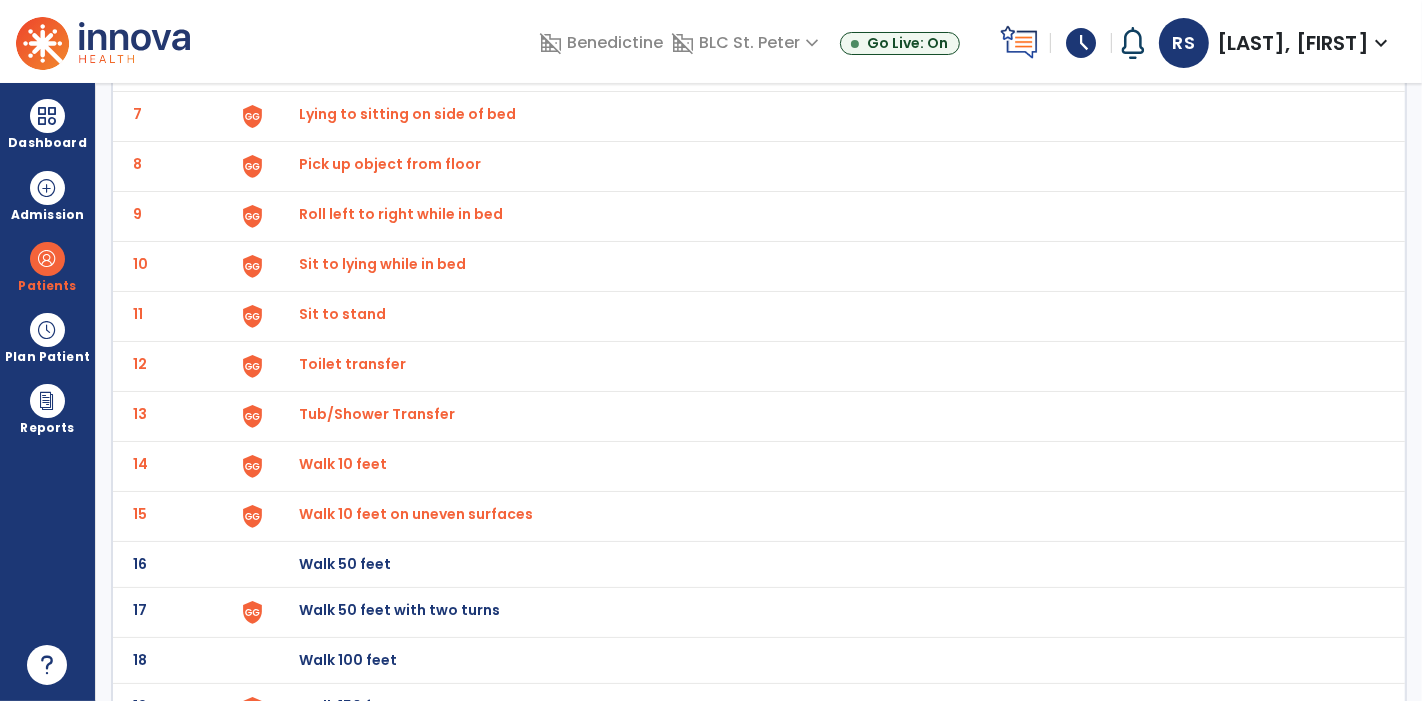 click on "Walk 50 feet with two turns" at bounding box center [345, -182] 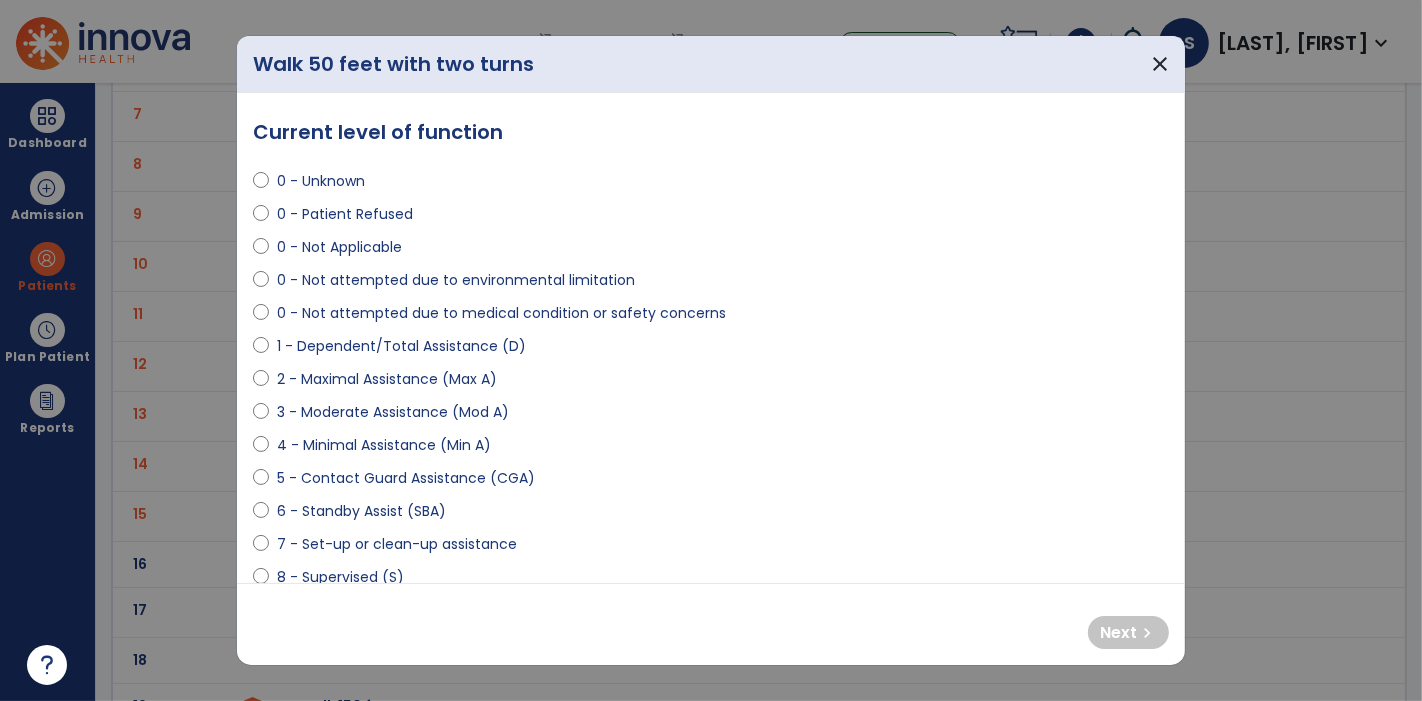 click on "0 - Not attempted due to medical condition or safety concerns" at bounding box center (501, 313) 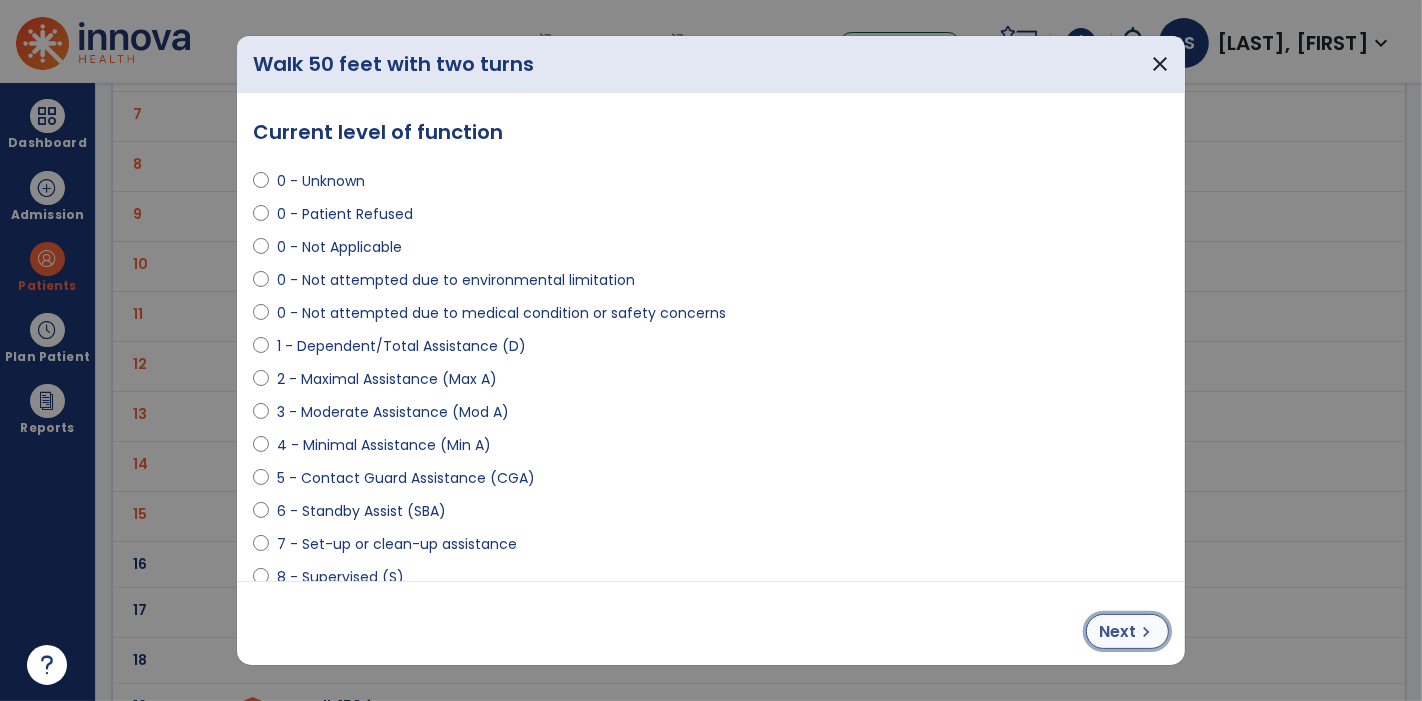 click on "Next" at bounding box center [1117, 632] 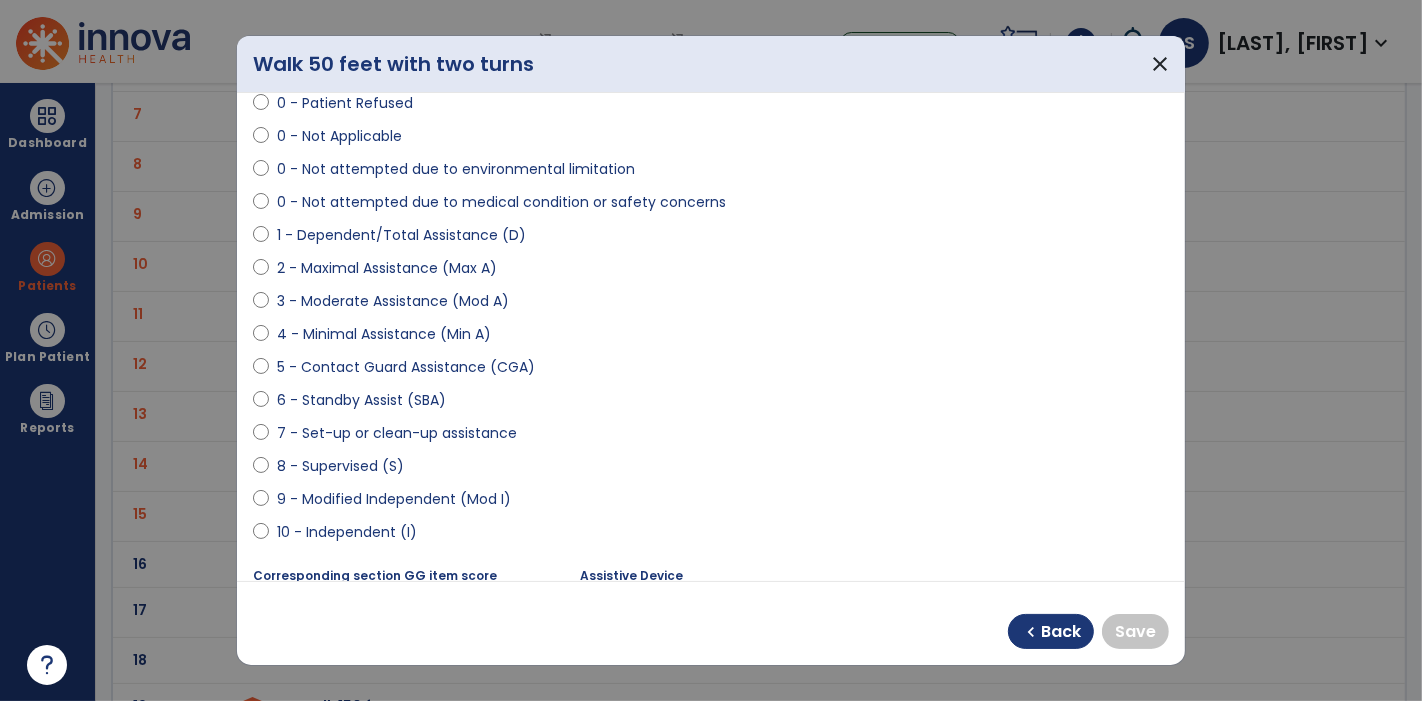 scroll, scrollTop: 148, scrollLeft: 0, axis: vertical 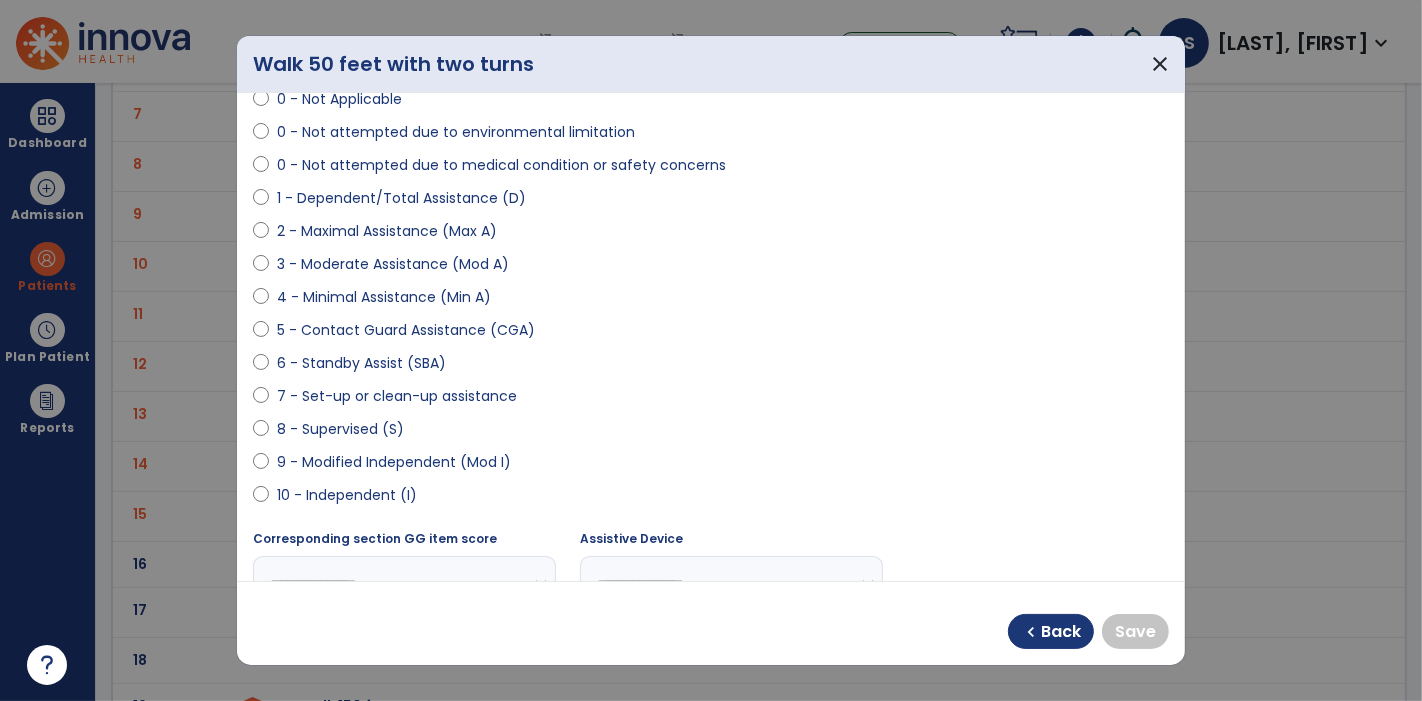 click on "0 - Unknown 0 - Patient Refused 0 - Not Applicable 0 - Not attempted due to environmental limitation 0 - Not attempted due to medical condition or safety concerns 1 - Dependent/Total Assistance (D) 2 - Maximal Assistance (Max A) 3 - Moderate Assistance (Mod A) 4 - Minimal Assistance (Min A) 5 - Contact Guard Assistance (CGA) 6 - Standby Assist (SBA) 7 - Set-up or clean-up assistance 8 - Supervised (S) 9 - Modified Independent (Mod I) 10 - Independent (I)" at bounding box center [711, 256] 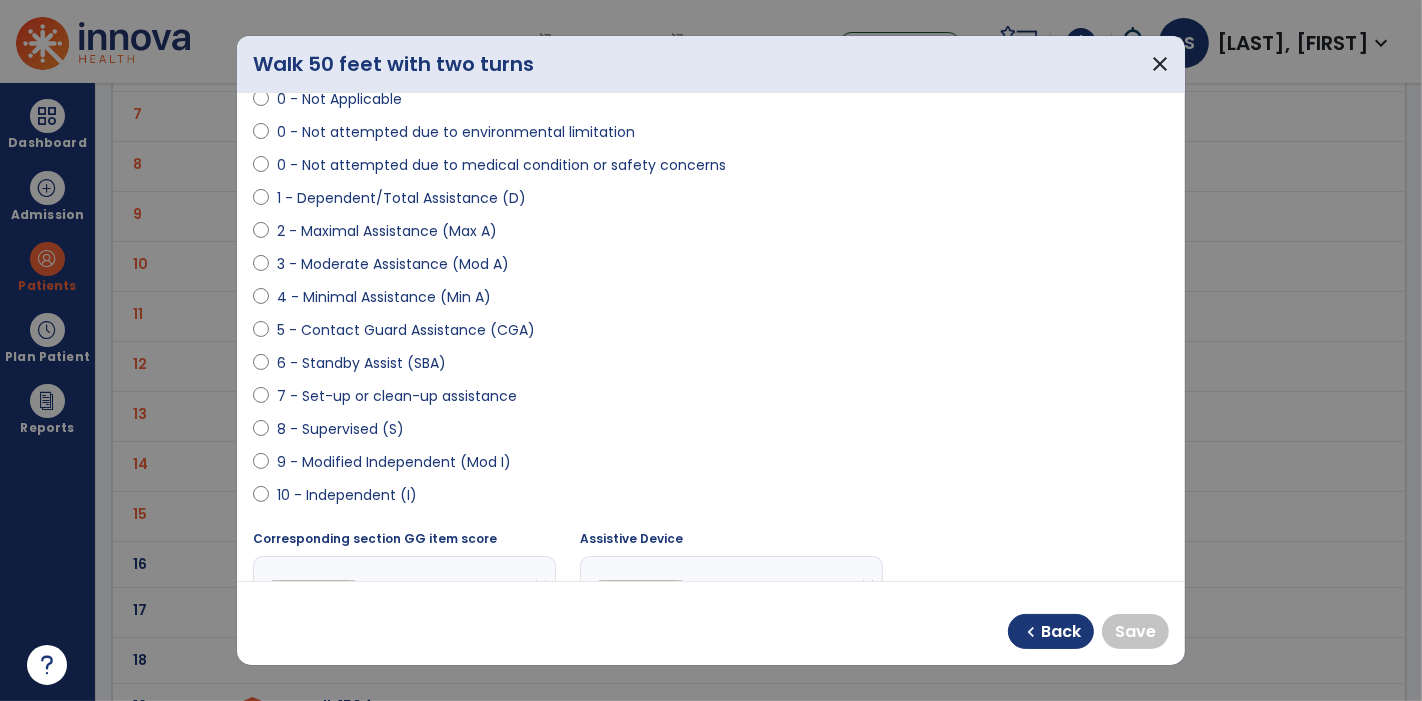 click on "9 - Modified Independent (Mod I)" at bounding box center (394, 462) 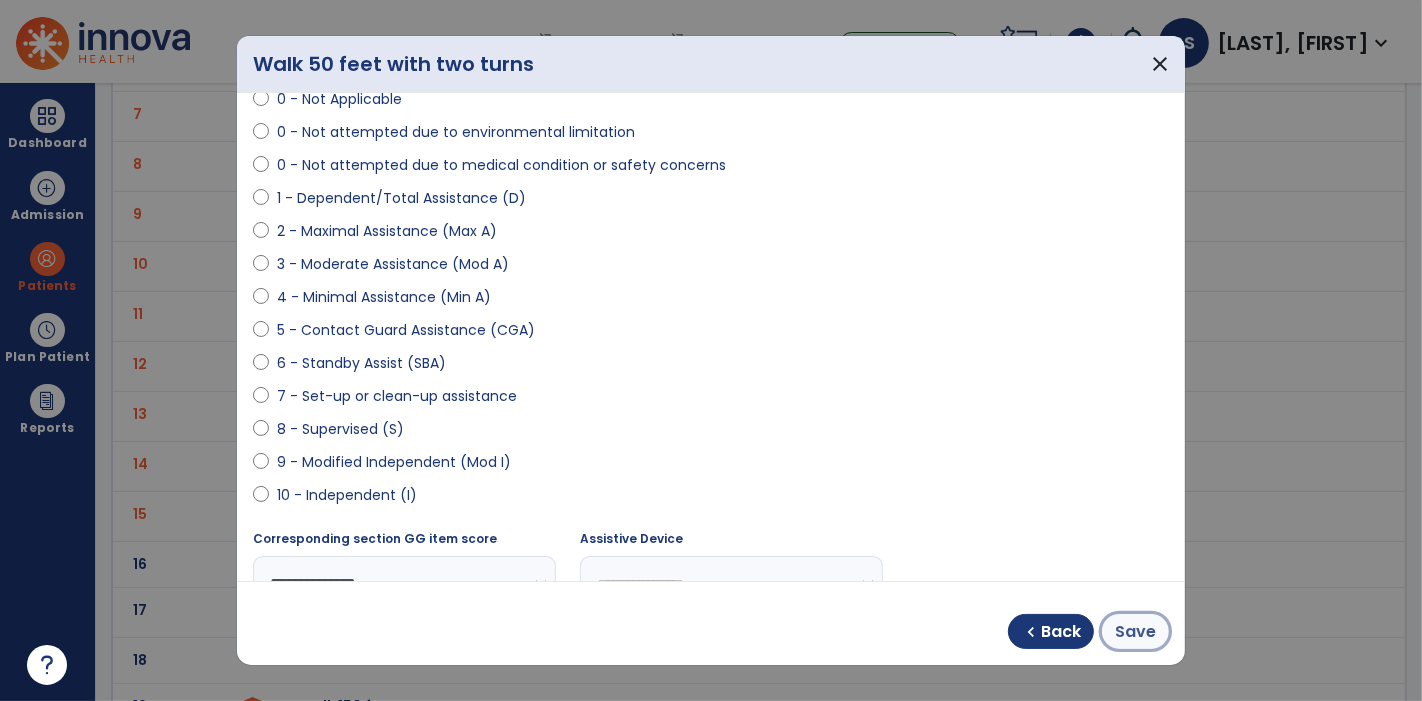 click on "Save" at bounding box center (1135, 631) 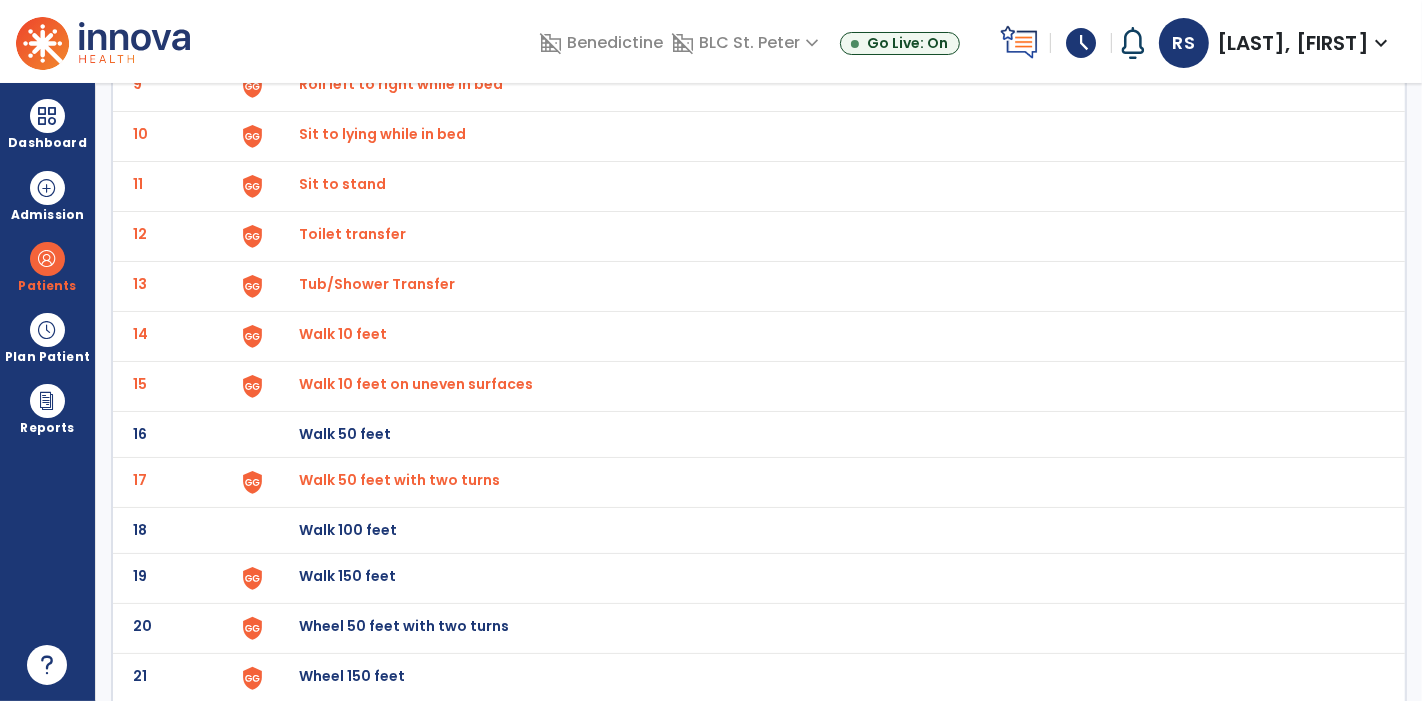 scroll, scrollTop: 592, scrollLeft: 0, axis: vertical 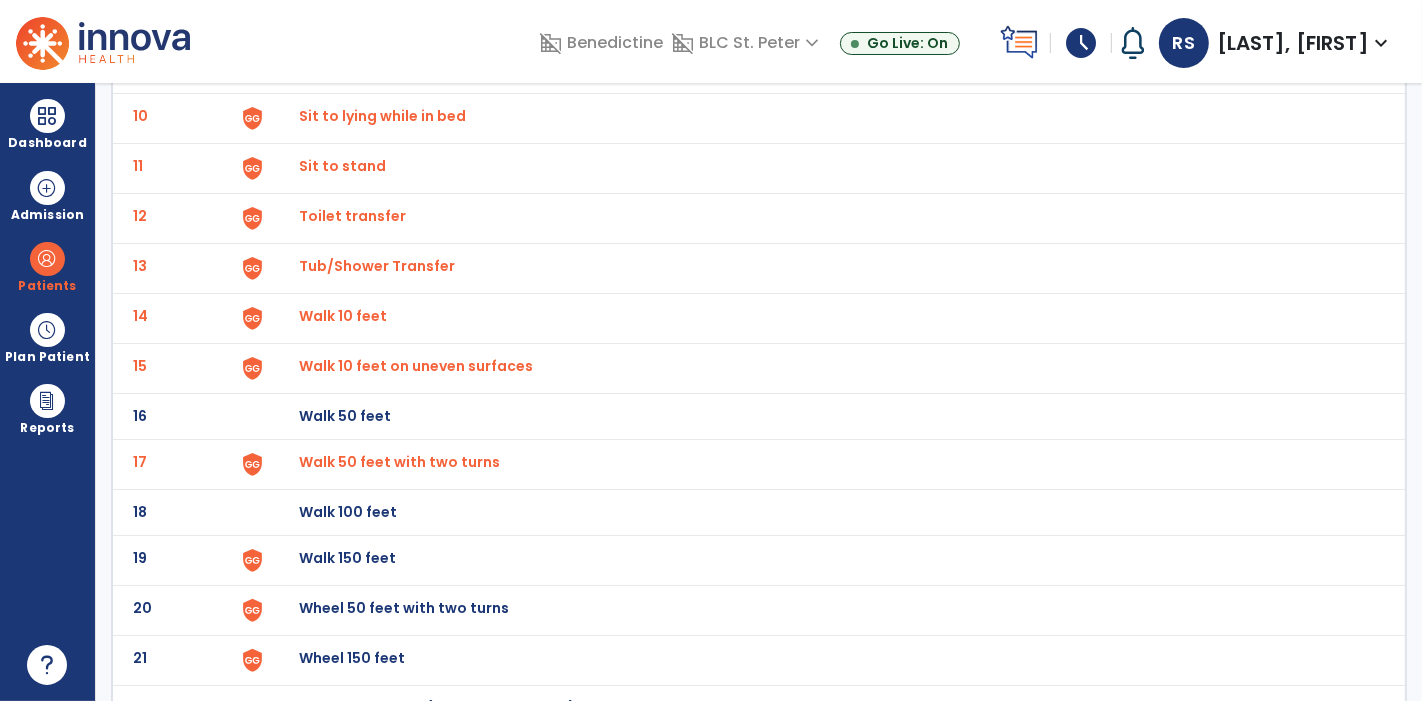 click on "Walk 150 feet" at bounding box center (345, -330) 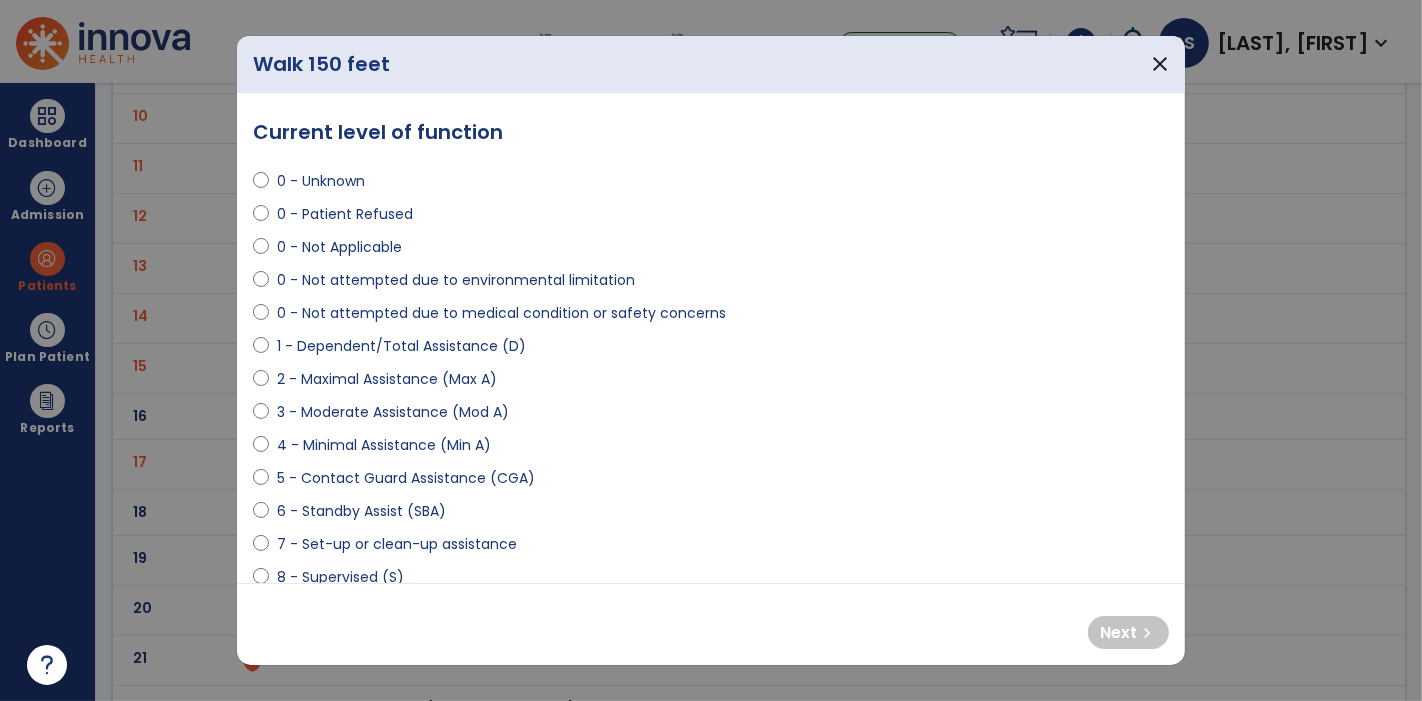 drag, startPoint x: 468, startPoint y: 326, endPoint x: 476, endPoint y: 319, distance: 10.630146 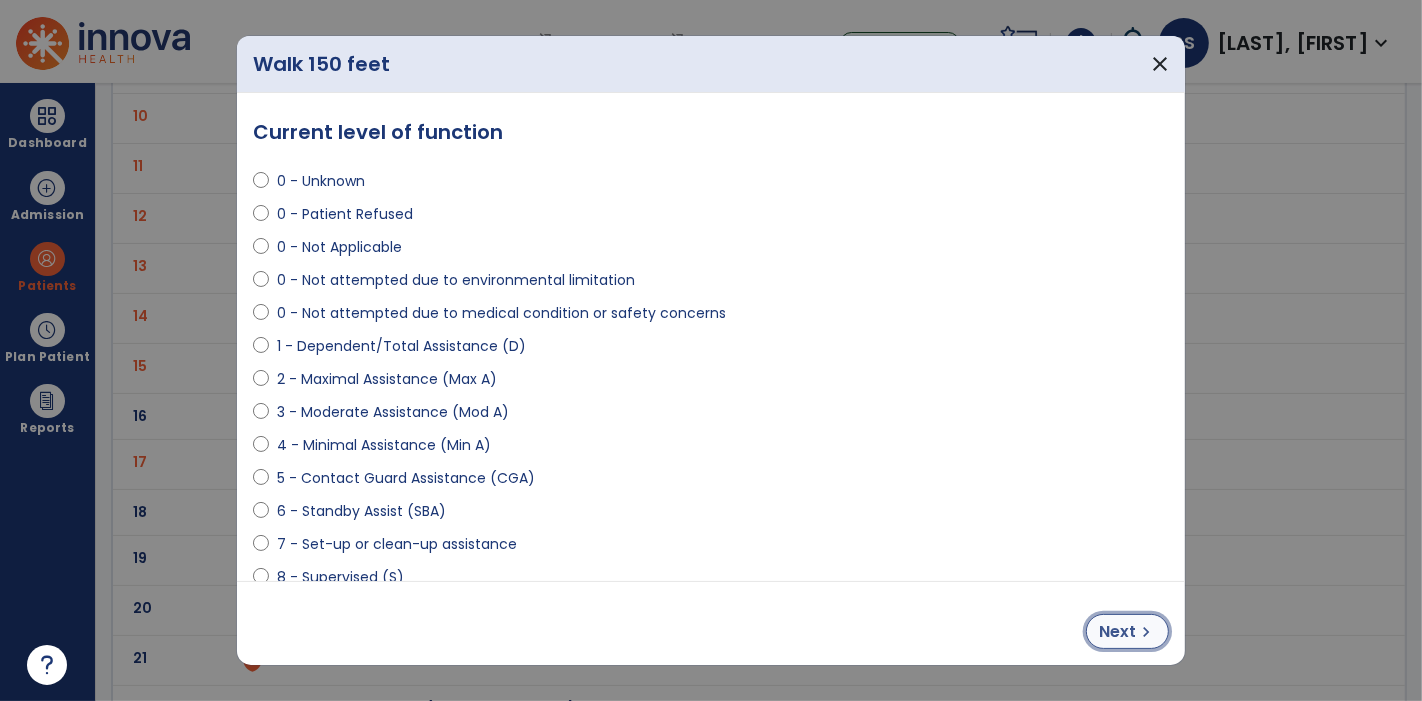 click on "chevron_right" at bounding box center (1146, 632) 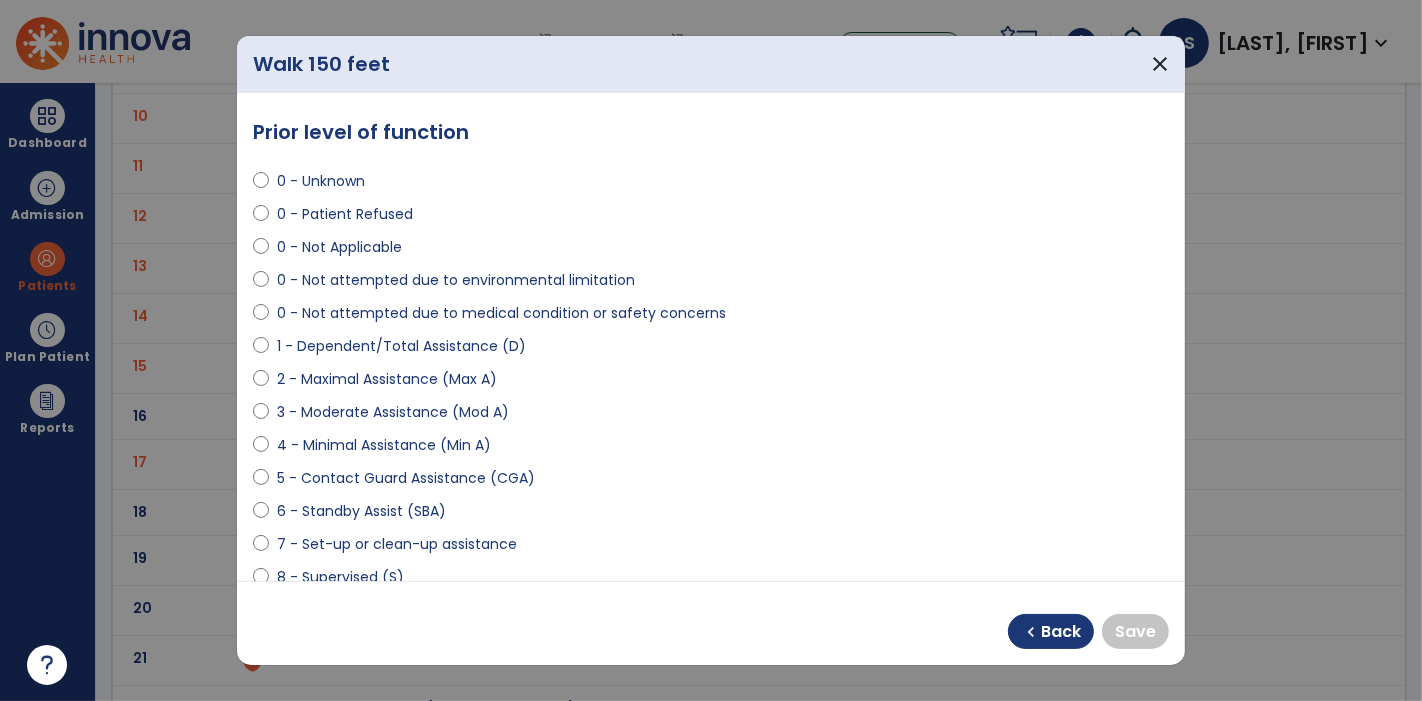 scroll, scrollTop: 296, scrollLeft: 0, axis: vertical 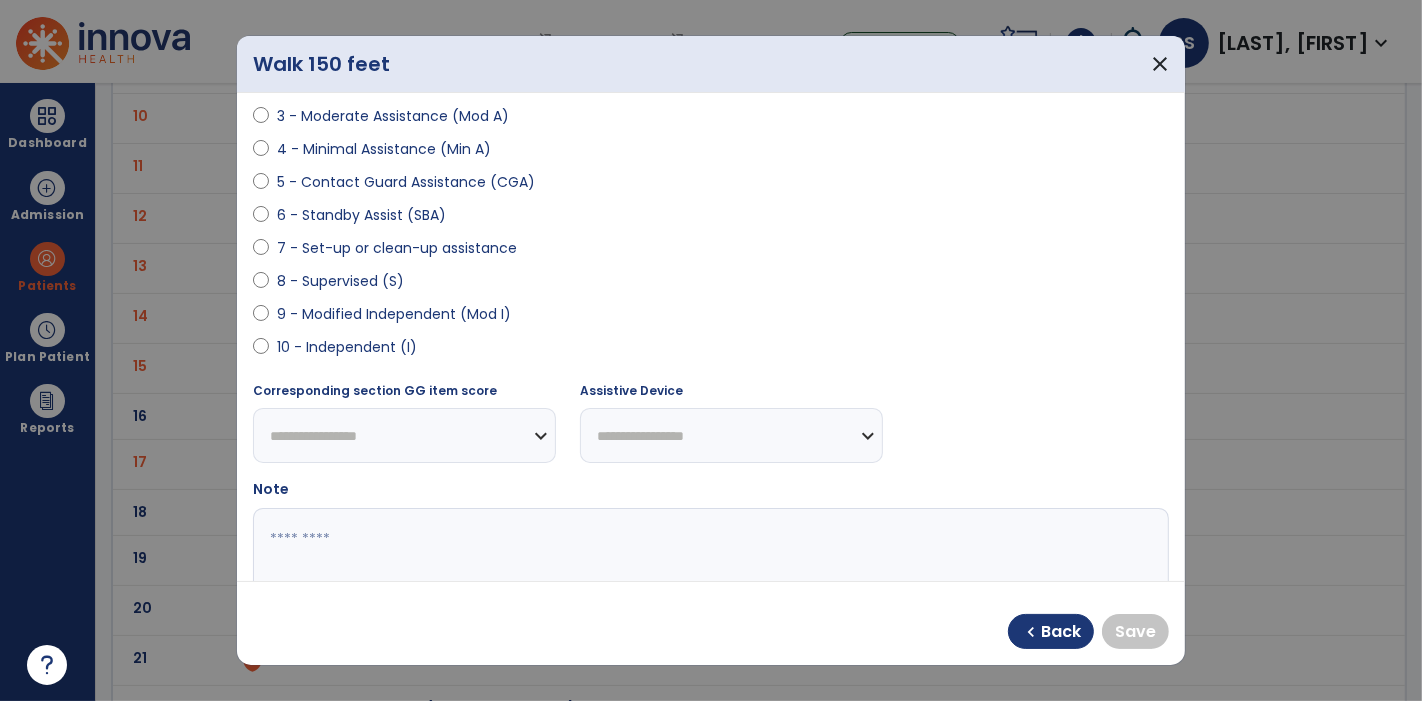 click on "9 - Modified Independent (Mod I)" at bounding box center [394, 314] 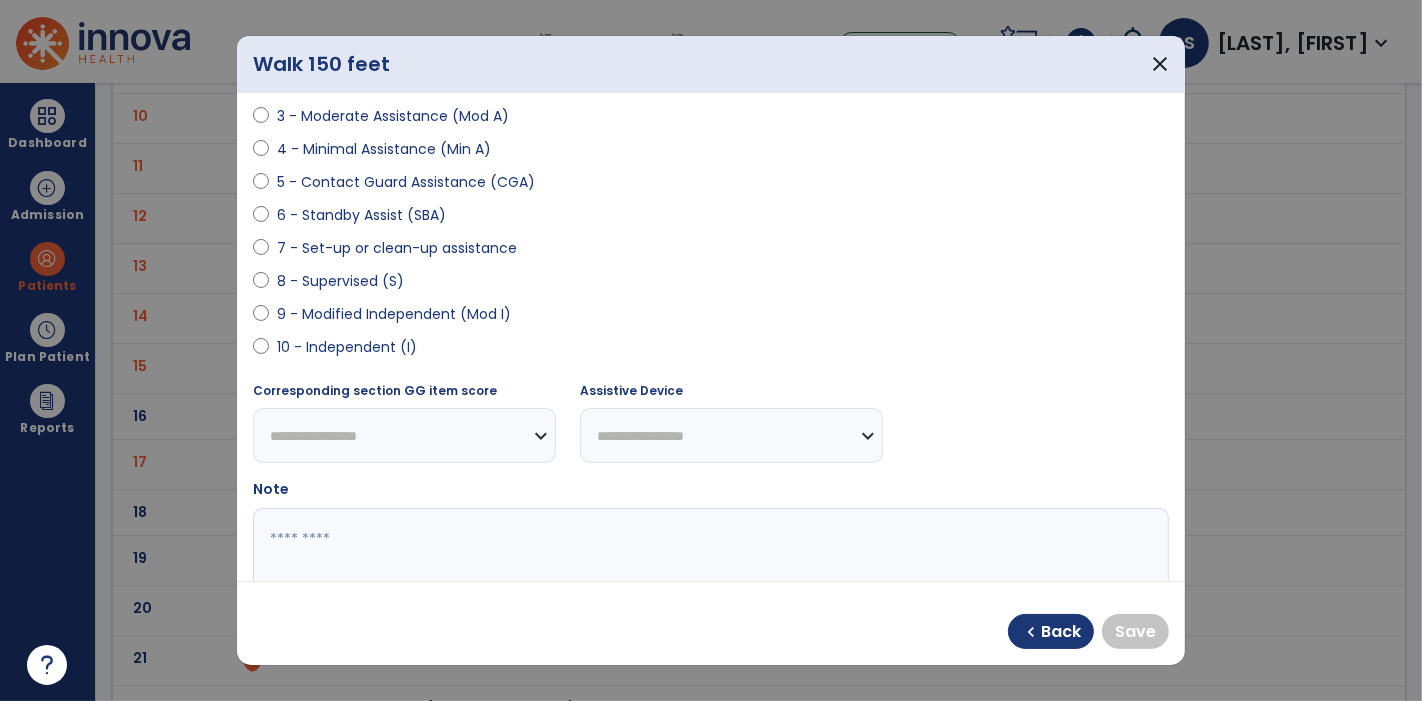 select on "**********" 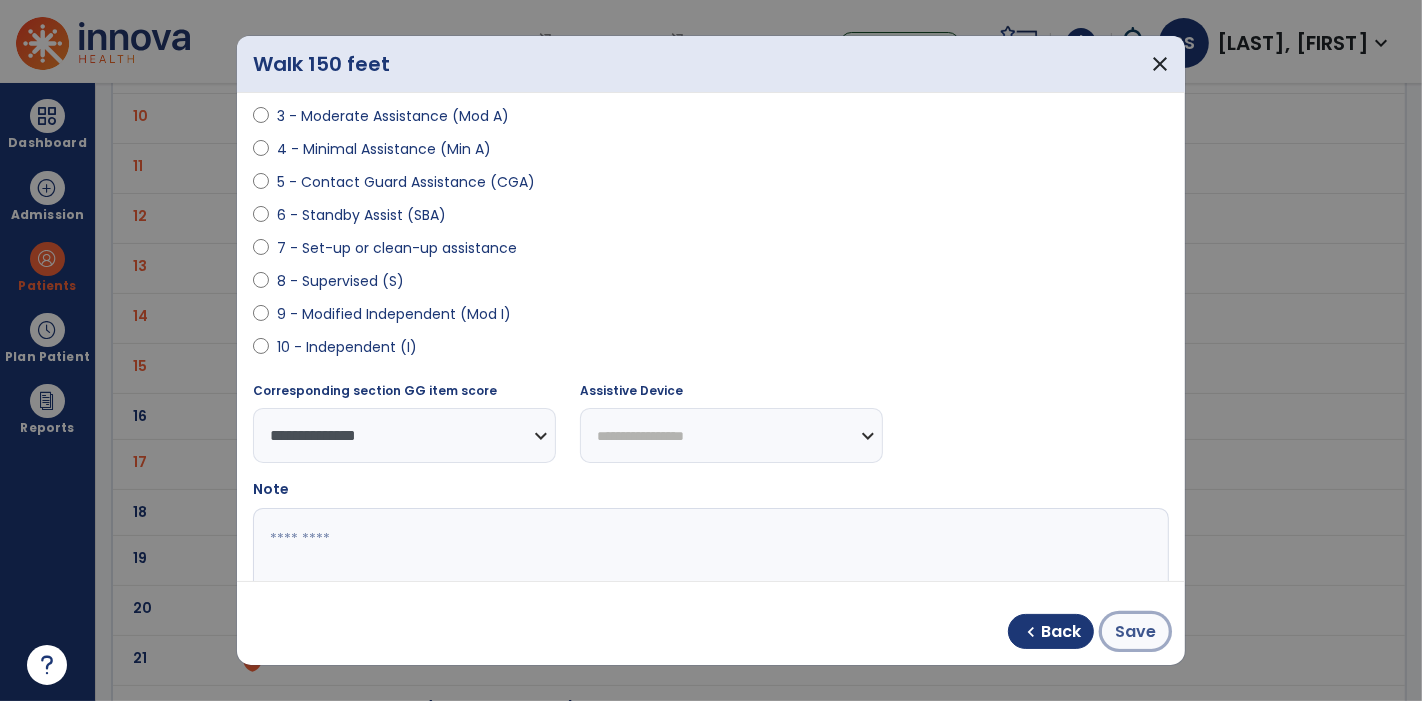 click on "Save" at bounding box center (1135, 632) 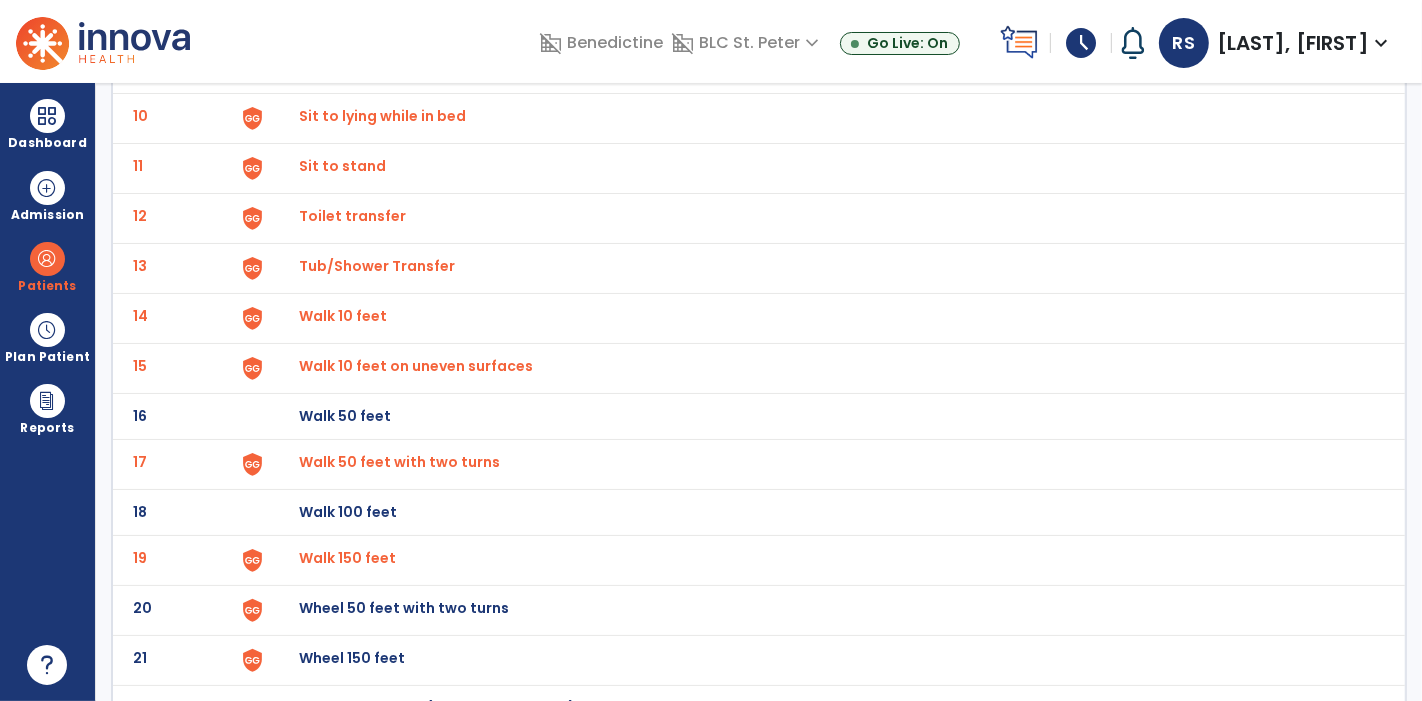 click on "Wheel 50 feet with two turns" at bounding box center (345, -330) 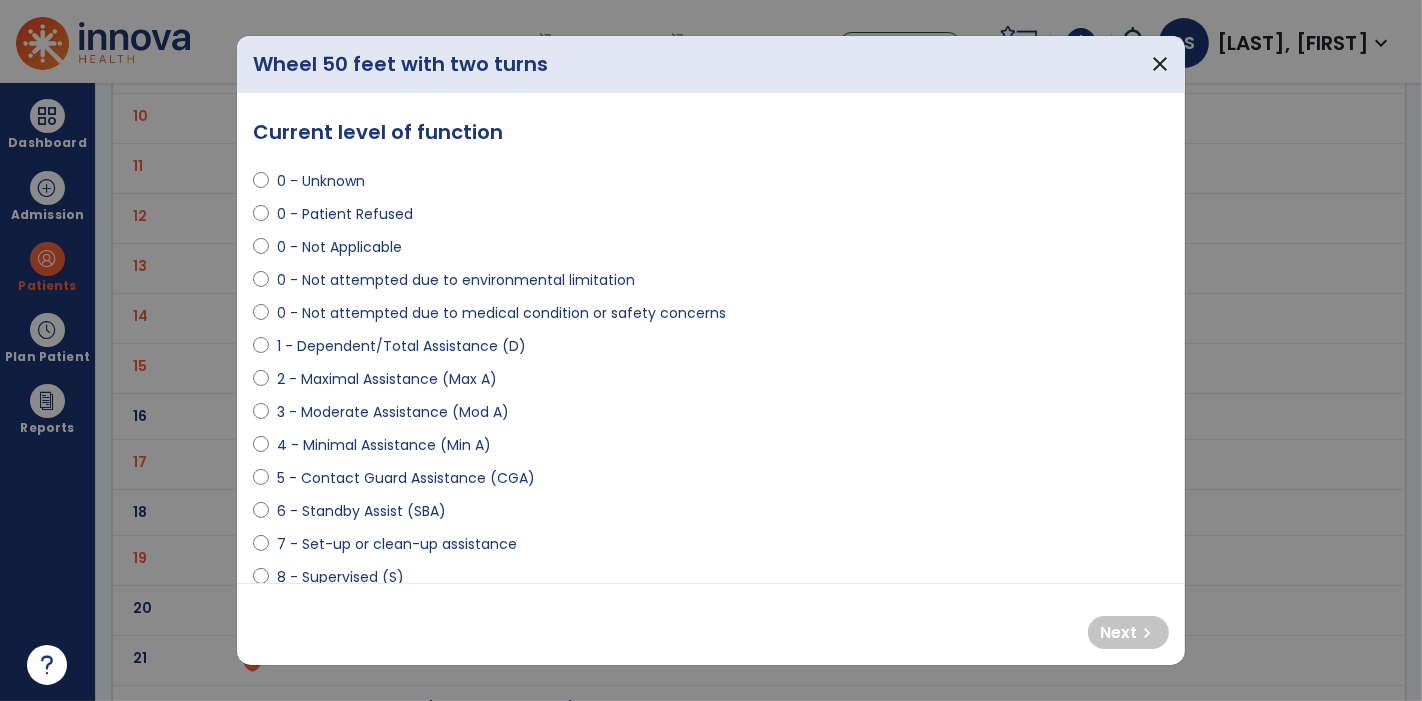 click on "0 - Not attempted due to medical condition or safety concerns" at bounding box center (501, 313) 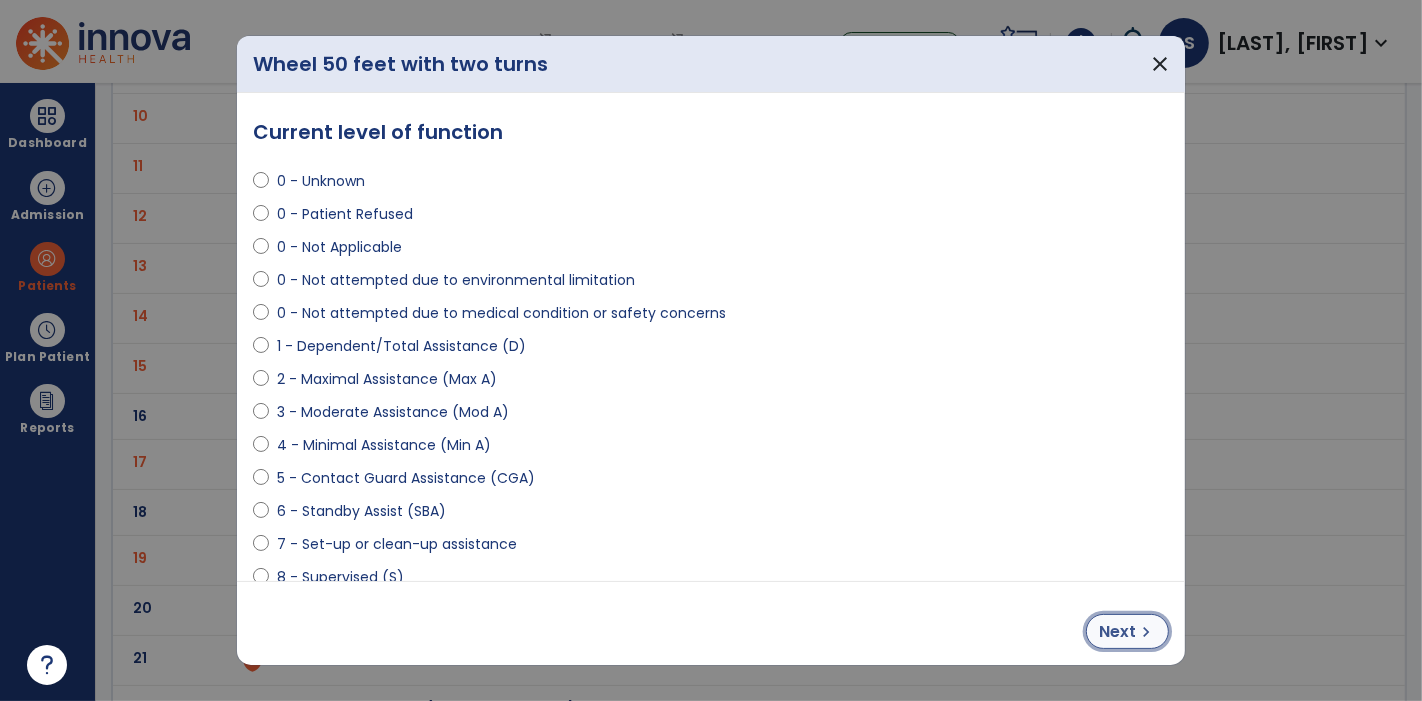 click on "Next  chevron_right" at bounding box center [1127, 631] 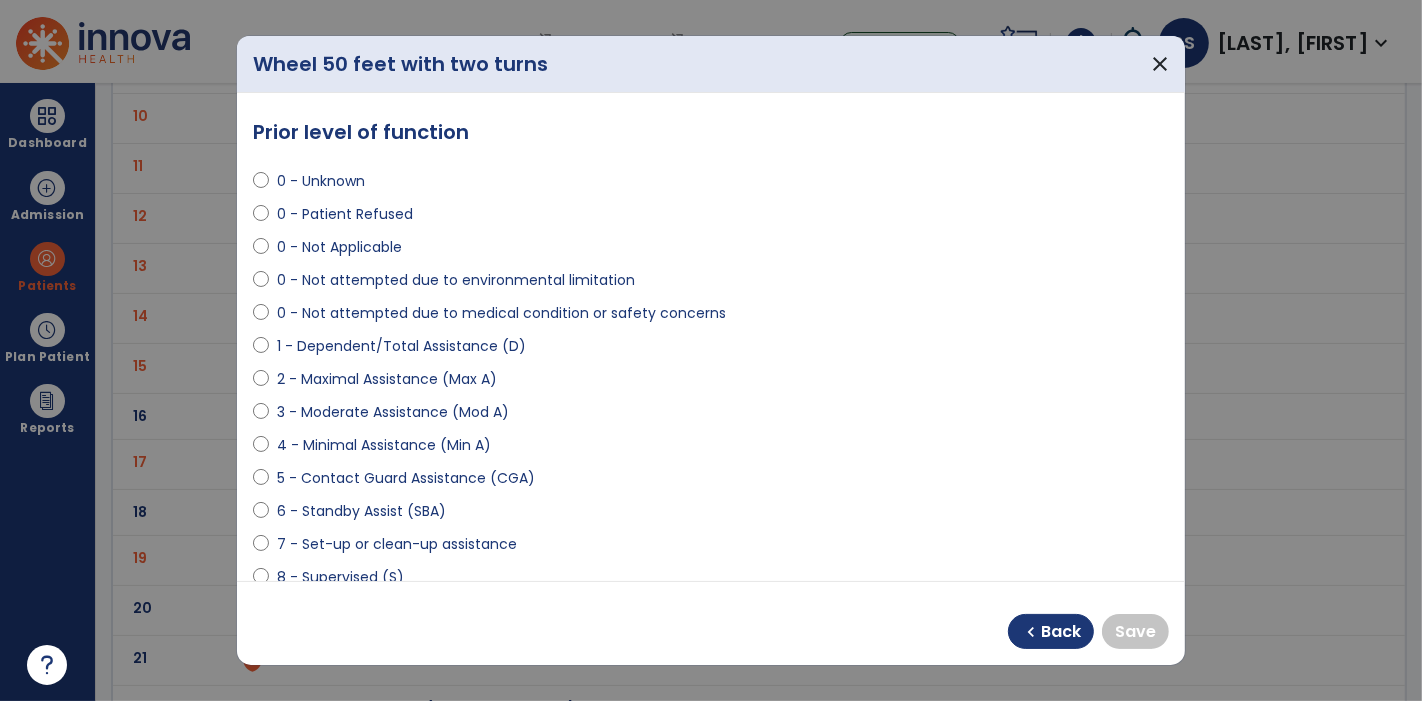 click on "0 - Not Applicable" at bounding box center (339, 247) 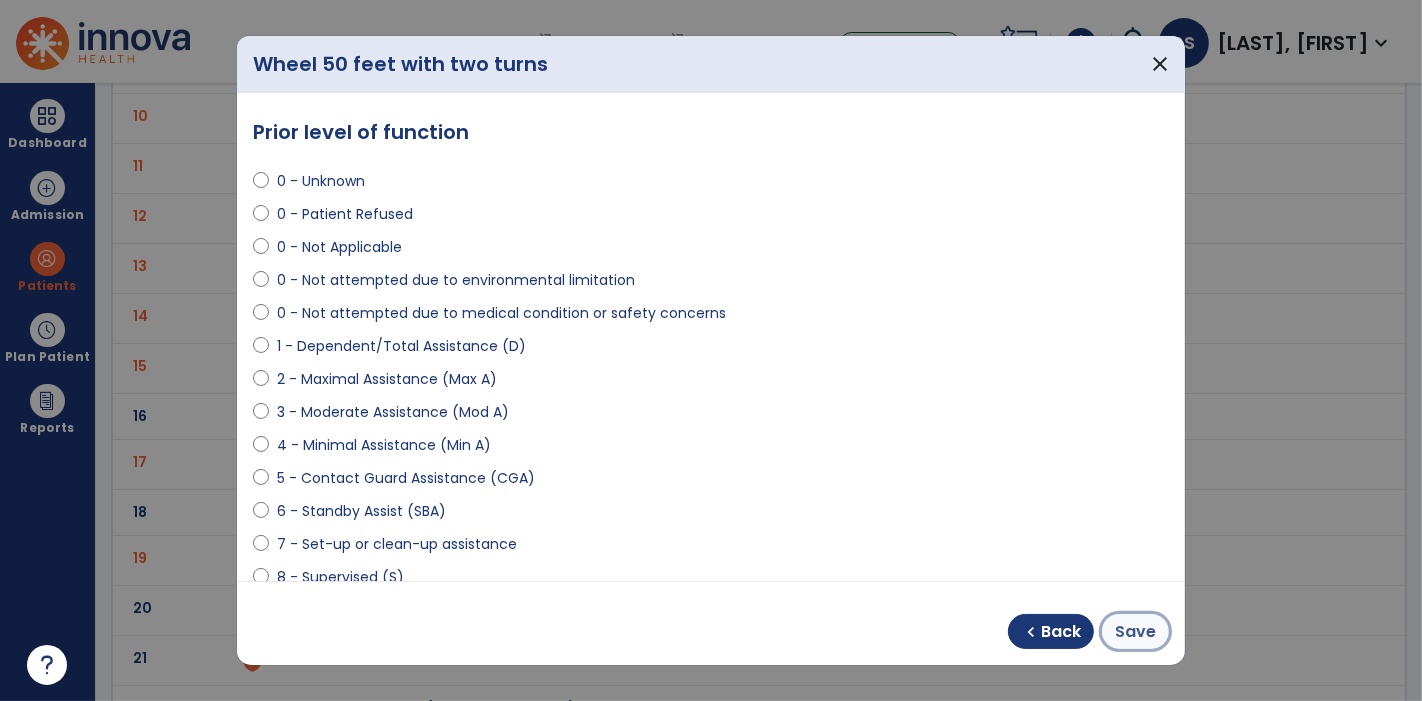 click on "Save" at bounding box center [1135, 632] 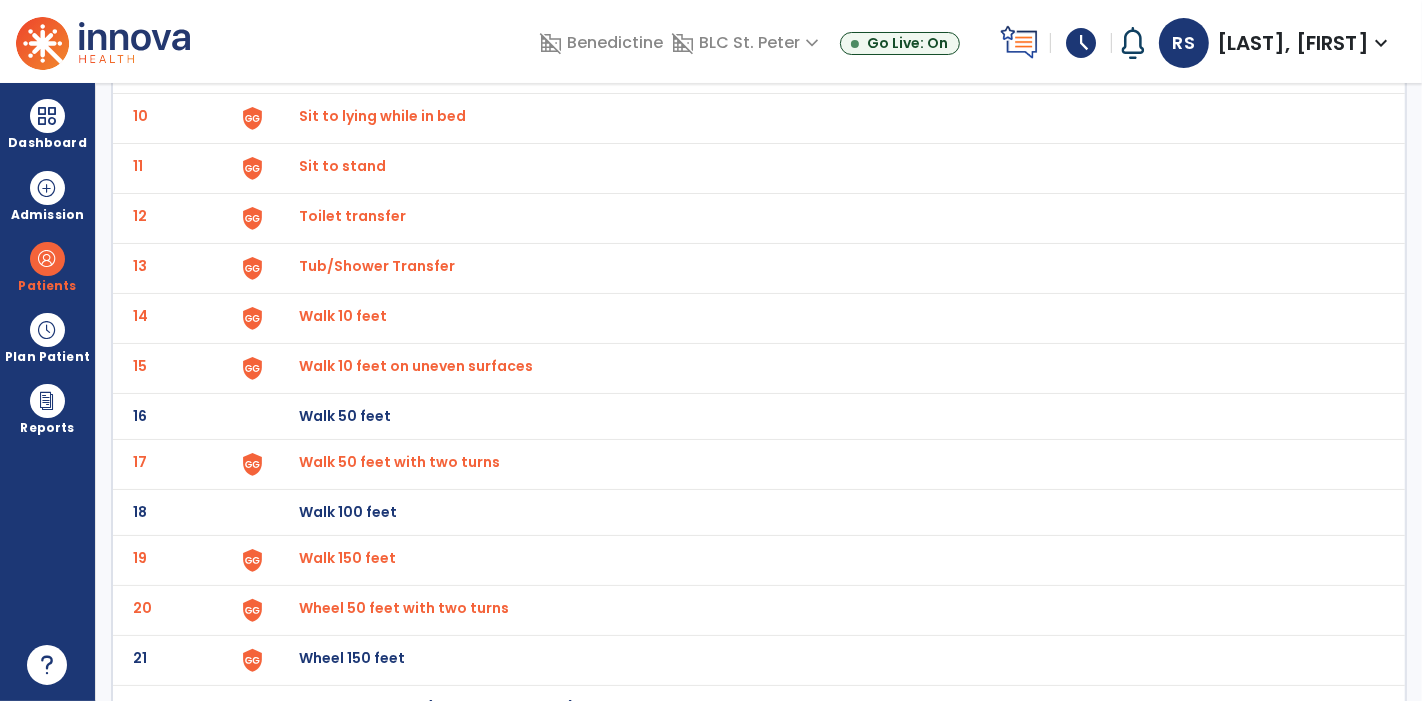 click on "21 Wheel 150 feet" 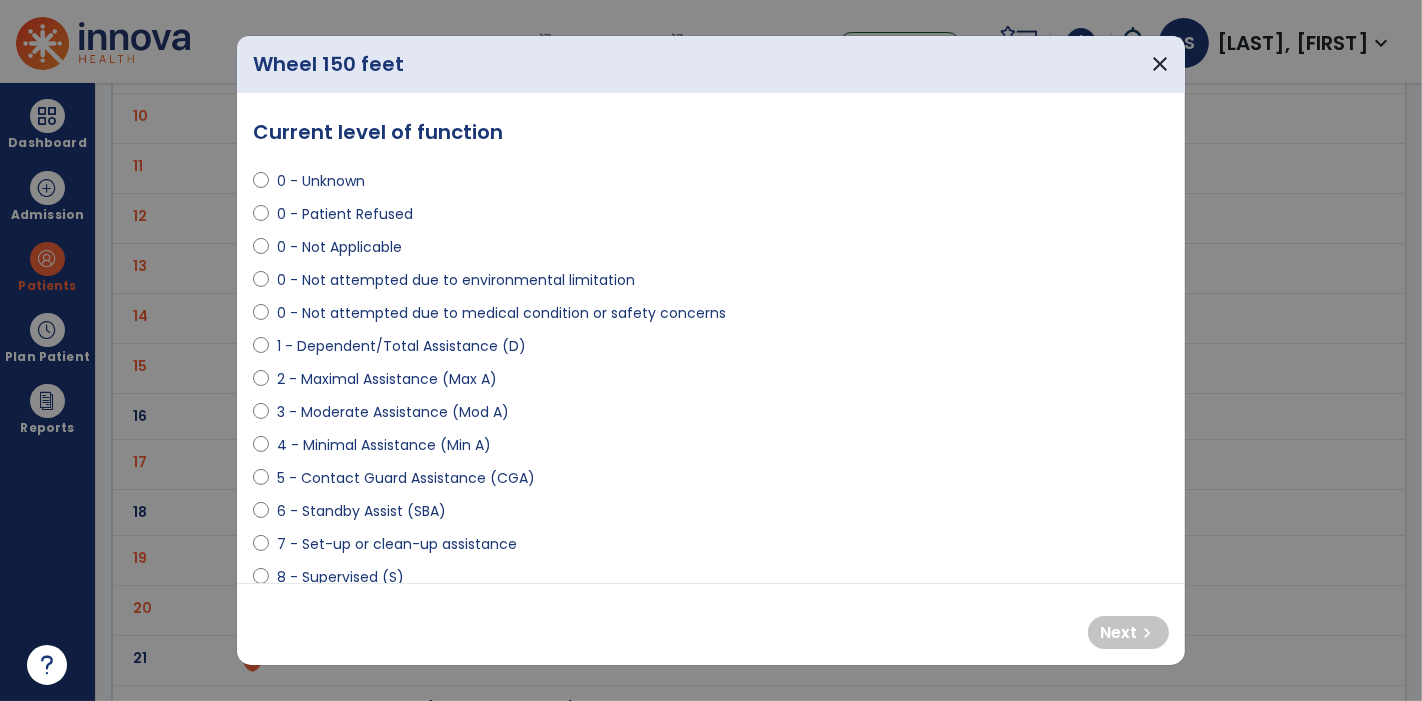 click on "0 - Not attempted due to medical condition or safety concerns" at bounding box center [501, 313] 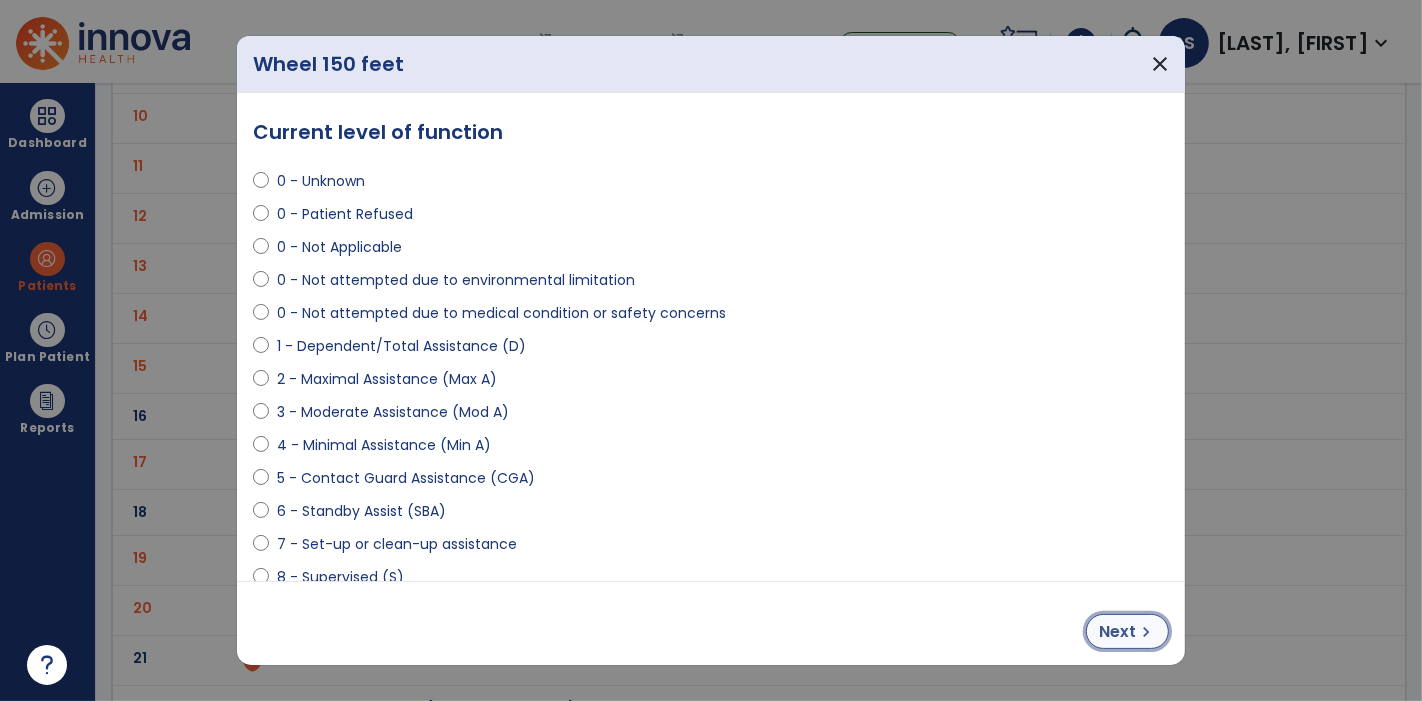 click on "Next" at bounding box center [1117, 632] 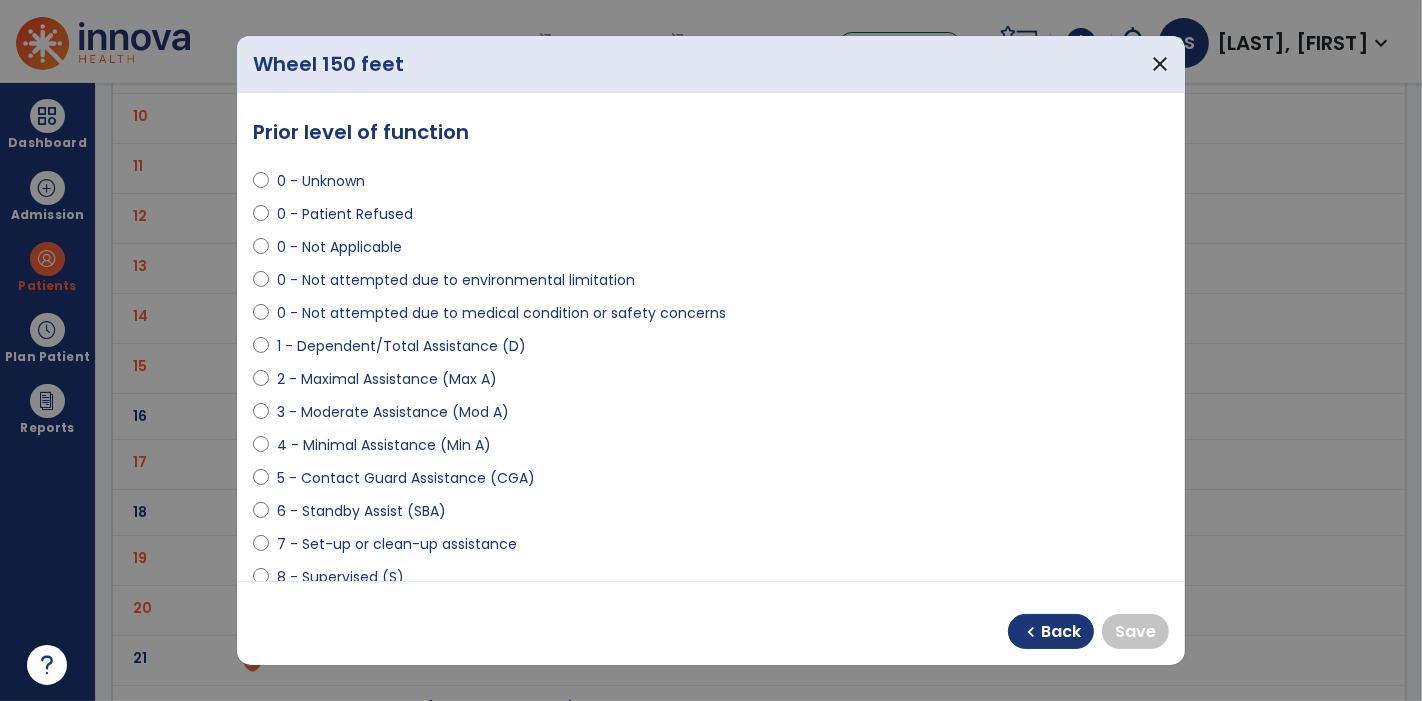 click on "0 - Not Applicable" at bounding box center [339, 247] 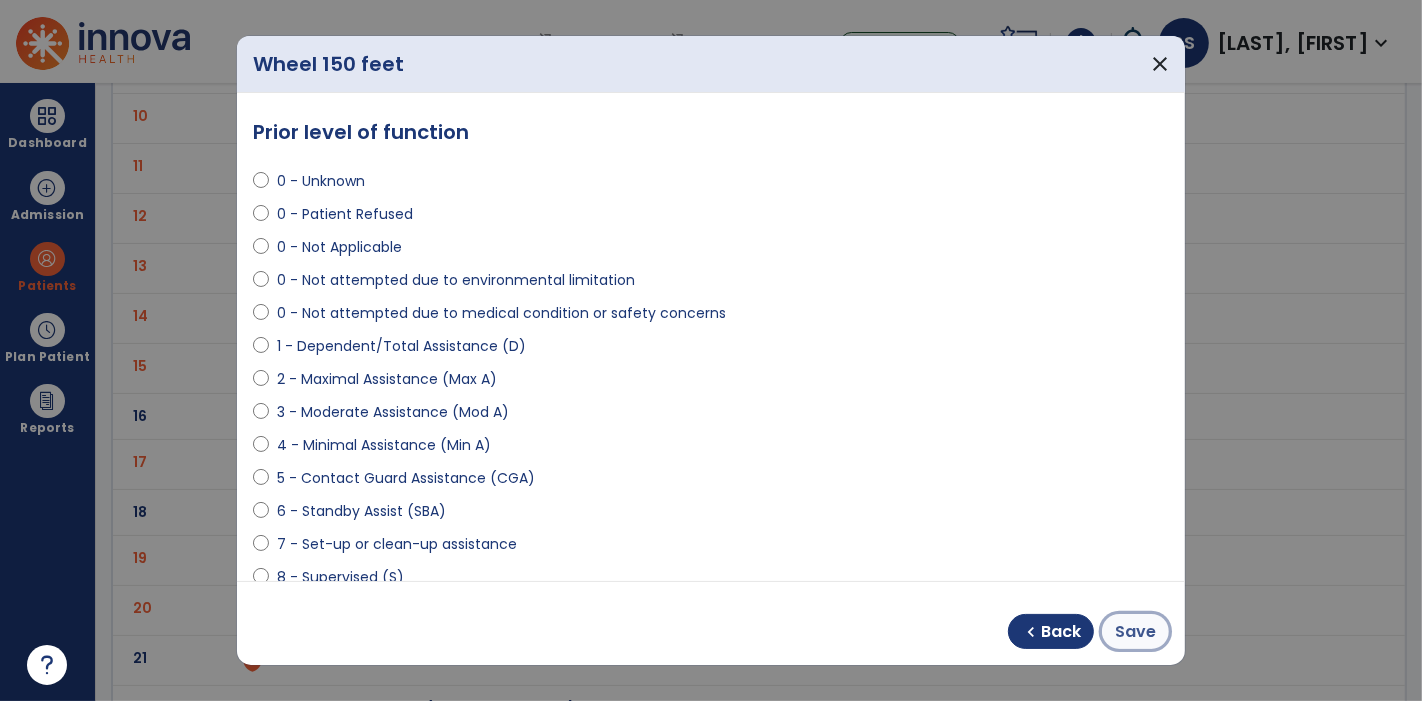click on "Save" at bounding box center (1135, 632) 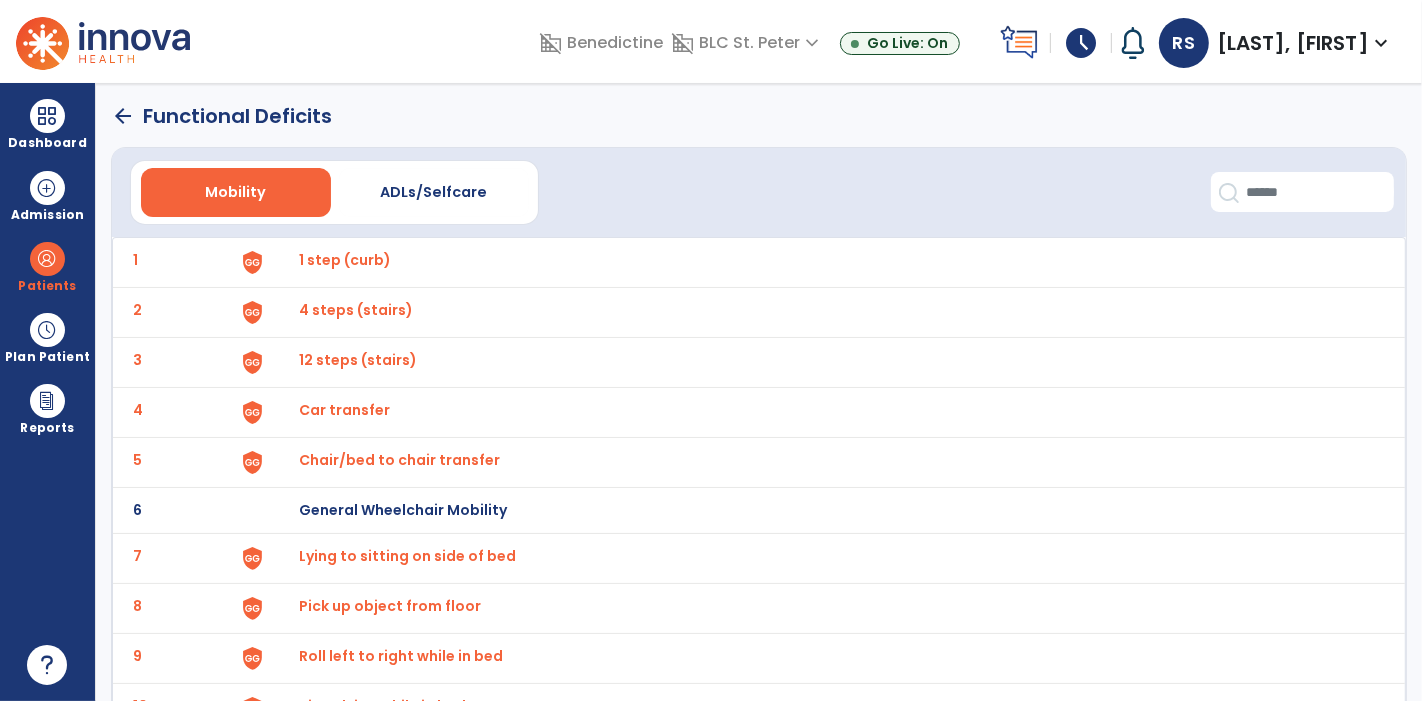 scroll, scrollTop: 0, scrollLeft: 0, axis: both 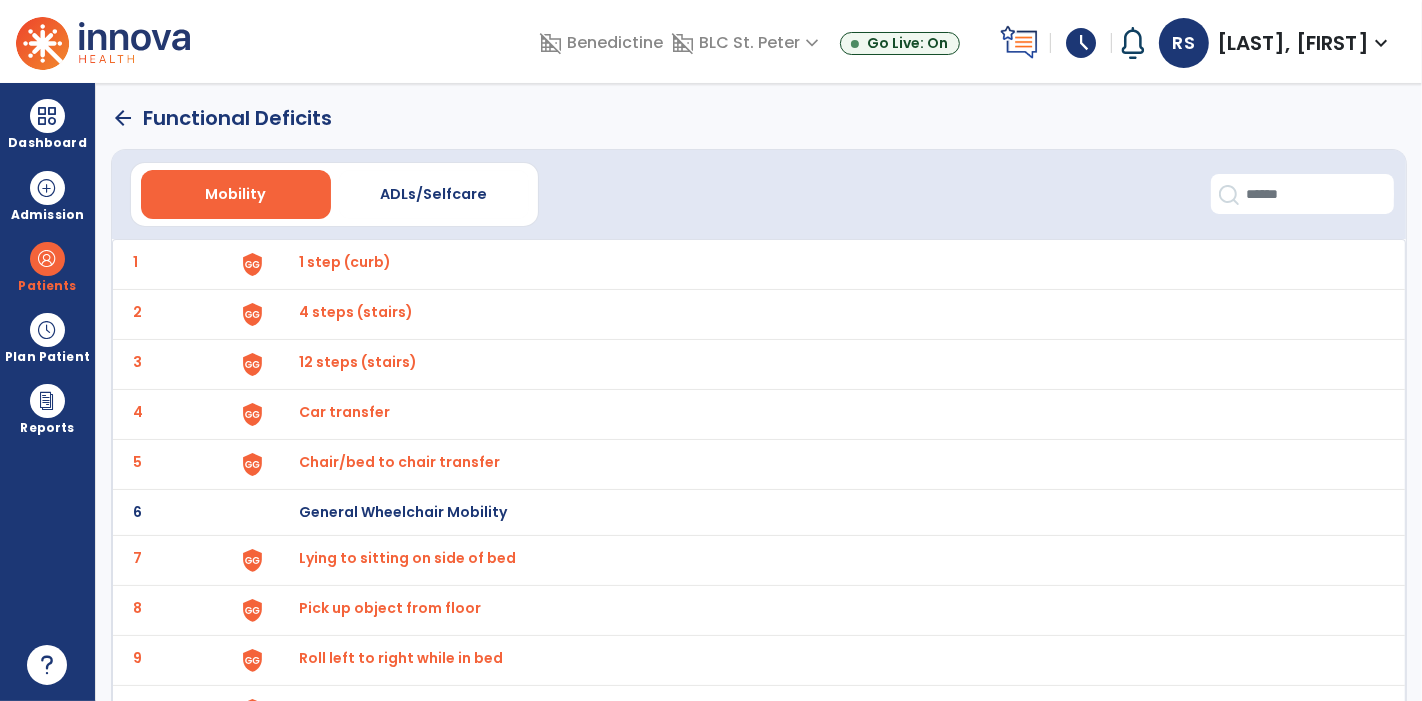 click on "arrow_back" 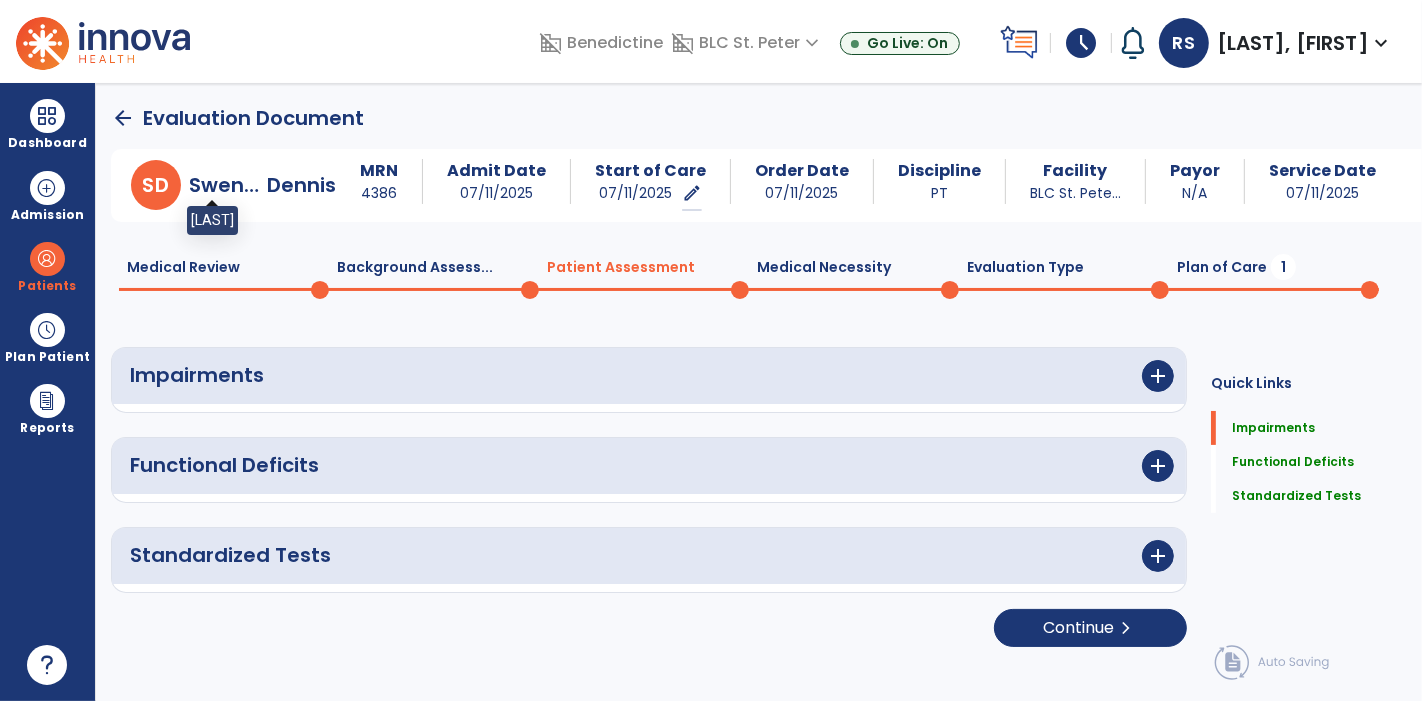 scroll, scrollTop: 20, scrollLeft: 0, axis: vertical 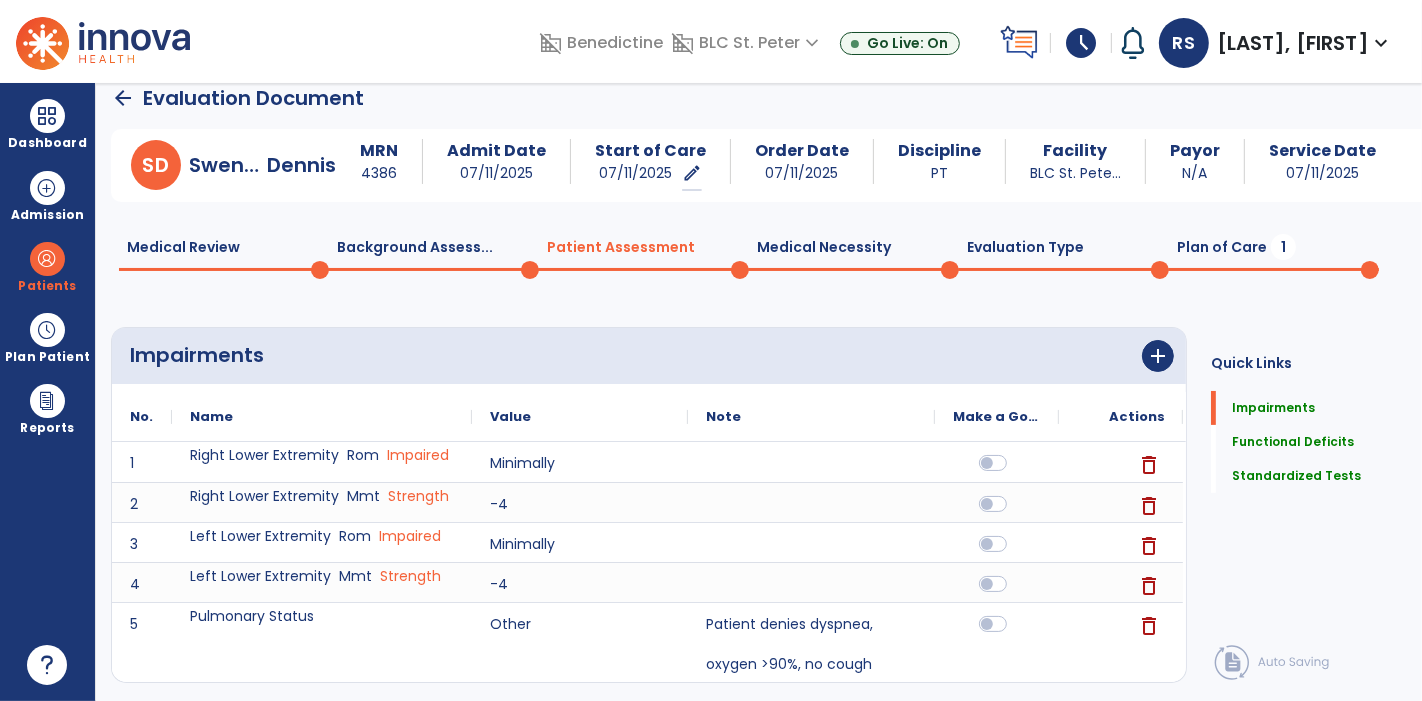 click on "Plan of Care  1" 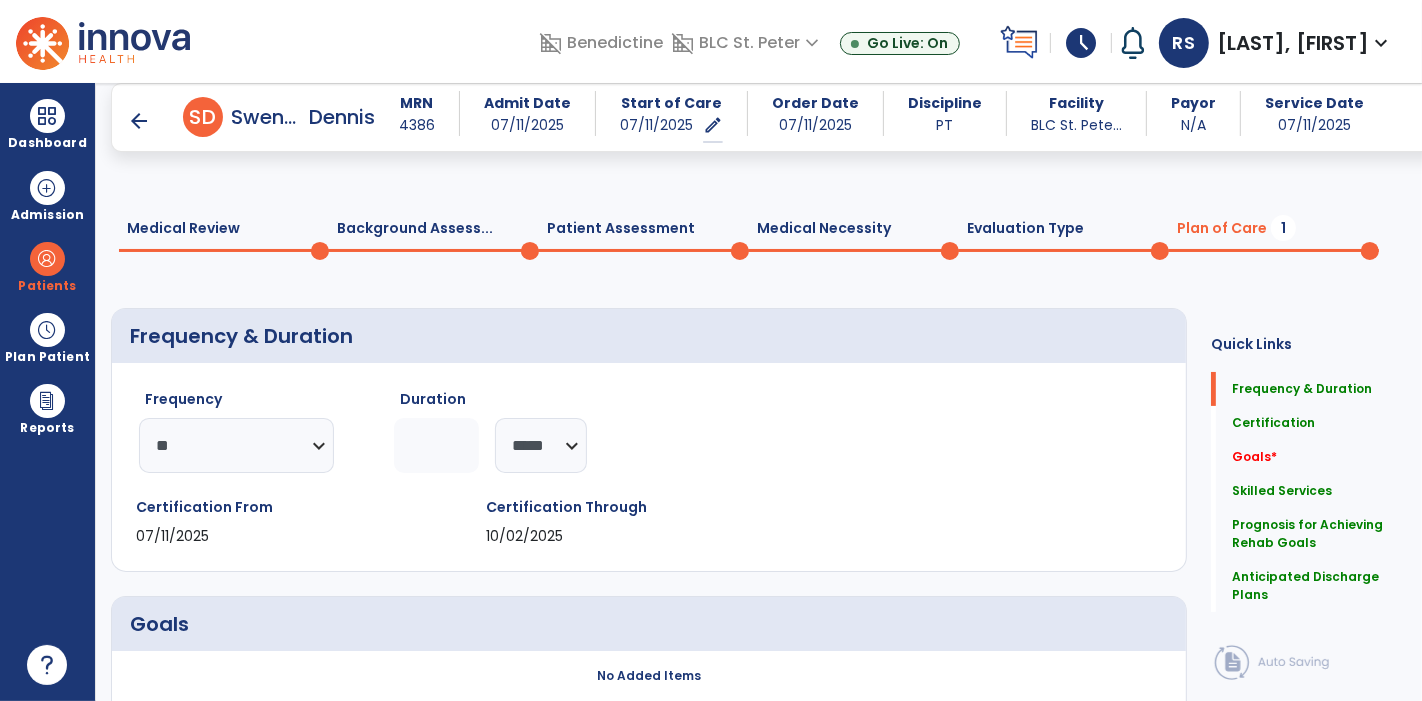 scroll, scrollTop: 316, scrollLeft: 0, axis: vertical 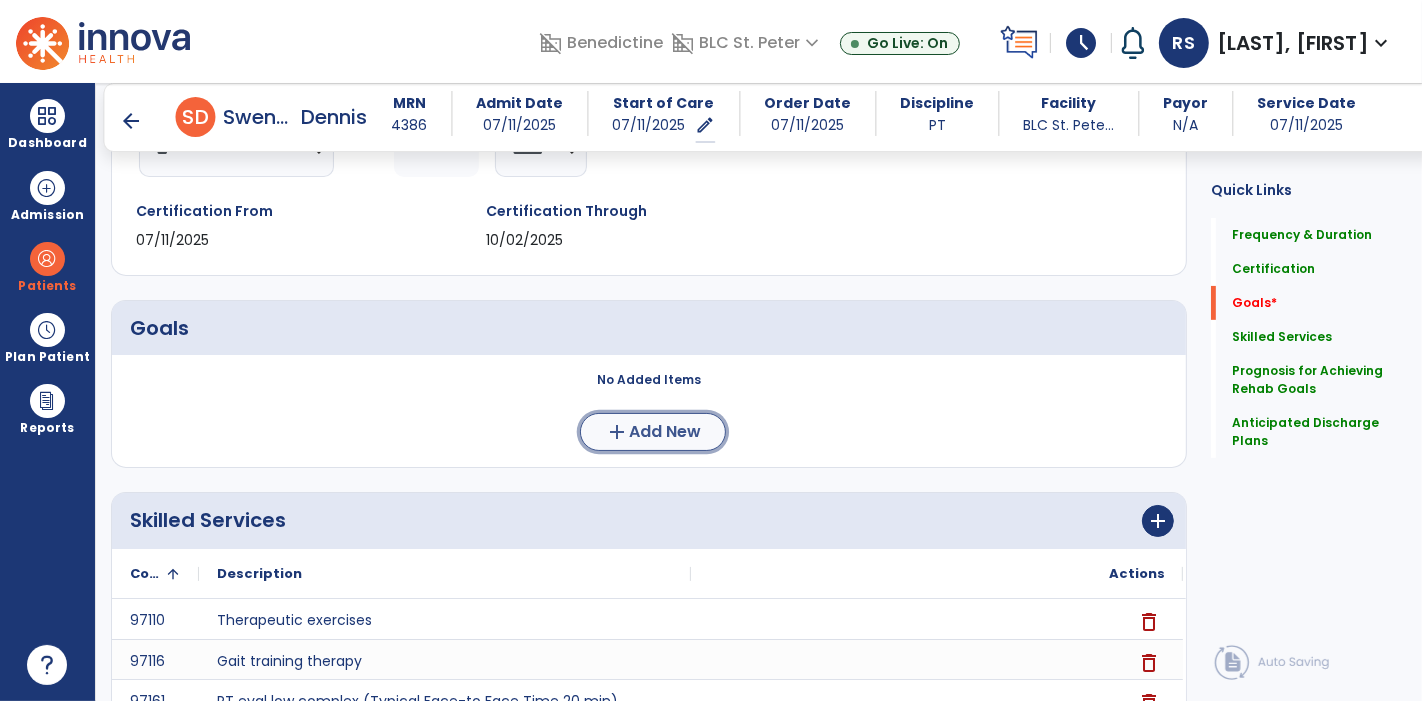 click on "Add New" at bounding box center (665, 432) 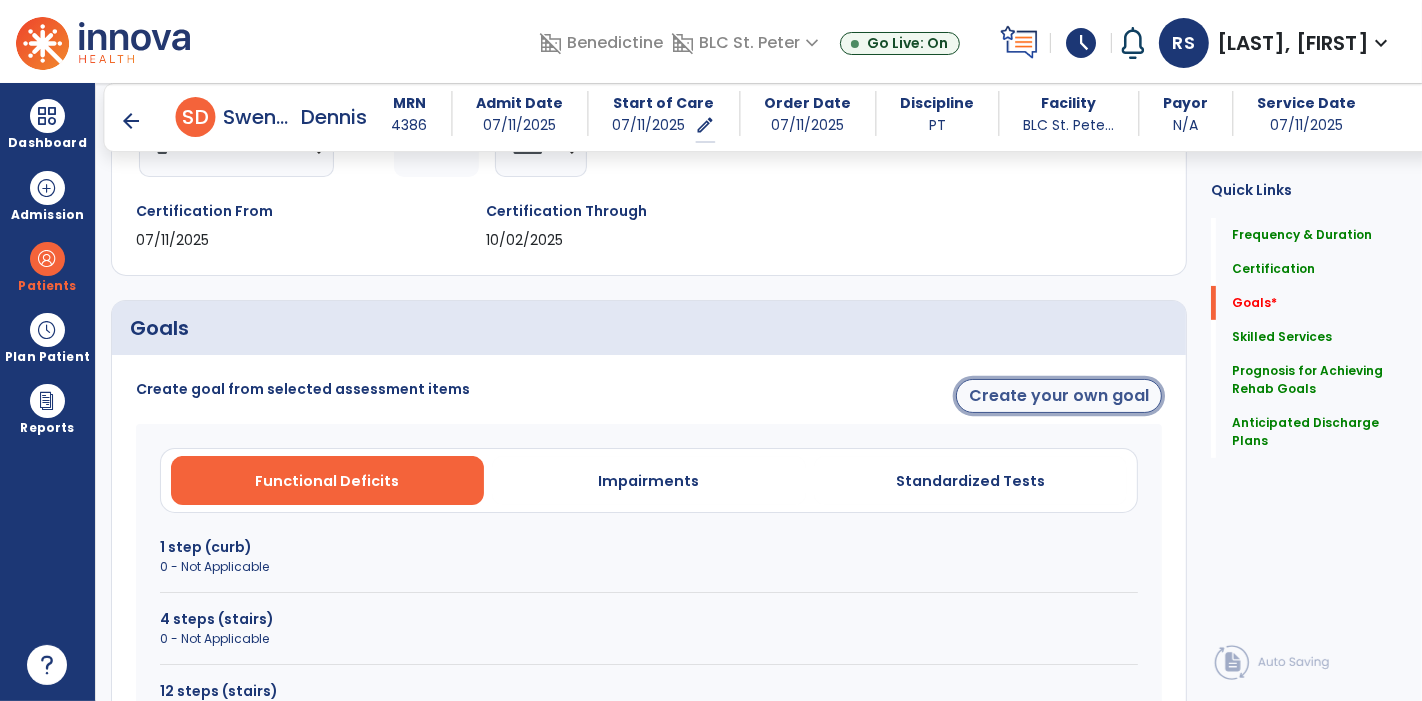 click on "Create your own goal" at bounding box center [1059, 396] 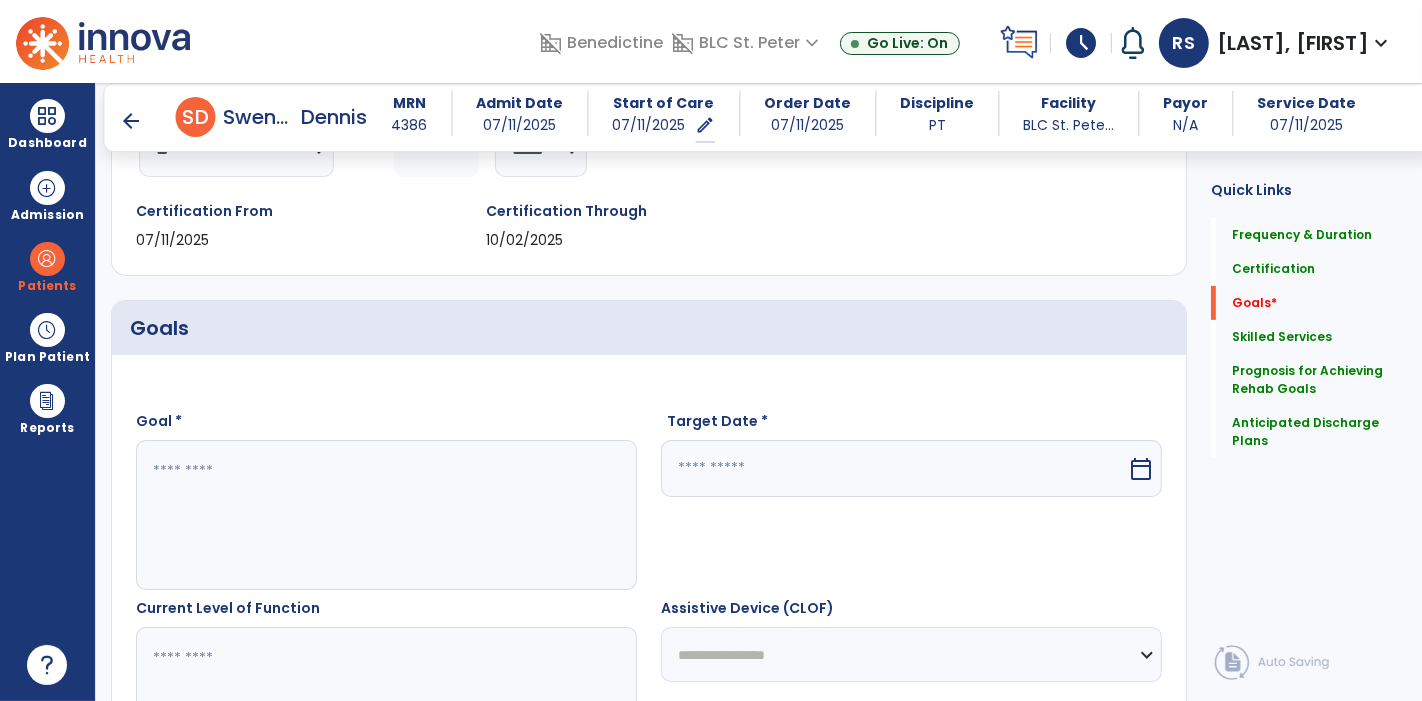 click at bounding box center (386, 515) 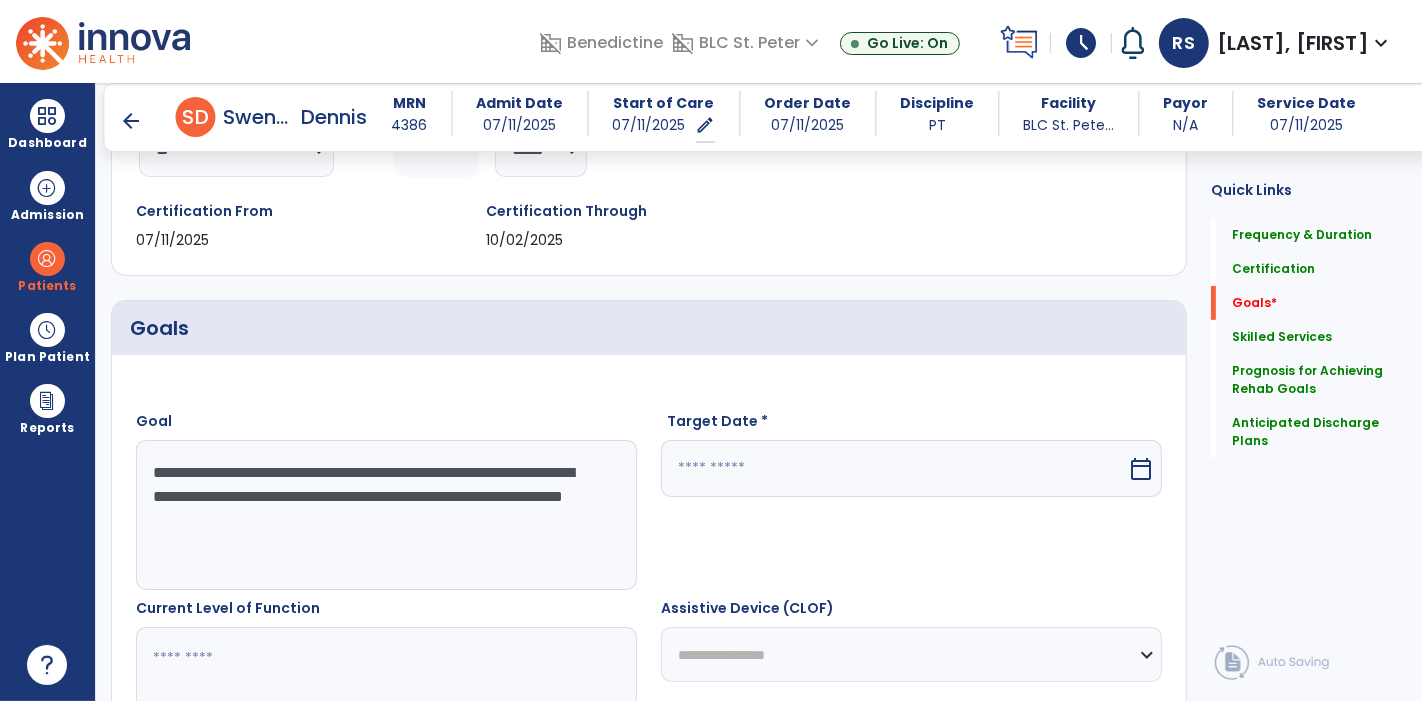 click on "**********" at bounding box center (386, 515) 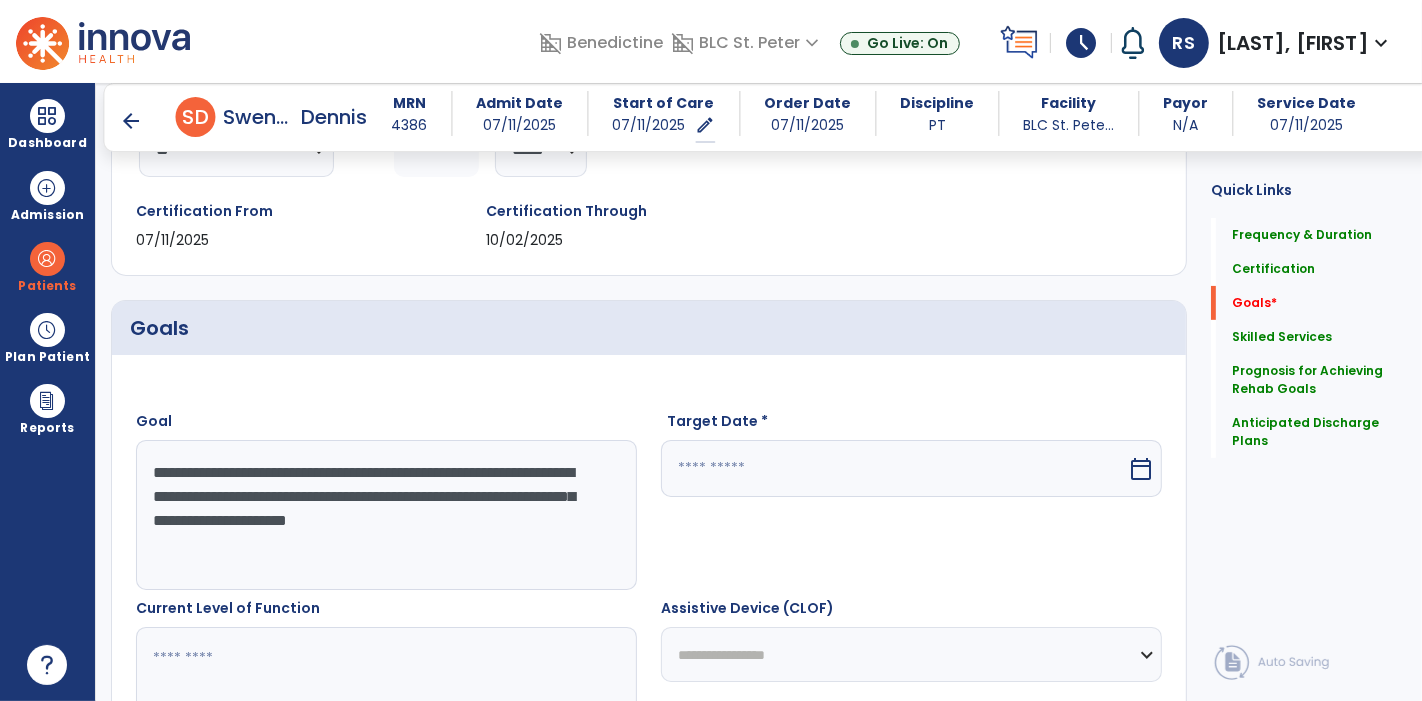 type on "**********" 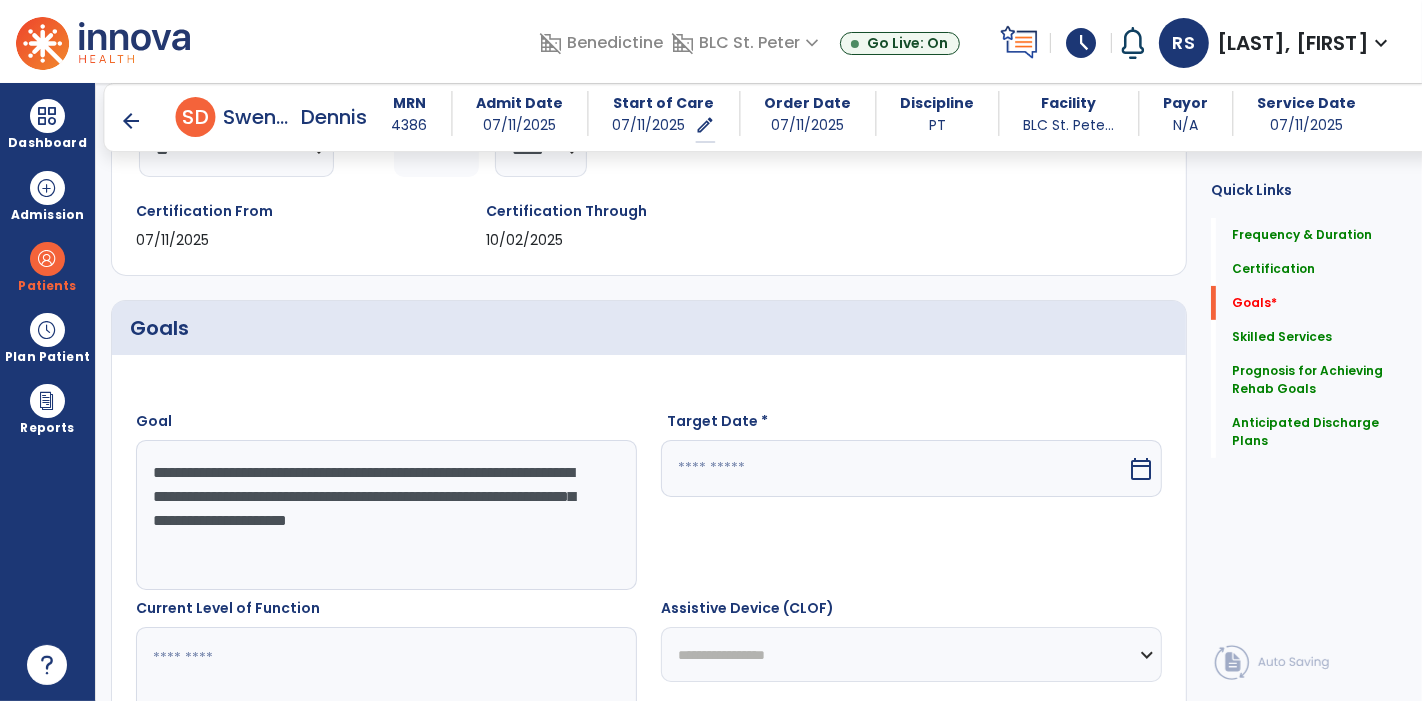 click at bounding box center (894, 468) 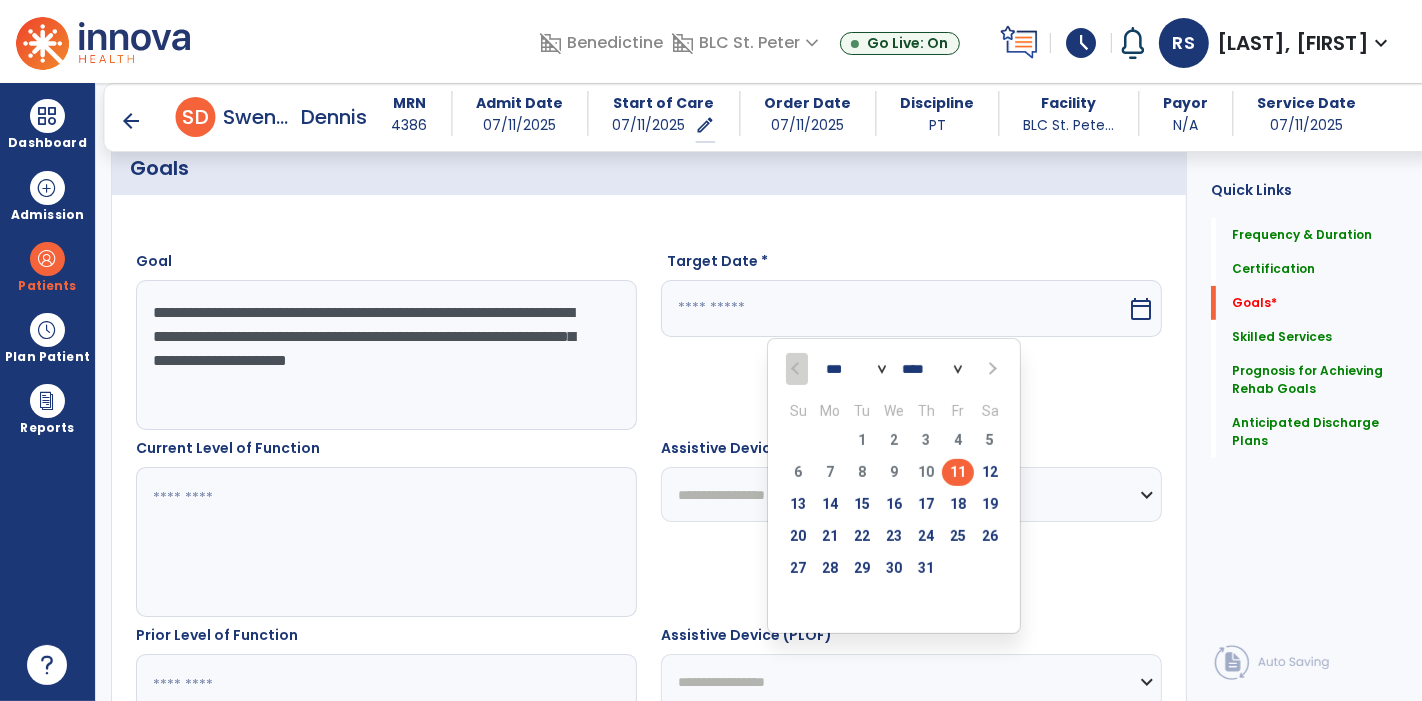 scroll, scrollTop: 612, scrollLeft: 0, axis: vertical 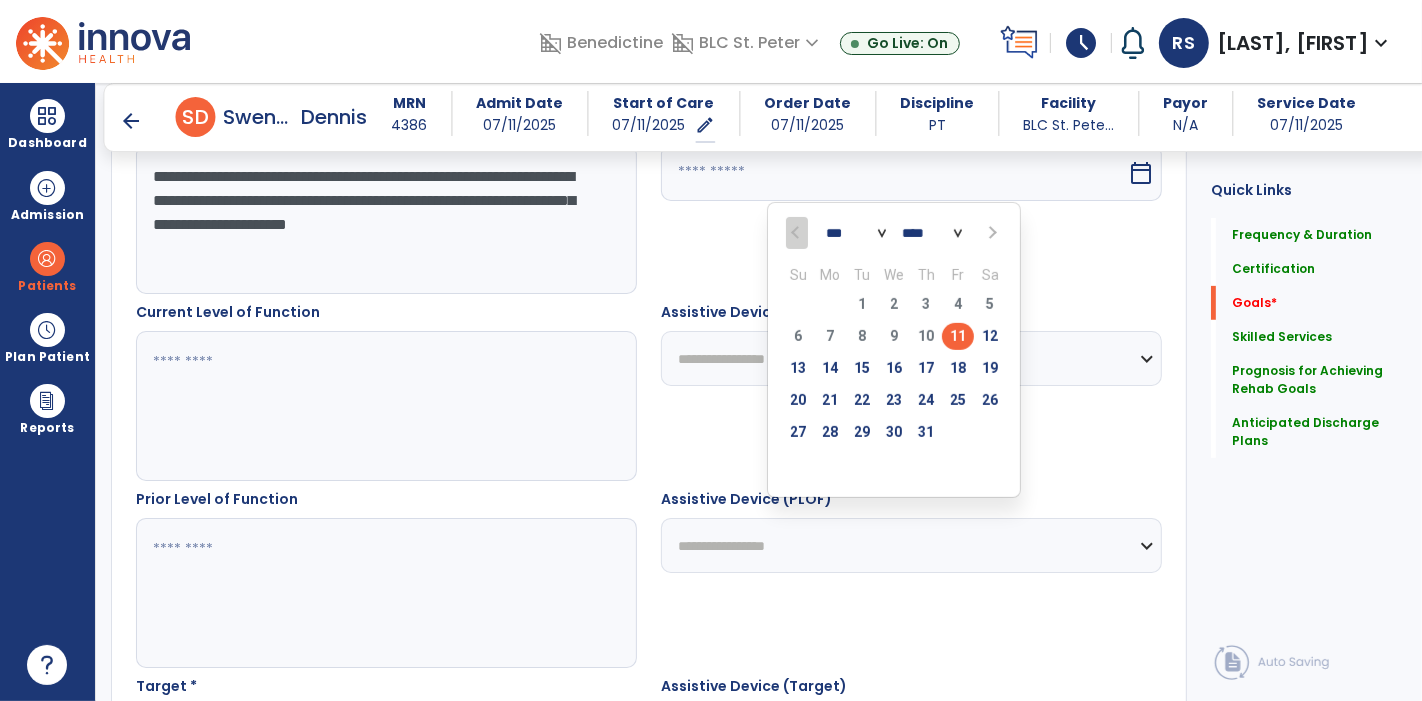 click at bounding box center [991, 233] 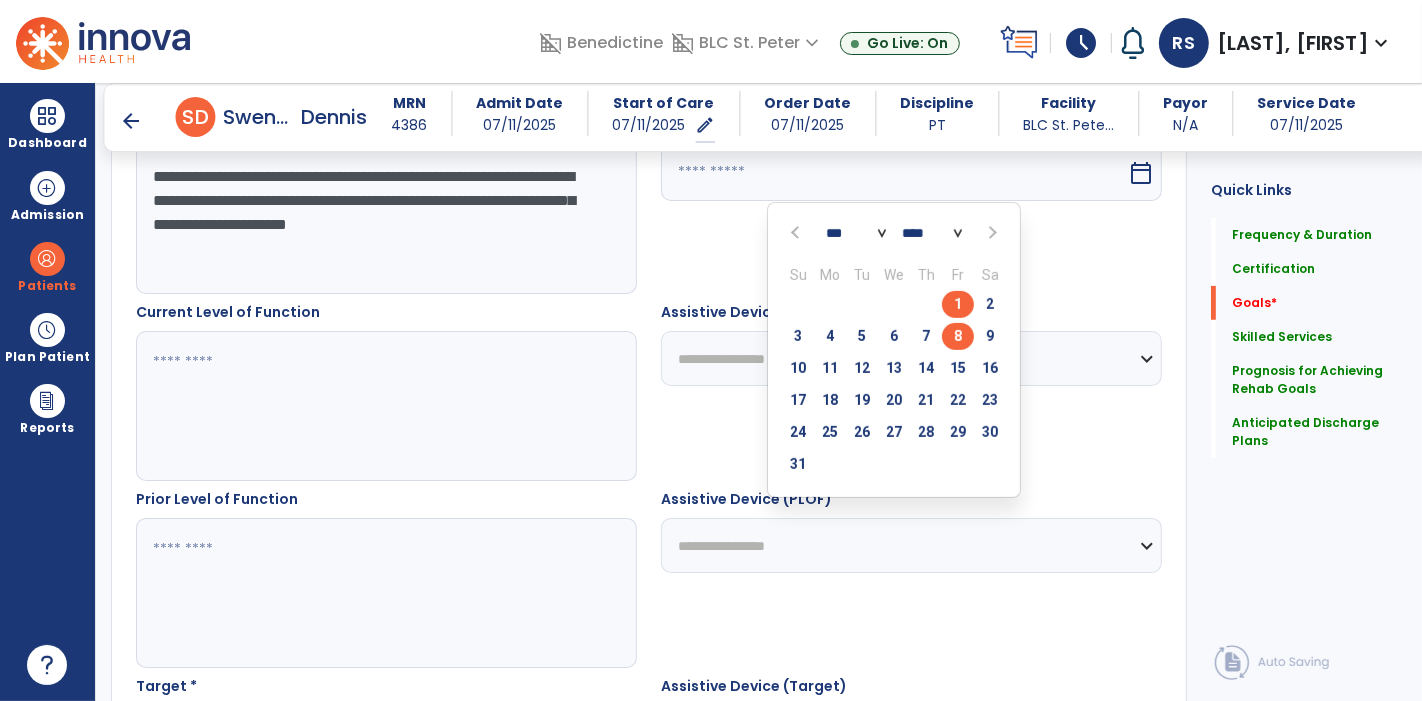 click on "8" at bounding box center (958, 336) 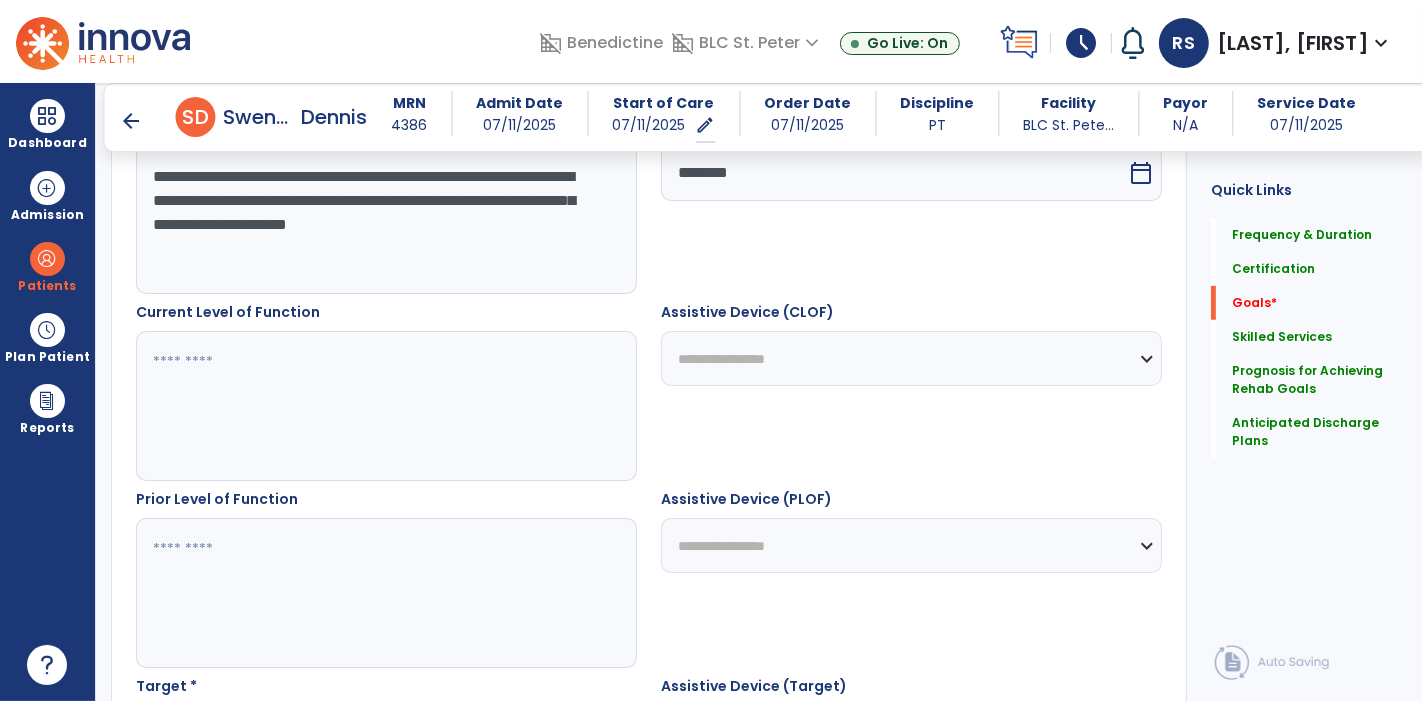 click at bounding box center (386, 406) 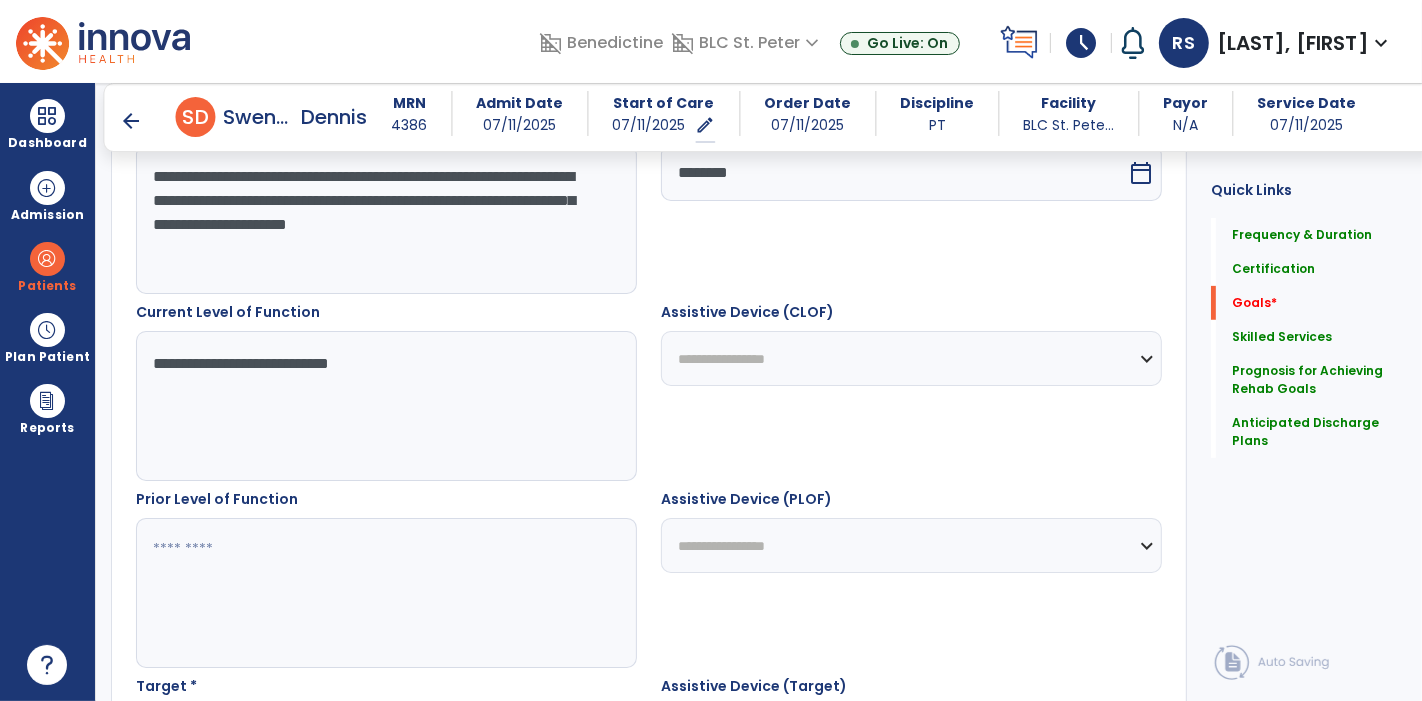 type on "**********" 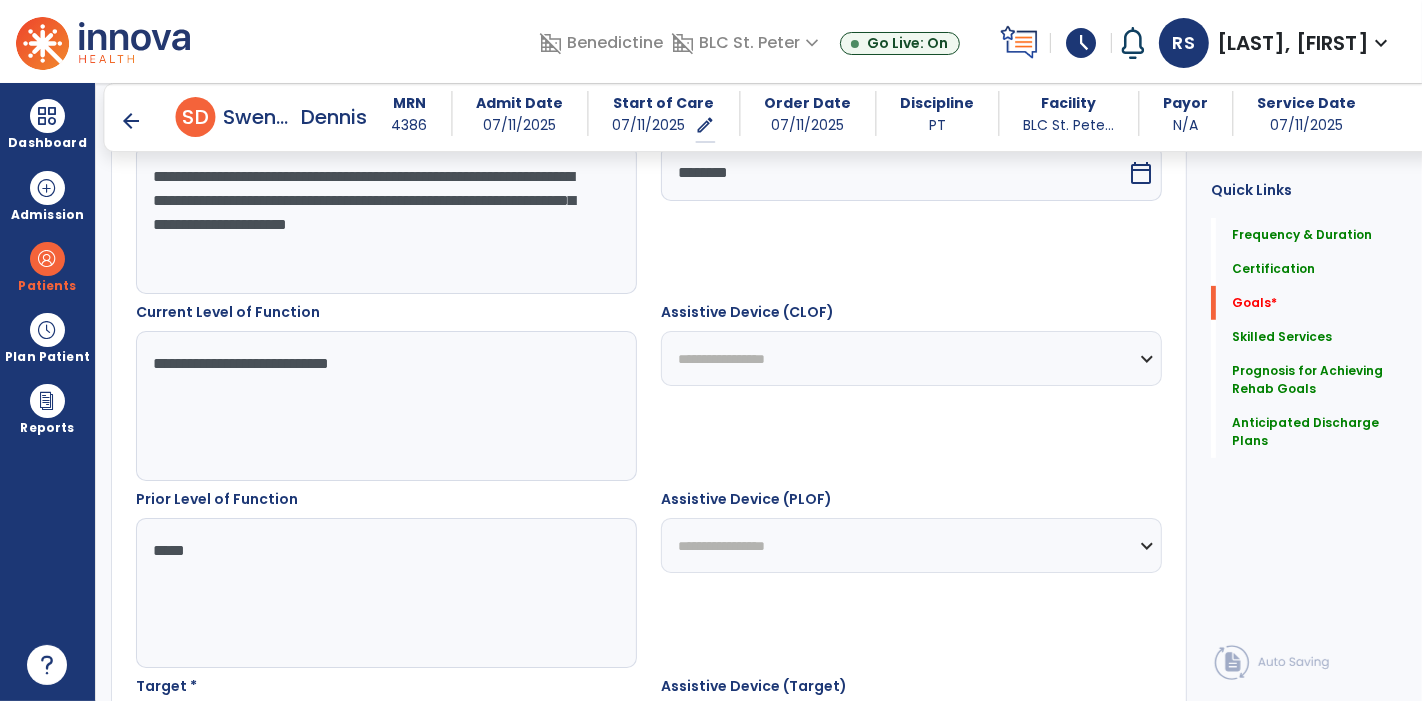 type on "*****" 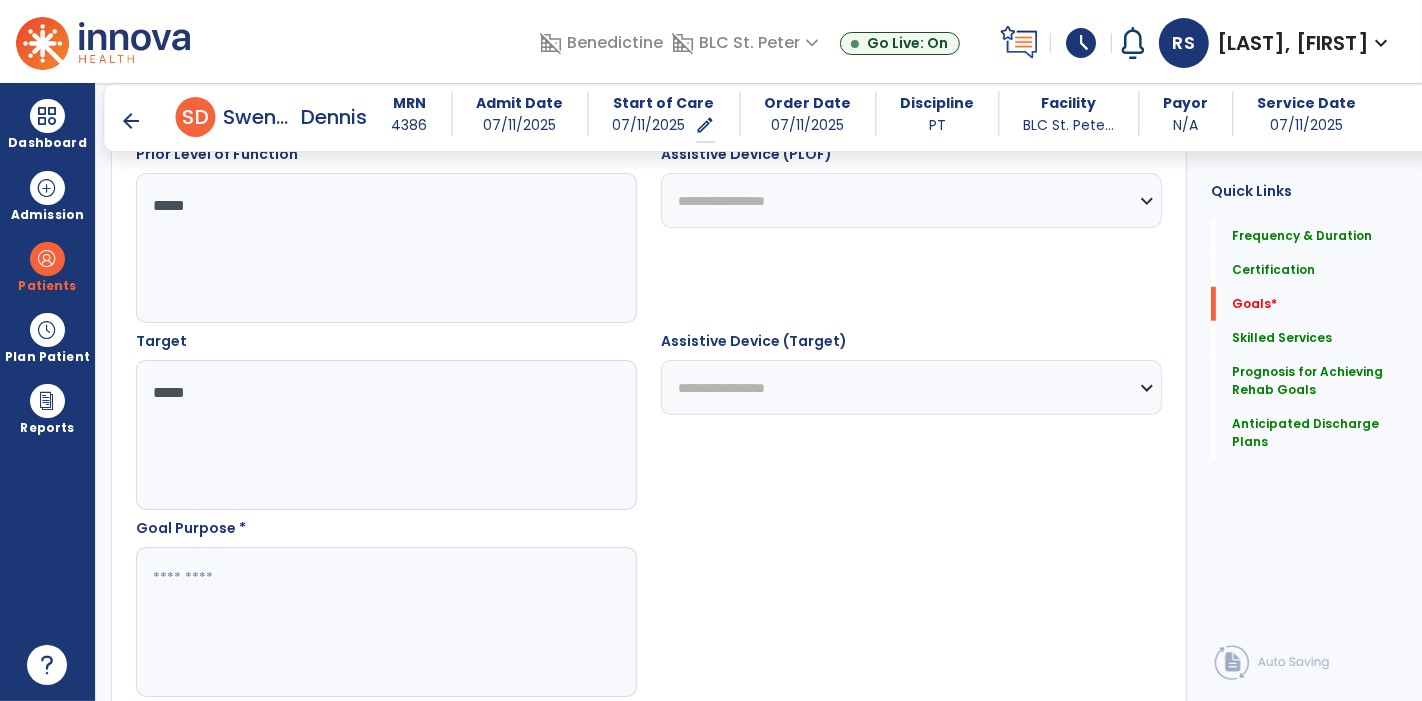 type on "*****" 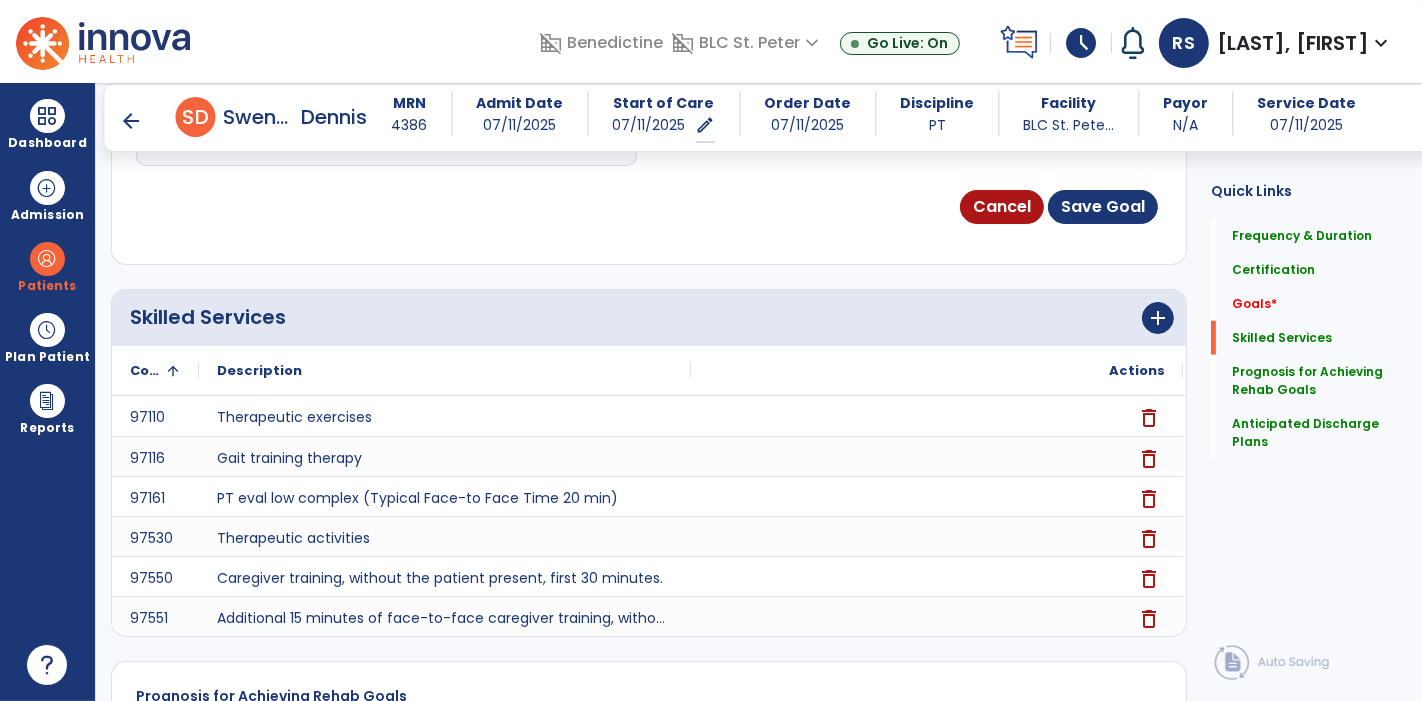 scroll, scrollTop: 1549, scrollLeft: 0, axis: vertical 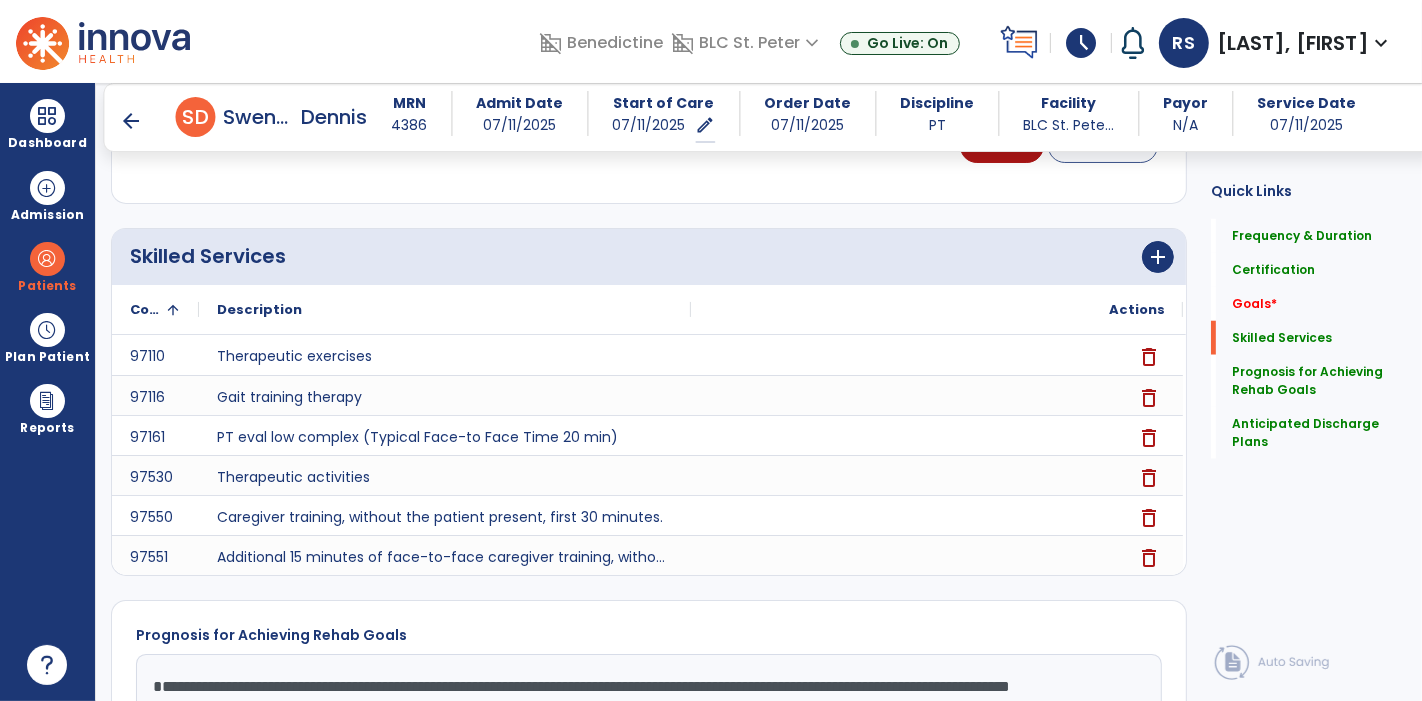 type on "**********" 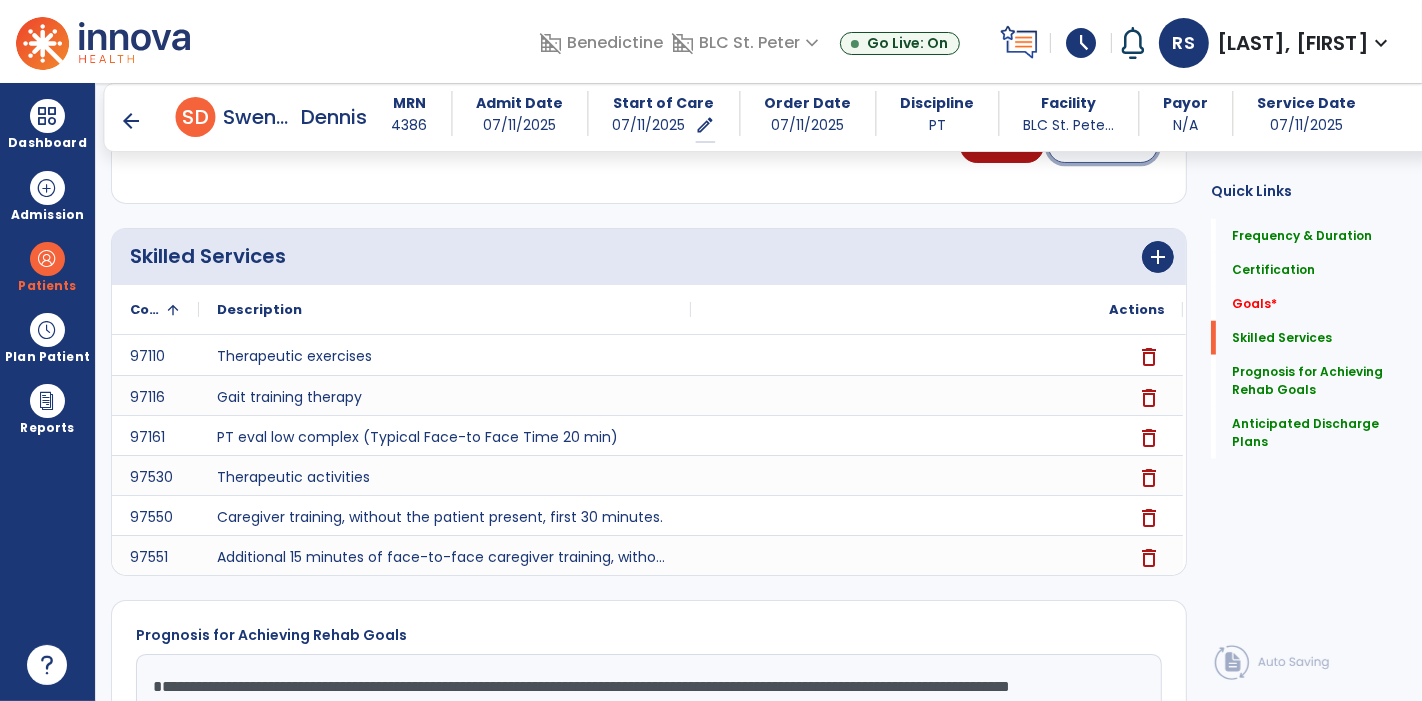 click on "Save Goal" at bounding box center (1103, 146) 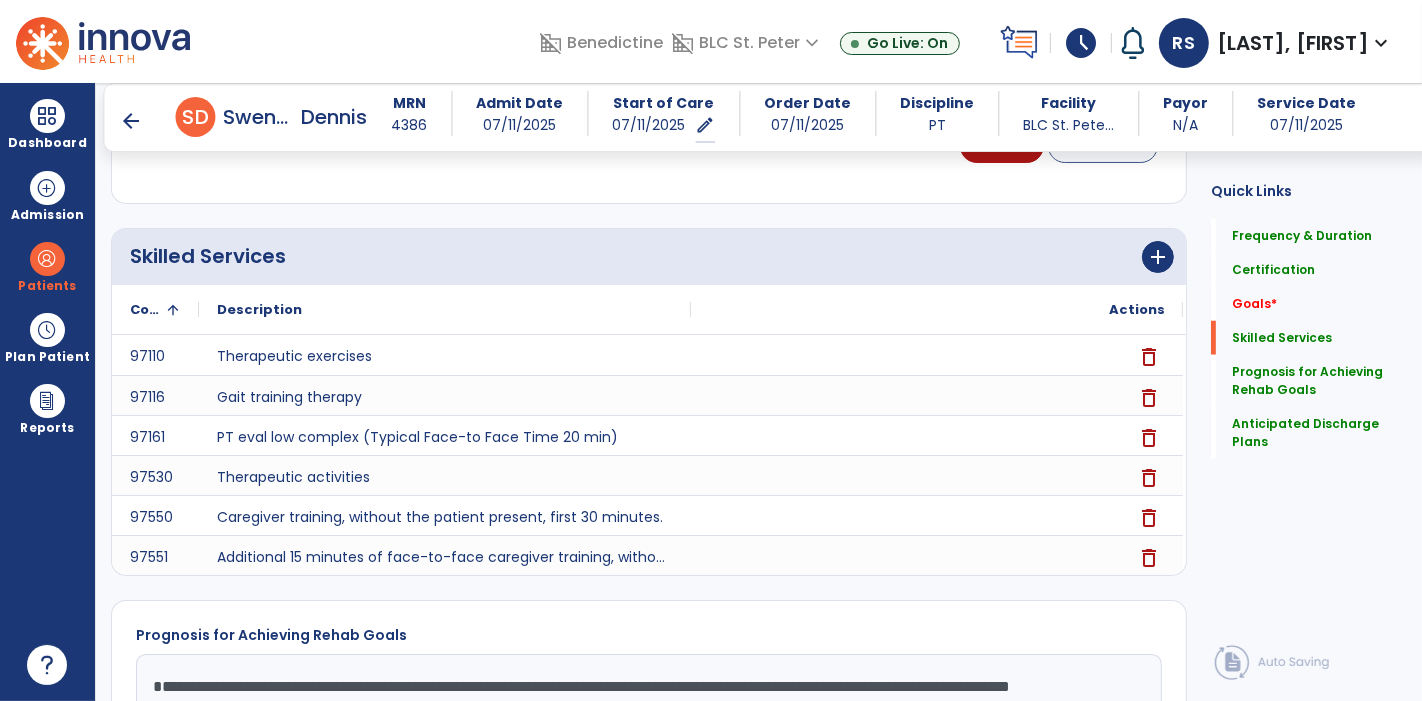 scroll, scrollTop: 474, scrollLeft: 0, axis: vertical 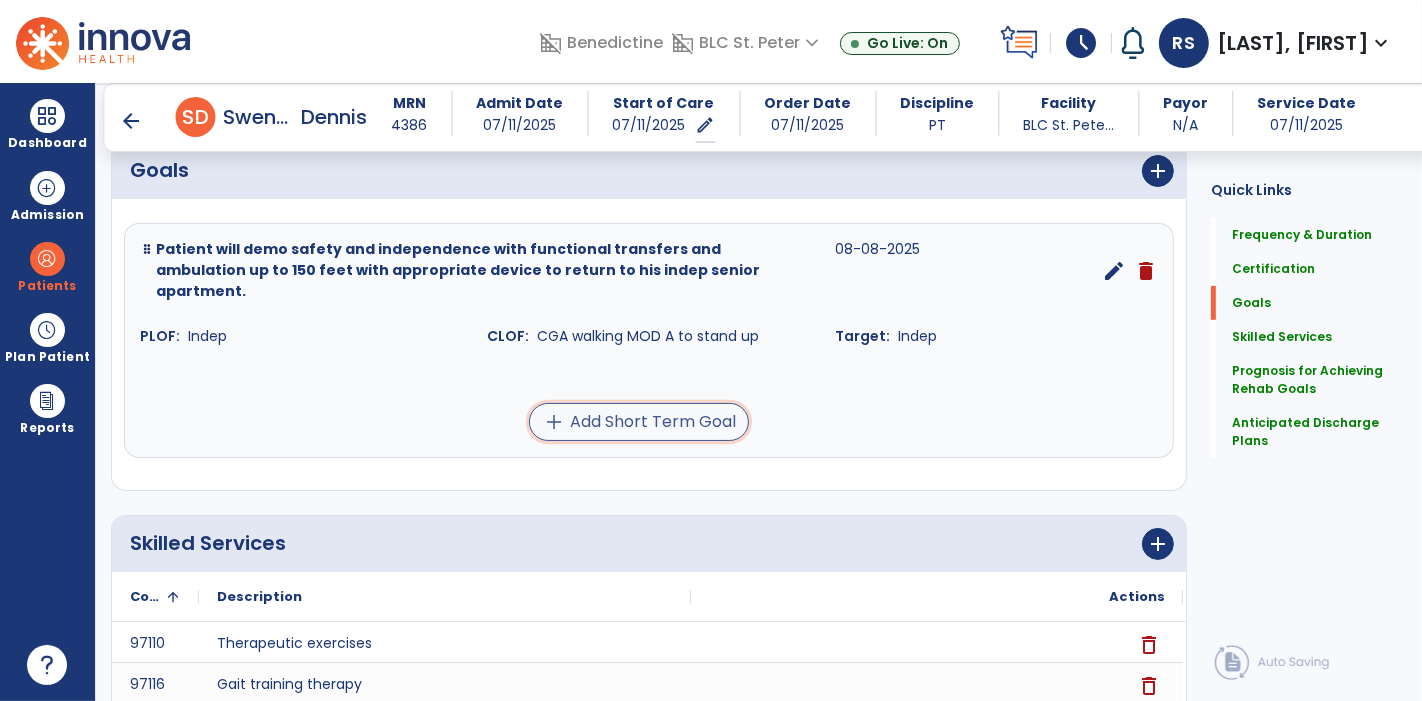 click on "add  Add Short Term Goal" at bounding box center (639, 422) 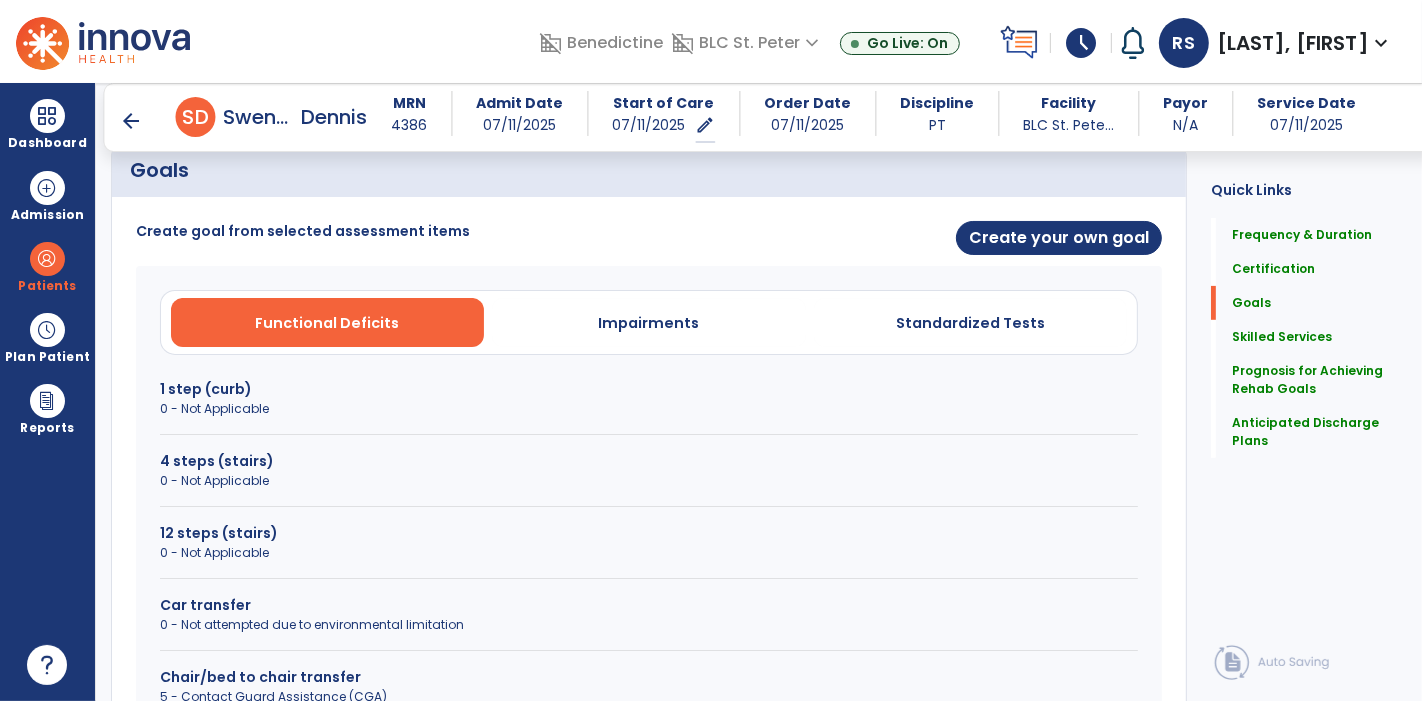 scroll, scrollTop: 770, scrollLeft: 0, axis: vertical 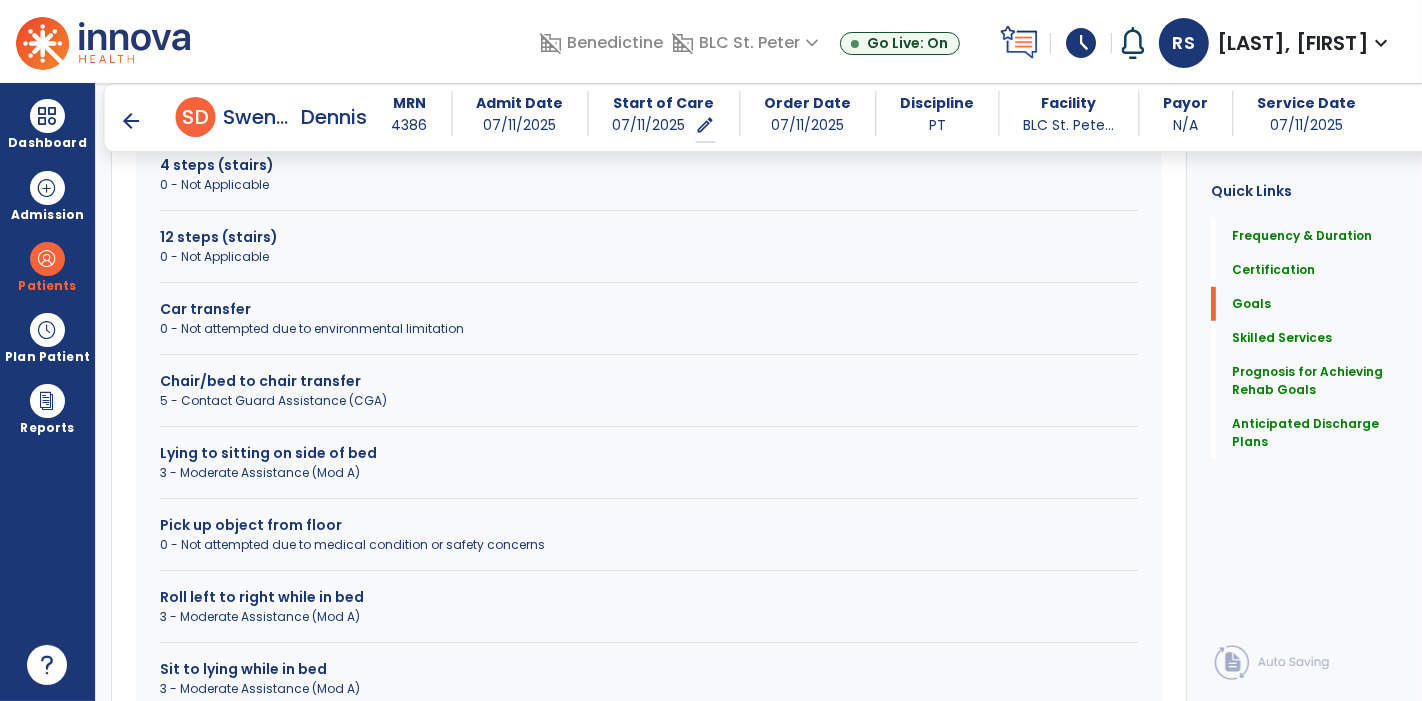click on "5 - Contact Guard Assistance (CGA)" at bounding box center (649, 401) 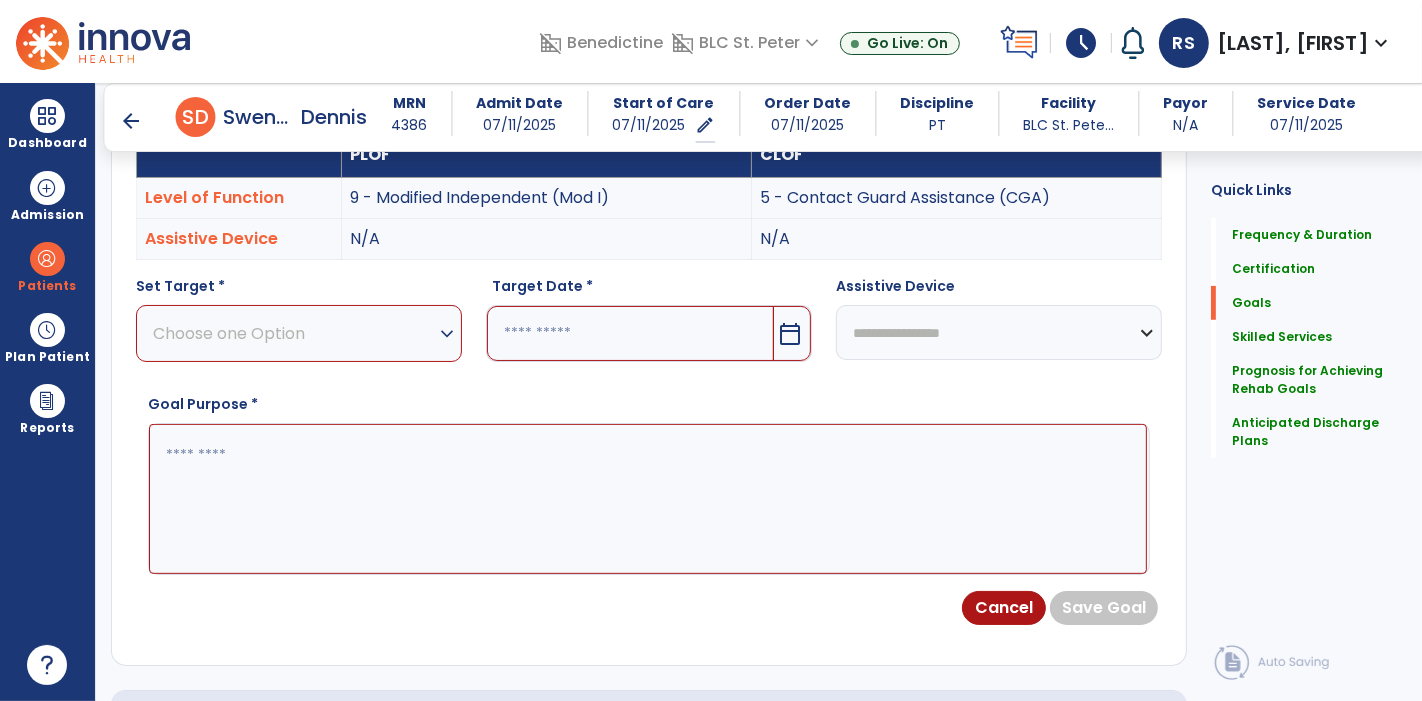 scroll, scrollTop: 474, scrollLeft: 0, axis: vertical 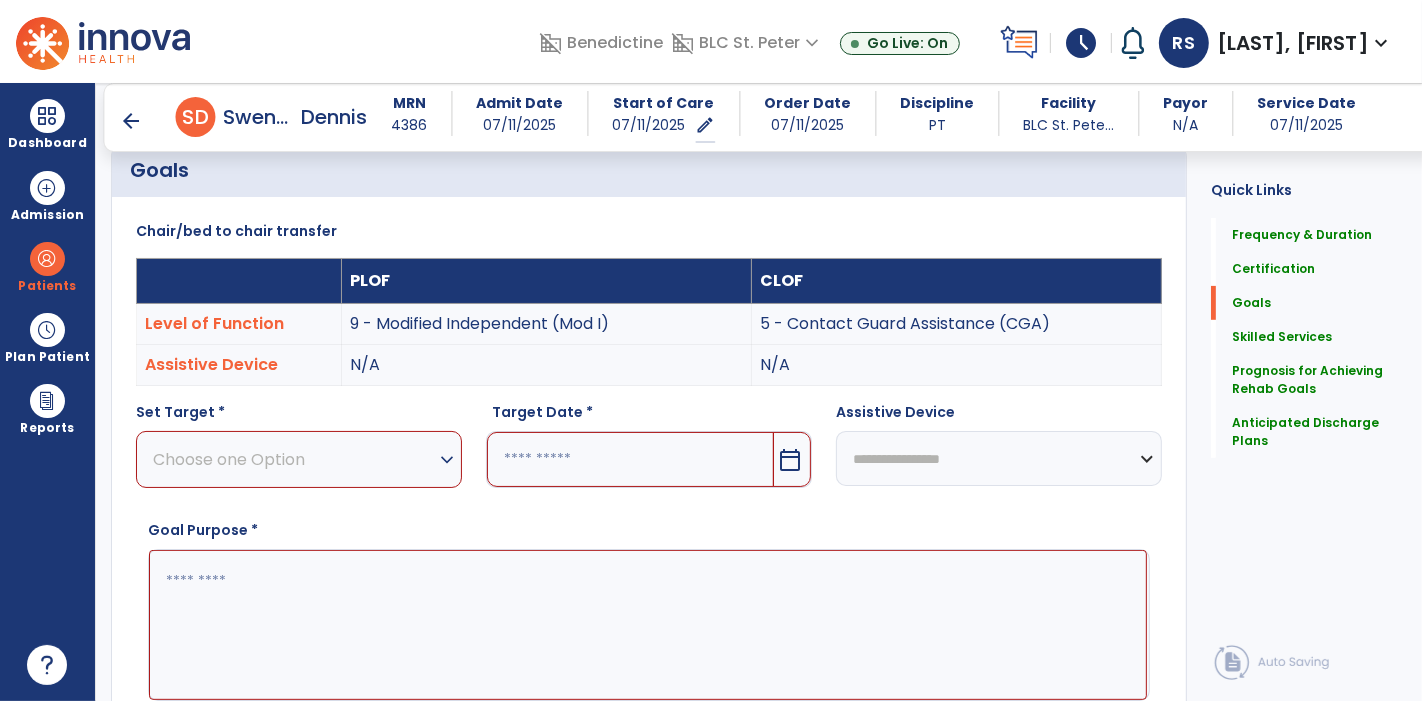 click on "Choose one Option" at bounding box center (294, 459) 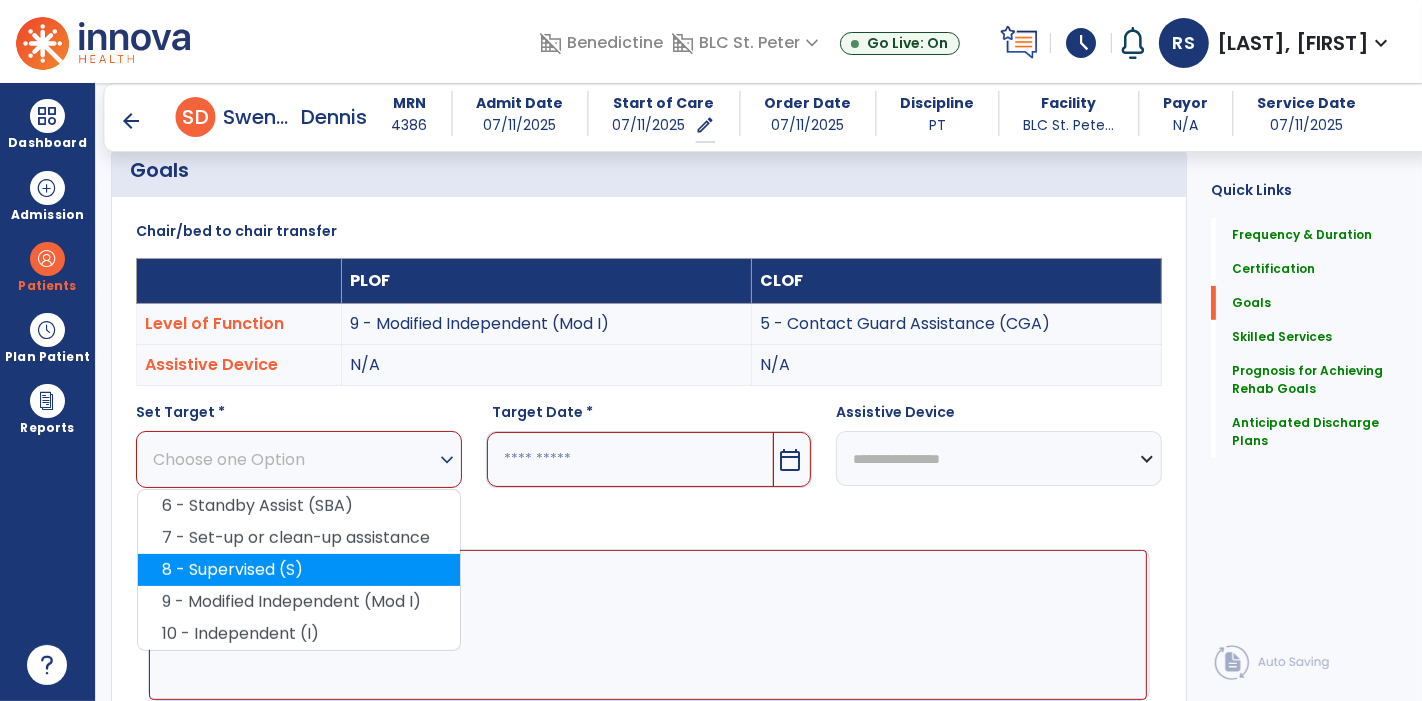 click on "8 - Supervised (S)" at bounding box center [299, 570] 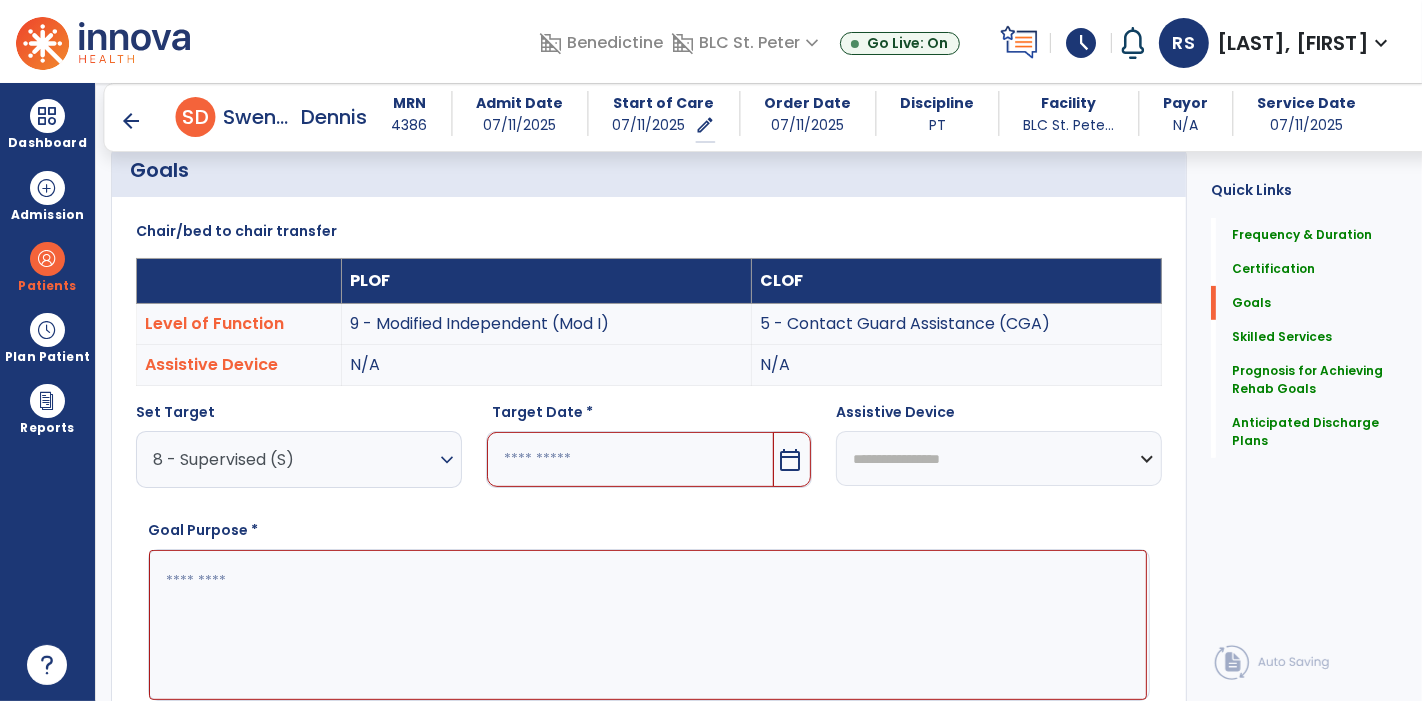 click at bounding box center (630, 459) 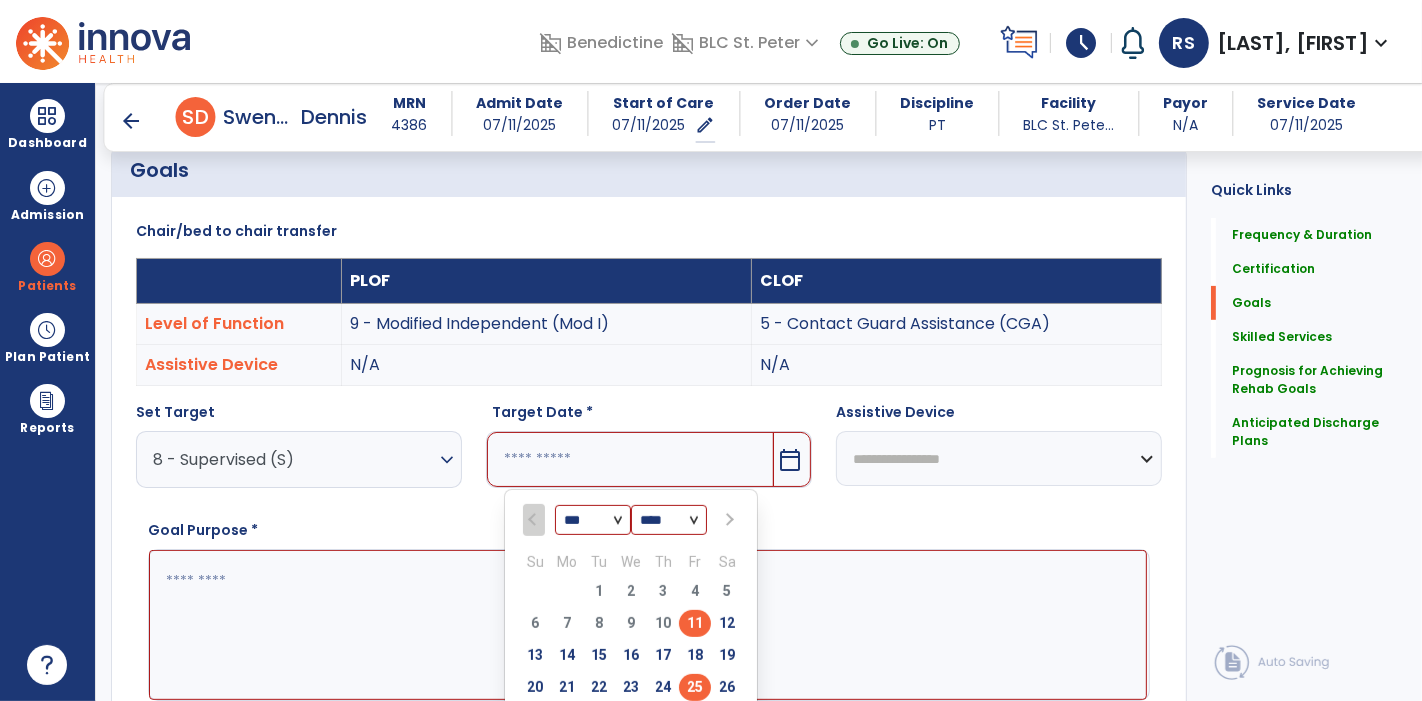 click on "25" at bounding box center [695, 687] 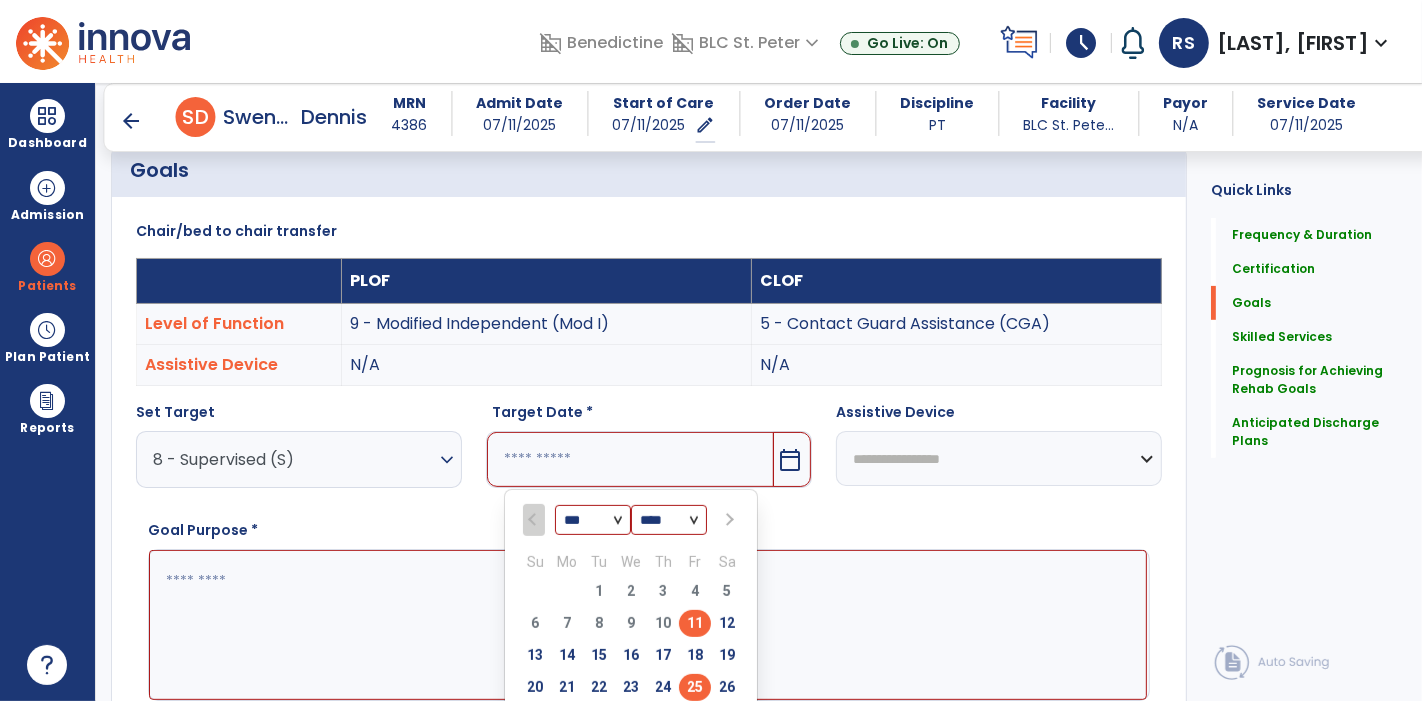 type on "*********" 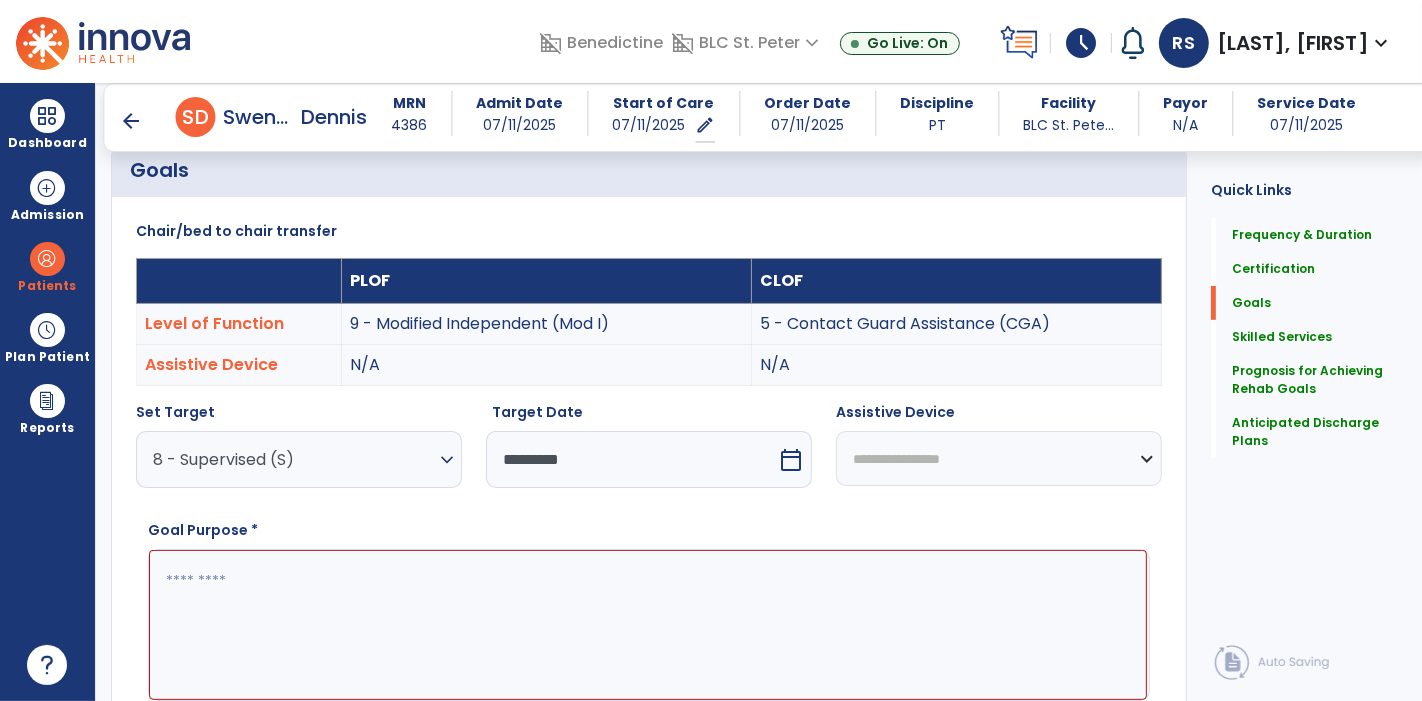 click at bounding box center (648, 624) 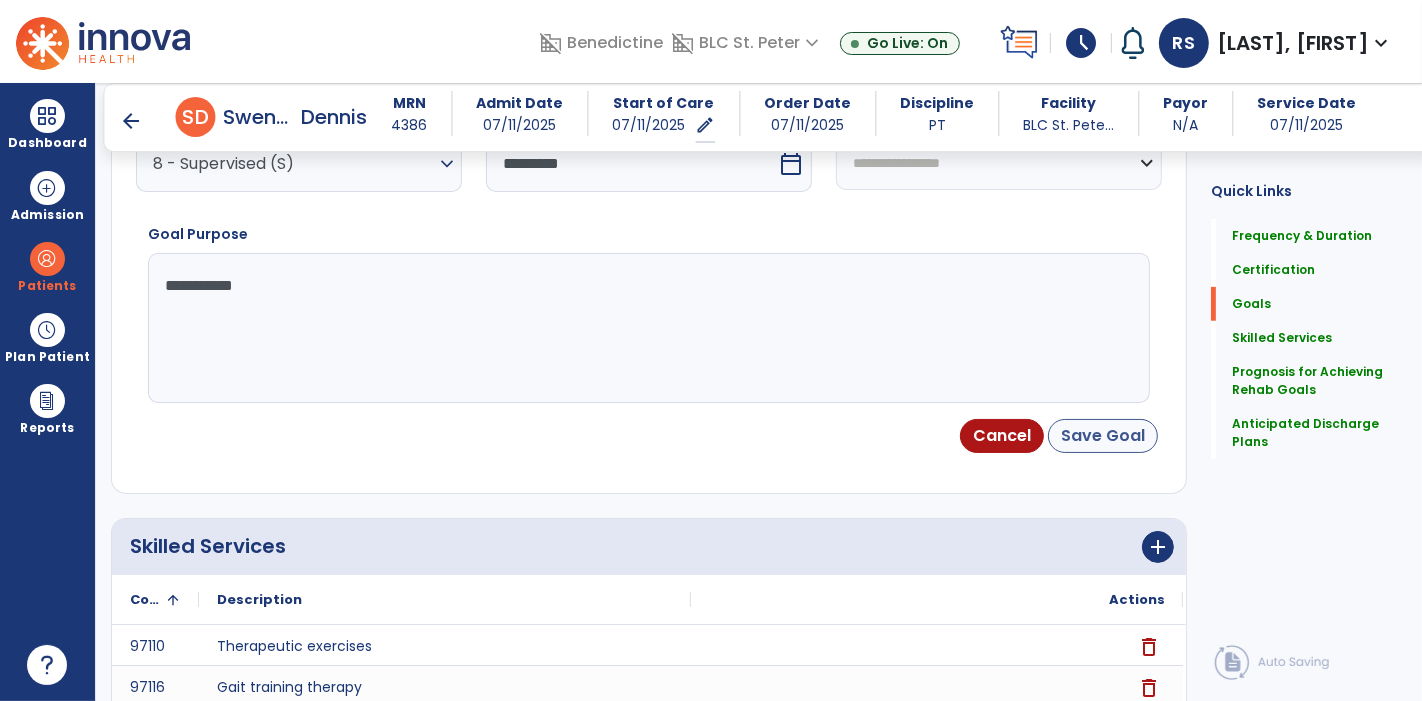 type on "**********" 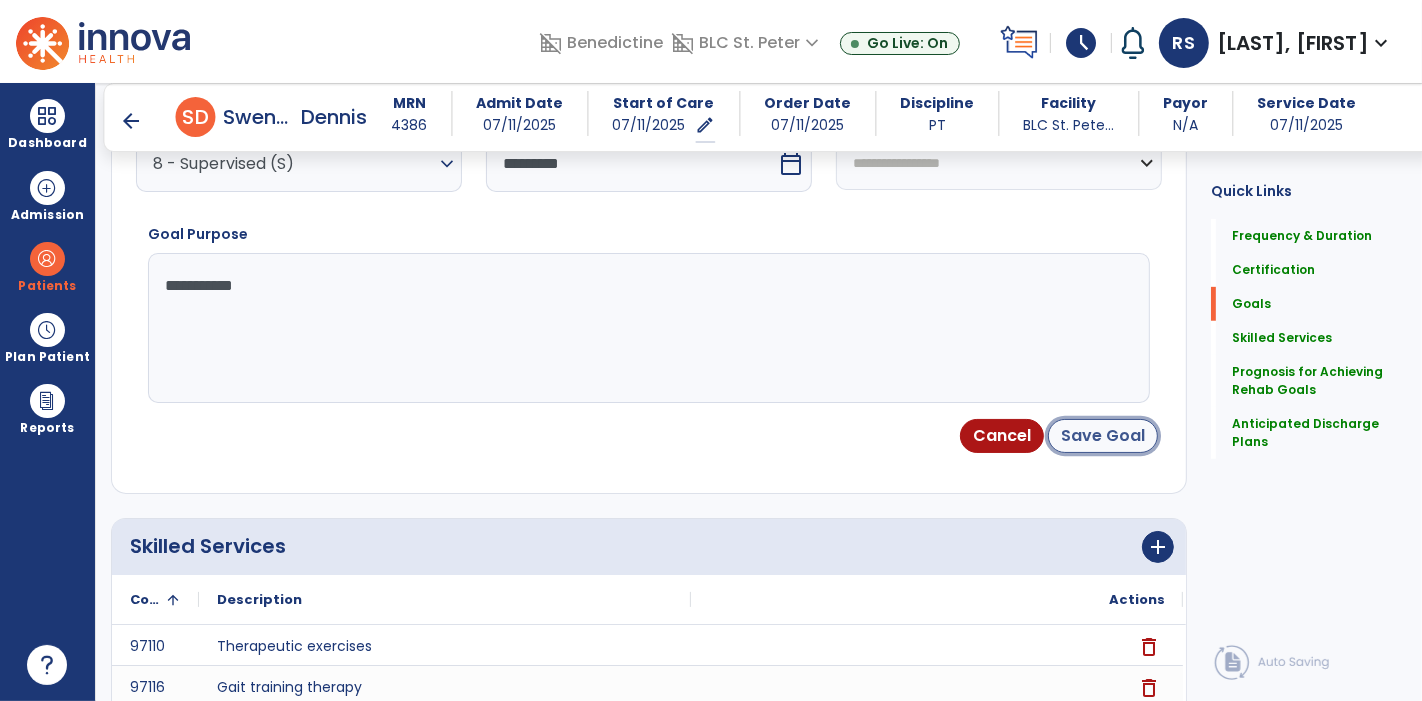click on "Save Goal" at bounding box center (1103, 436) 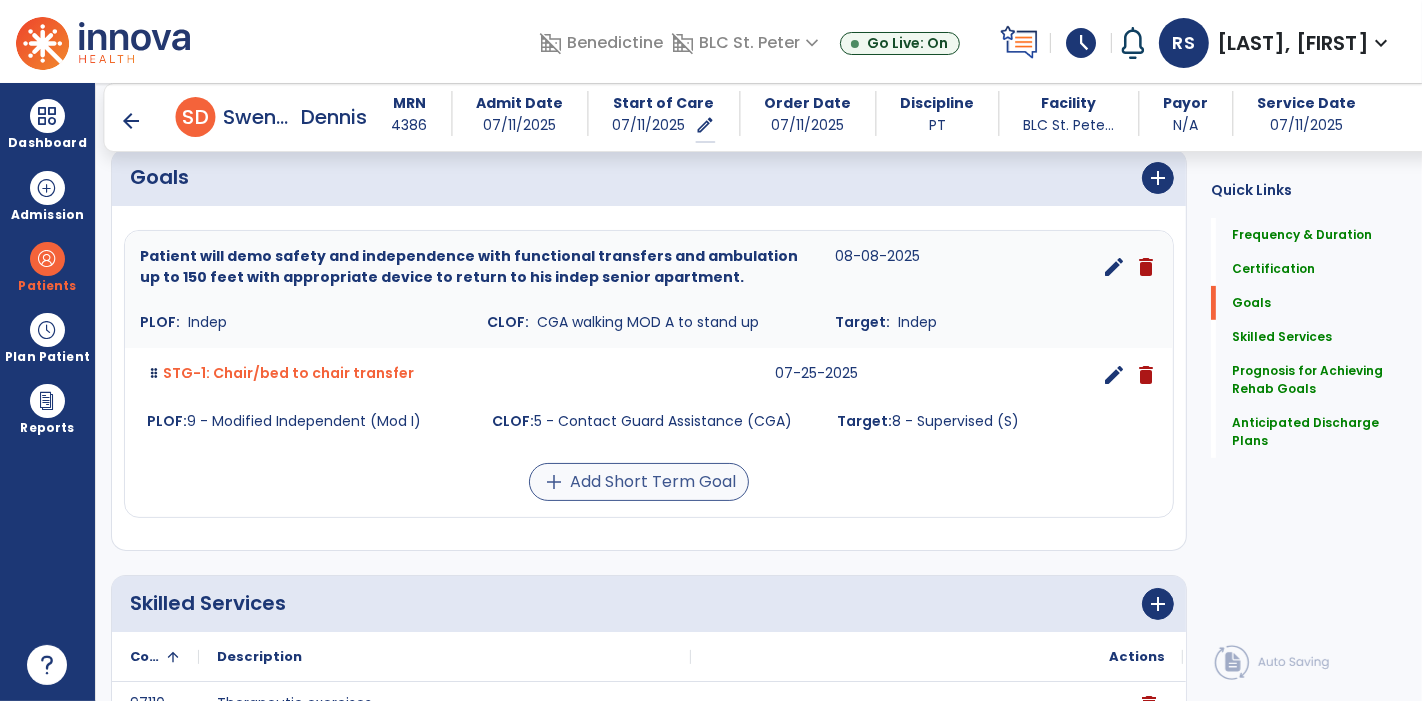 scroll, scrollTop: 479, scrollLeft: 0, axis: vertical 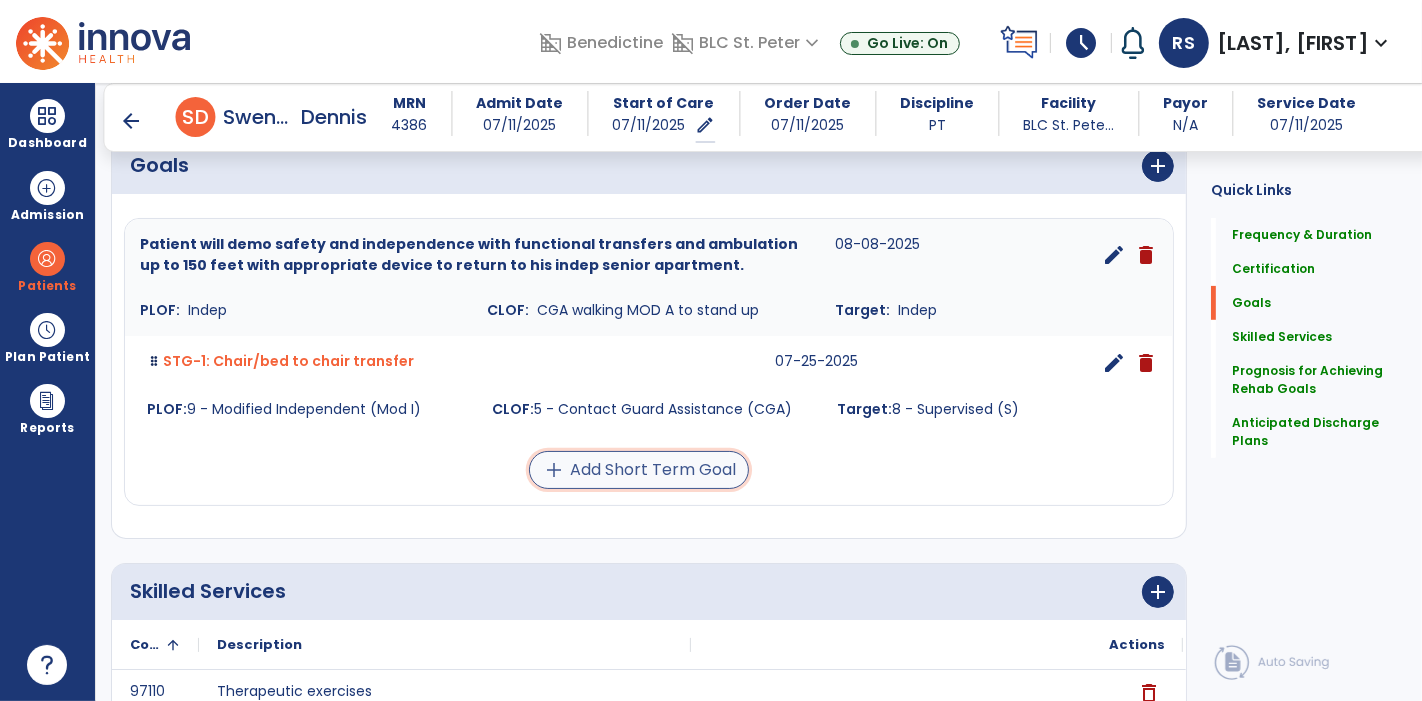 click on "add  Add Short Term Goal" at bounding box center (639, 470) 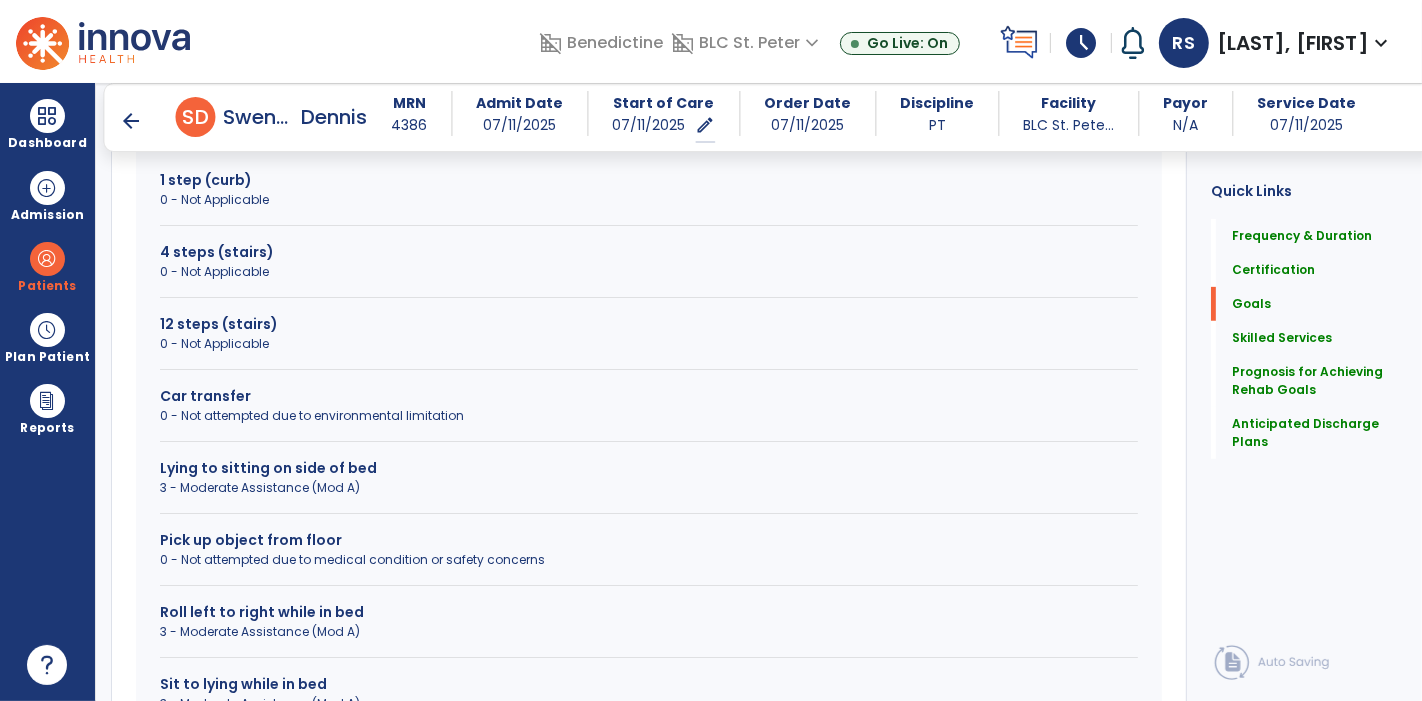 scroll, scrollTop: 775, scrollLeft: 0, axis: vertical 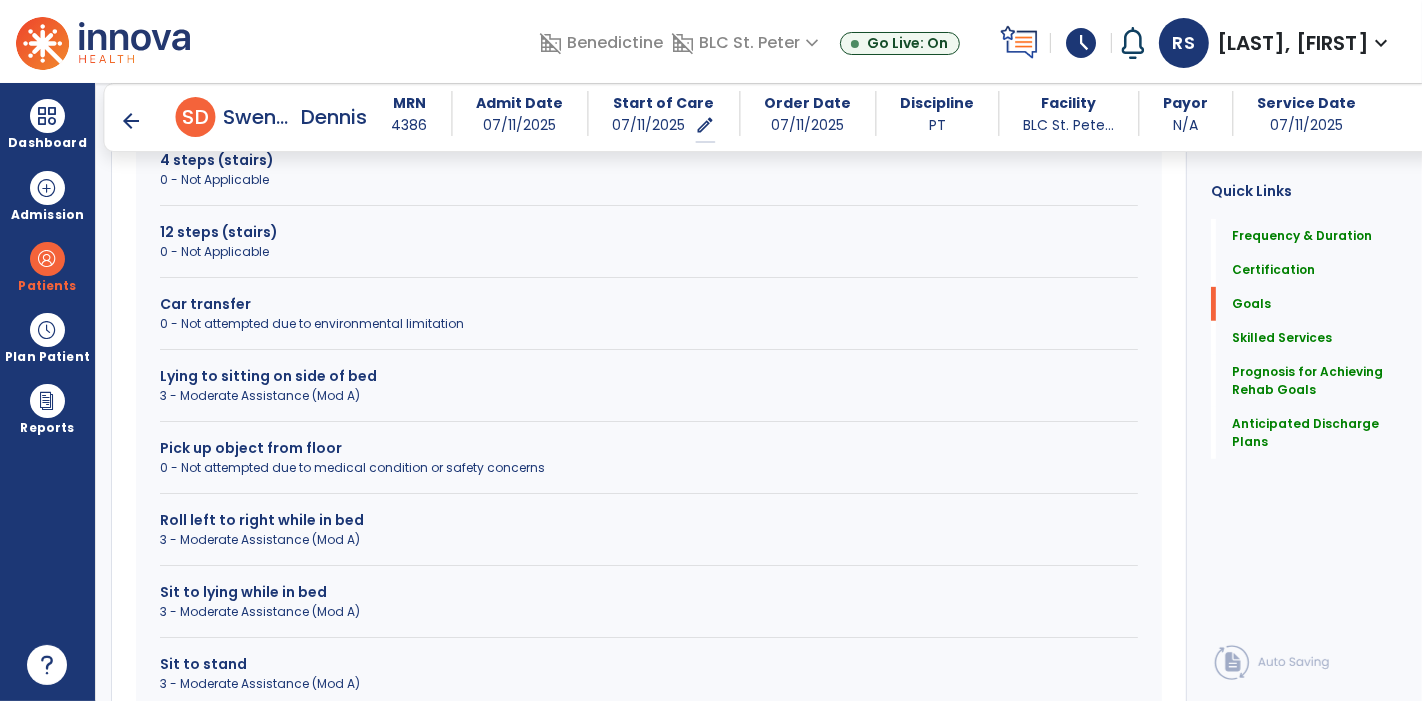 click on "Sit to stand" at bounding box center [649, 664] 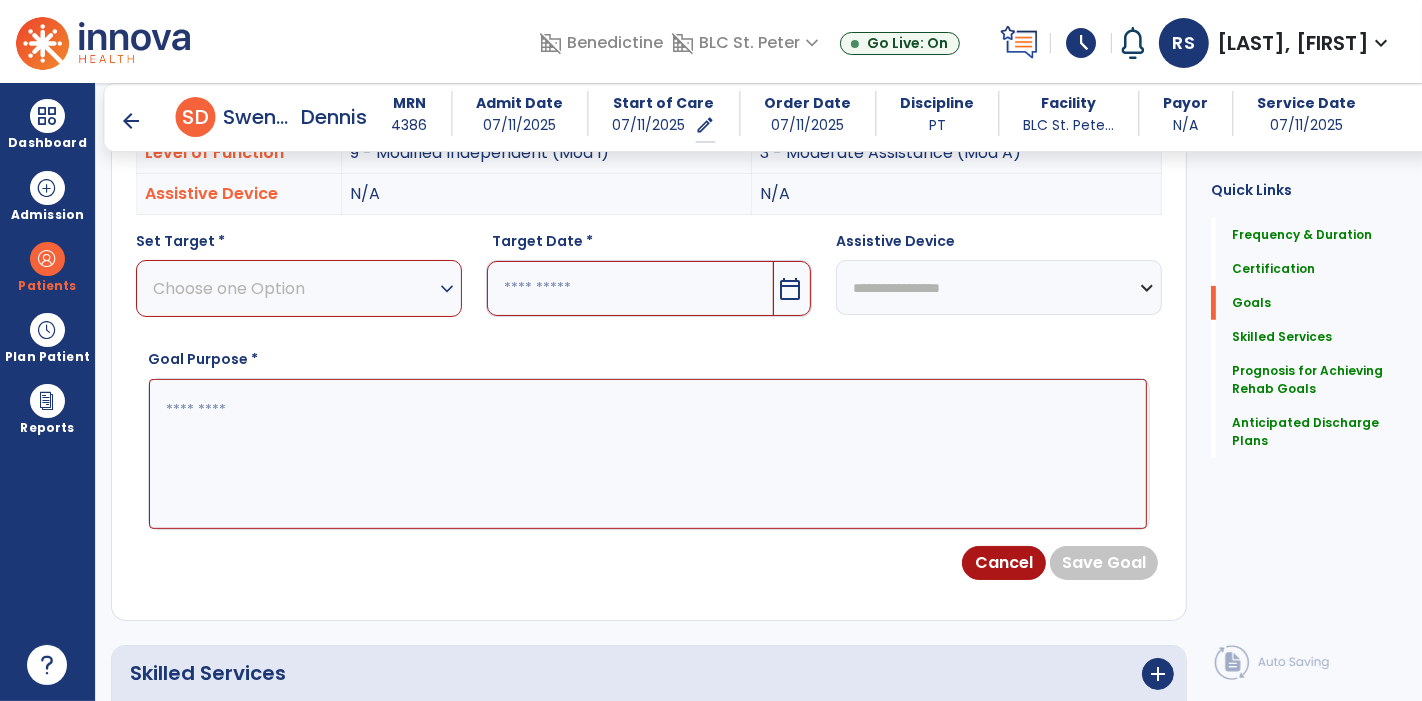 scroll, scrollTop: 627, scrollLeft: 0, axis: vertical 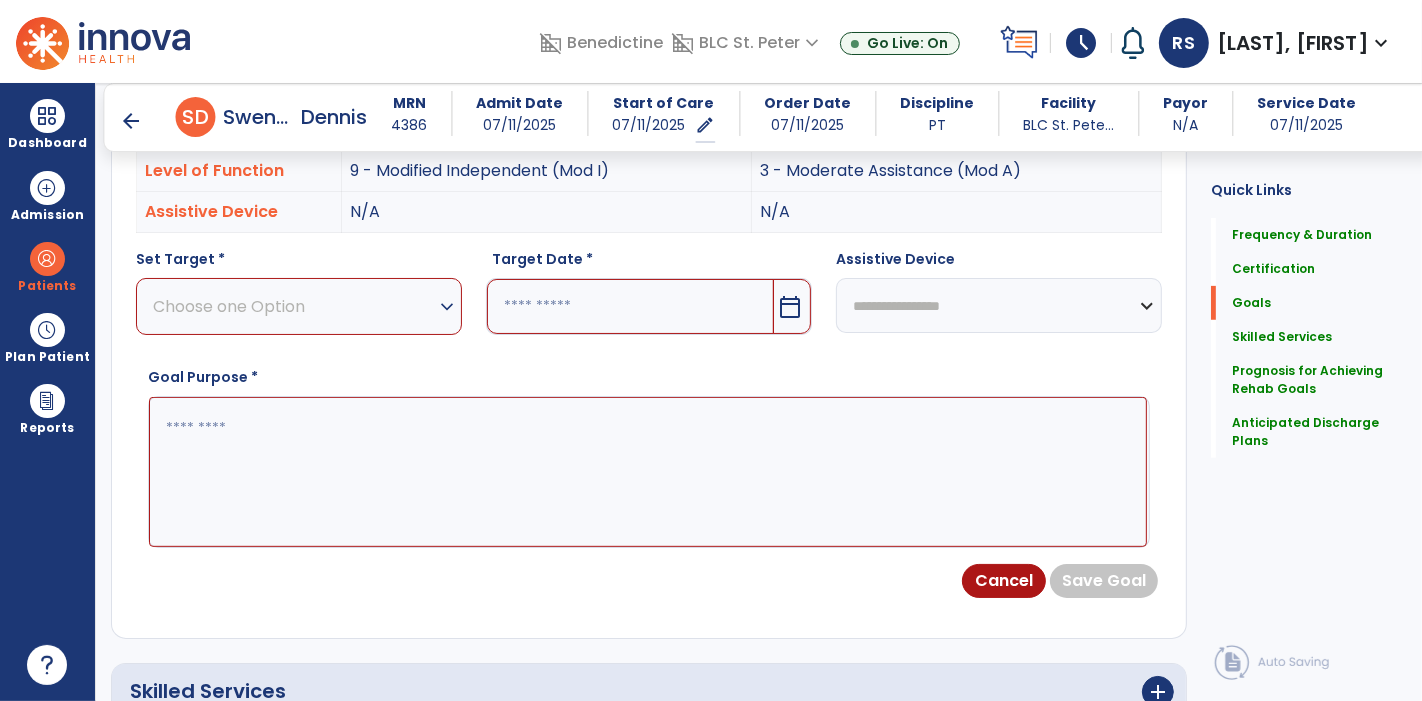 click on "Choose one Option" at bounding box center (294, 306) 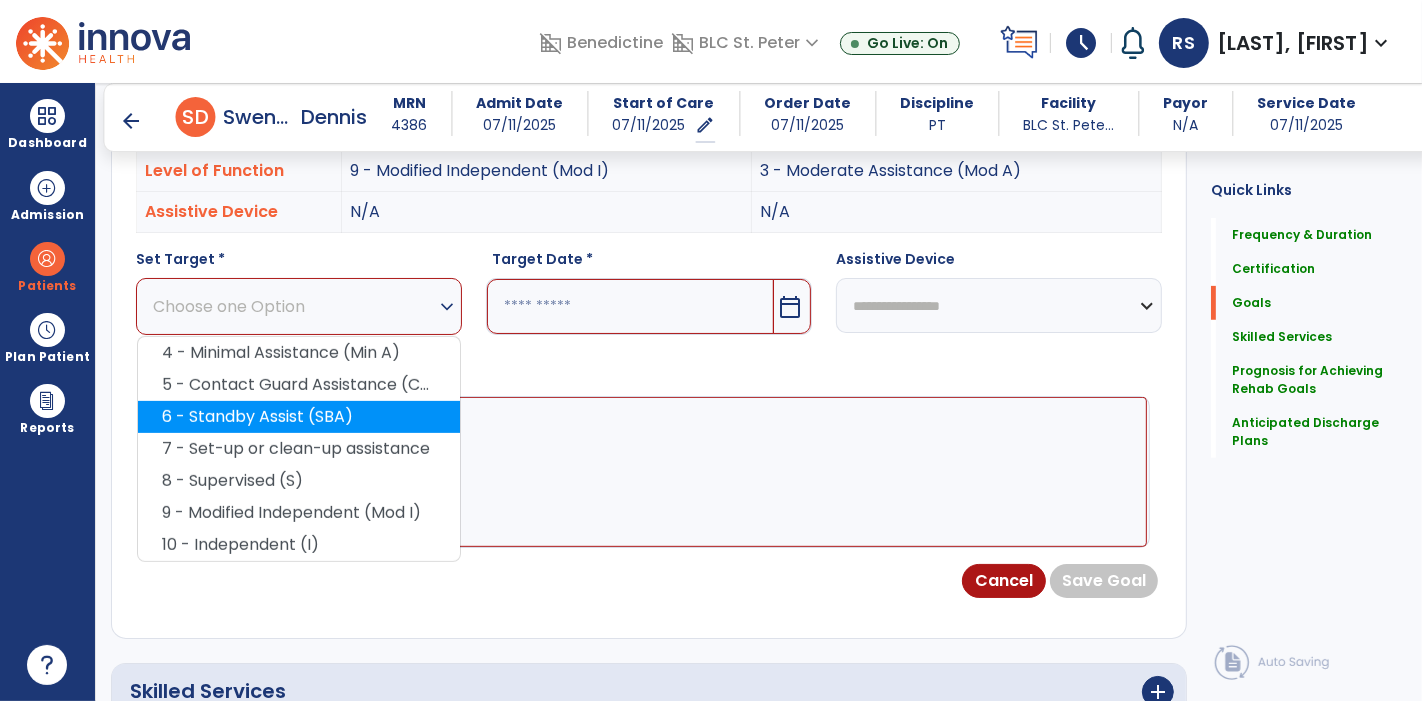 click on "6 - Standby Assist (SBA)" at bounding box center [299, 417] 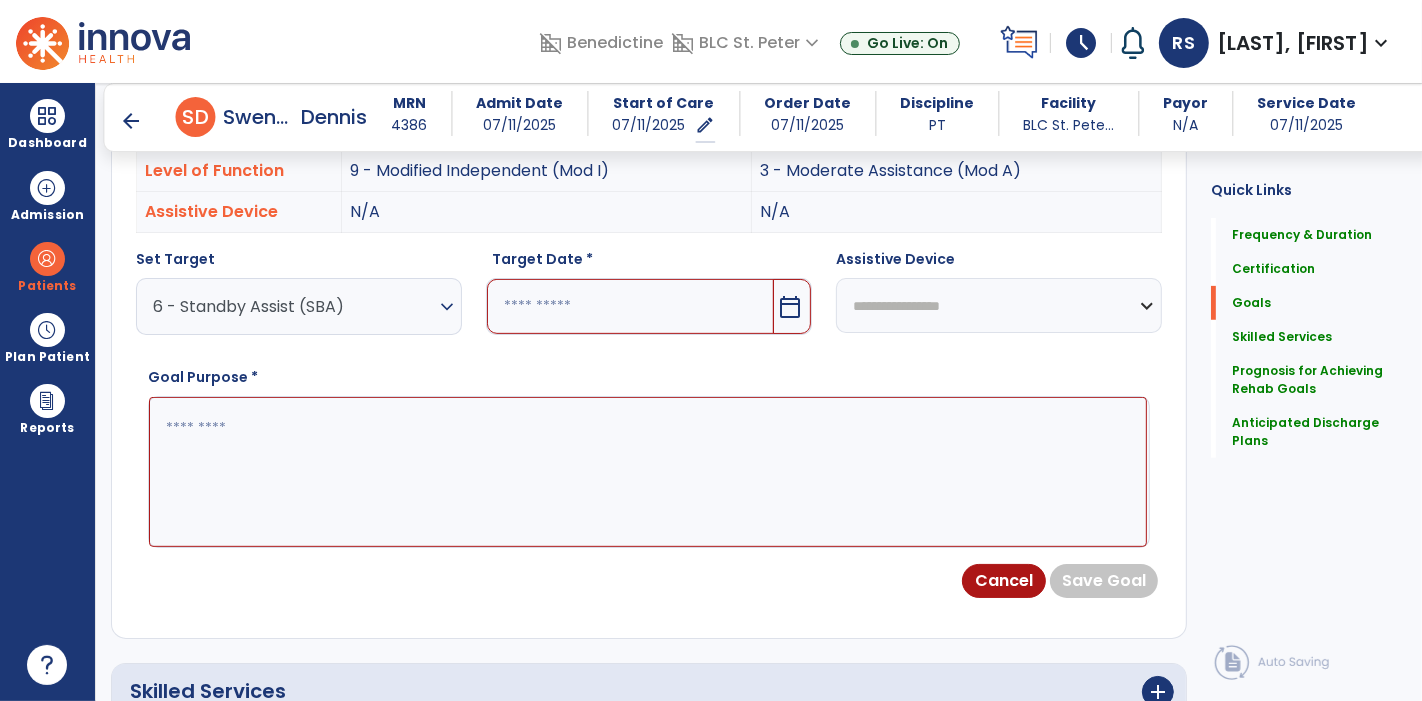 click at bounding box center [630, 306] 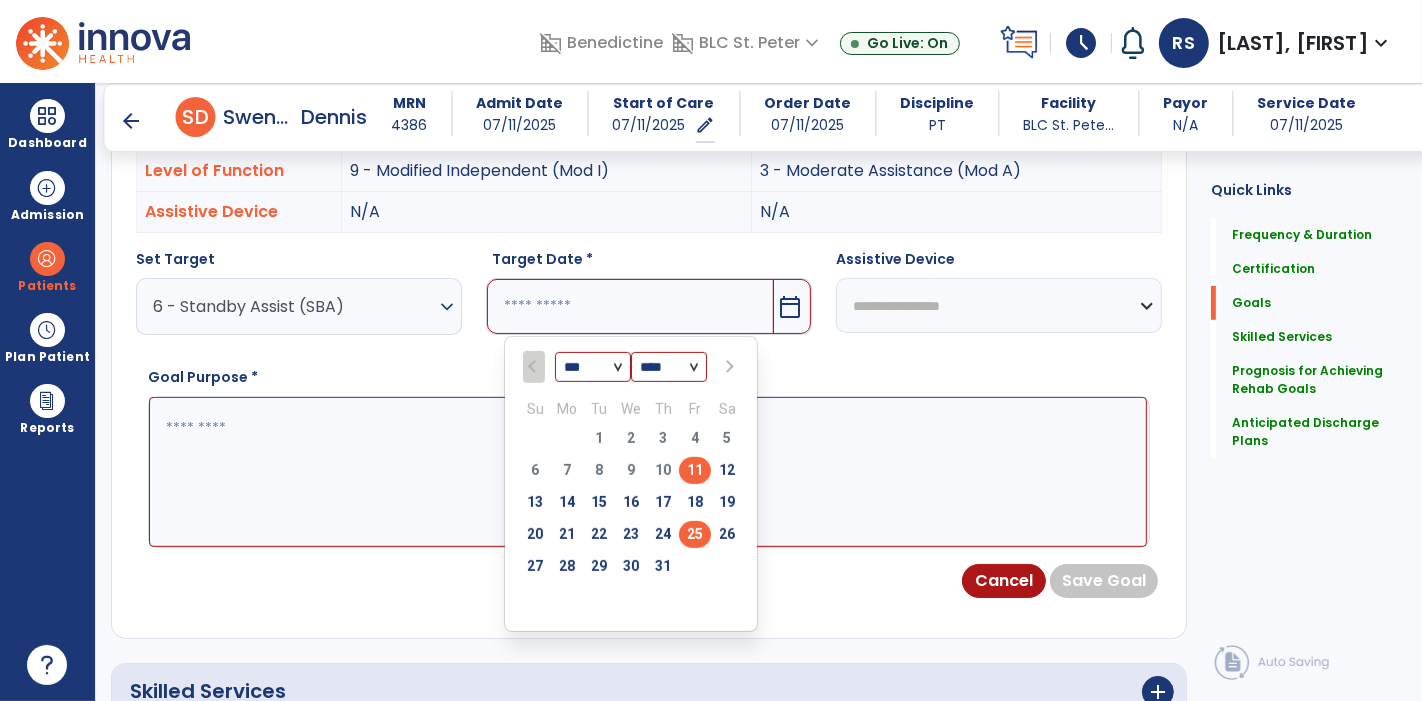 click on "25" at bounding box center [695, 534] 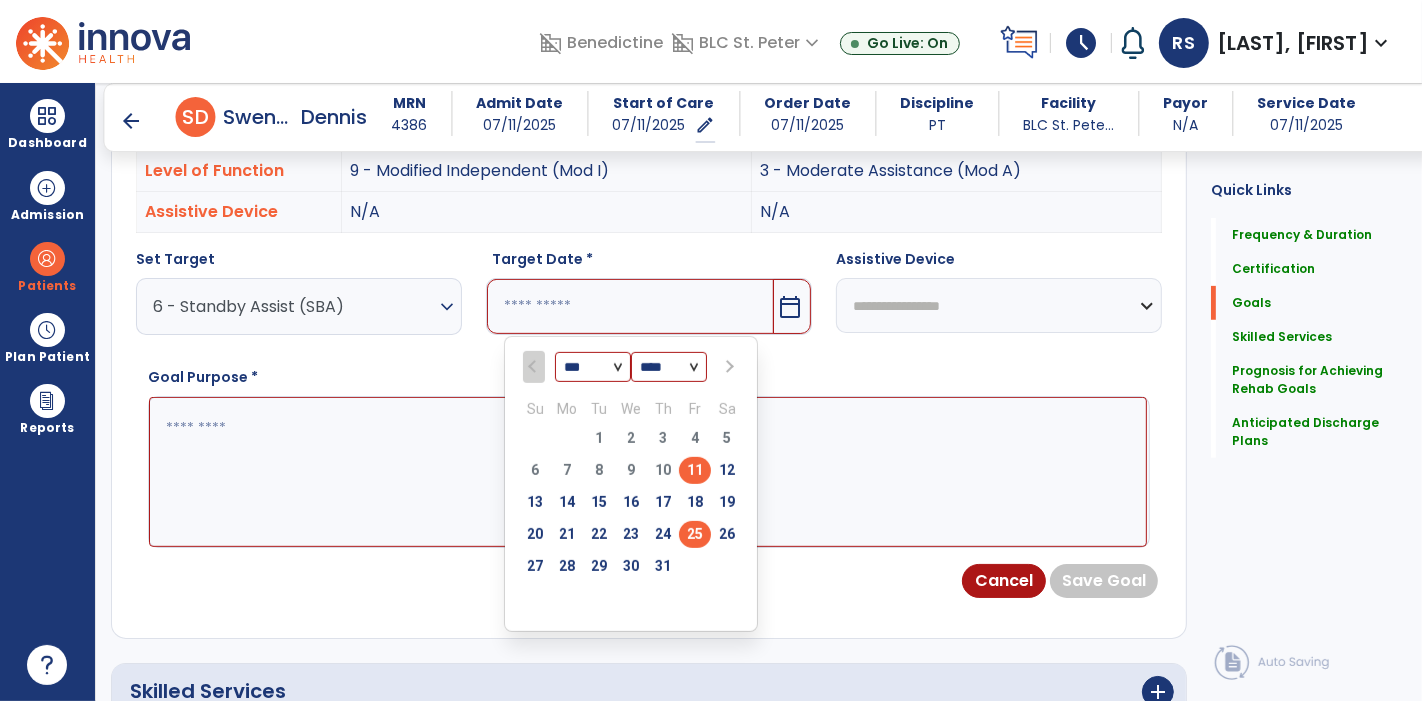 type on "*********" 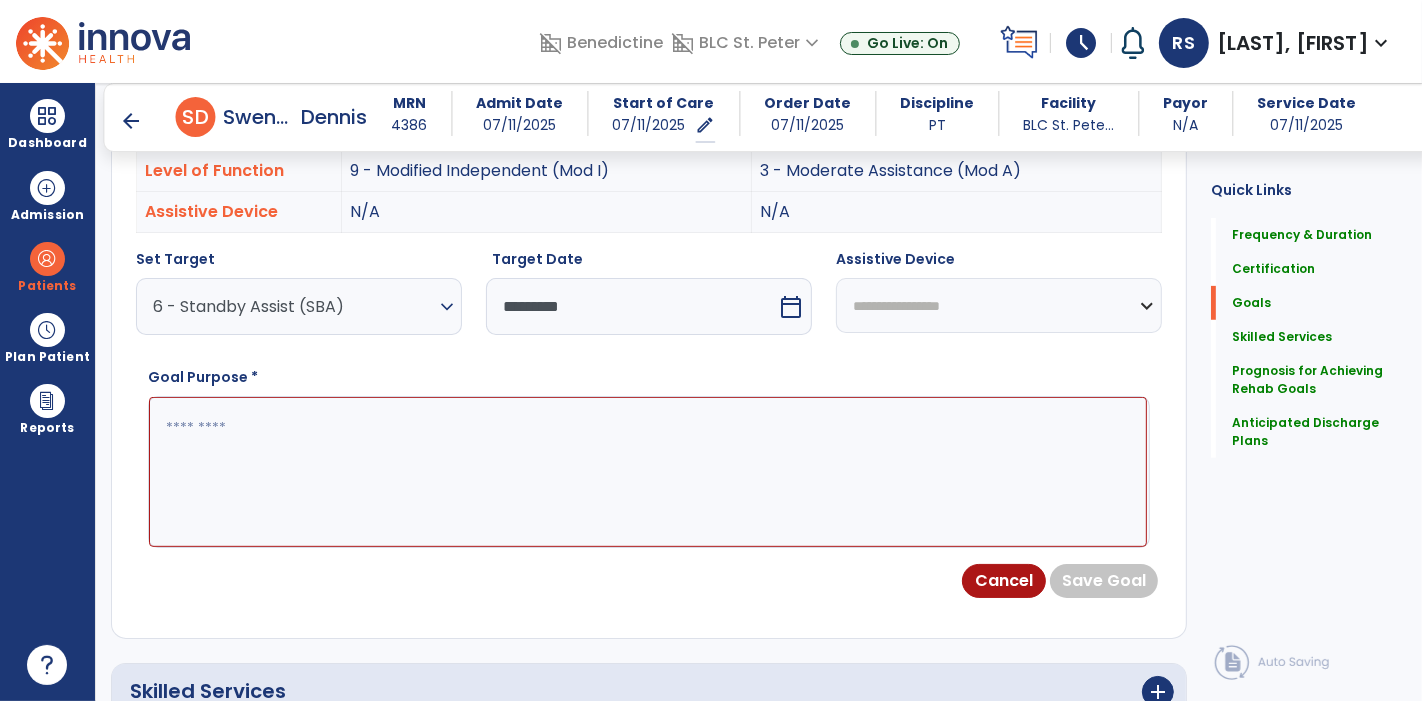 click at bounding box center [648, 471] 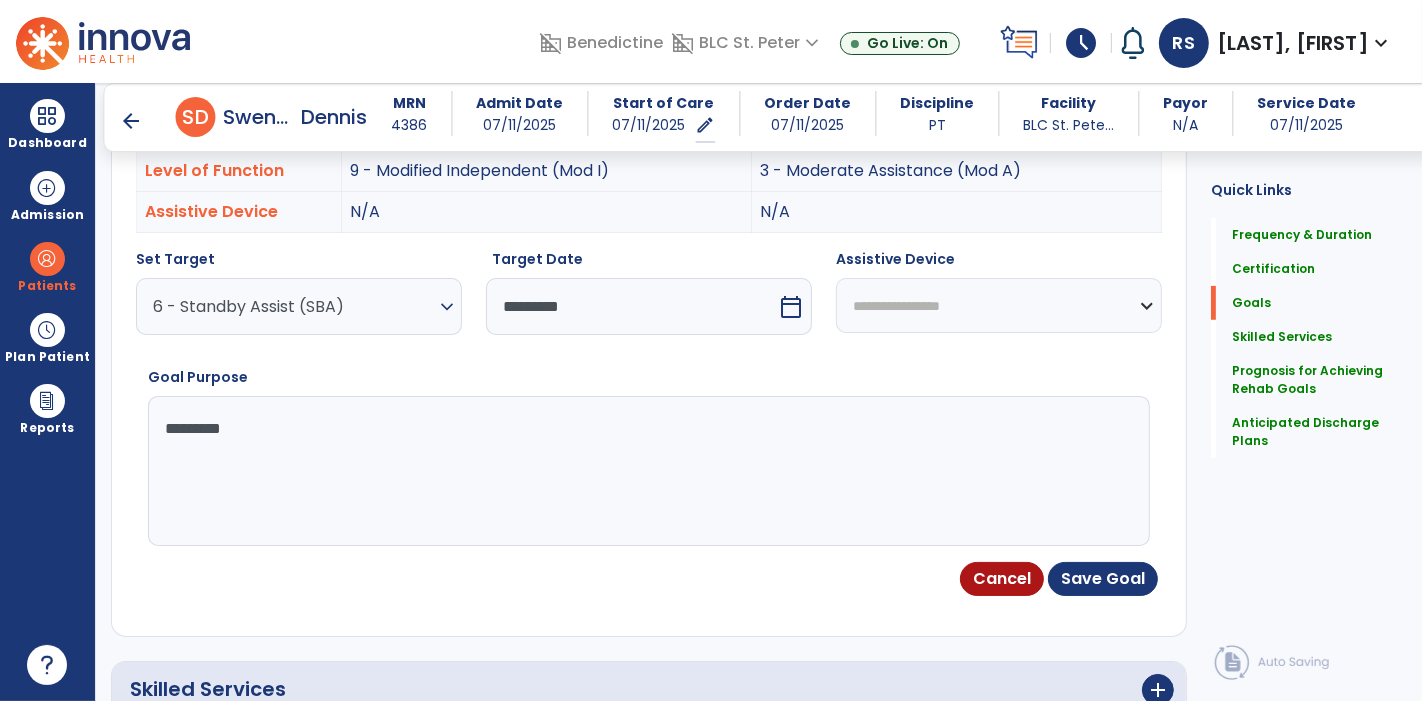 type on "**********" 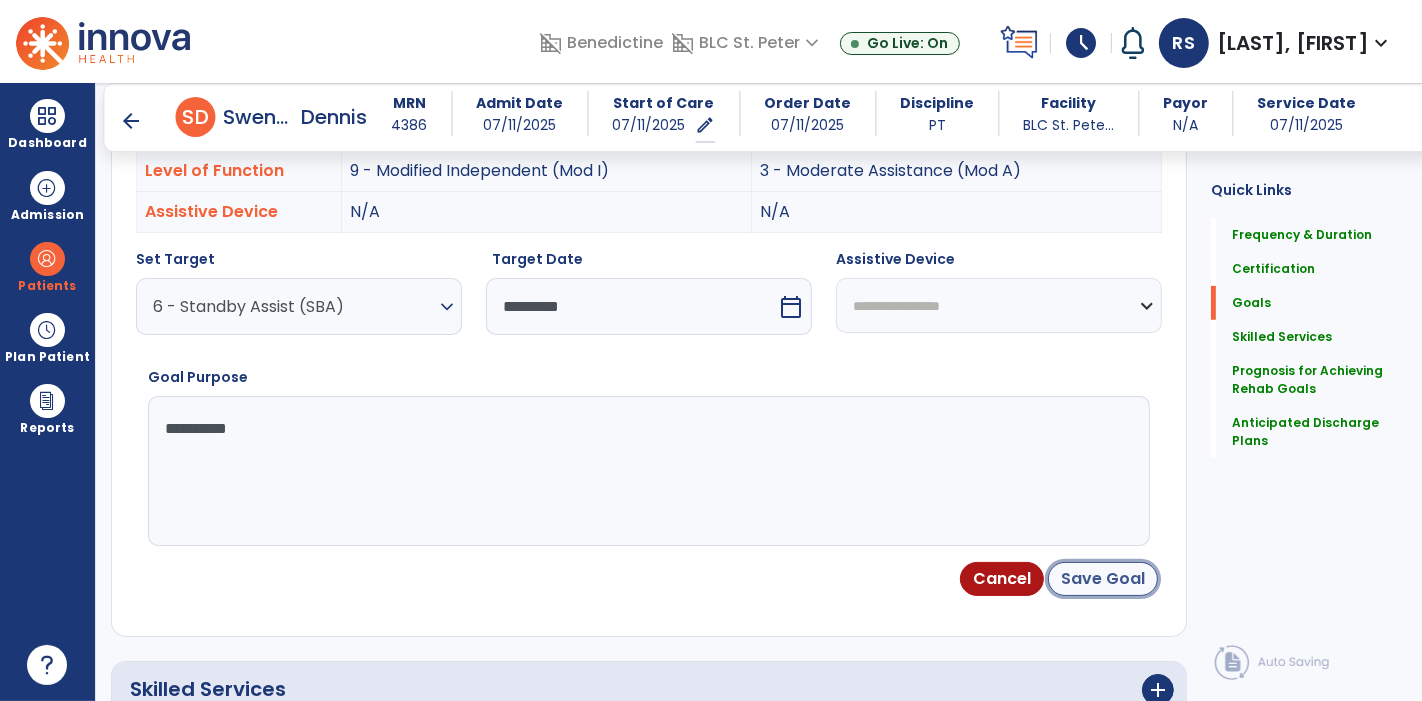 click on "Save Goal" at bounding box center [1103, 579] 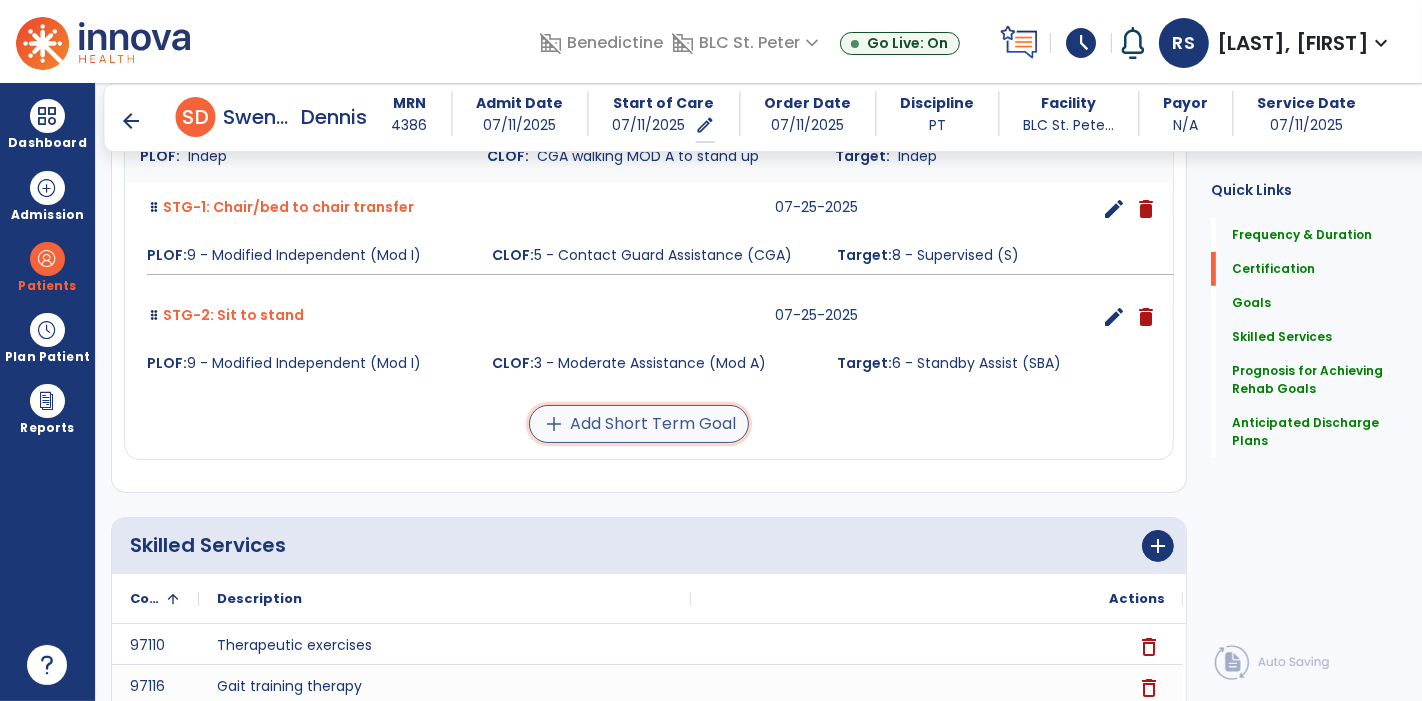 click on "add  Add Short Term Goal" at bounding box center (639, 424) 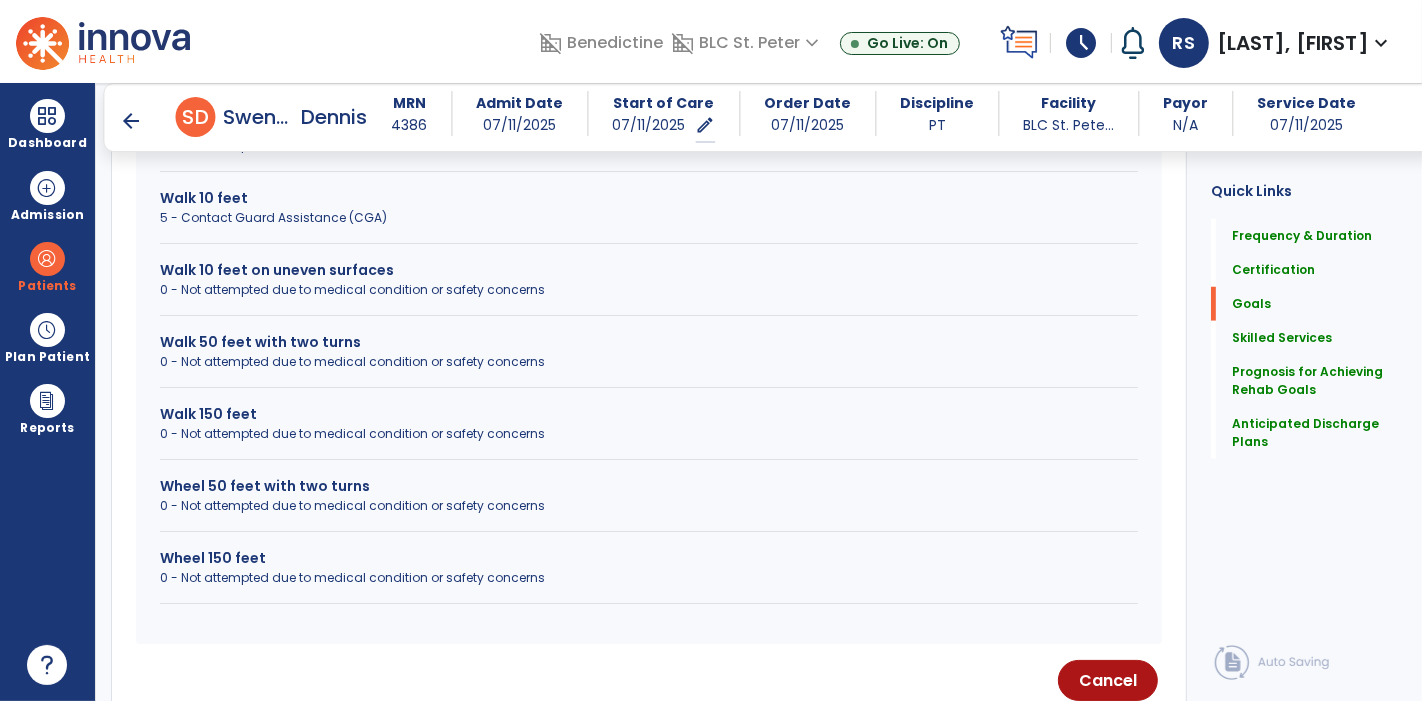 scroll, scrollTop: 1341, scrollLeft: 0, axis: vertical 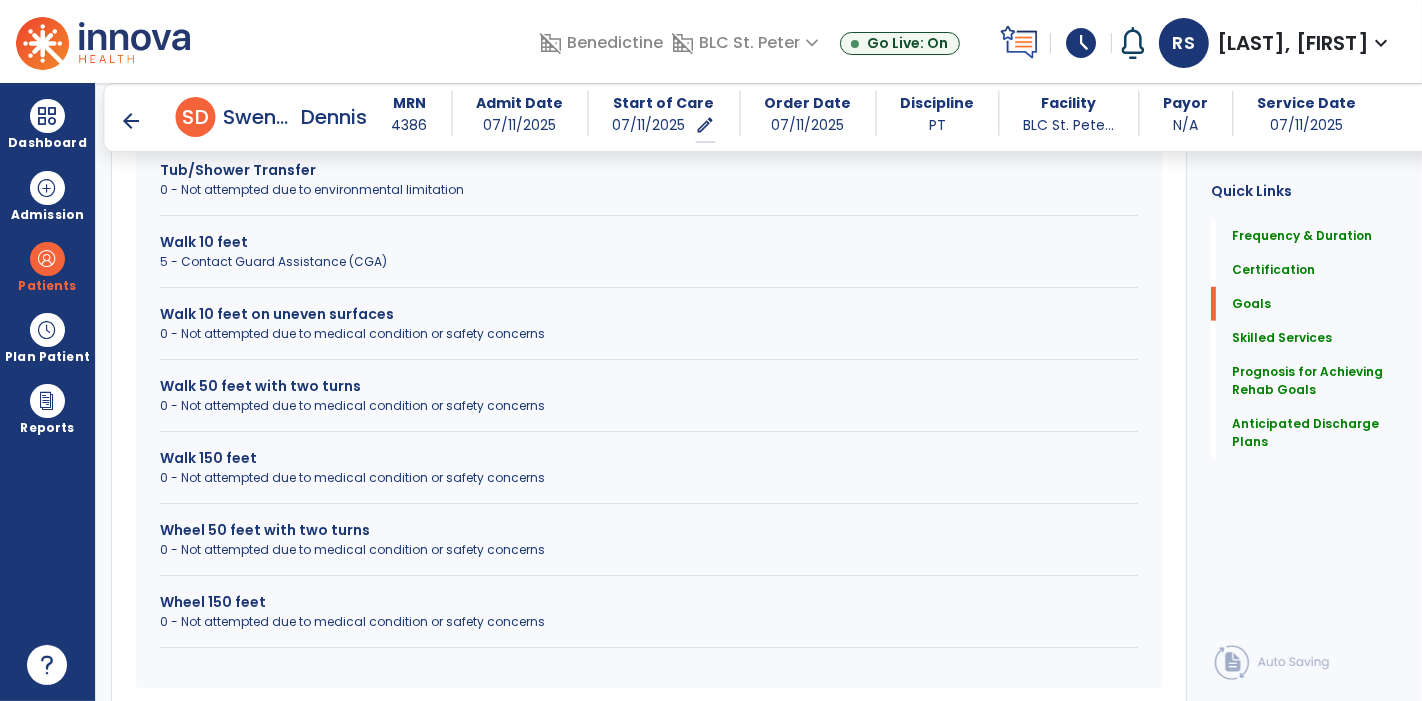 click on "Walk 150 feet" at bounding box center [649, 458] 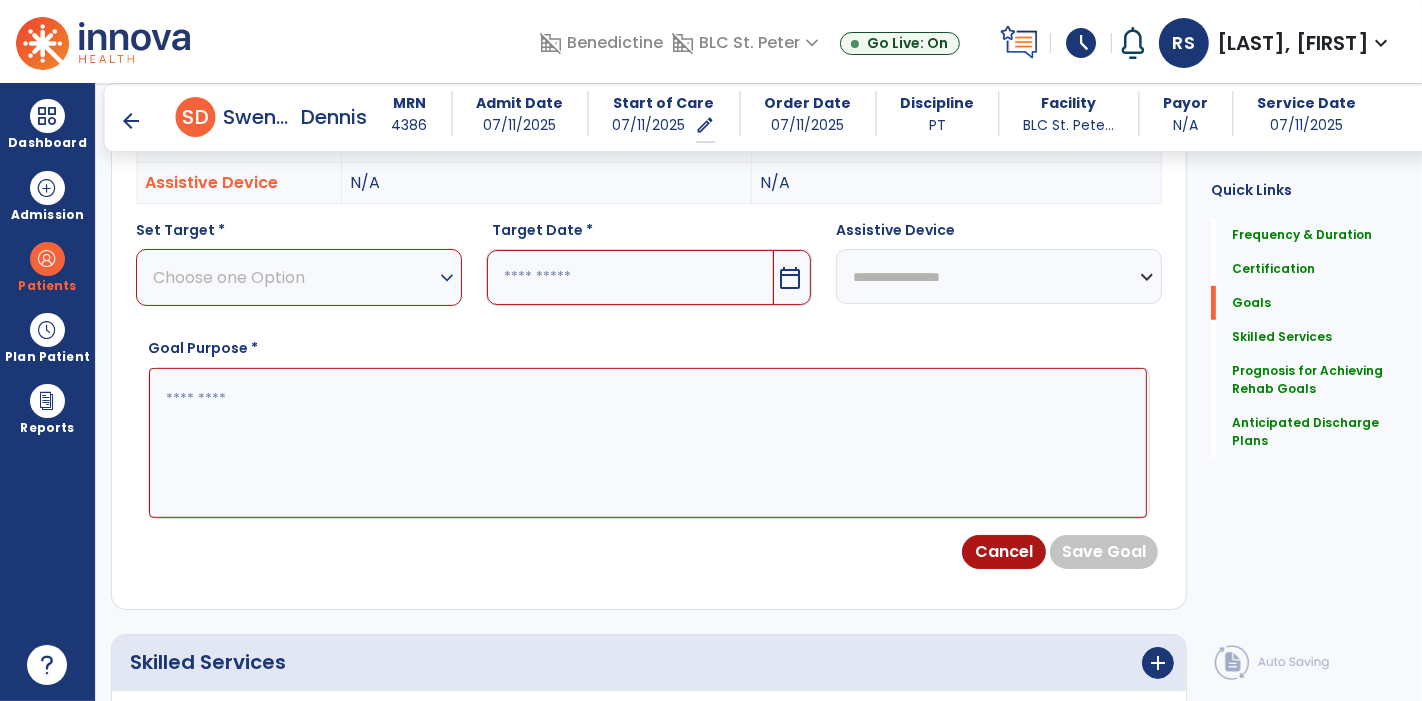 scroll, scrollTop: 600, scrollLeft: 0, axis: vertical 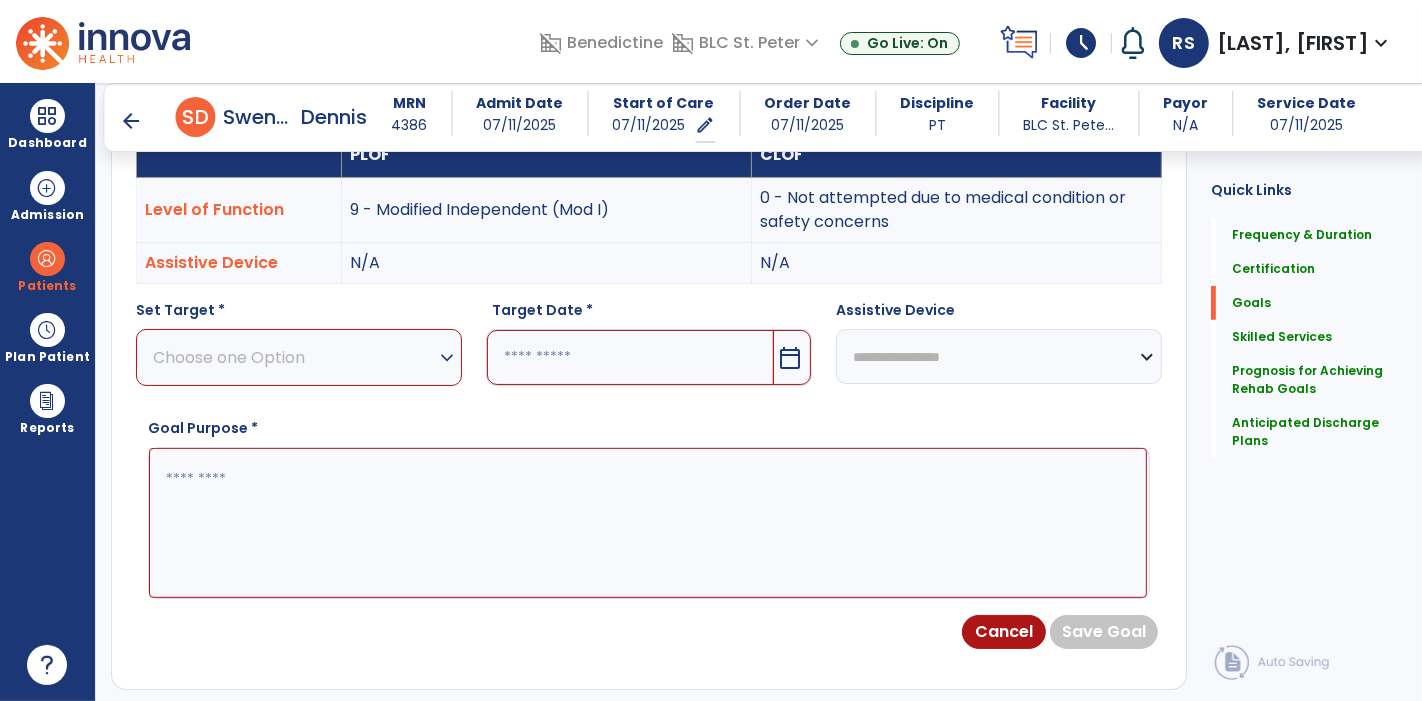 click on "expand_more" at bounding box center [447, 358] 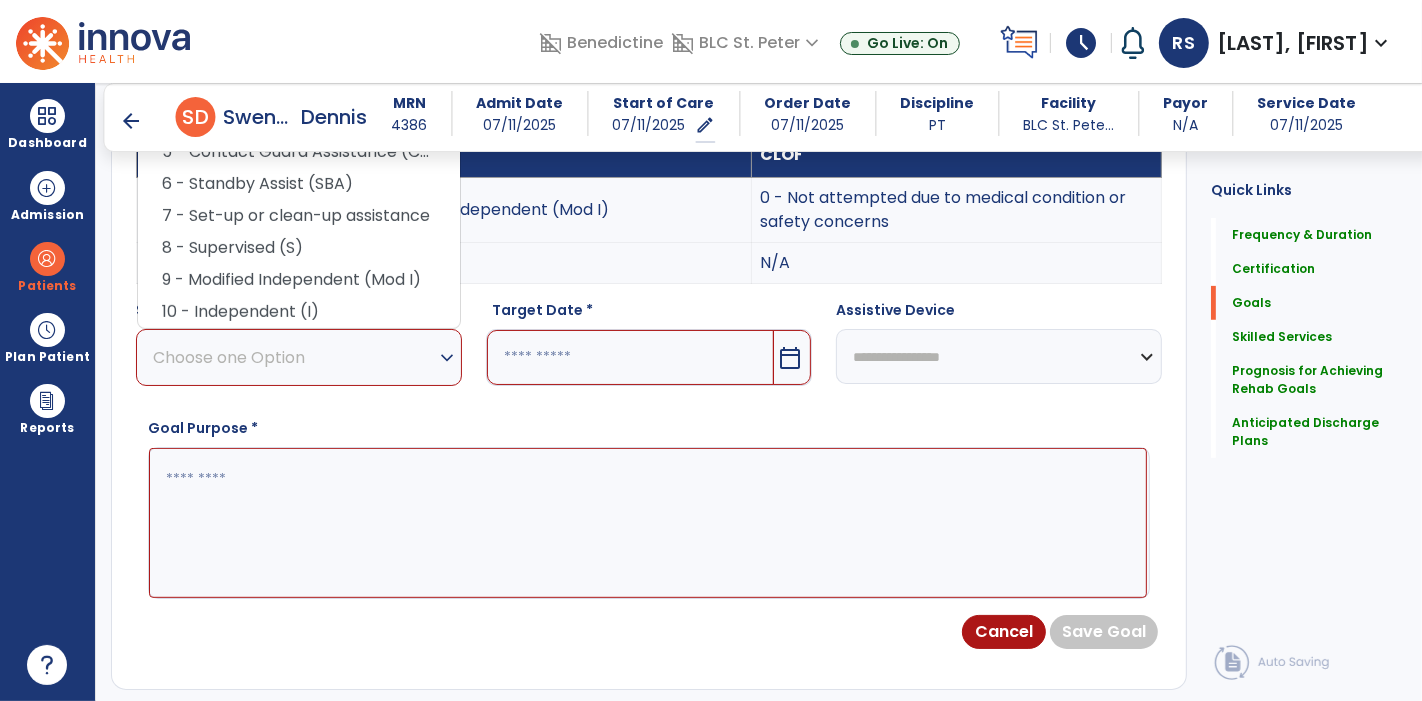 click on "6 - Standby Assist (SBA)" at bounding box center [299, 184] 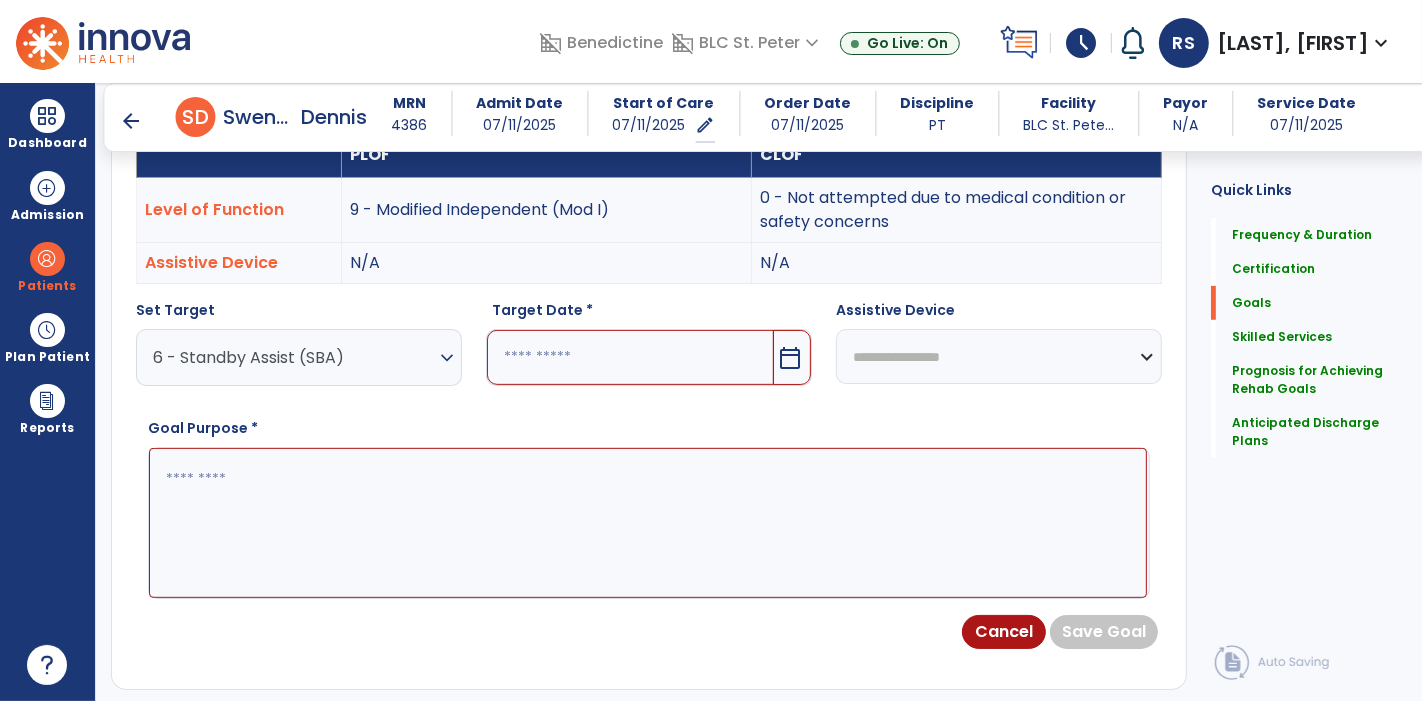 drag, startPoint x: 524, startPoint y: 351, endPoint x: 534, endPoint y: 355, distance: 10.770329 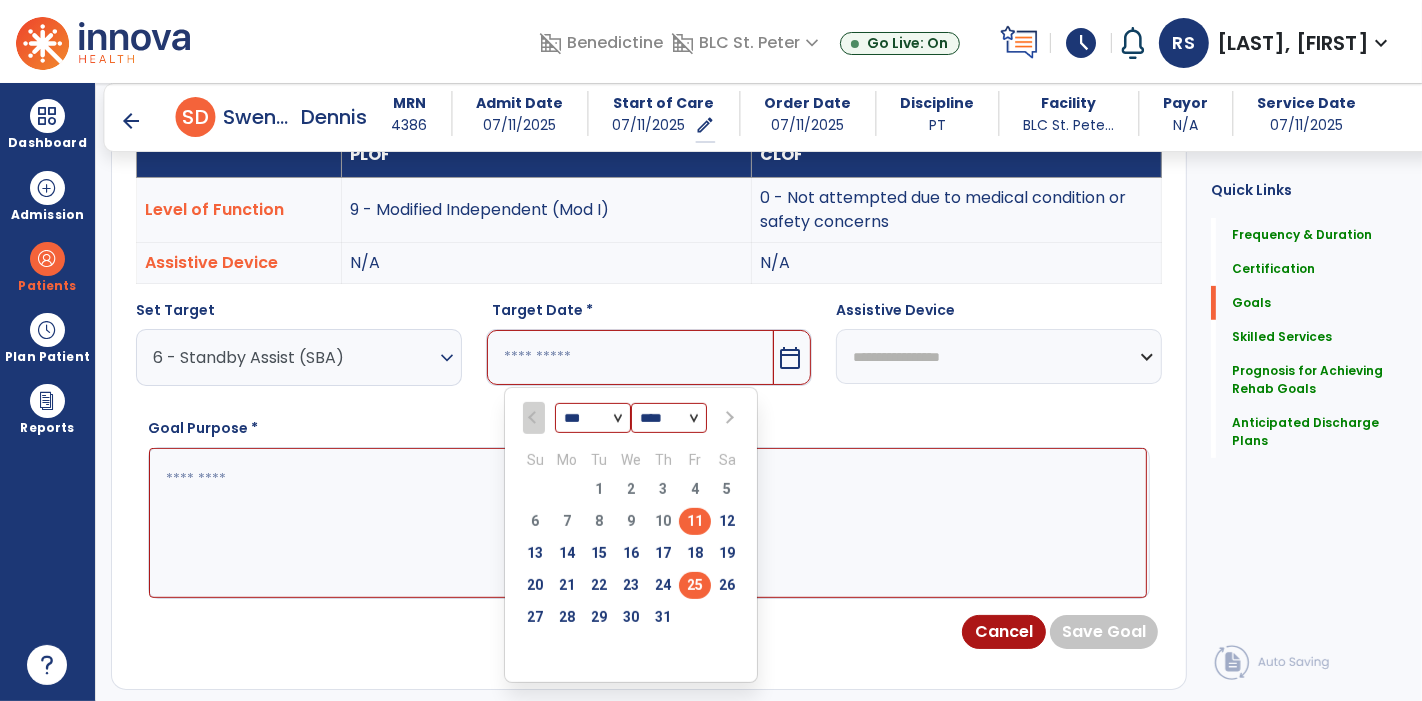 click on "25" at bounding box center (695, 585) 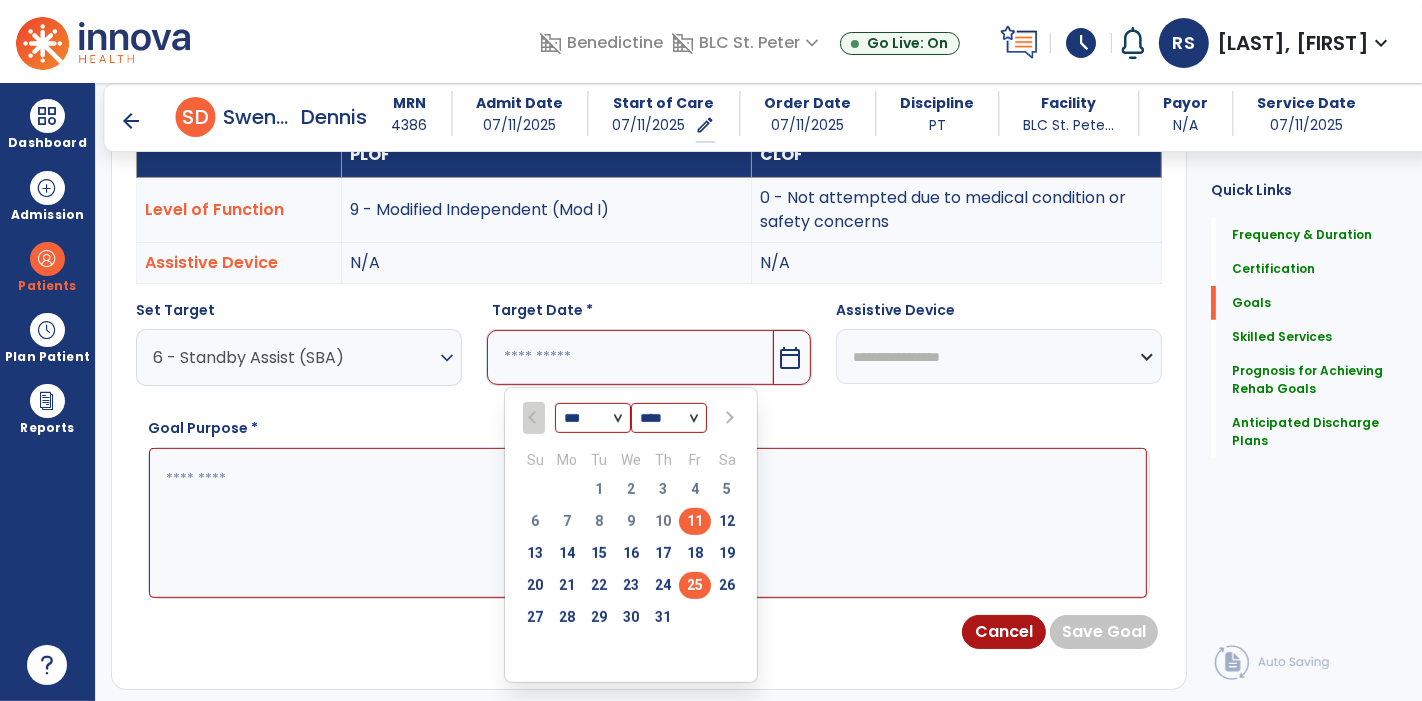 type on "*********" 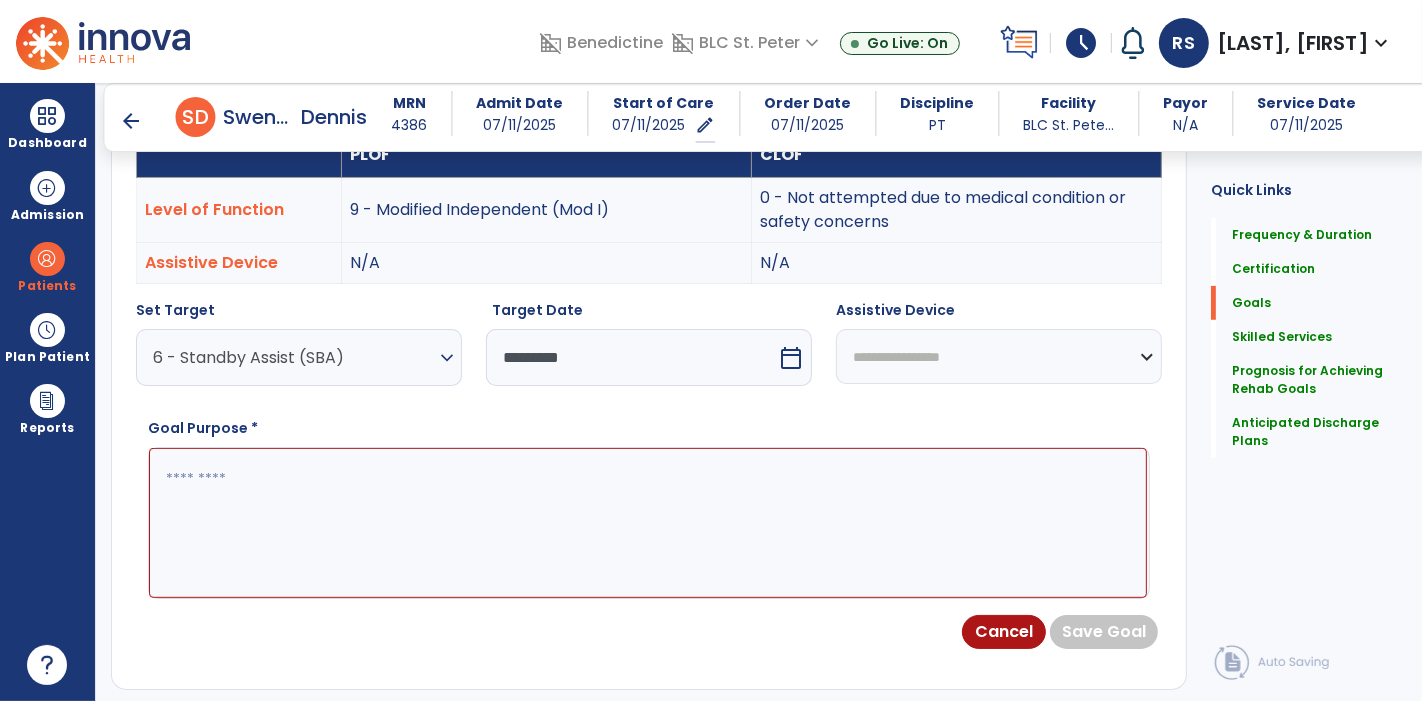click at bounding box center [648, 522] 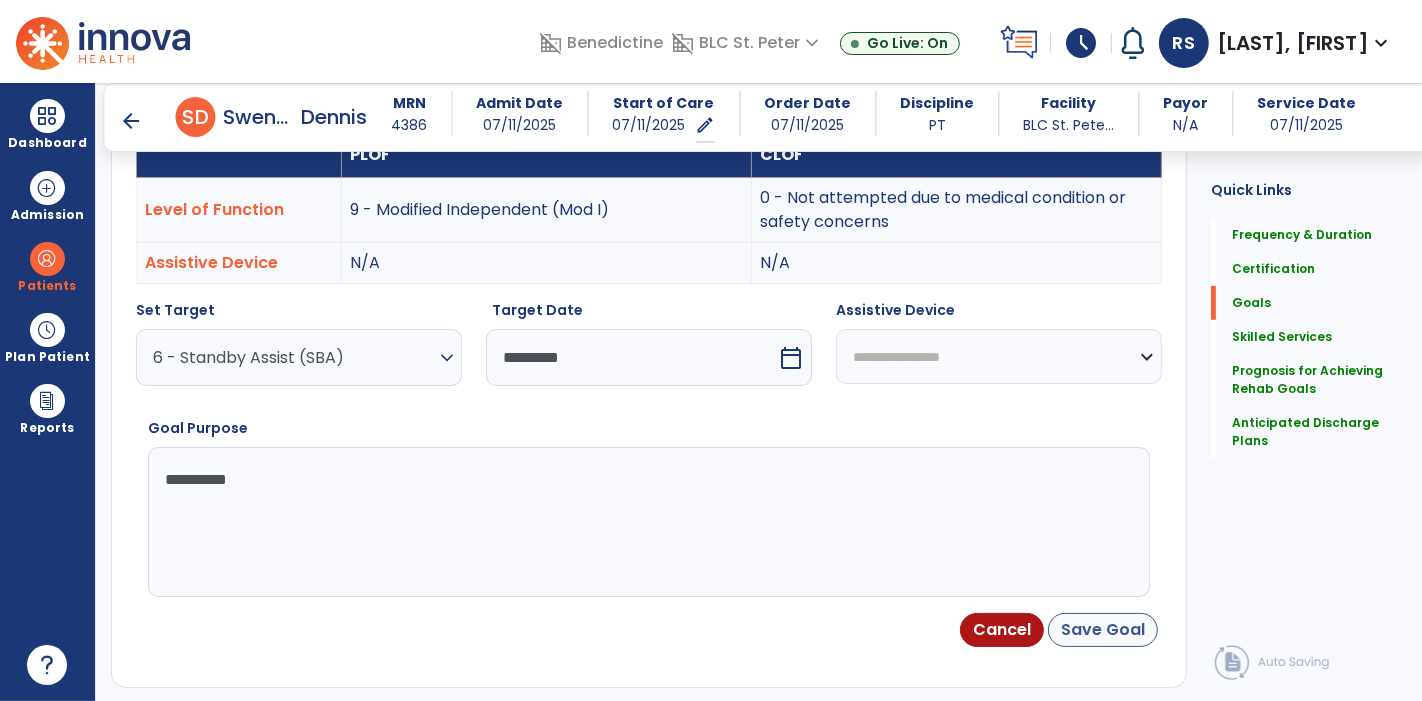 type on "**********" 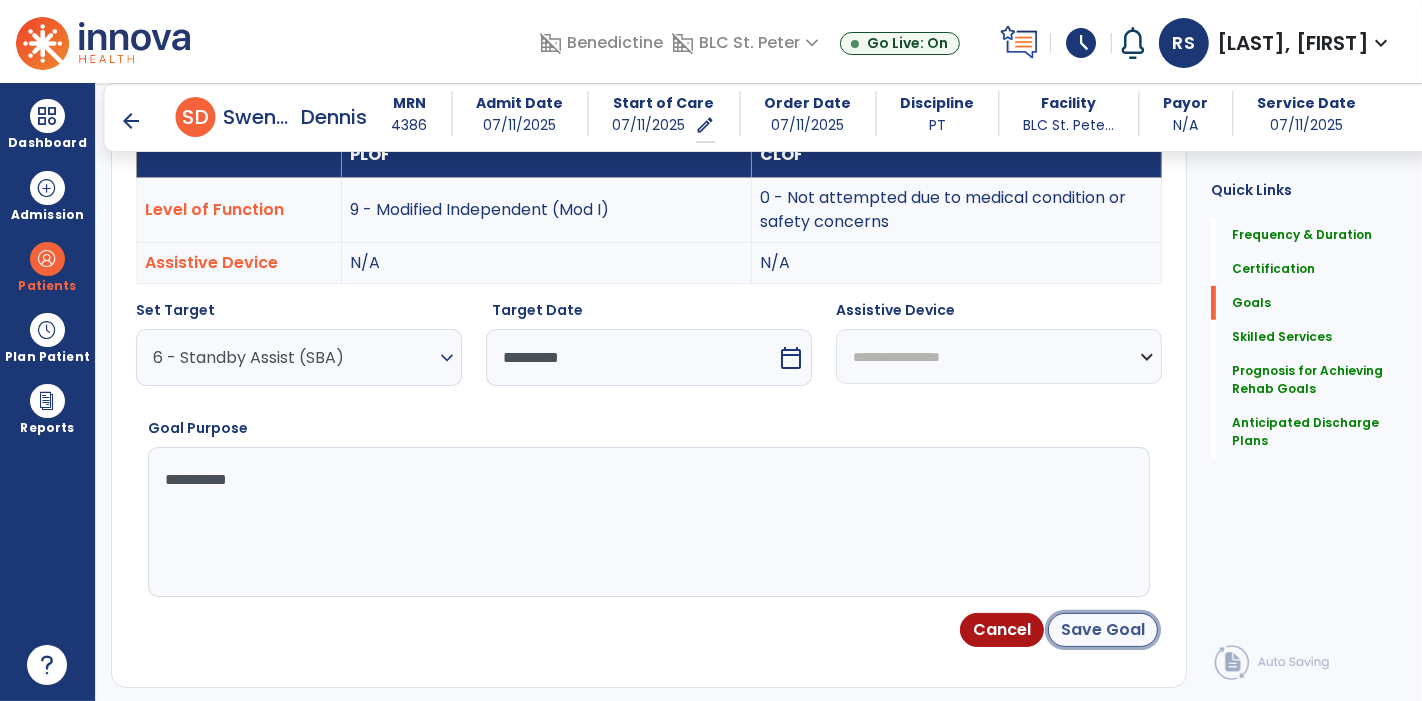 click on "Save Goal" at bounding box center (1103, 630) 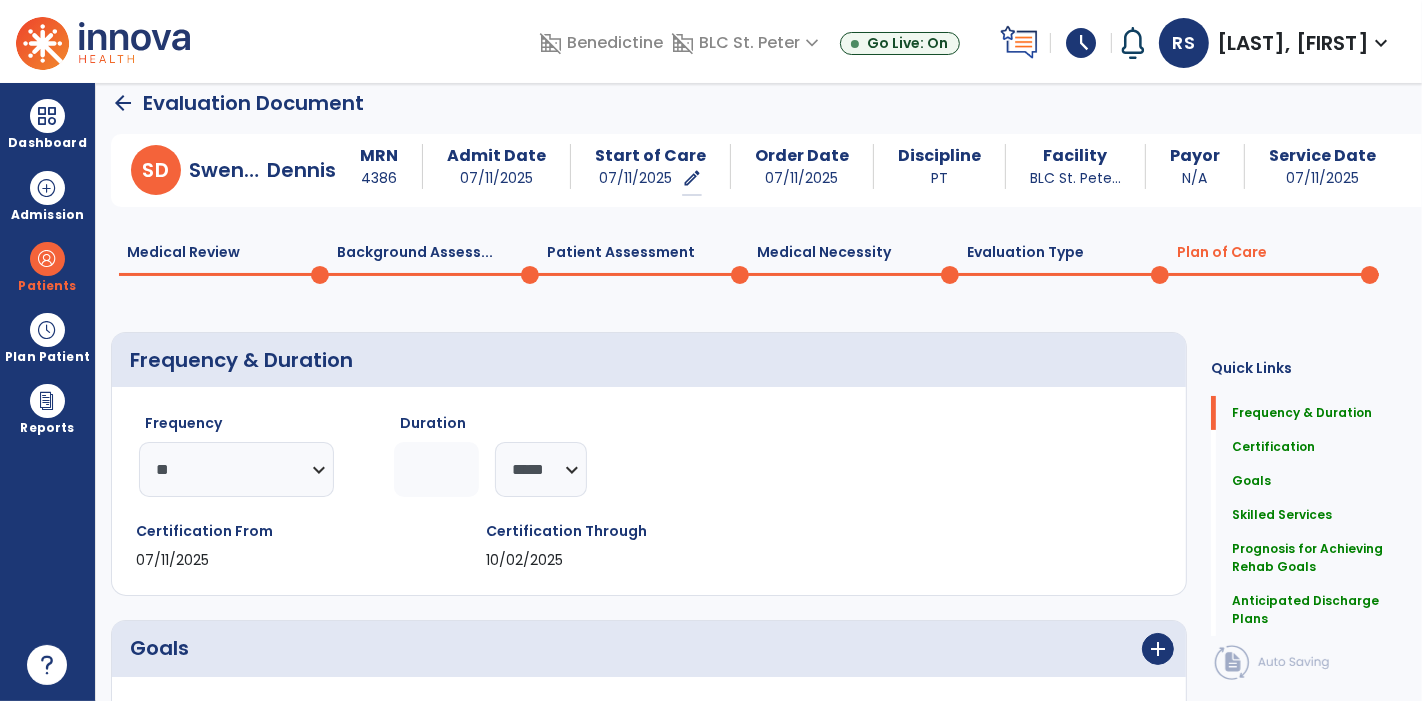 scroll, scrollTop: 0, scrollLeft: 0, axis: both 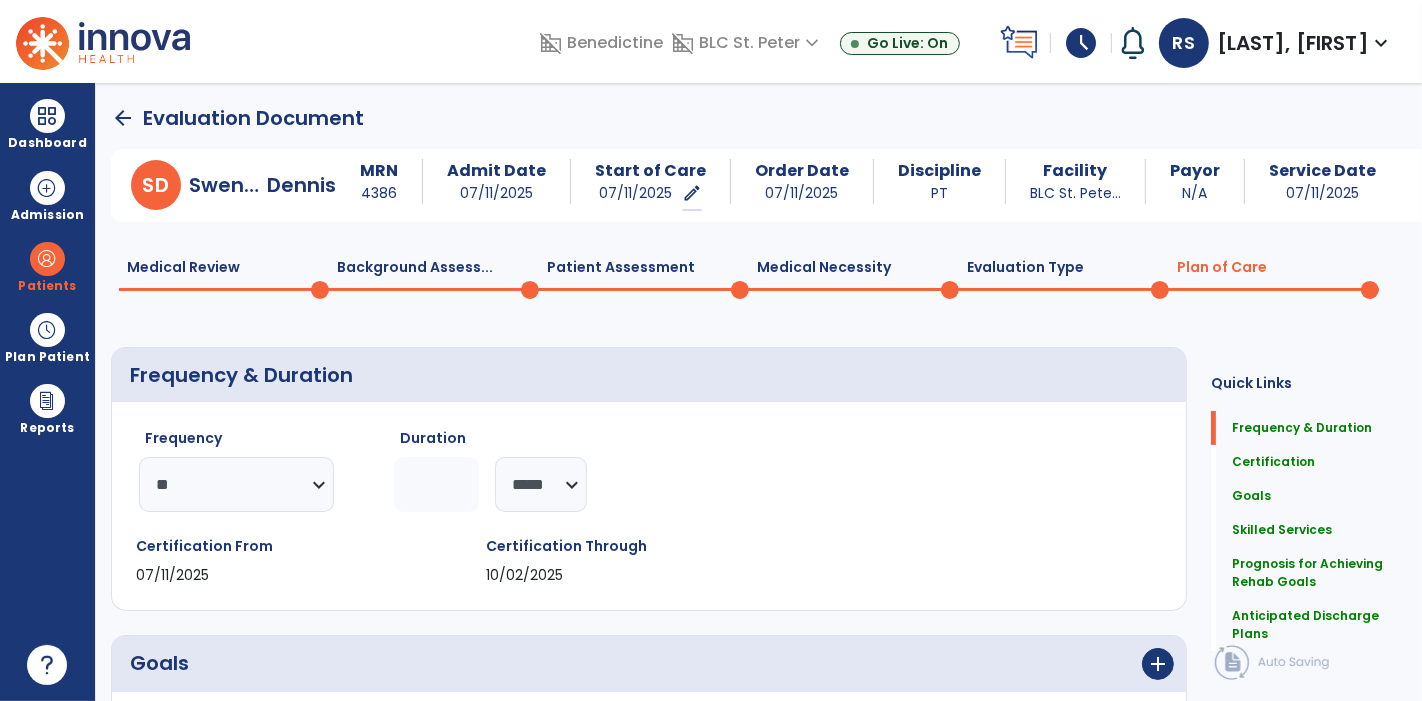 click on "Background Assess...  0" 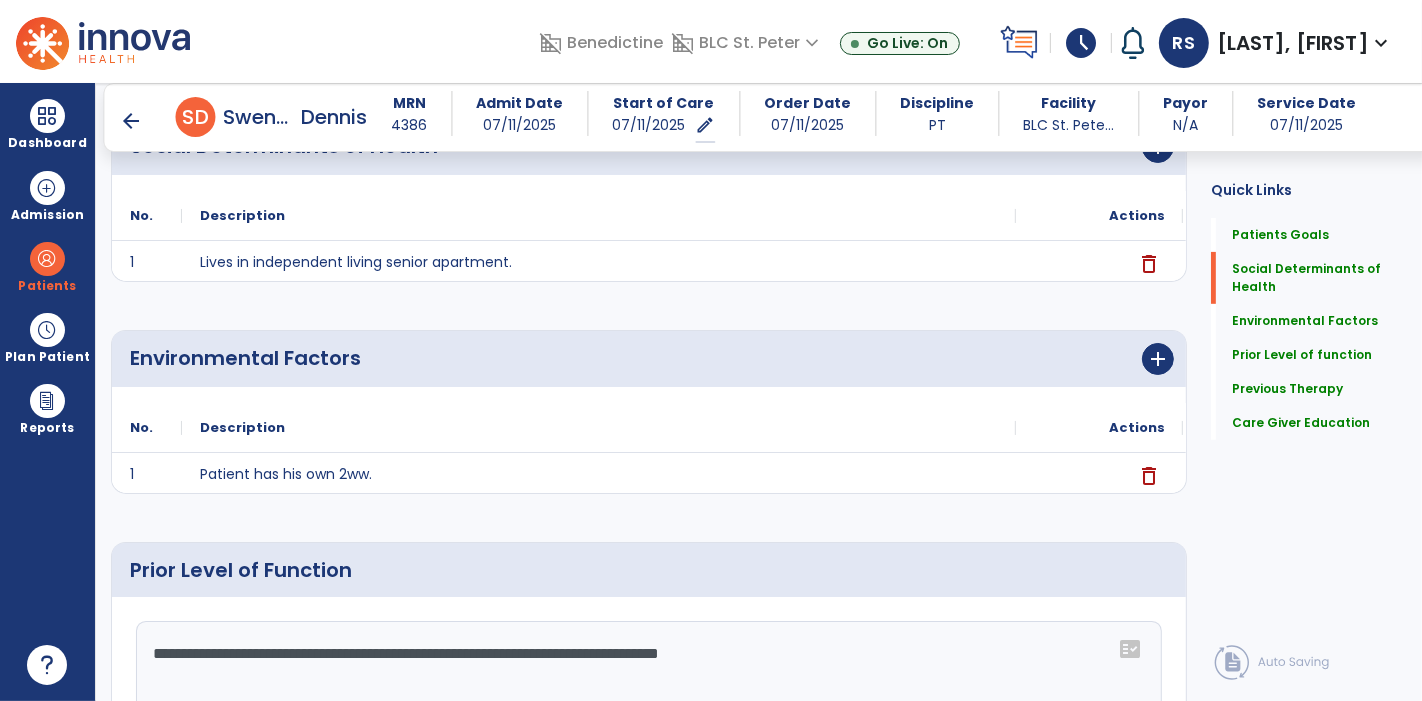 scroll, scrollTop: 404, scrollLeft: 0, axis: vertical 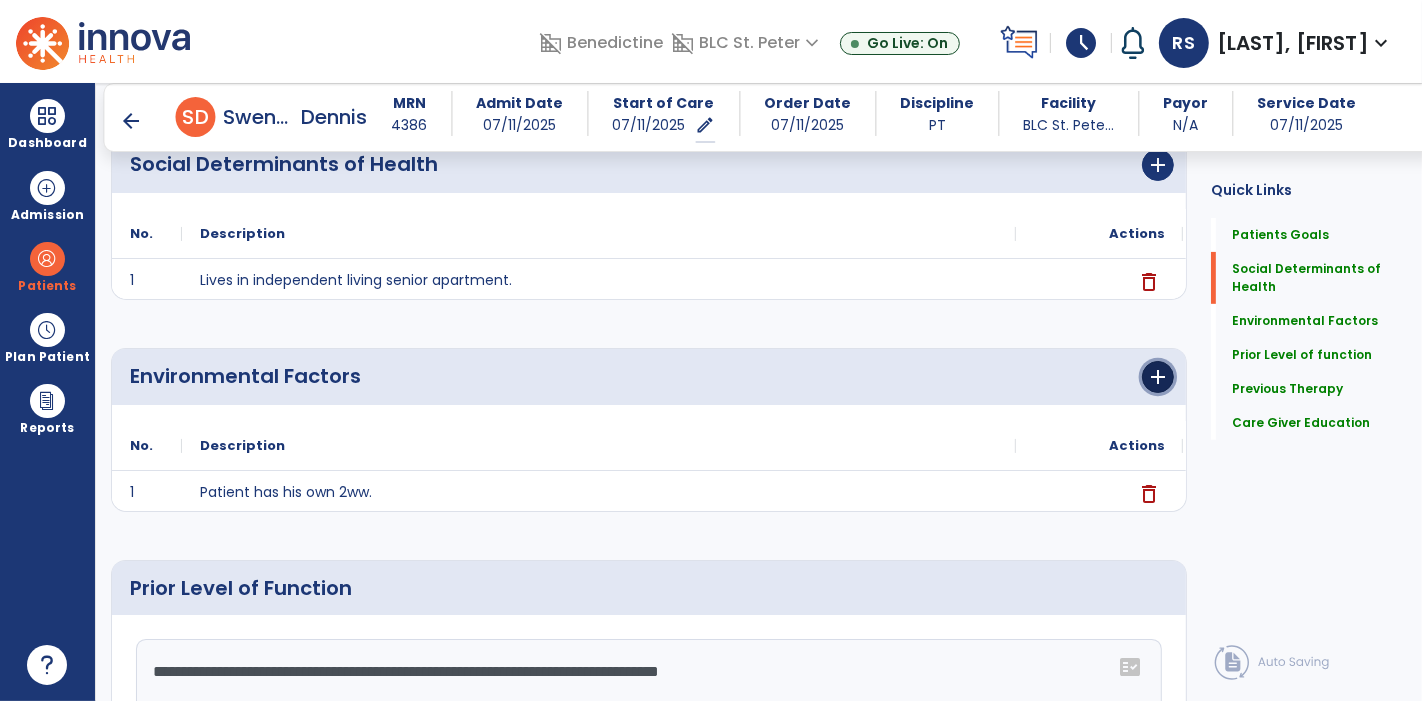 click on "add" 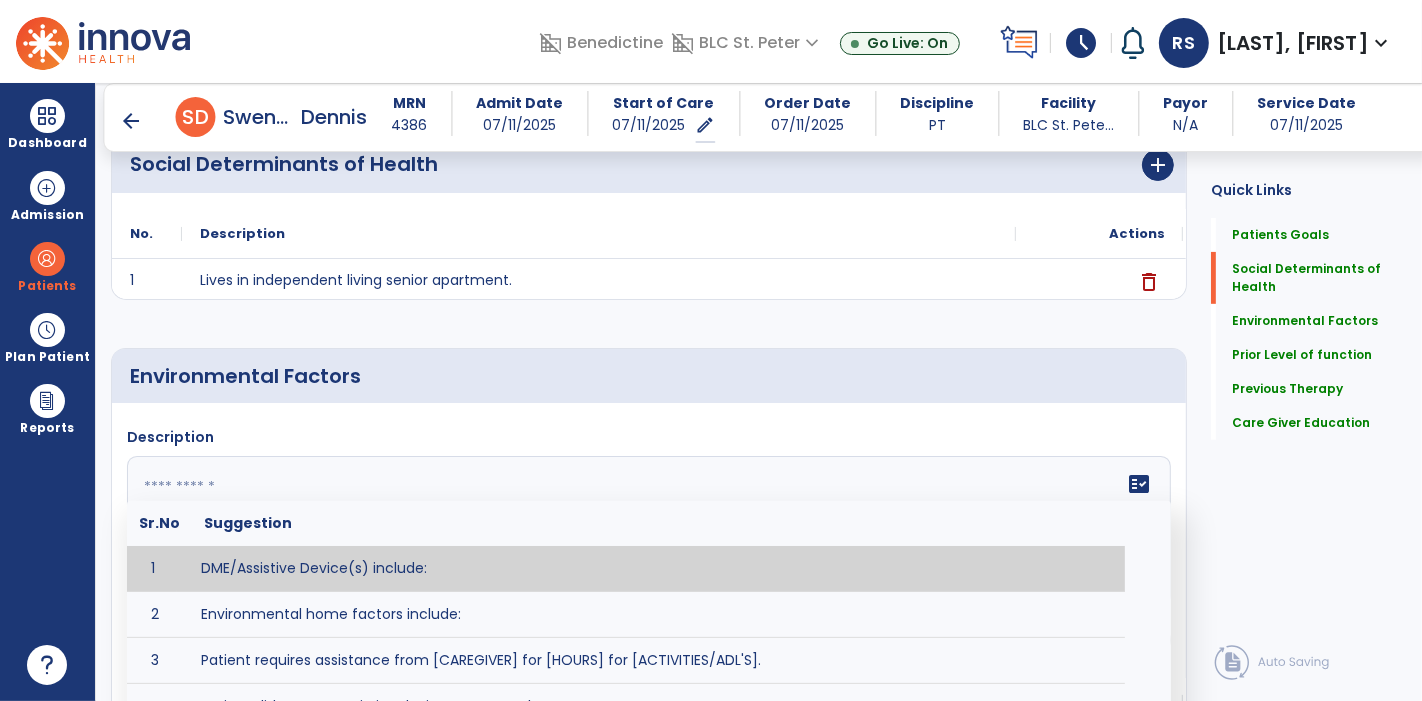 click on "fact_check  Sr.No Suggestion 1 DME/Assistive Device(s) include:  2 Environmental home factors include:  3 Patient requires assistance from [CAREGIVER] for [HOURS] for [ACTIVITIES/ADL'S]. 4 Patient did not use assistive devices or DME at home. 5 Patient had meals on wheels. 6 Patient has caregiver help at home who will be able to provide assistance upon discharge. 7 Patient lived alone at home prior to admission and will [HAVE or HAVE NOT] assistance at home from [CAREGIVER] upon discharge. 8 Patient lives alone. 9 Patient lives with caregiver who provides support/aid for ____________. 10 Patient lives with spouse/significant other. 11 Patient needs to clime [NUMBER] stairs [WITH/WITHOUT] railing in order to reach [ROOM]. 12 Patient uses adaptive equipment at home including [EQUIPMENT] and has the following home modifications __________. 13 Patient was able to complete community activities (driving, shopping, community ambulation, etc.) independently. 14 15 16 17" 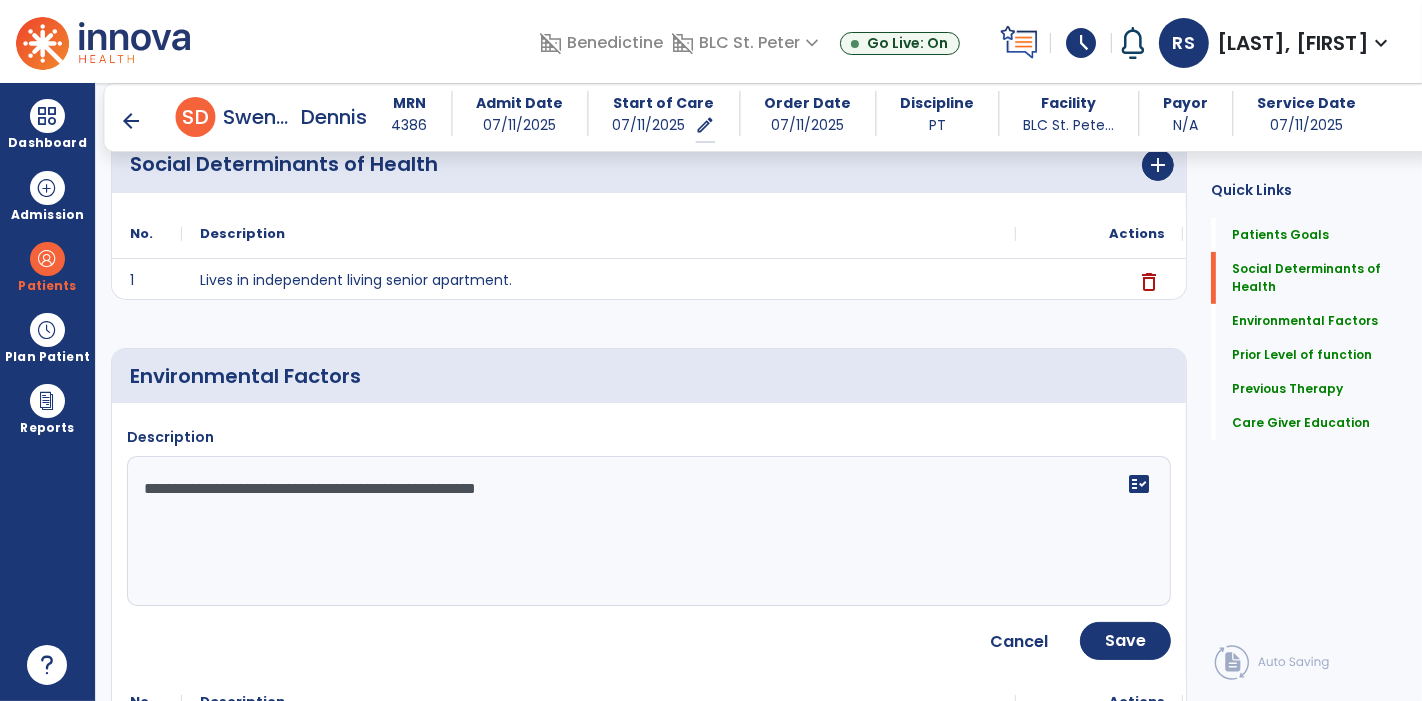type on "**********" 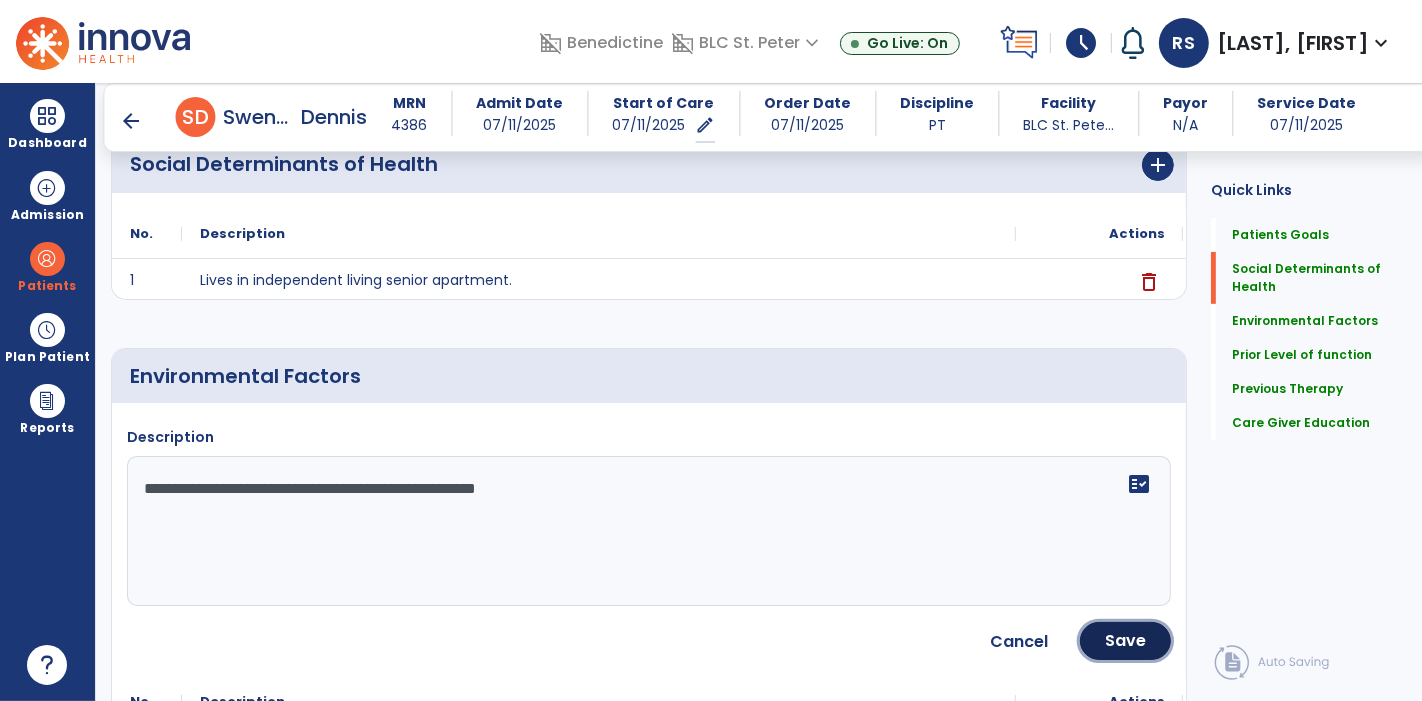 click on "Save" 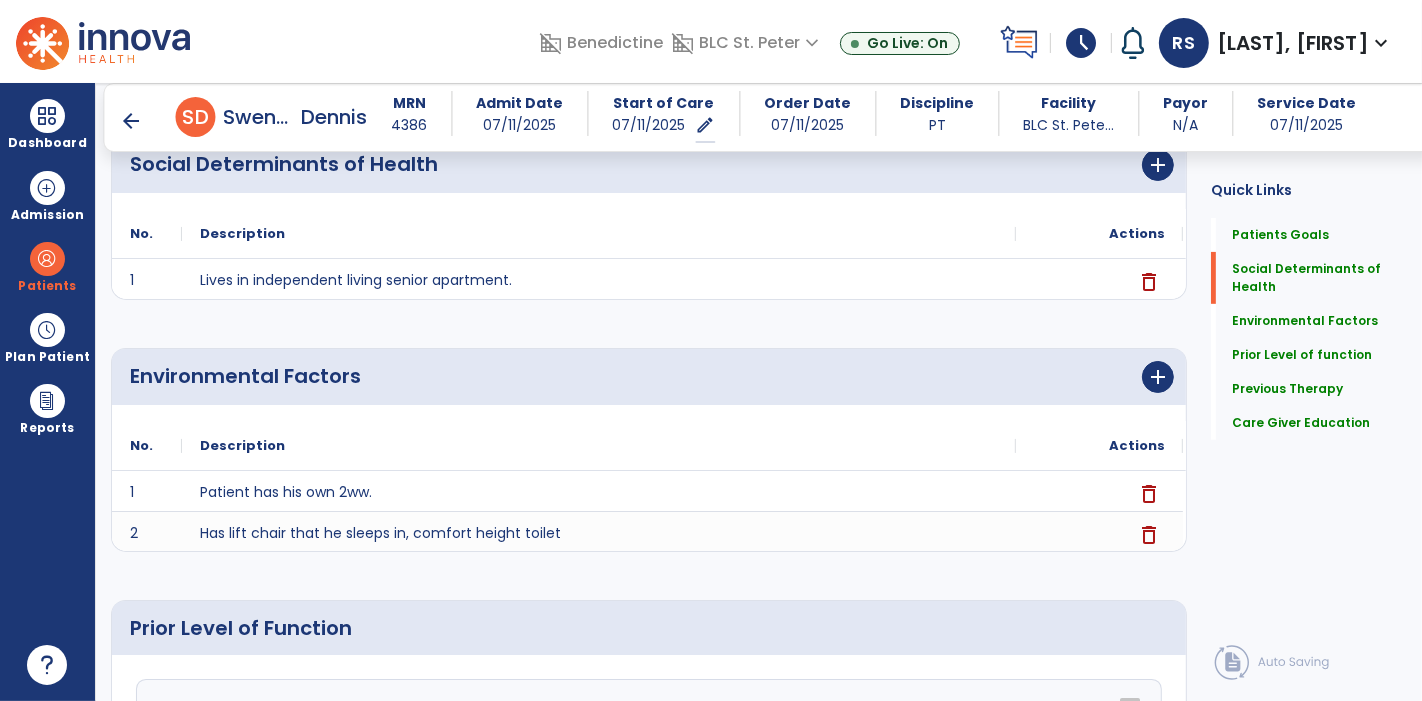 scroll, scrollTop: 1225, scrollLeft: 0, axis: vertical 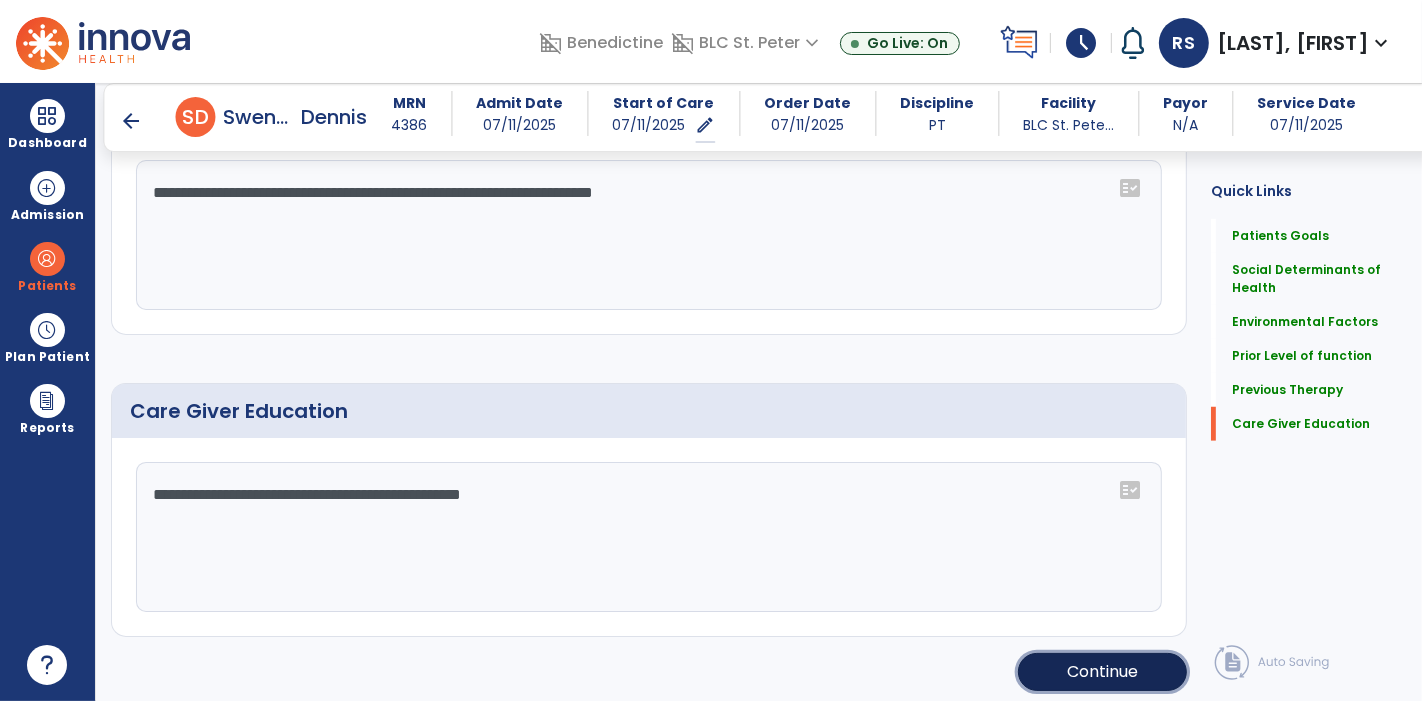 click on "Continue" 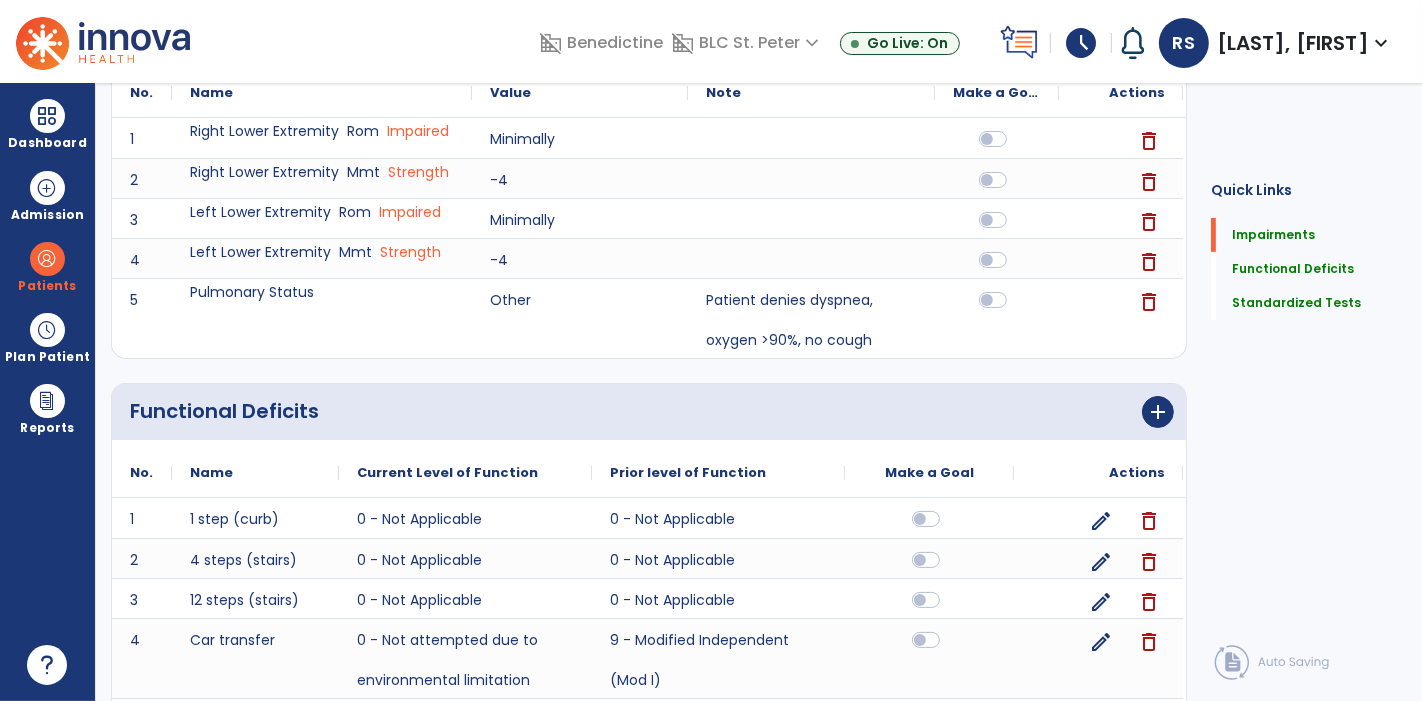 scroll, scrollTop: 0, scrollLeft: 0, axis: both 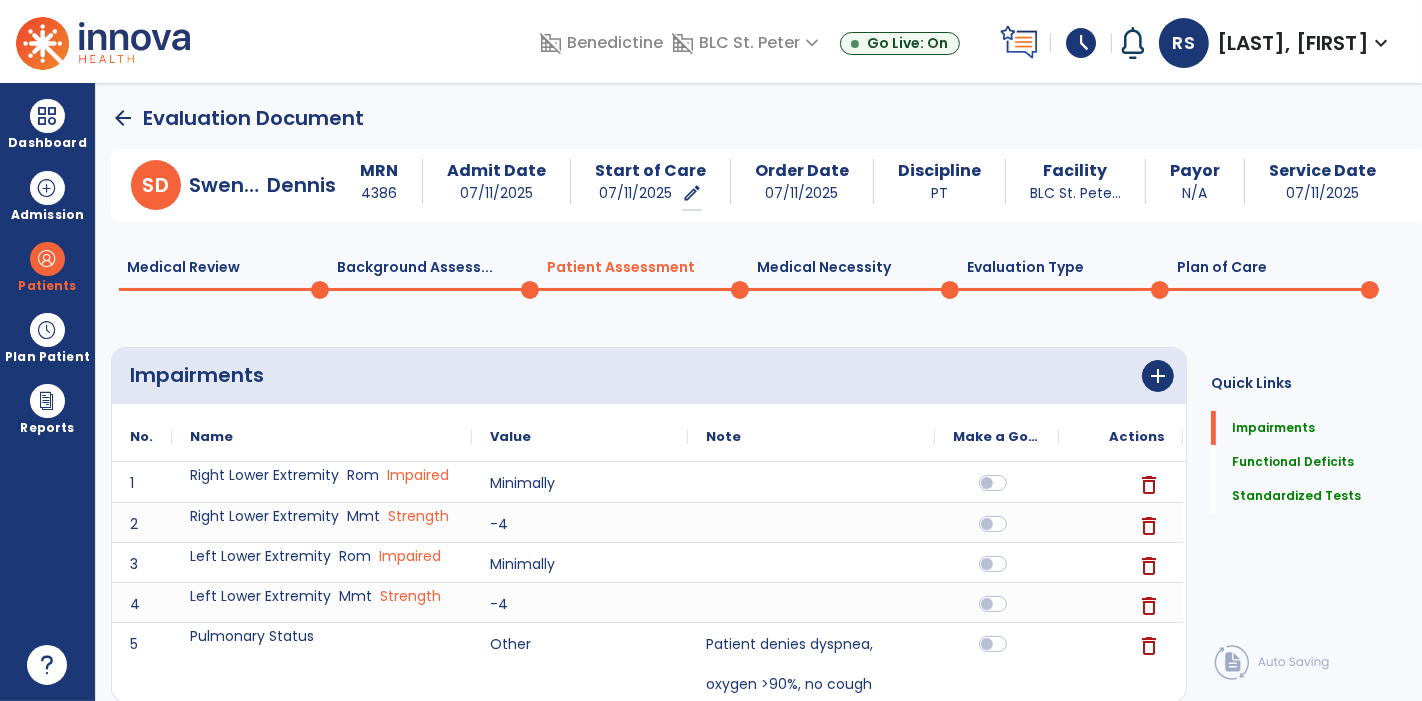 click on "Plan of Care  0" 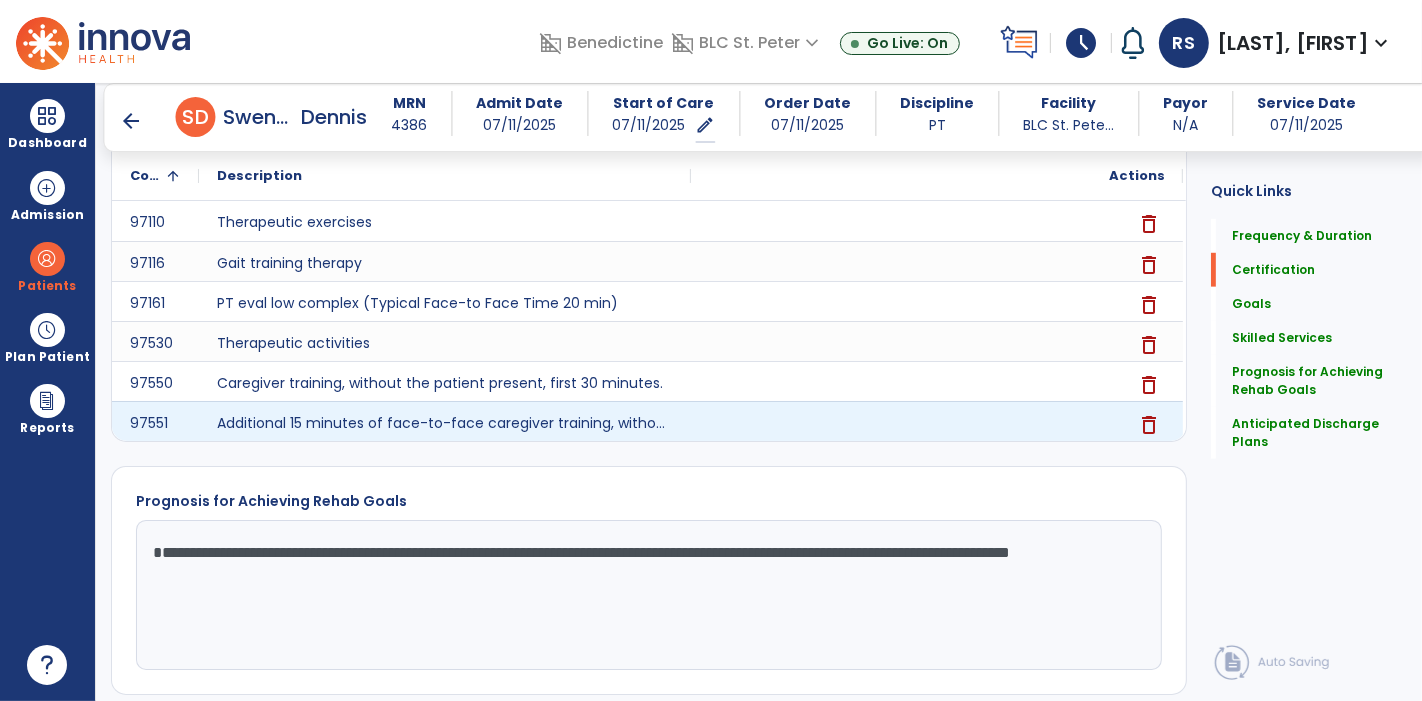 scroll, scrollTop: 1525, scrollLeft: 0, axis: vertical 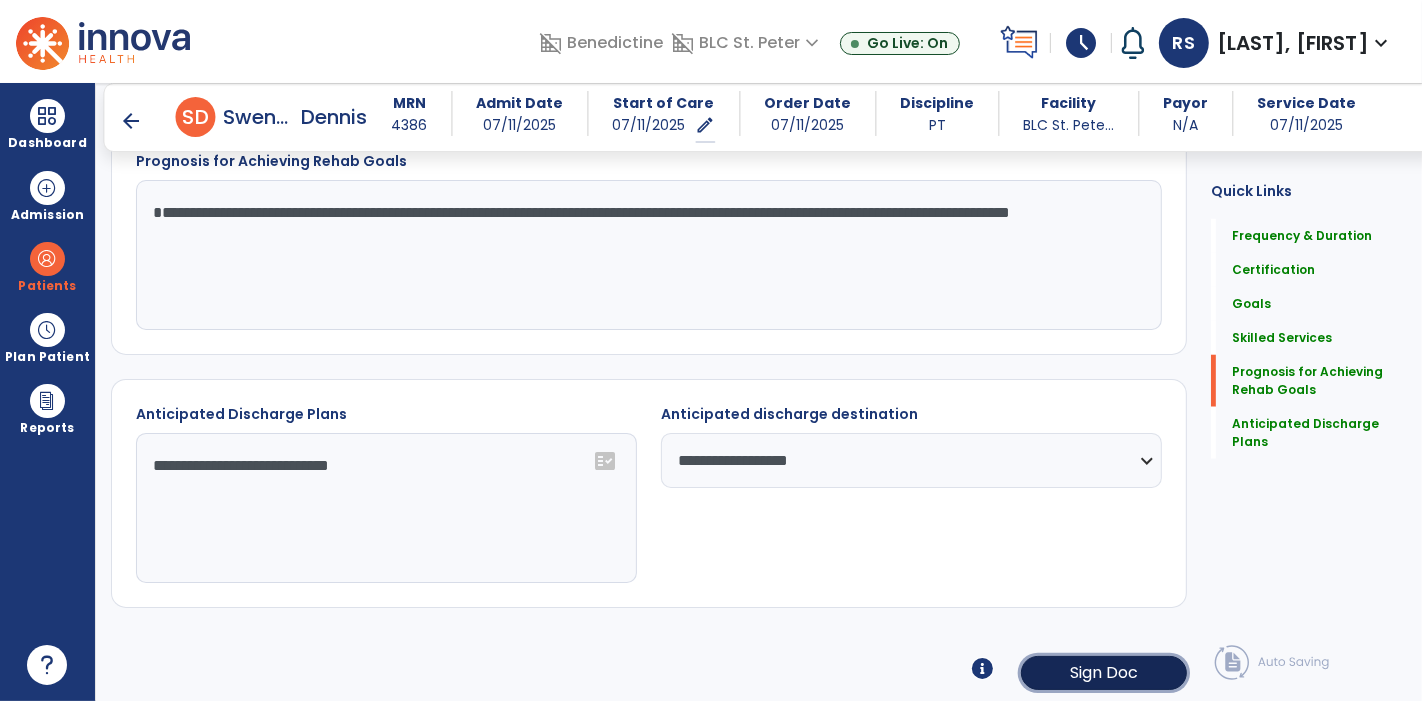 click on "Sign Doc" 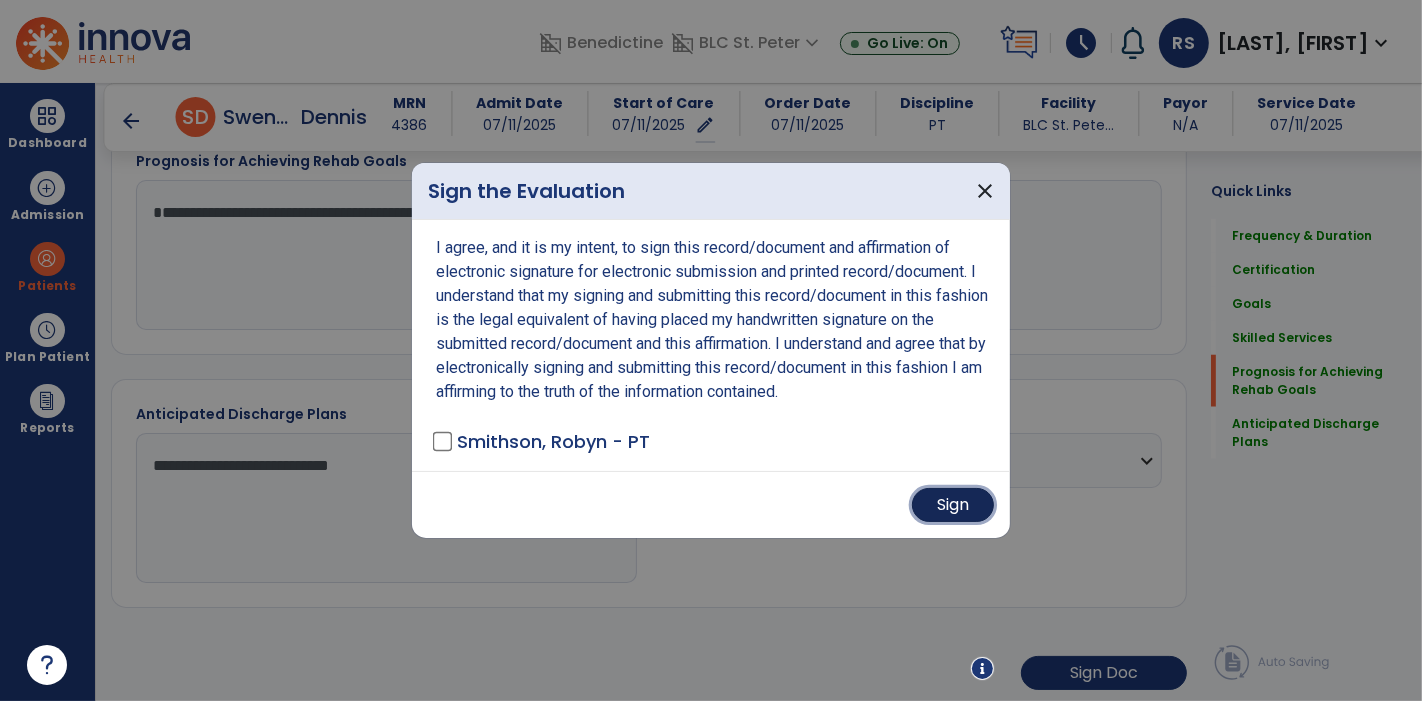 click on "Sign" at bounding box center [953, 505] 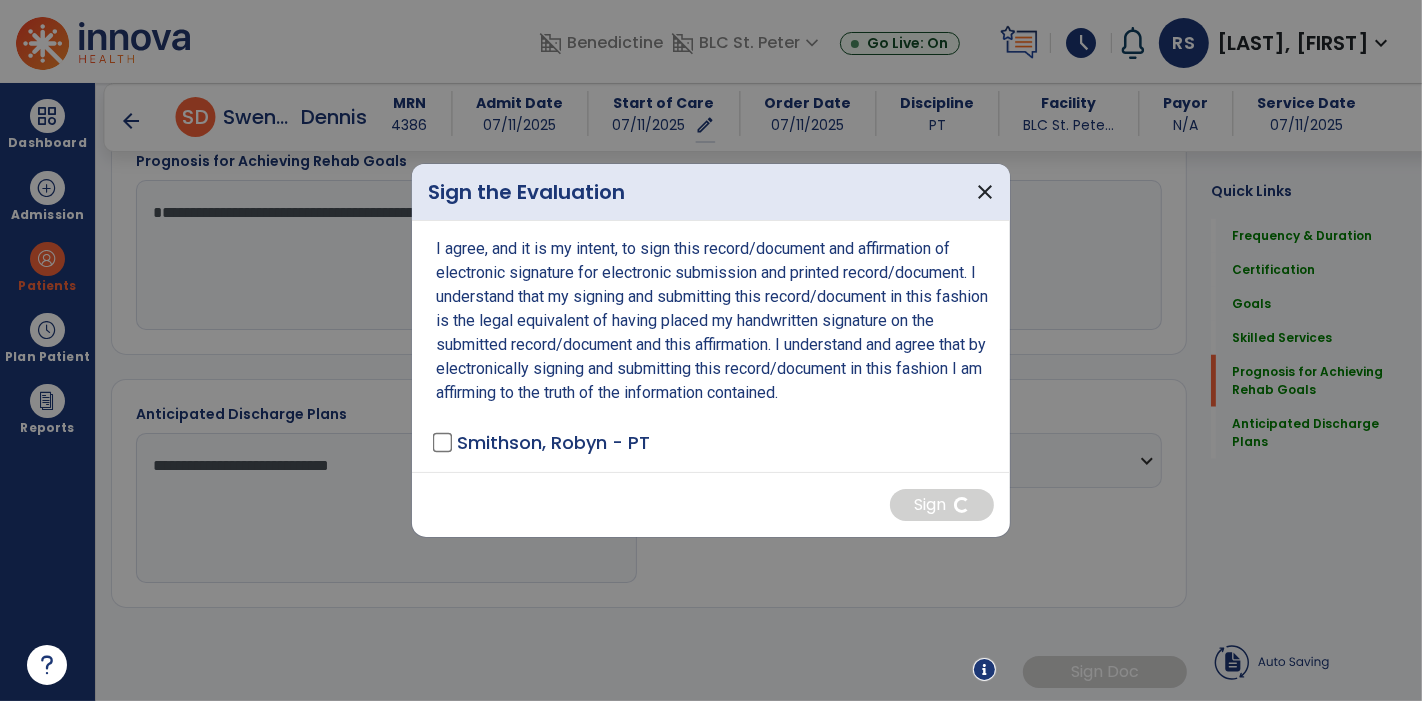 scroll, scrollTop: 1523, scrollLeft: 0, axis: vertical 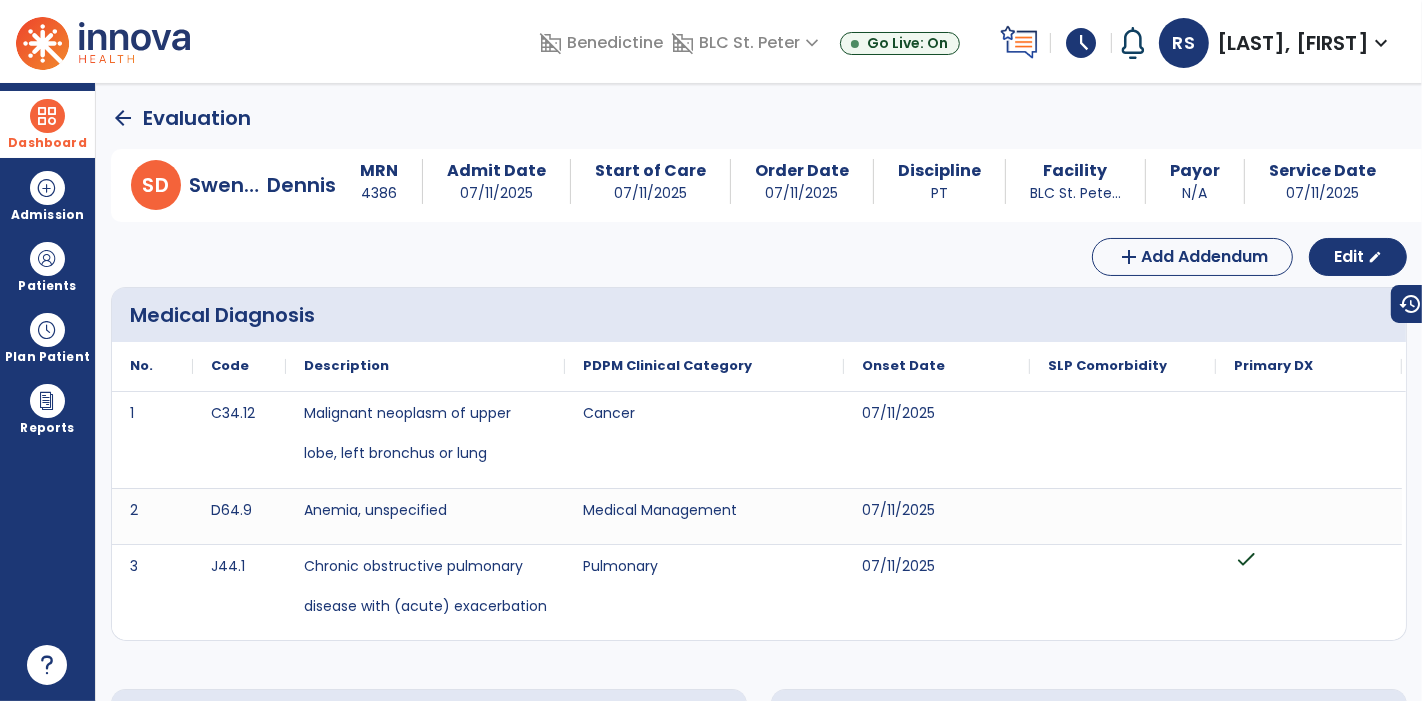 click on "Dashboard" at bounding box center (47, 124) 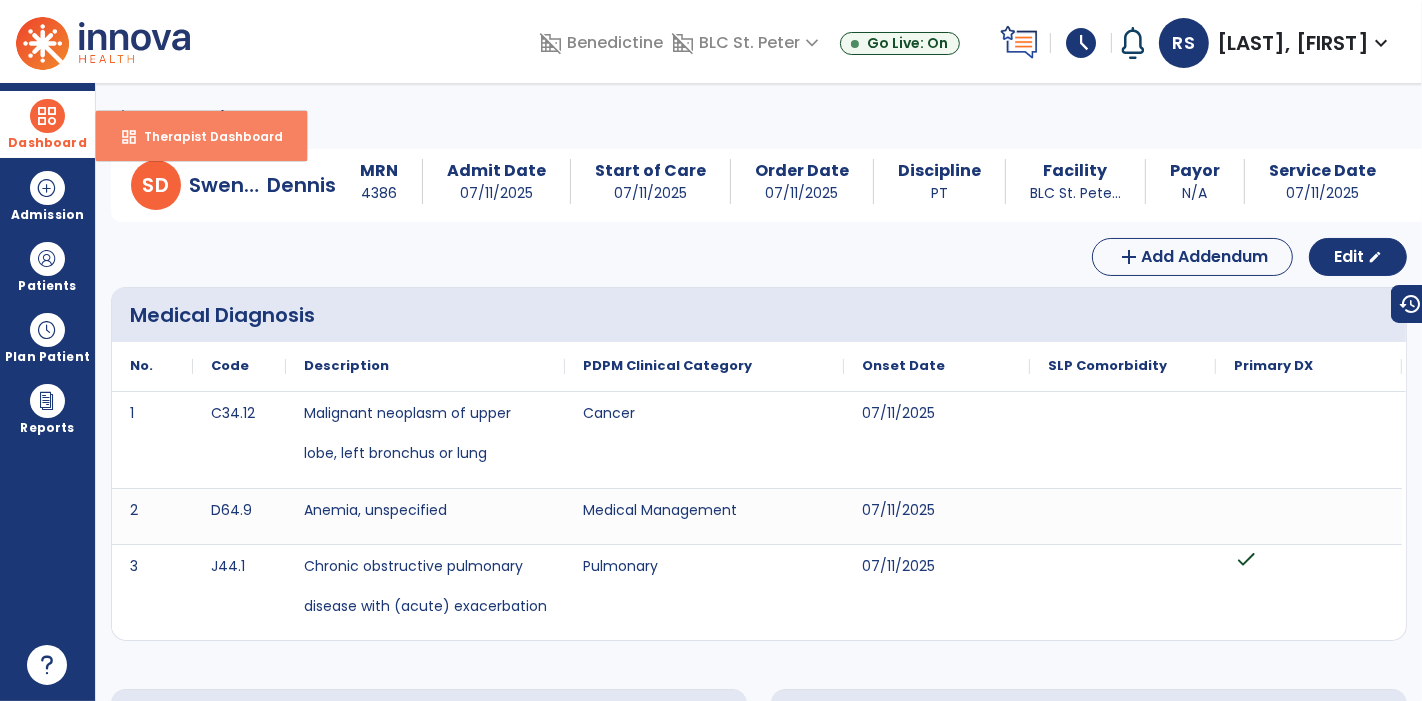 click on "dashboard  Therapist Dashboard" at bounding box center [201, 136] 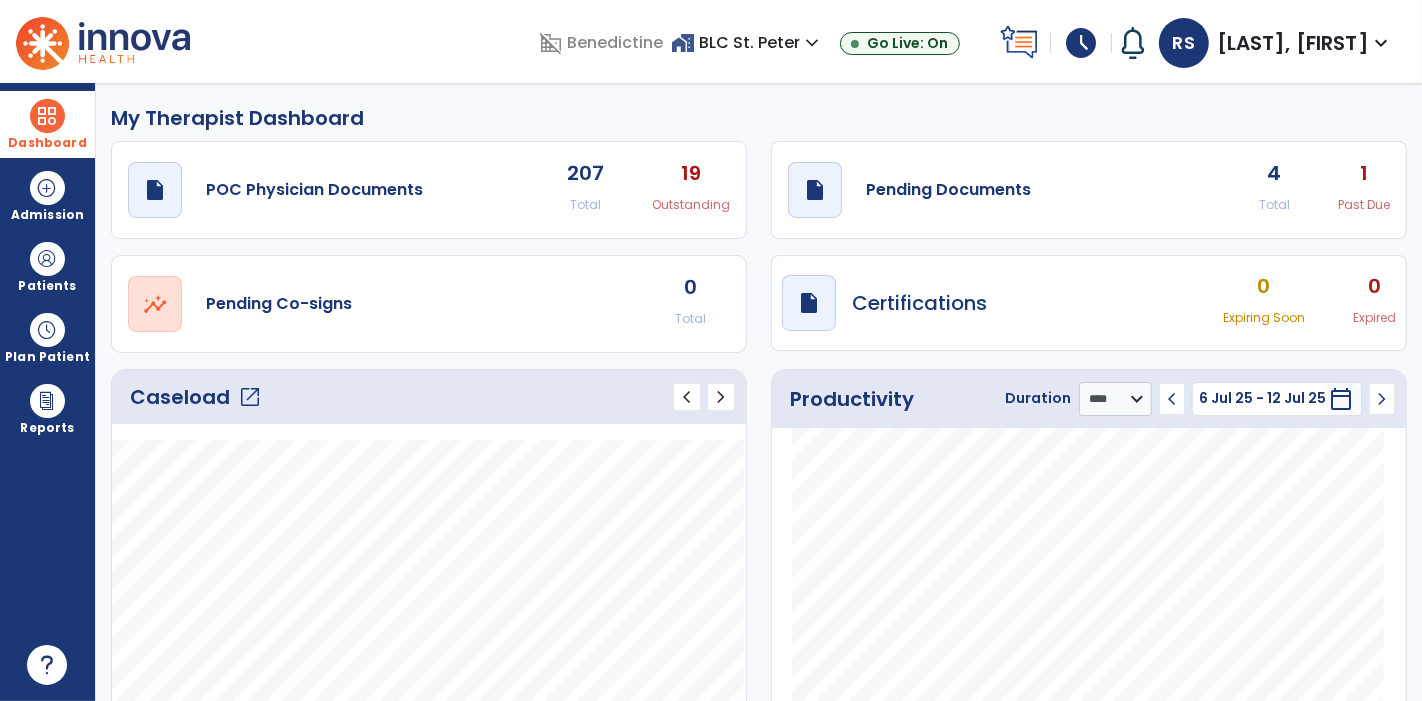click on "open_in_new" 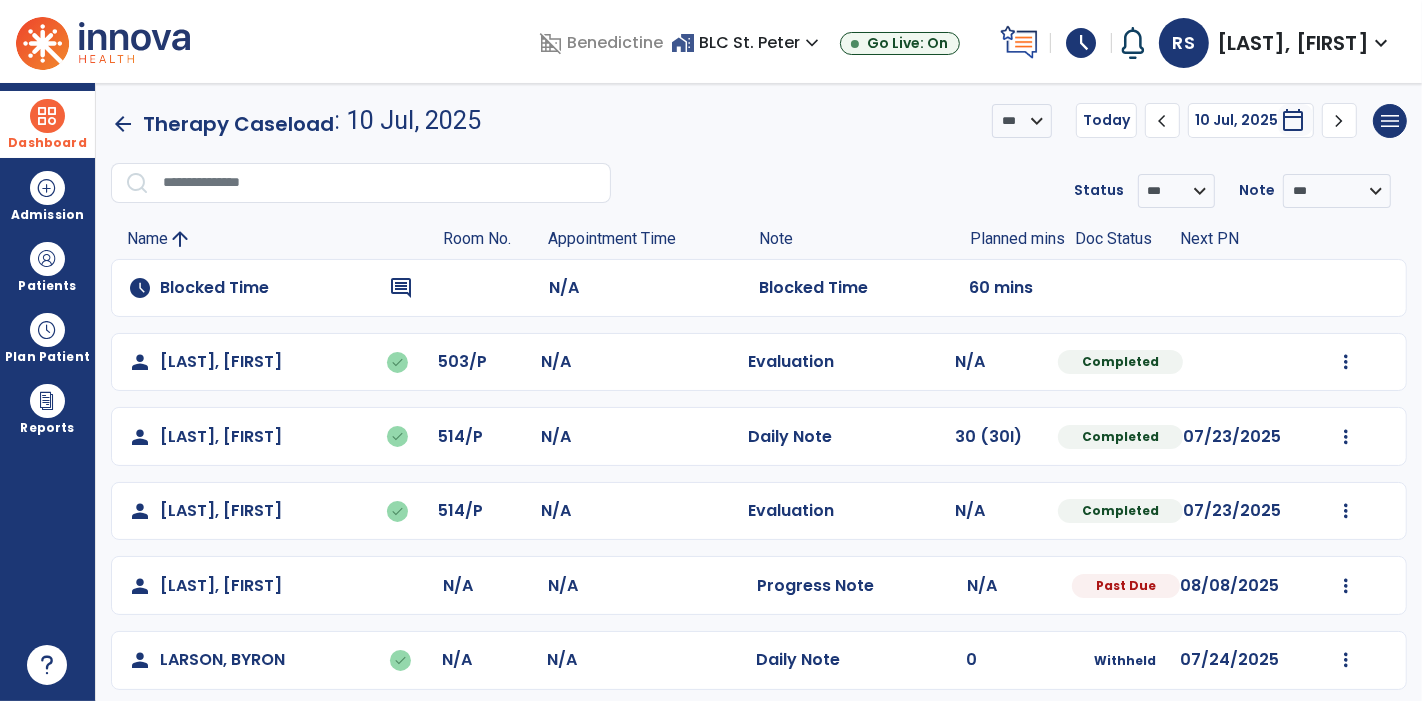 click on "chevron_right" 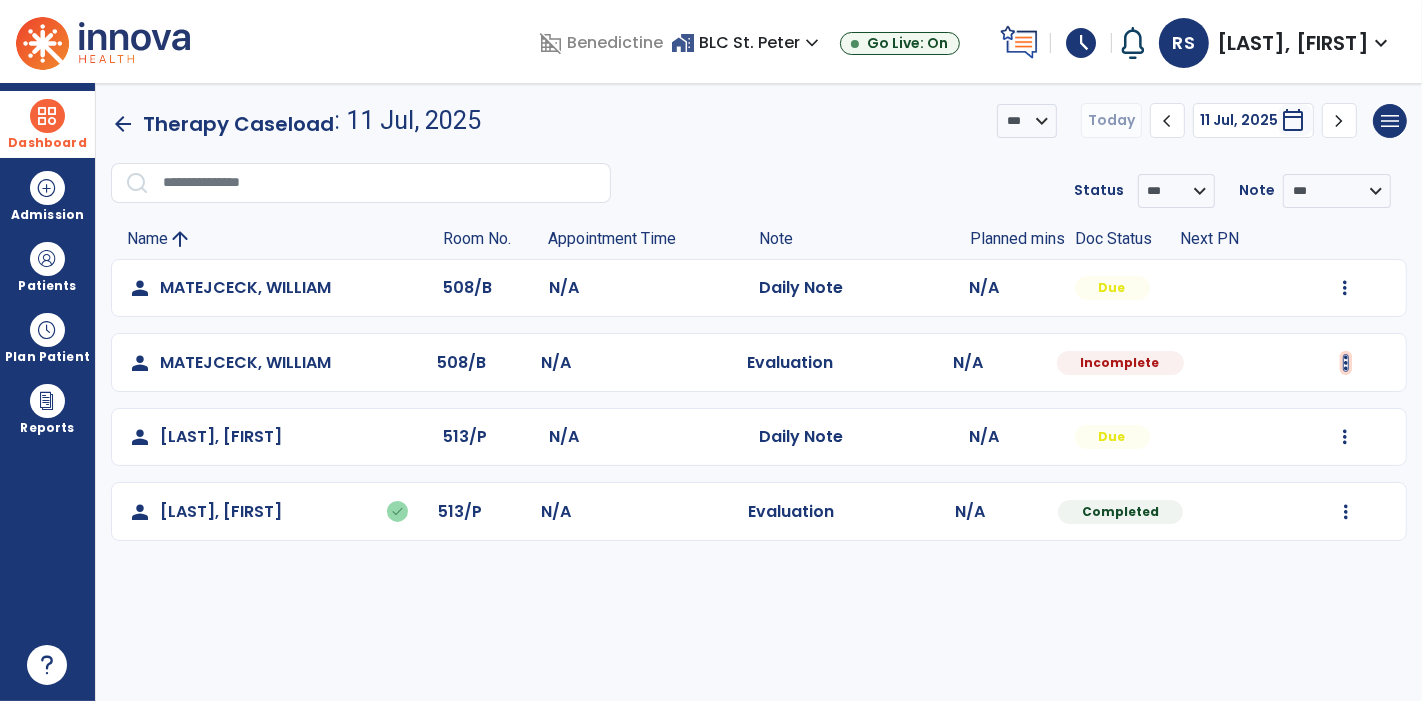 click at bounding box center (1345, 288) 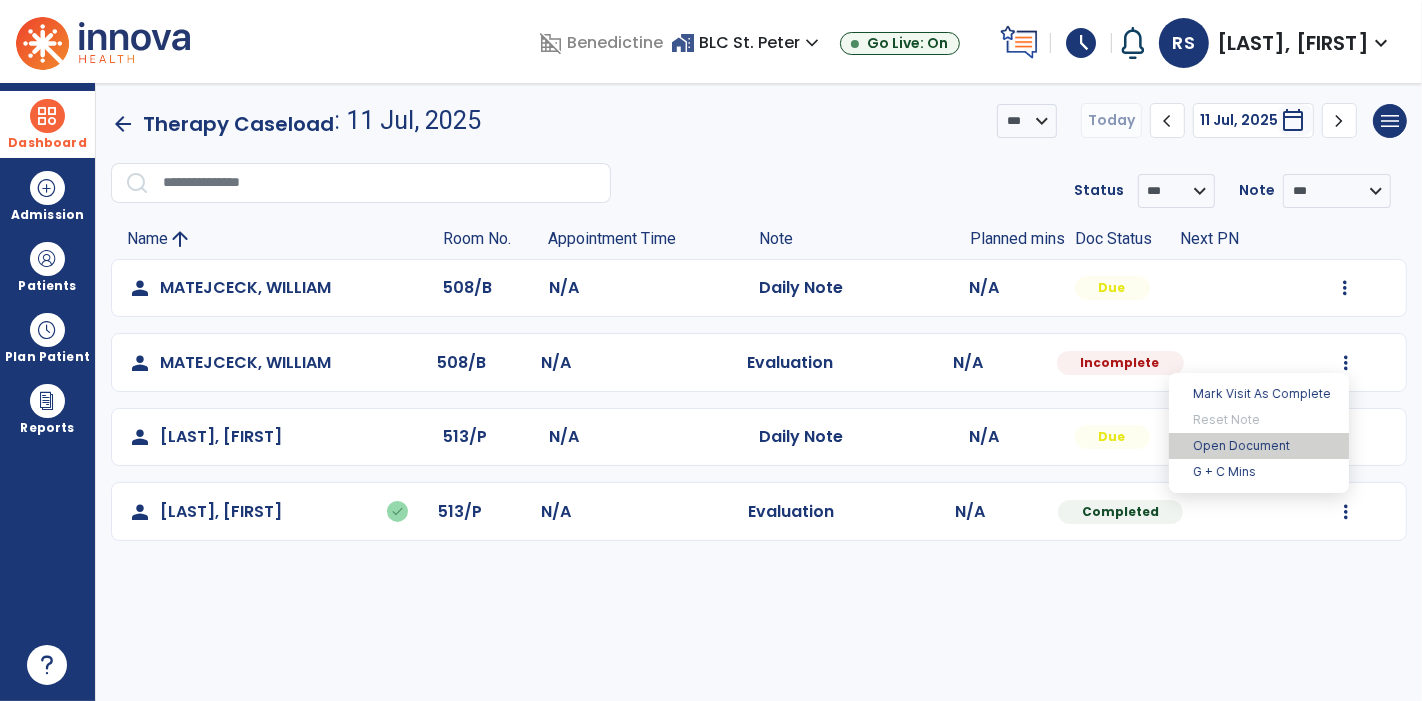 click on "Open Document" at bounding box center [1259, 446] 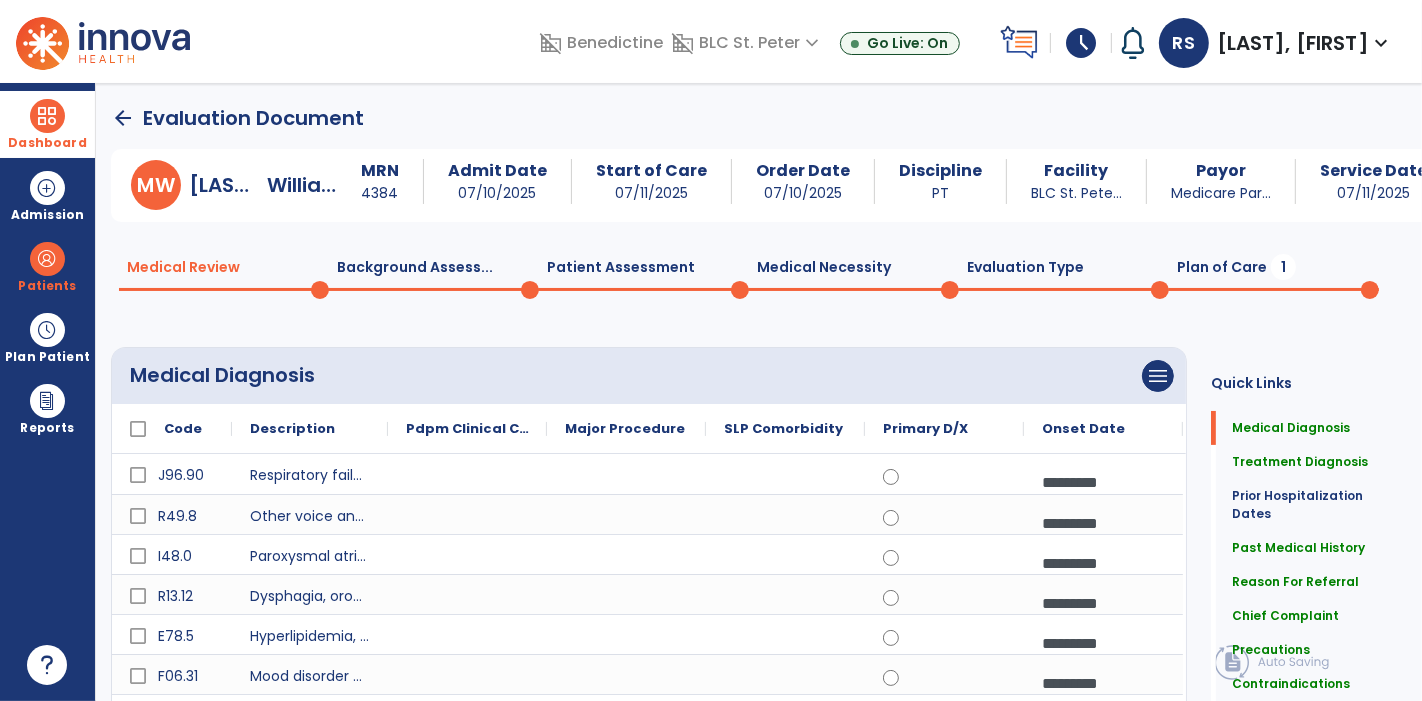 click on "Plan of Care  1" 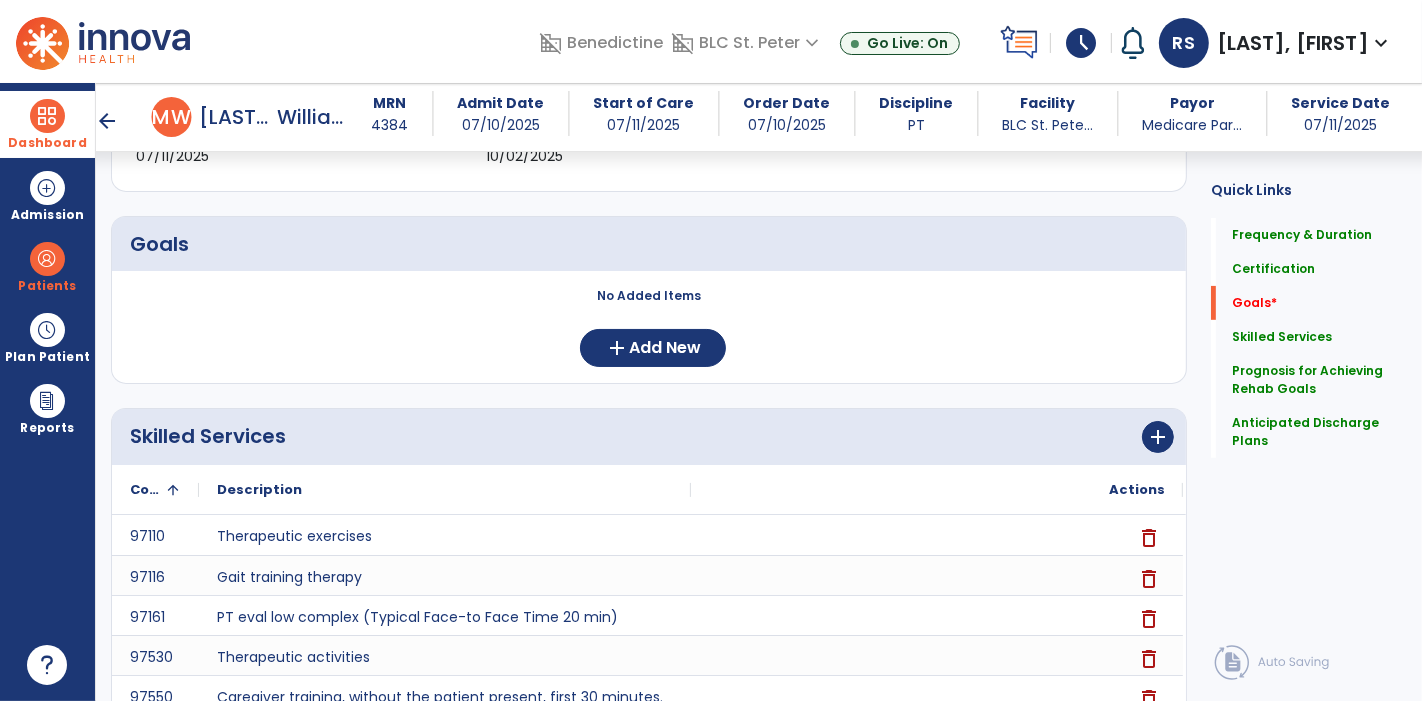scroll, scrollTop: 444, scrollLeft: 0, axis: vertical 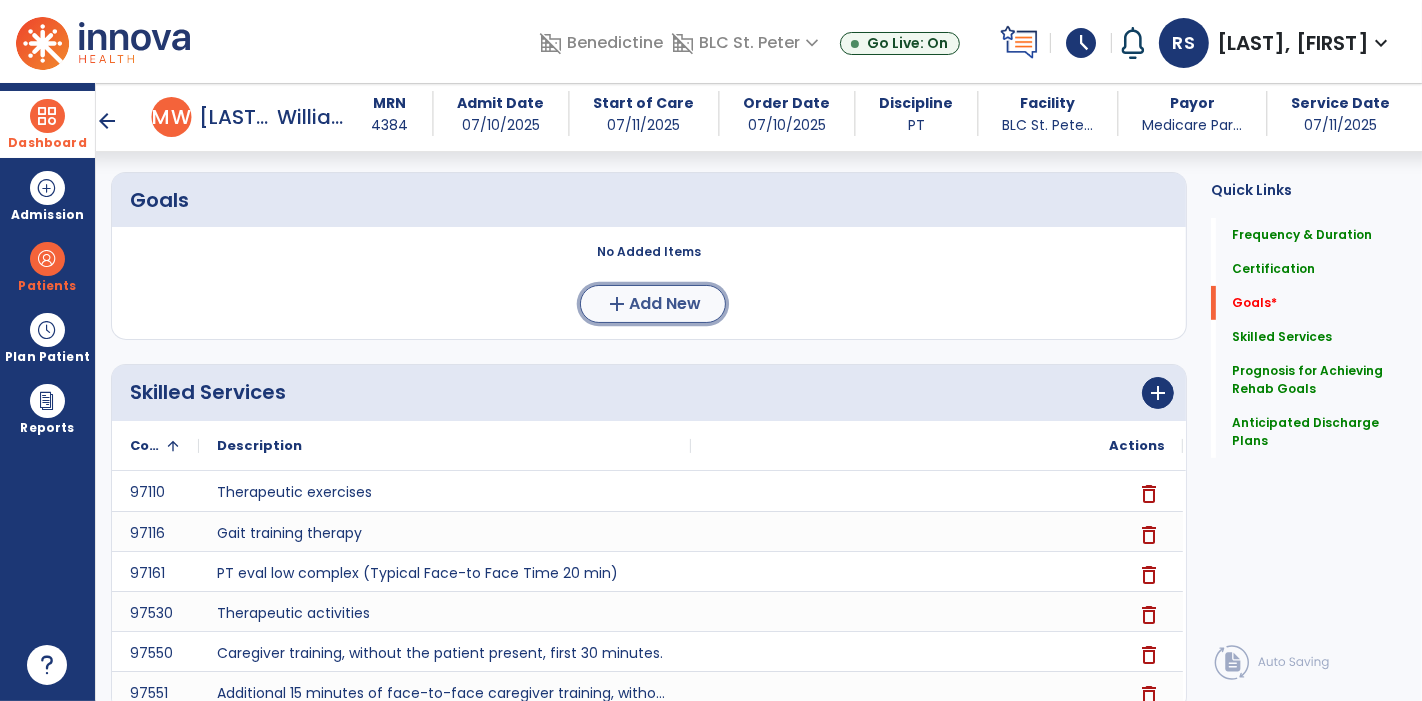click on "Add New" at bounding box center [665, 304] 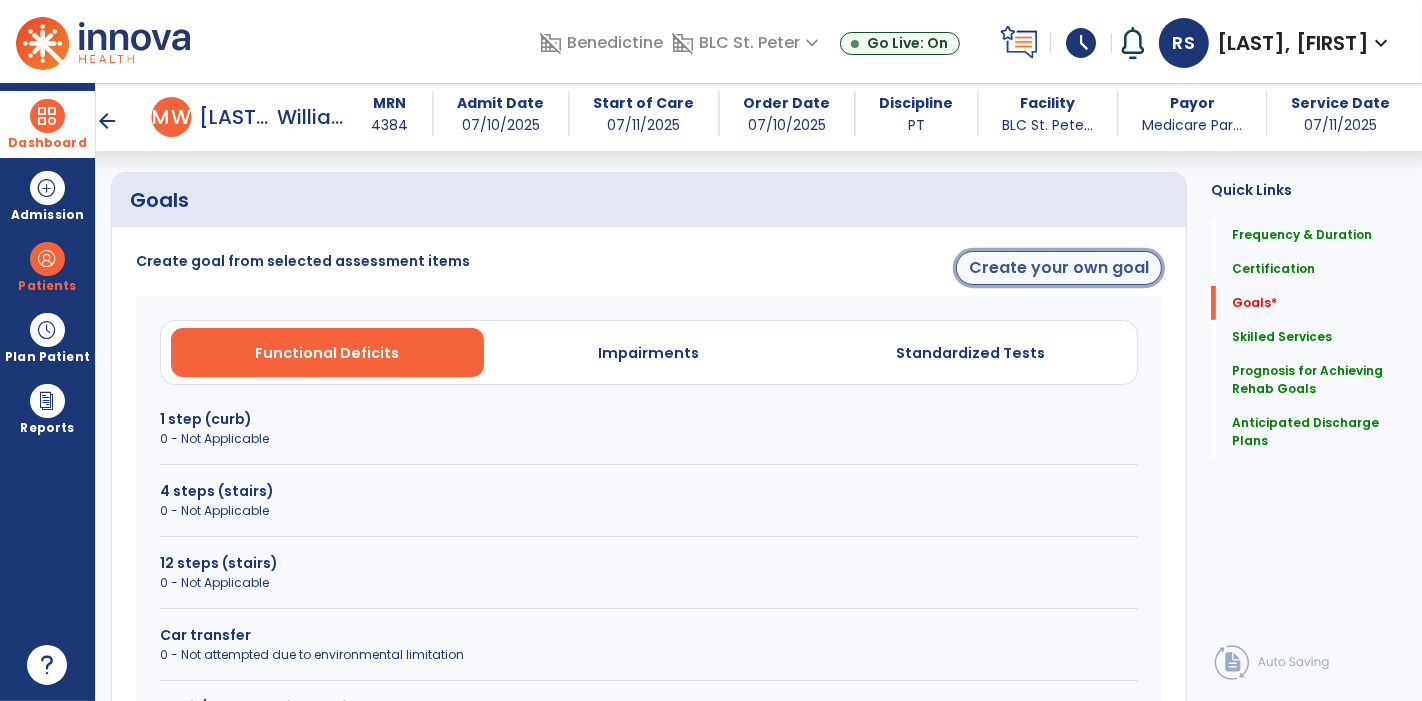click on "Create your own goal" at bounding box center [1059, 268] 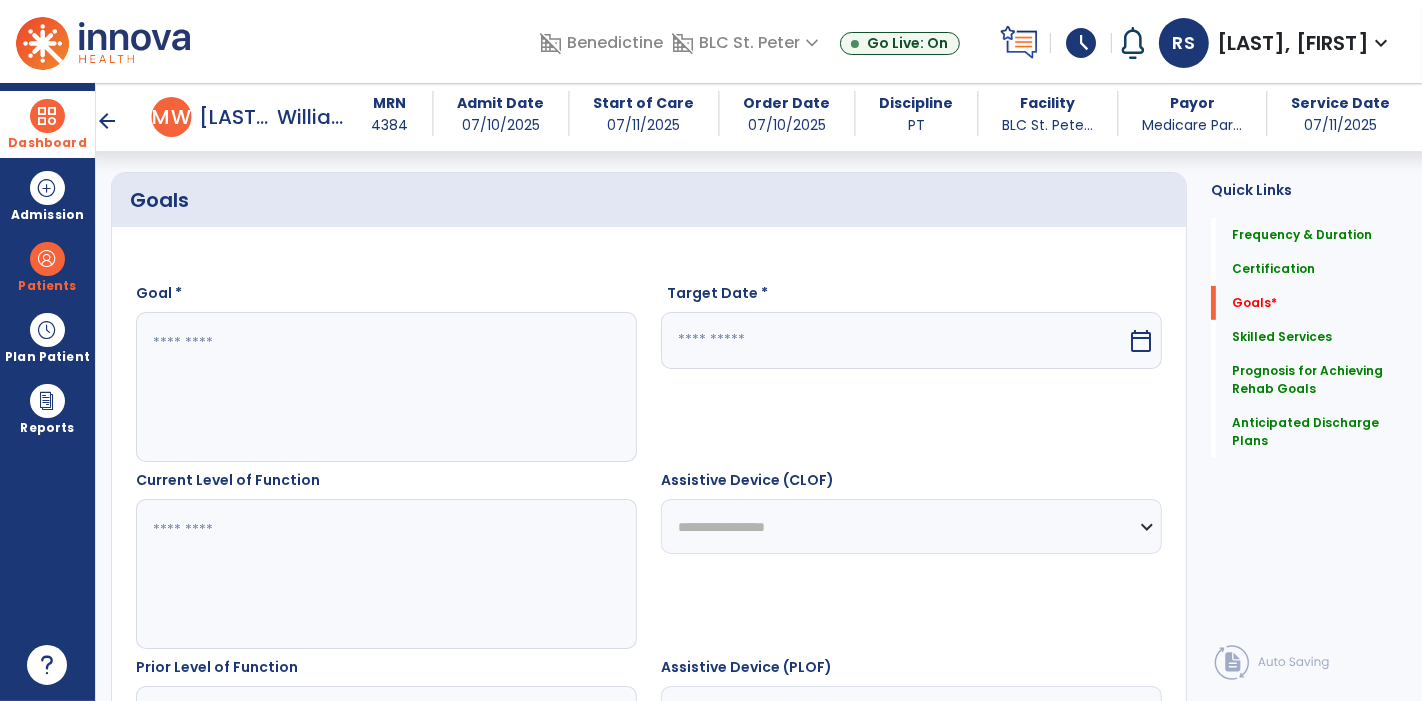 click at bounding box center [386, 387] 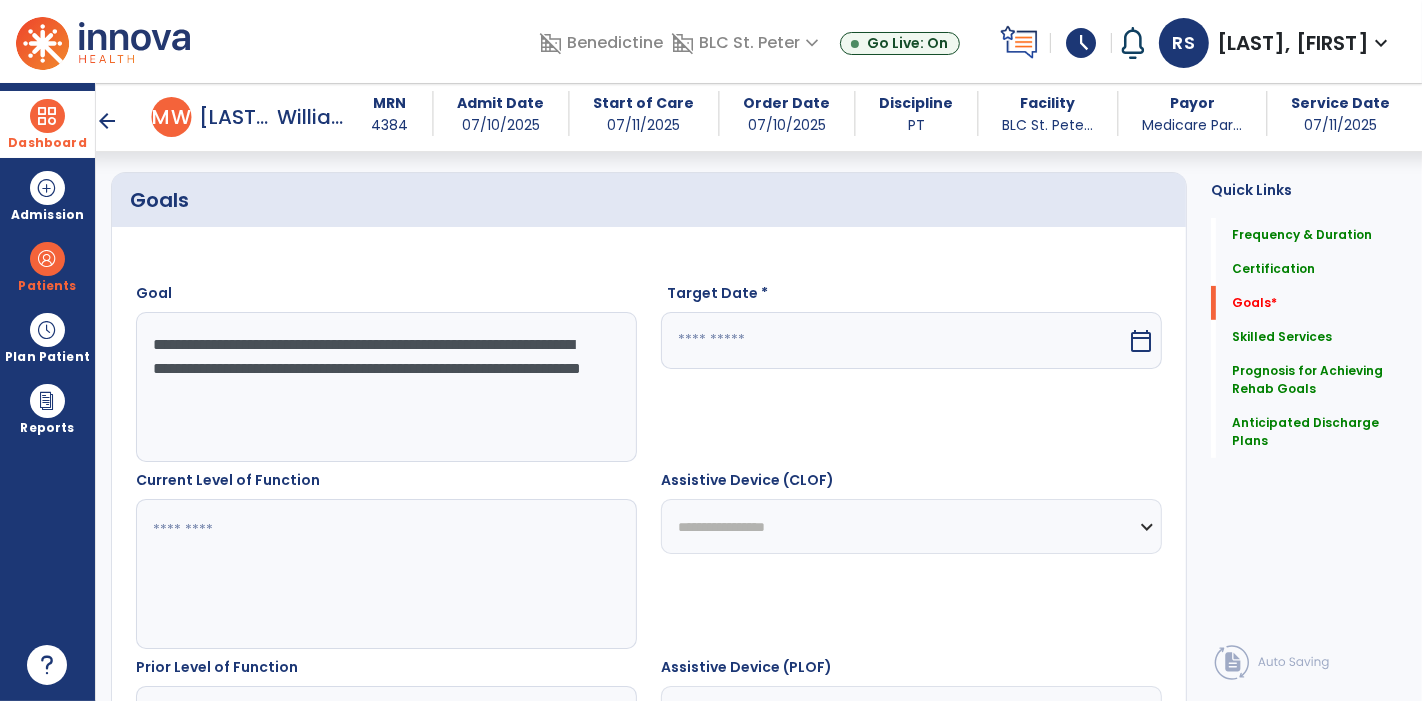 type on "**********" 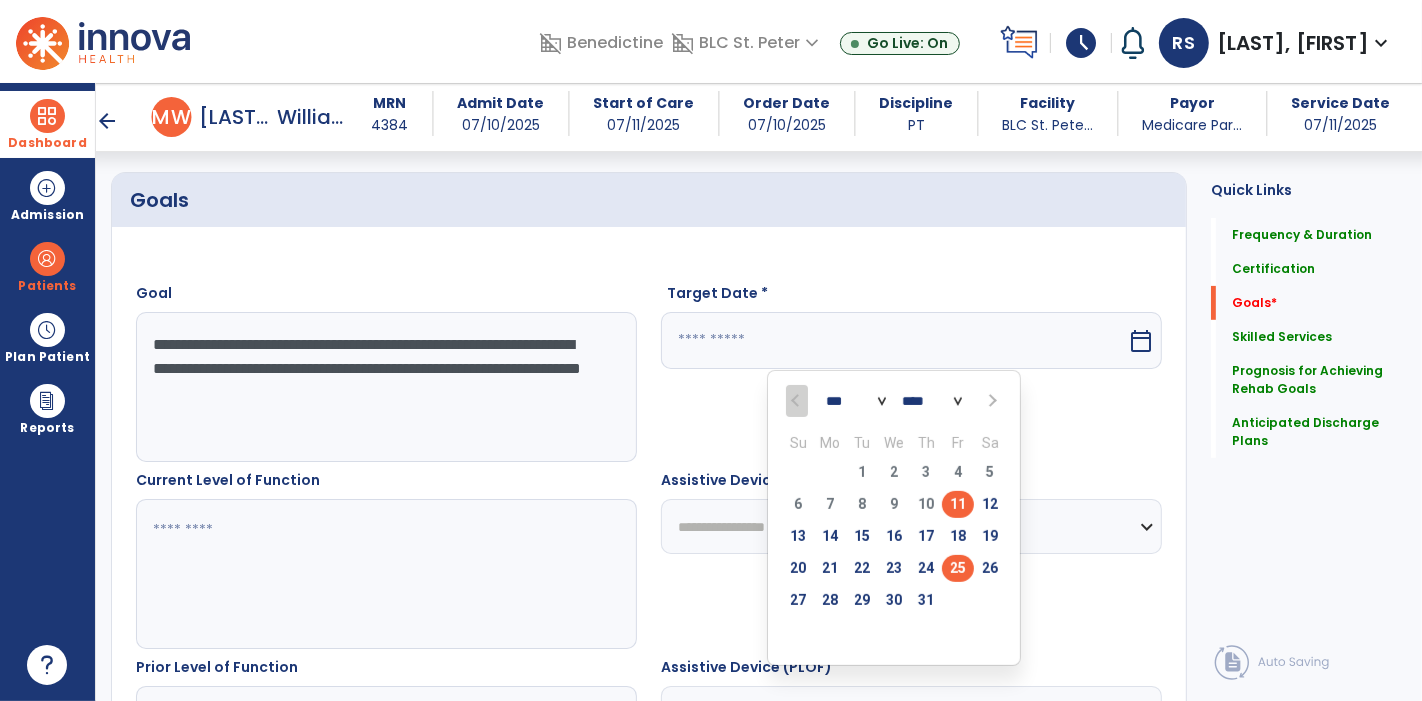 click on "25" at bounding box center (958, 568) 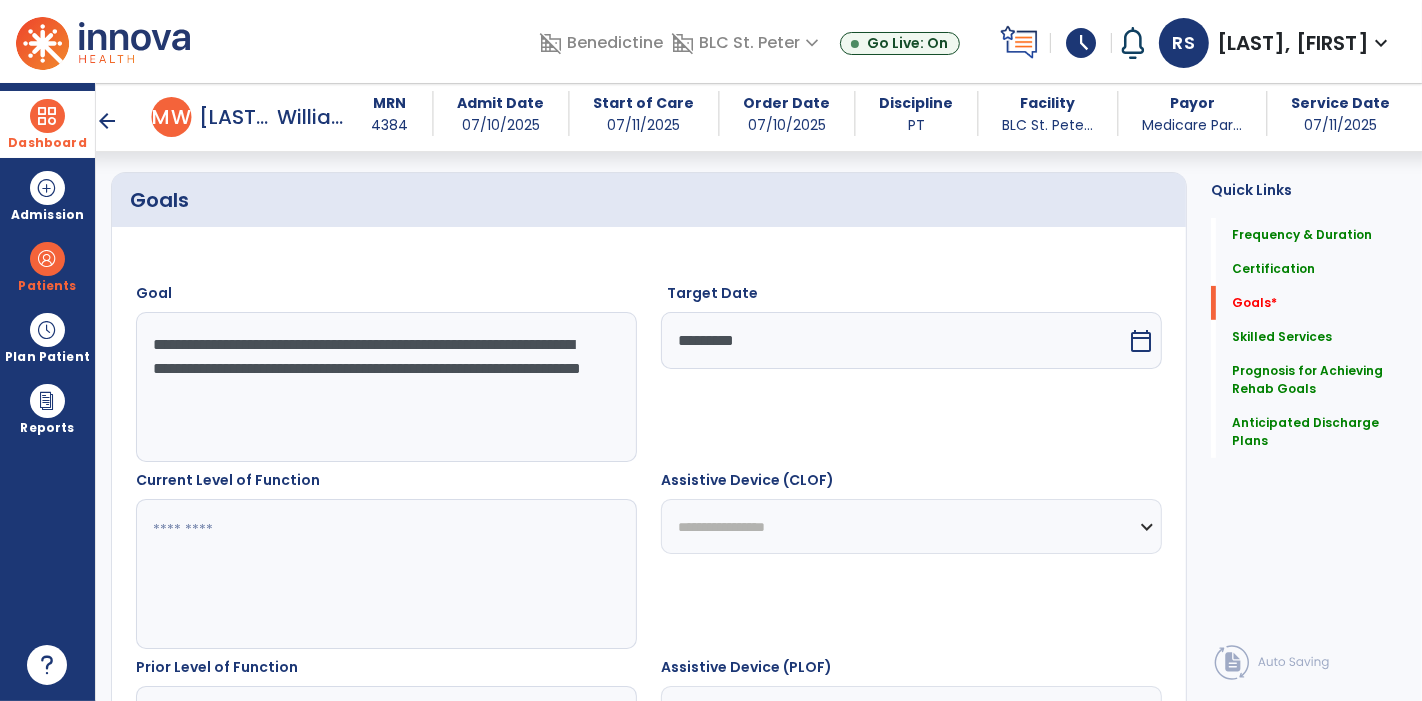 click at bounding box center [386, 574] 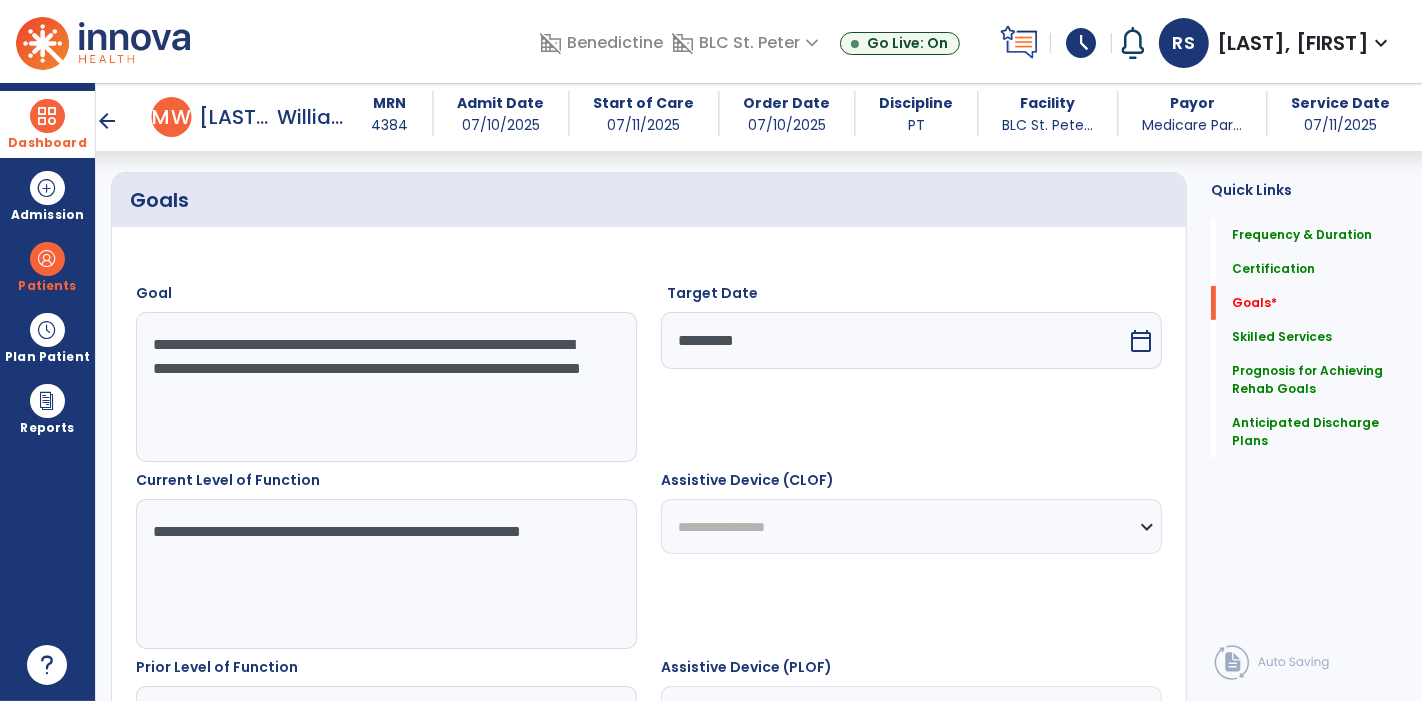 type on "**********" 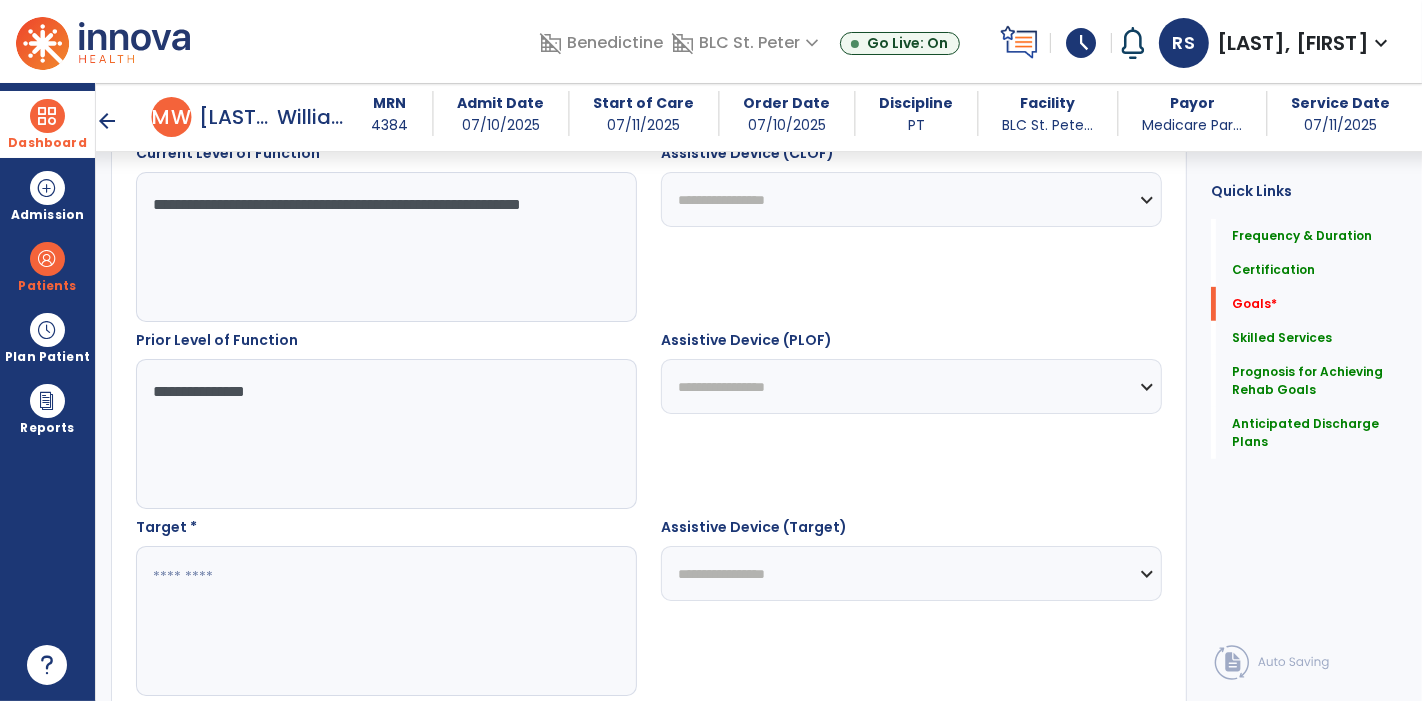 type on "**********" 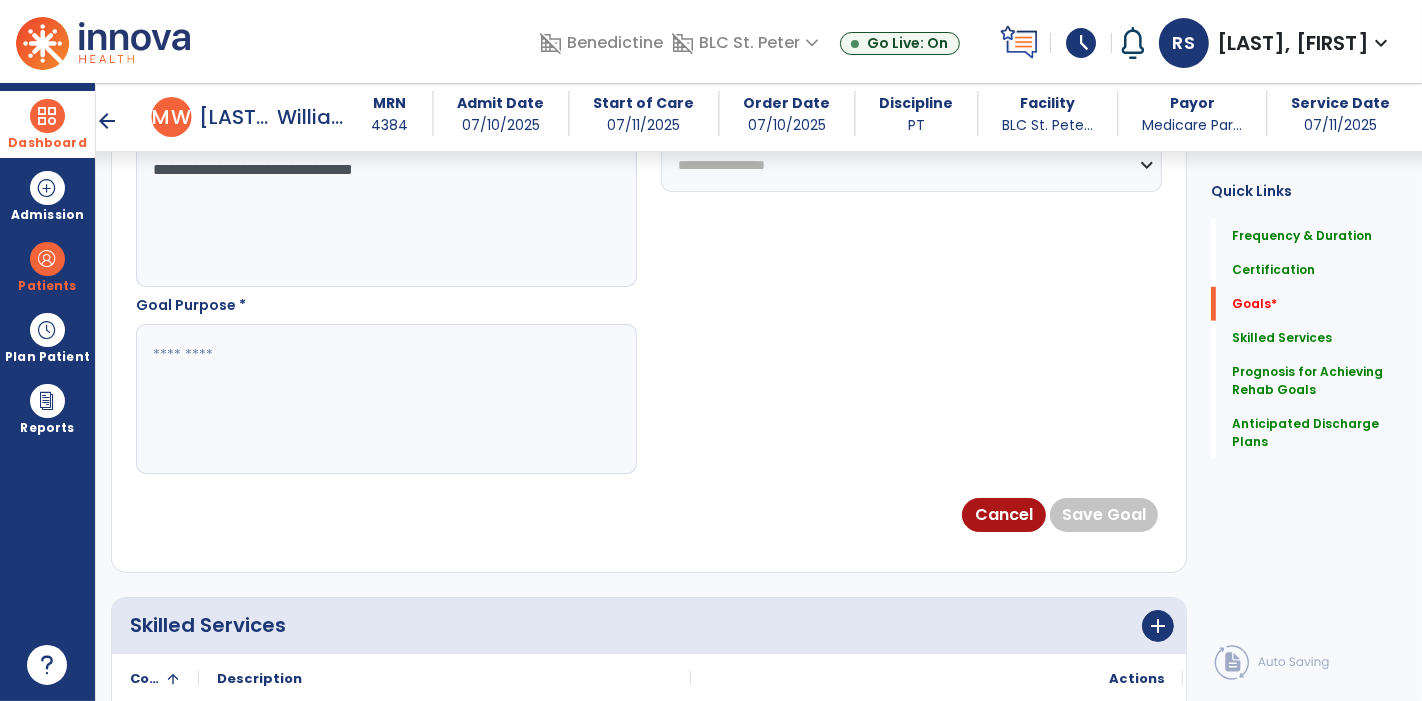 scroll, scrollTop: 1215, scrollLeft: 0, axis: vertical 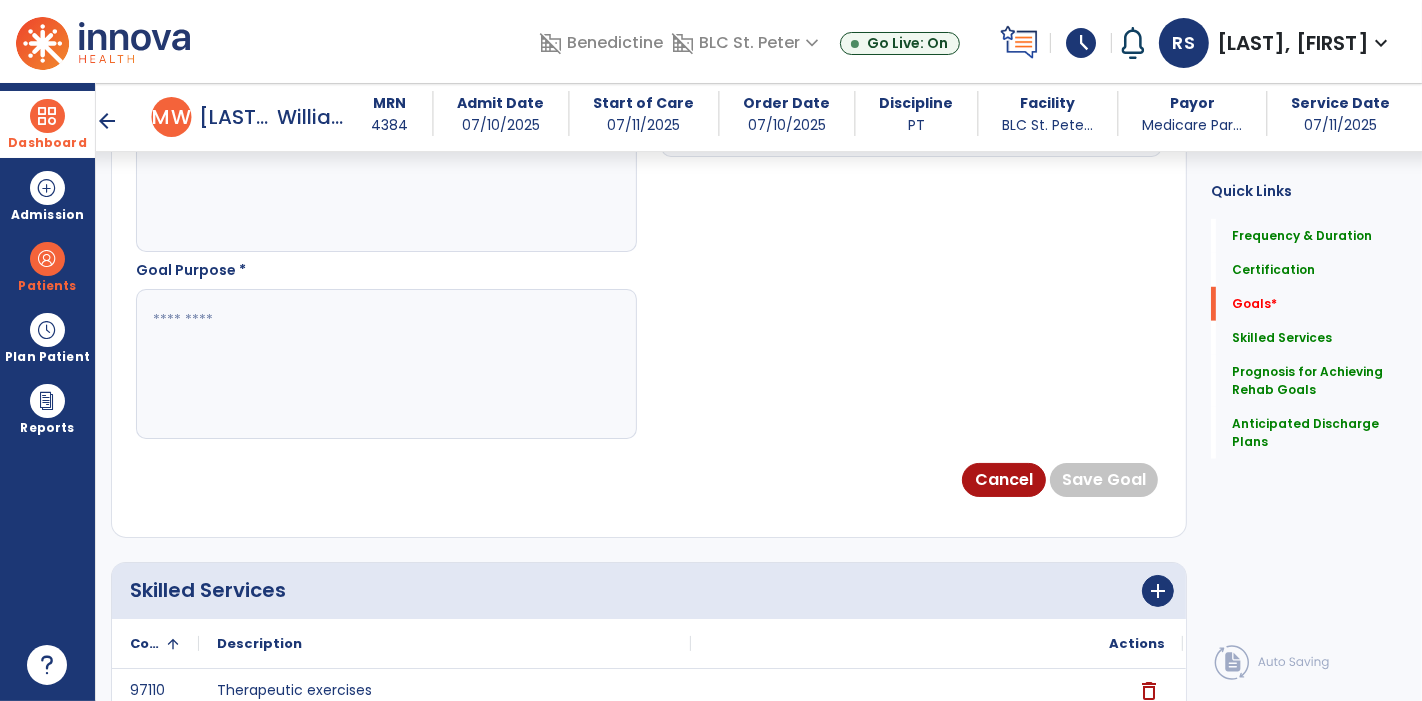 type on "**********" 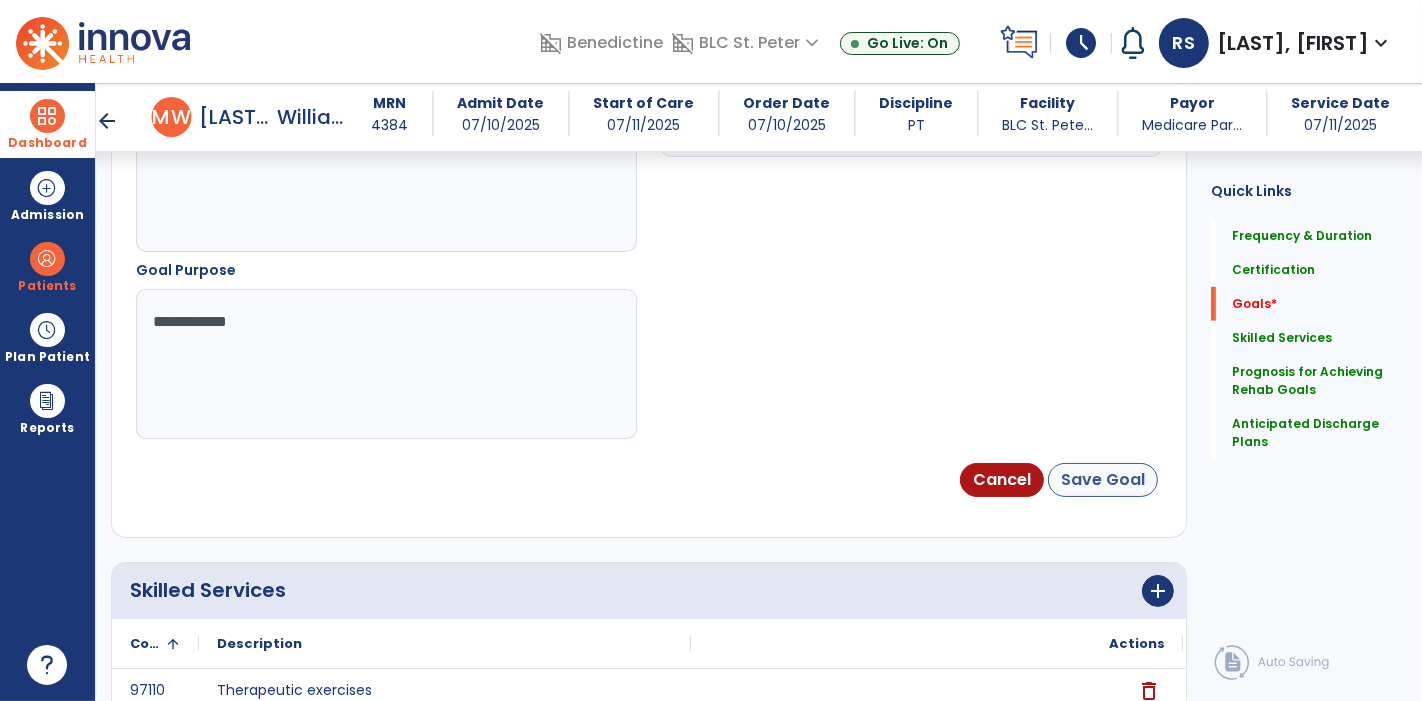 type on "**********" 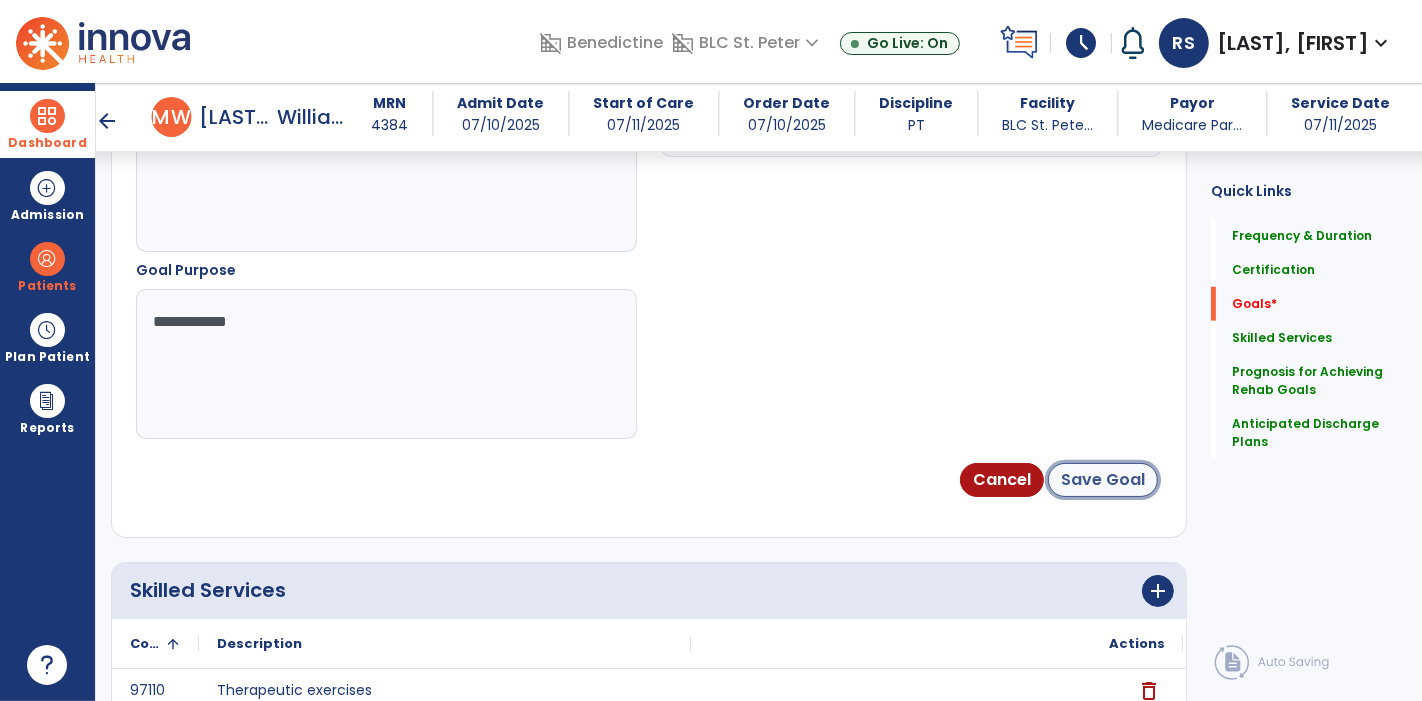 click on "Save Goal" at bounding box center (1103, 480) 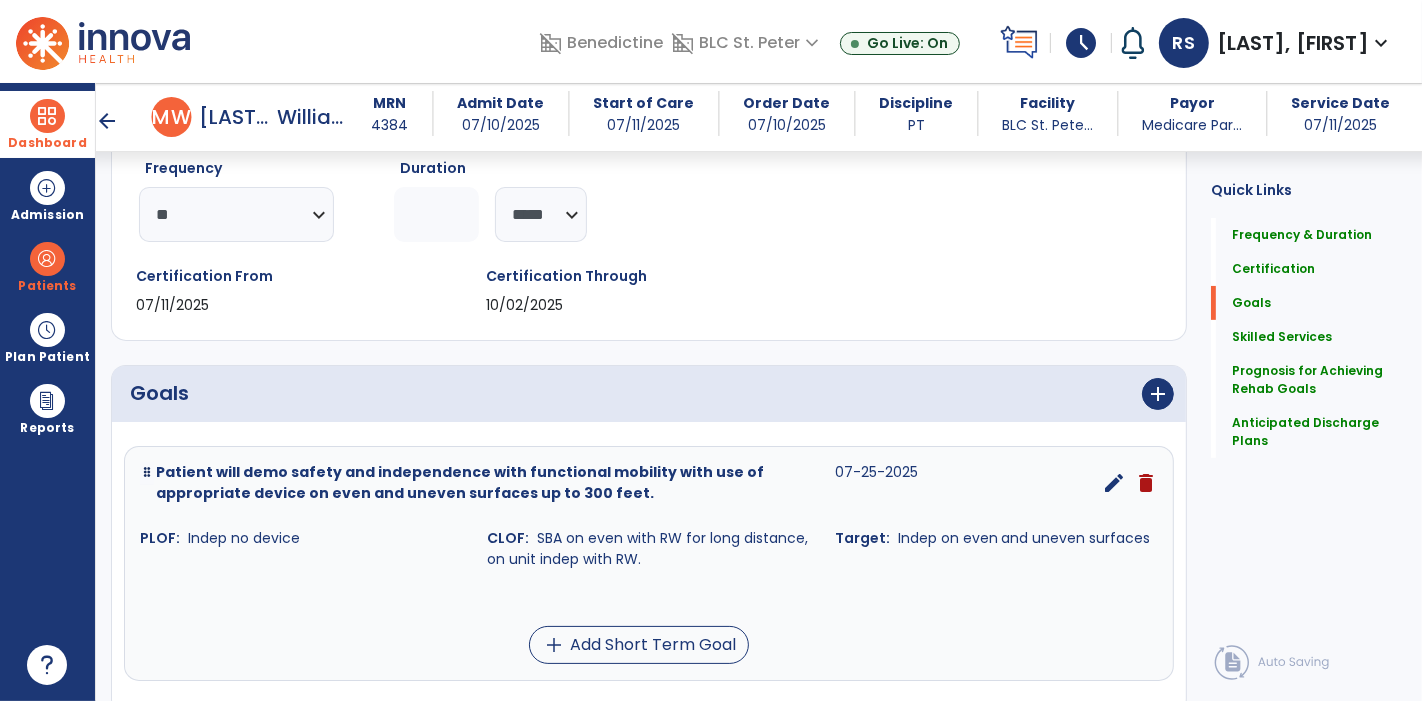scroll, scrollTop: 288, scrollLeft: 0, axis: vertical 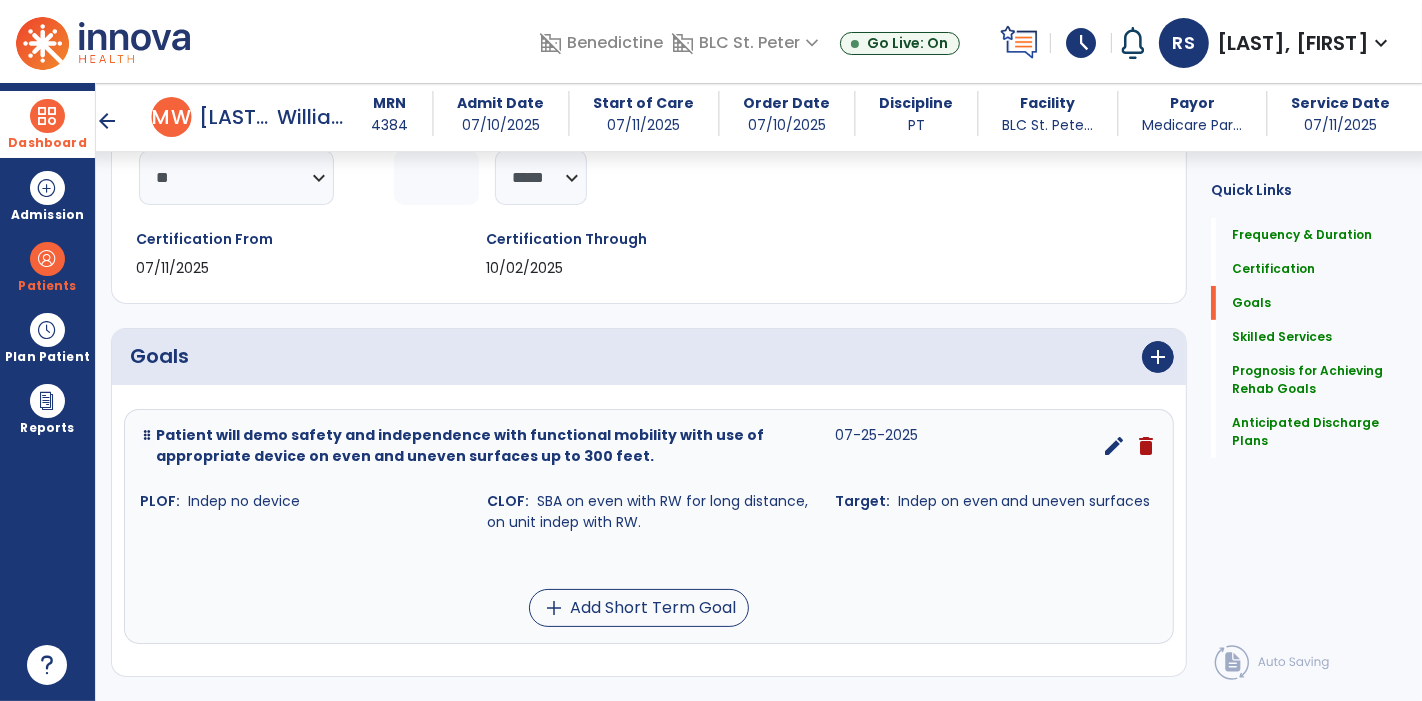 click on "[DATE]" at bounding box center (649, 526) 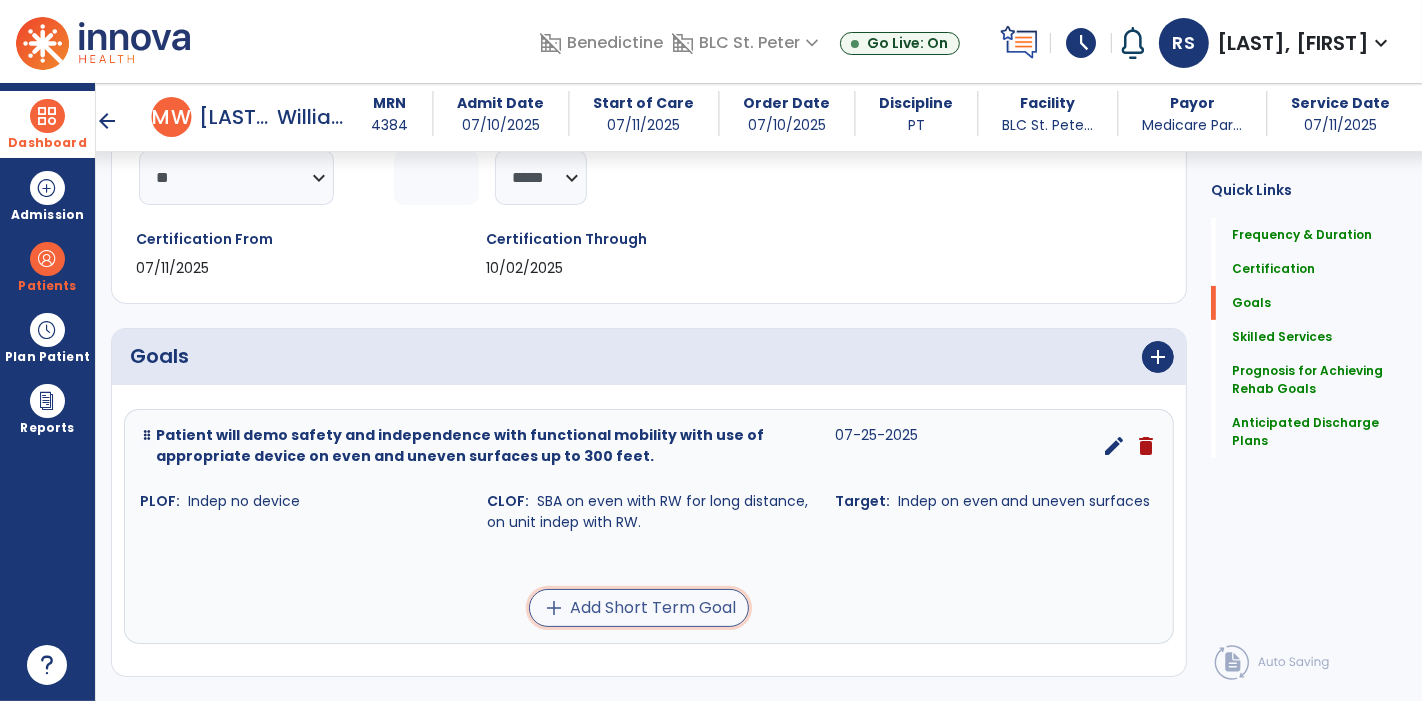 click on "add  Add Short Term Goal" at bounding box center [639, 608] 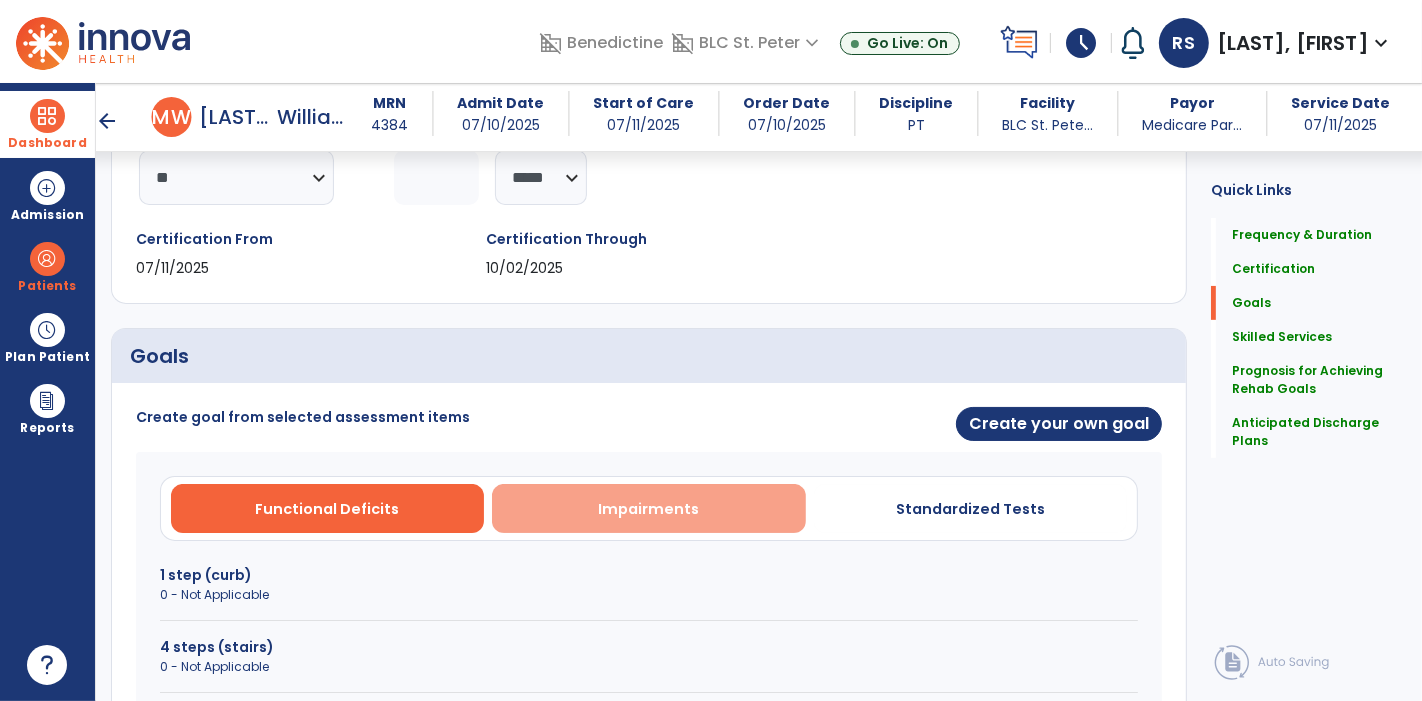 click on "Impairments" at bounding box center [649, 508] 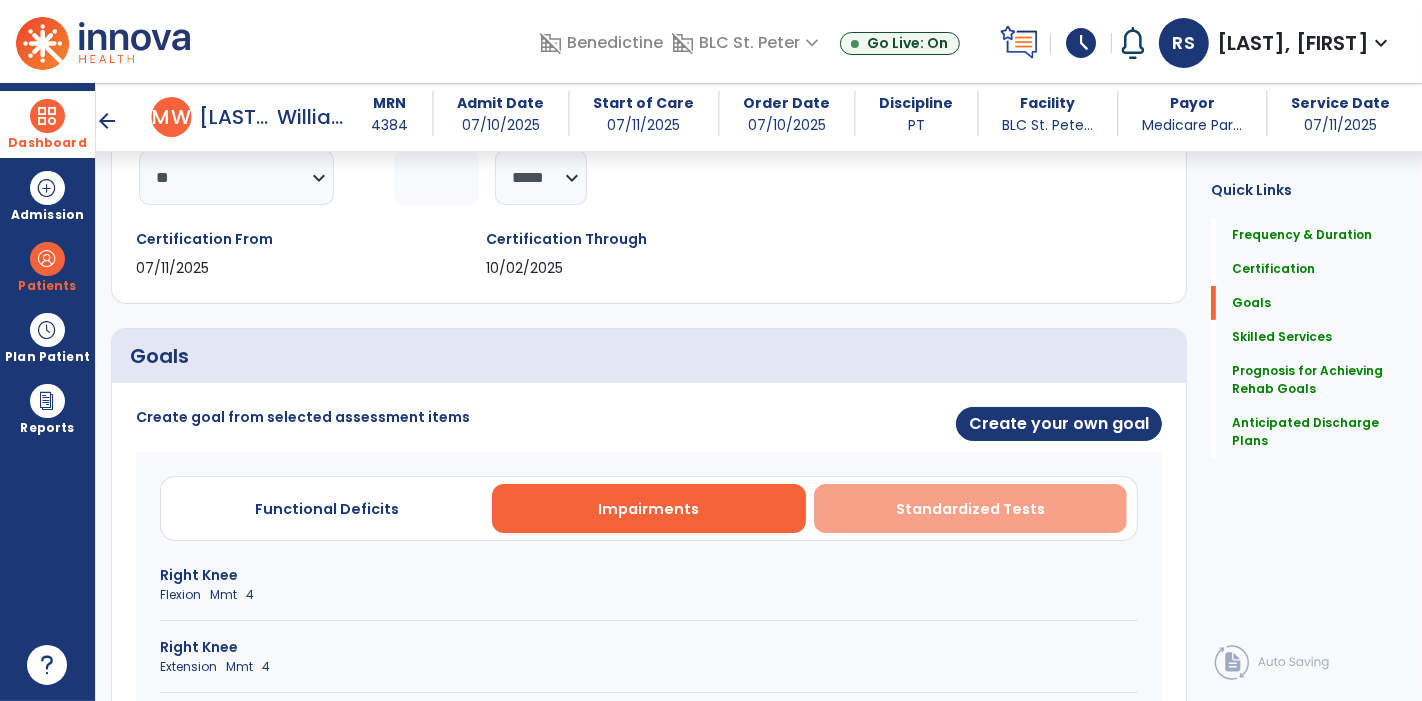 click on "Standardized Tests" at bounding box center (971, 508) 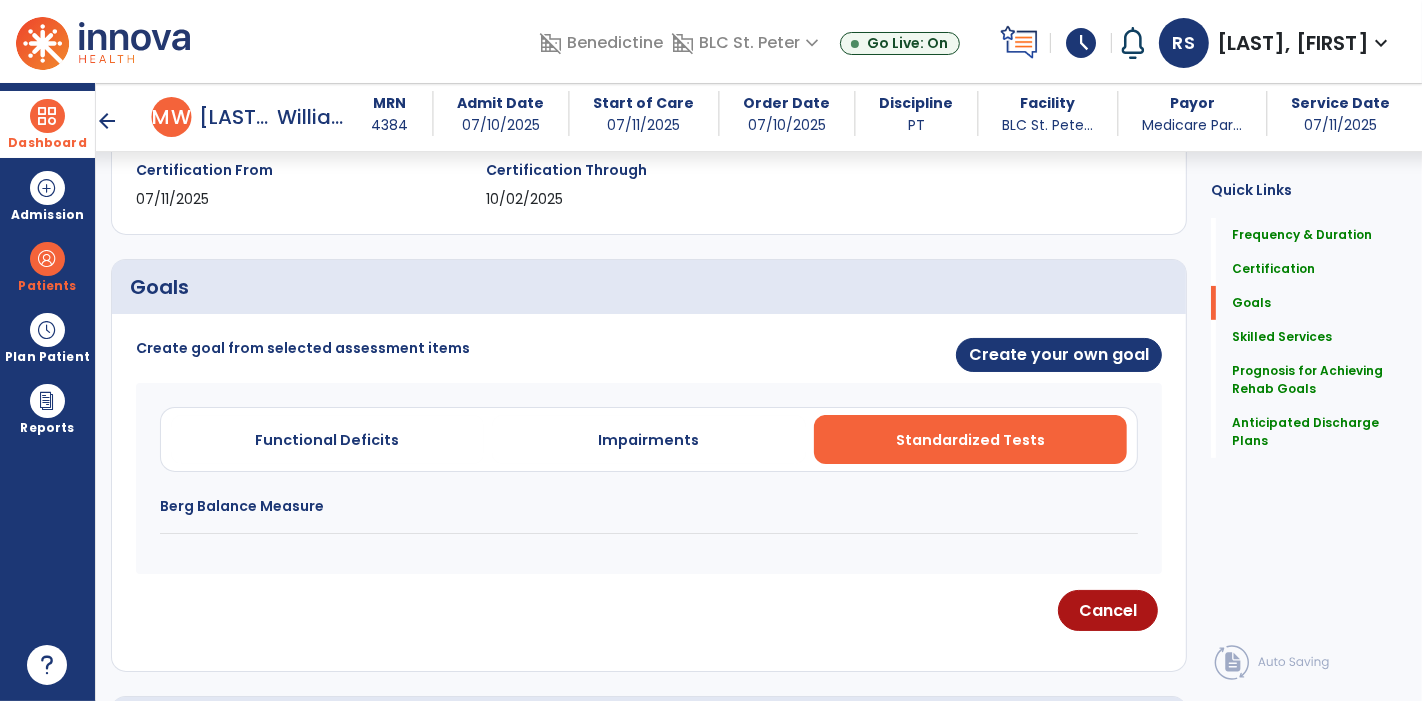 scroll, scrollTop: 584, scrollLeft: 0, axis: vertical 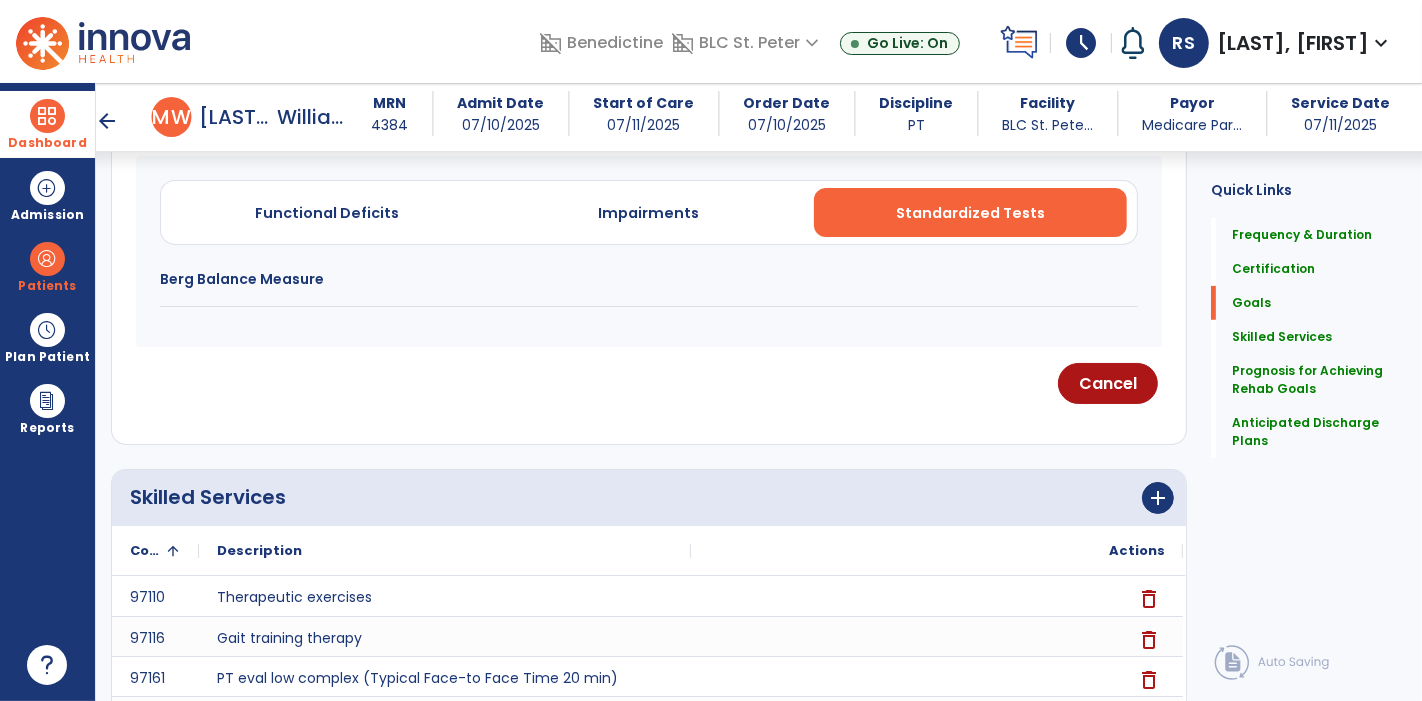 click on "Berg Balance Measure" at bounding box center [649, 279] 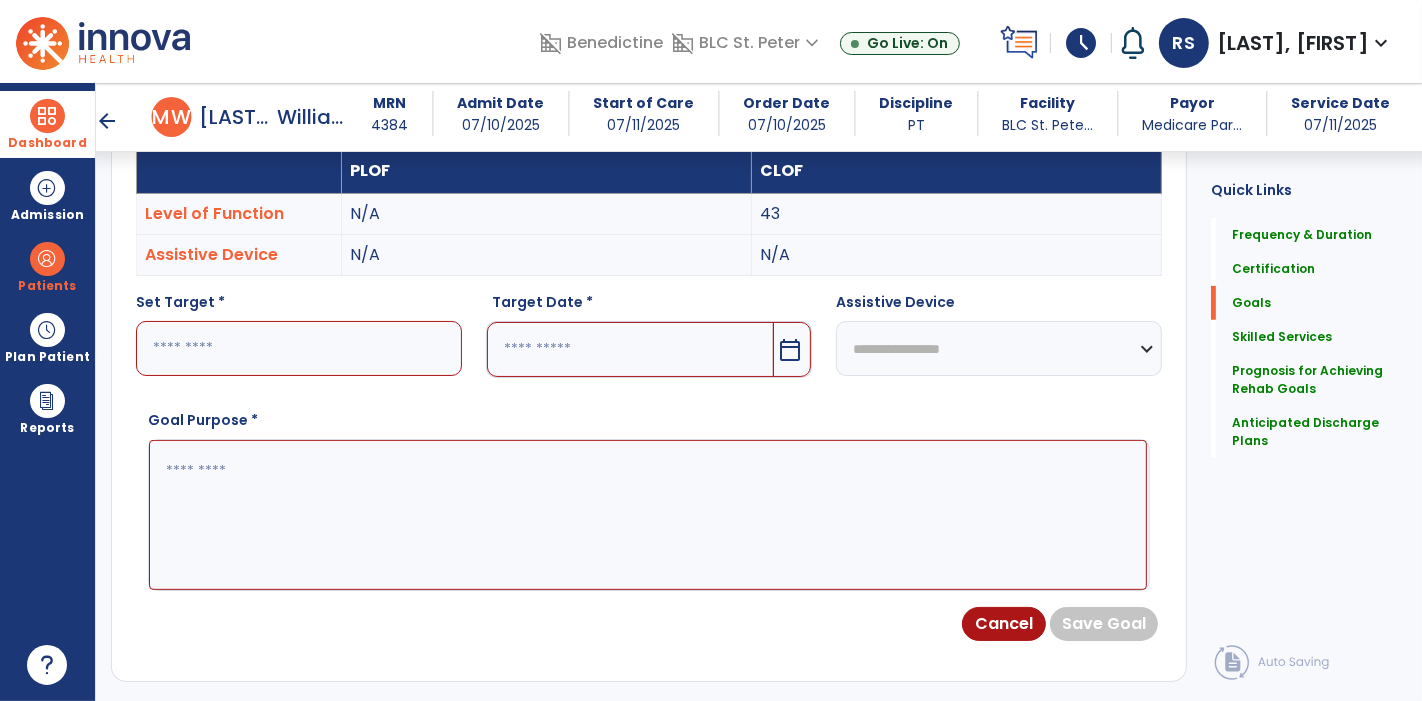 click at bounding box center [299, 348] 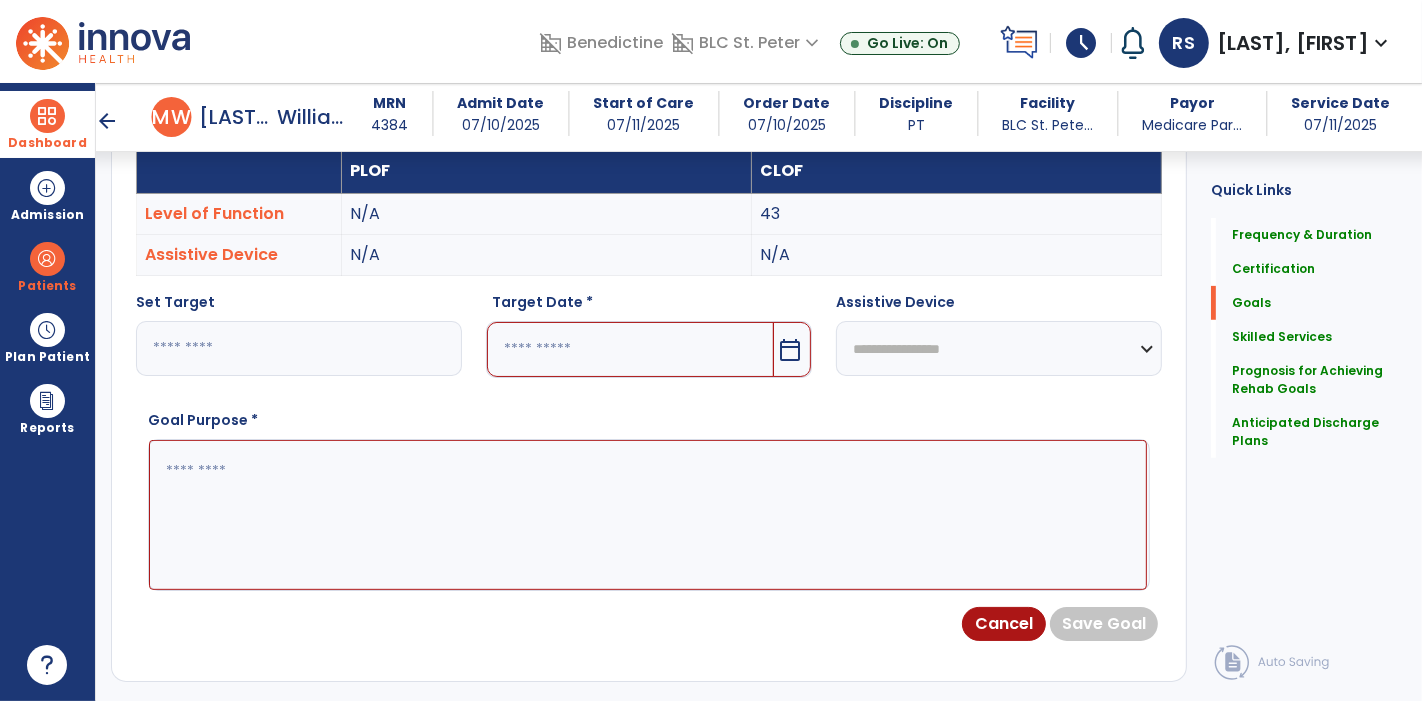 type on "**" 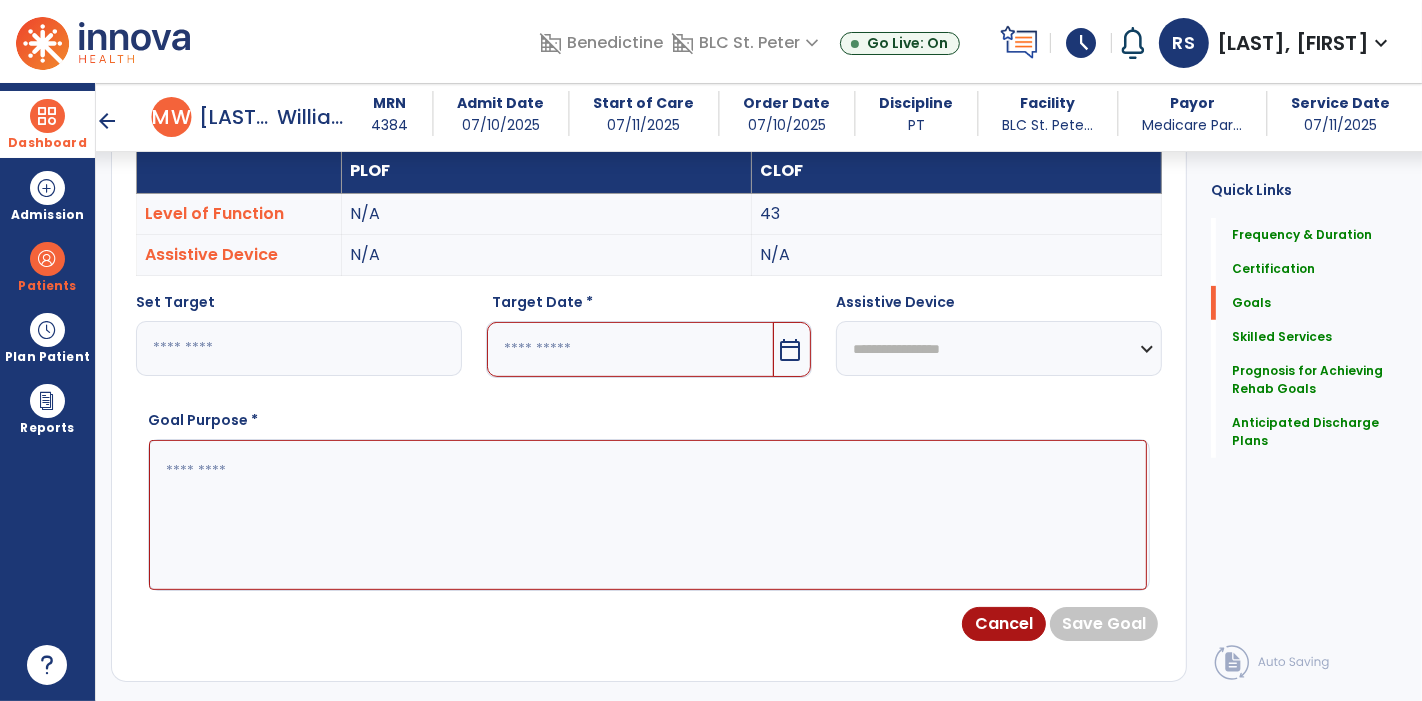click at bounding box center [630, 349] 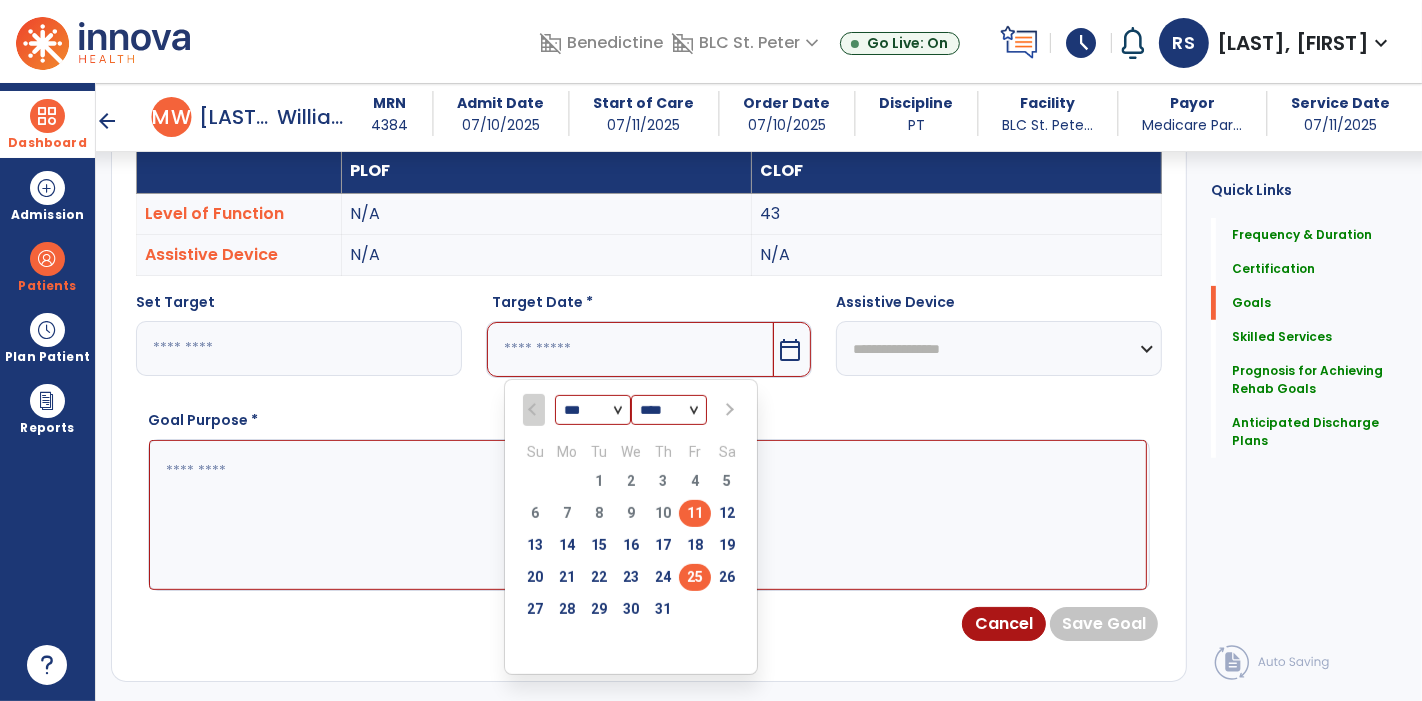 click on "25" at bounding box center [695, 577] 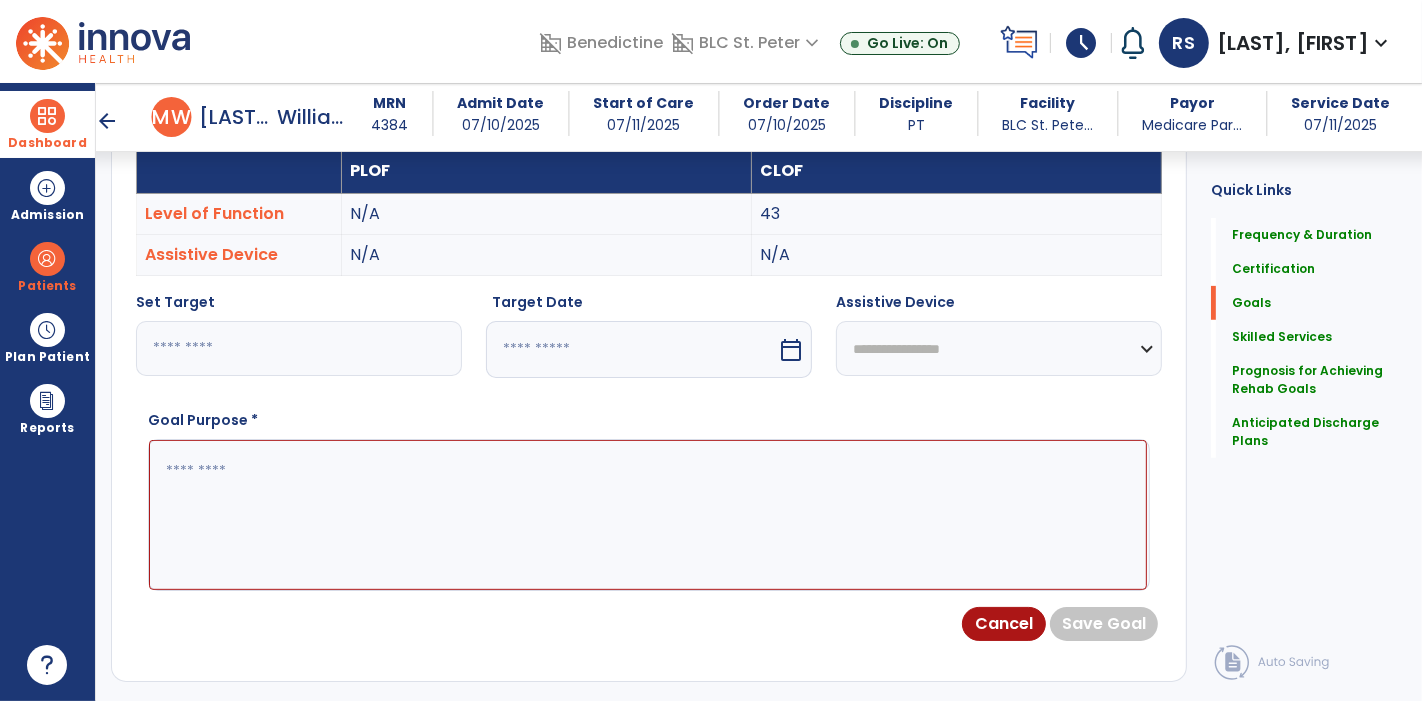 type on "*********" 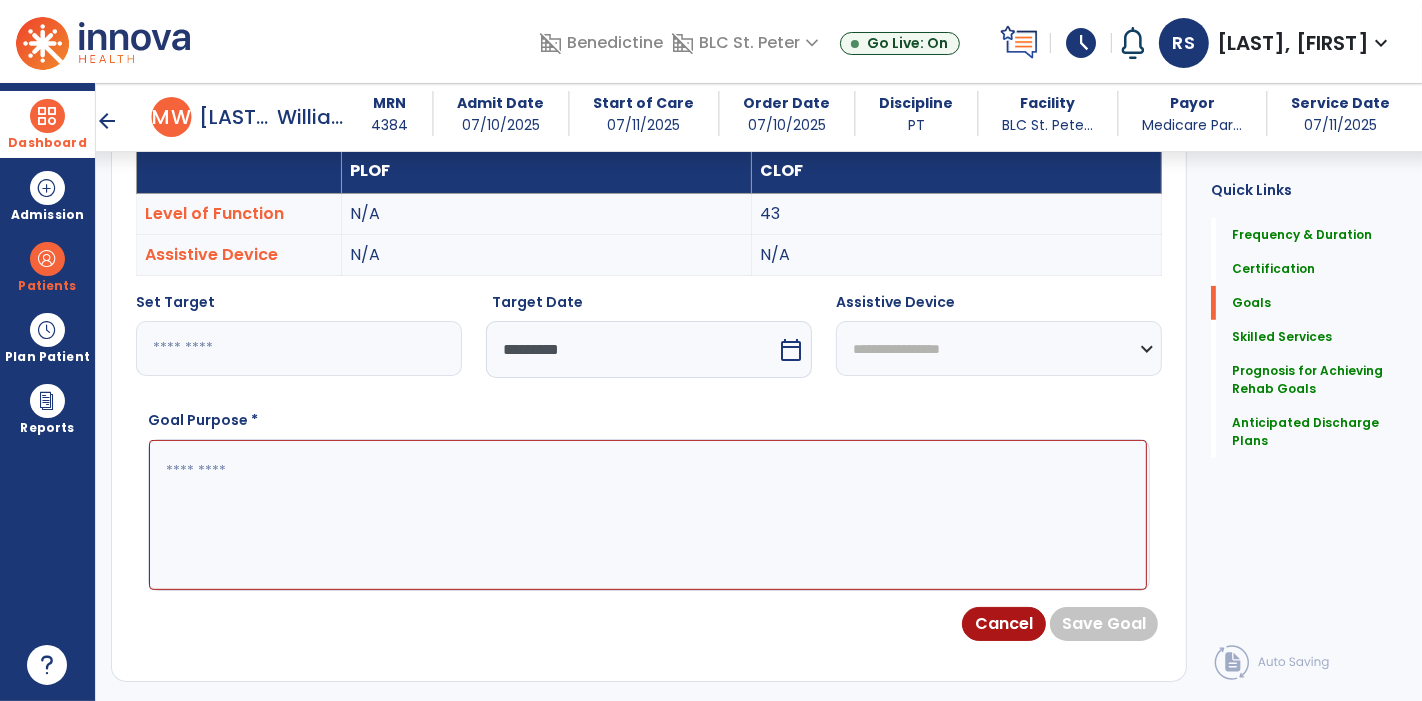 click at bounding box center (648, 514) 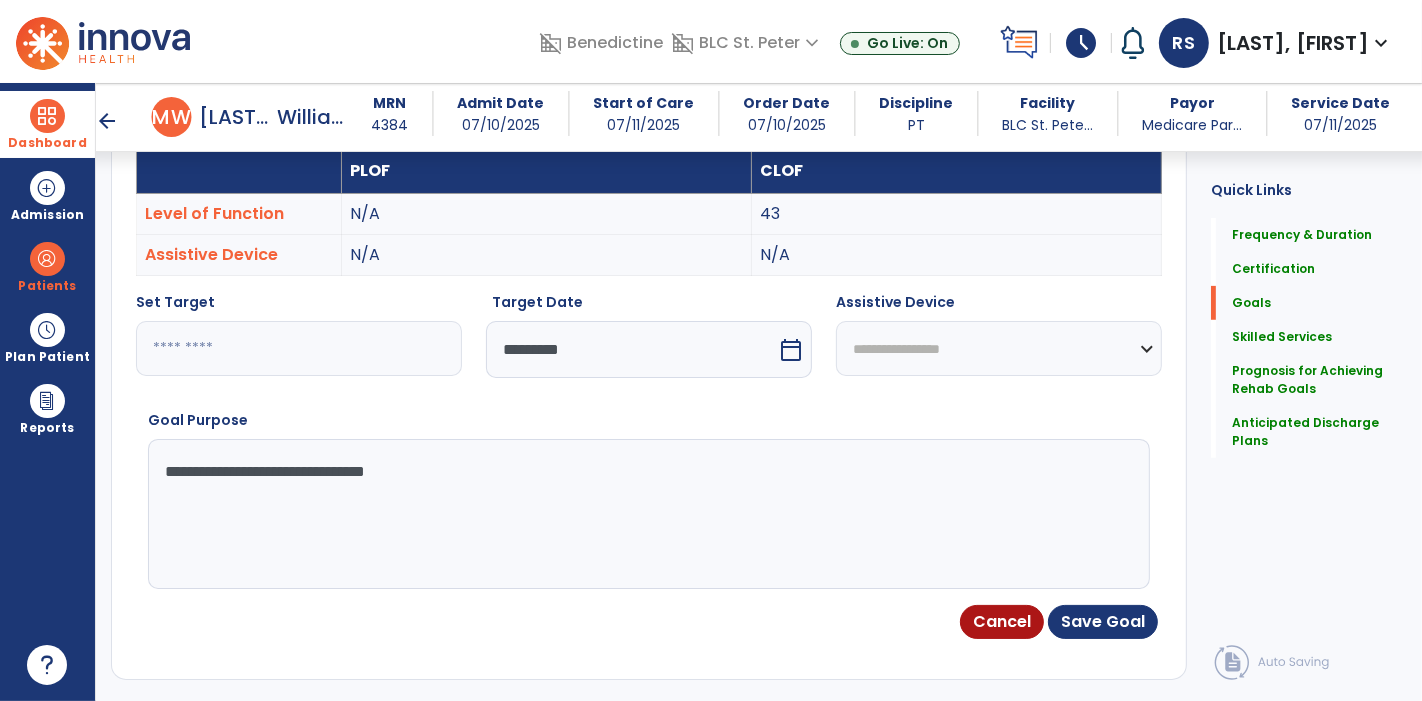 type on "**********" 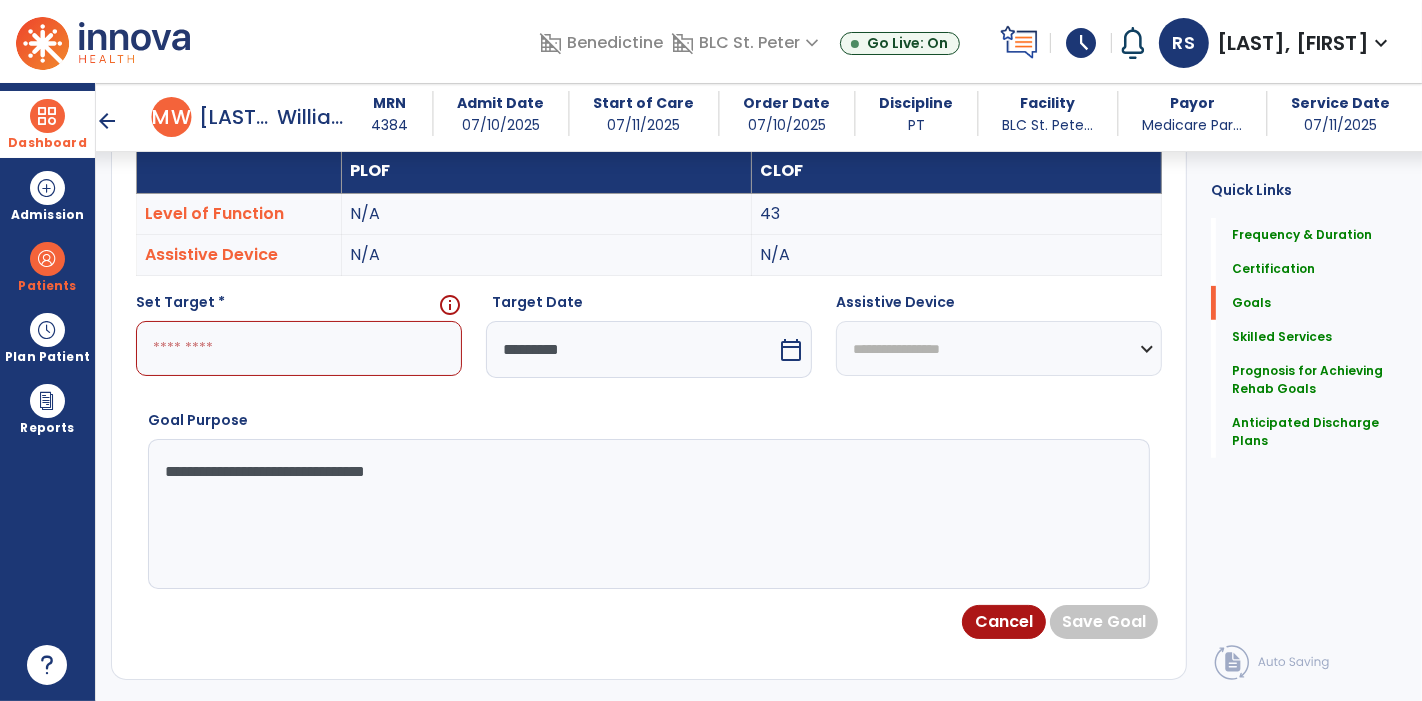 type on "**" 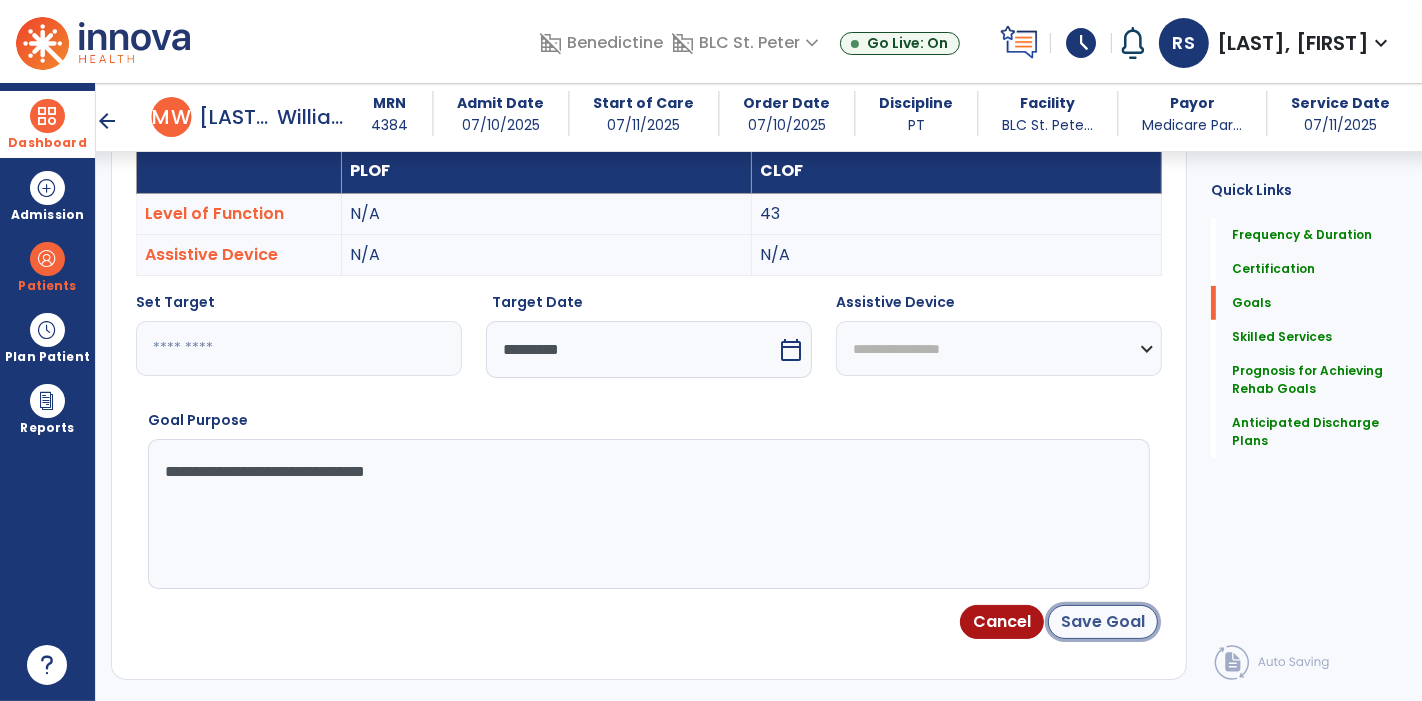 click on "Save Goal" at bounding box center [1103, 622] 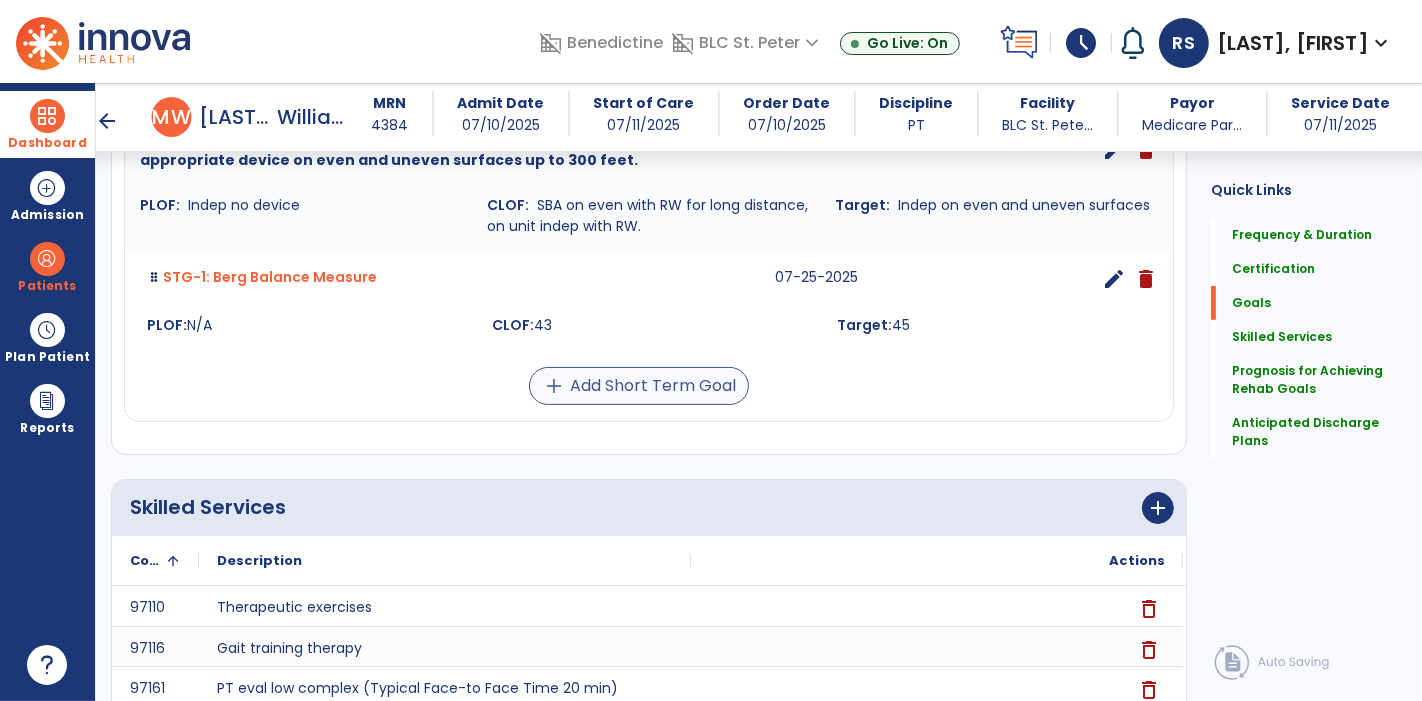 scroll, scrollTop: 436, scrollLeft: 0, axis: vertical 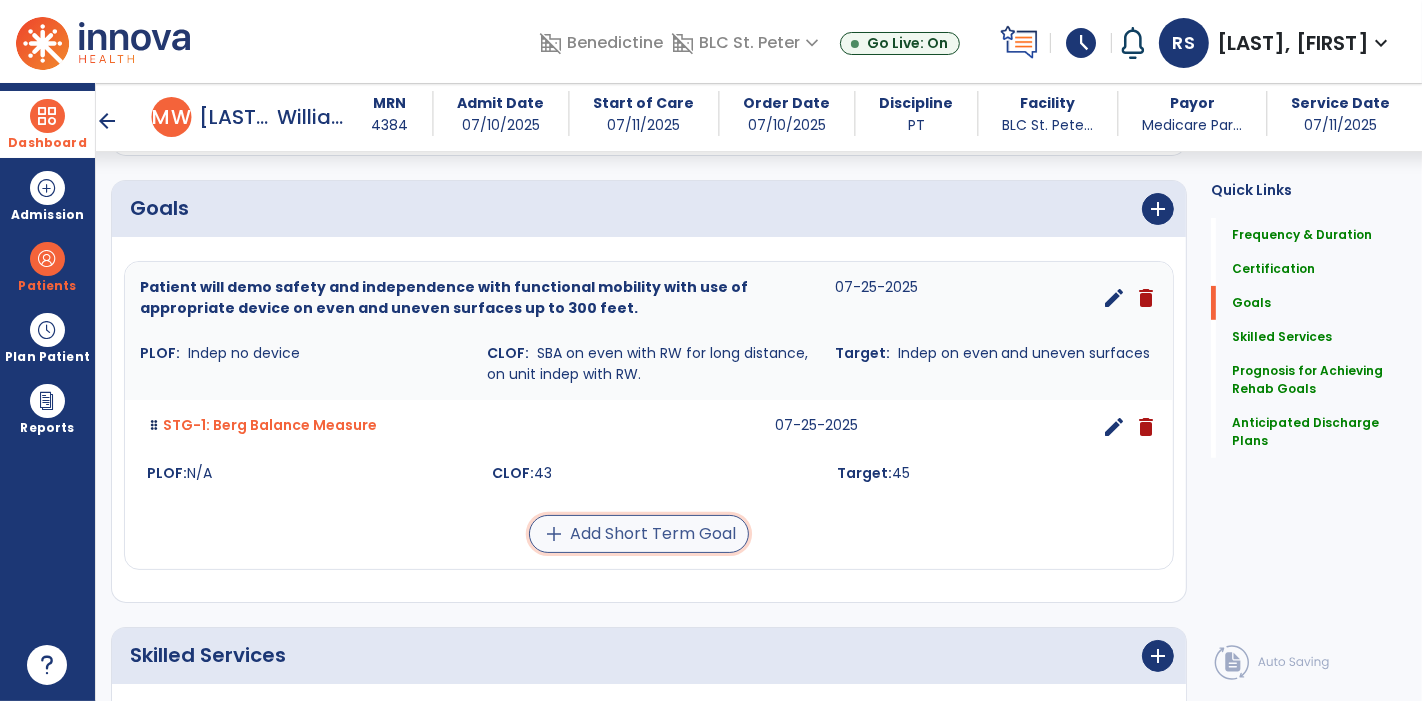 click on "add  Add Short Term Goal" at bounding box center (639, 534) 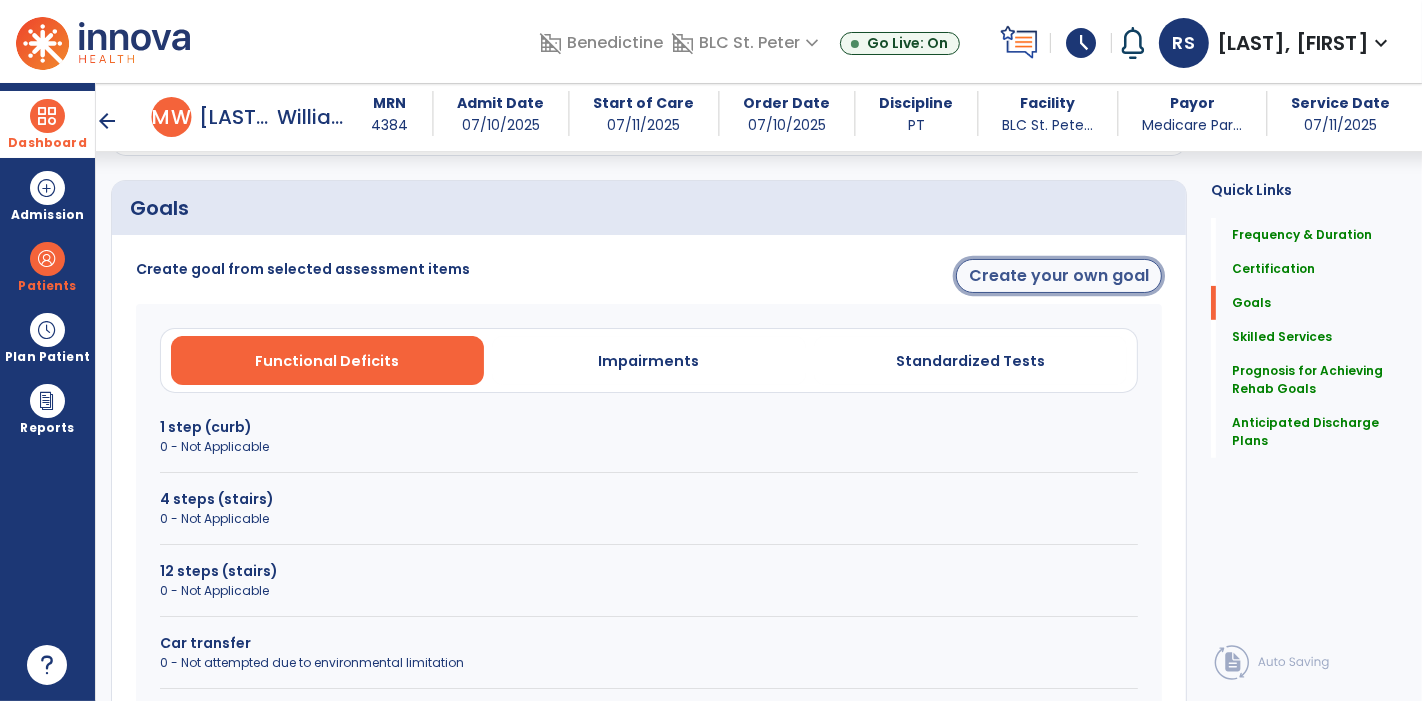 click on "Create your own goal" at bounding box center [1059, 276] 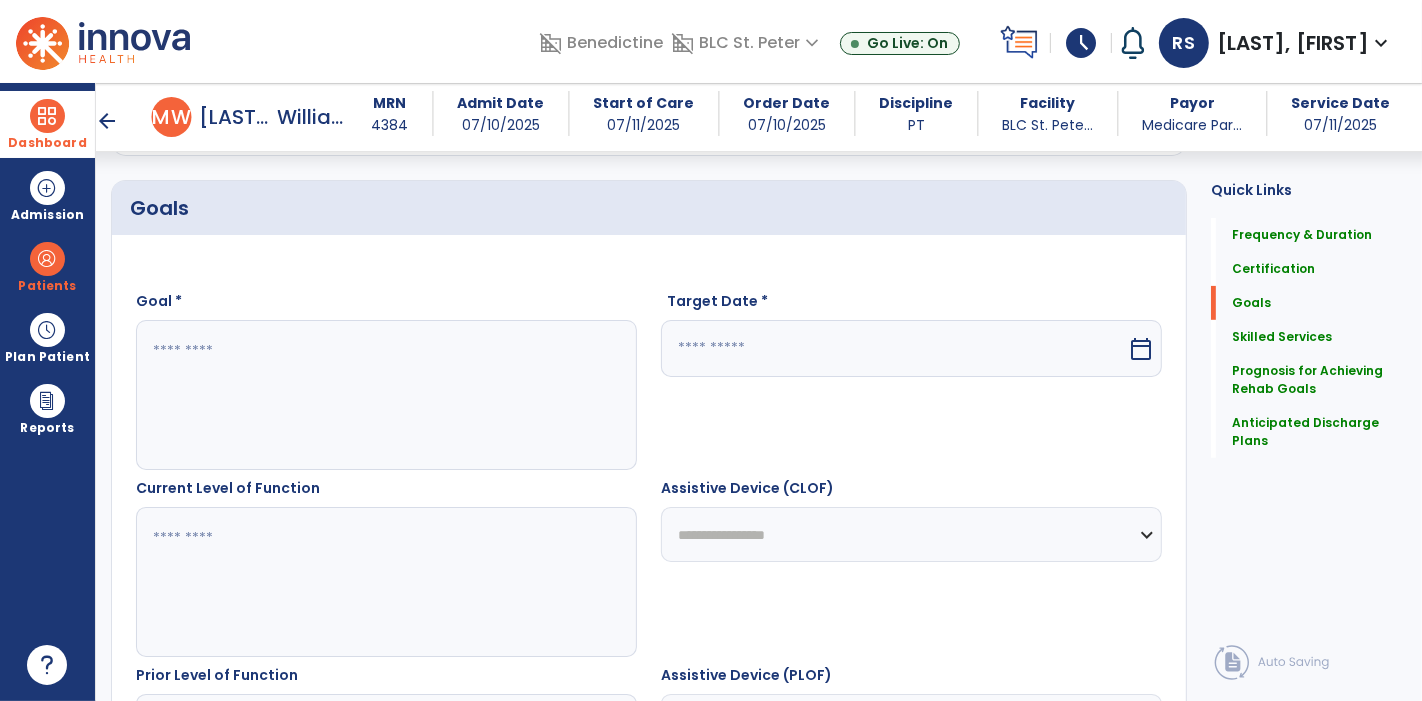 click at bounding box center (386, 395) 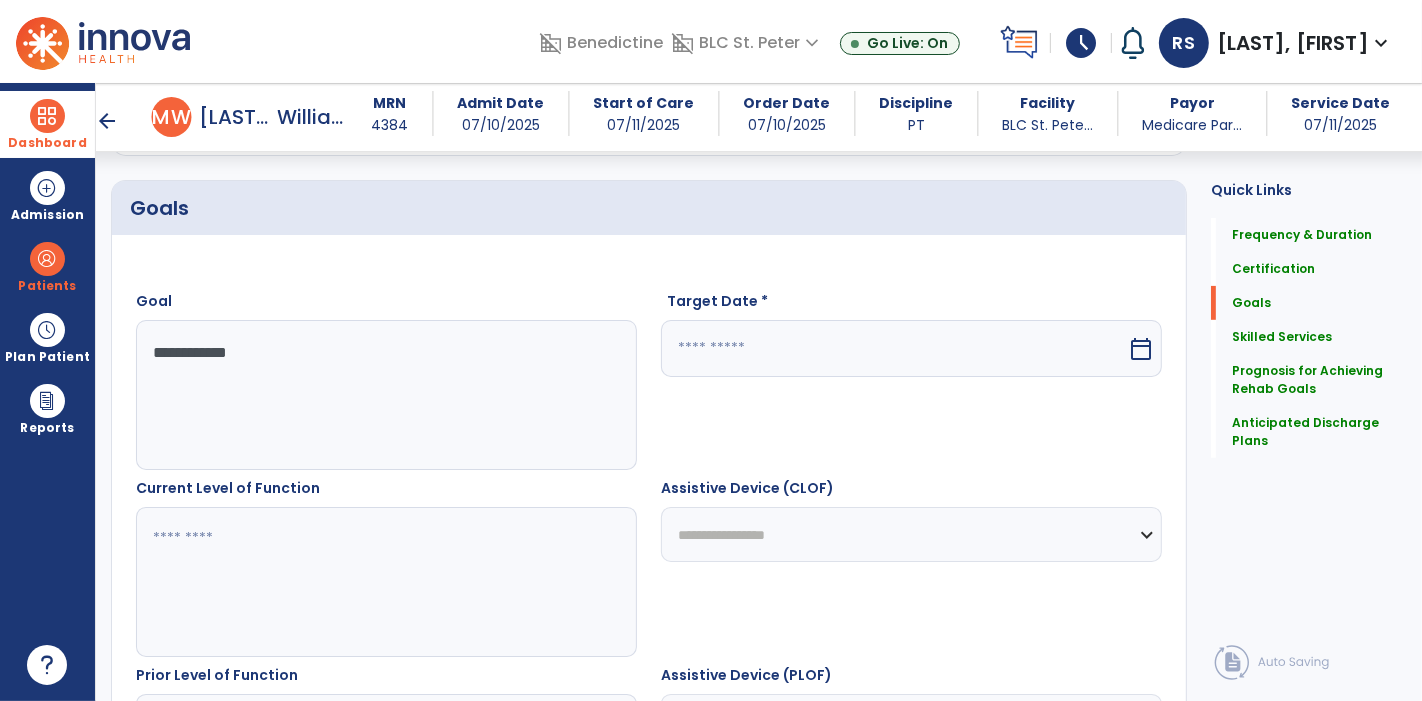 type on "**********" 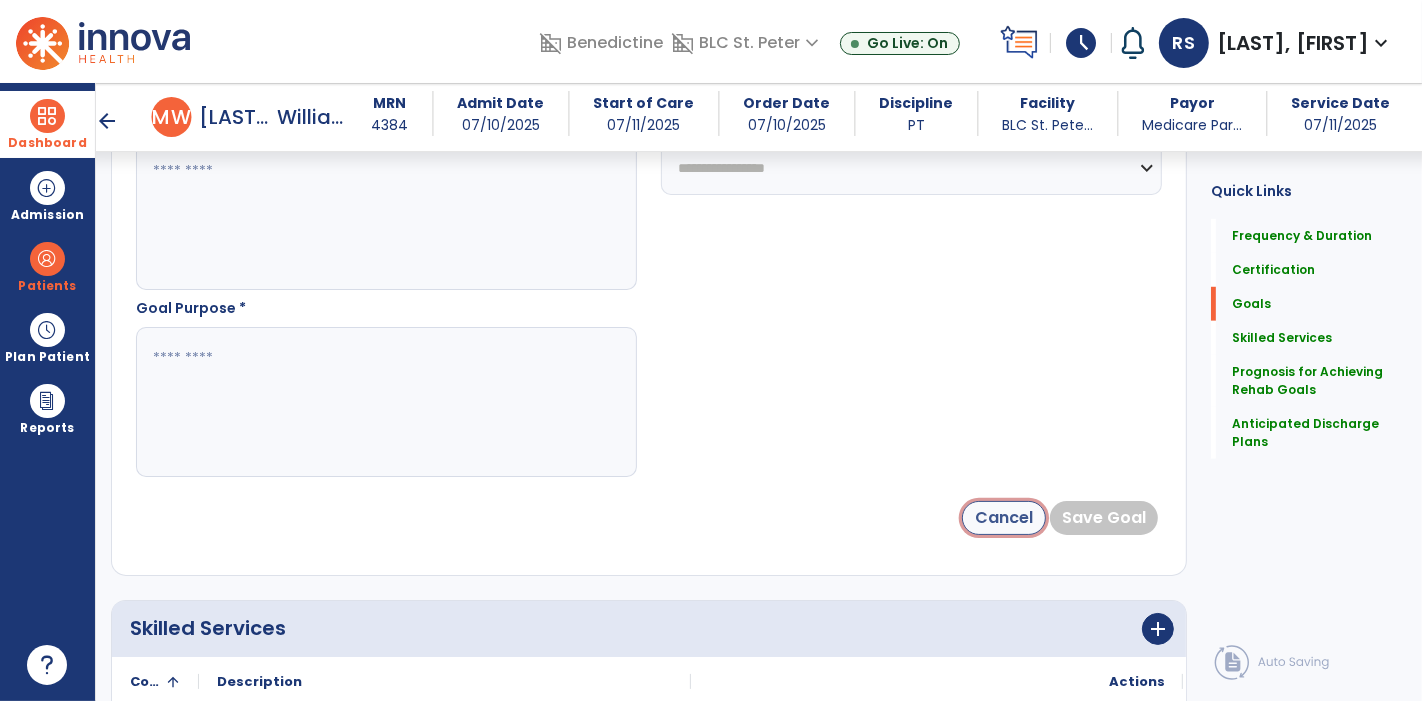 click on "Cancel" at bounding box center [1004, 518] 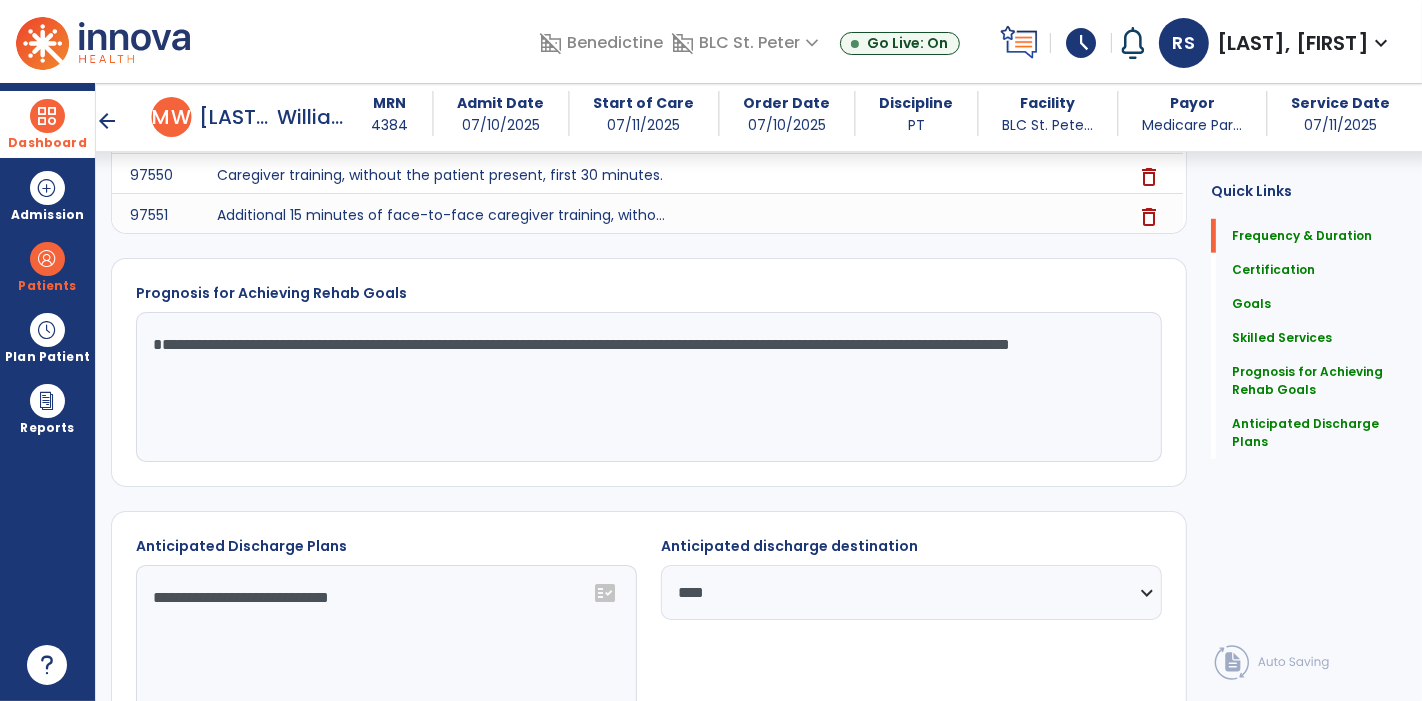 scroll, scrollTop: 100, scrollLeft: 0, axis: vertical 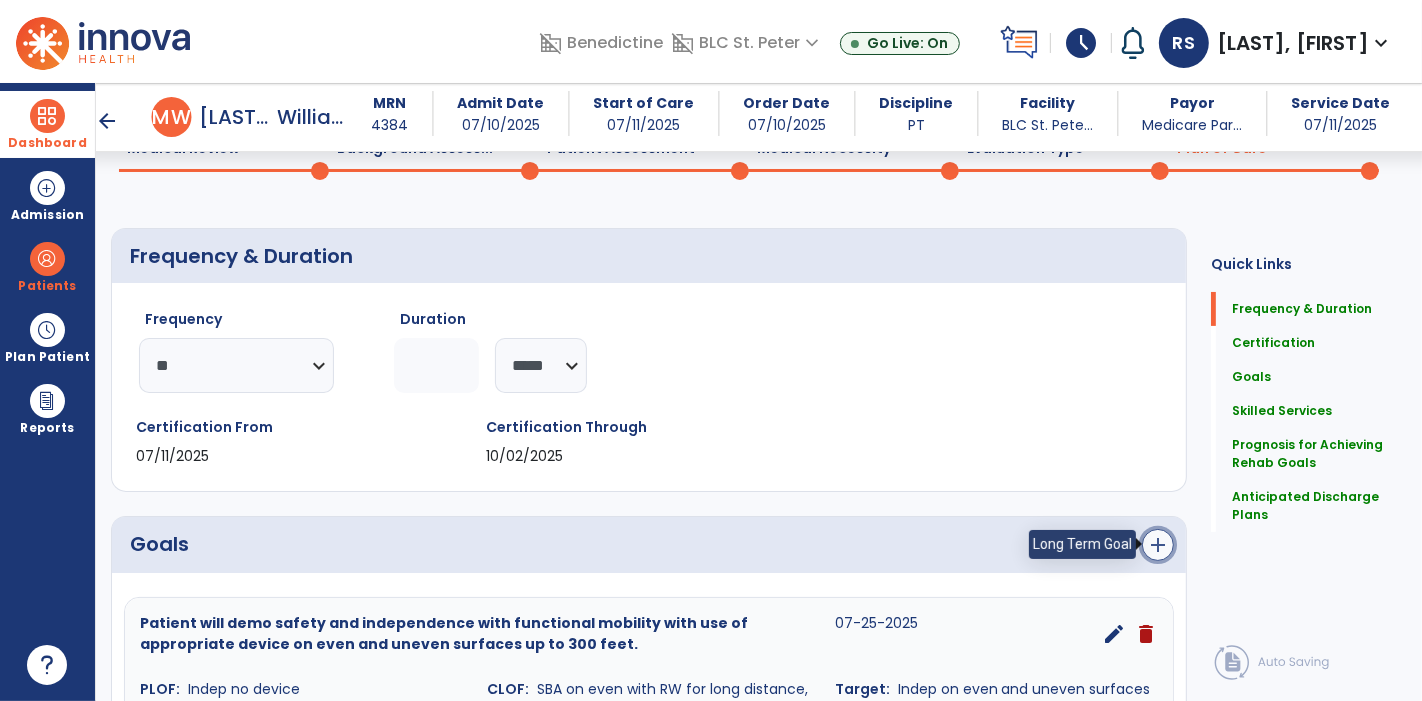 click on "add" at bounding box center [1158, 545] 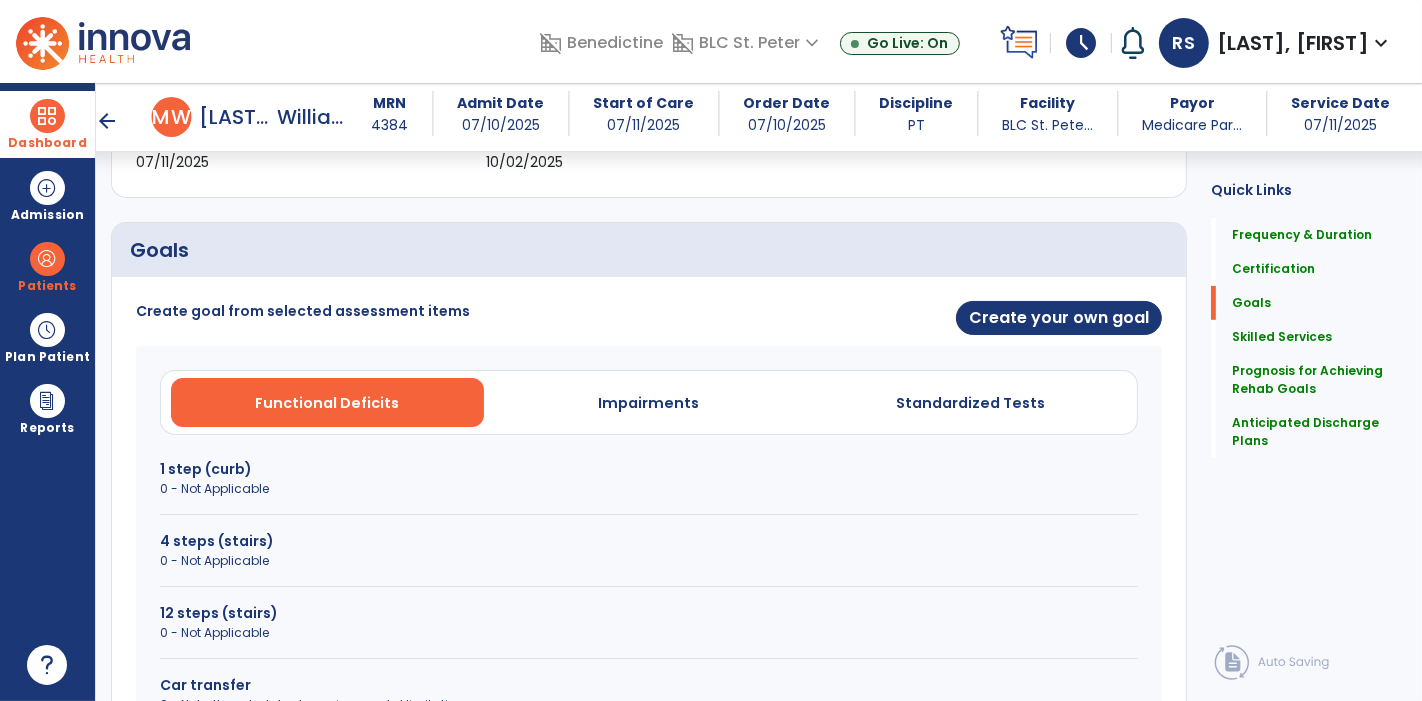 scroll, scrollTop: 397, scrollLeft: 0, axis: vertical 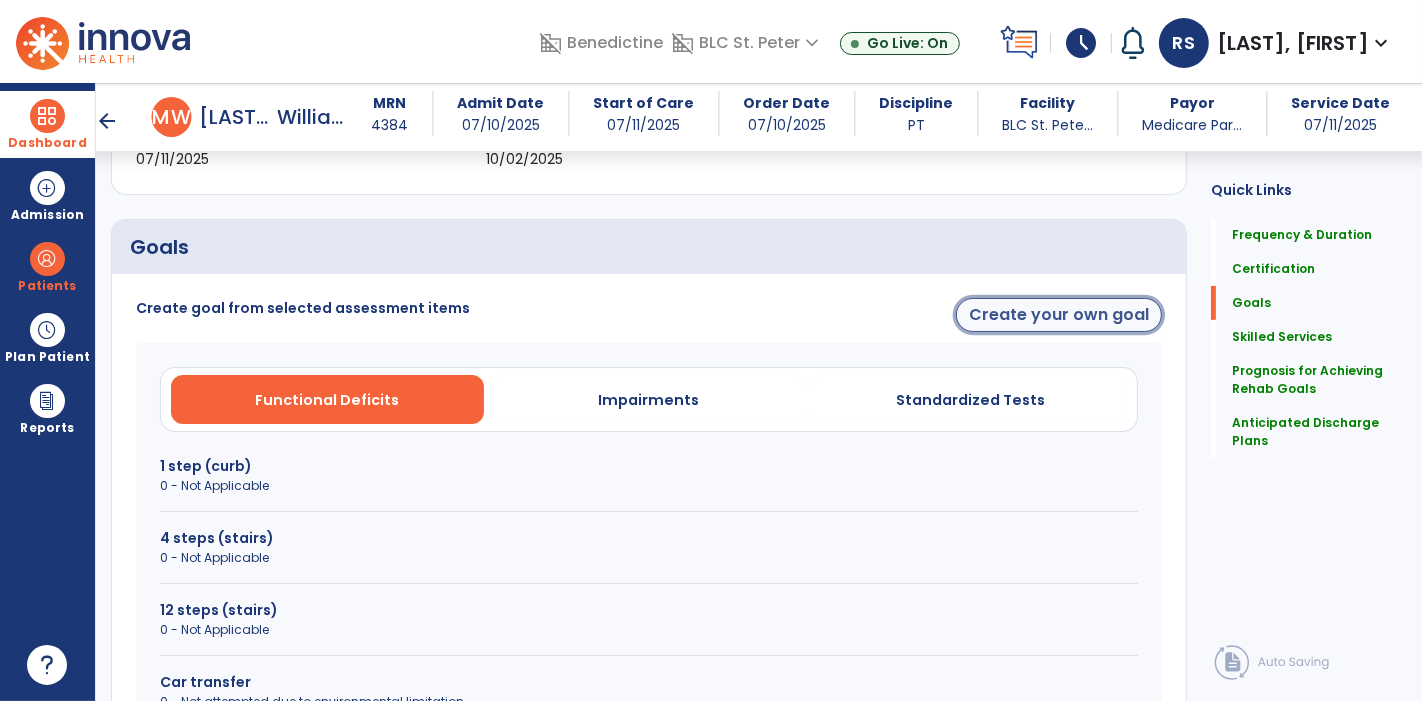 click on "Create your own goal" at bounding box center (1059, 315) 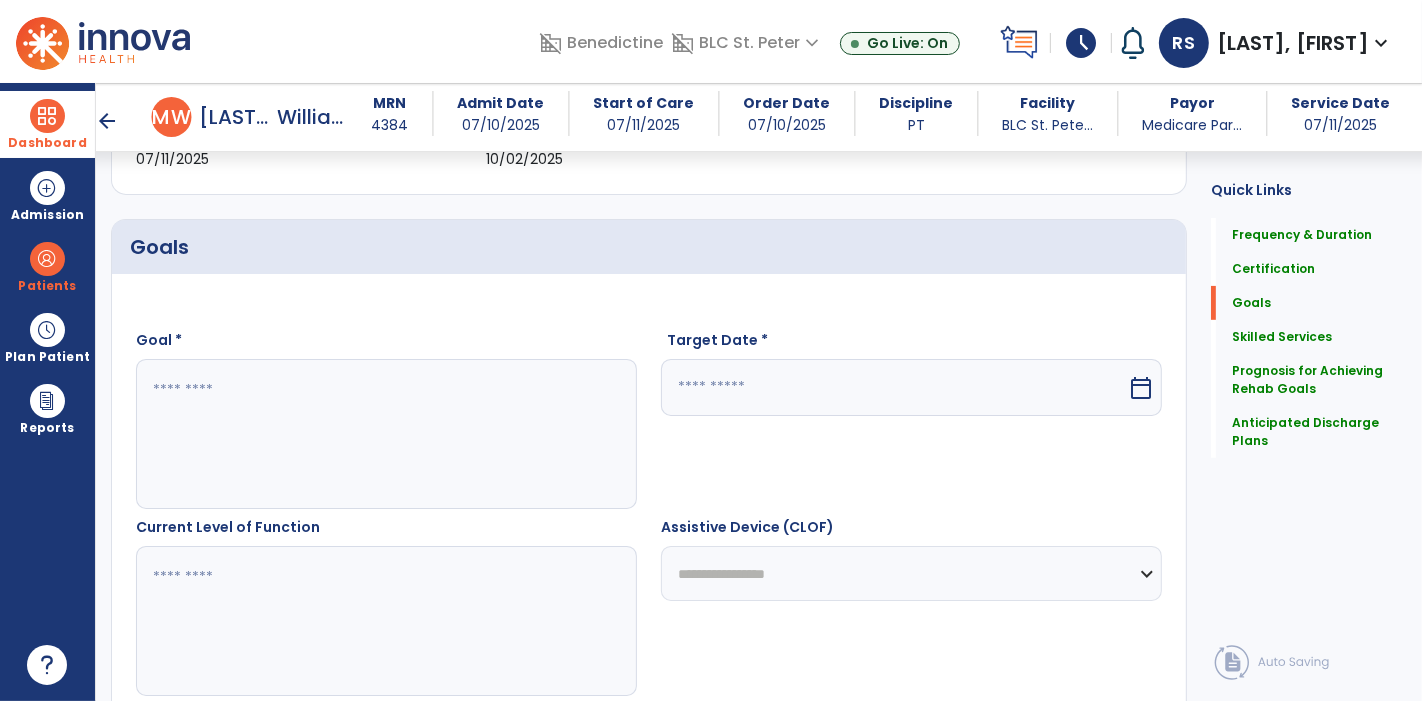 click at bounding box center (386, 434) 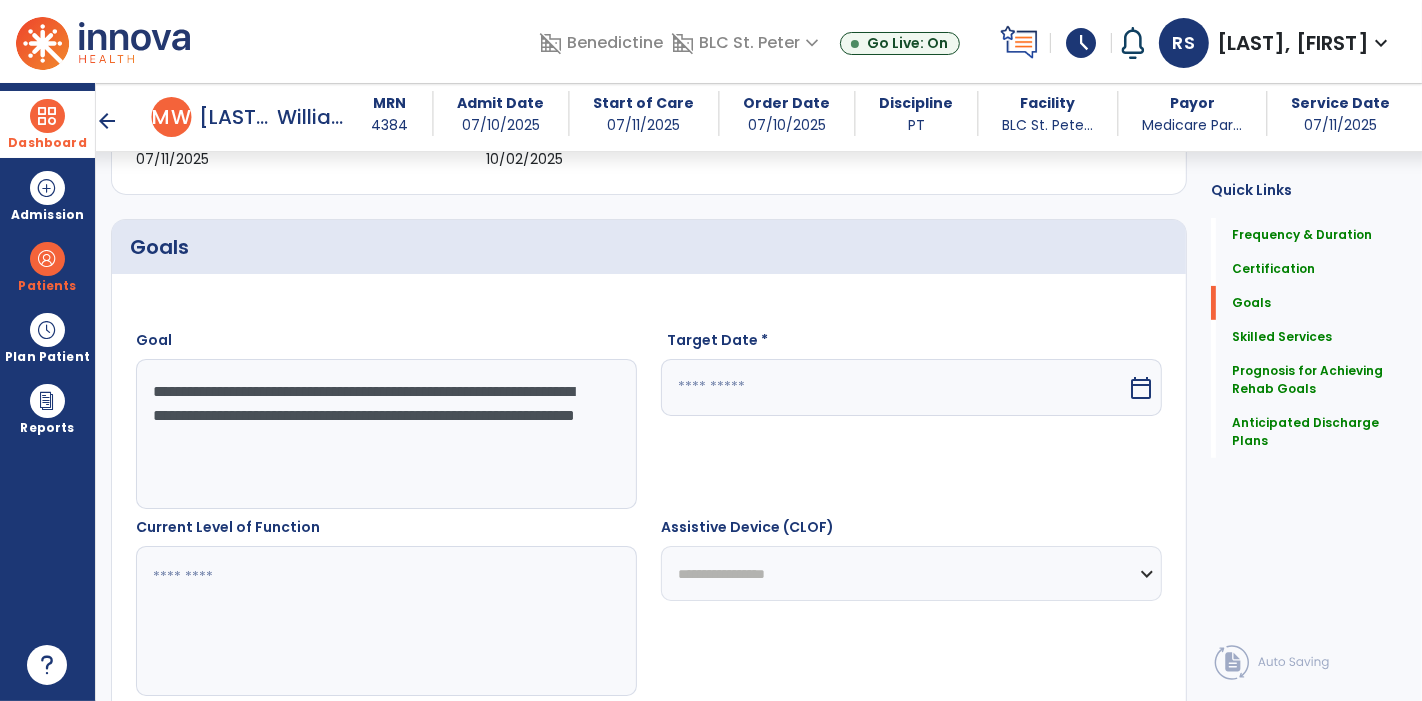 type on "**********" 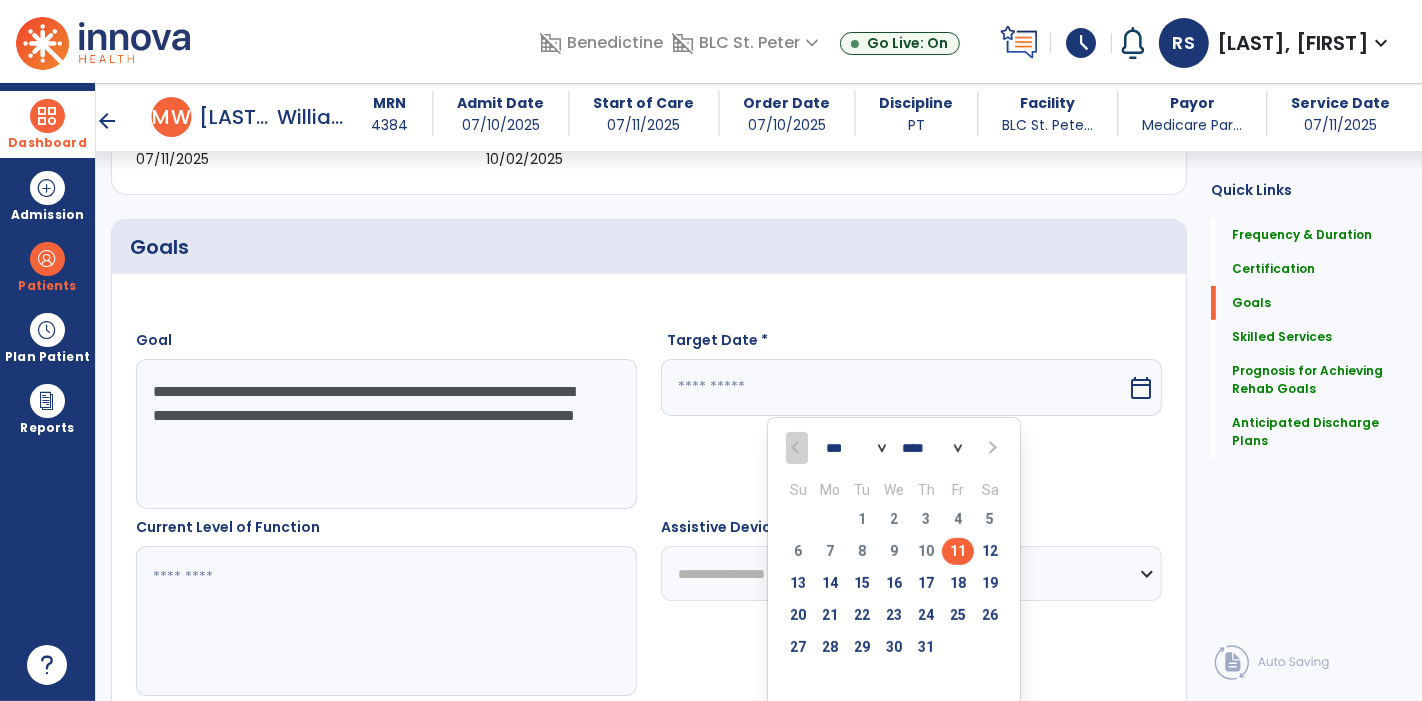 click at bounding box center (991, 448) 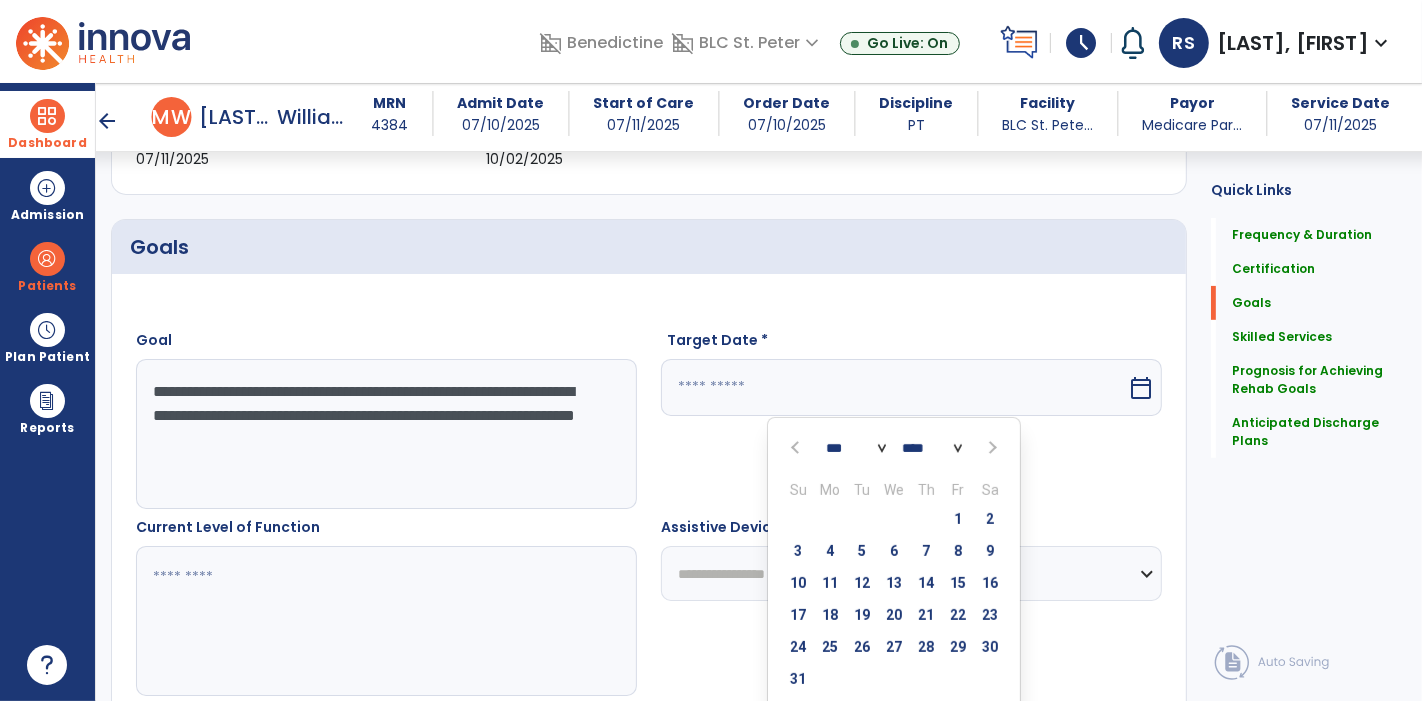 click at bounding box center [797, 448] 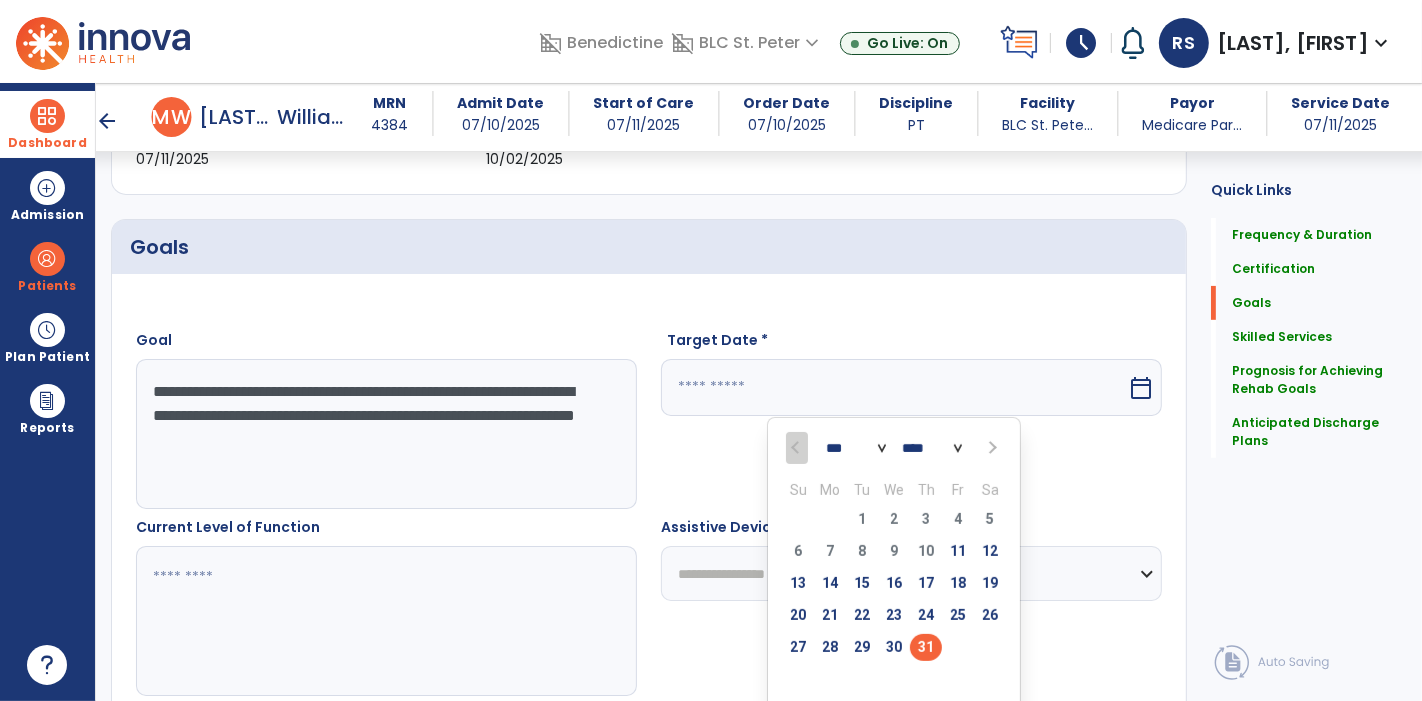 click on "31" at bounding box center (926, 647) 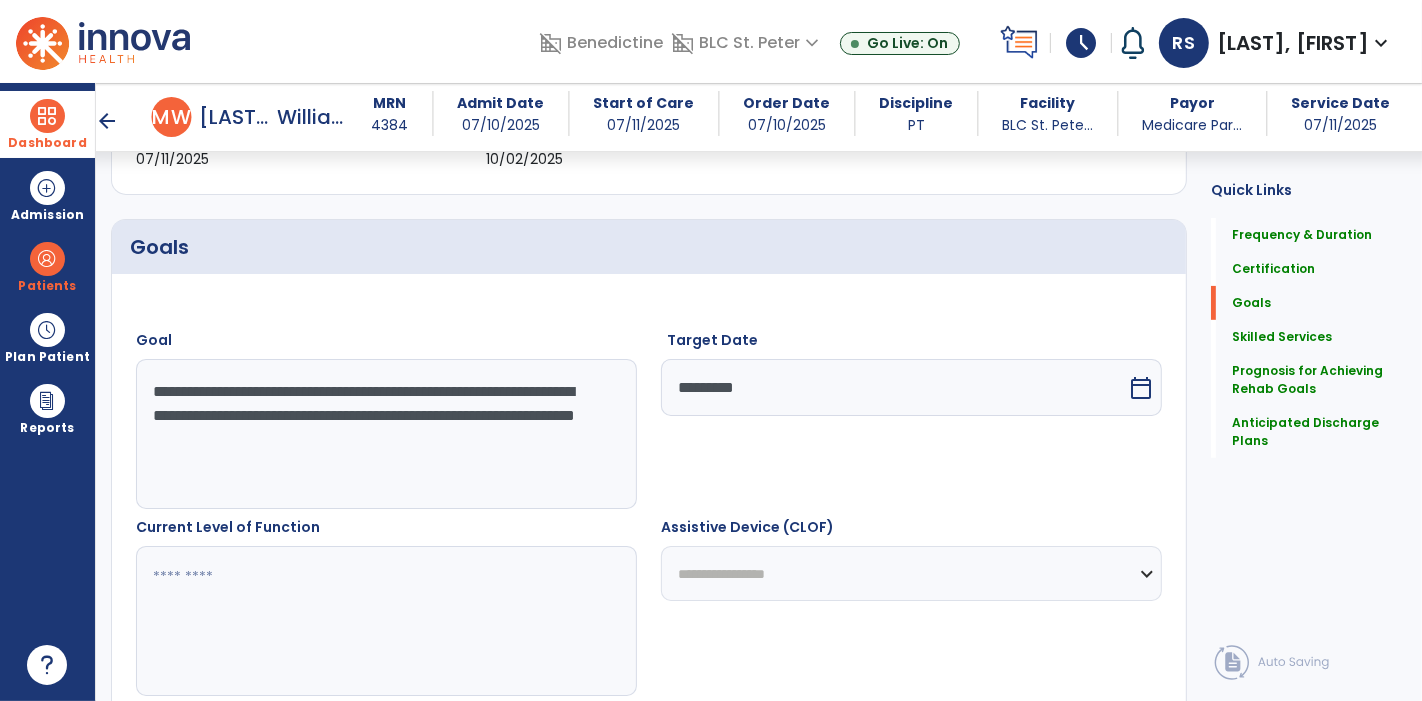click at bounding box center (386, 621) 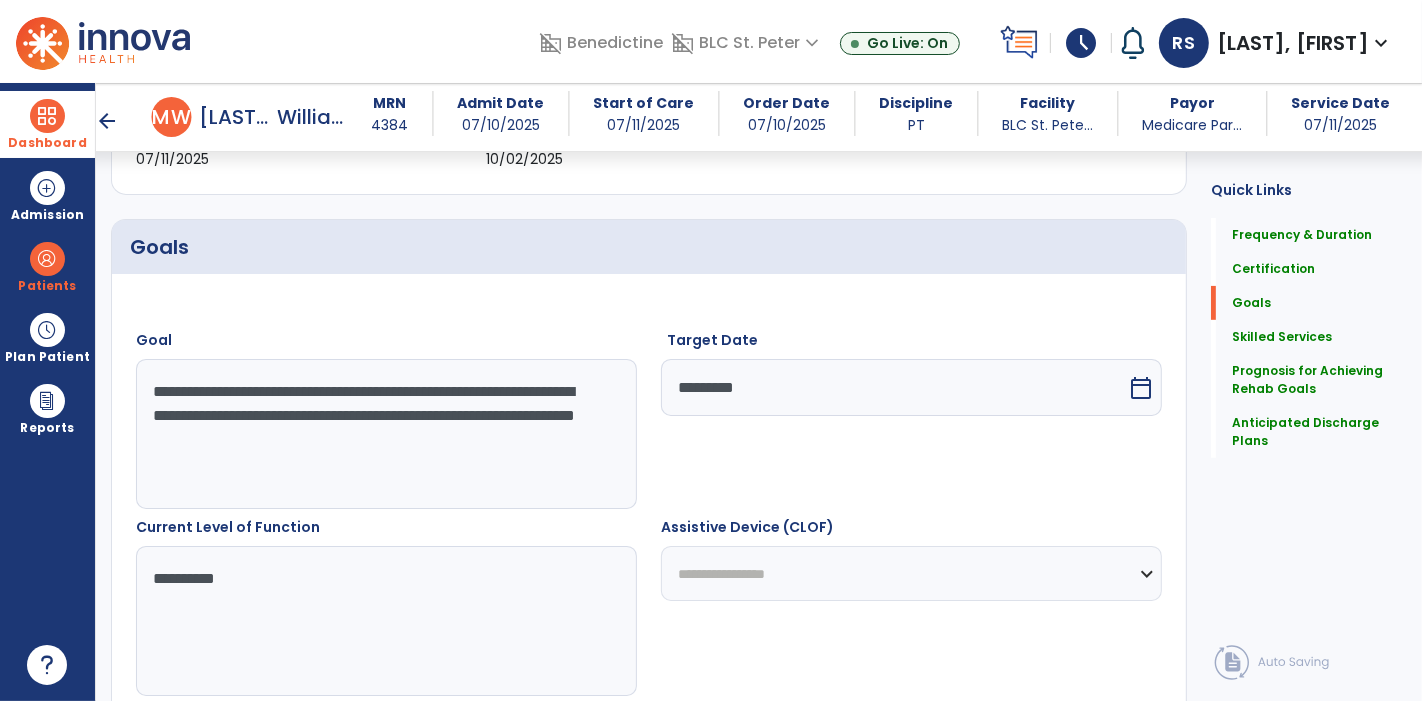 type on "**********" 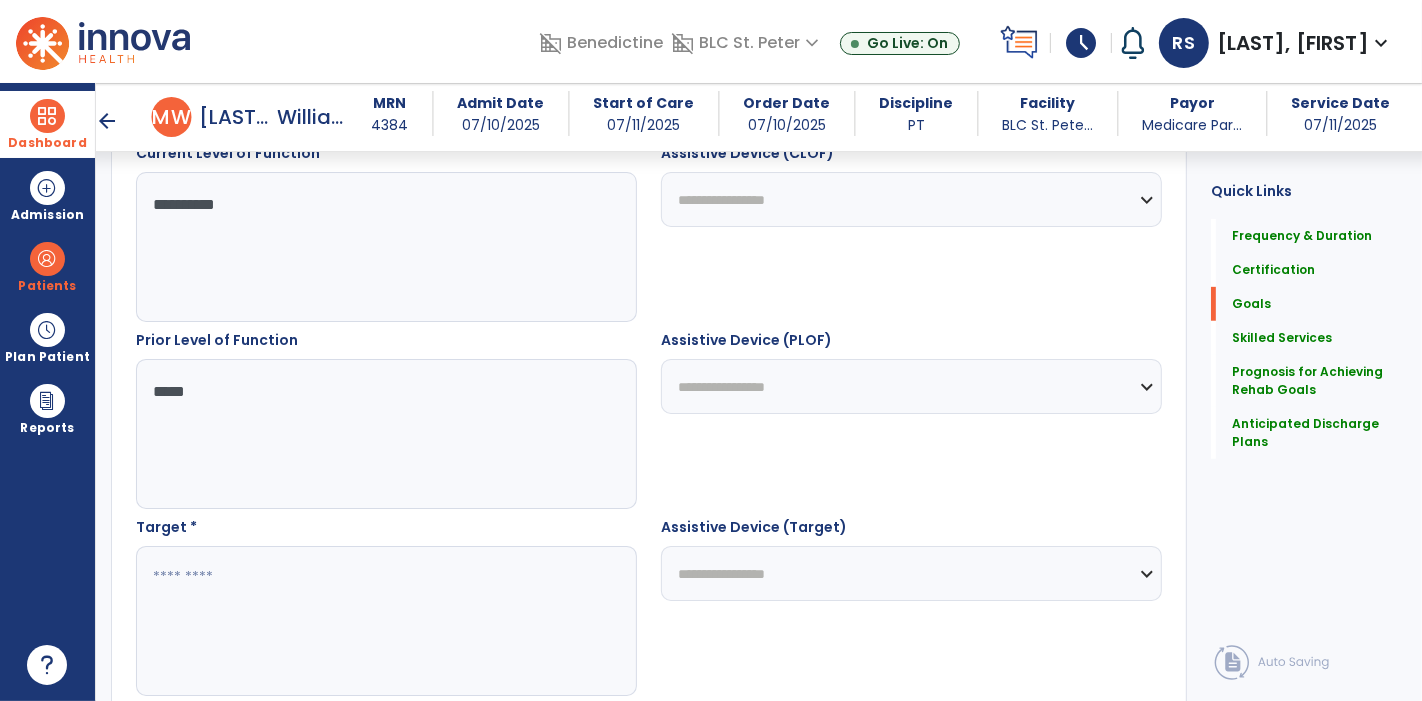 type on "*****" 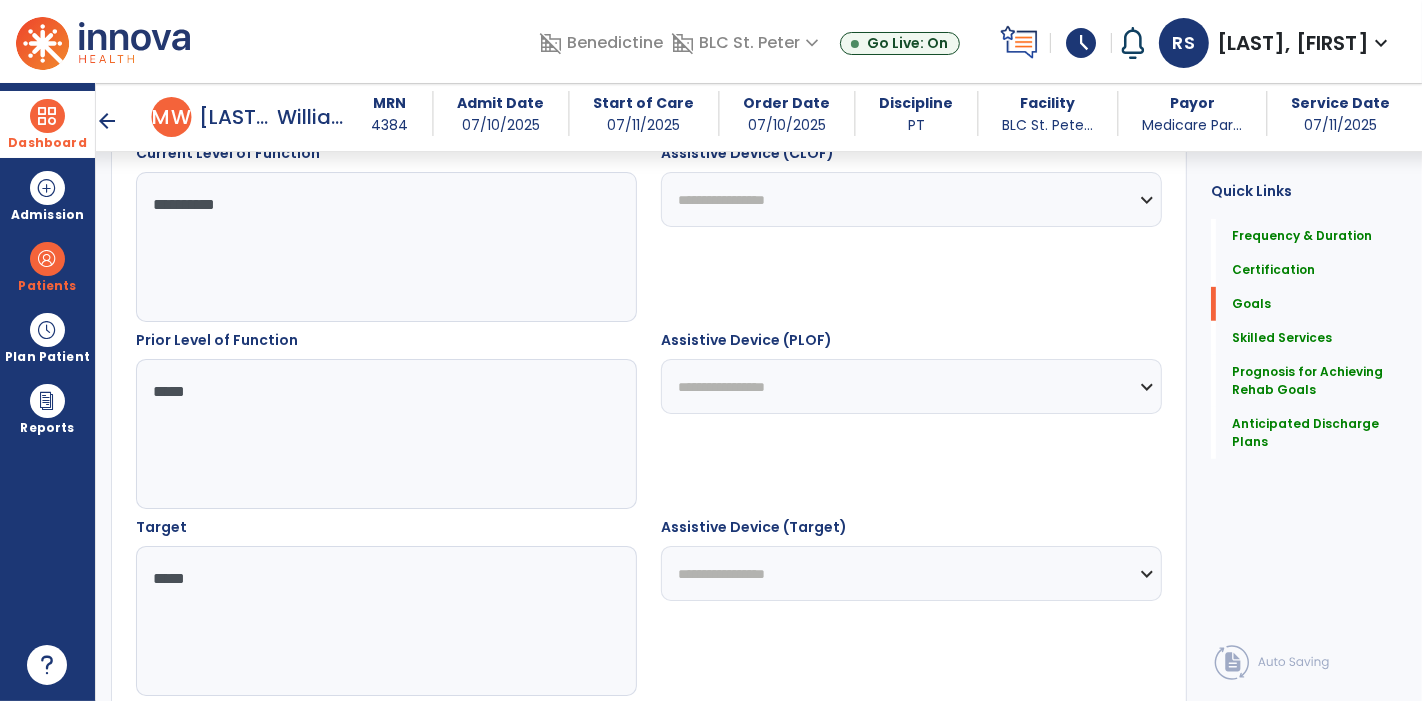type on "*****" 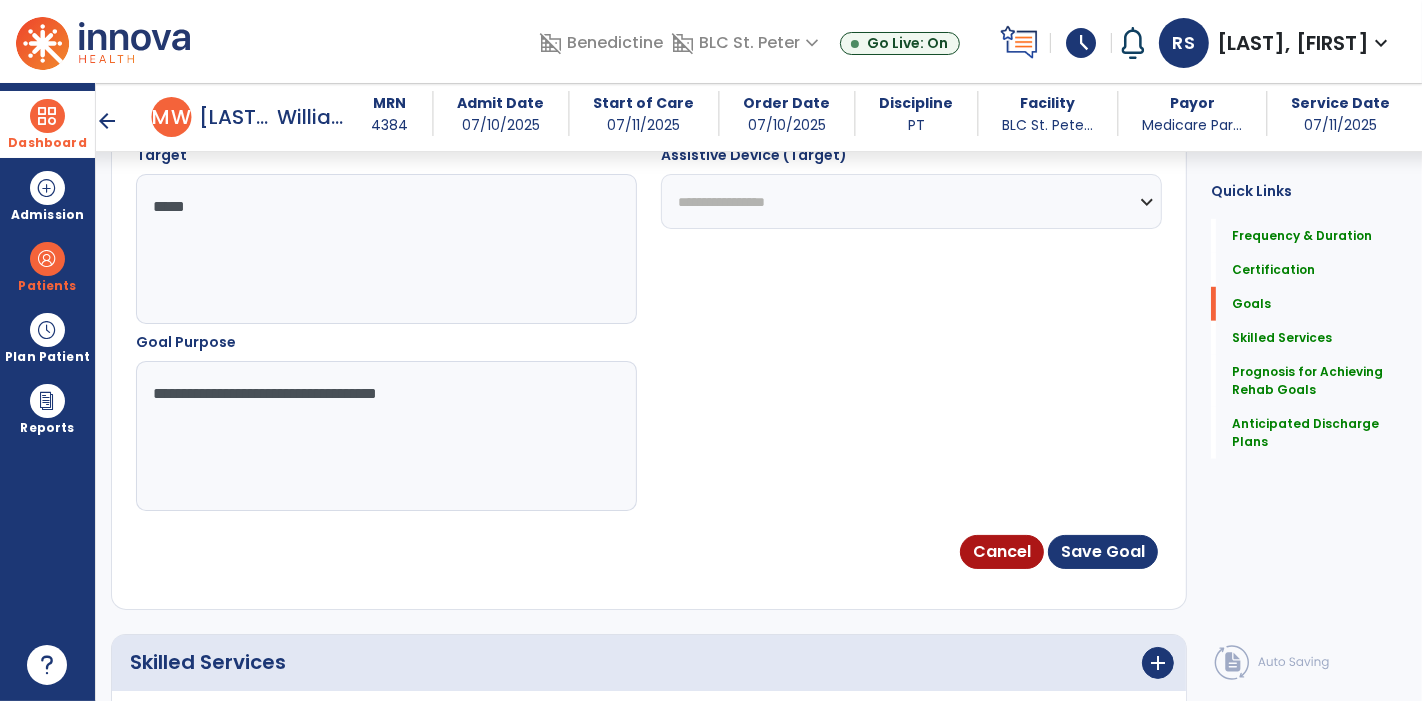 type on "**********" 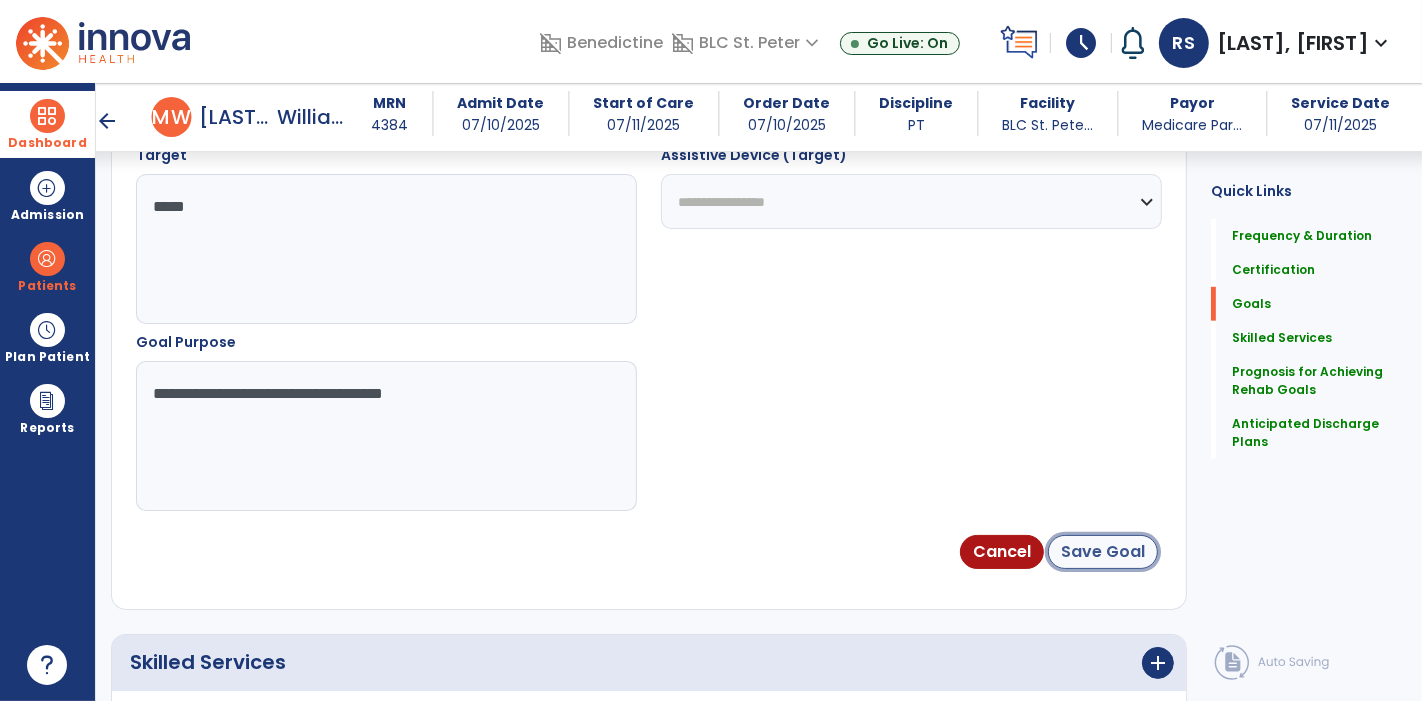 click on "Save Goal" at bounding box center [1103, 552] 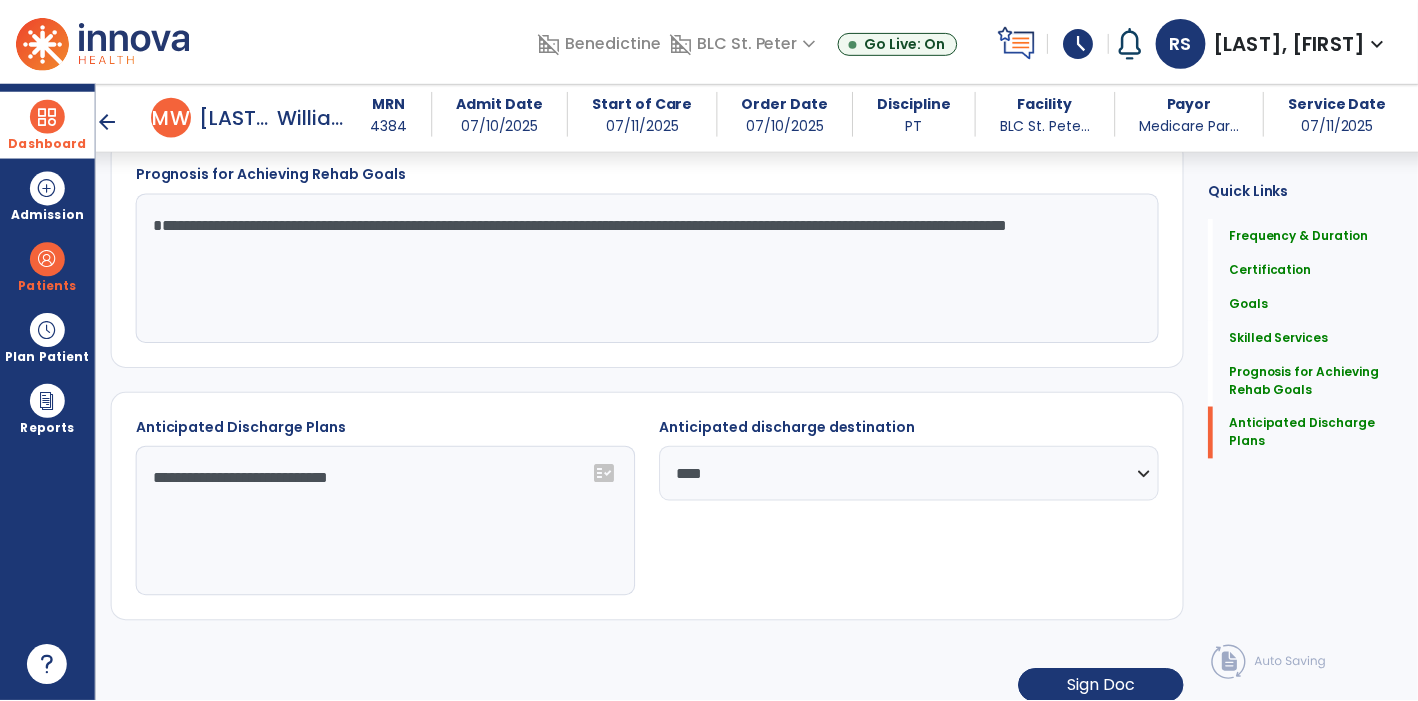 scroll, scrollTop: 1531, scrollLeft: 0, axis: vertical 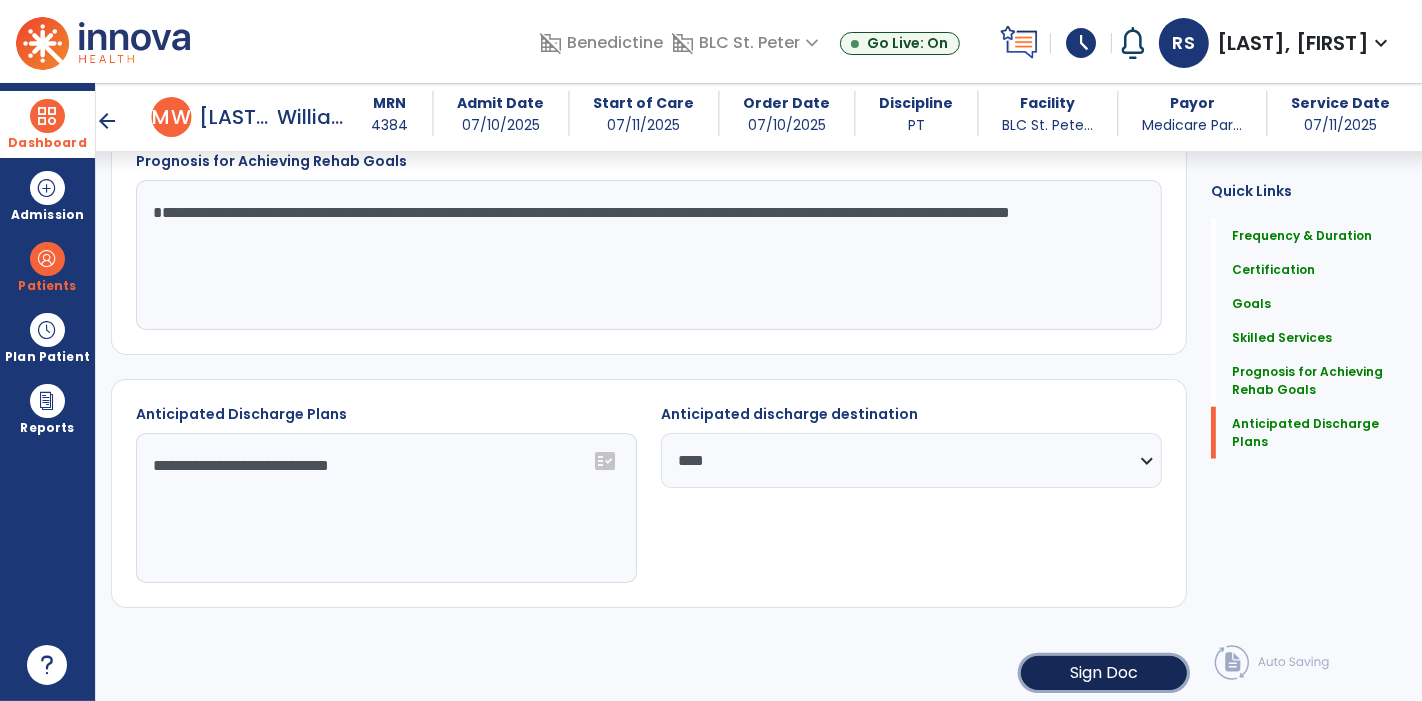 click on "Sign Doc" 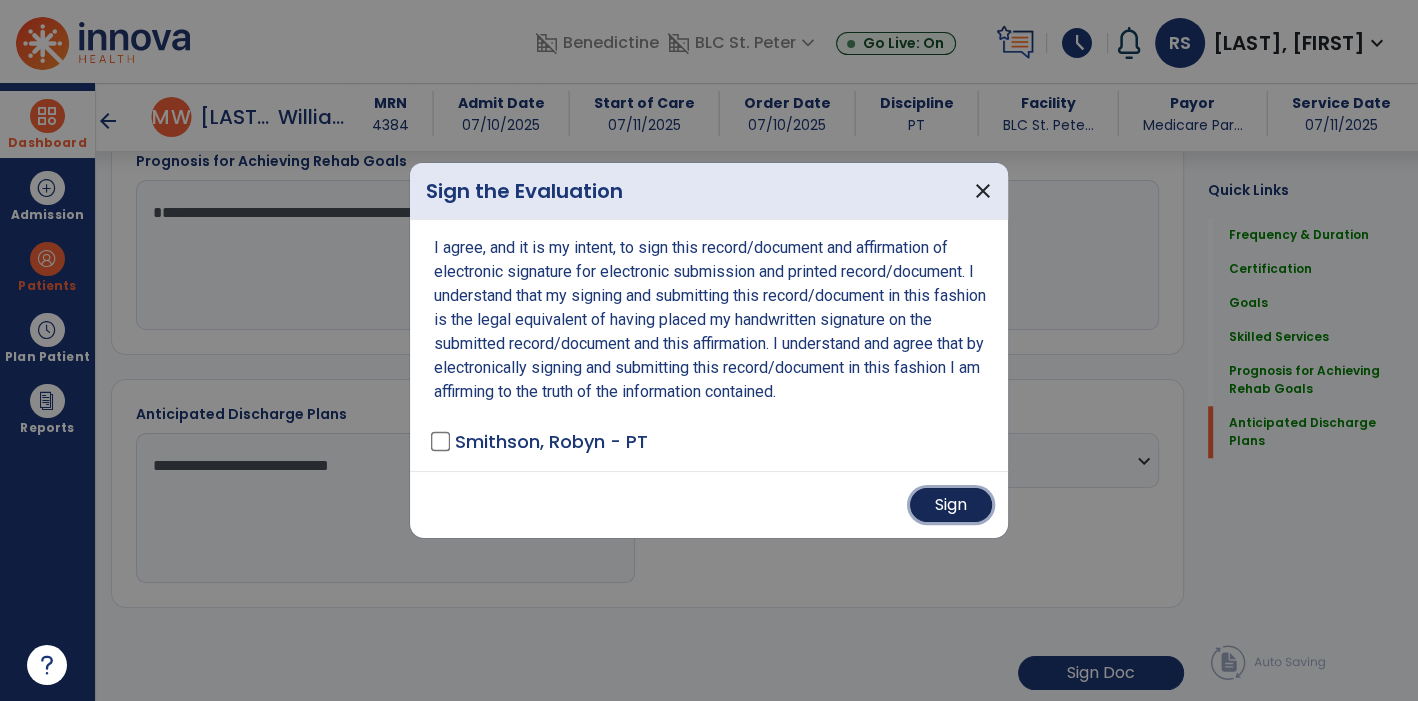click on "Sign" at bounding box center (951, 505) 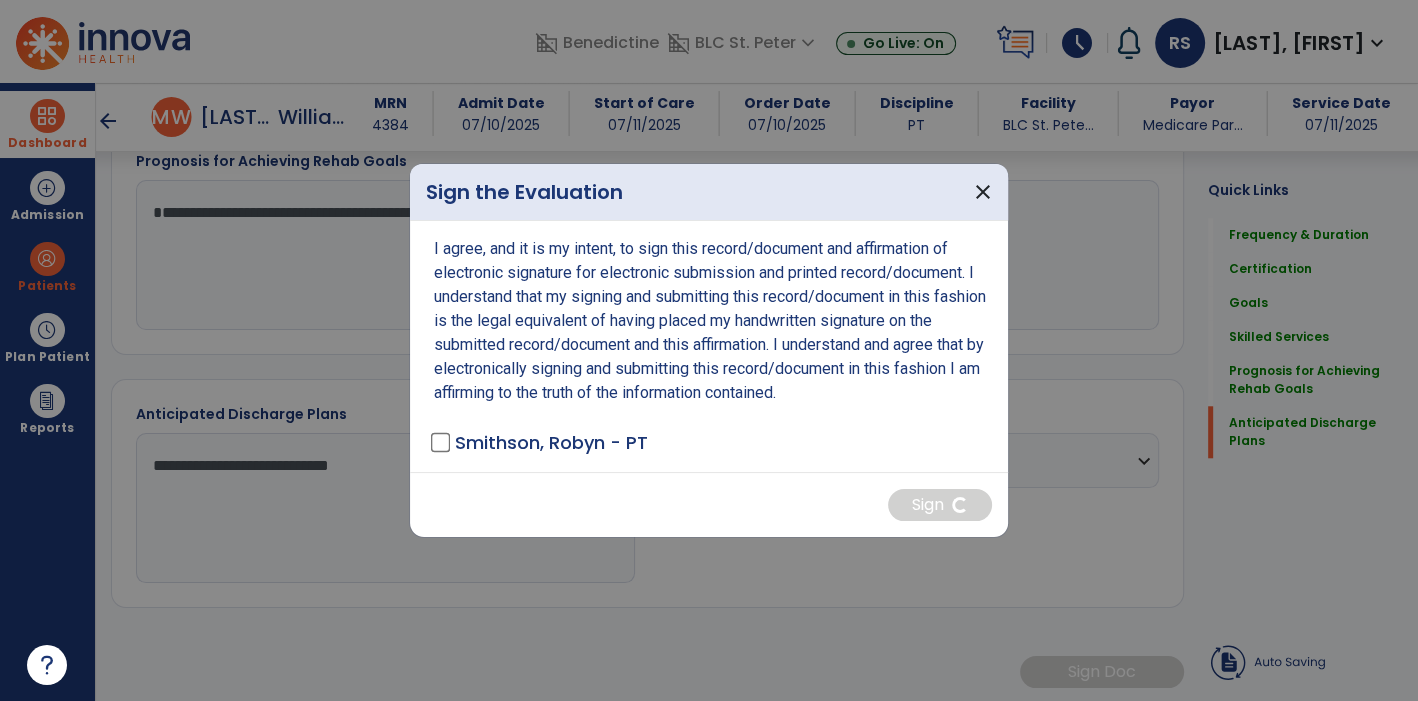 scroll, scrollTop: 1529, scrollLeft: 0, axis: vertical 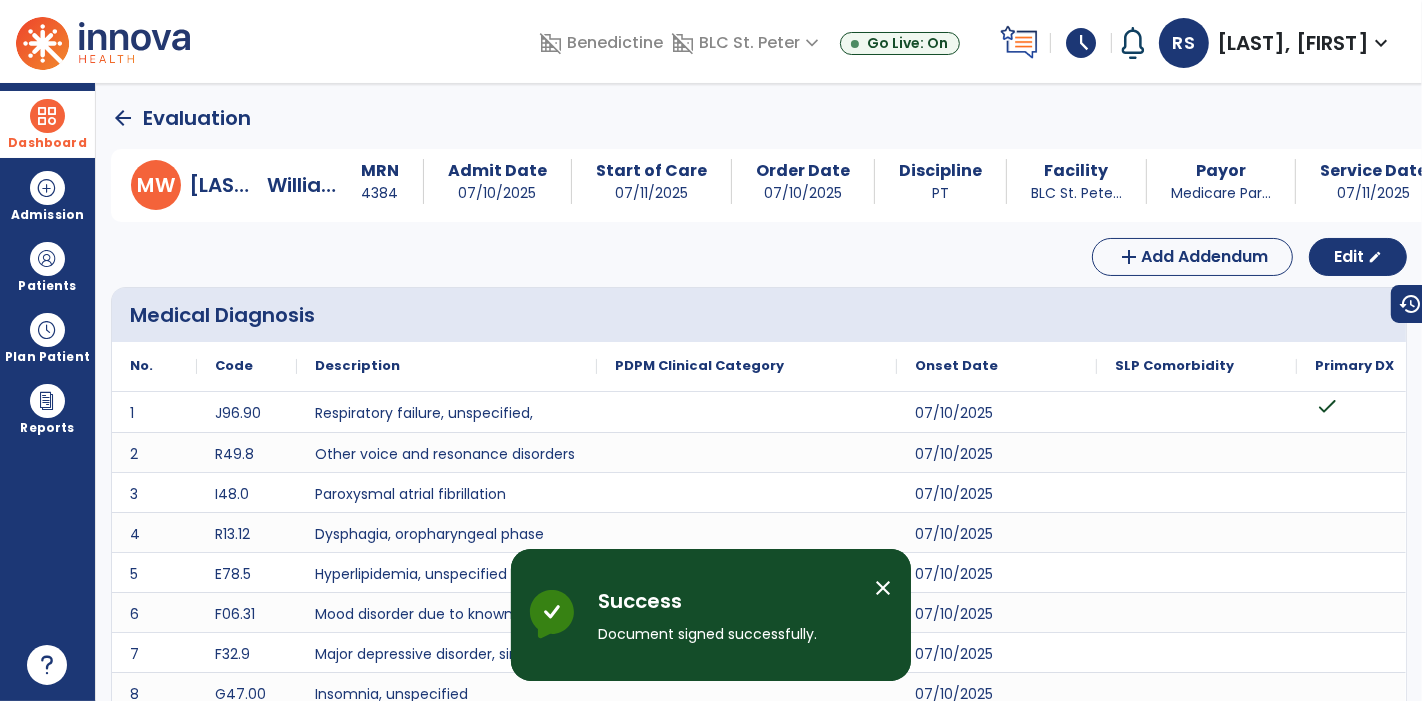 click at bounding box center [47, 116] 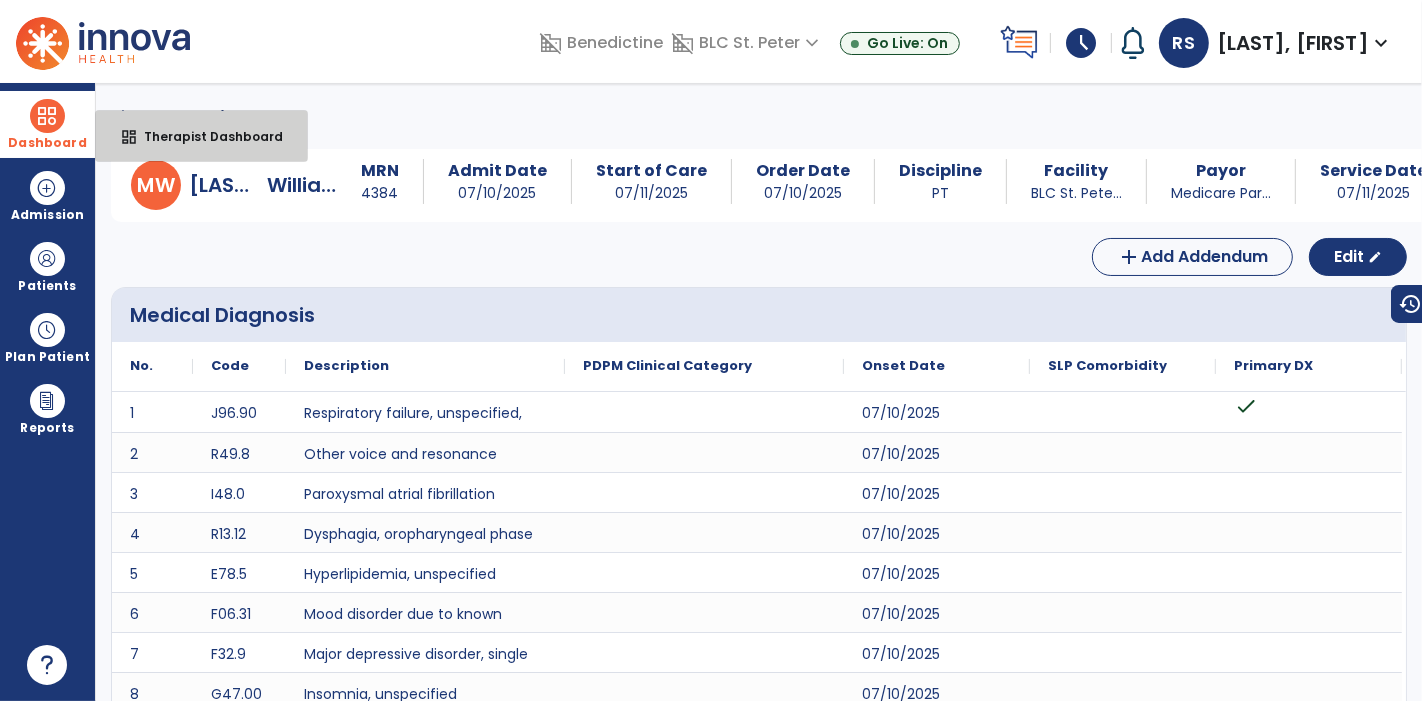 click on "dashboard  Therapist Dashboard" at bounding box center [201, 136] 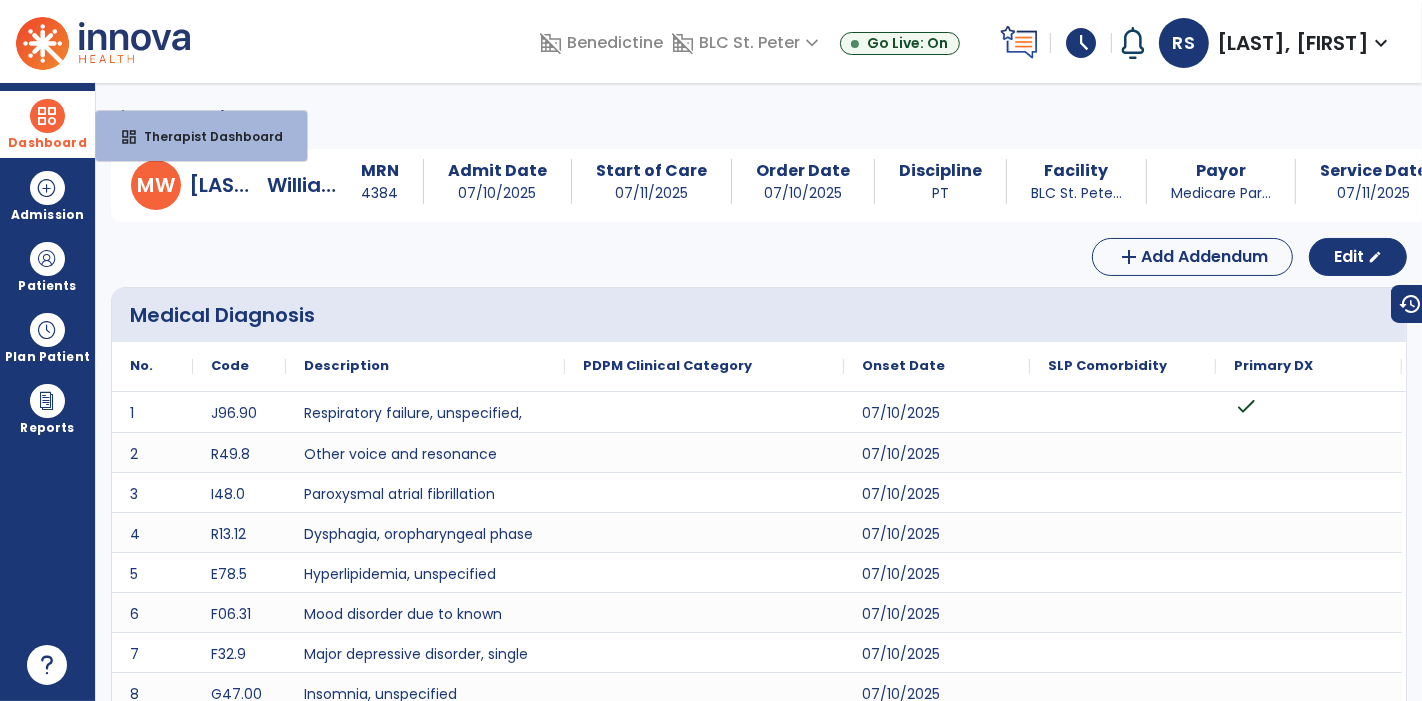 select on "****" 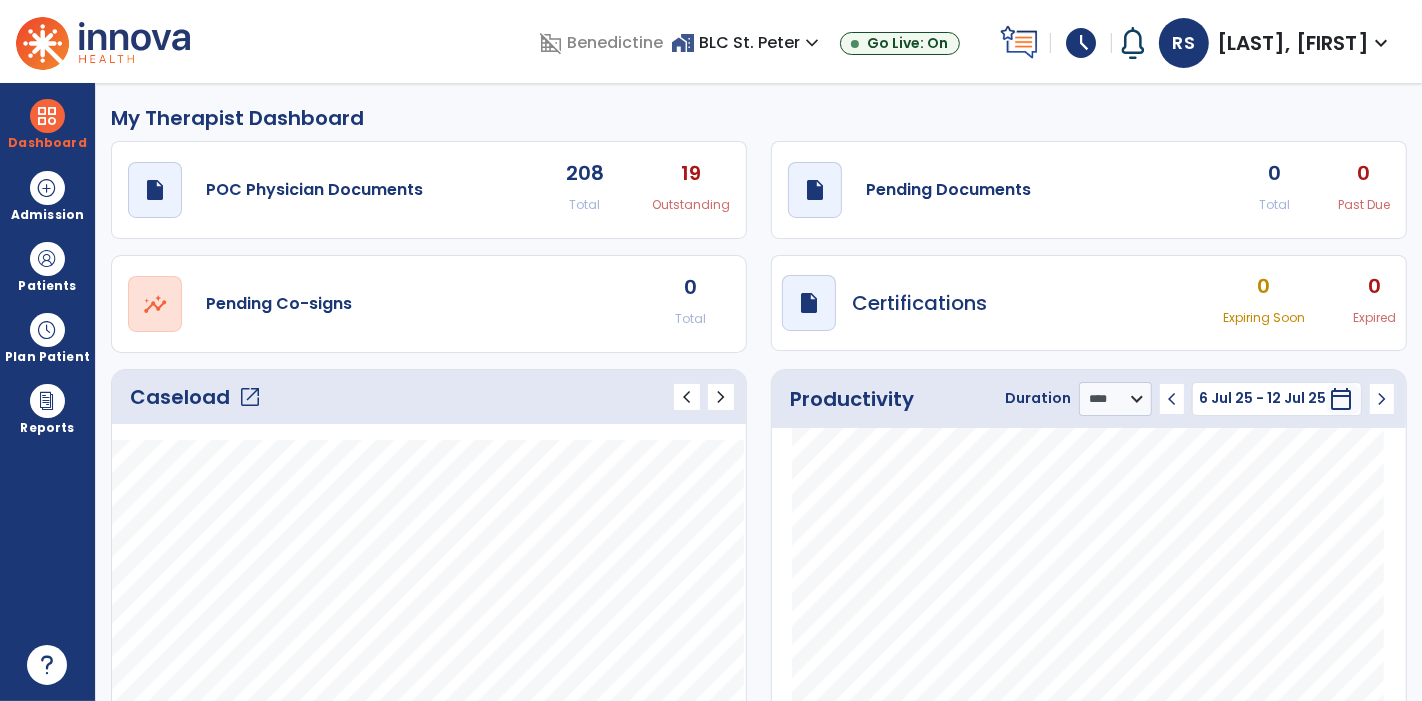click on "open_in_new" 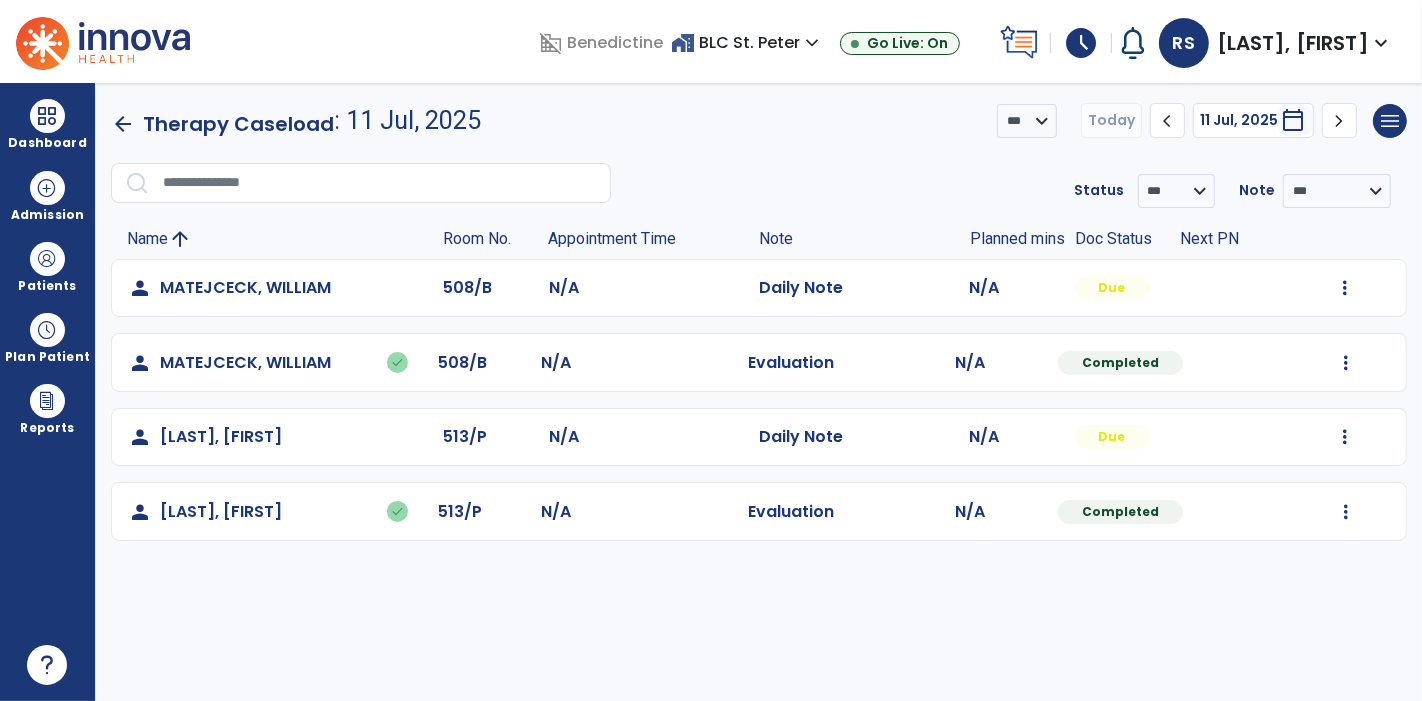 click on "Mark Visit As Complete   Reset Note   Open Document   G + C Mins" 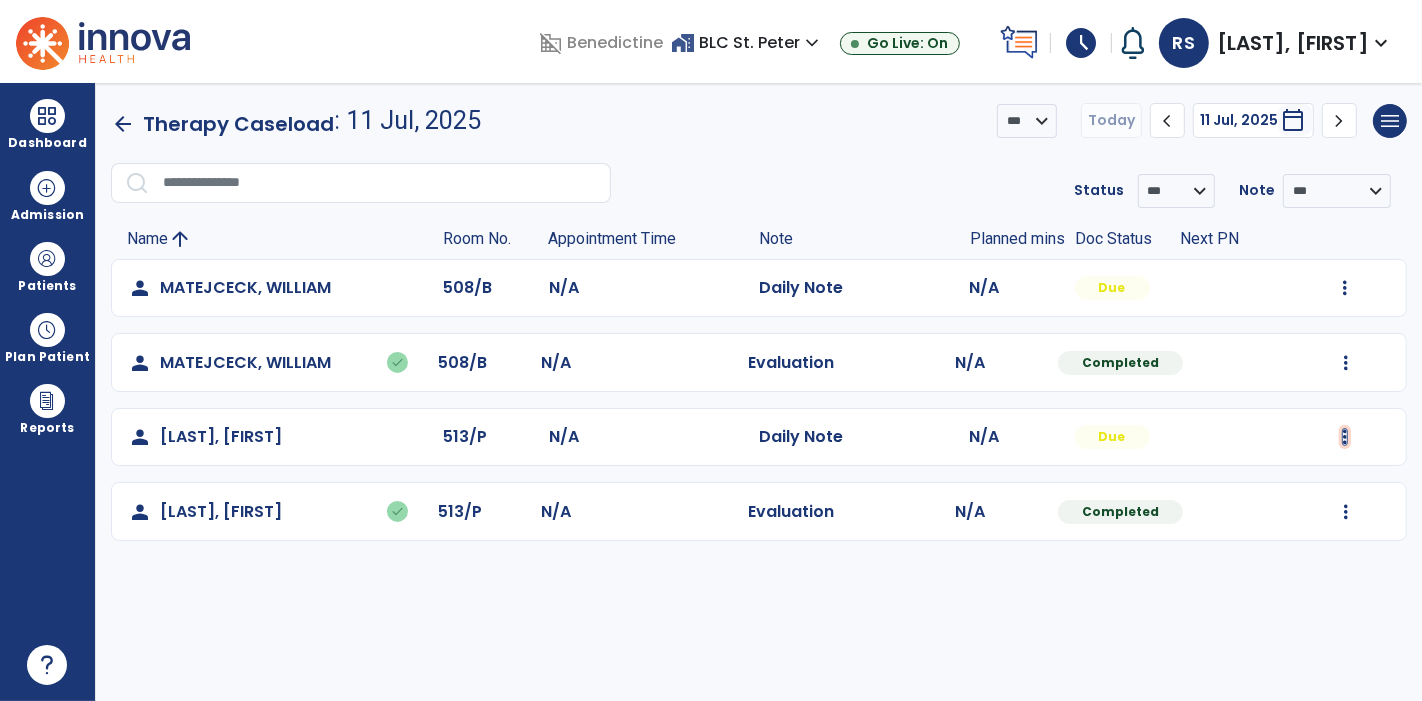 click at bounding box center (1345, 288) 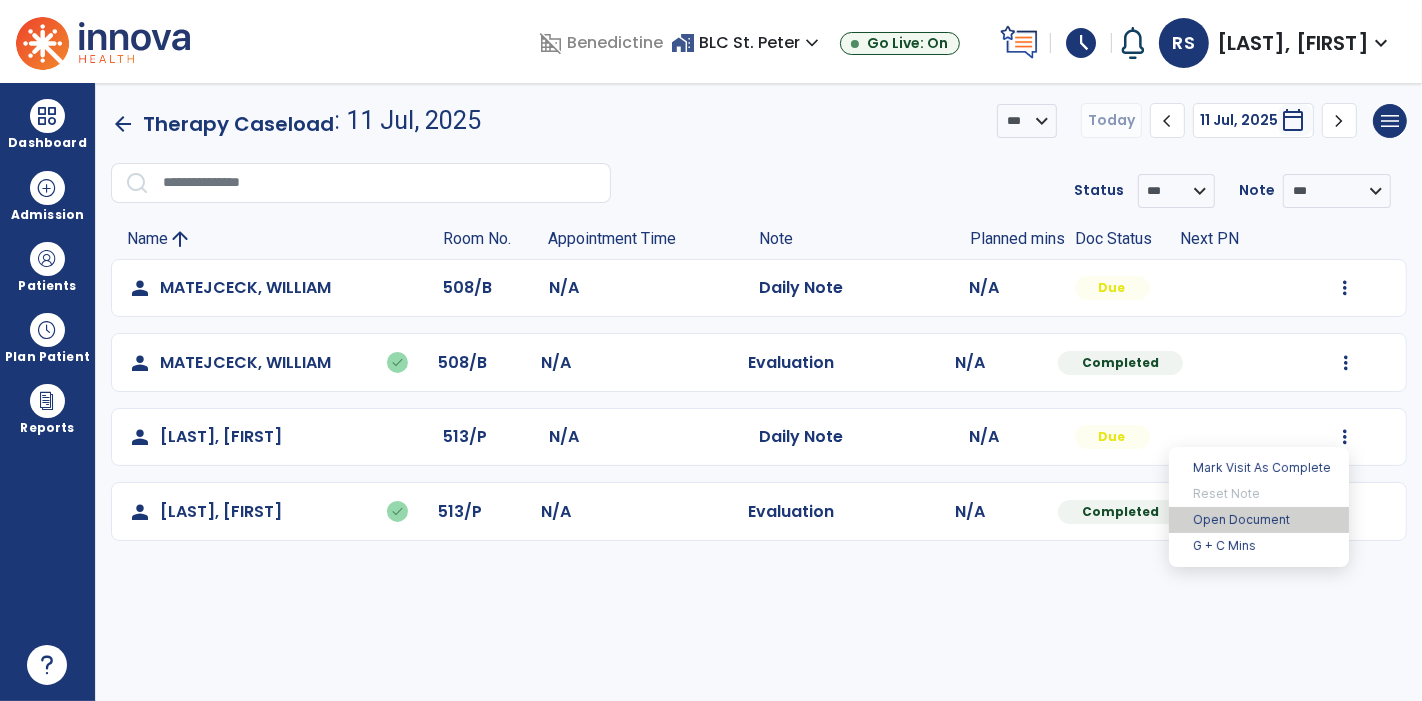 click on "Open Document" at bounding box center (1259, 520) 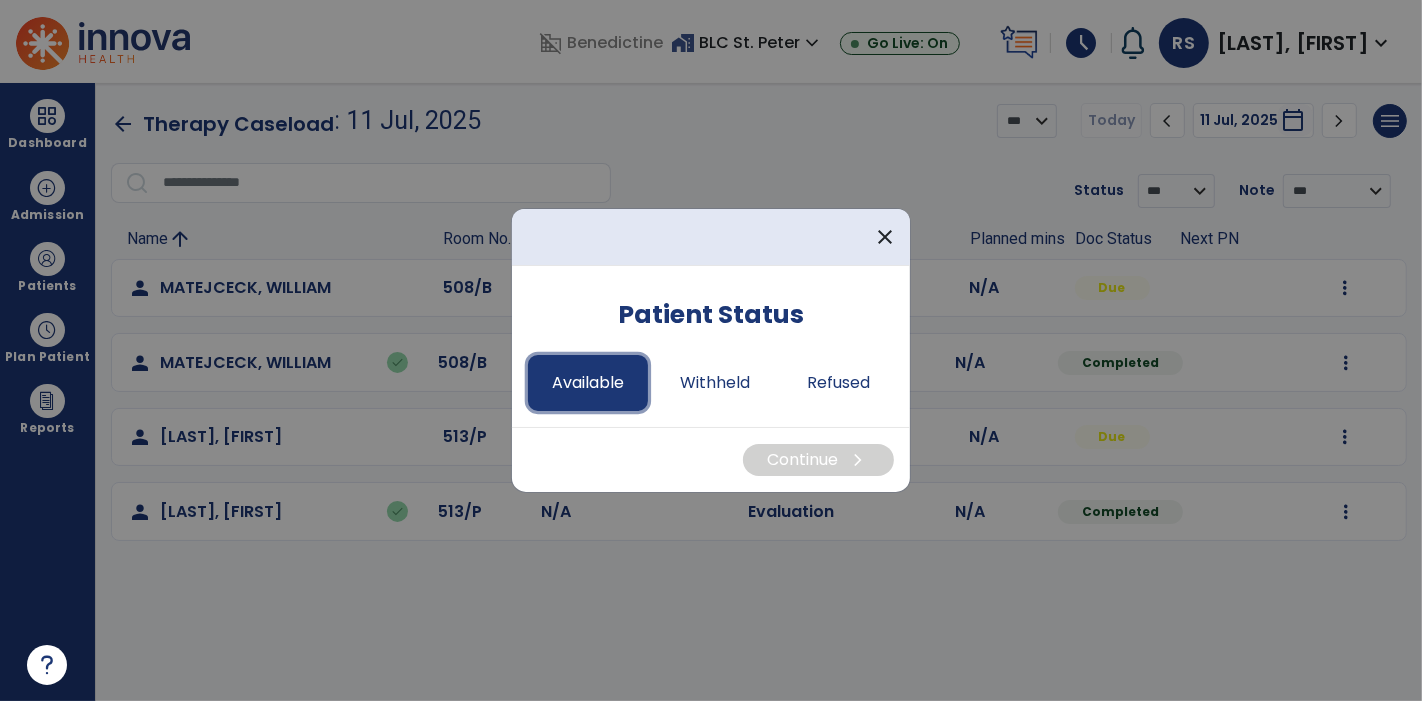 click on "Available" at bounding box center (588, 383) 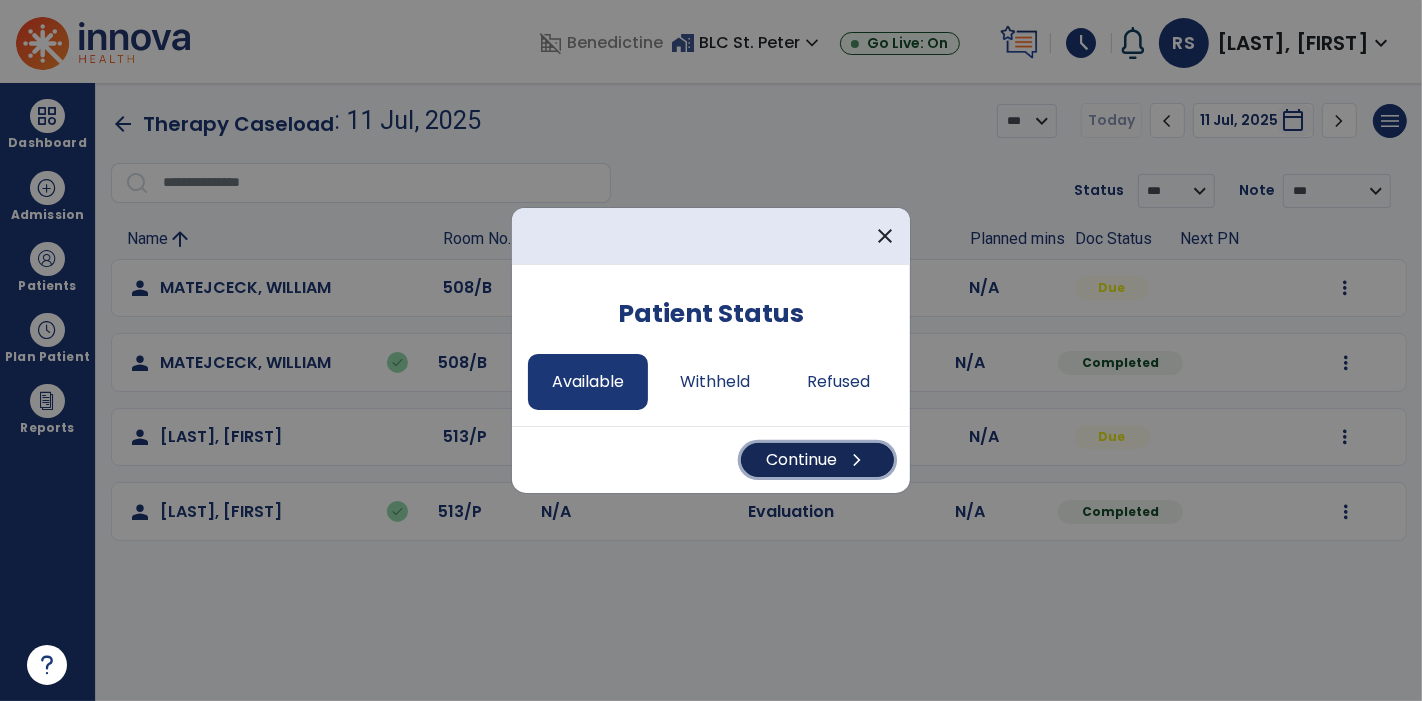 click on "Continue   chevron_right" at bounding box center [817, 460] 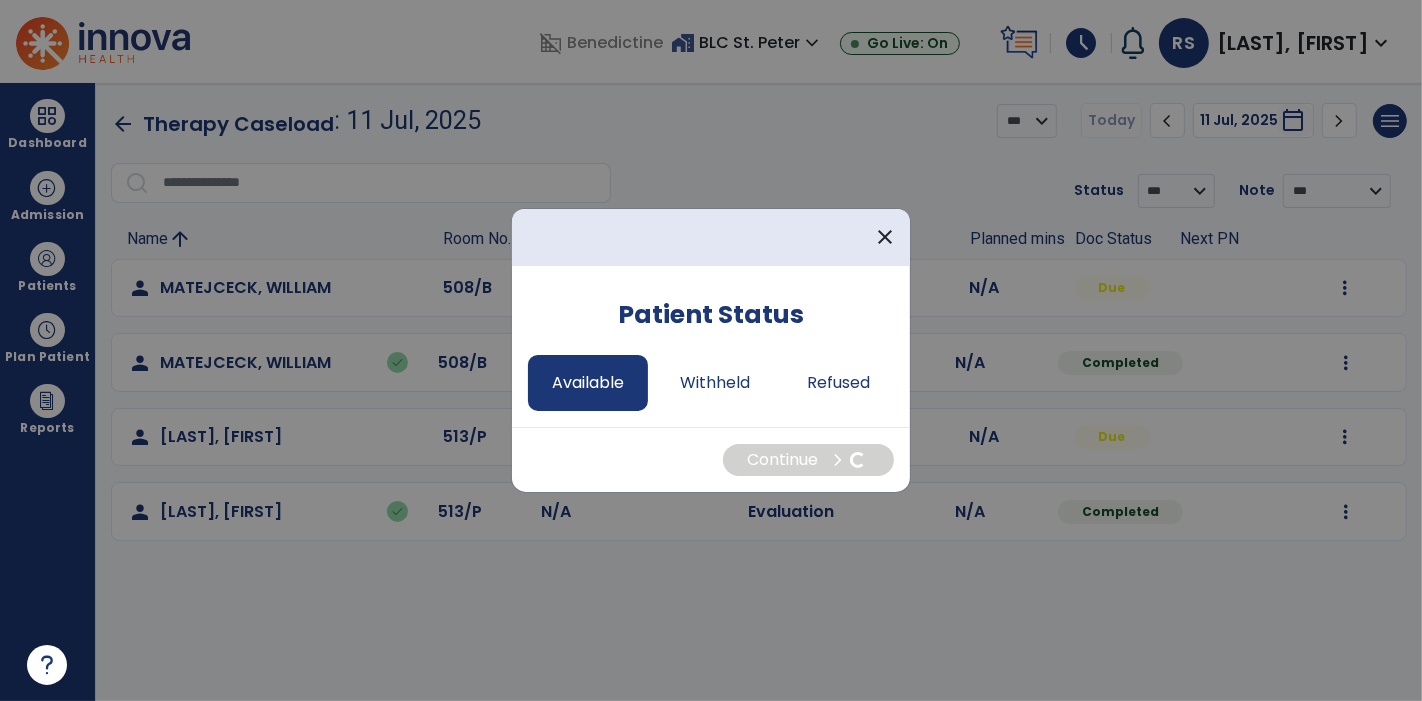 select on "*" 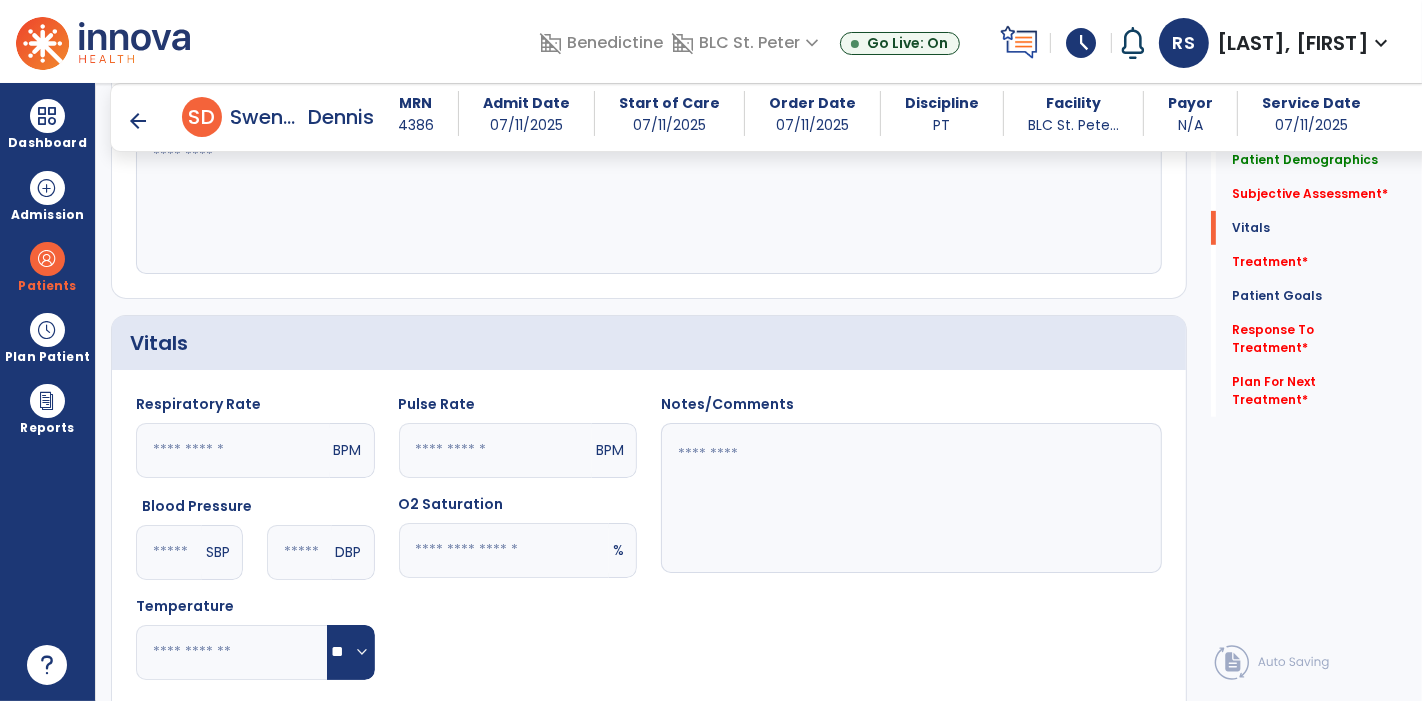 scroll, scrollTop: 444, scrollLeft: 0, axis: vertical 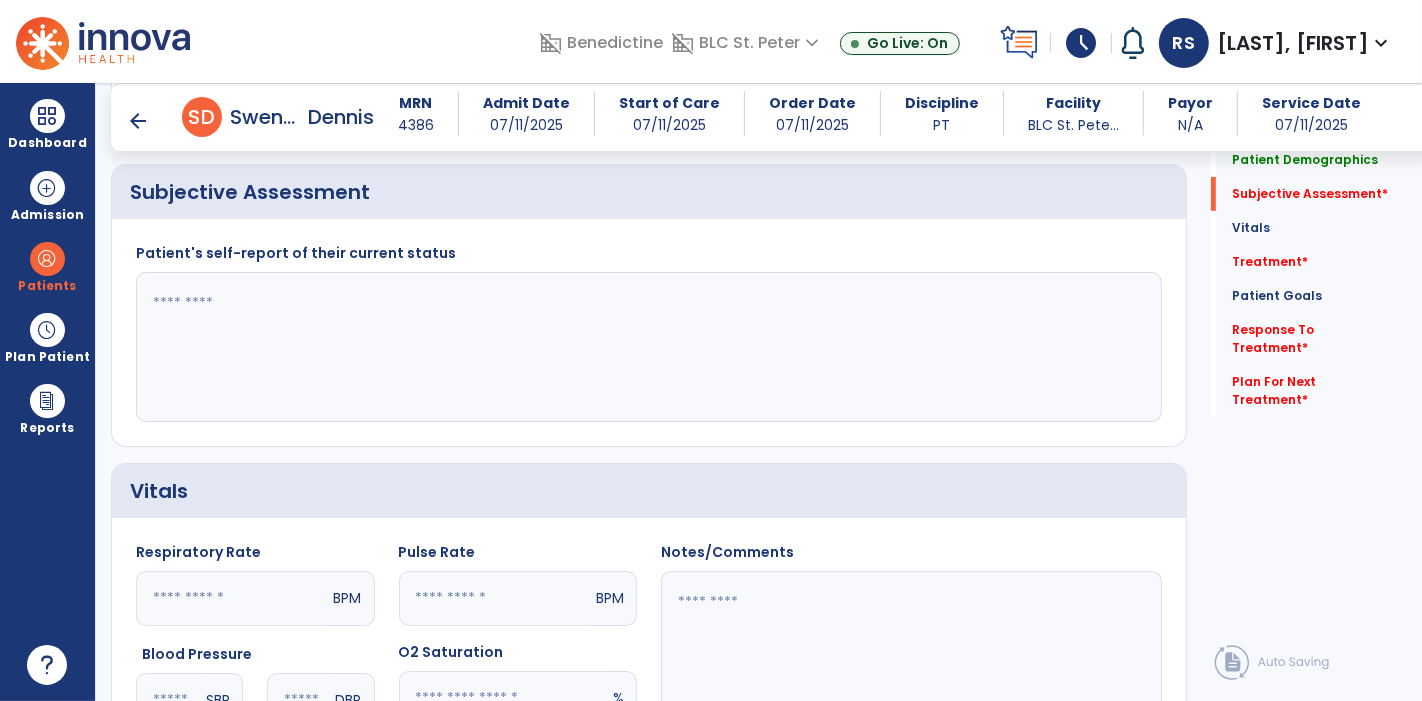 click 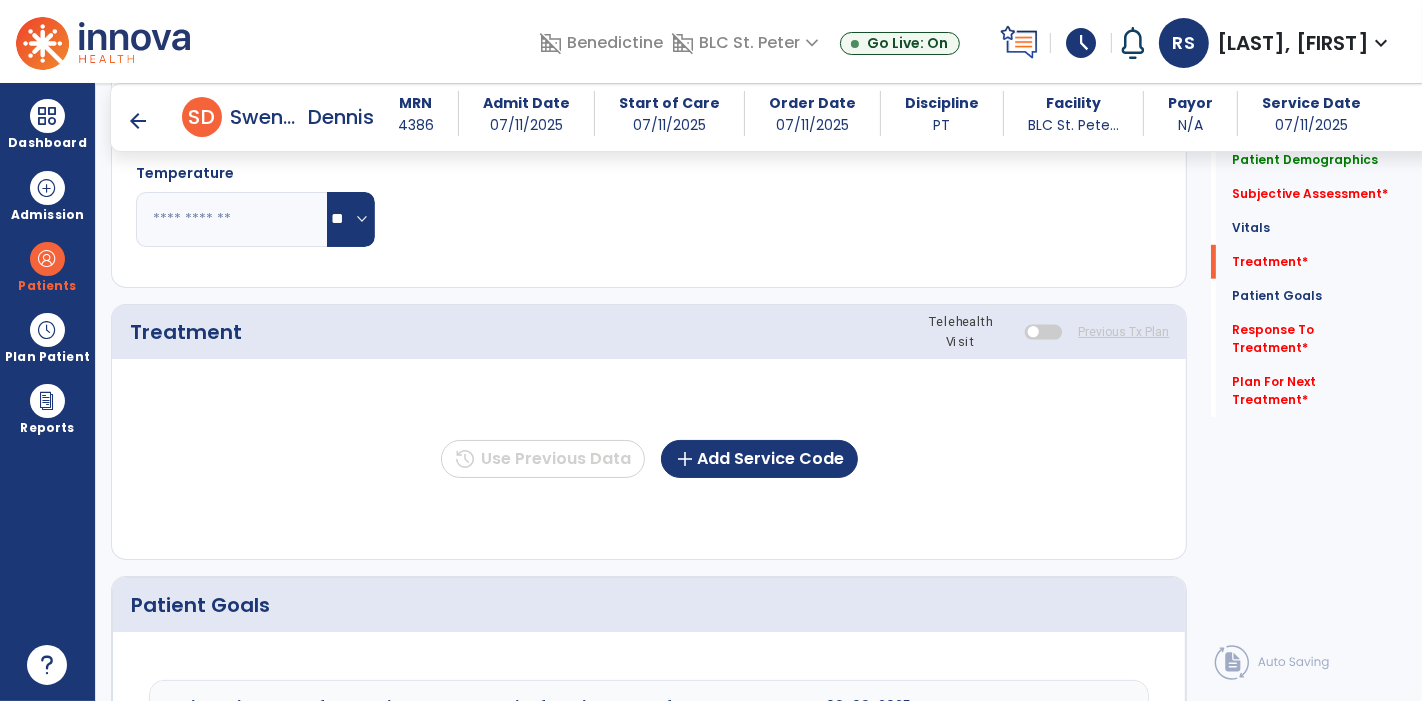 scroll, scrollTop: 1037, scrollLeft: 0, axis: vertical 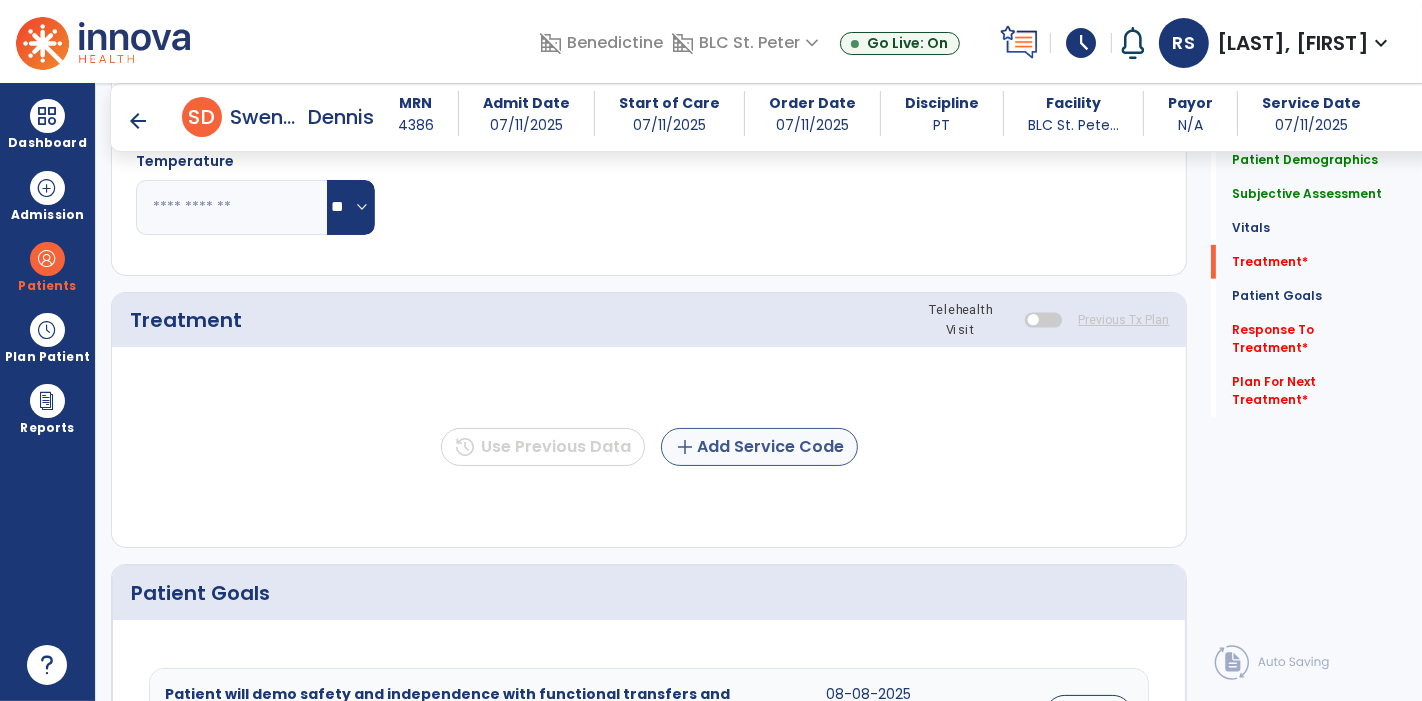 type on "**********" 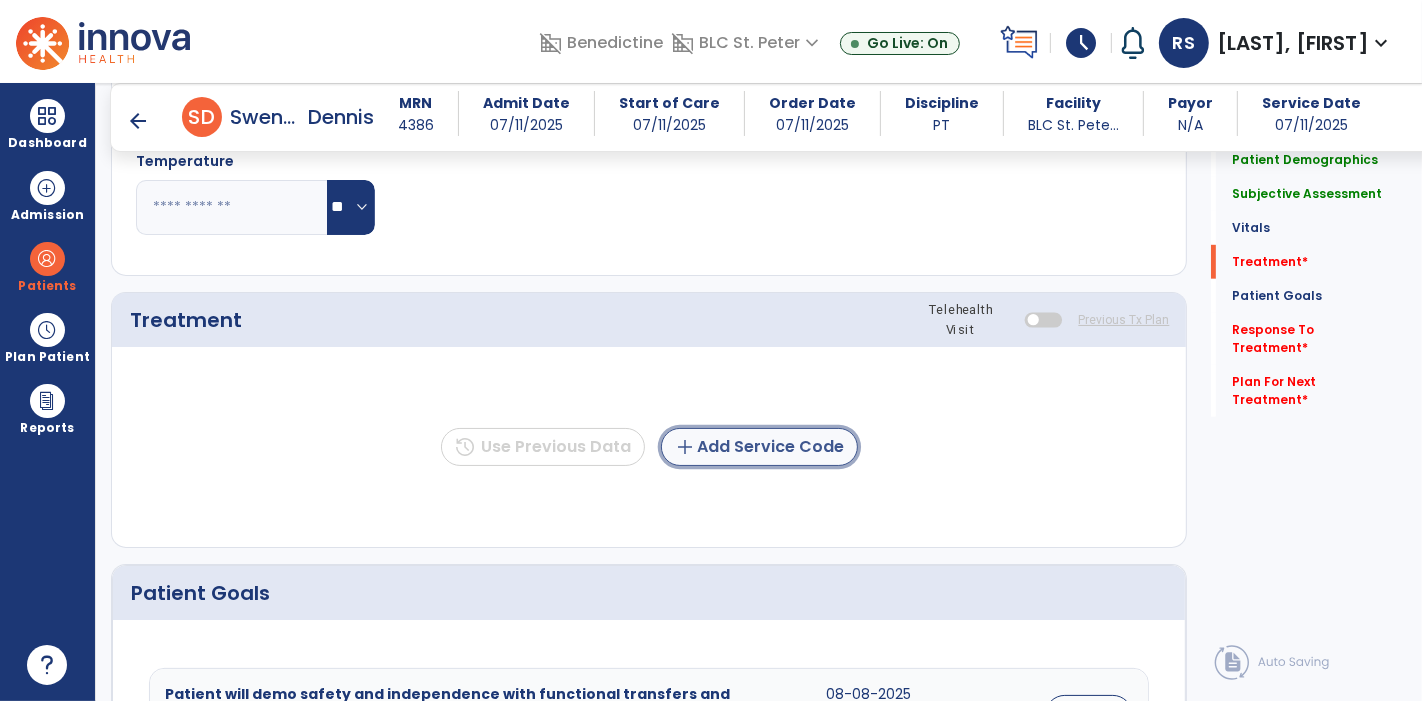 click on "add  Add Service Code" 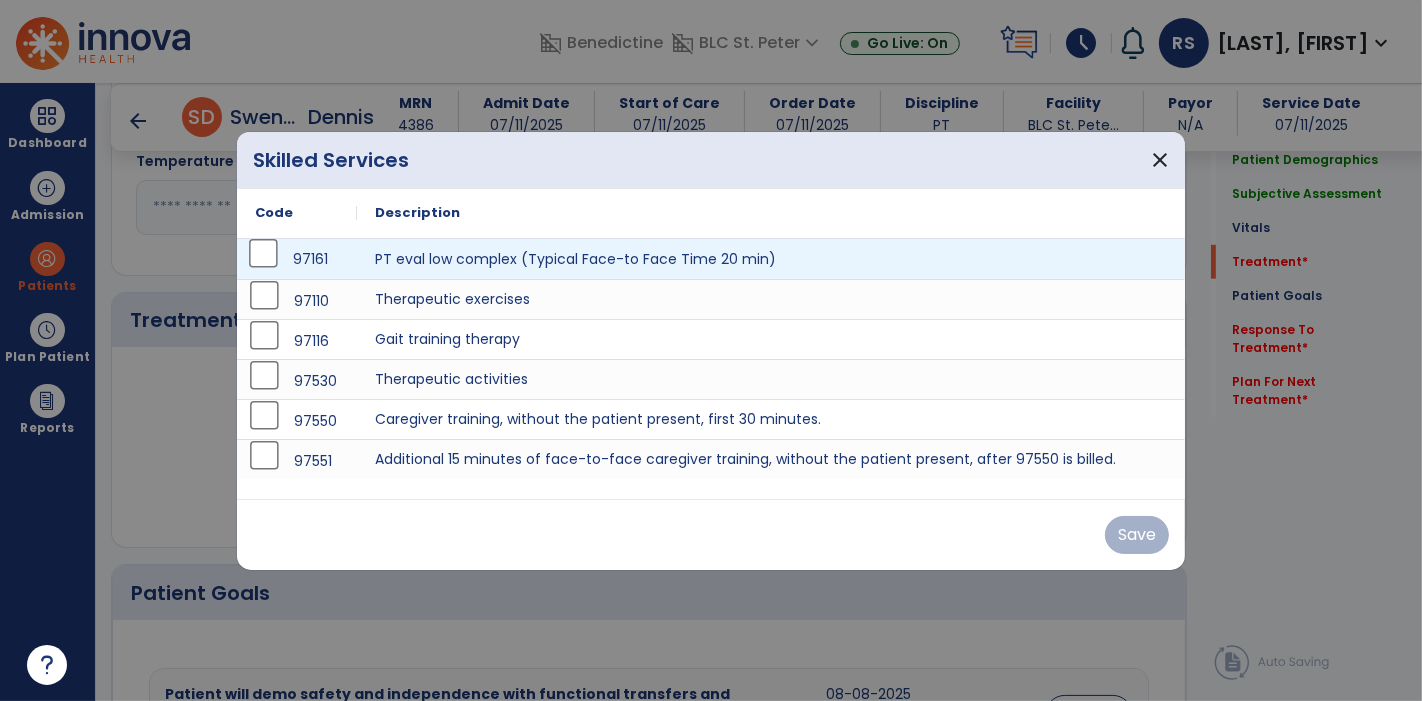 click on "97161" at bounding box center (297, 259) 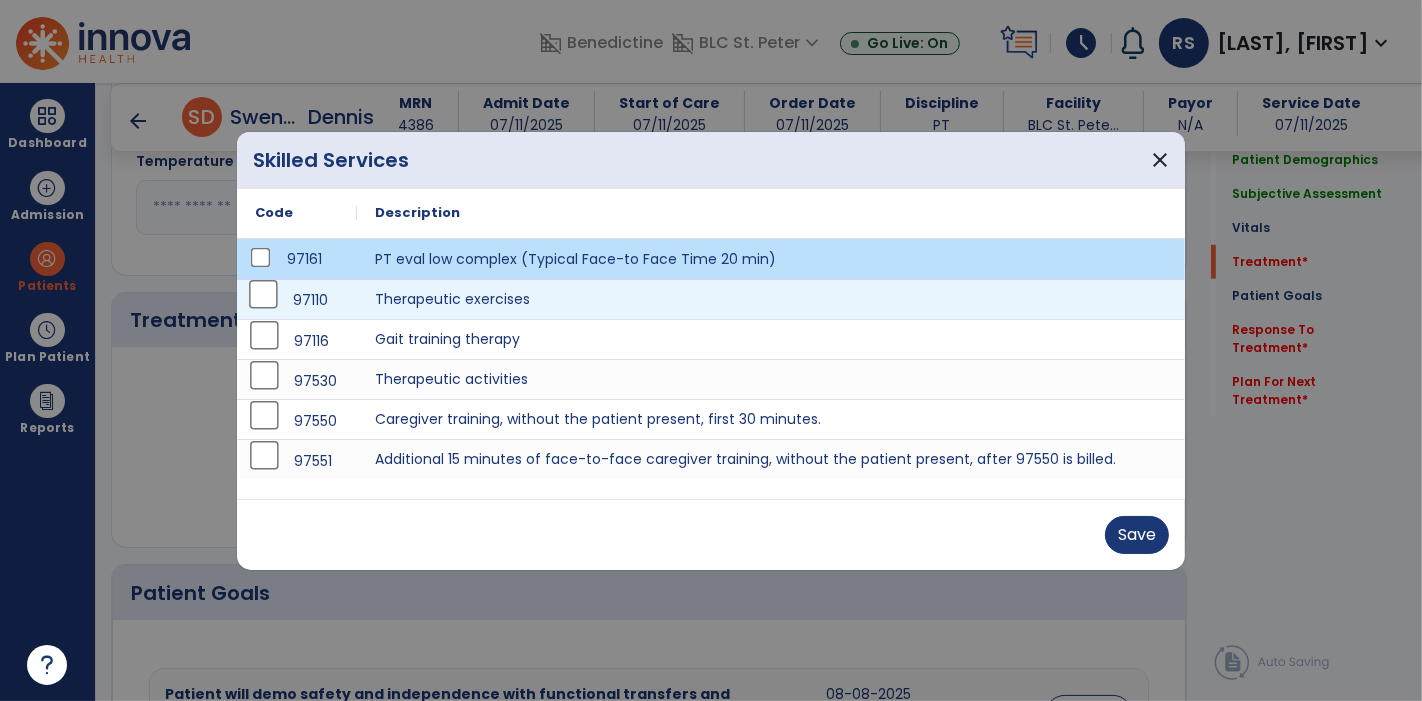 click on "97110" at bounding box center (297, 300) 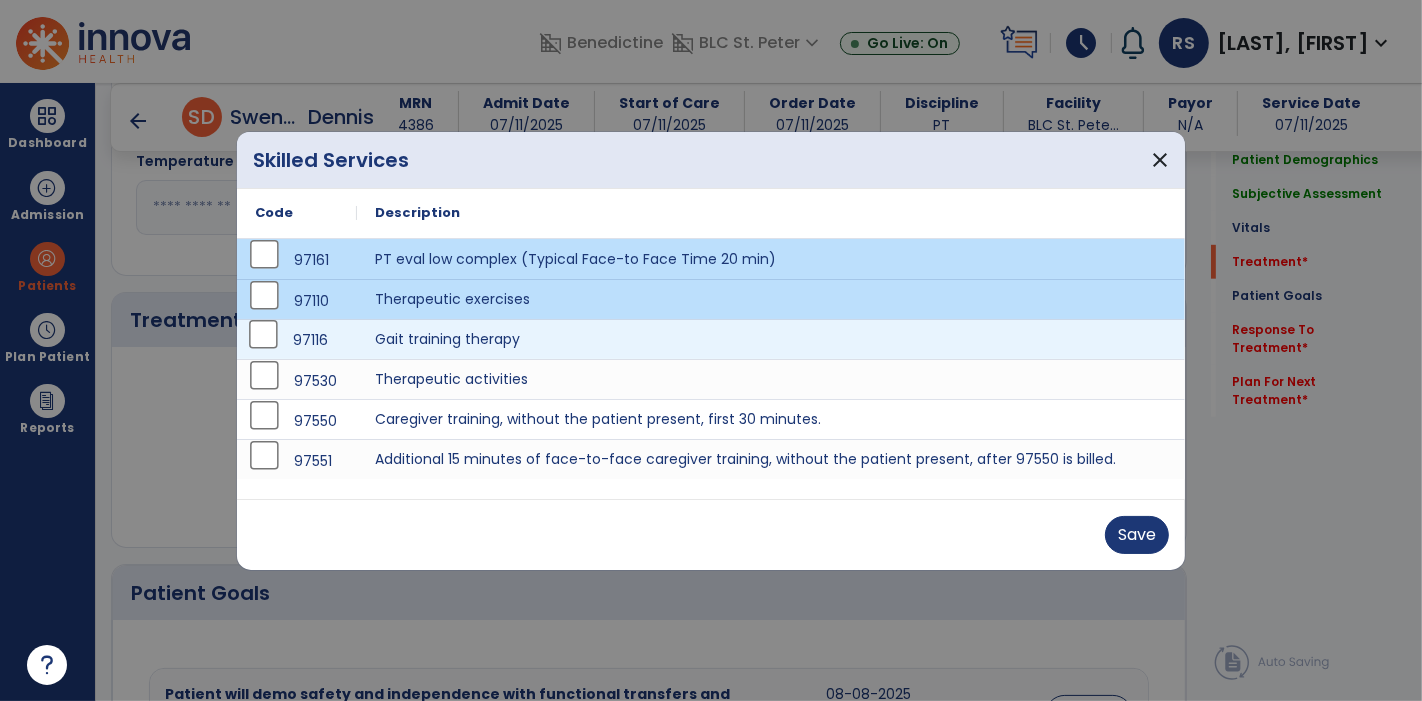 click on "97116" at bounding box center [297, 340] 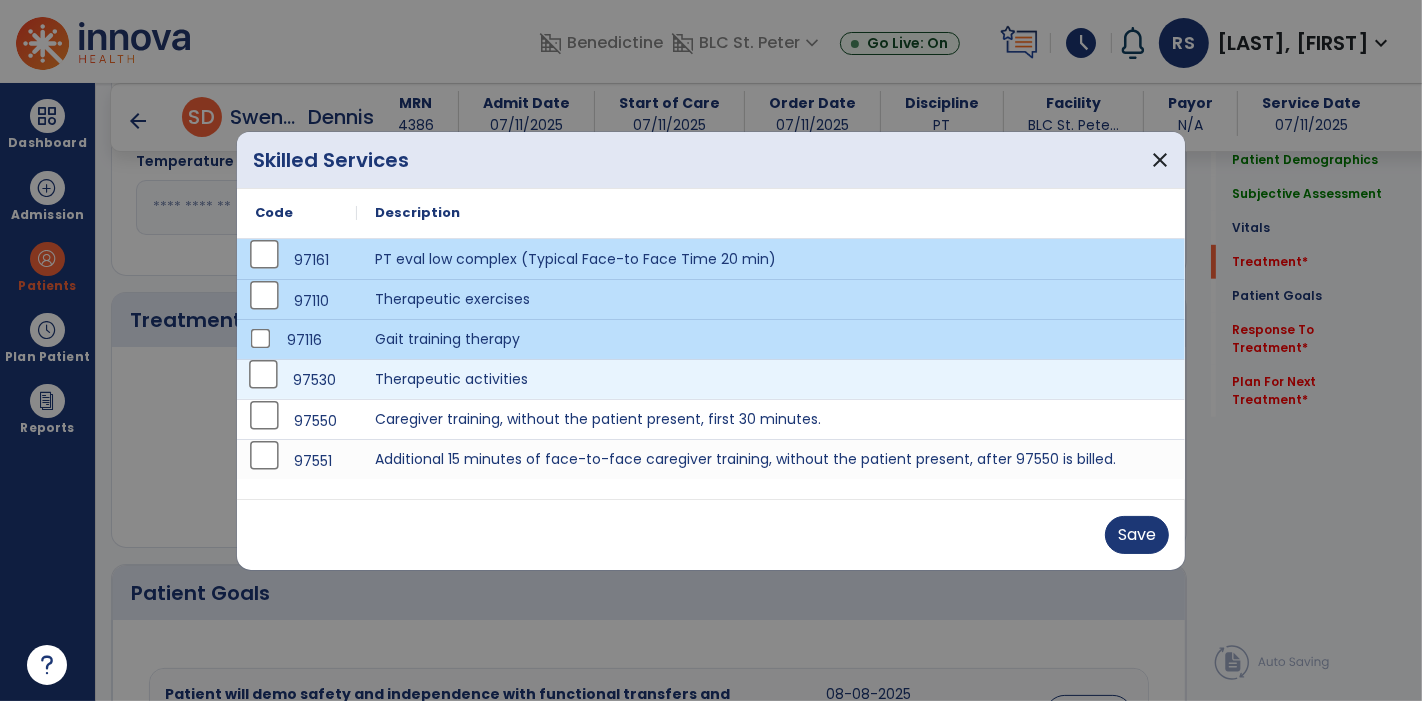 click on "97530" at bounding box center [297, 380] 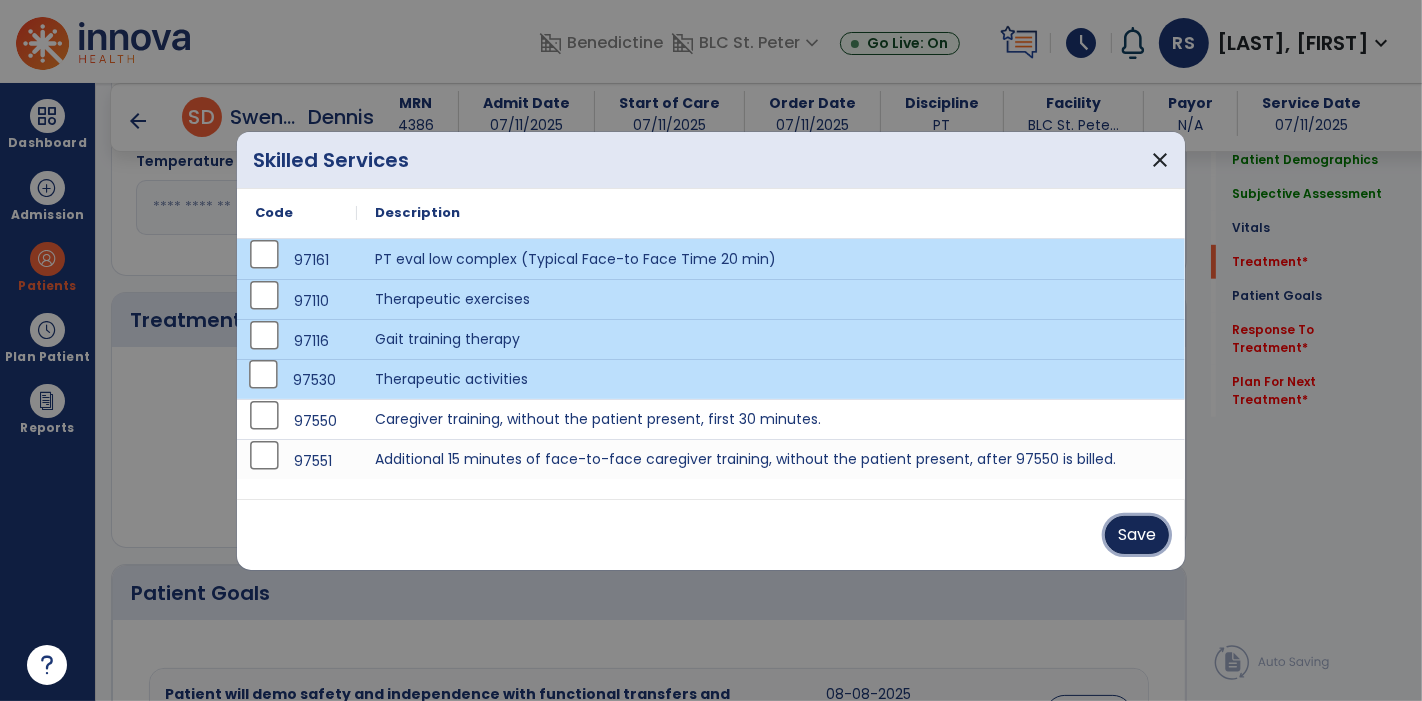 click on "Save" at bounding box center [1137, 535] 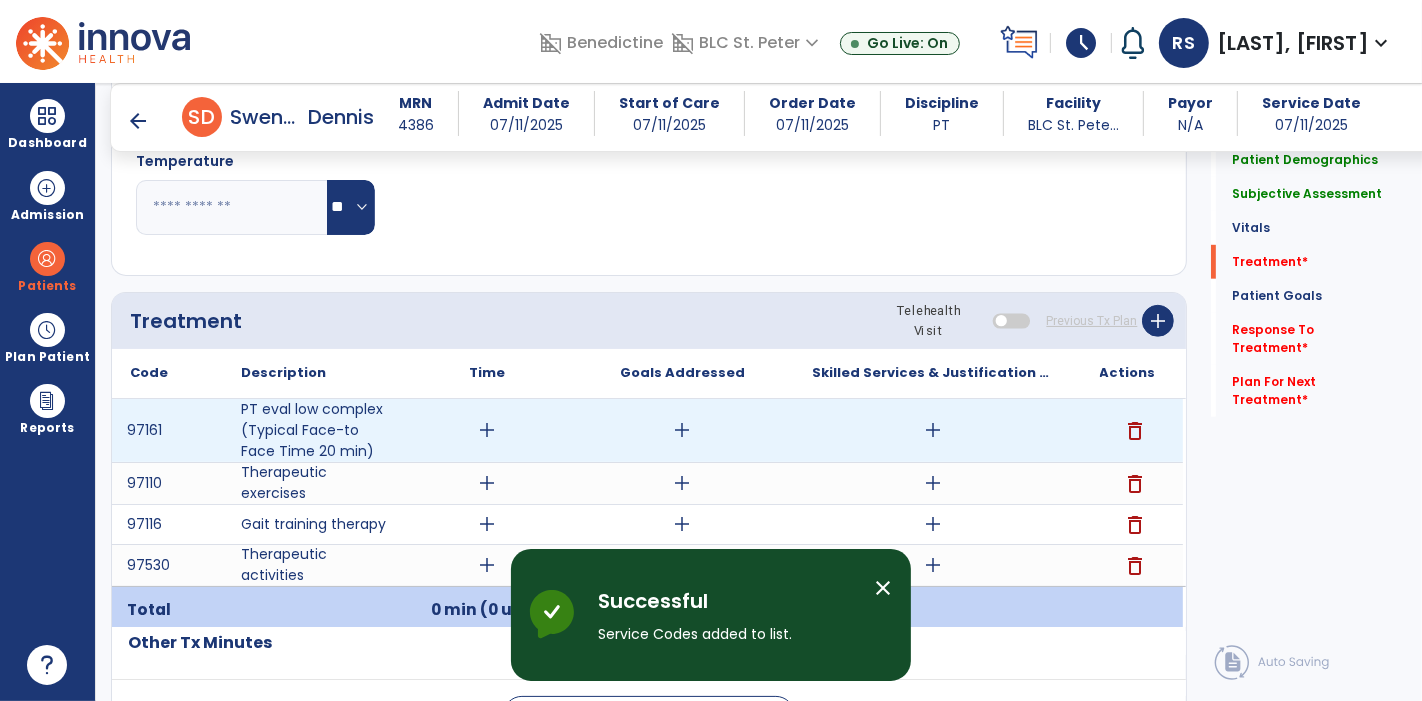 click on "add" at bounding box center [487, 430] 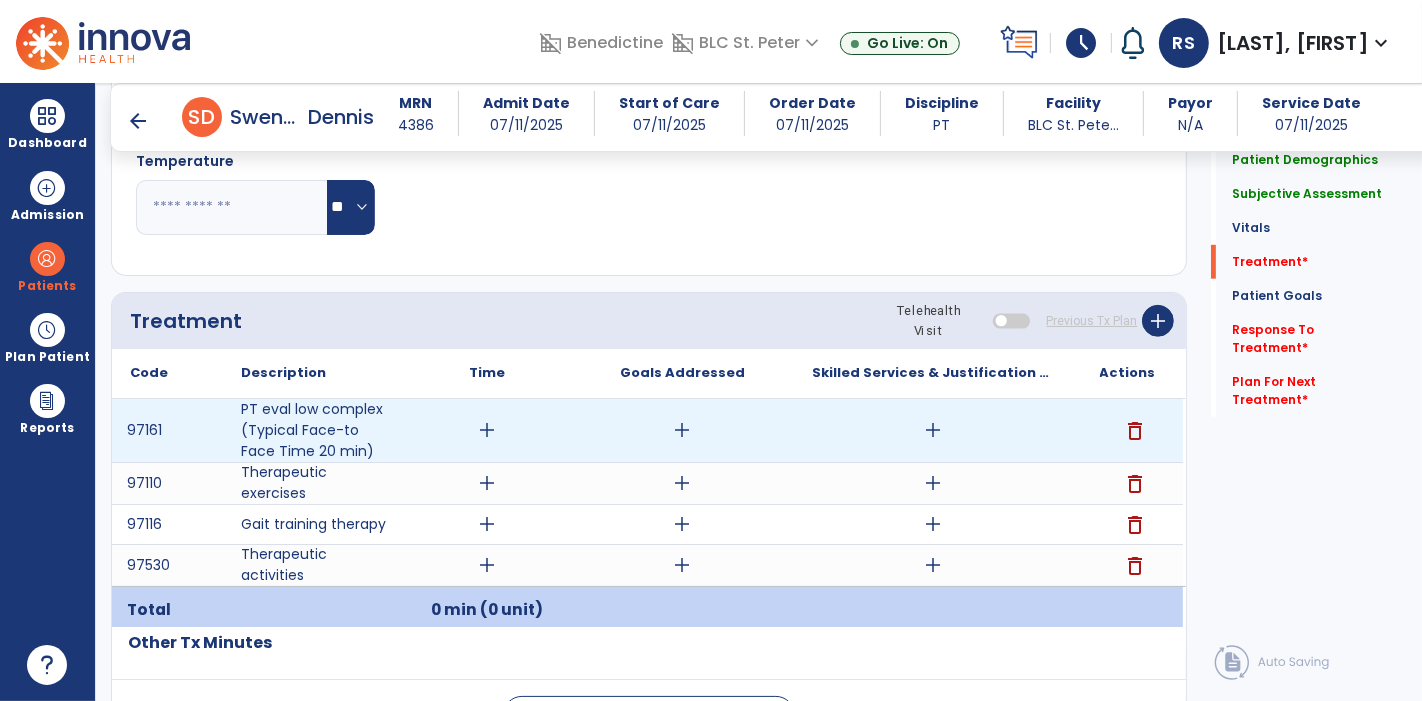 click on "add" at bounding box center [488, 430] 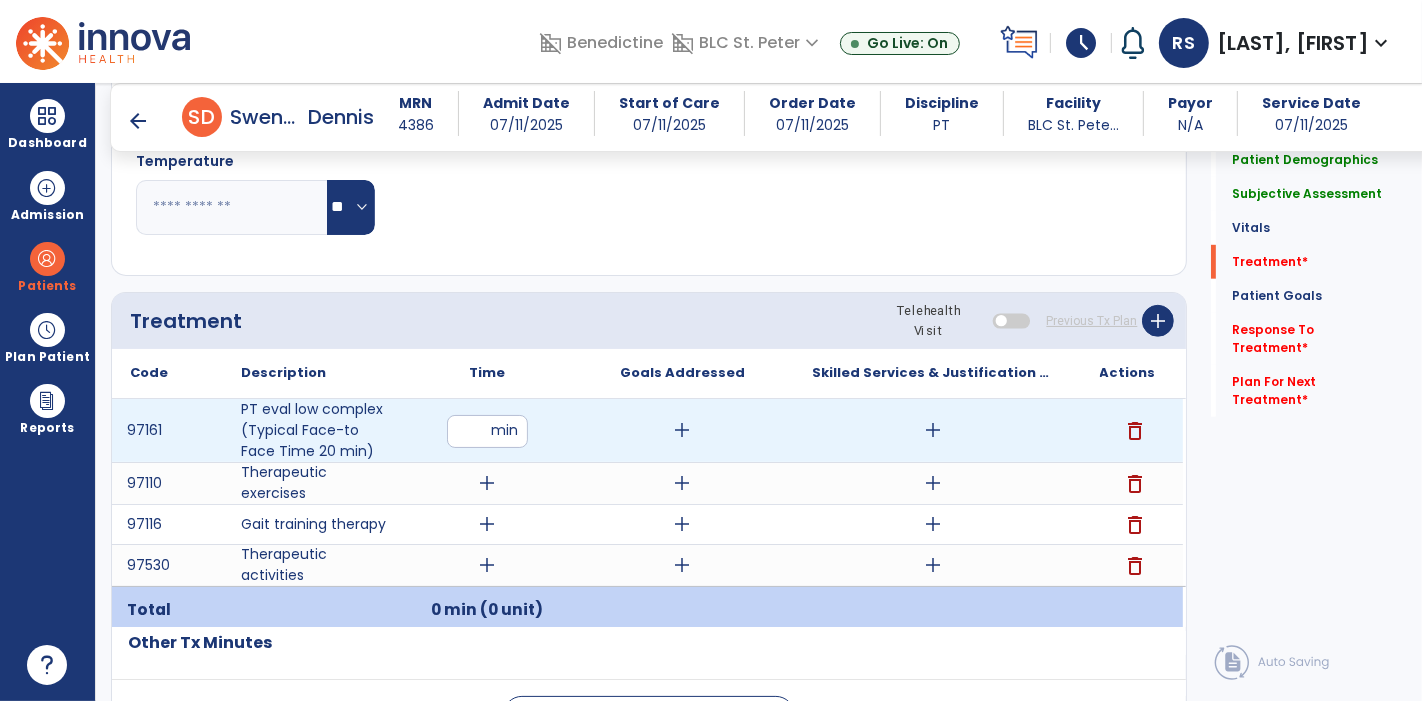 type on "**" 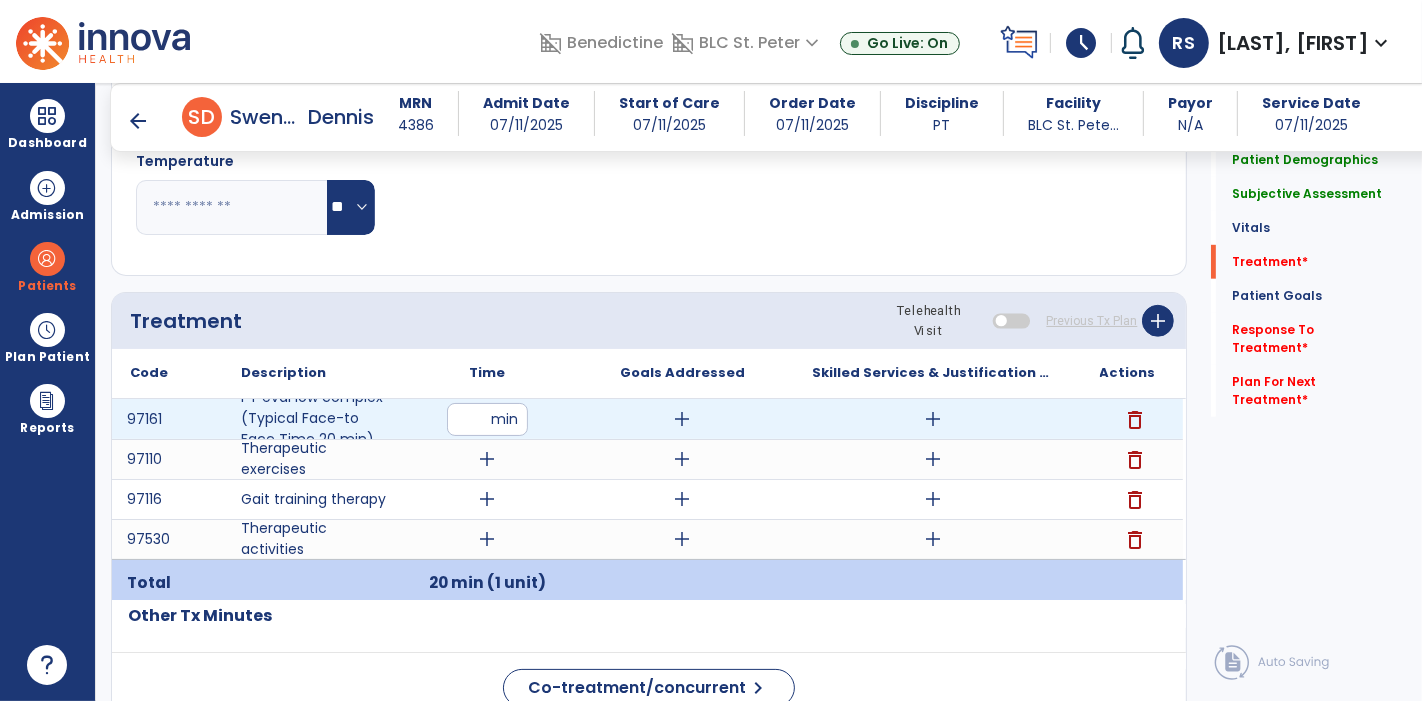 click on "add" at bounding box center [933, 419] 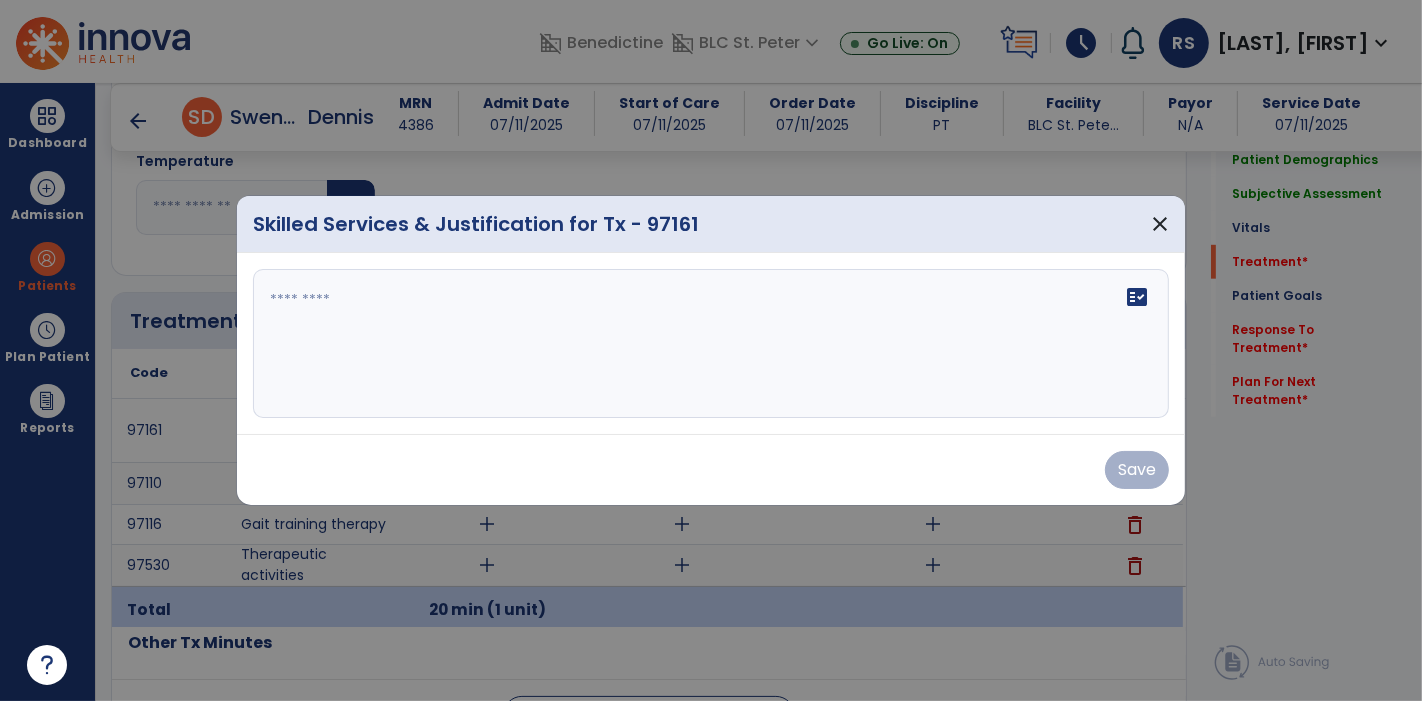 click on "fact_check" at bounding box center [711, 344] 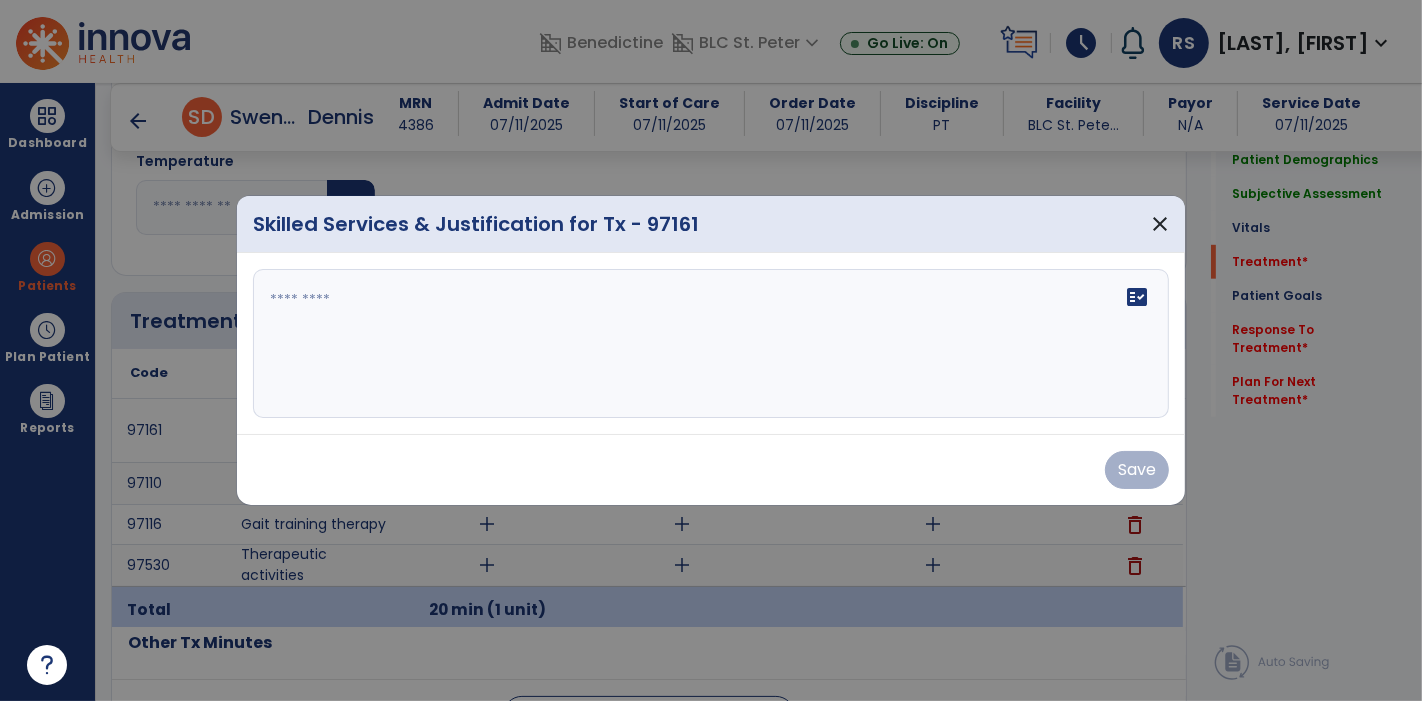 click on "fact_check" at bounding box center (711, 344) 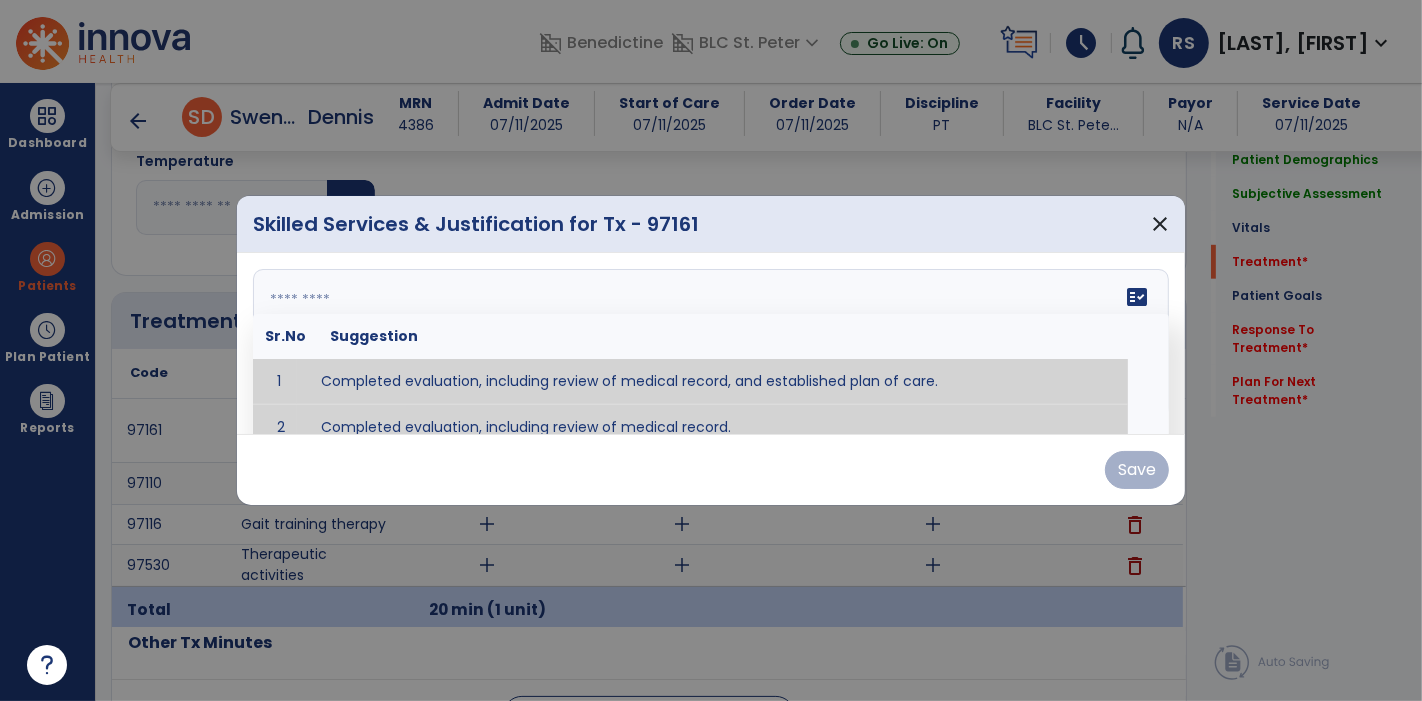 type on "**********" 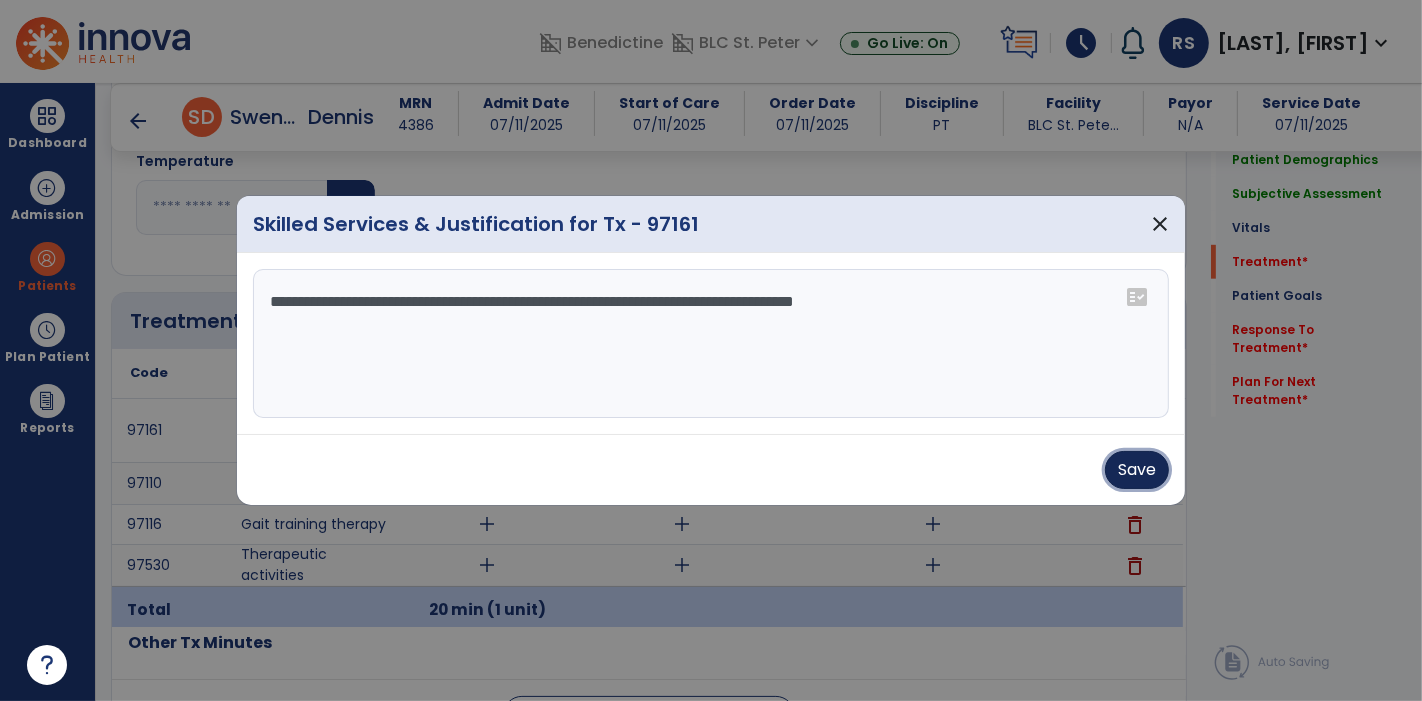 click on "Save" at bounding box center (1137, 470) 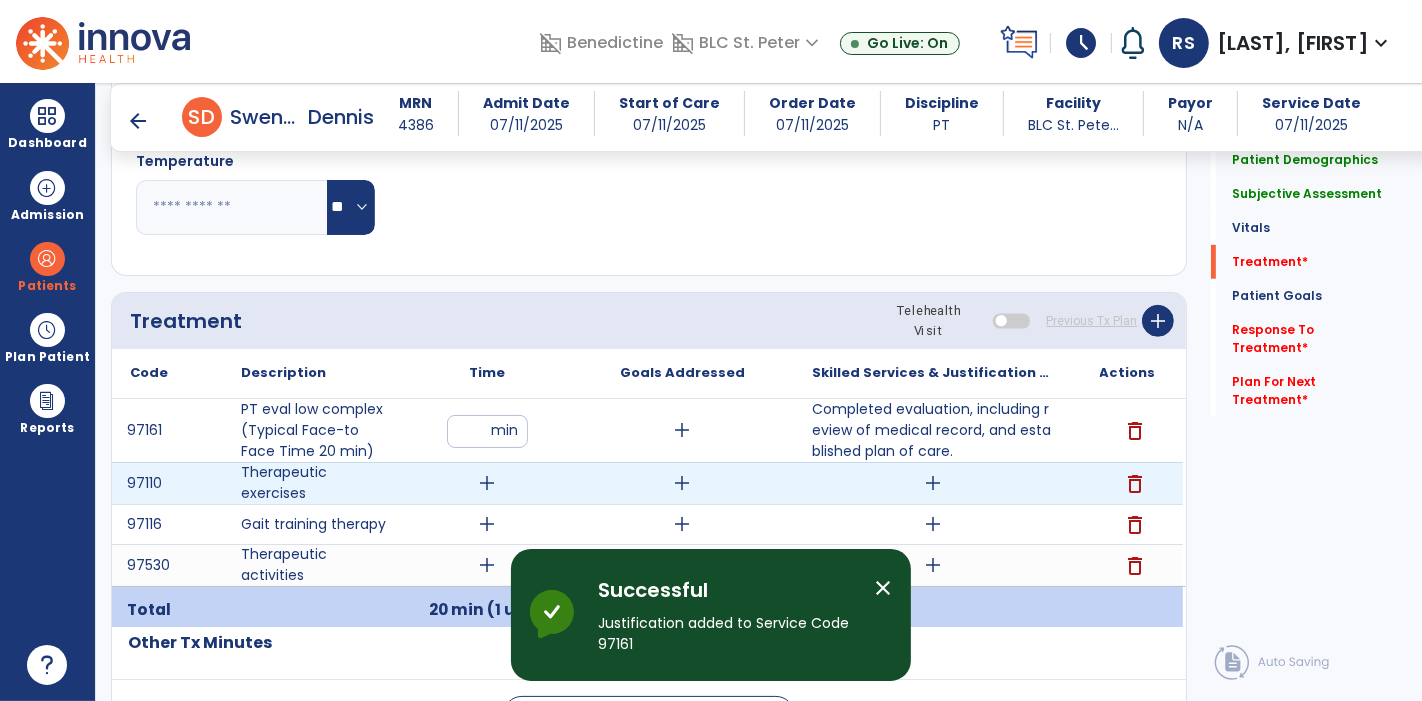 click on "add" at bounding box center (488, 483) 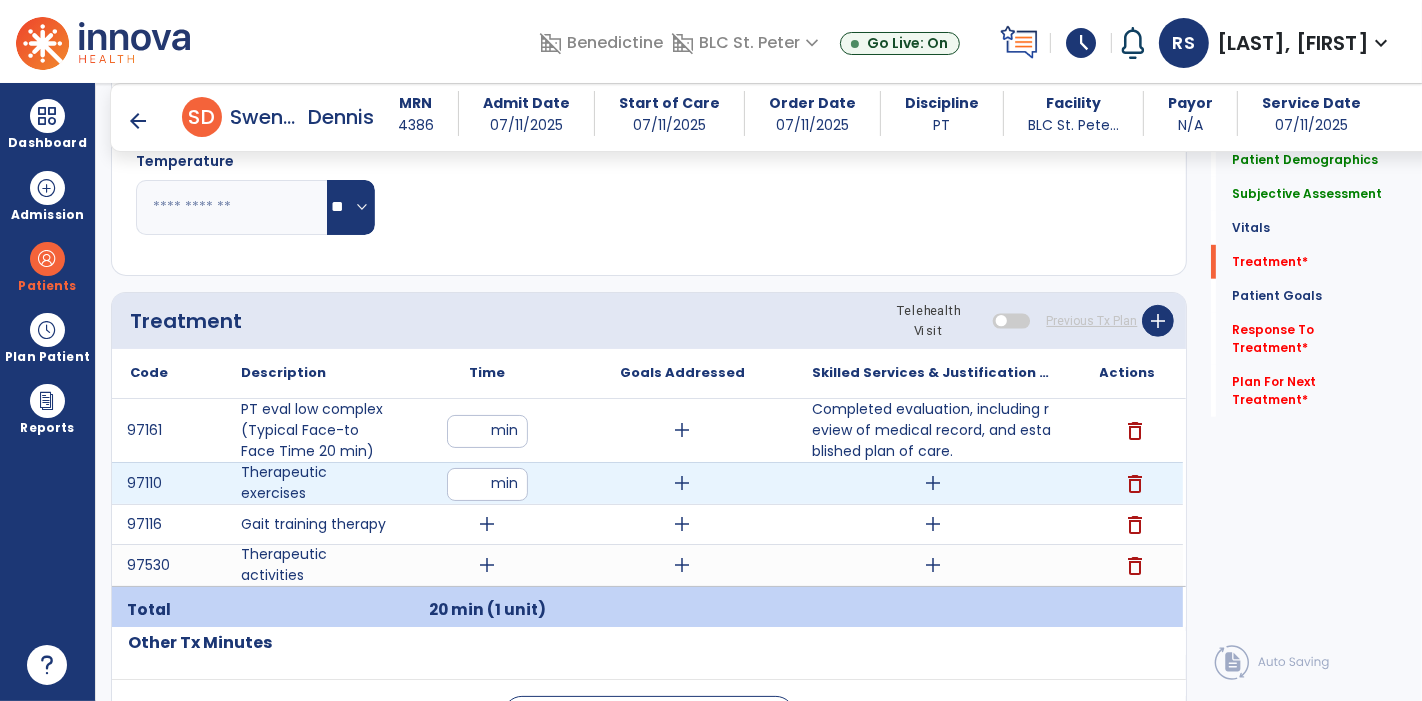type on "**" 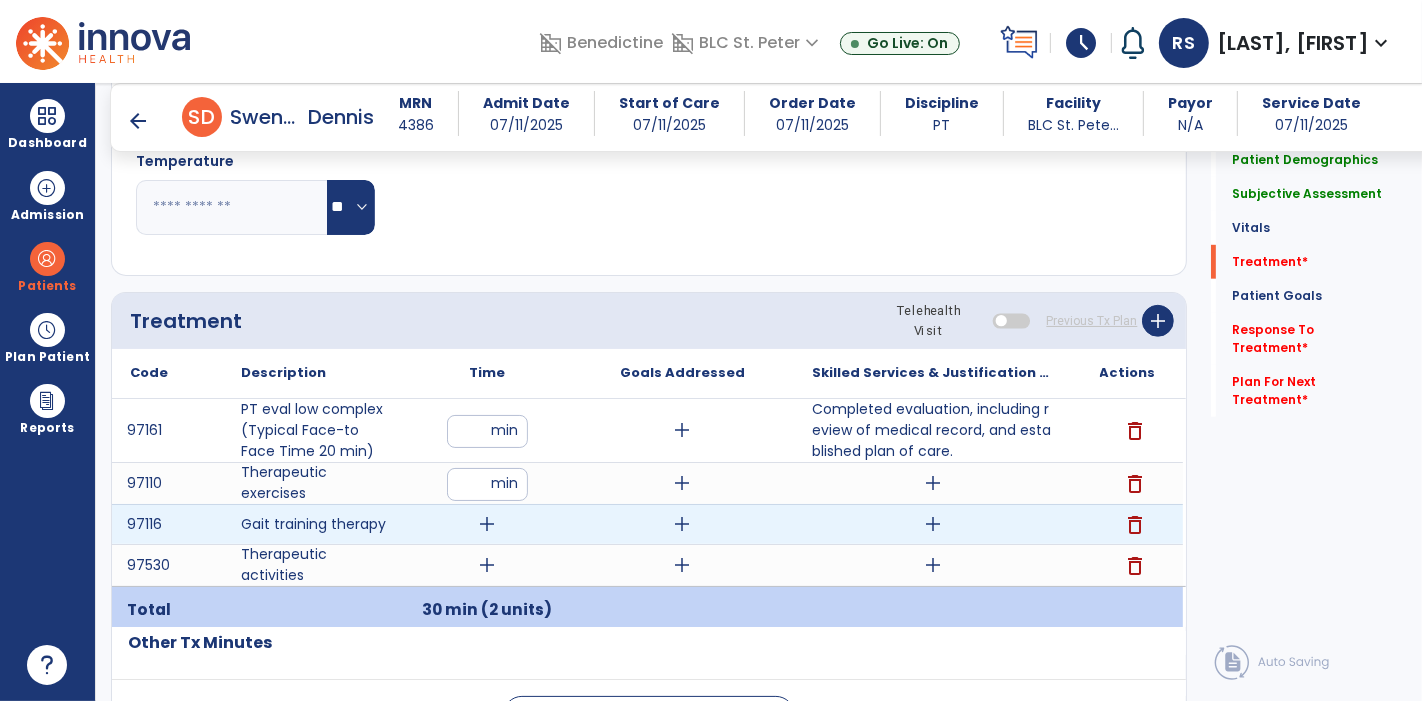 click on "add" at bounding box center (488, 524) 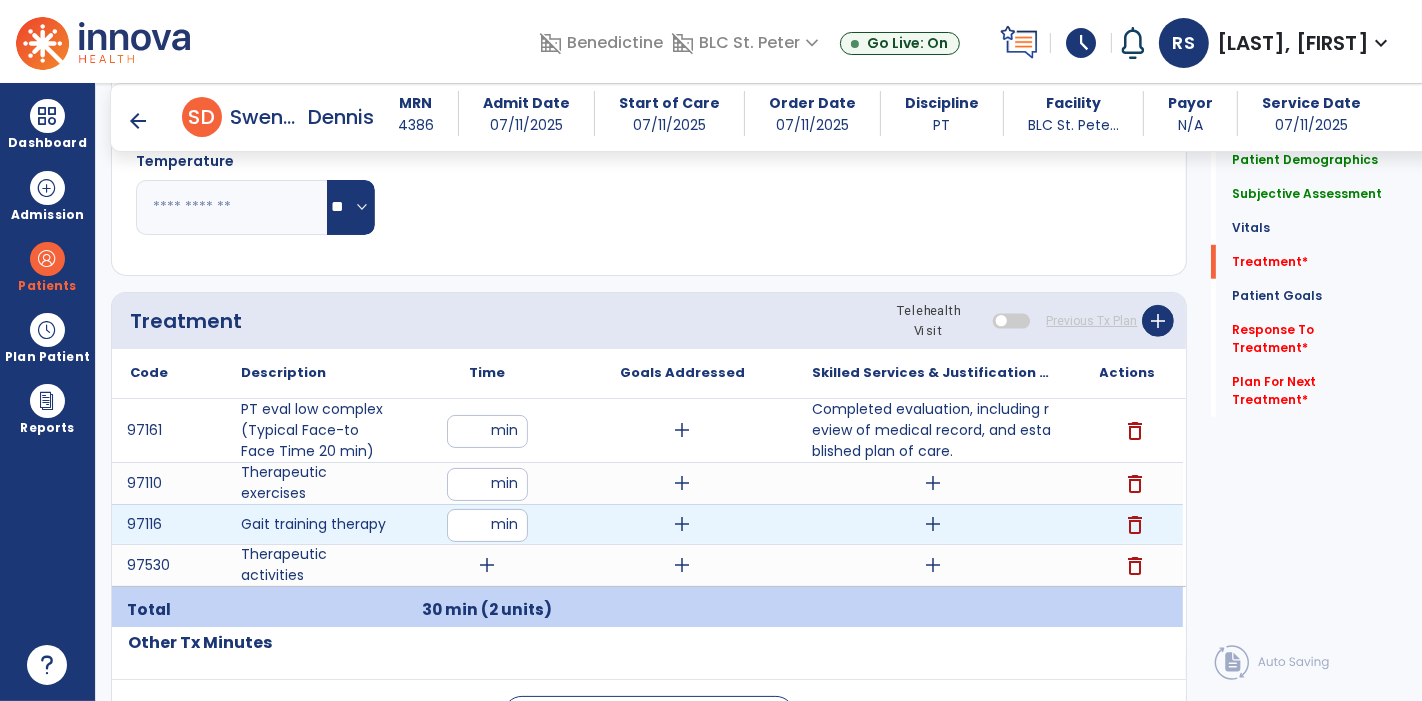 type on "*" 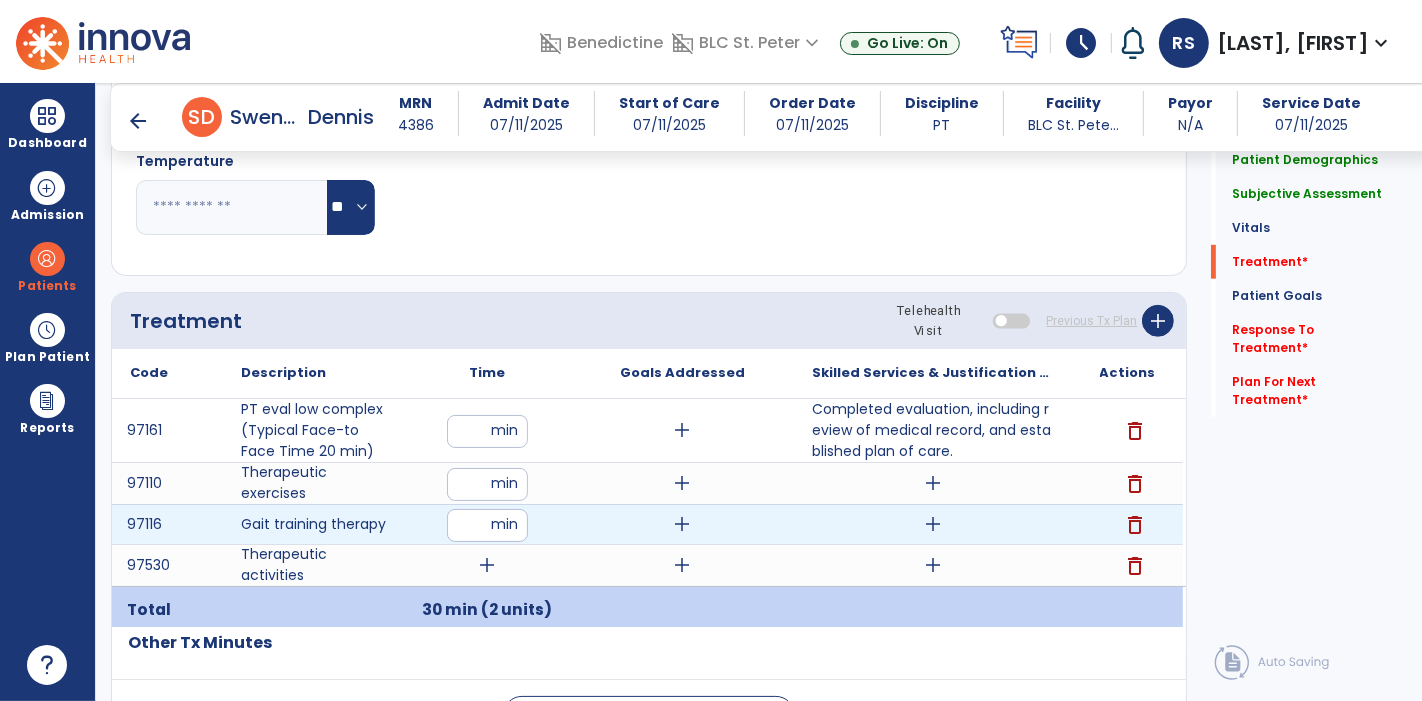 type on "**" 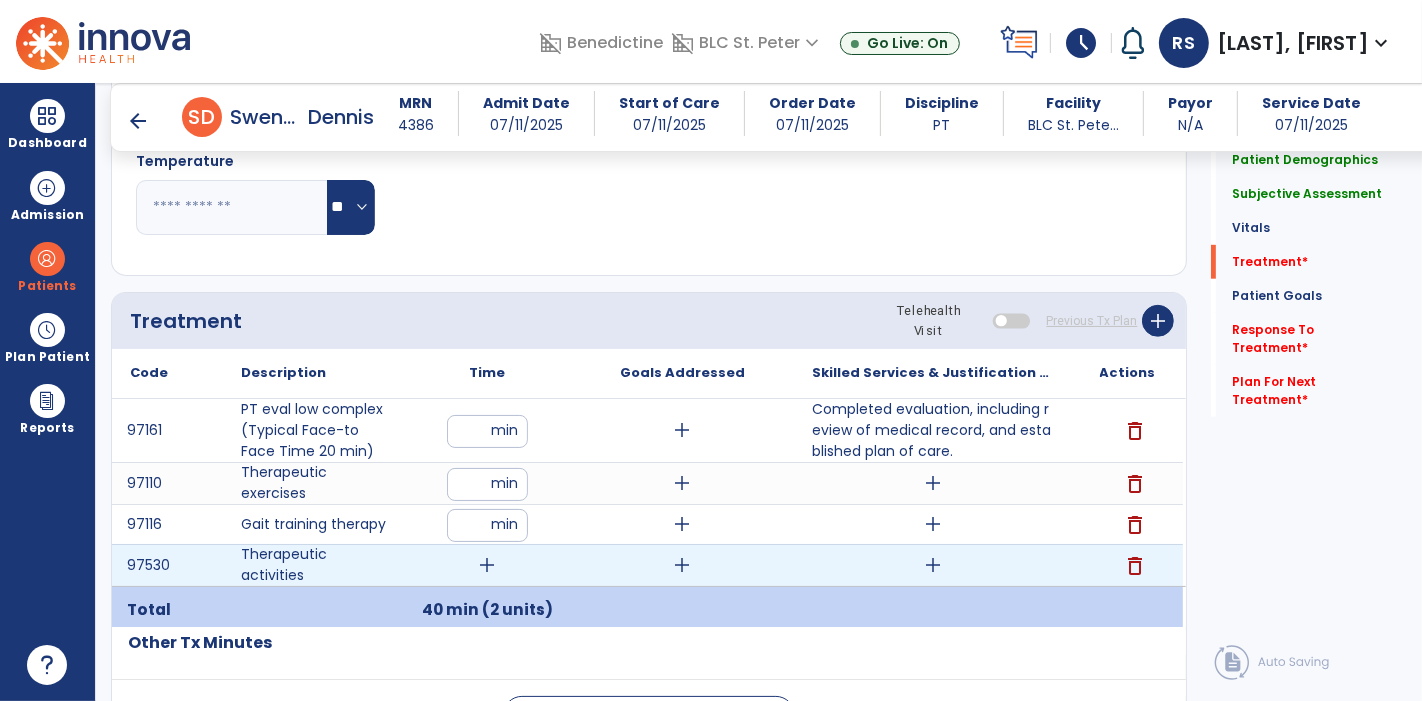 click on "add" at bounding box center [488, 565] 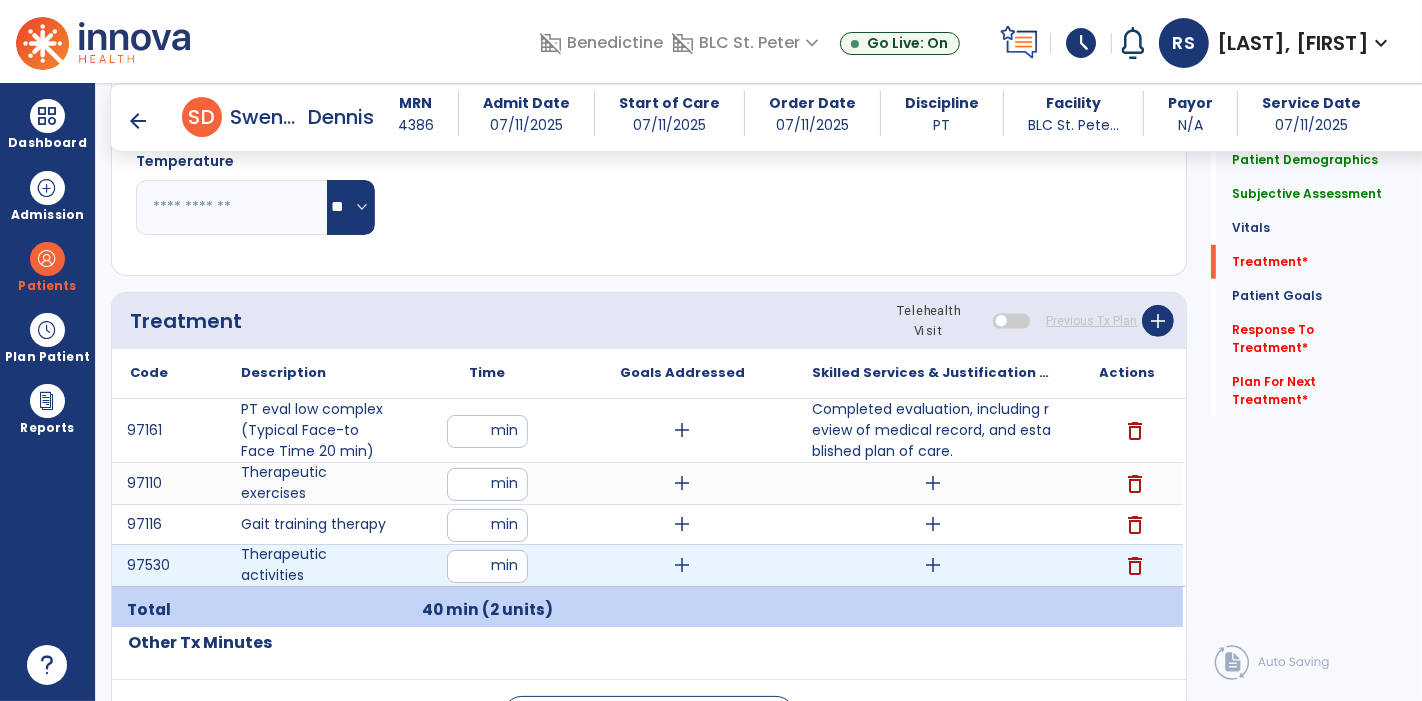 type on "**" 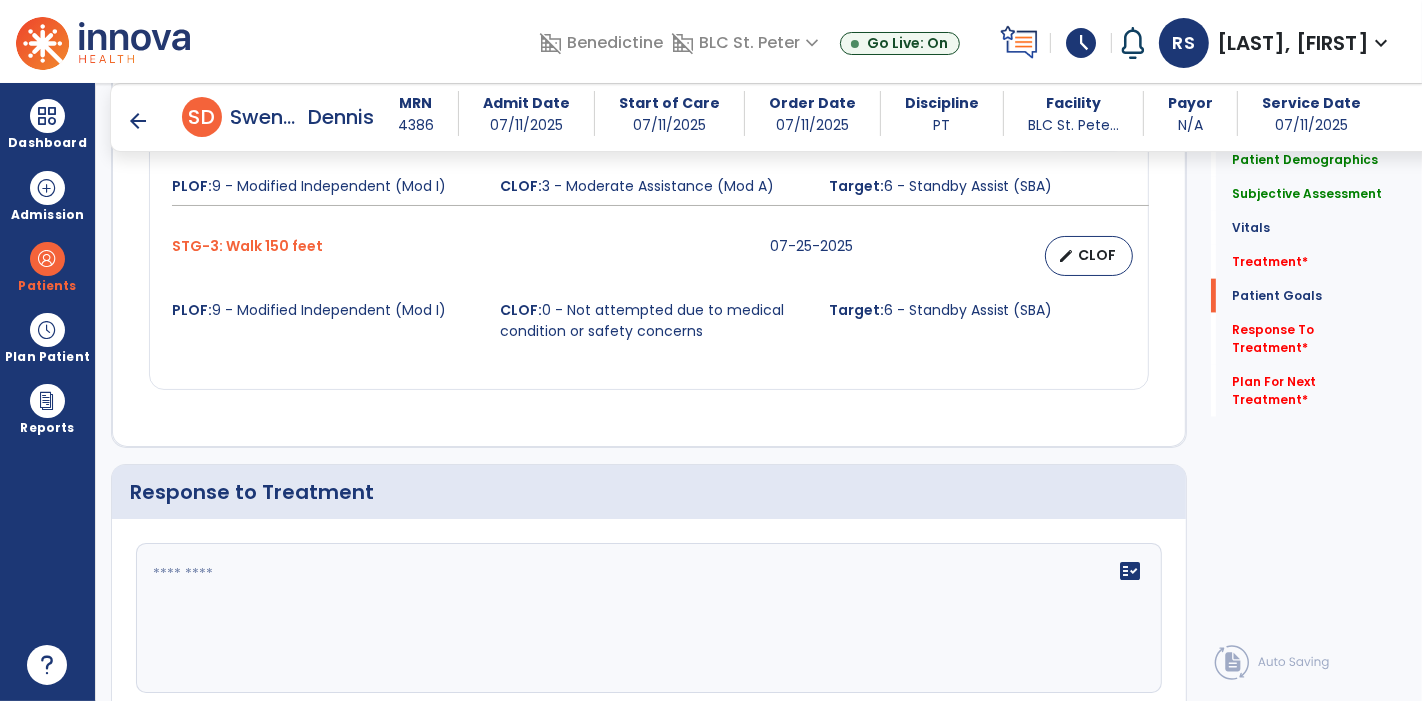 click on "fact_check" 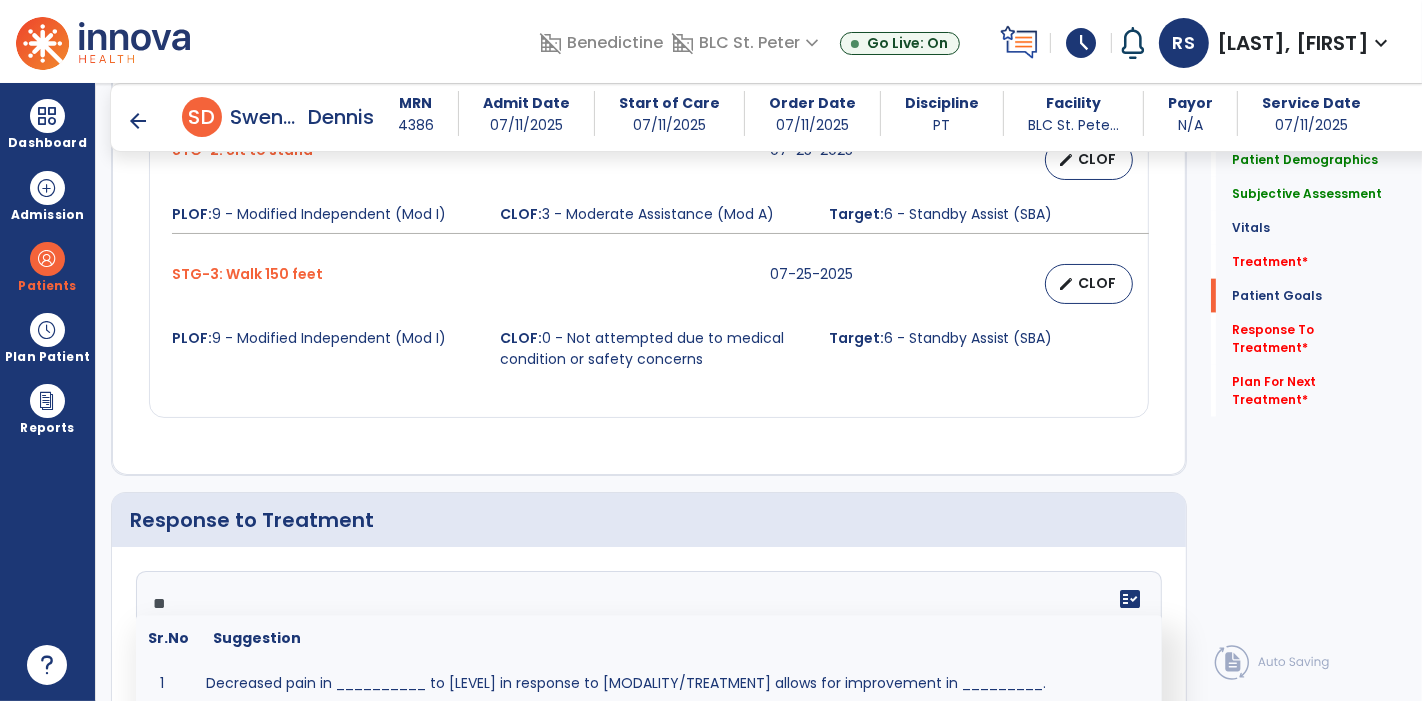 scroll, scrollTop: 2073, scrollLeft: 0, axis: vertical 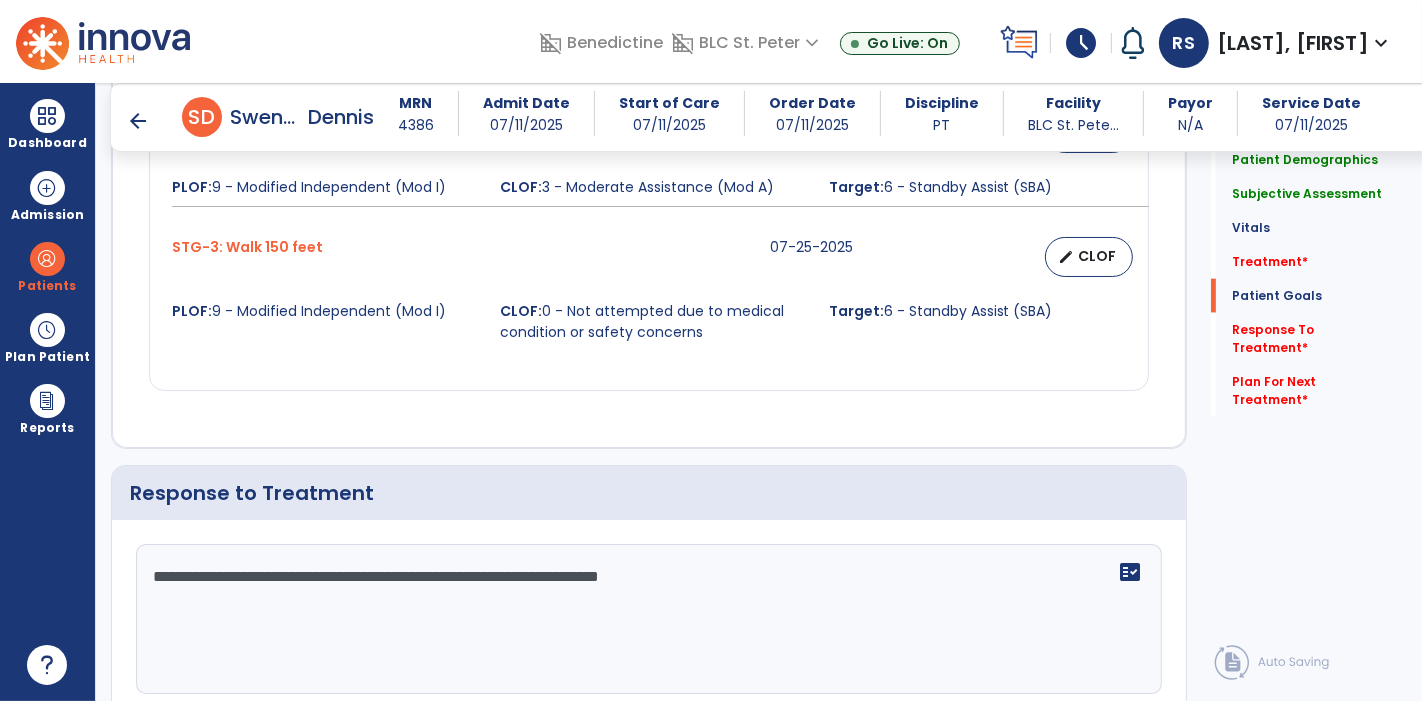 type on "**********" 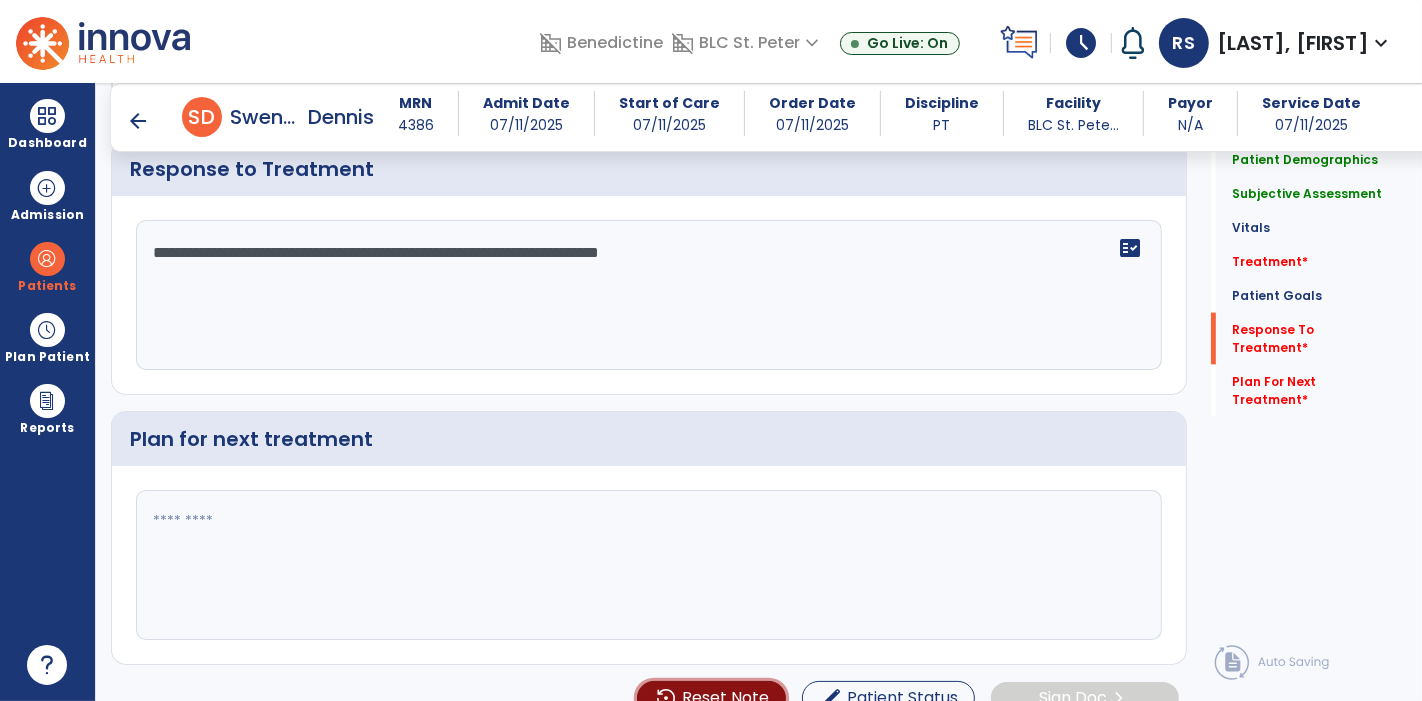 type 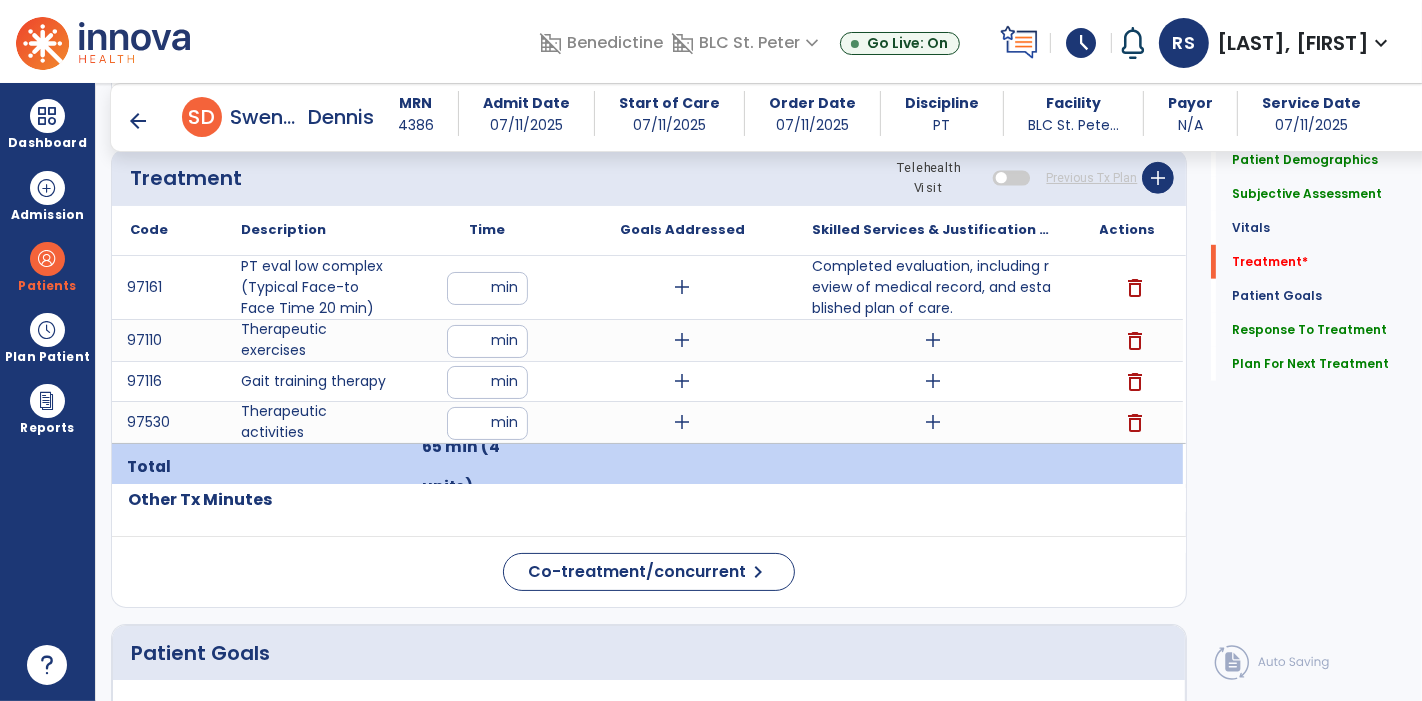 scroll, scrollTop: 1064, scrollLeft: 0, axis: vertical 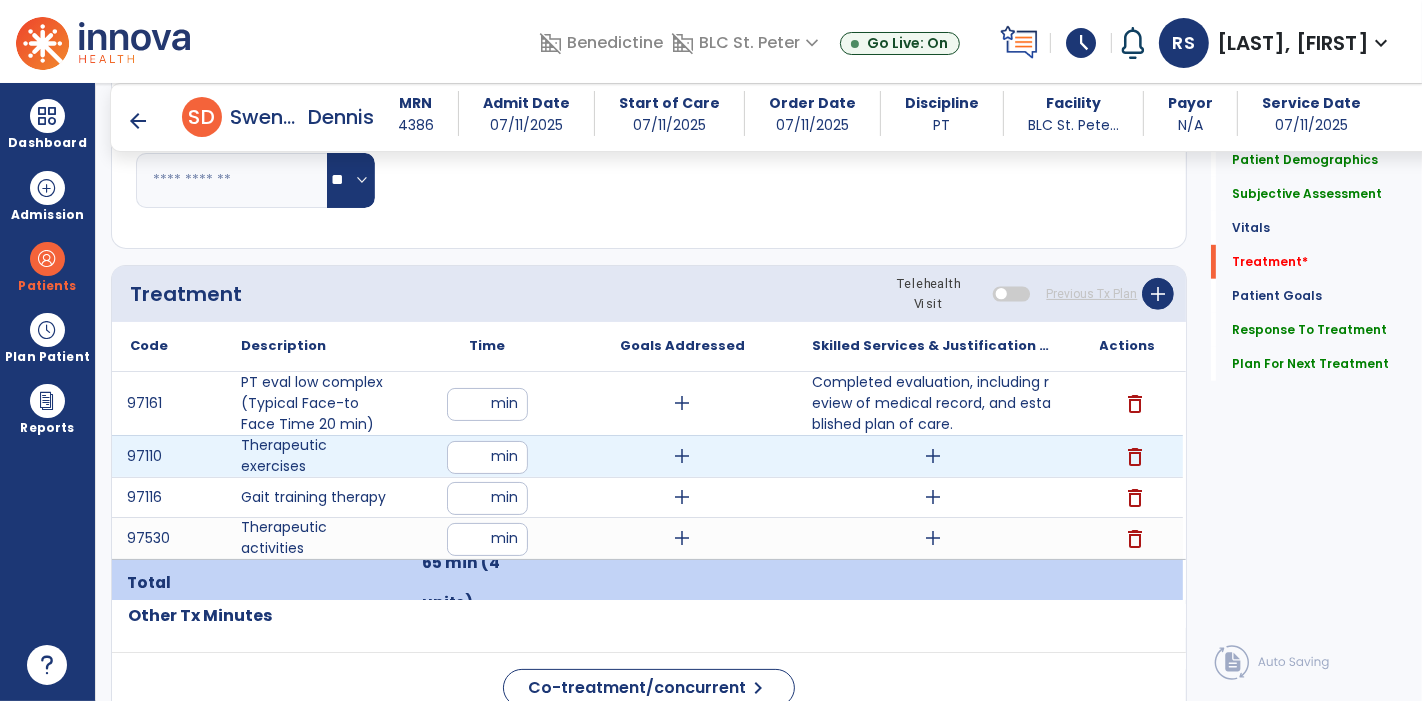 type on "**********" 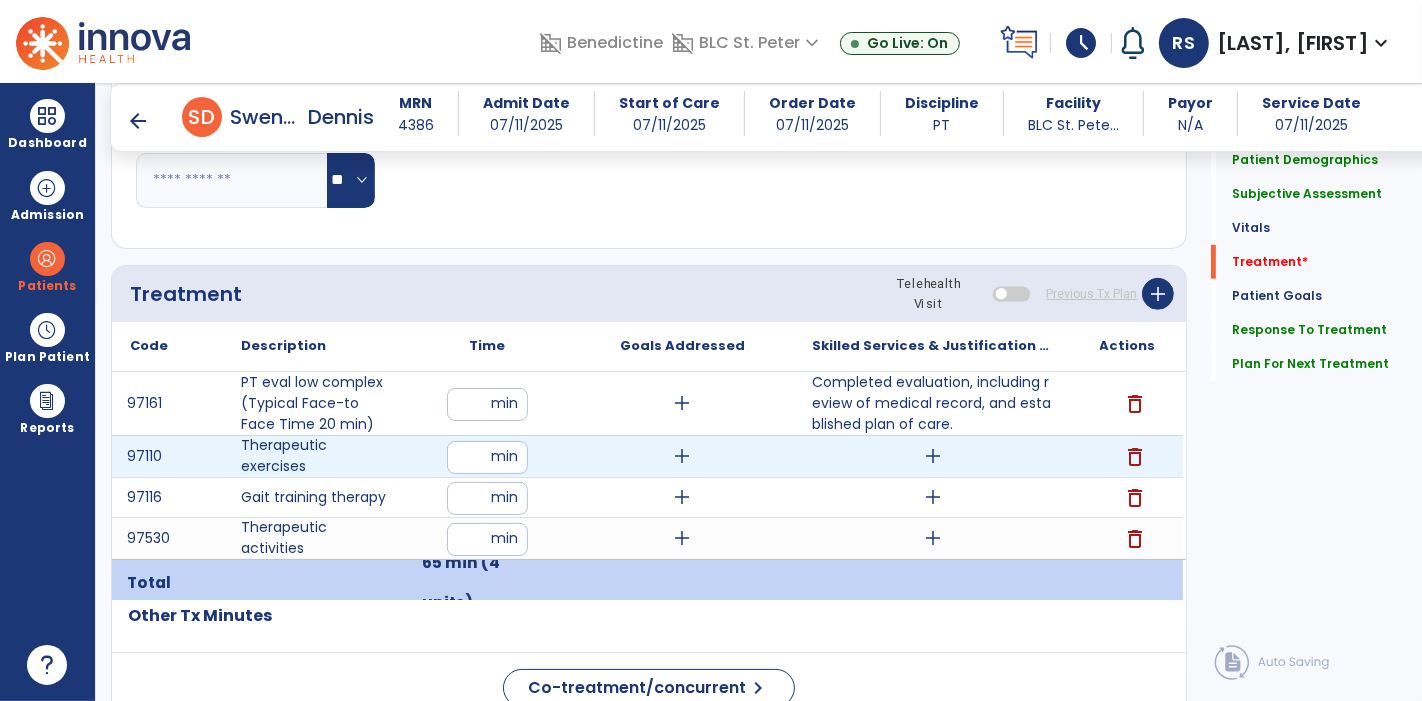click on "add" at bounding box center (933, 456) 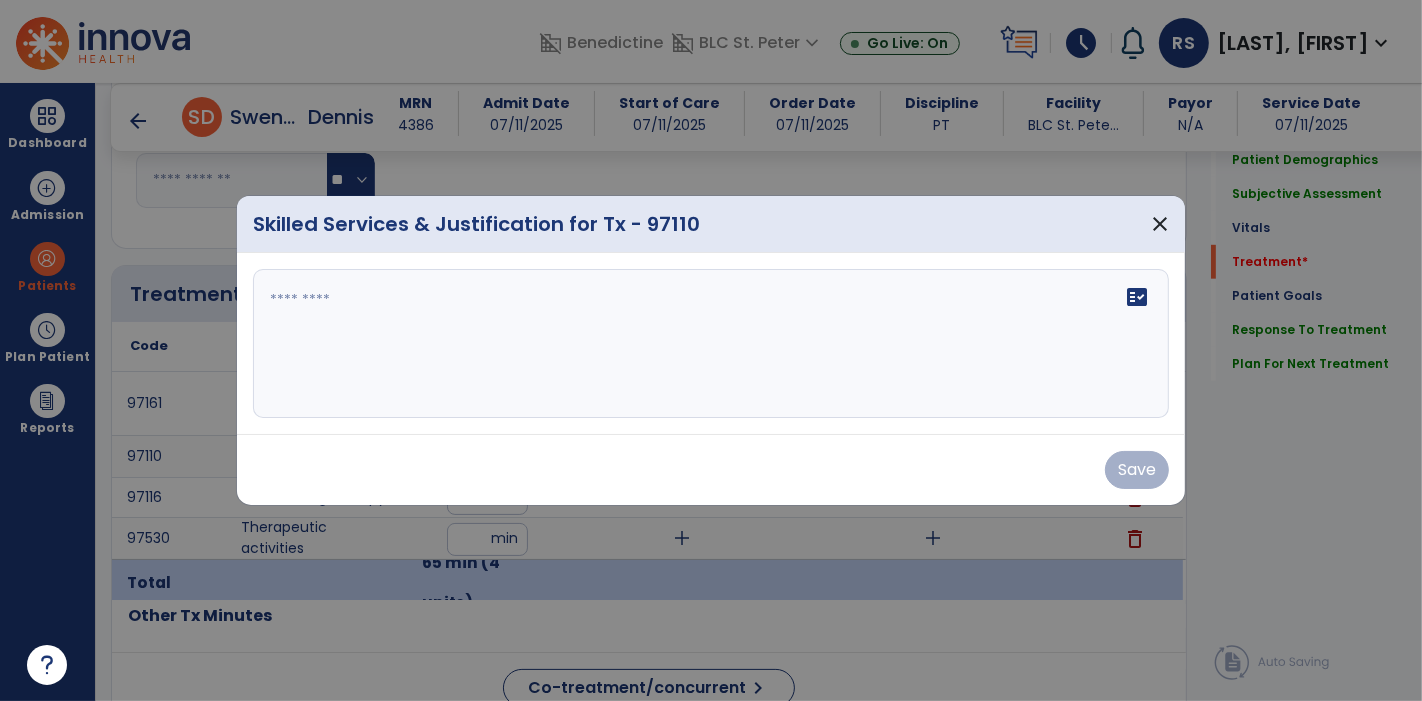 click on "fact_check" at bounding box center [711, 344] 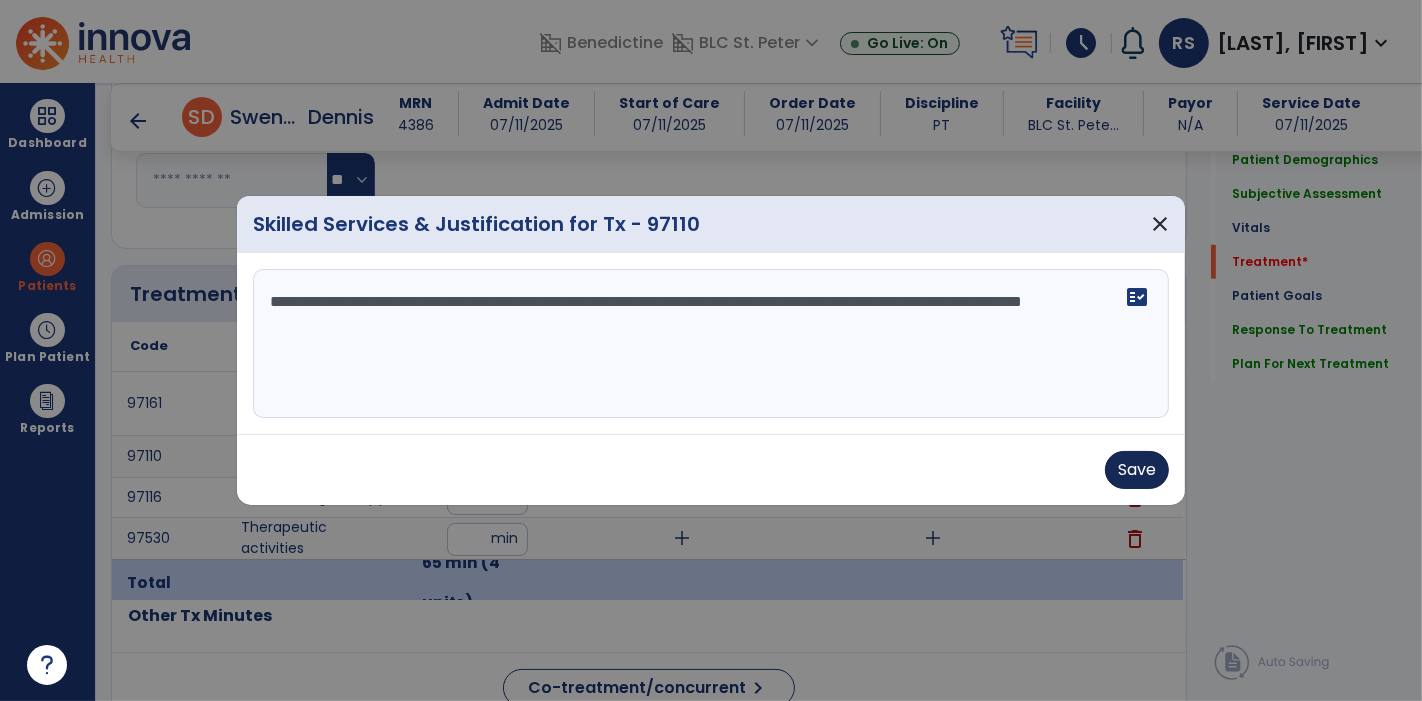 type on "**********" 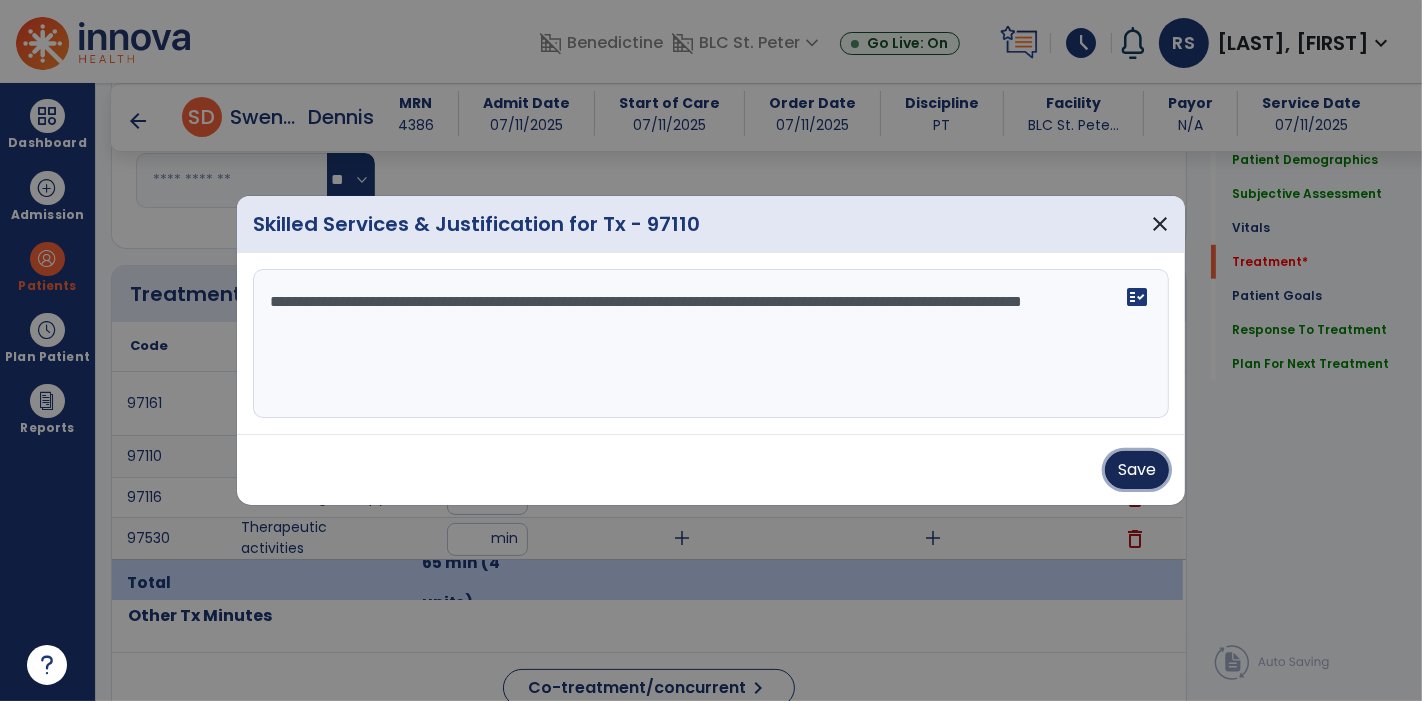 drag, startPoint x: 1119, startPoint y: 470, endPoint x: 1078, endPoint y: 470, distance: 41 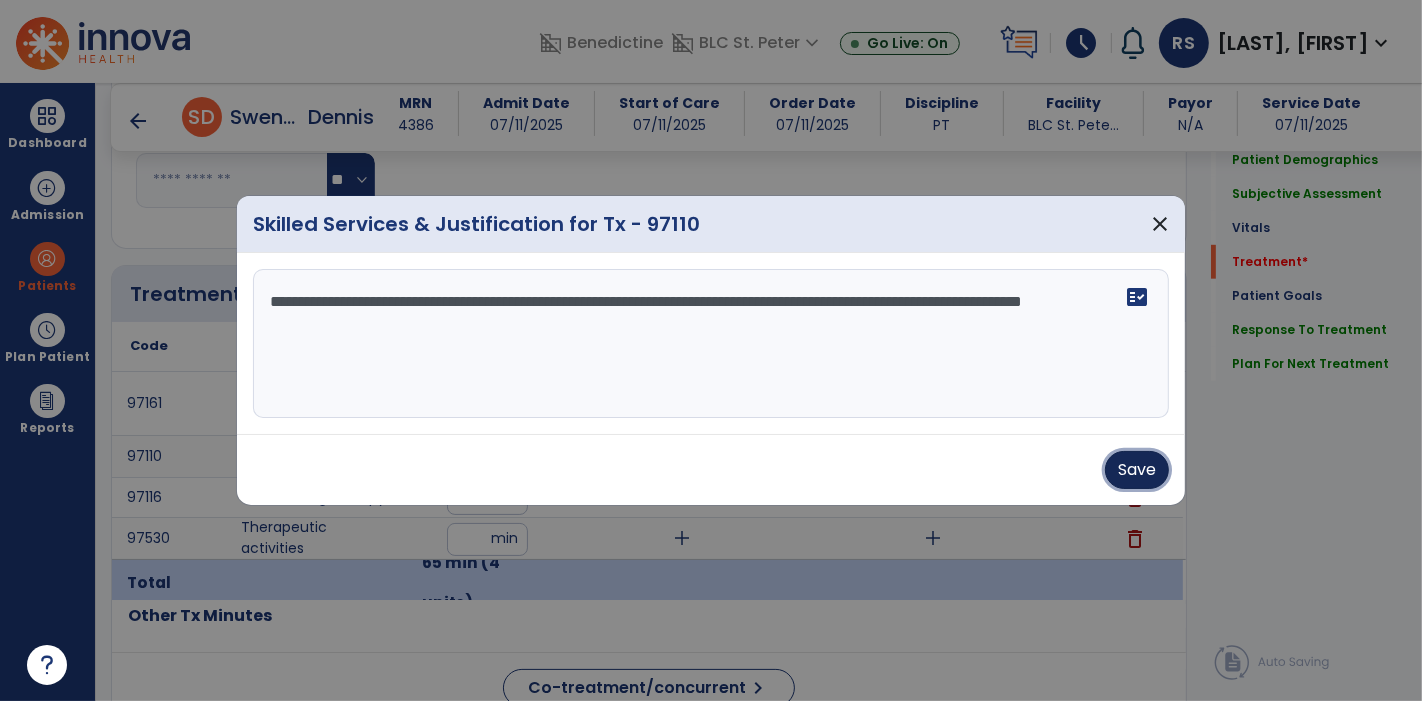 click on "Save" at bounding box center (1137, 470) 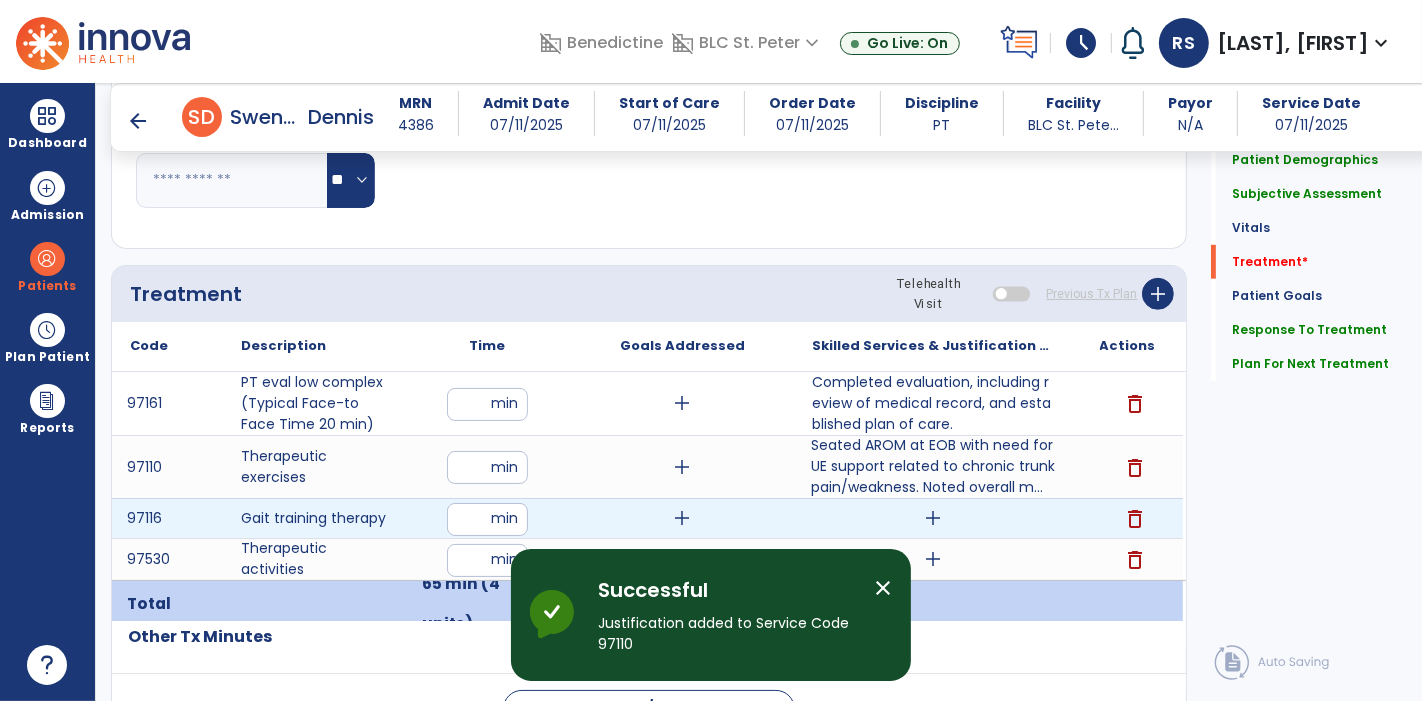 click on "add" at bounding box center [933, 518] 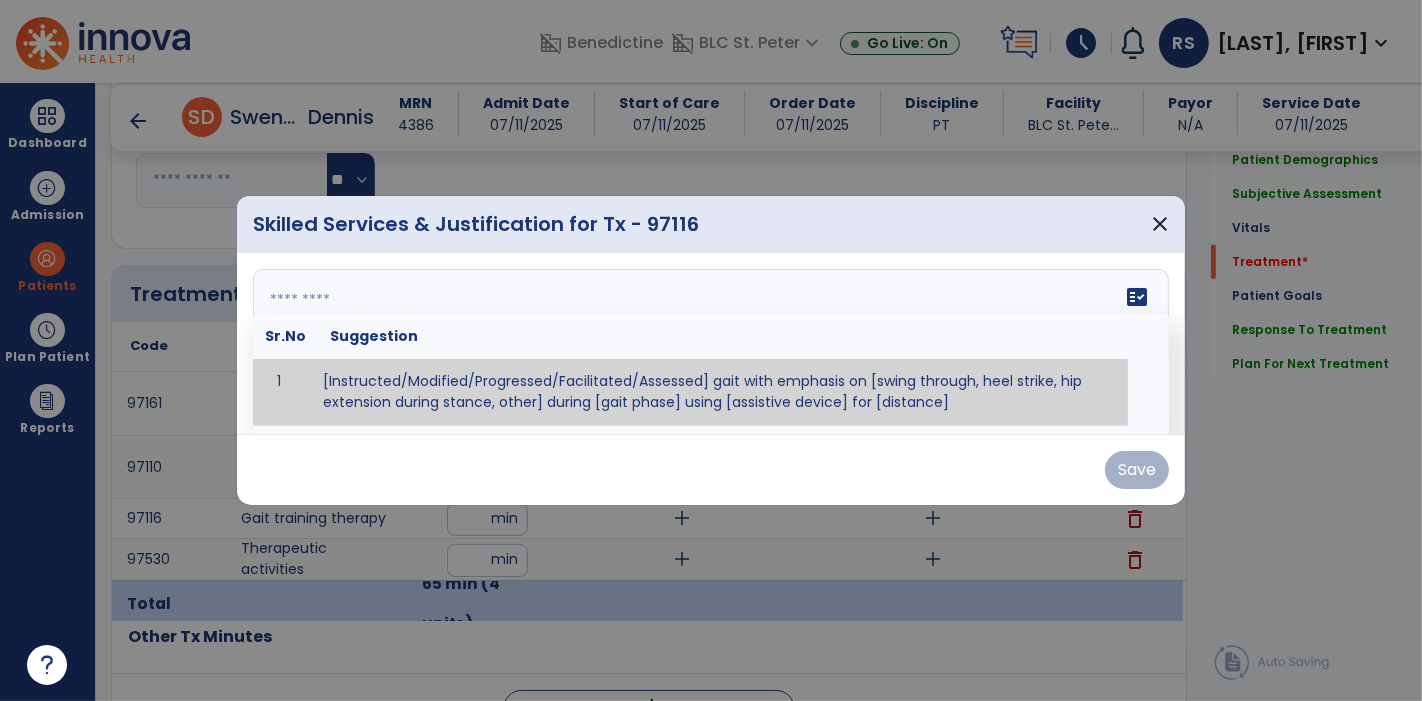 click on "fact_check  Sr.No Suggestion 1 [Instructed/Modified/Progressed/Facilitated/Assessed] gait with emphasis on [swing through, heel strike, hip extension during stance, other] during [gait phase] using [assistive device] for [distance] 2 [Instructed/Modified/Progressed/Facilitated/Assessed] use of [assistive device] and [NWB, PWB, step-to gait pattern, step through gait pattern] 3 [Instructed/Modified/Progressed/Facilitated/Assessed] patient's ability to [ascend/descend # of steps, perform directional changes, walk on even/uneven surfaces, pick-up objects off floor, velocity changes, other] using [assistive device]. 4 [Instructed/Modified/Progressed/Facilitated/Assessed] pre-gait activities including [identify exercise] in order to prepare for gait training. 5" at bounding box center [711, 344] 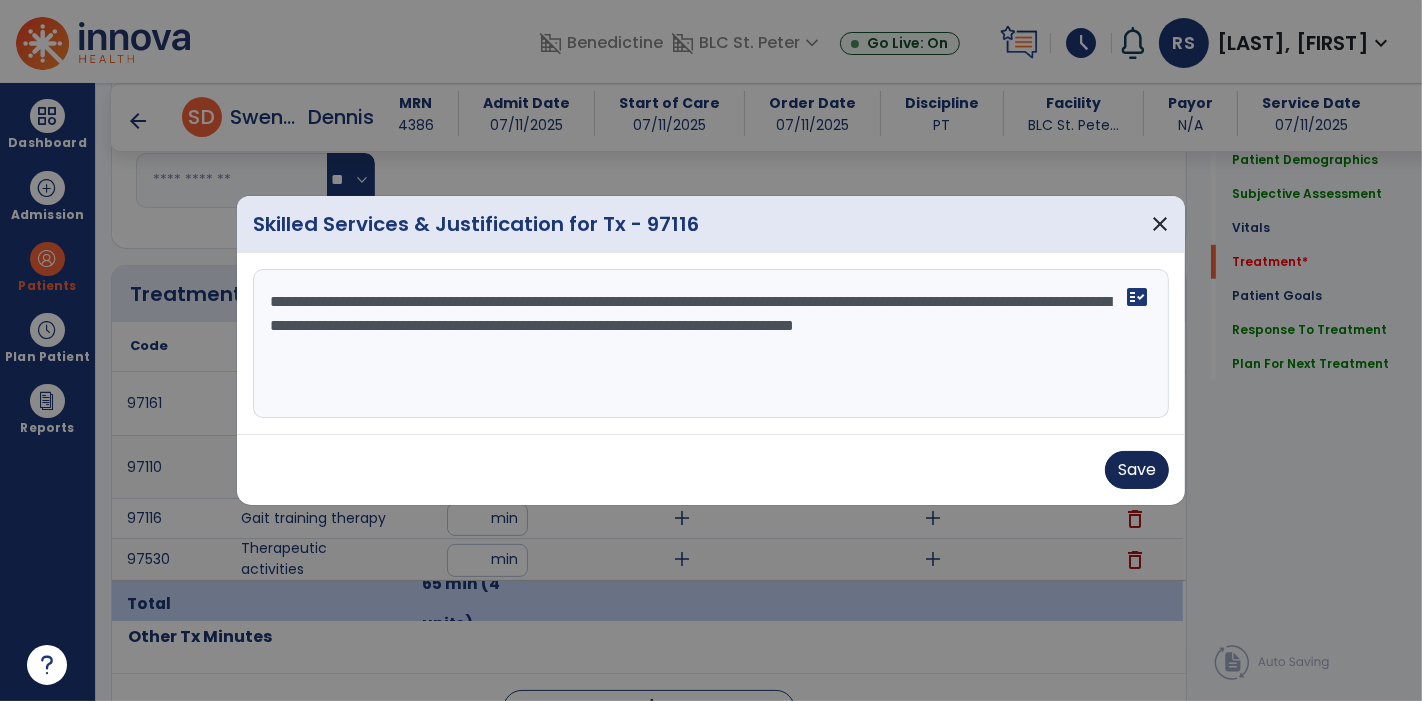 type on "**********" 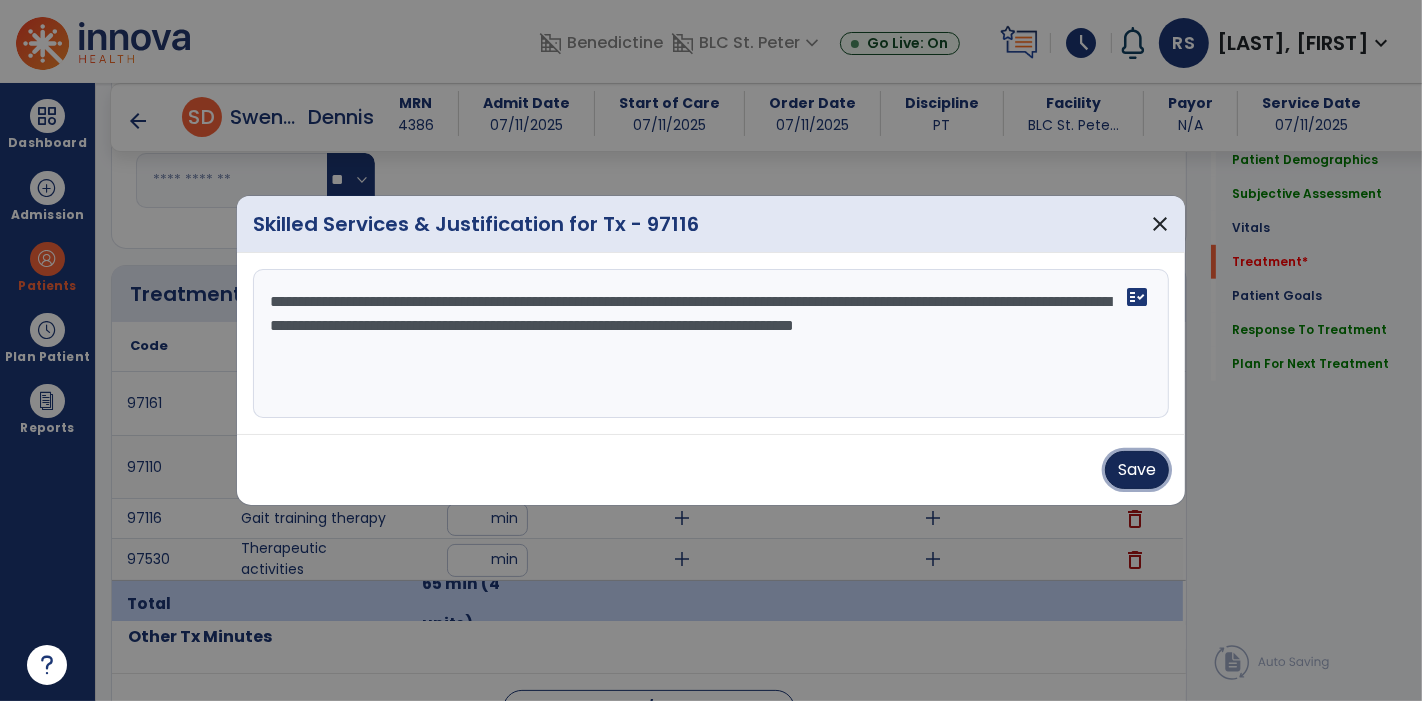 click on "Save" at bounding box center (1137, 470) 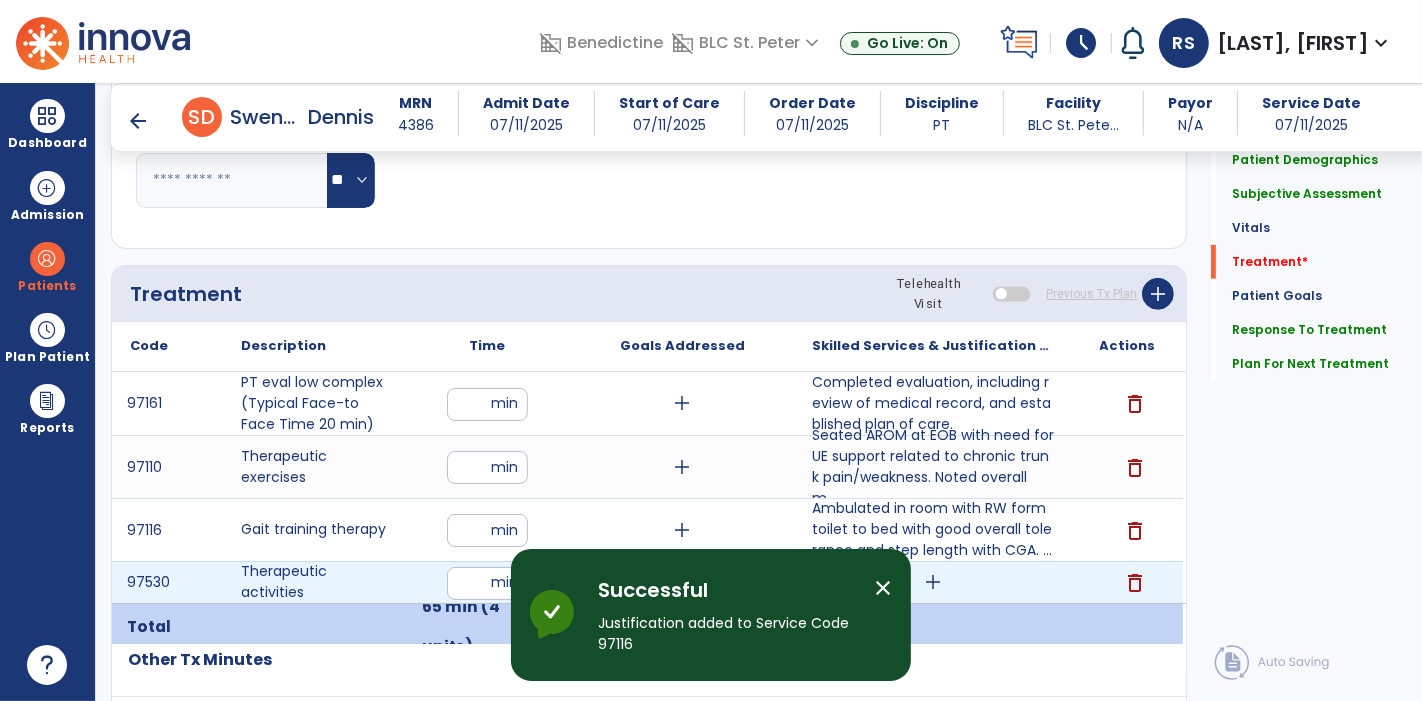 click on "add" at bounding box center [933, 582] 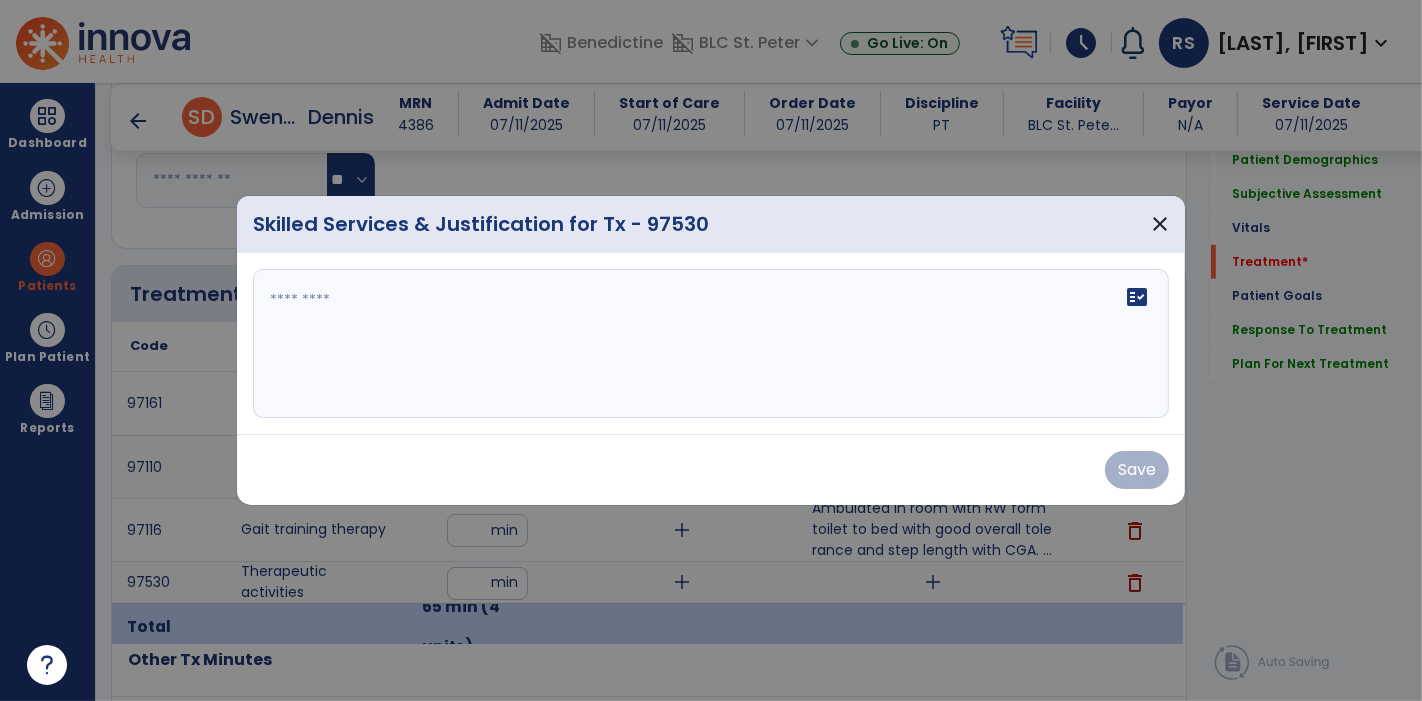click at bounding box center (711, 344) 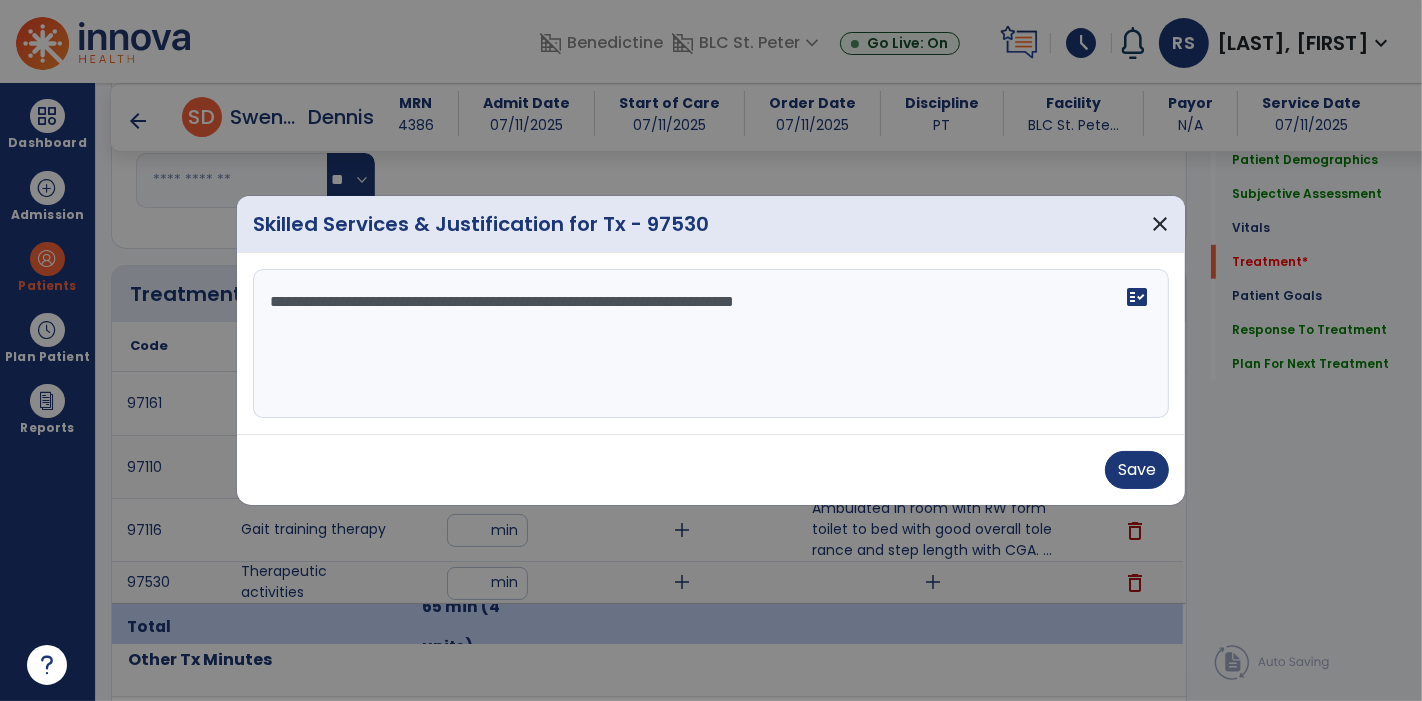 click on "**********" at bounding box center (711, 344) 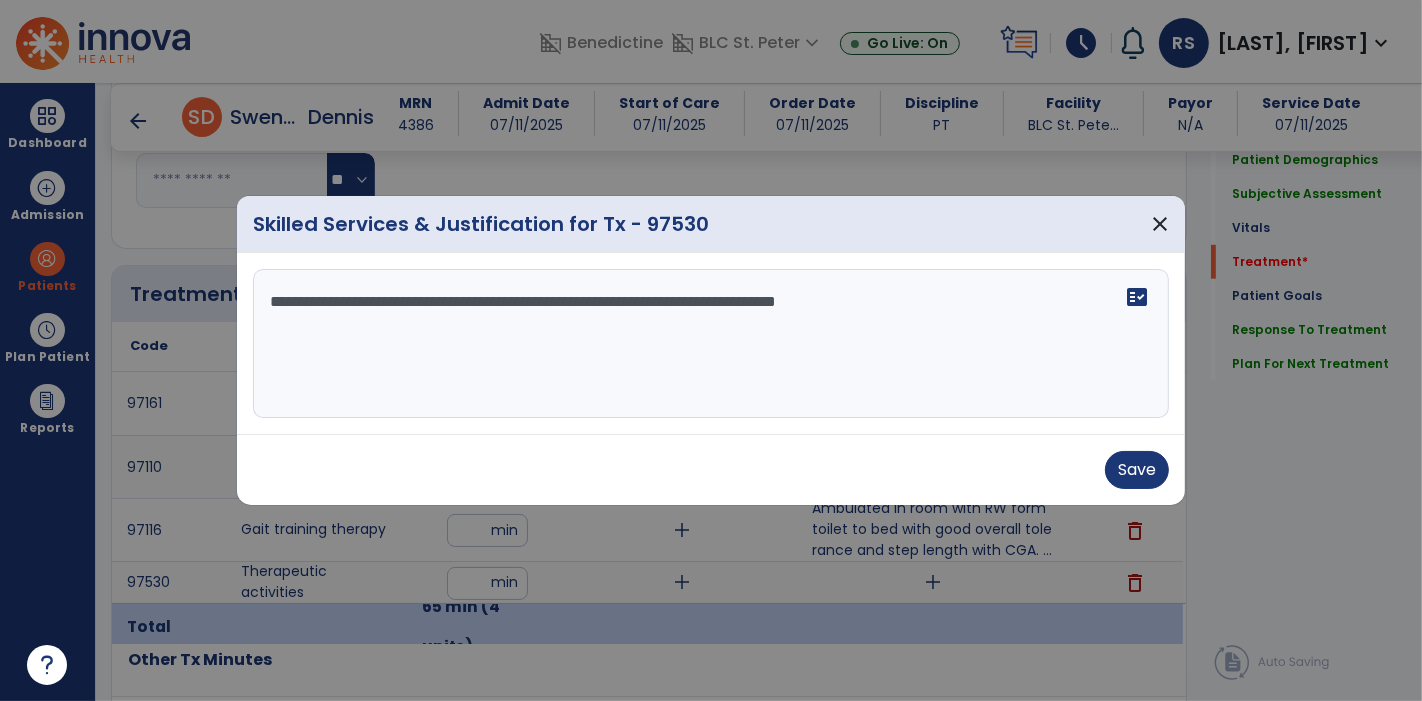 click on "**********" at bounding box center [711, 344] 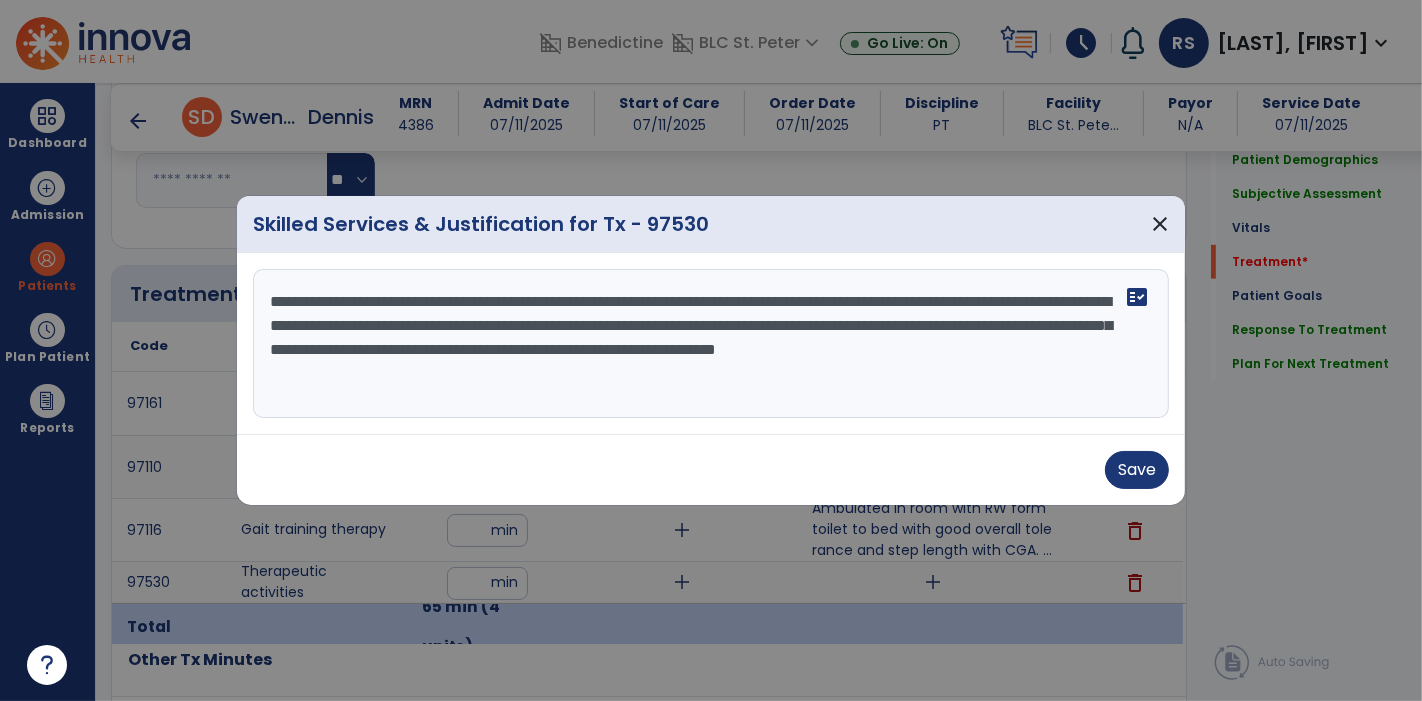 click on "**********" at bounding box center (711, 344) 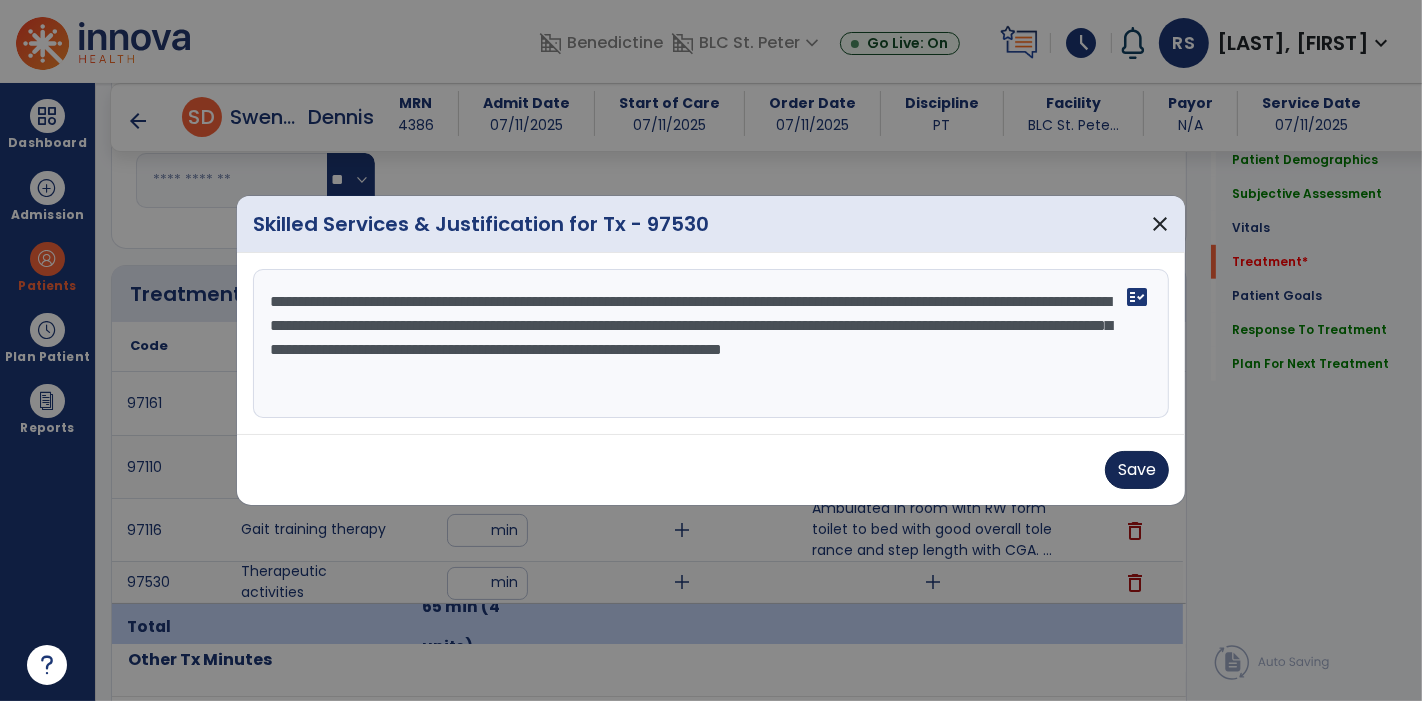 type on "**********" 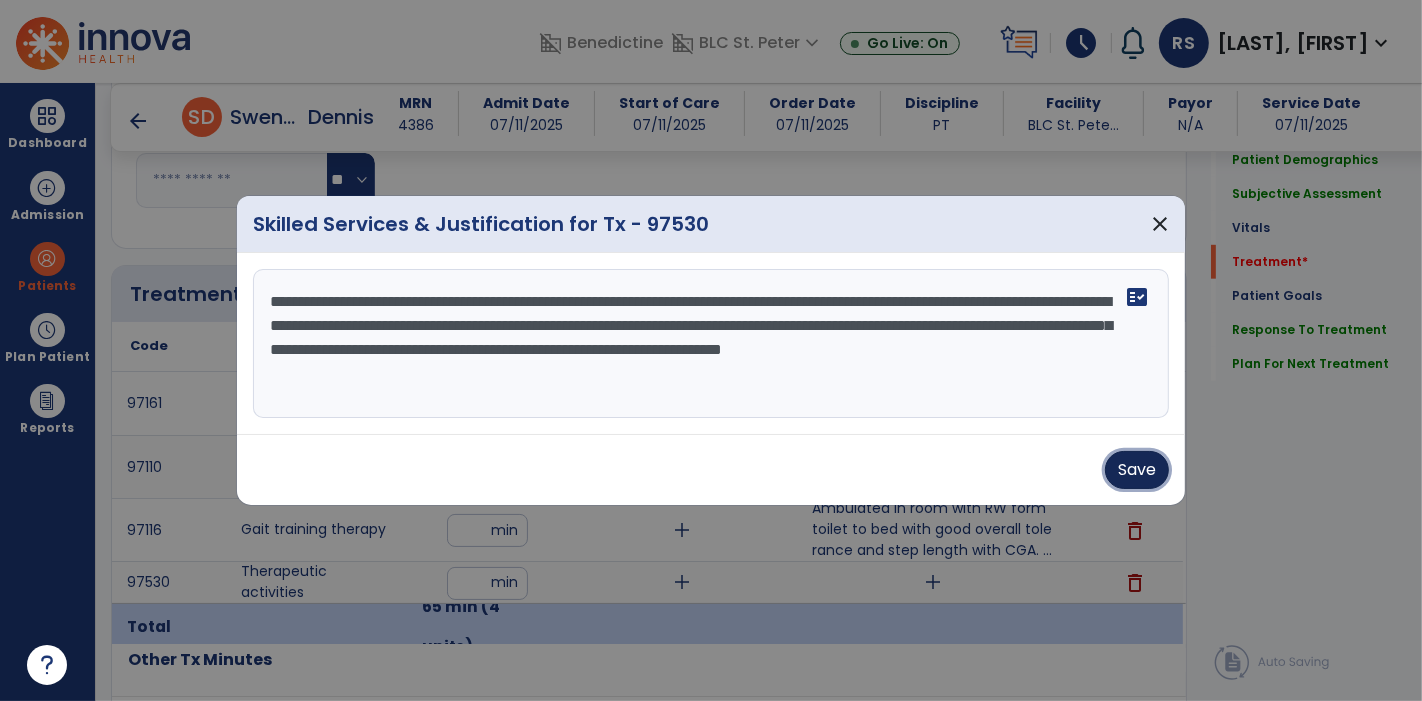 click on "Save" at bounding box center (1137, 470) 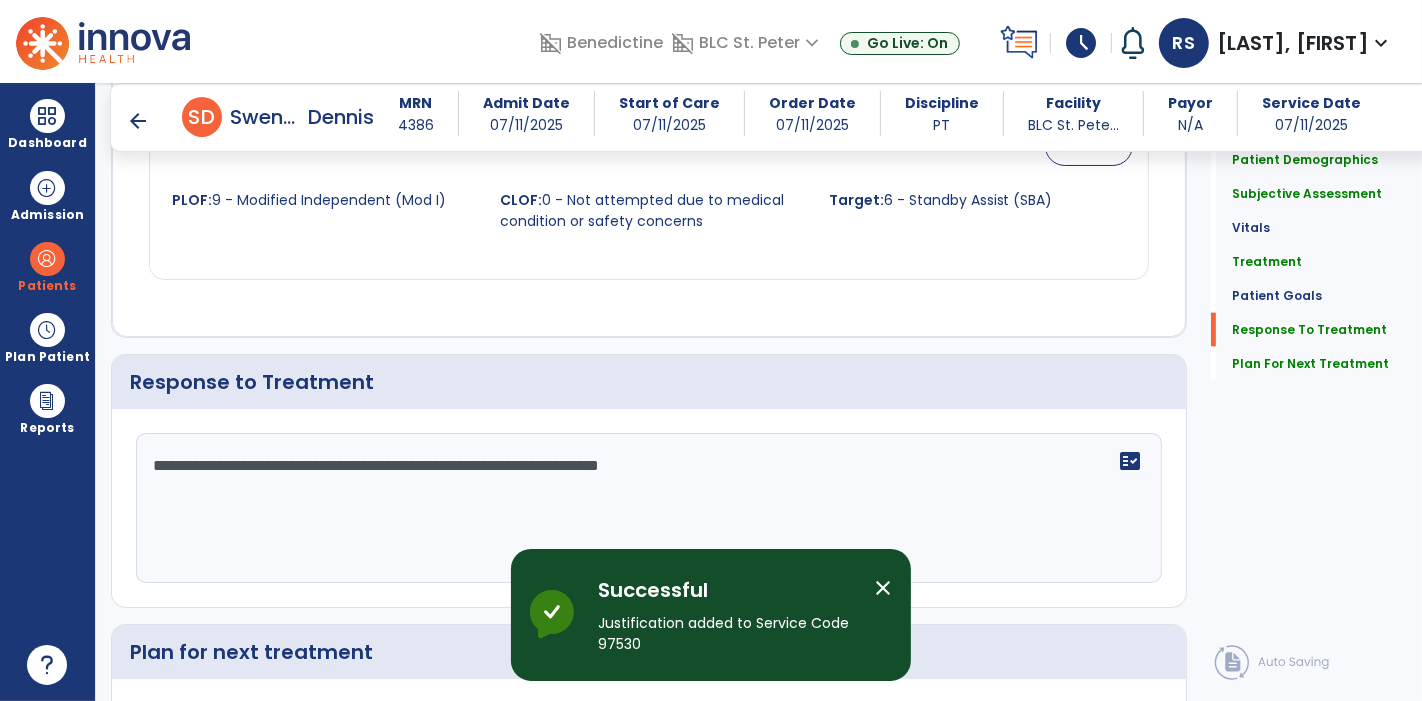 scroll, scrollTop: 2462, scrollLeft: 0, axis: vertical 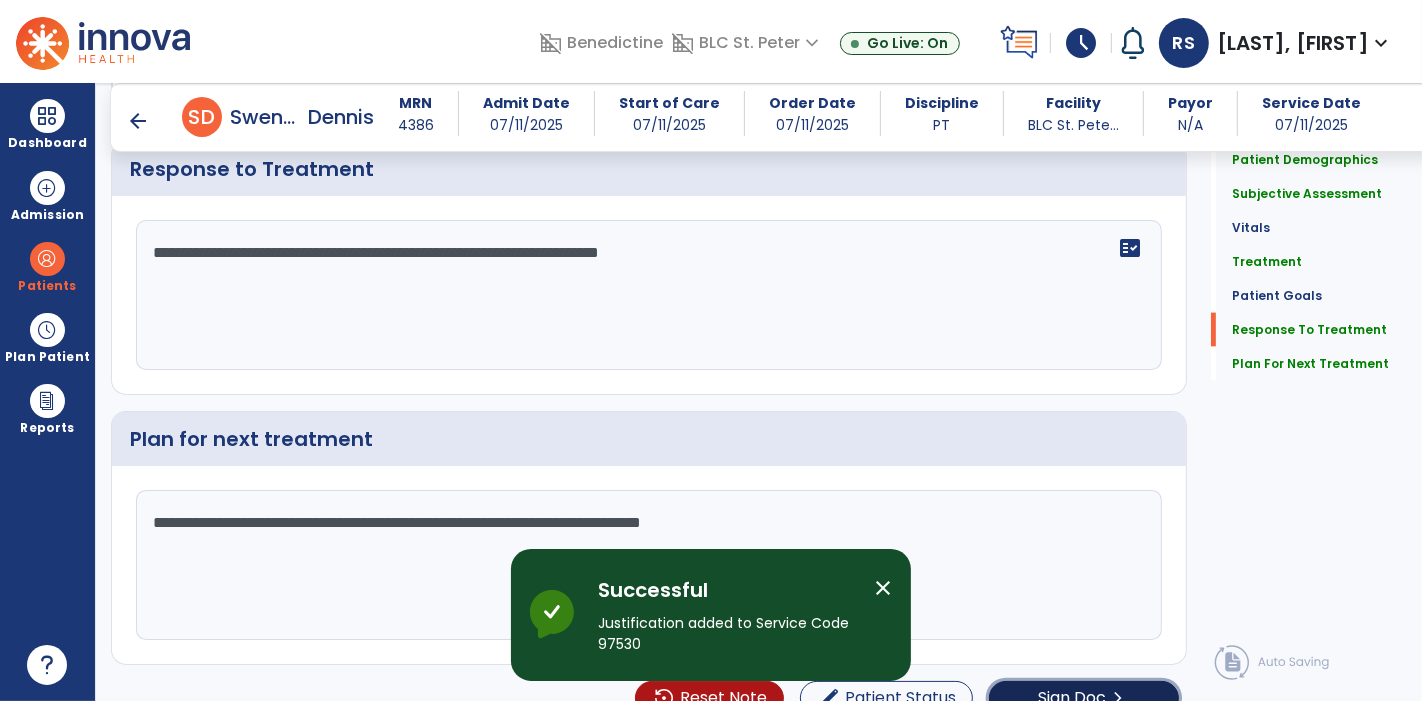 click on "chevron_right" 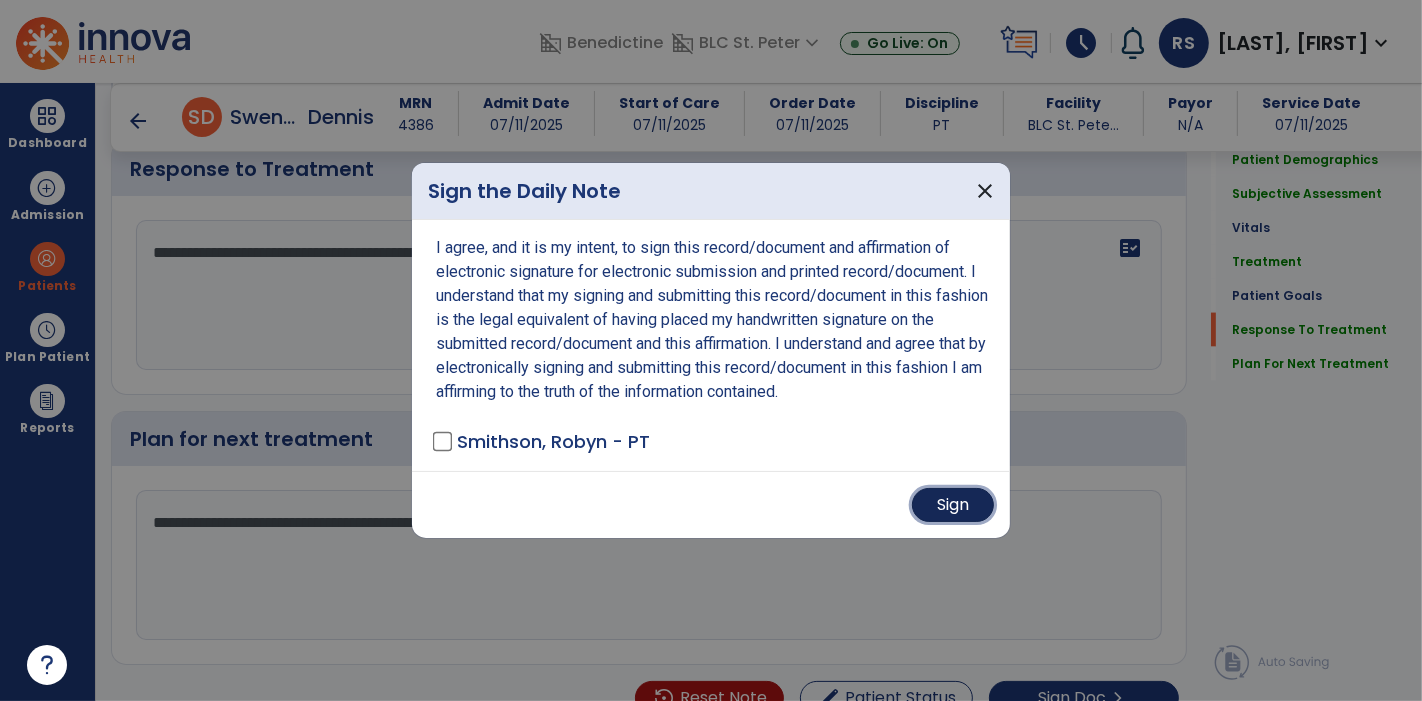 click on "Sign" at bounding box center [953, 505] 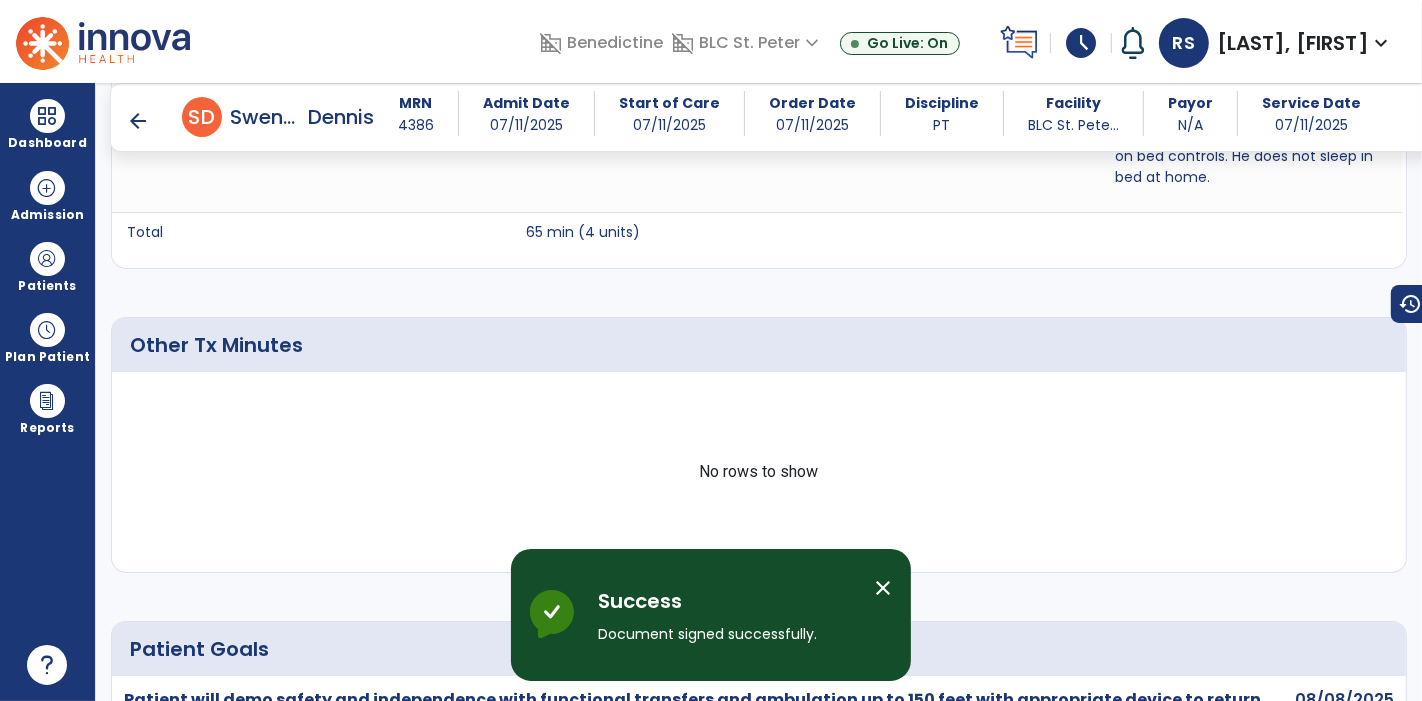 scroll, scrollTop: 1940, scrollLeft: 0, axis: vertical 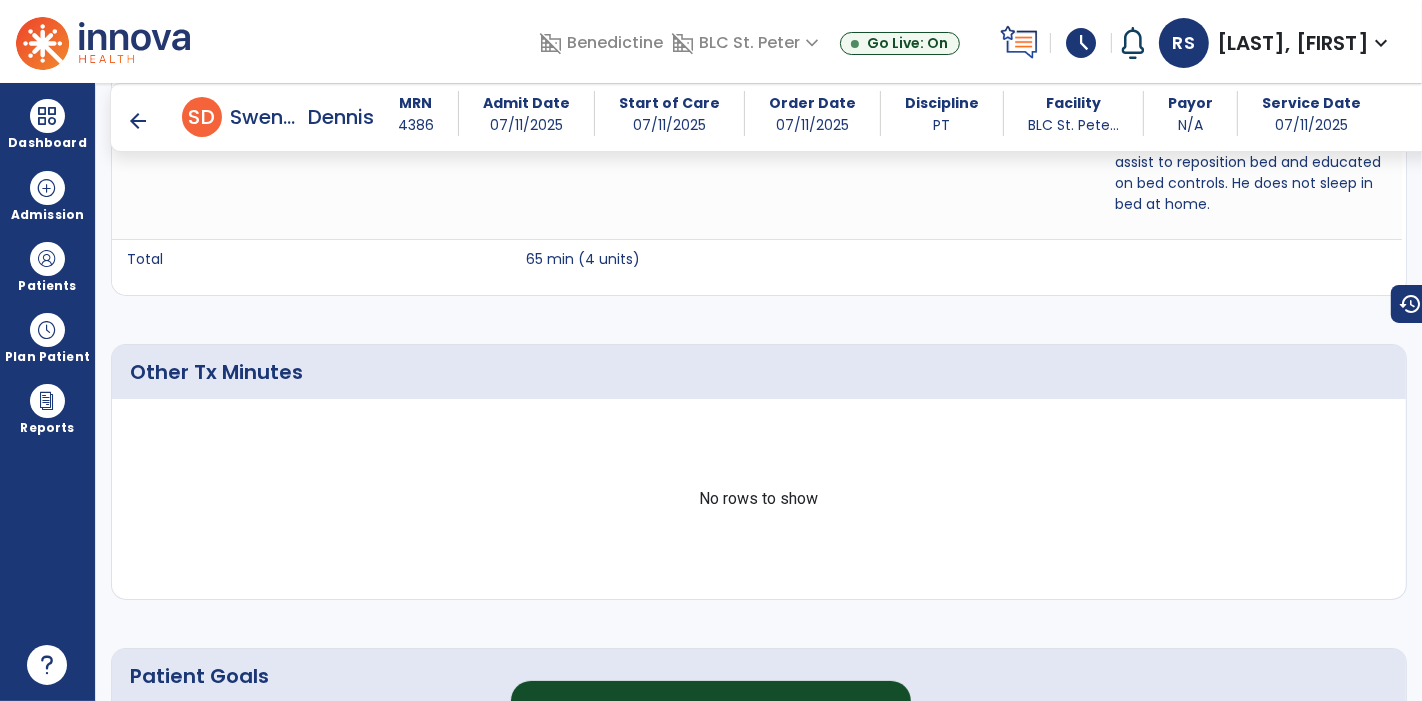 click on "arrow_back" at bounding box center [138, 121] 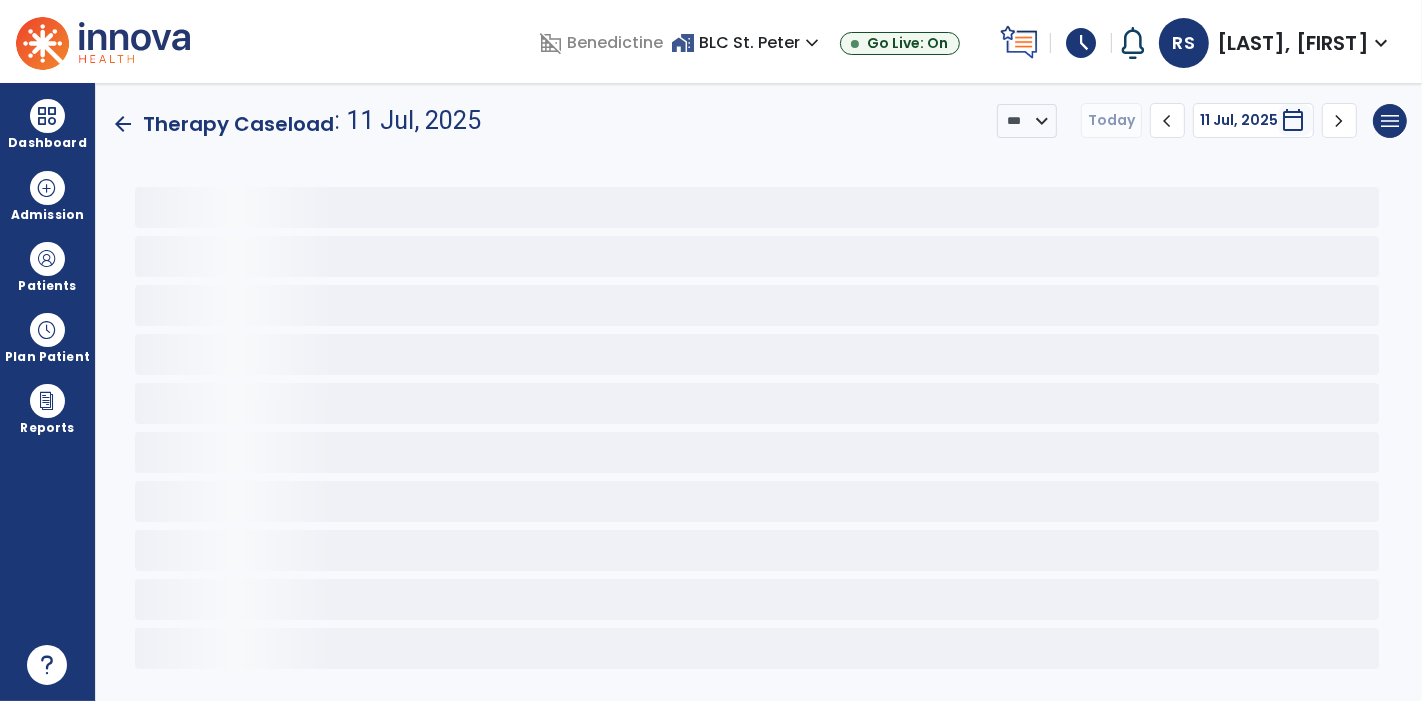 scroll, scrollTop: 0, scrollLeft: 0, axis: both 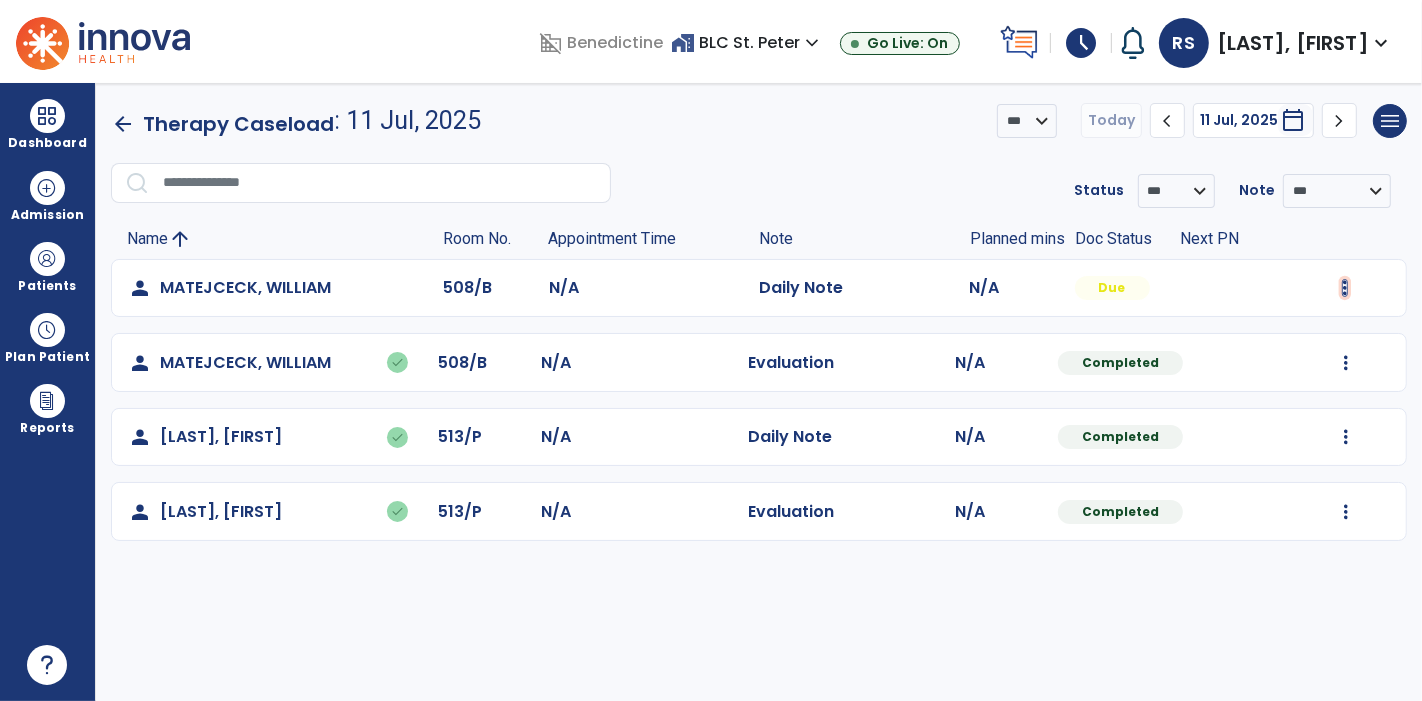 click at bounding box center (1345, 288) 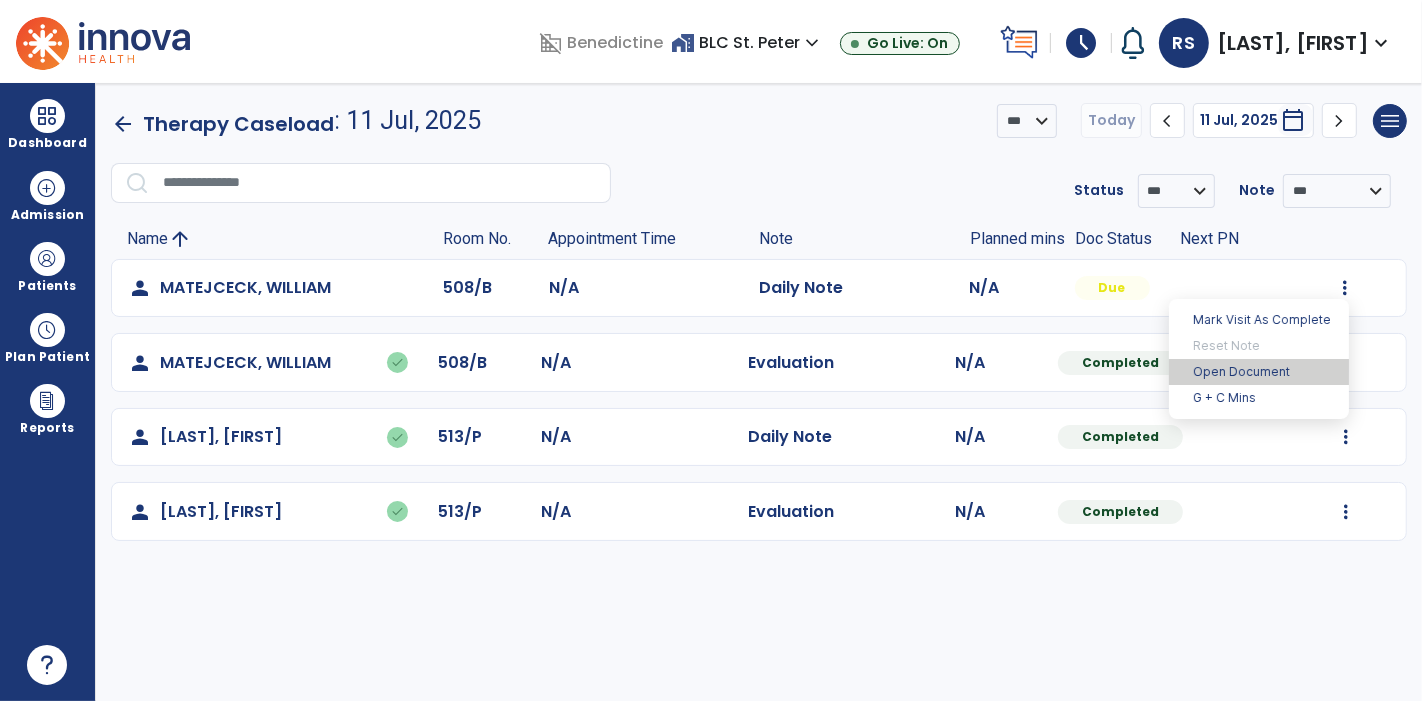 click on "Open Document" at bounding box center [1259, 372] 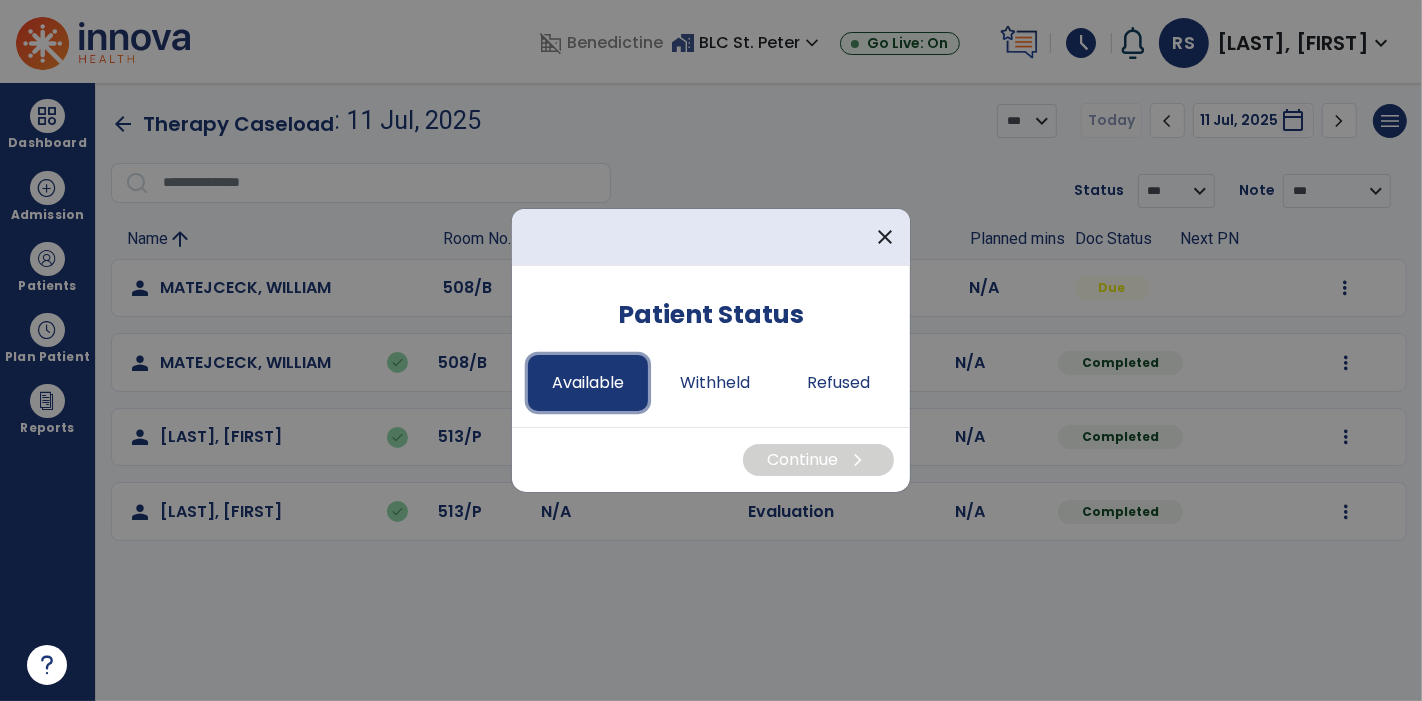 click on "Available" at bounding box center (588, 383) 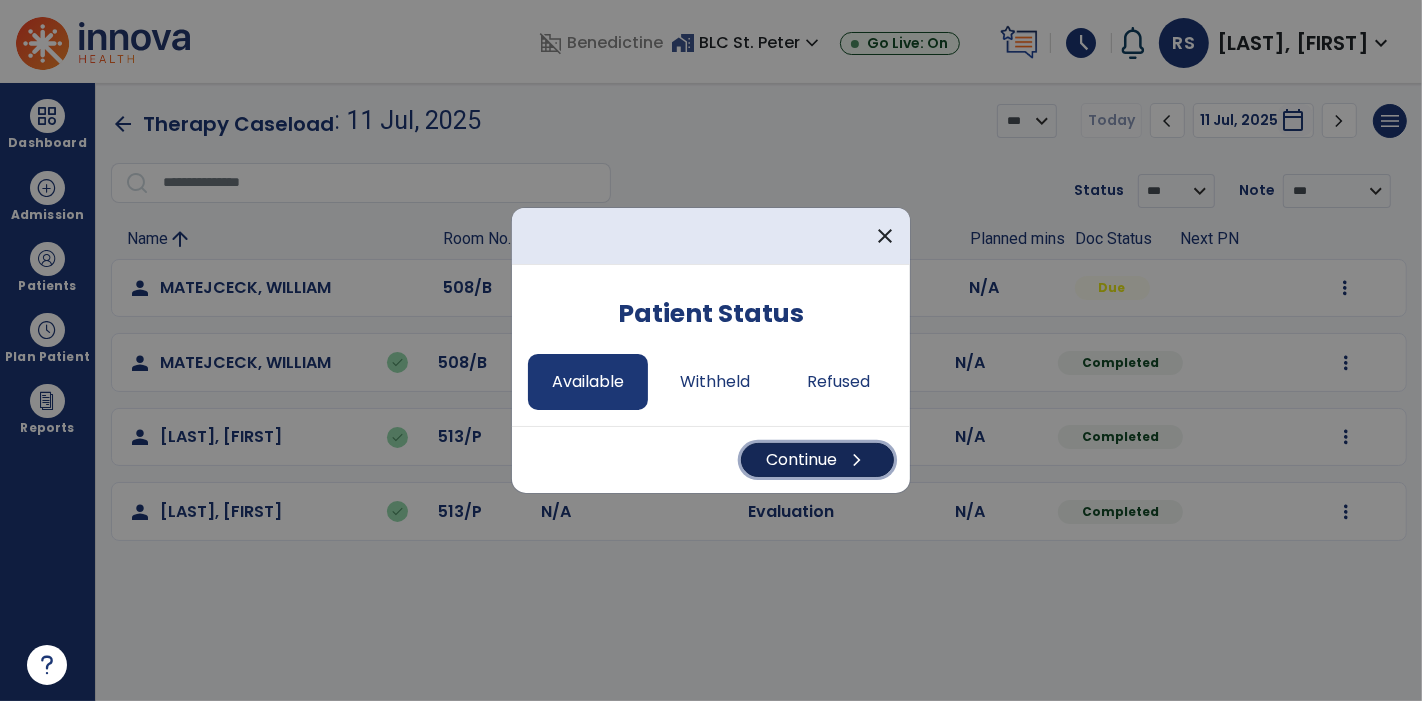 click on "Continue   chevron_right" at bounding box center (817, 460) 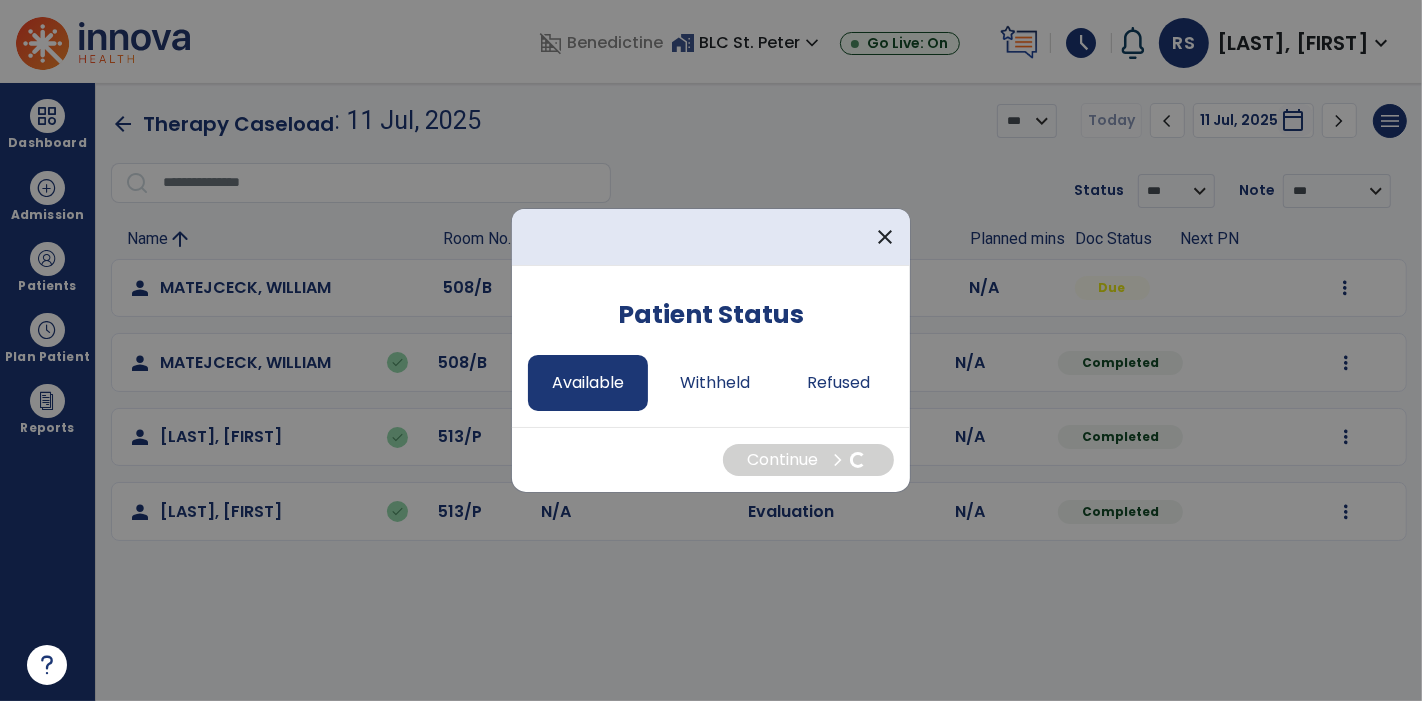 select on "*" 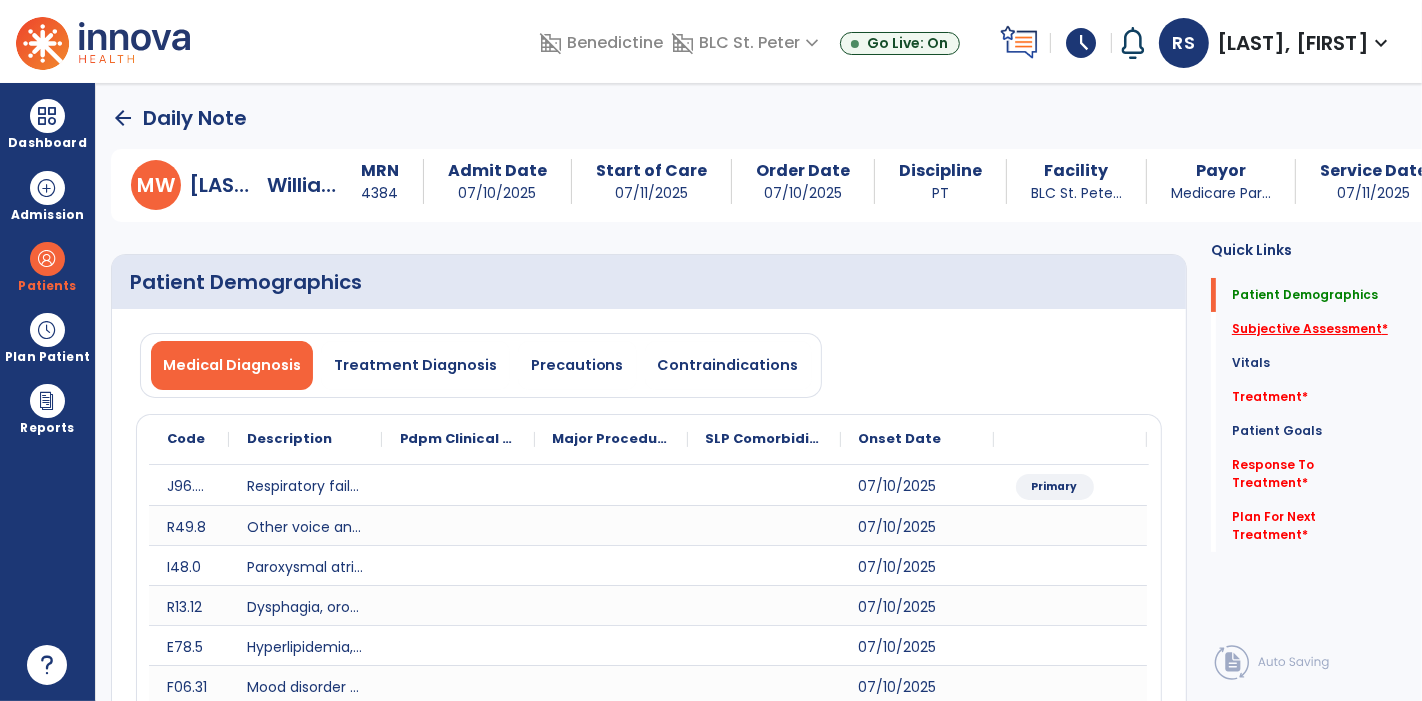 click on "Subjective Assessment   *" 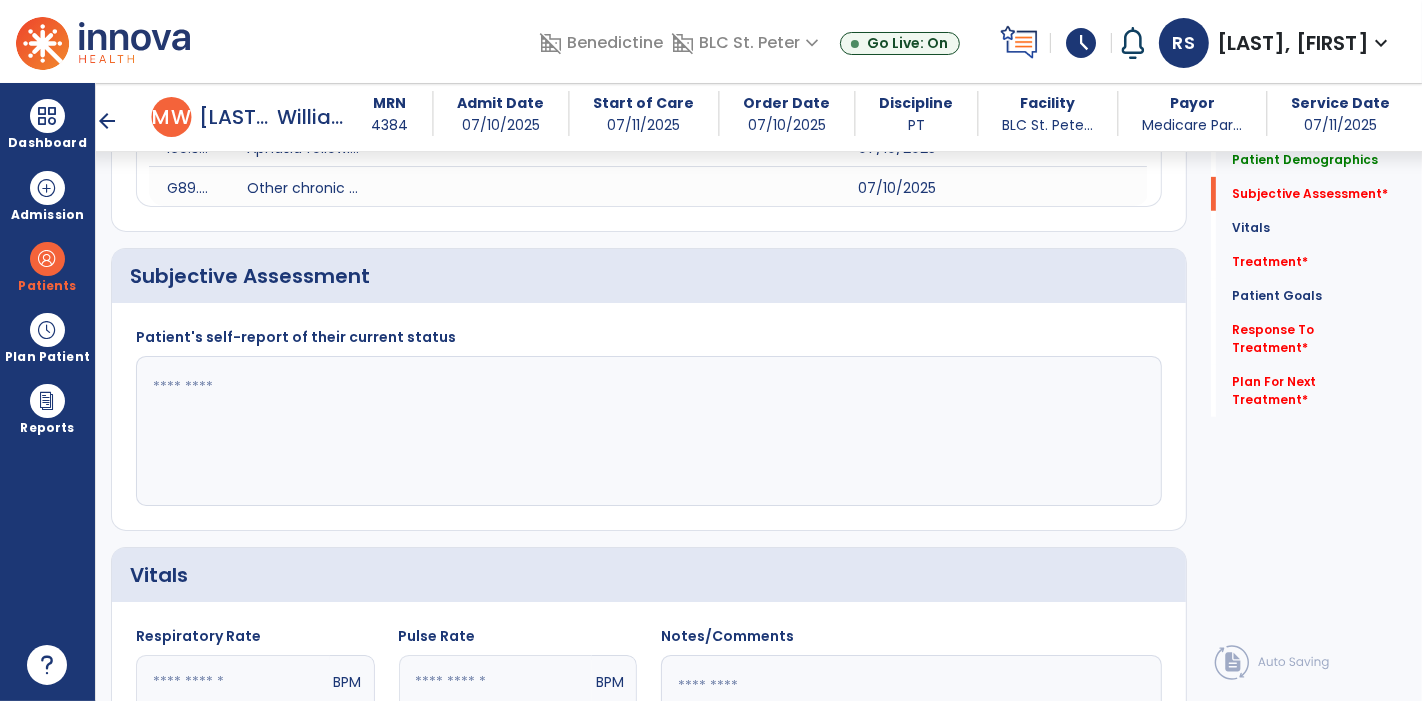 scroll, scrollTop: 814, scrollLeft: 0, axis: vertical 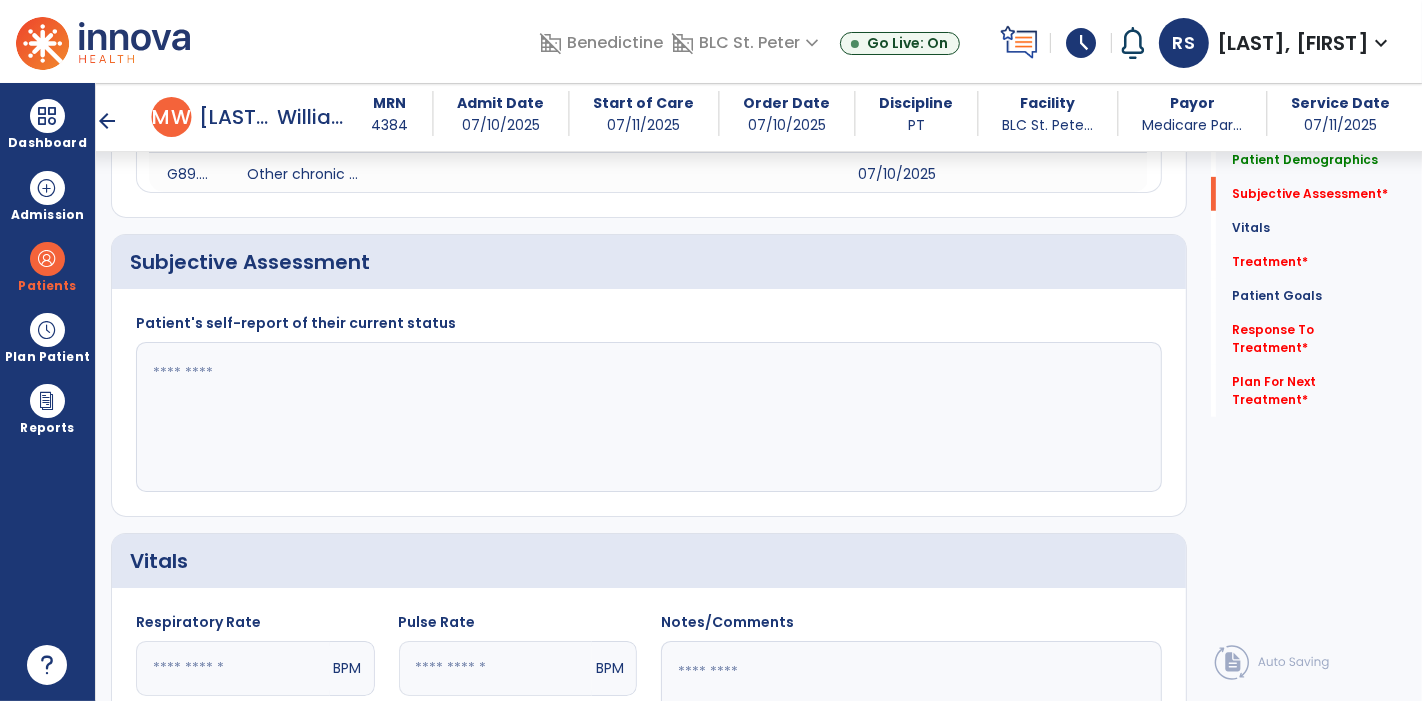 click 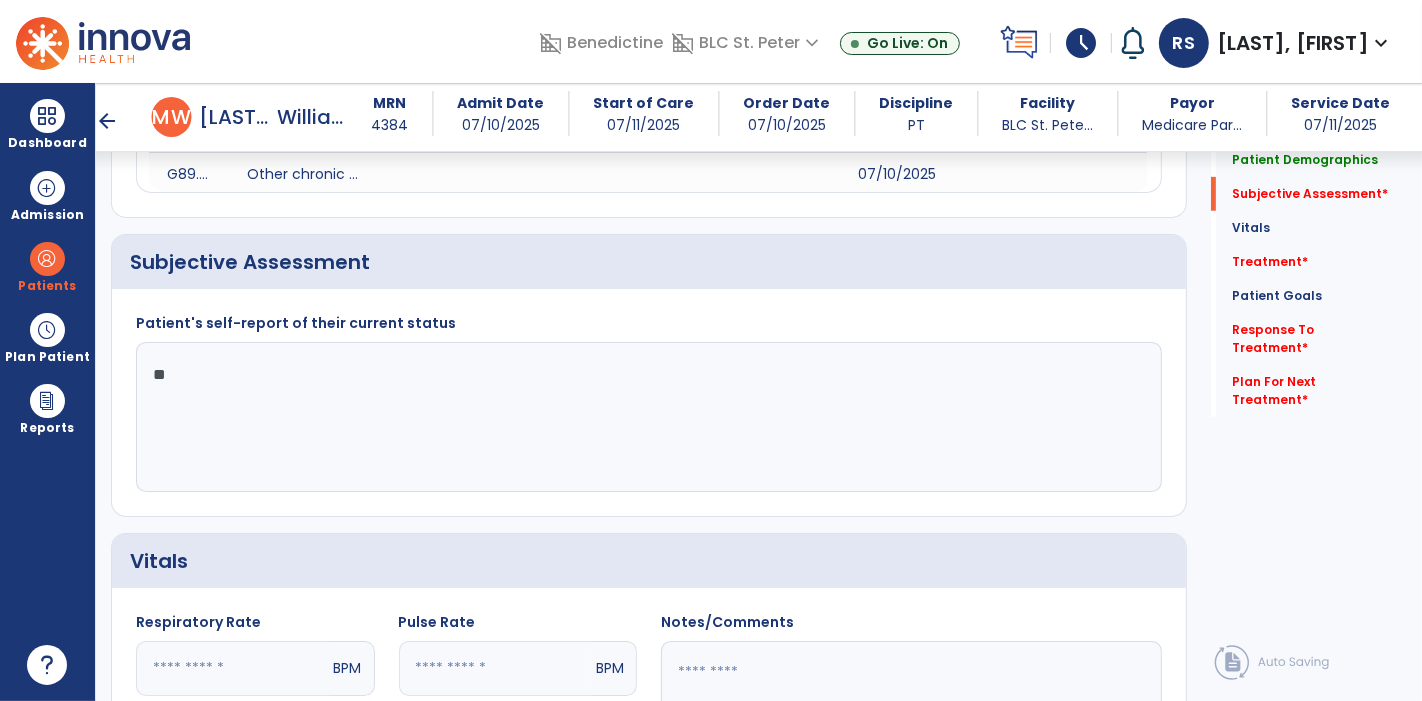 type on "*" 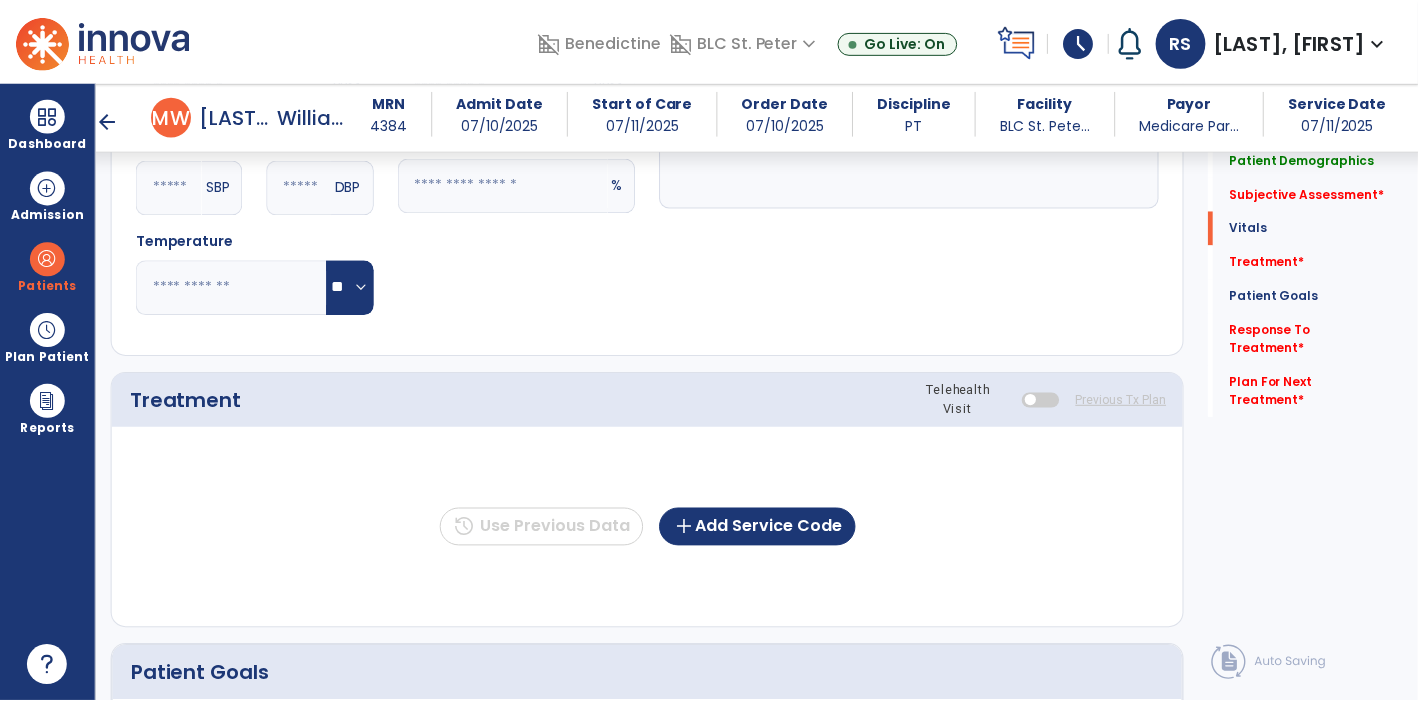 scroll, scrollTop: 1406, scrollLeft: 0, axis: vertical 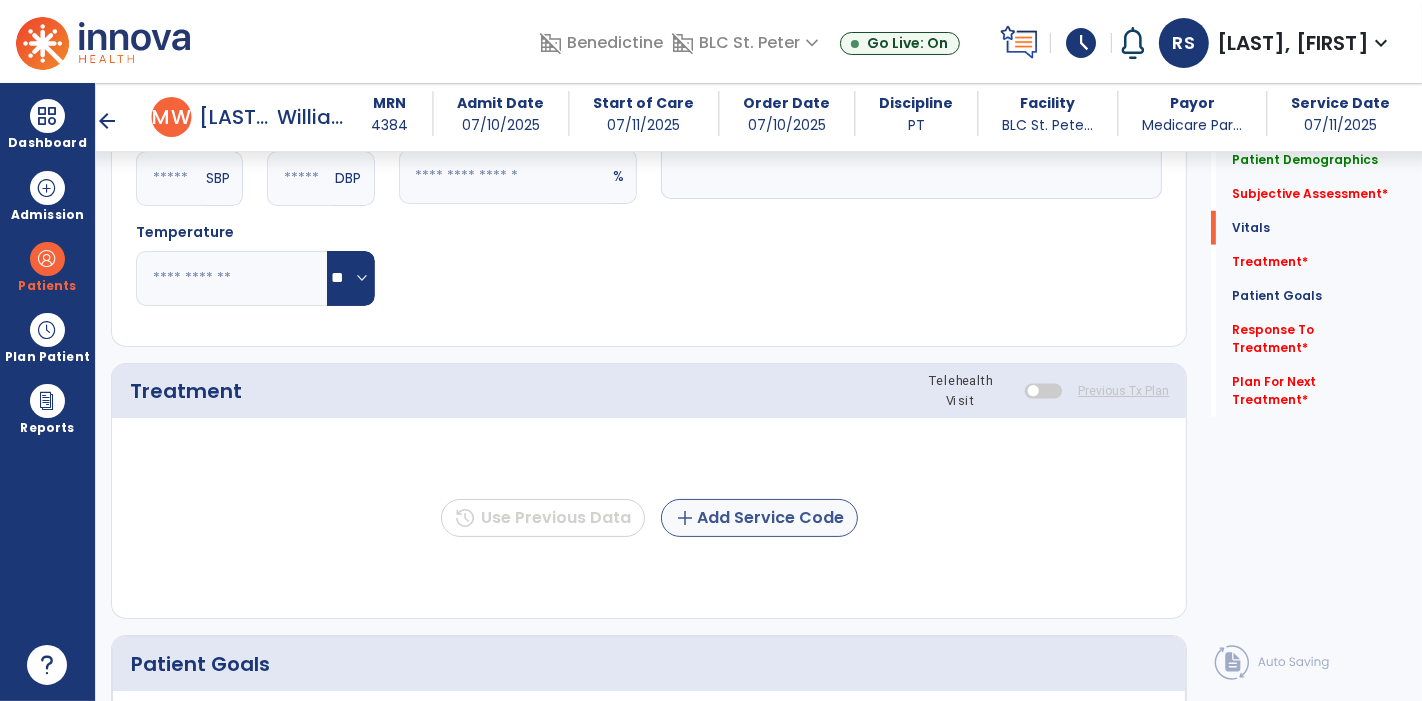 type on "**********" 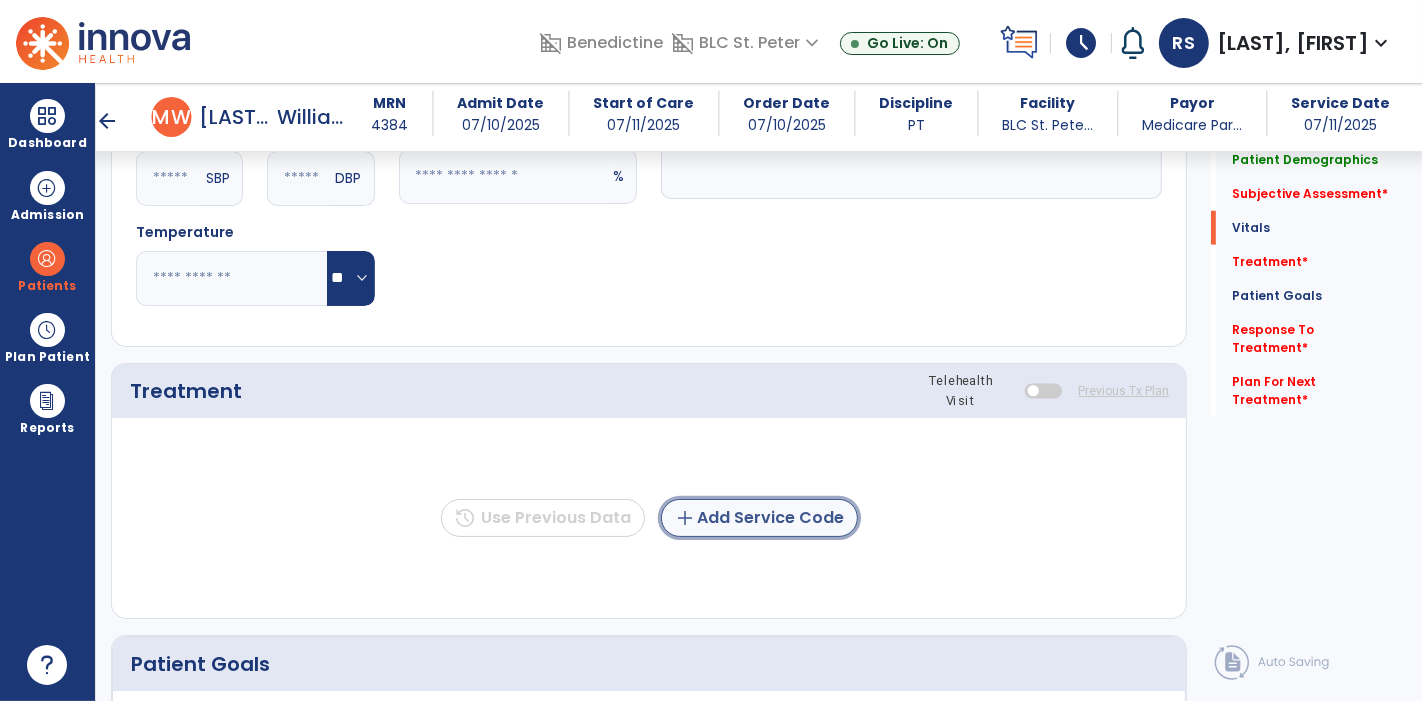 click on "add" 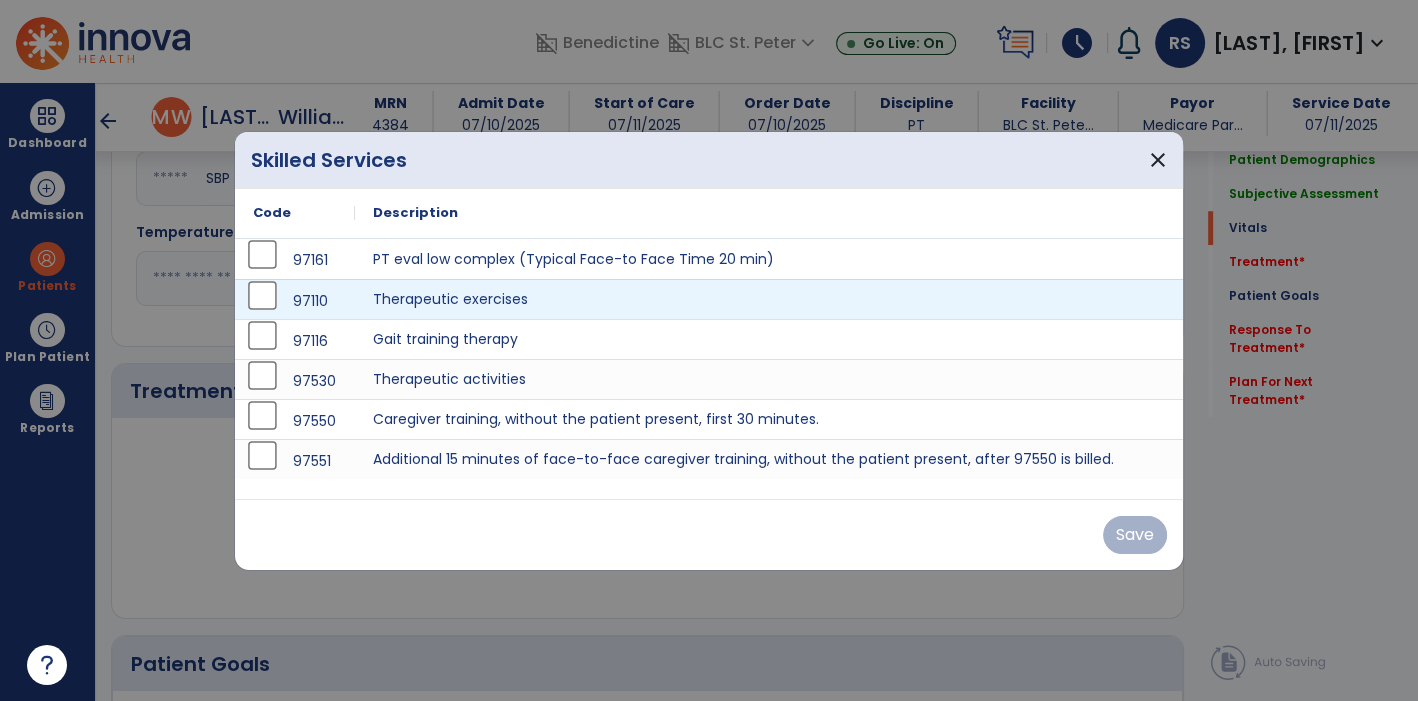 scroll, scrollTop: 1406, scrollLeft: 0, axis: vertical 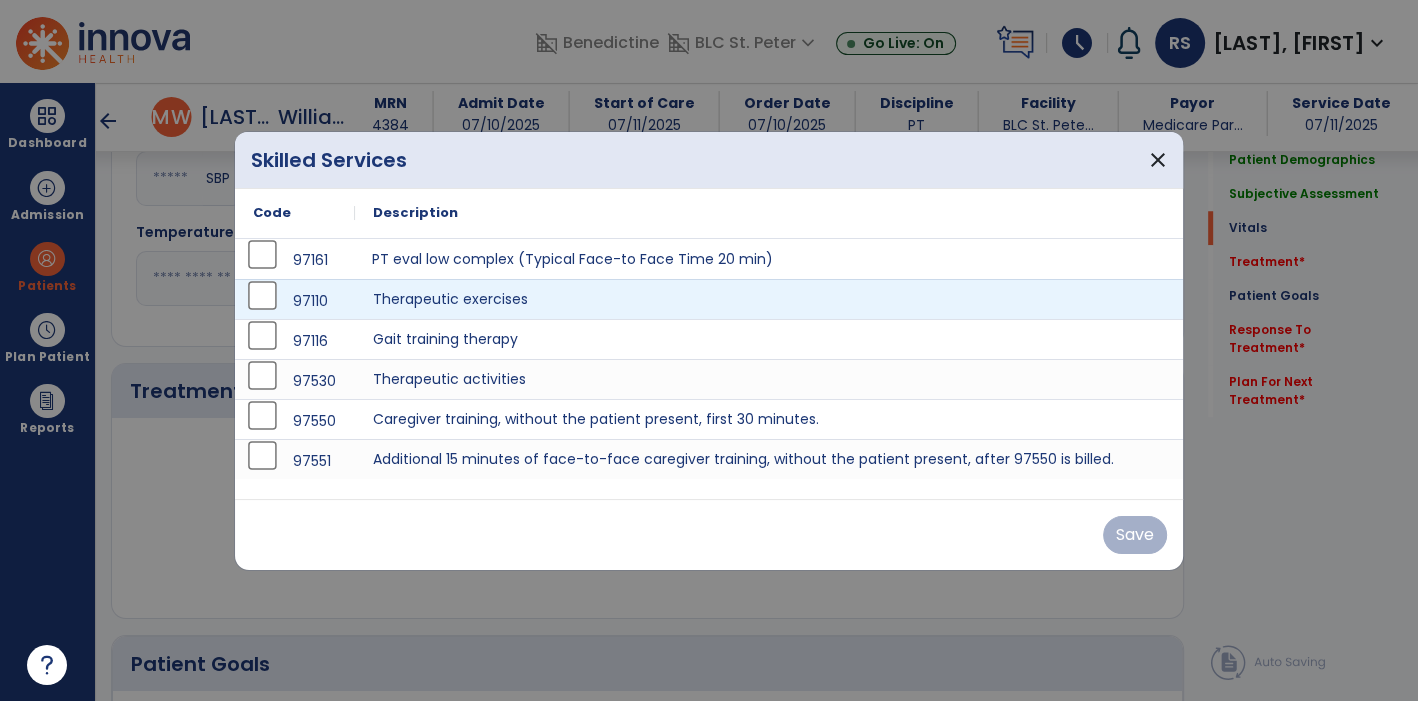click on "PT eval low complex (Typical Face-to Face Time 20 min)" at bounding box center (769, 259) 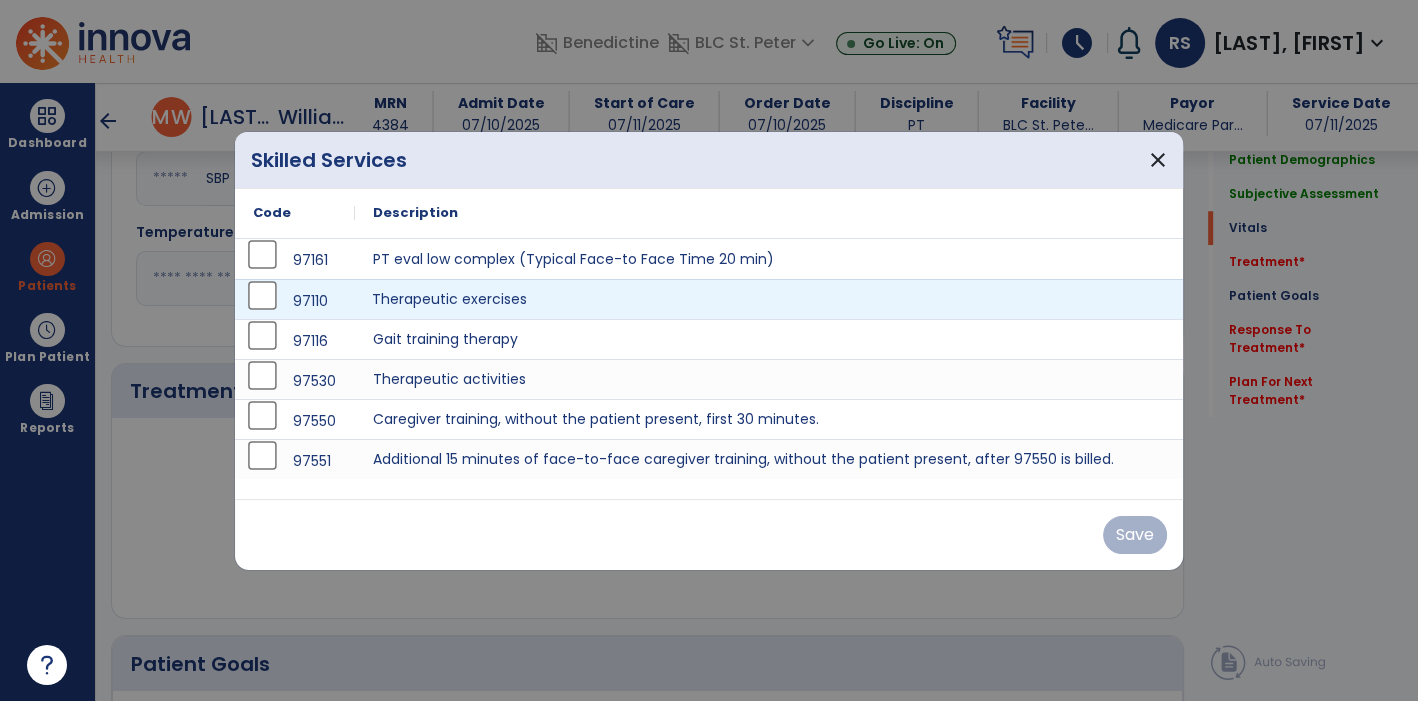click on "Therapeutic exercises" at bounding box center (769, 299) 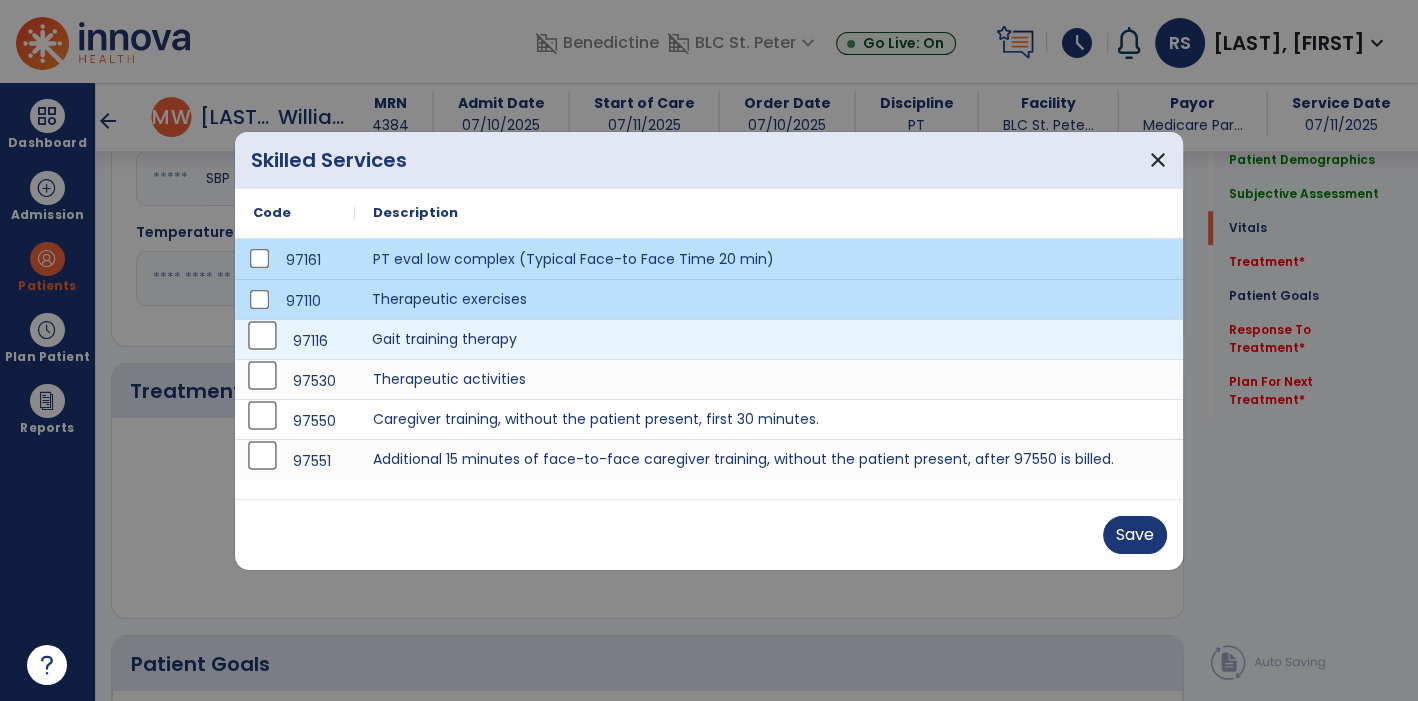 click on "Gait training therapy" at bounding box center [769, 339] 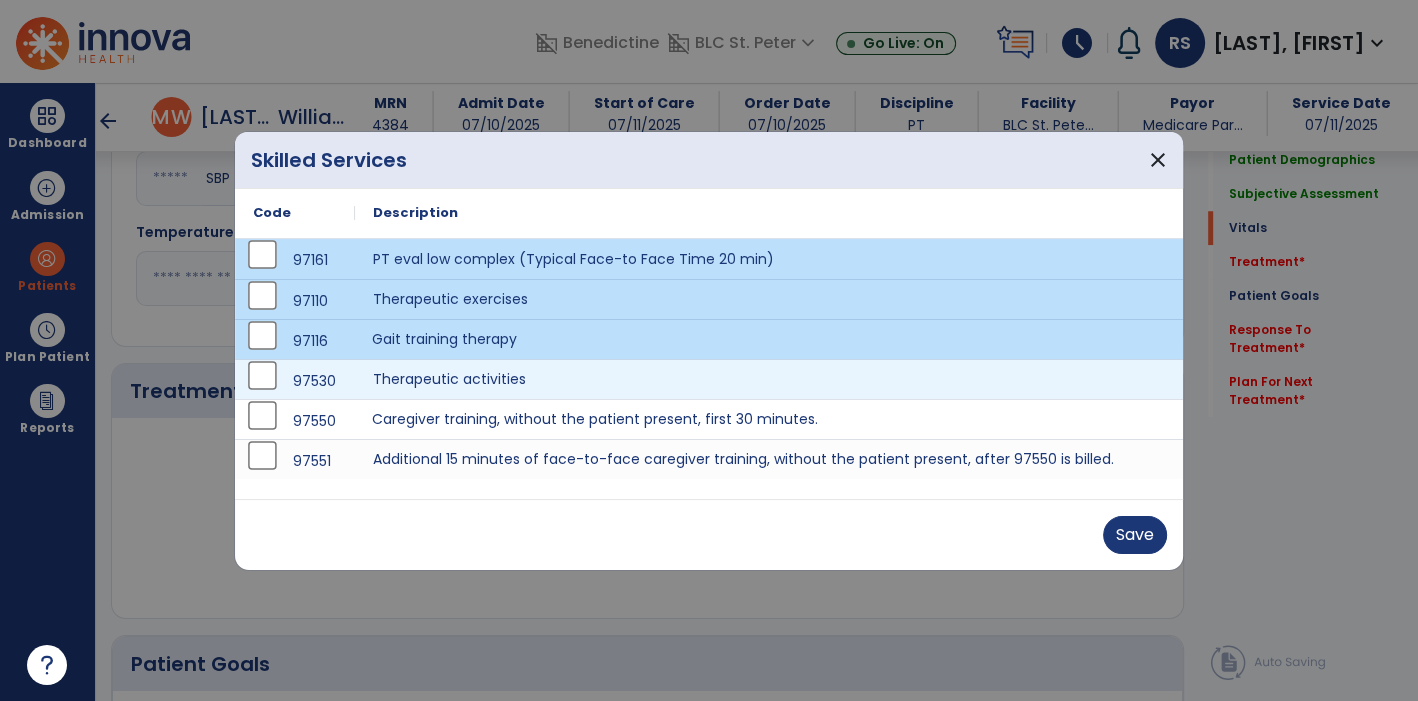 click on "Caregiver training, without the patient present, first 30 minutes." at bounding box center [769, 419] 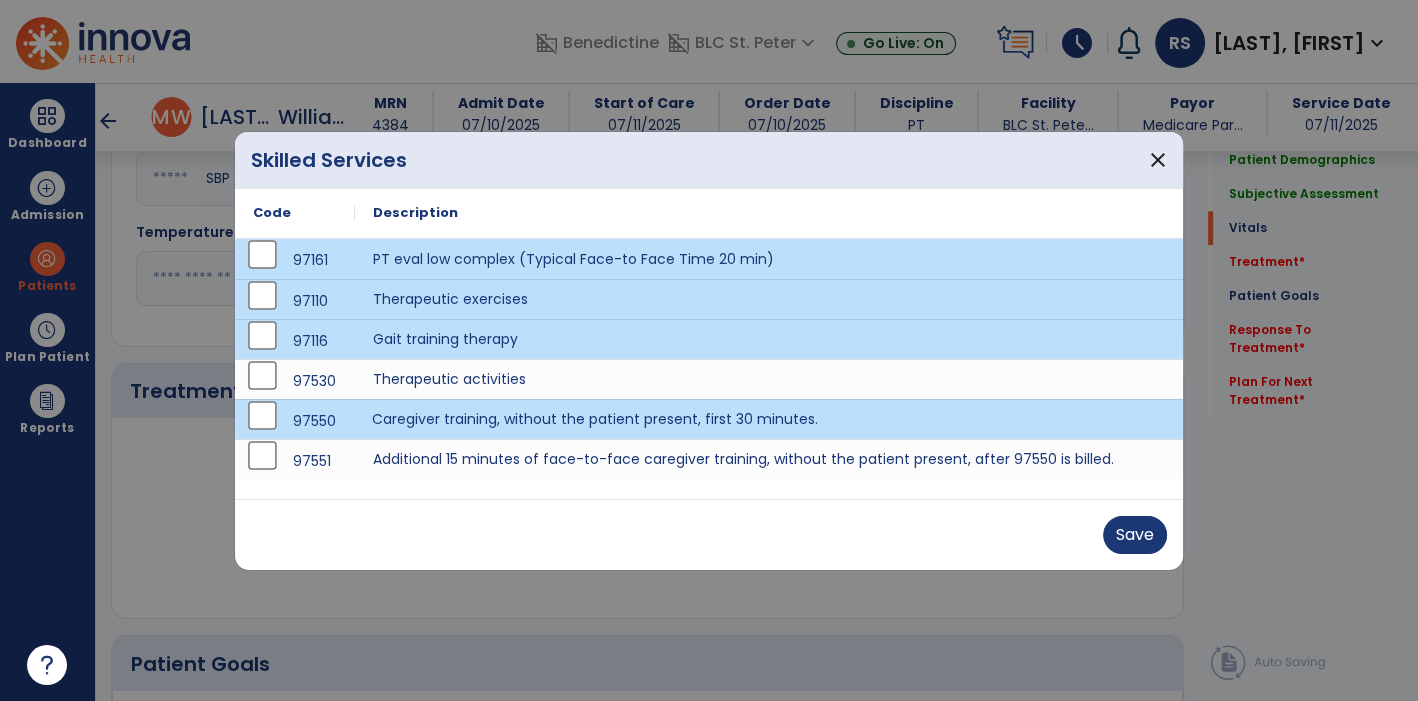 click on "Caregiver training, without the patient present, first 30 minutes." at bounding box center (769, 419) 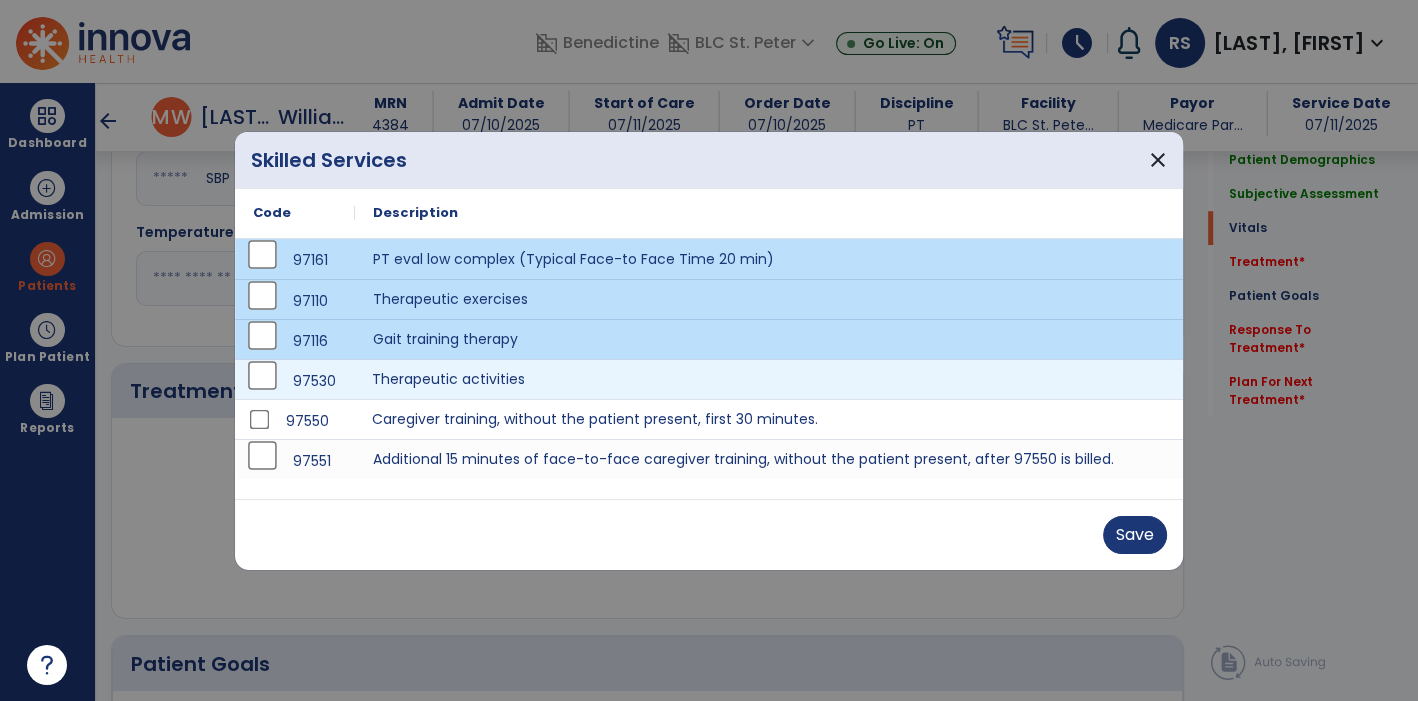 click on "Therapeutic activities" at bounding box center [769, 379] 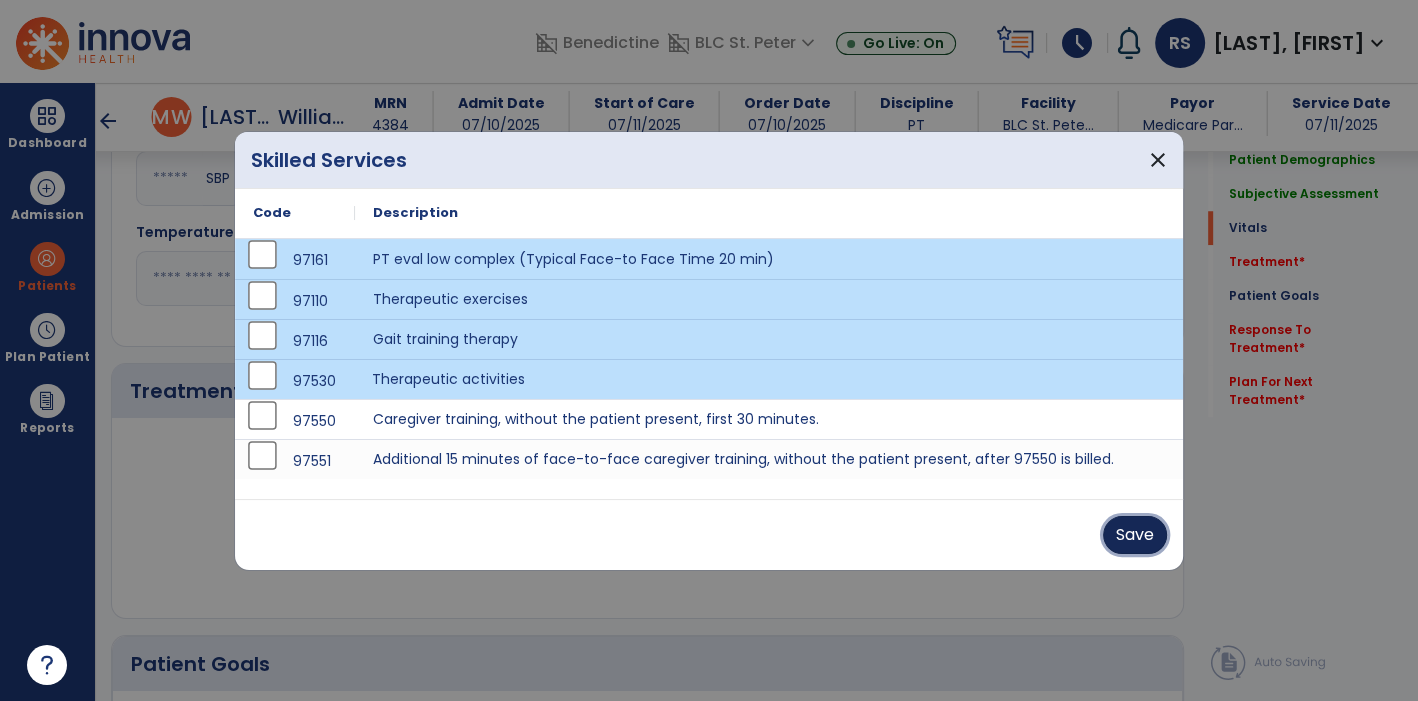 click on "Save" at bounding box center [1135, 535] 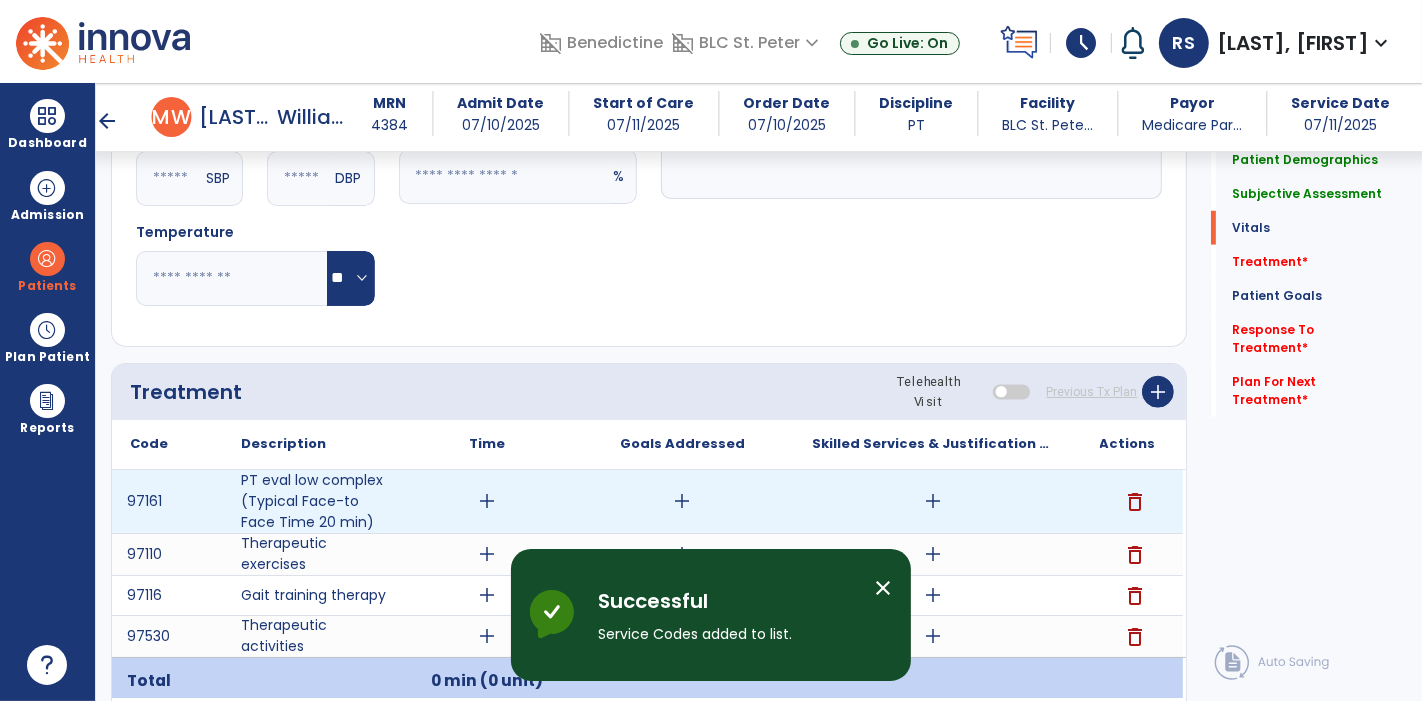 click on "add" at bounding box center [487, 501] 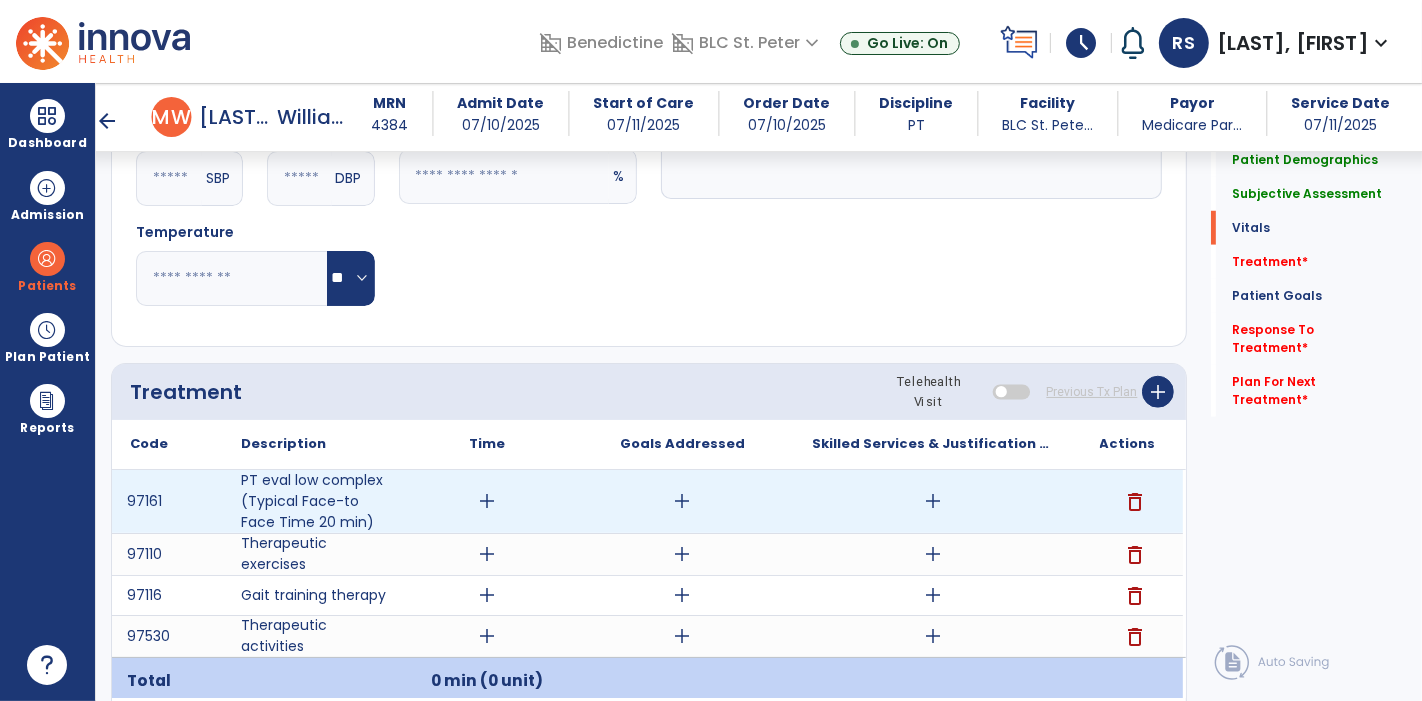 click on "add" at bounding box center (488, 501) 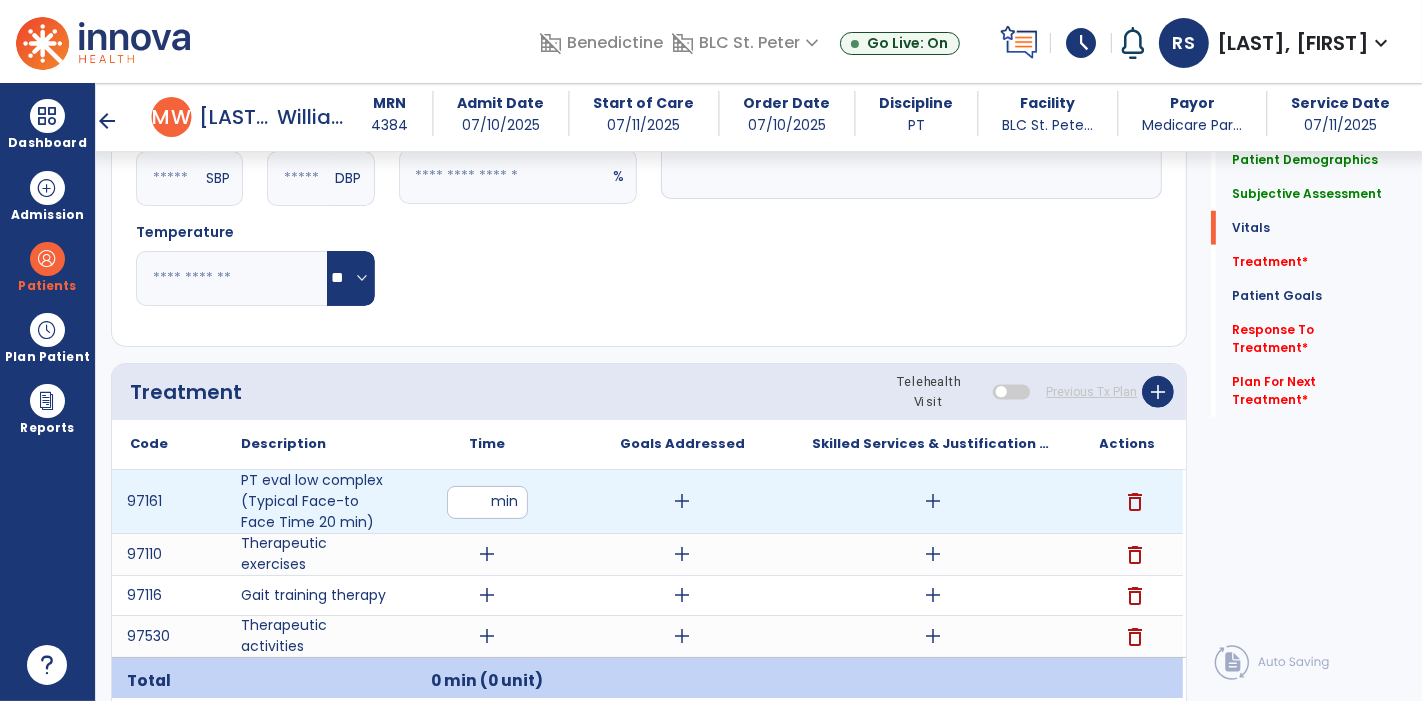 type on "**" 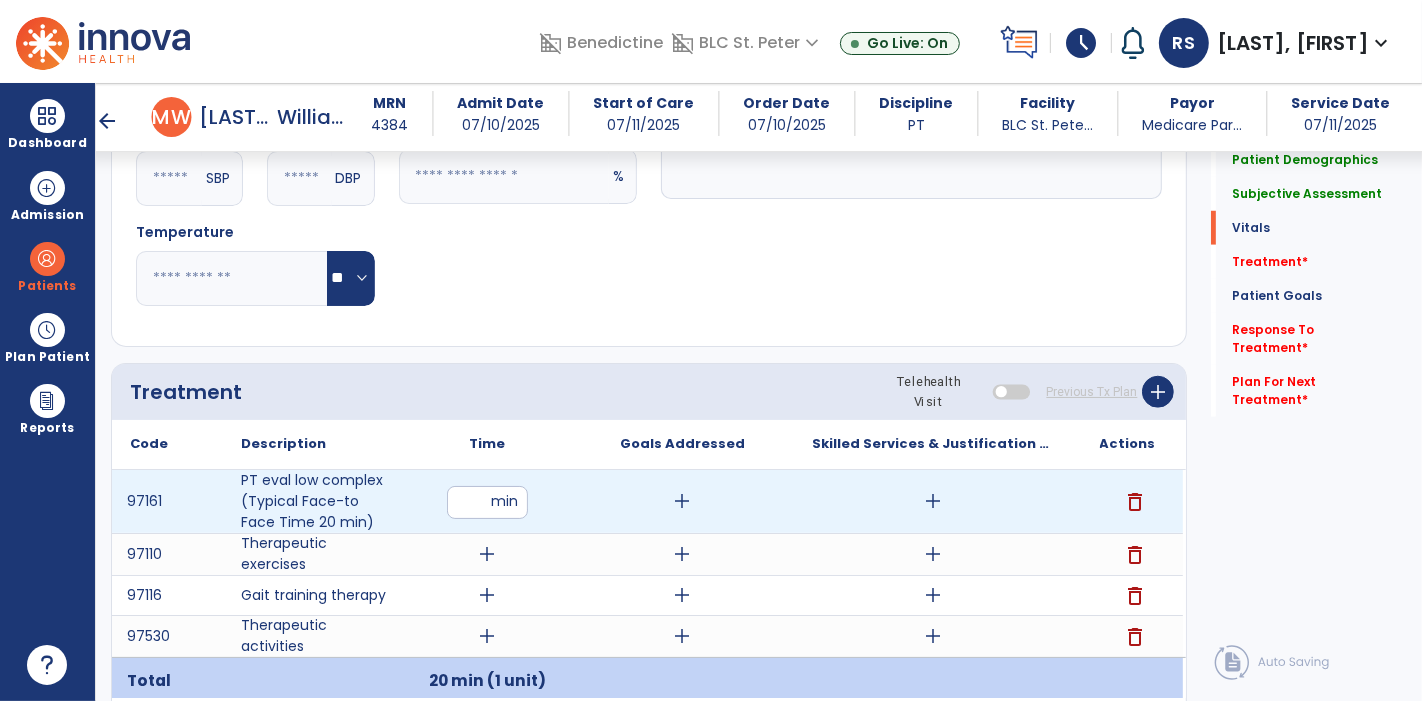 click on "add" at bounding box center [933, 501] 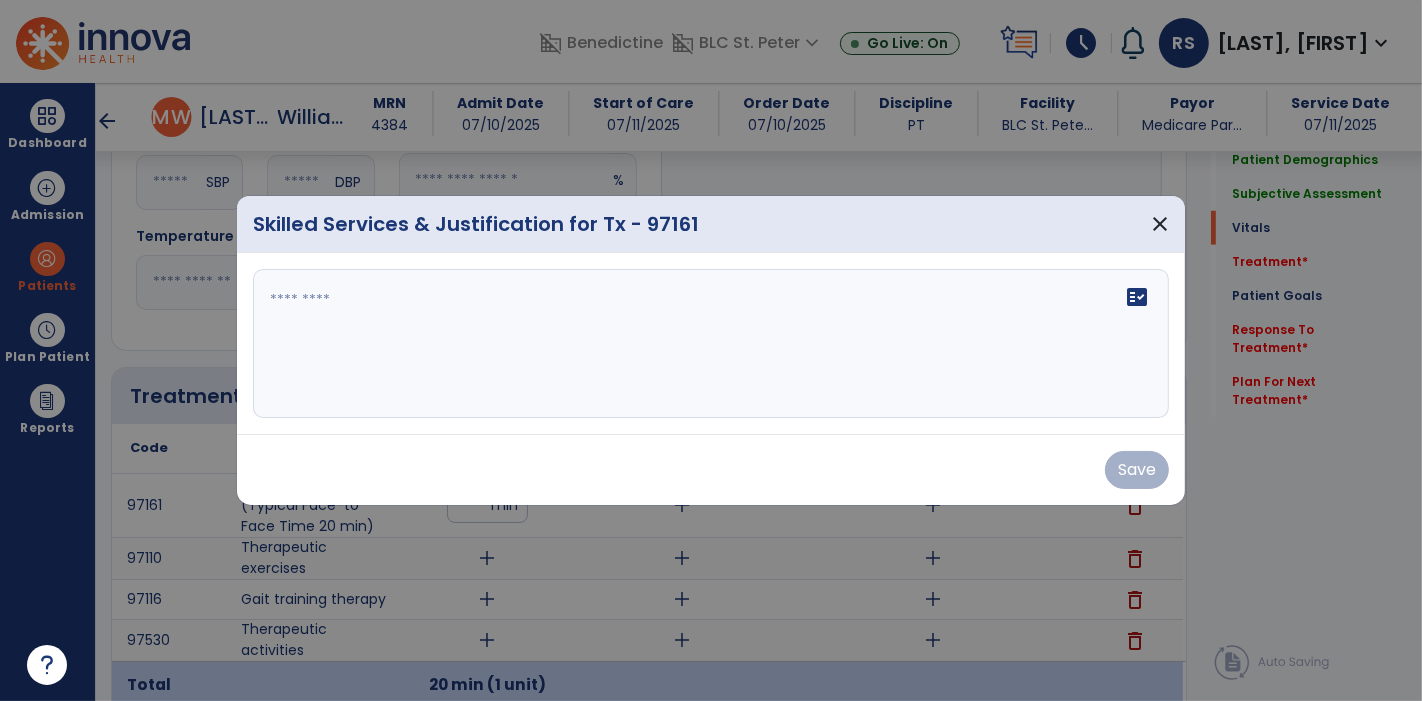 scroll, scrollTop: 1406, scrollLeft: 0, axis: vertical 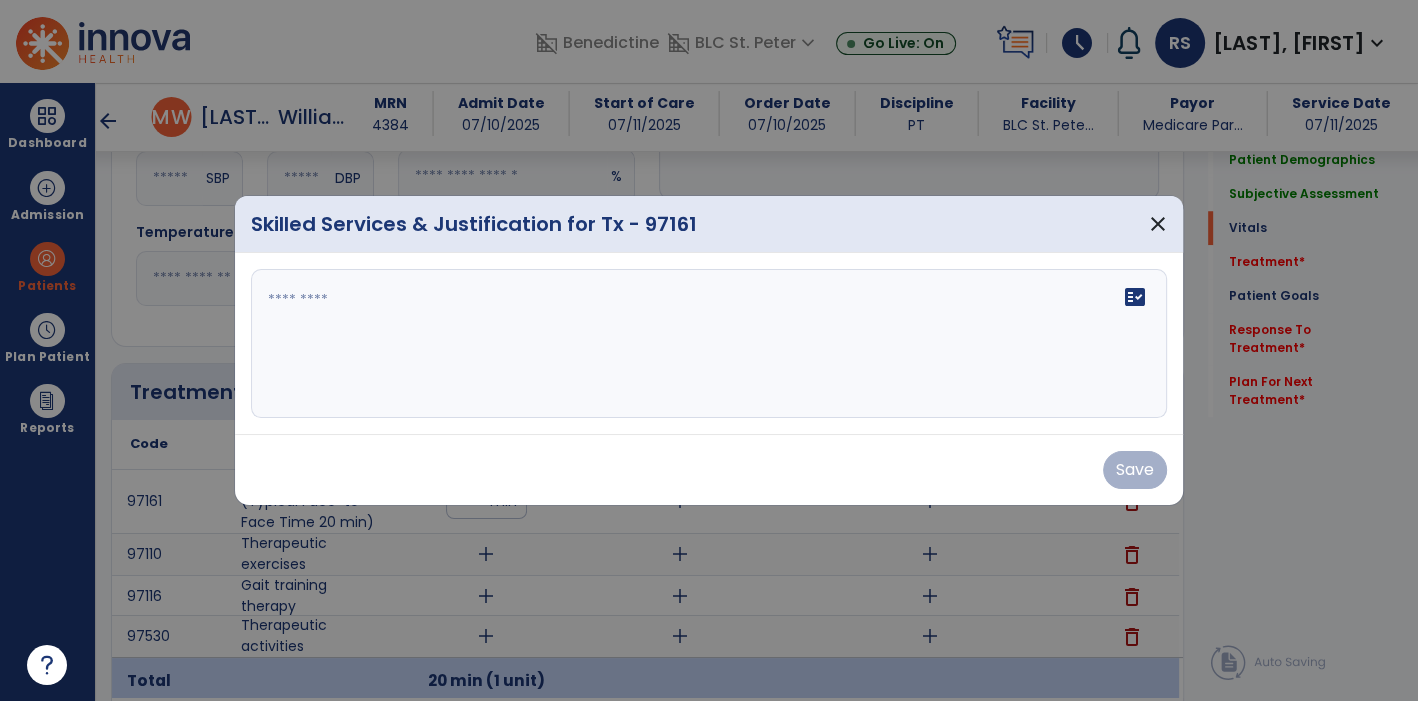click on "fact_check" at bounding box center (709, 344) 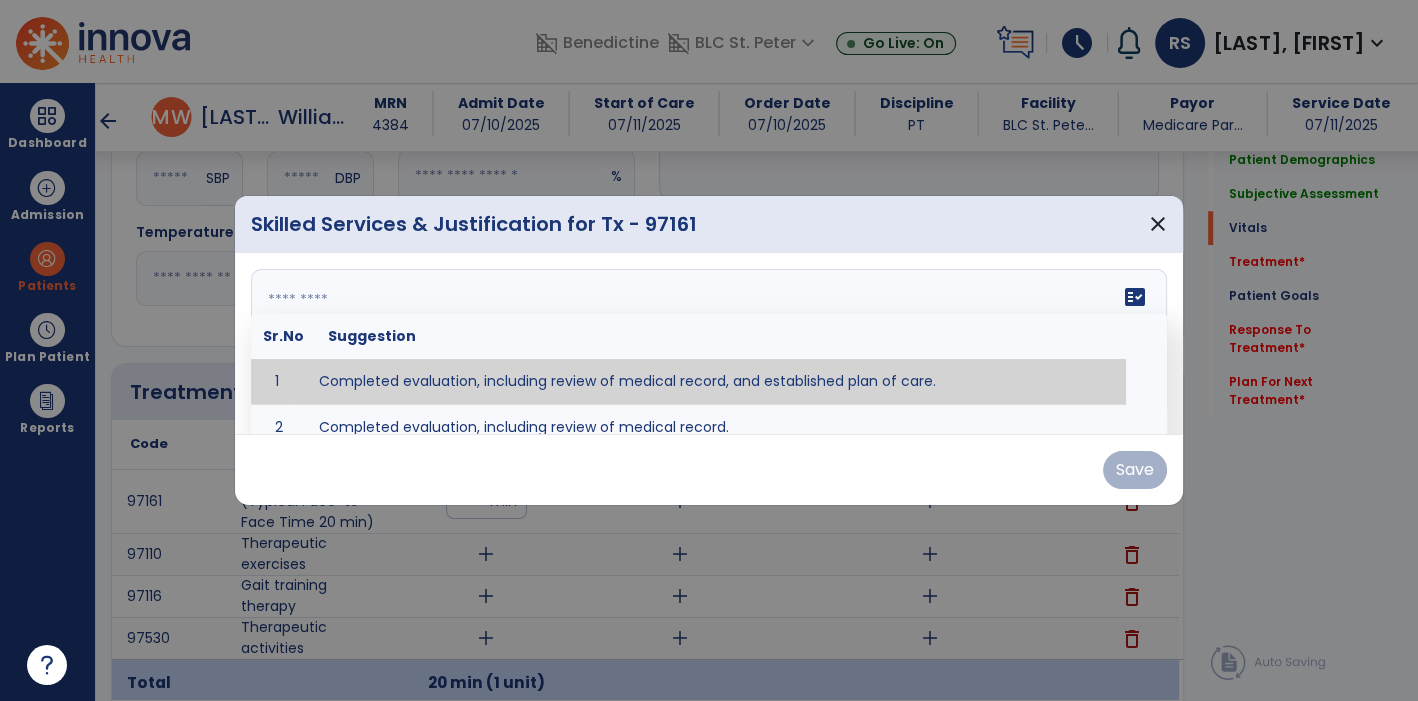 type on "**********" 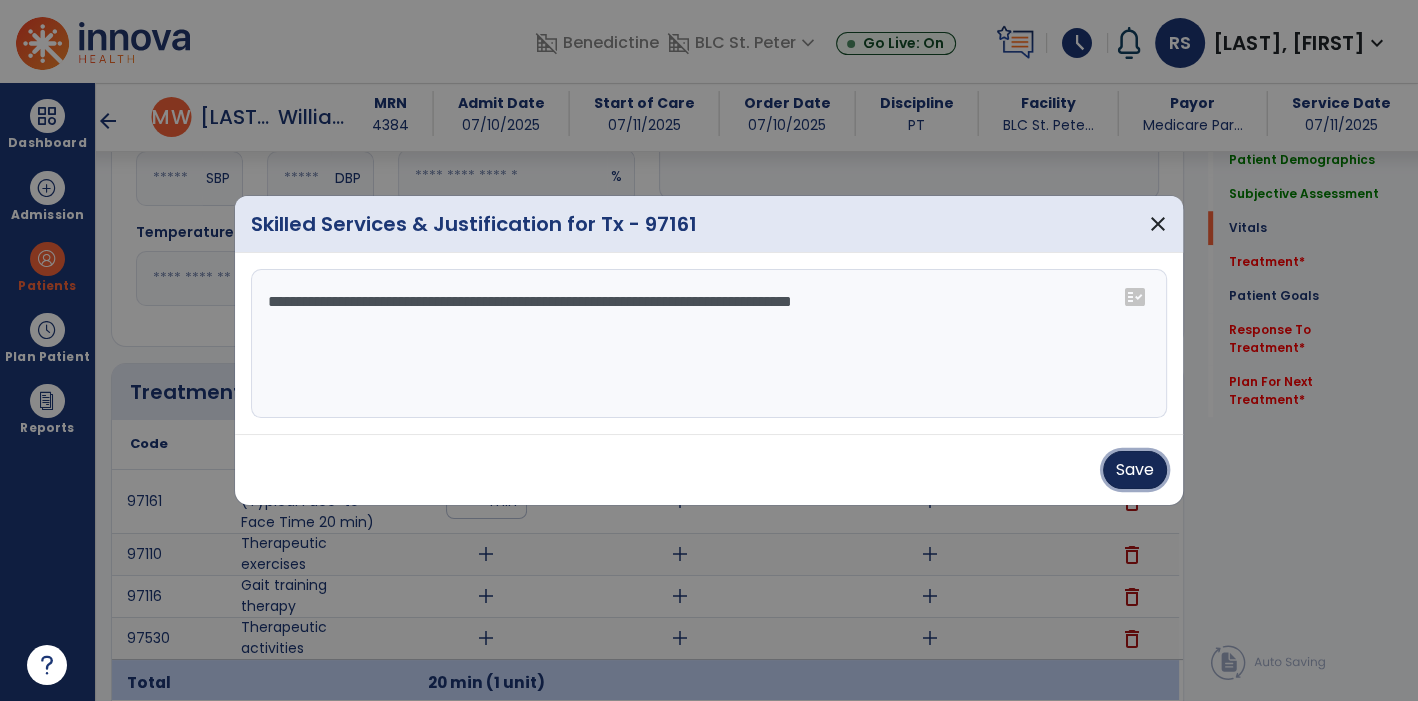 click on "Save" at bounding box center (1135, 470) 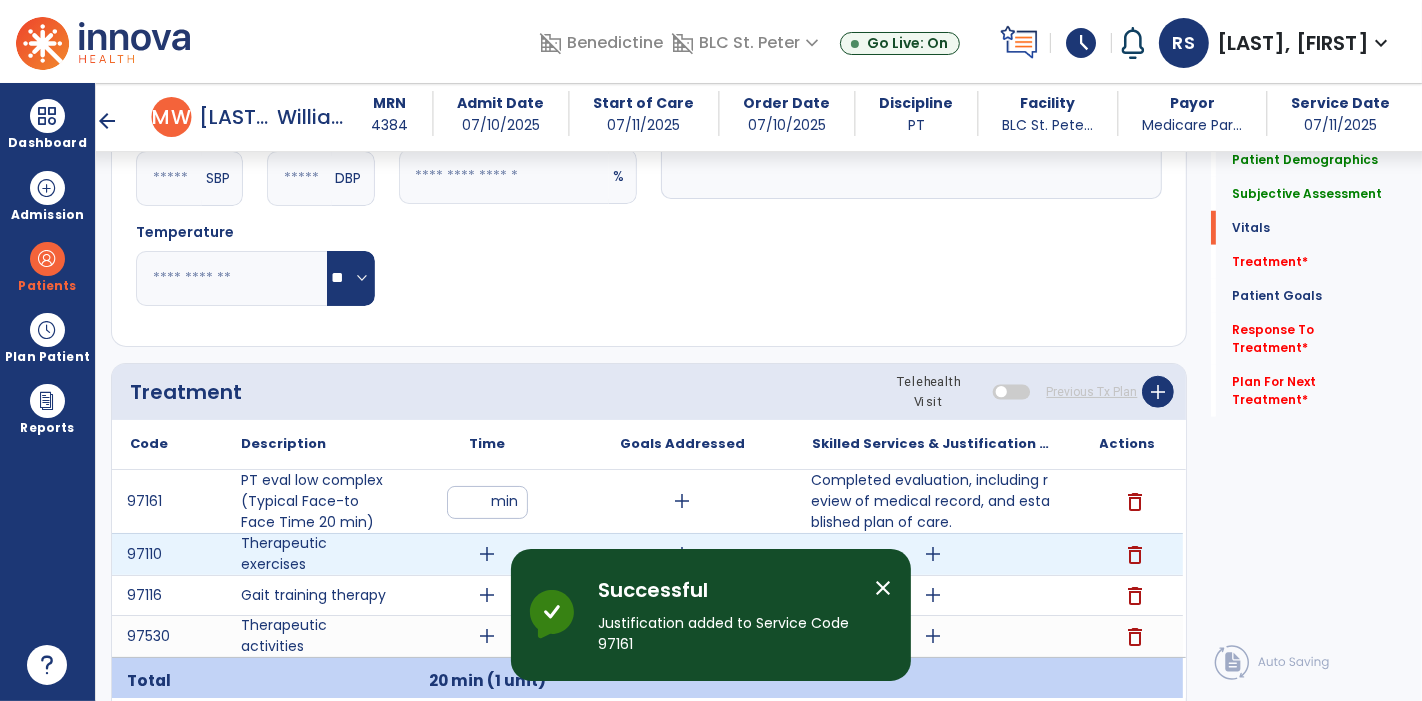 click on "add" at bounding box center (488, 554) 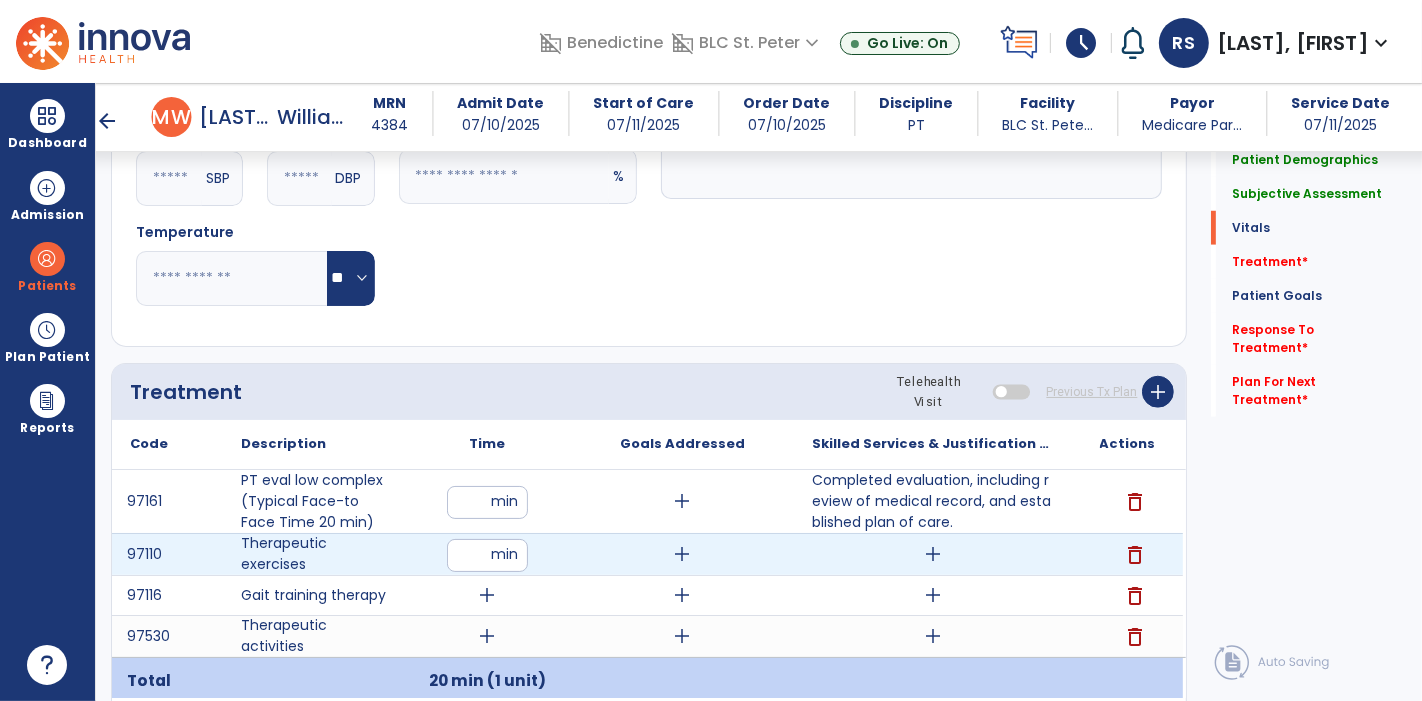 type on "**" 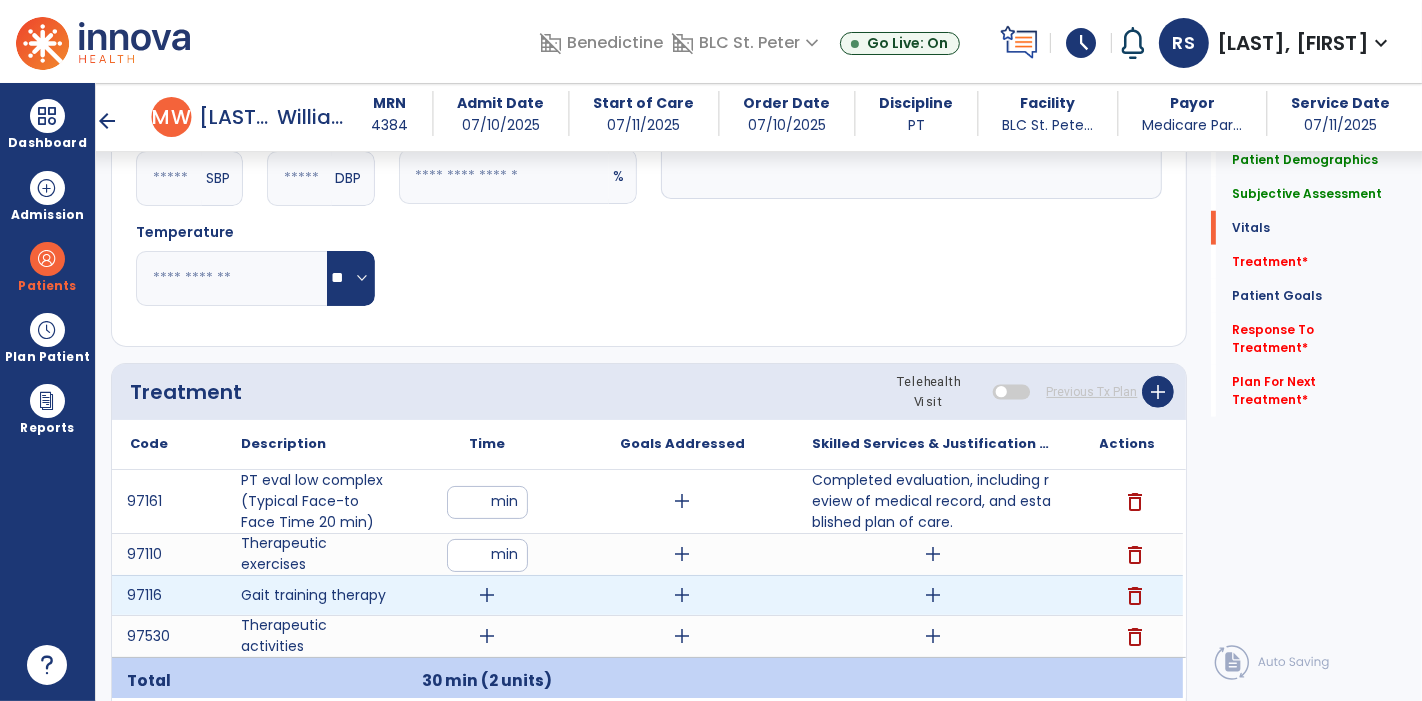 click on "add" at bounding box center (488, 595) 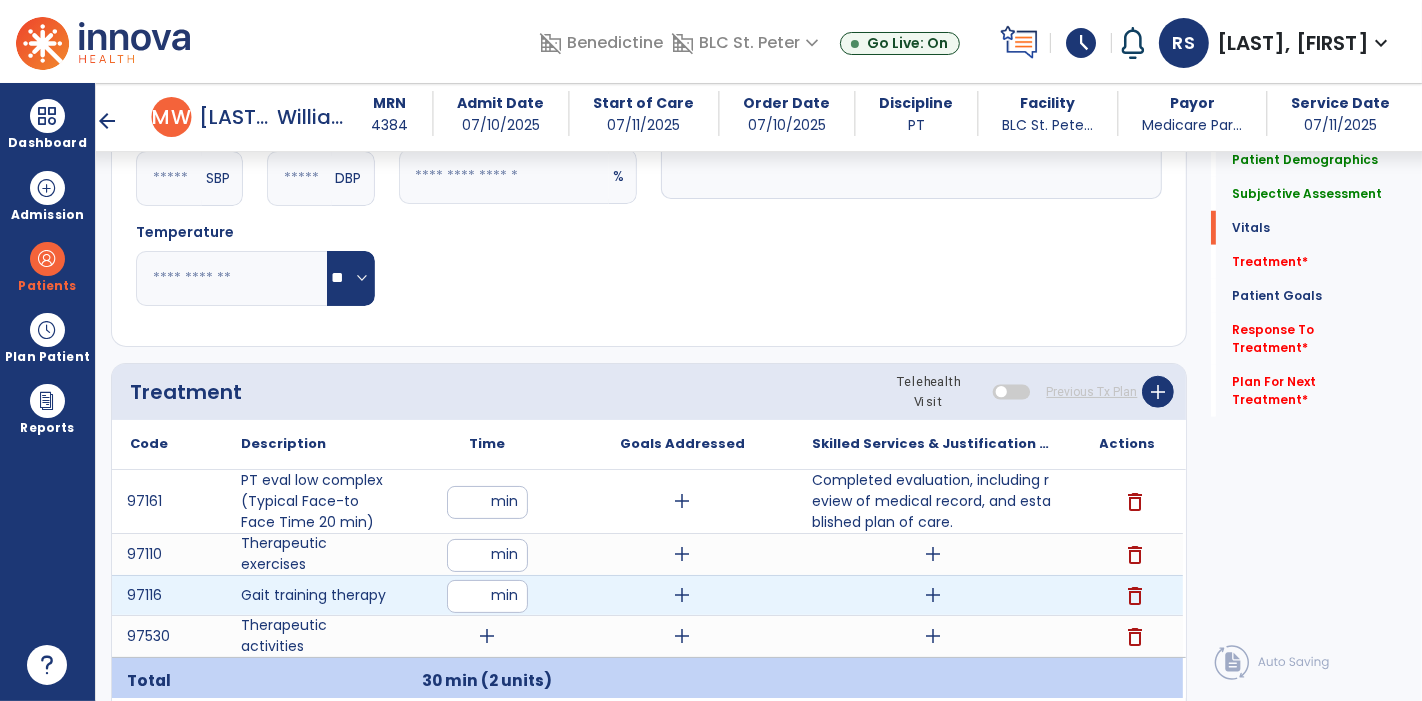 type on "**" 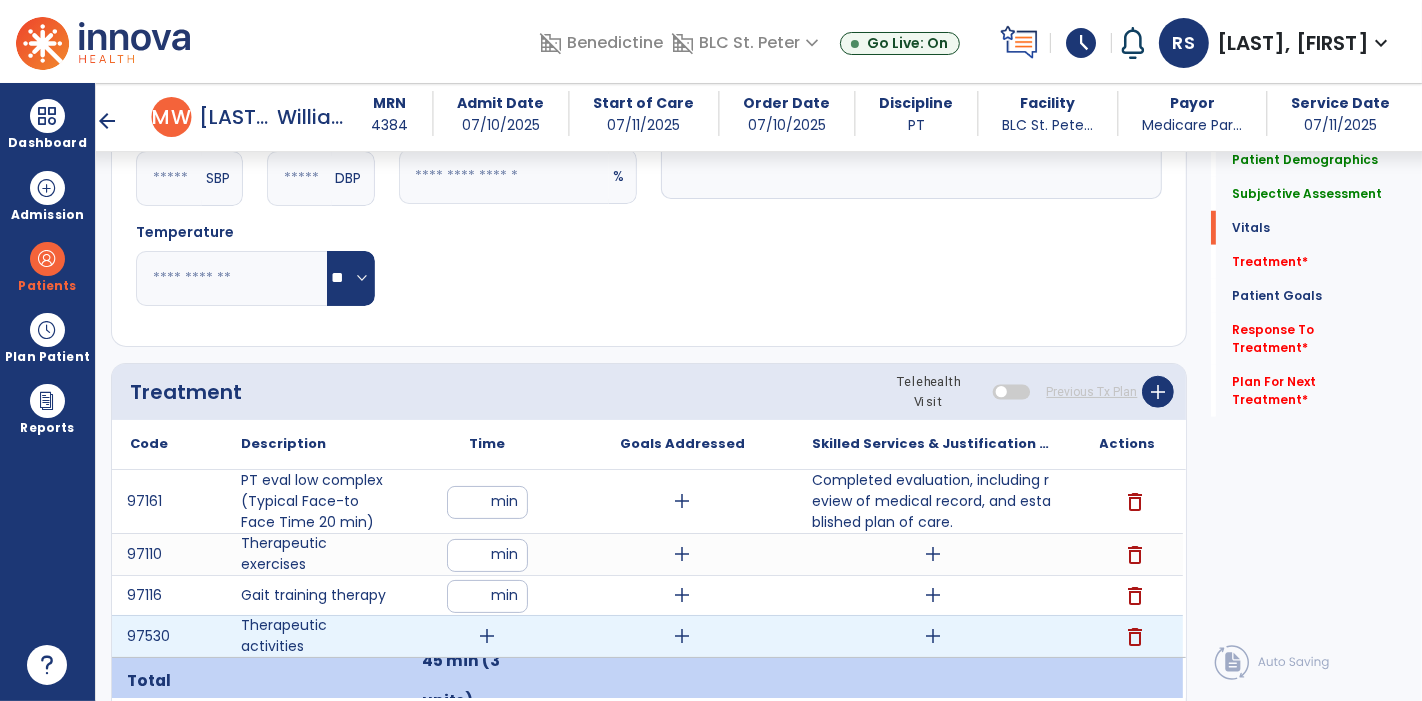 click on "add" at bounding box center [488, 636] 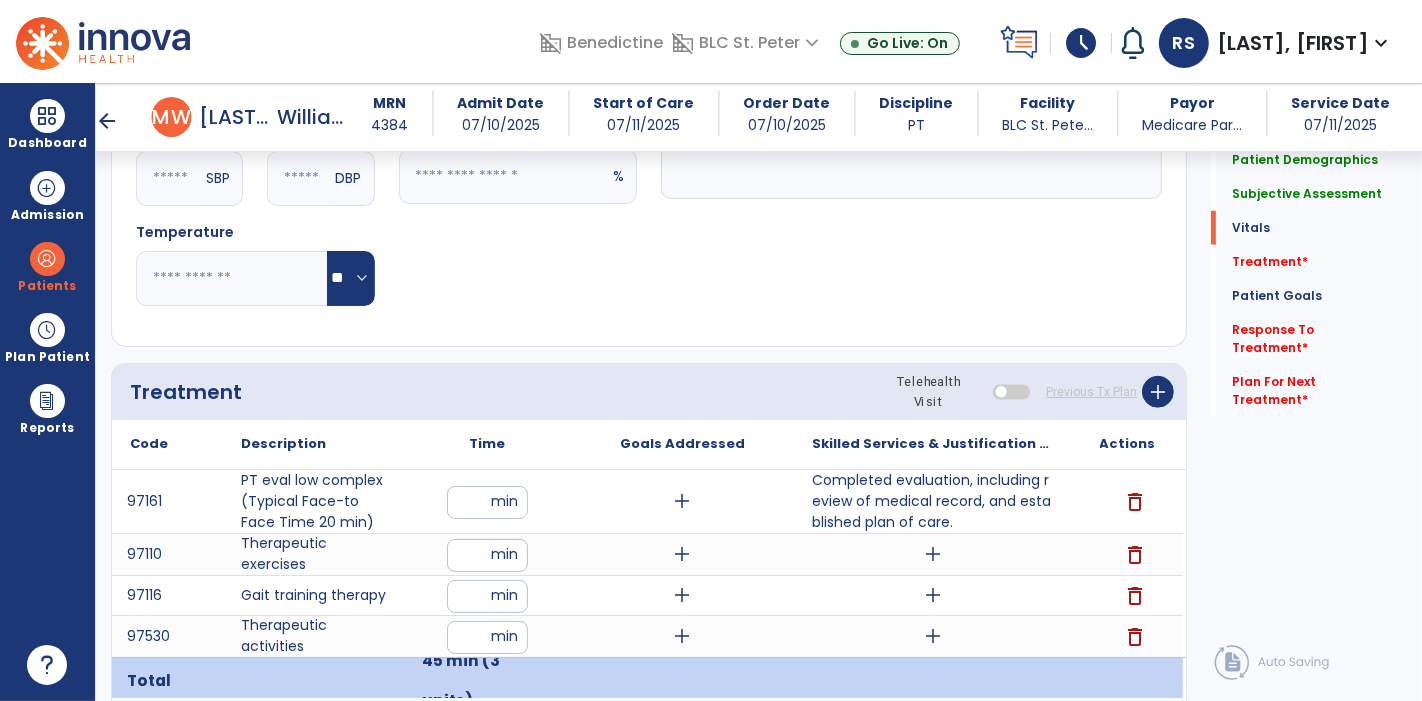 type on "*" 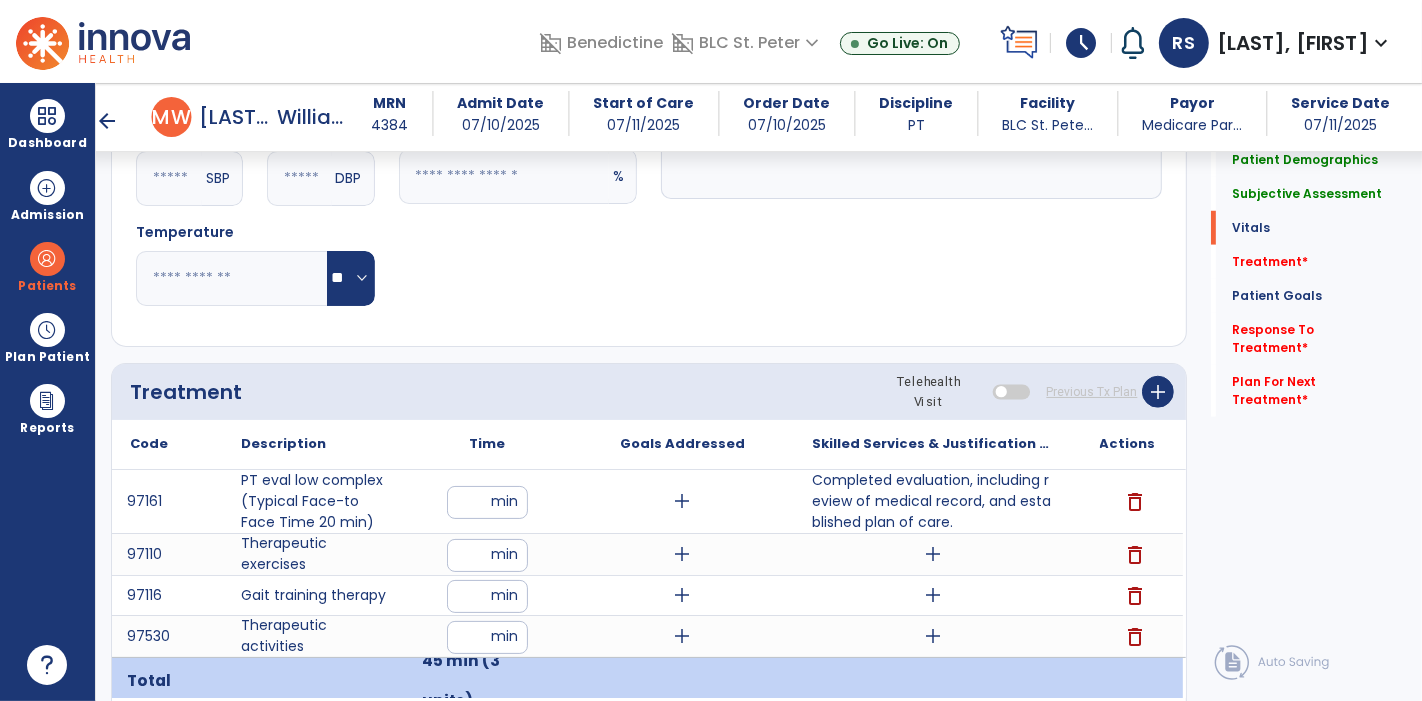 type on "**" 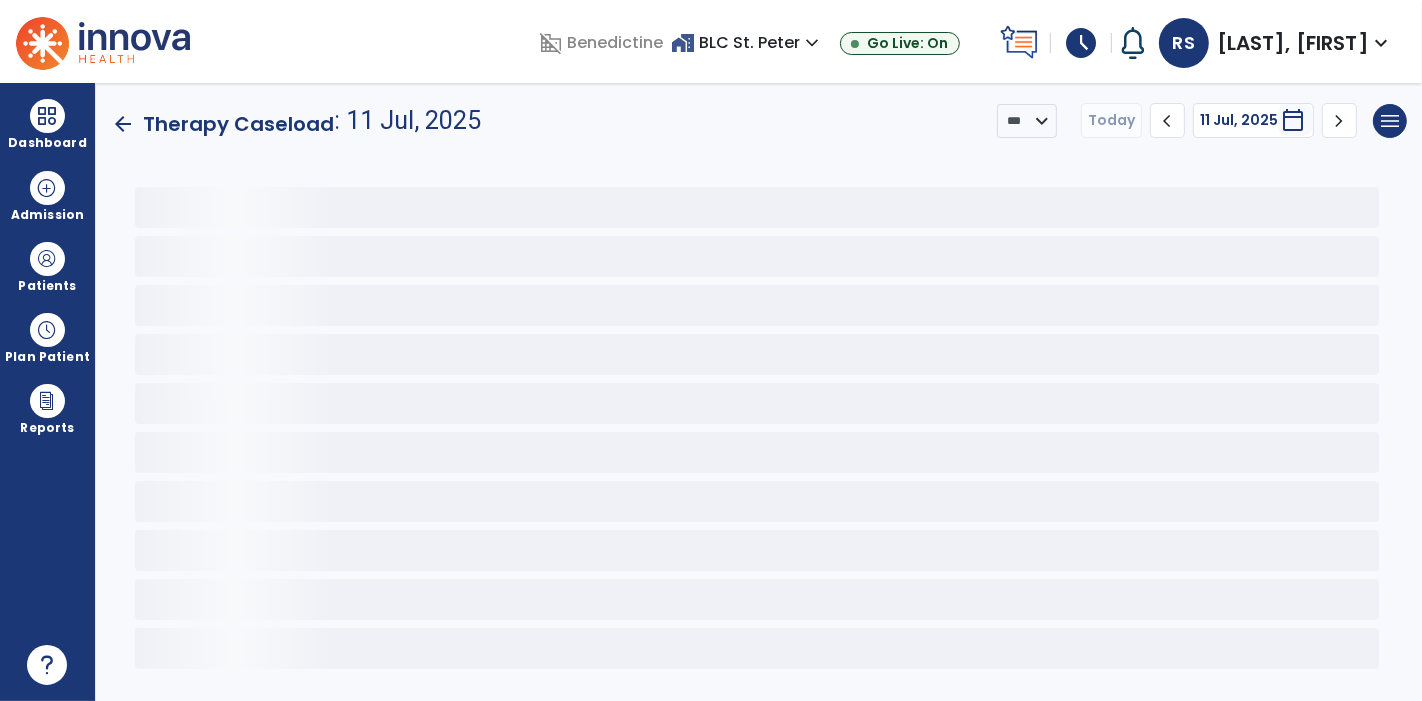 scroll, scrollTop: 0, scrollLeft: 0, axis: both 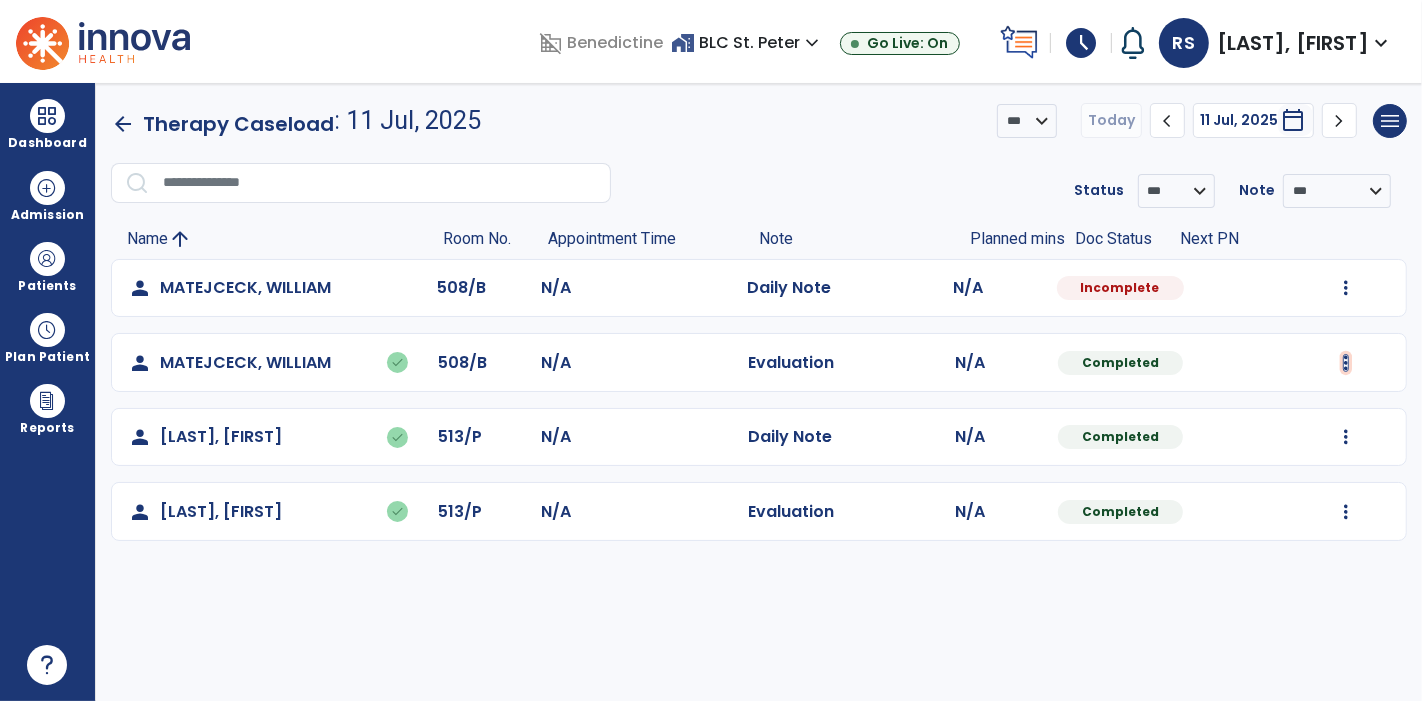 click at bounding box center [1346, 288] 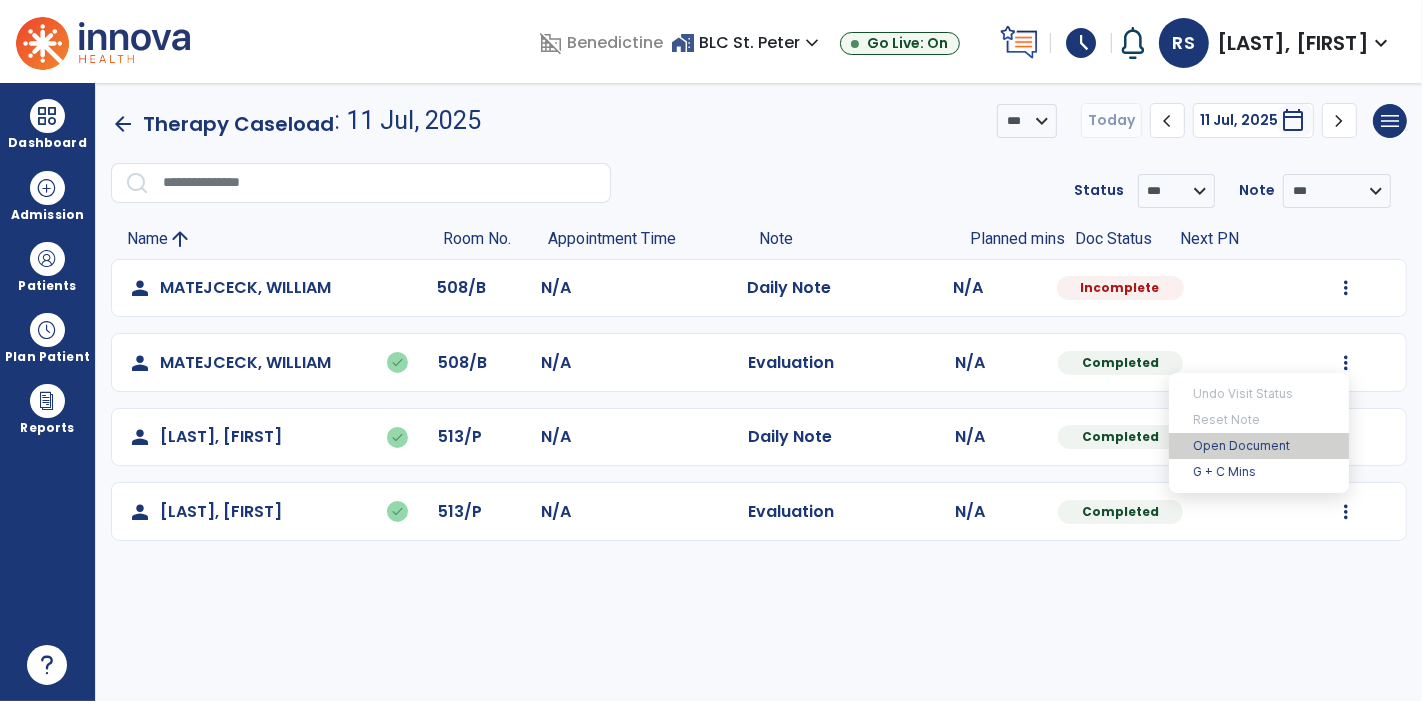 click on "Open Document" at bounding box center [1259, 446] 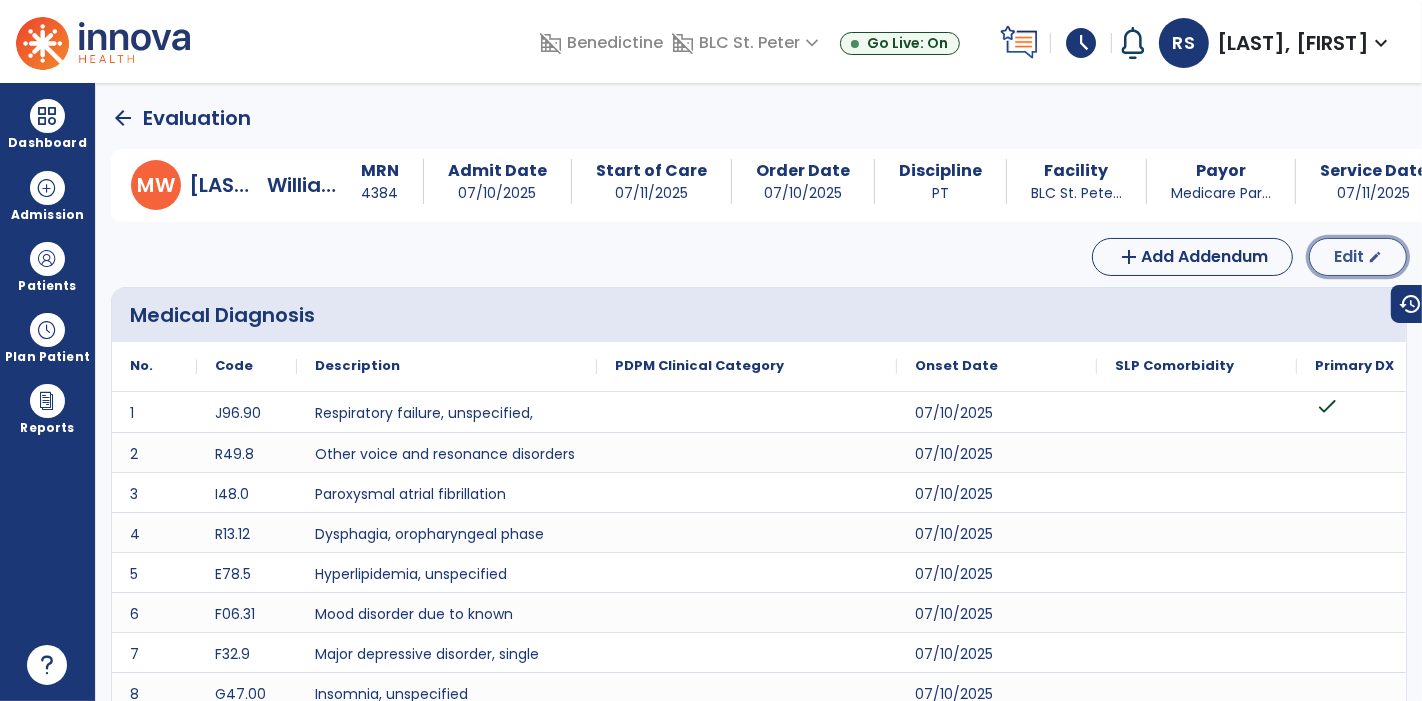 click on "Edit" 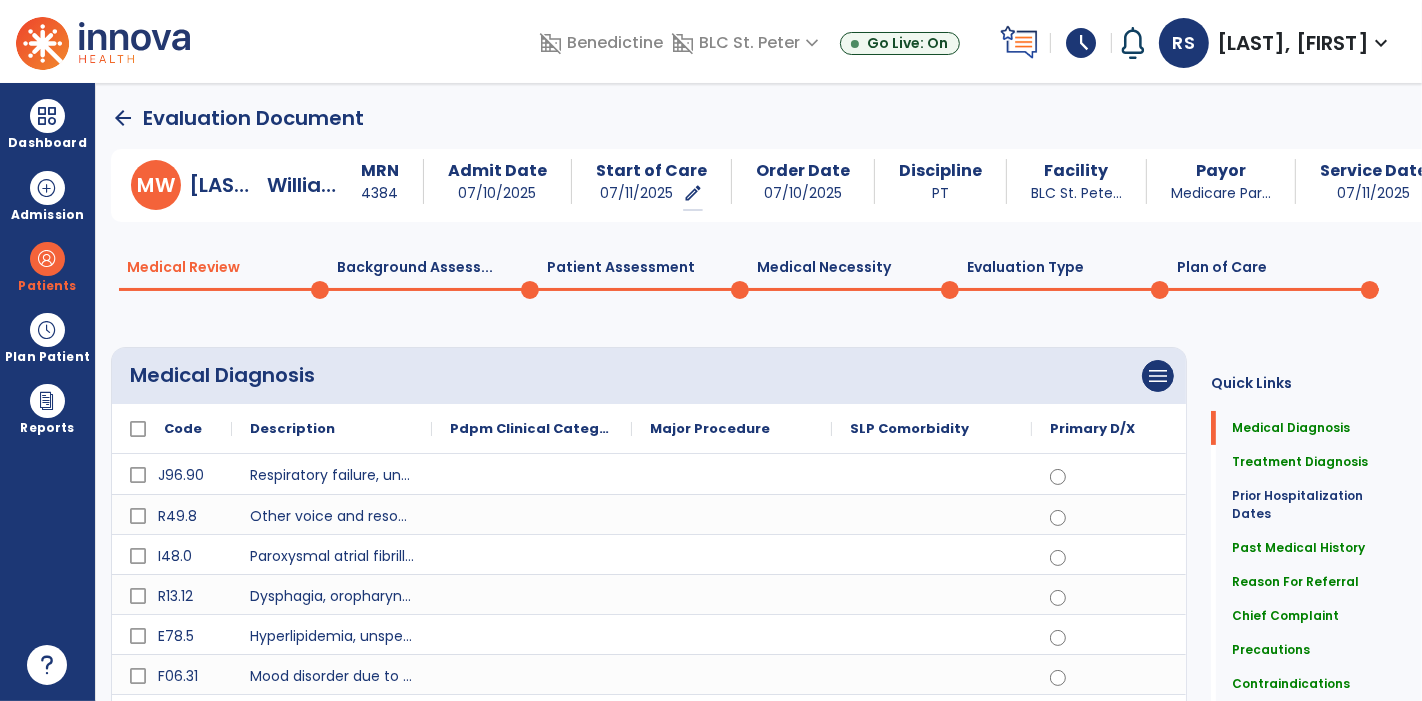 click on "0" 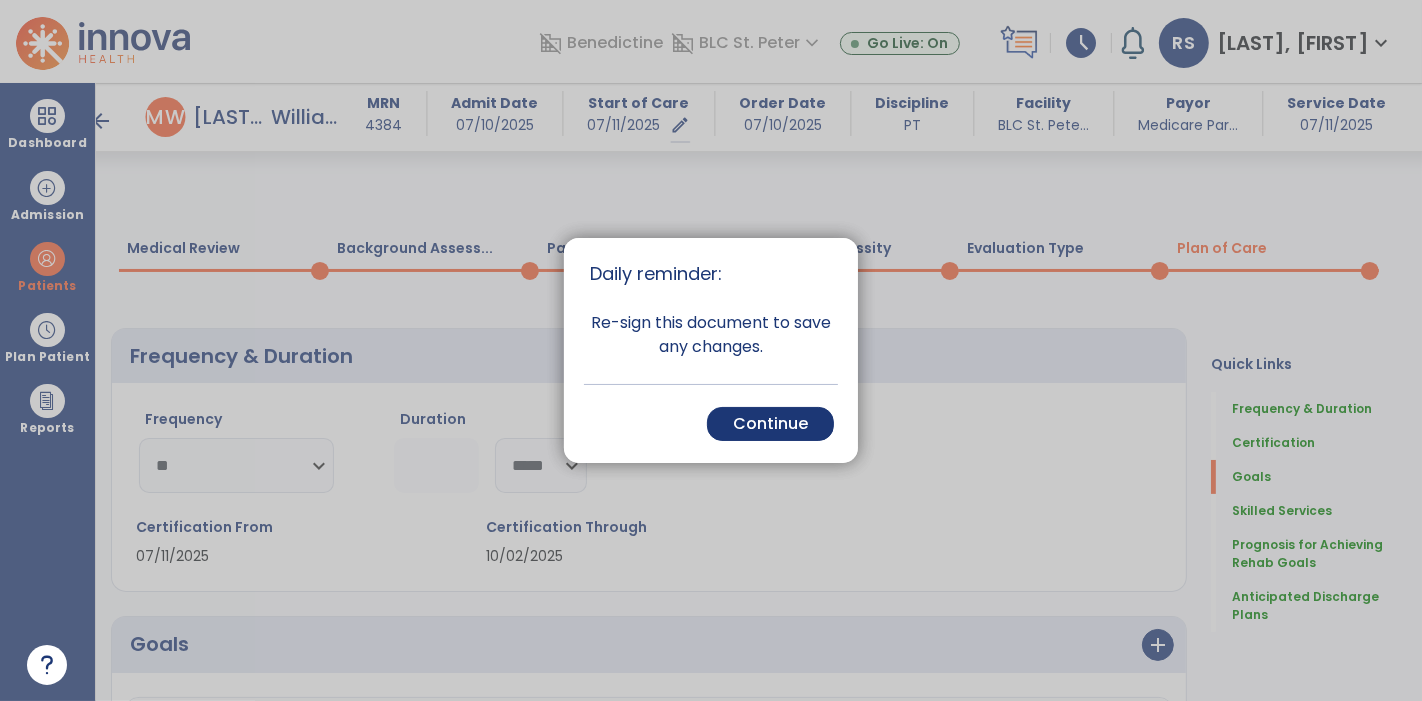 scroll, scrollTop: 740, scrollLeft: 0, axis: vertical 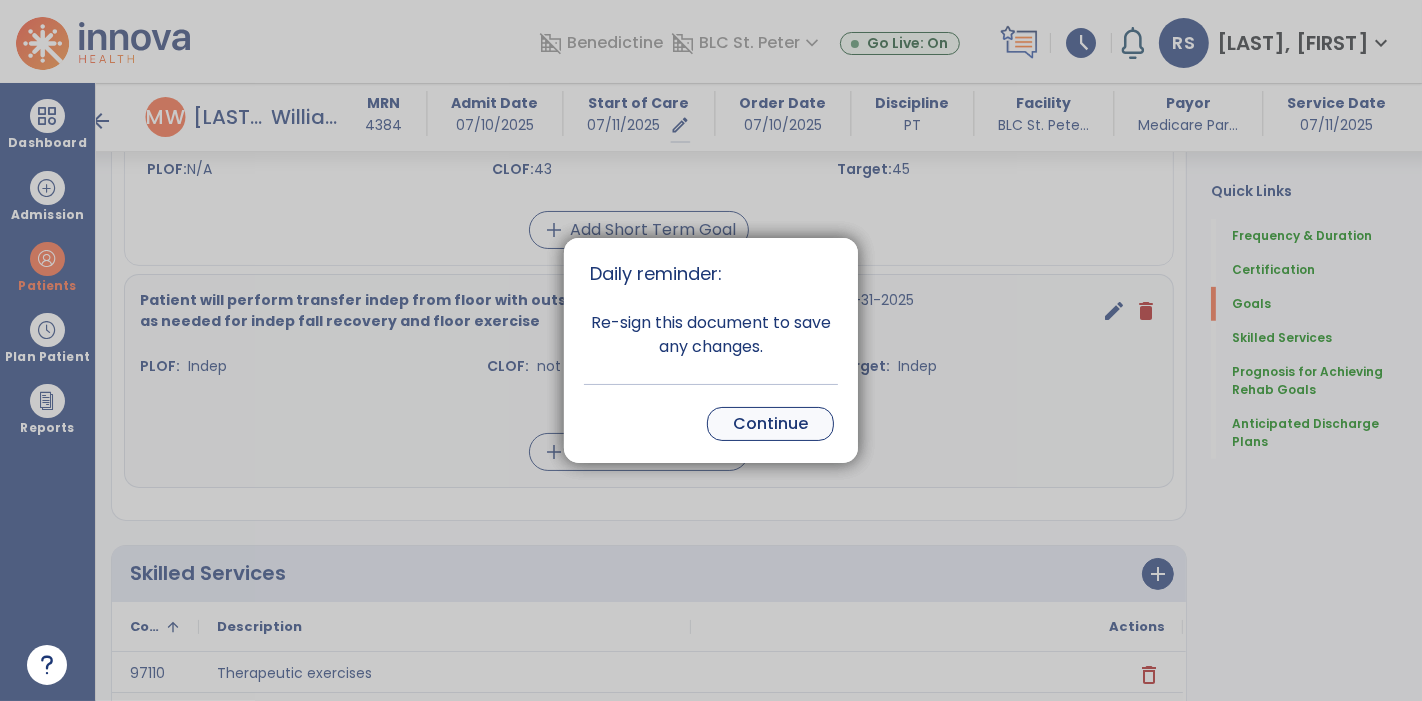 click on "Continue" at bounding box center (770, 424) 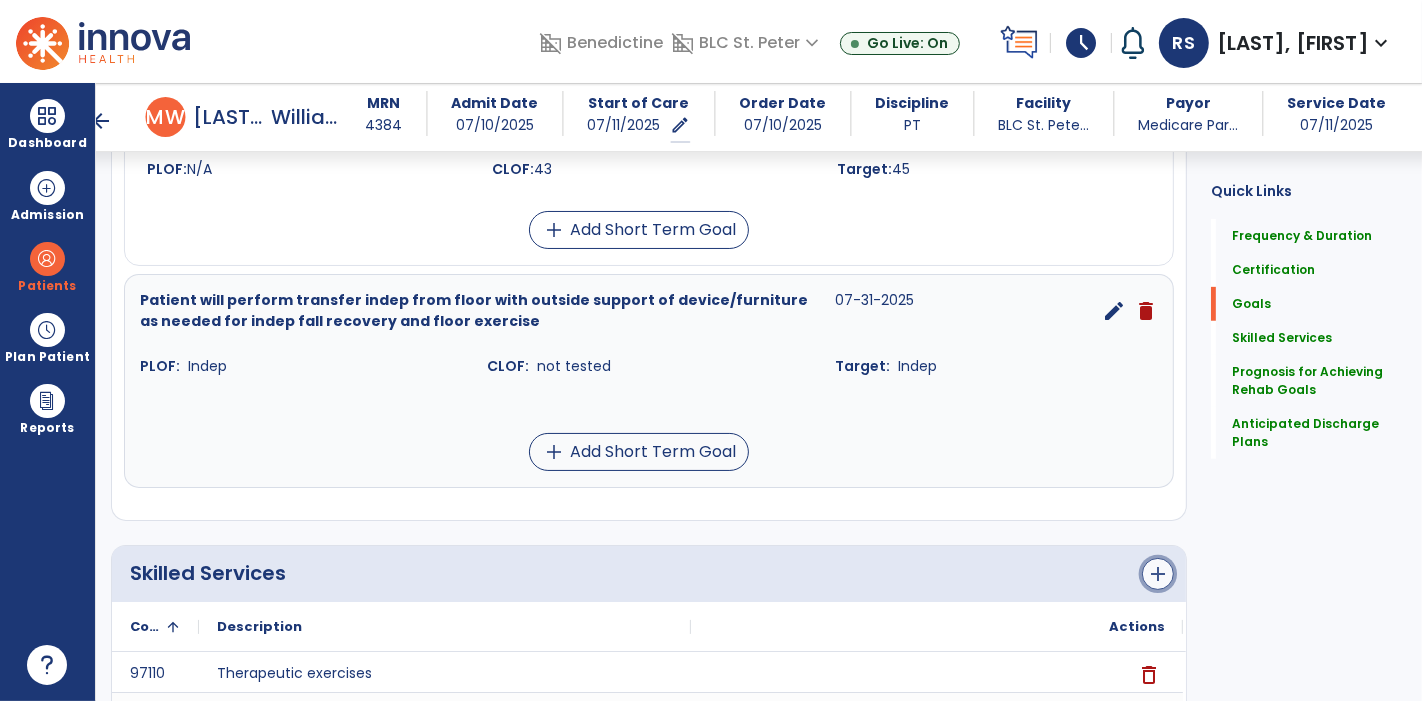click on "add" 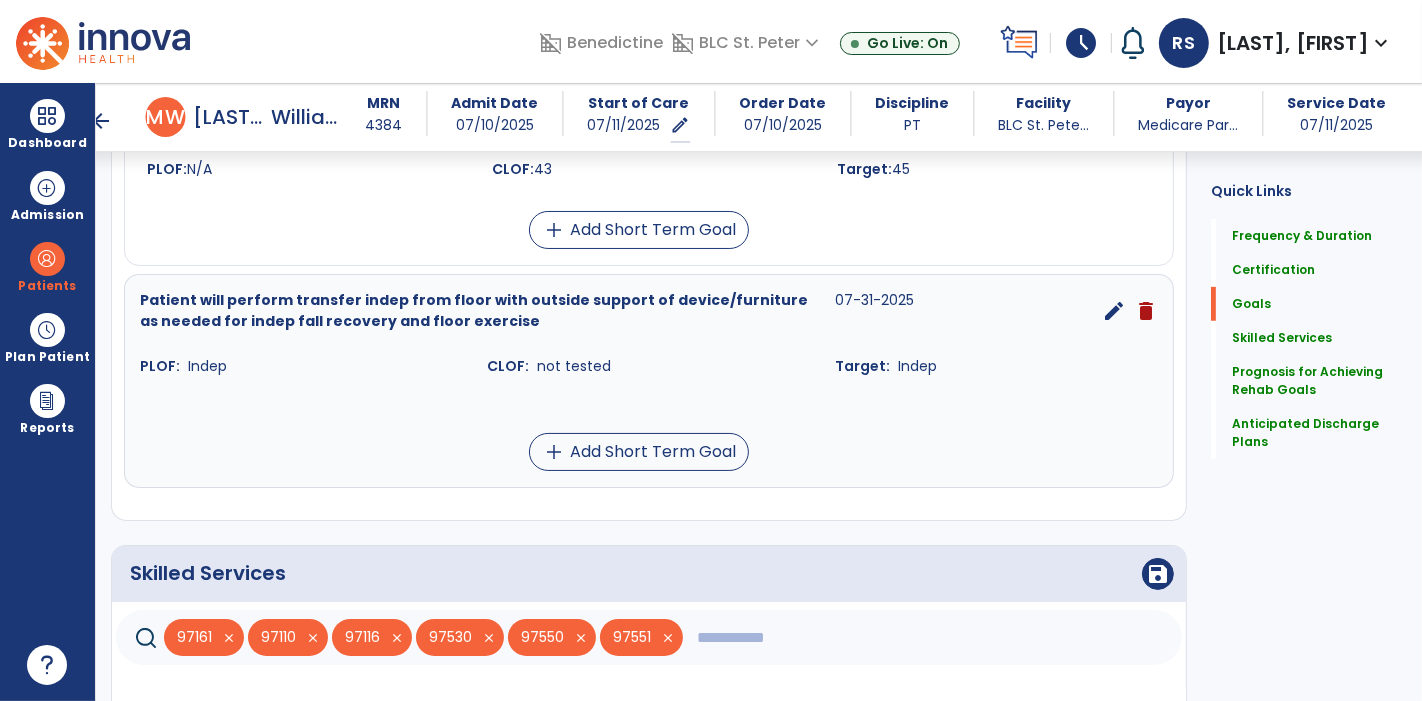 click 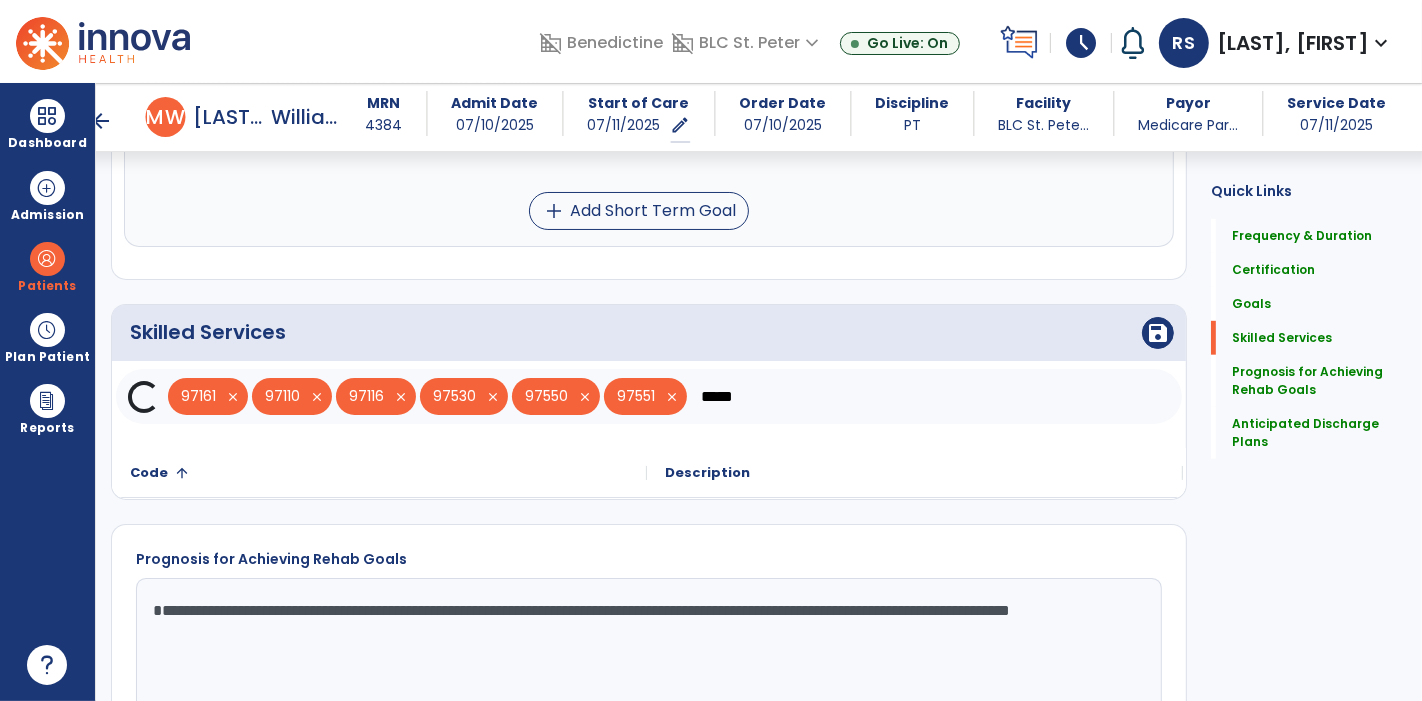 scroll, scrollTop: 1037, scrollLeft: 0, axis: vertical 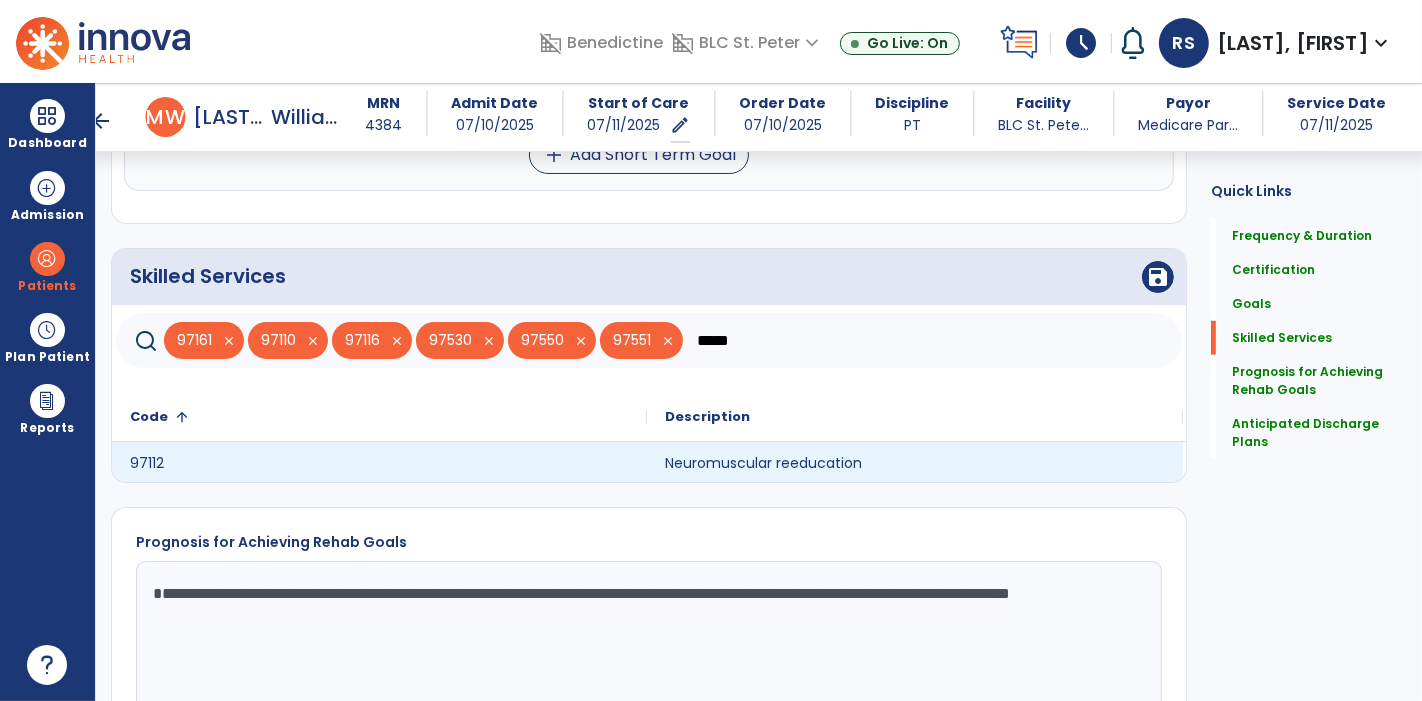 type on "*****" 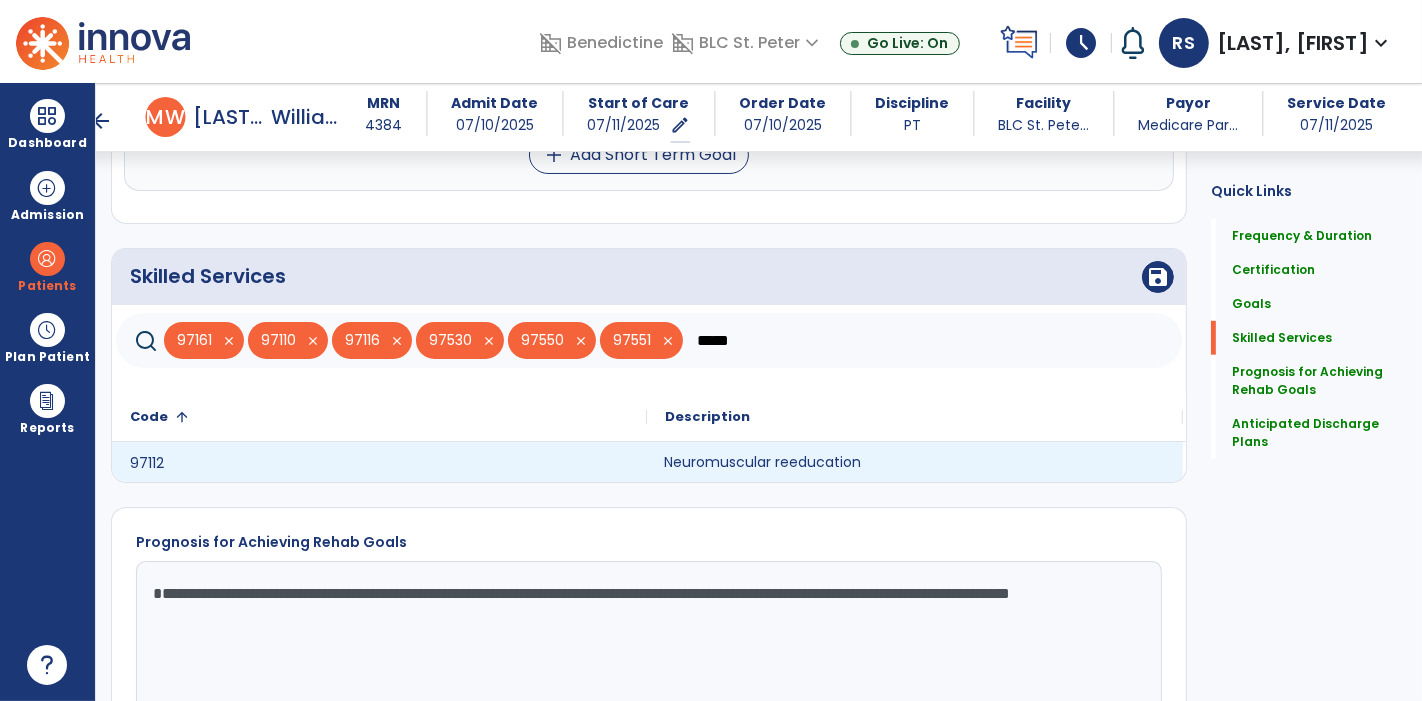click on "Neuromuscular reeducation" 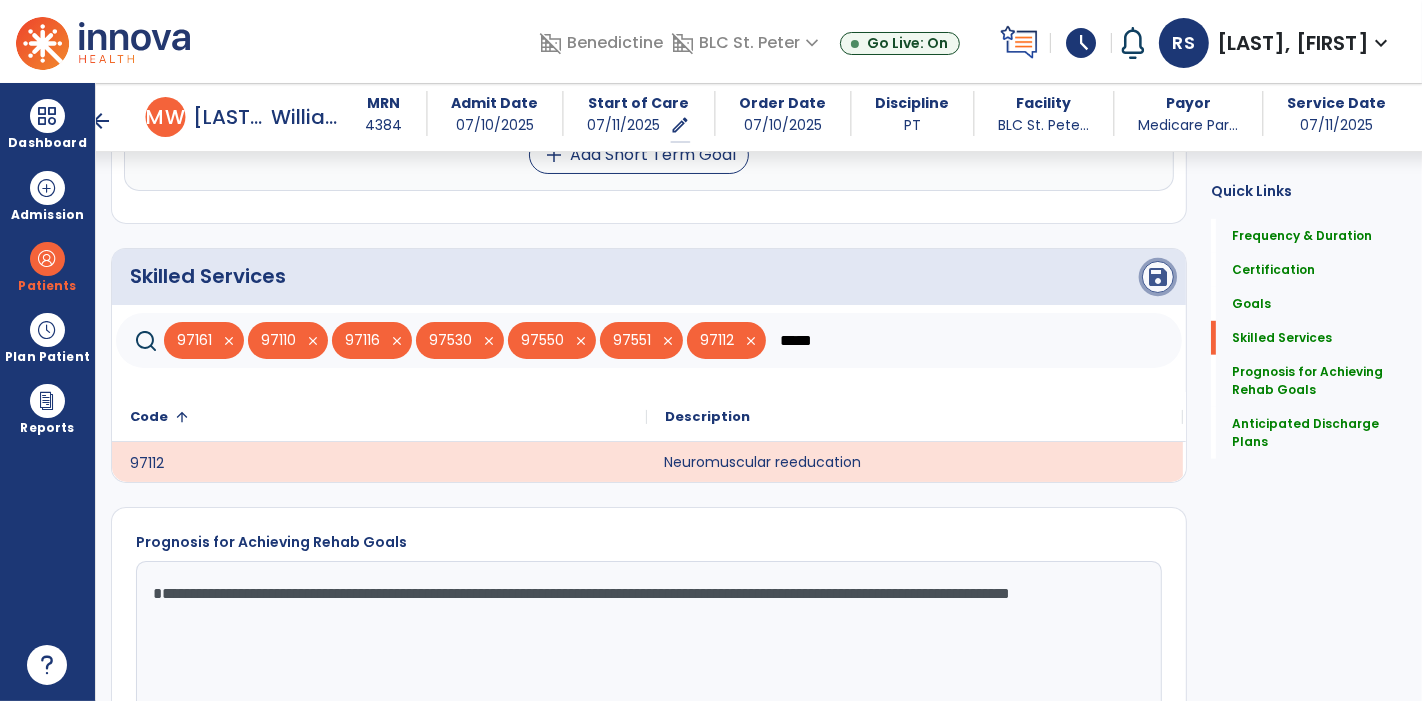 click on "save" 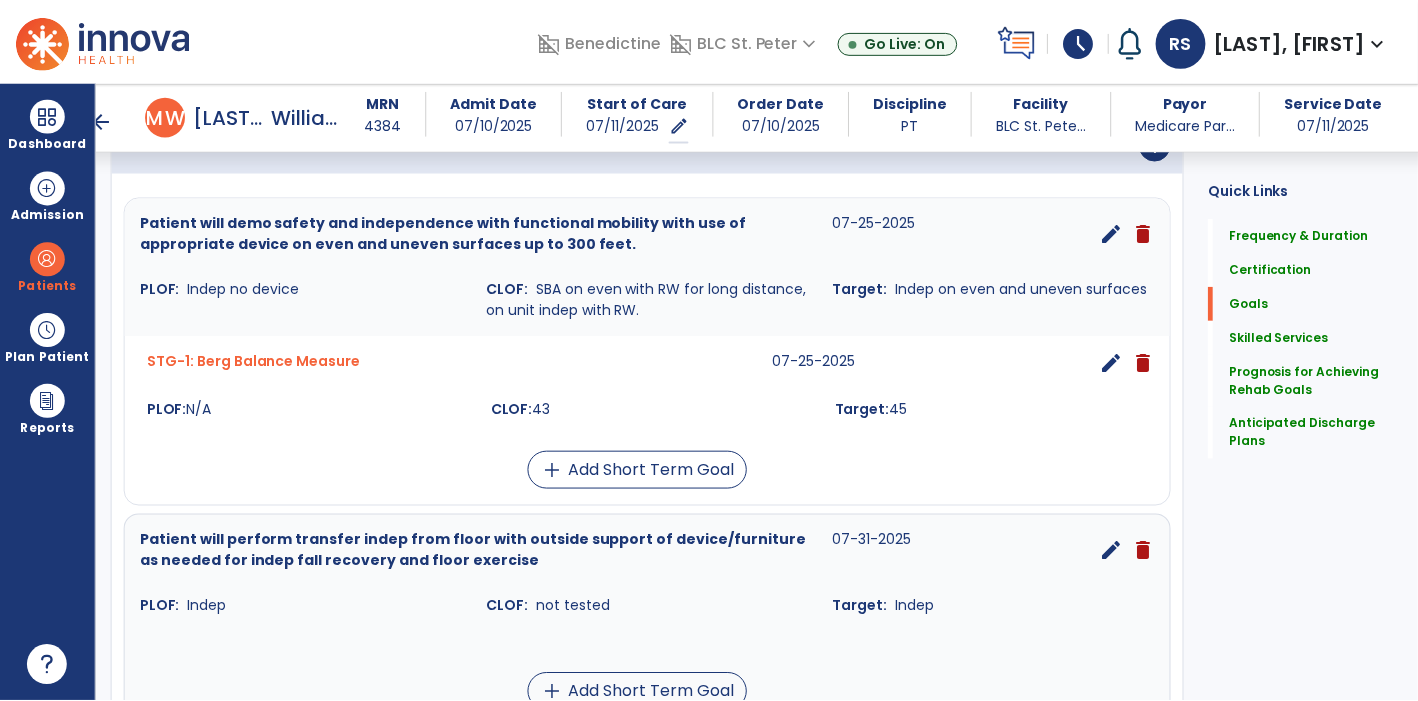scroll, scrollTop: 1571, scrollLeft: 0, axis: vertical 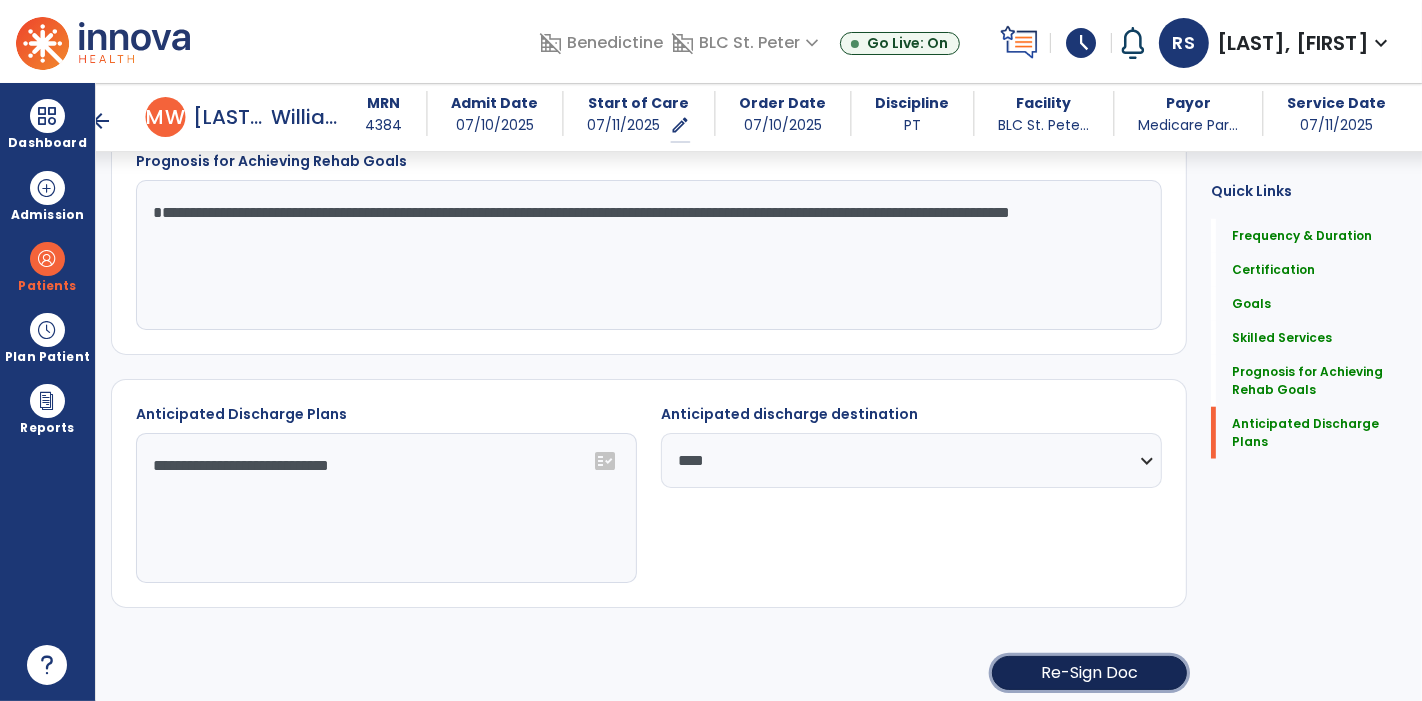 click on "Re-Sign Doc" 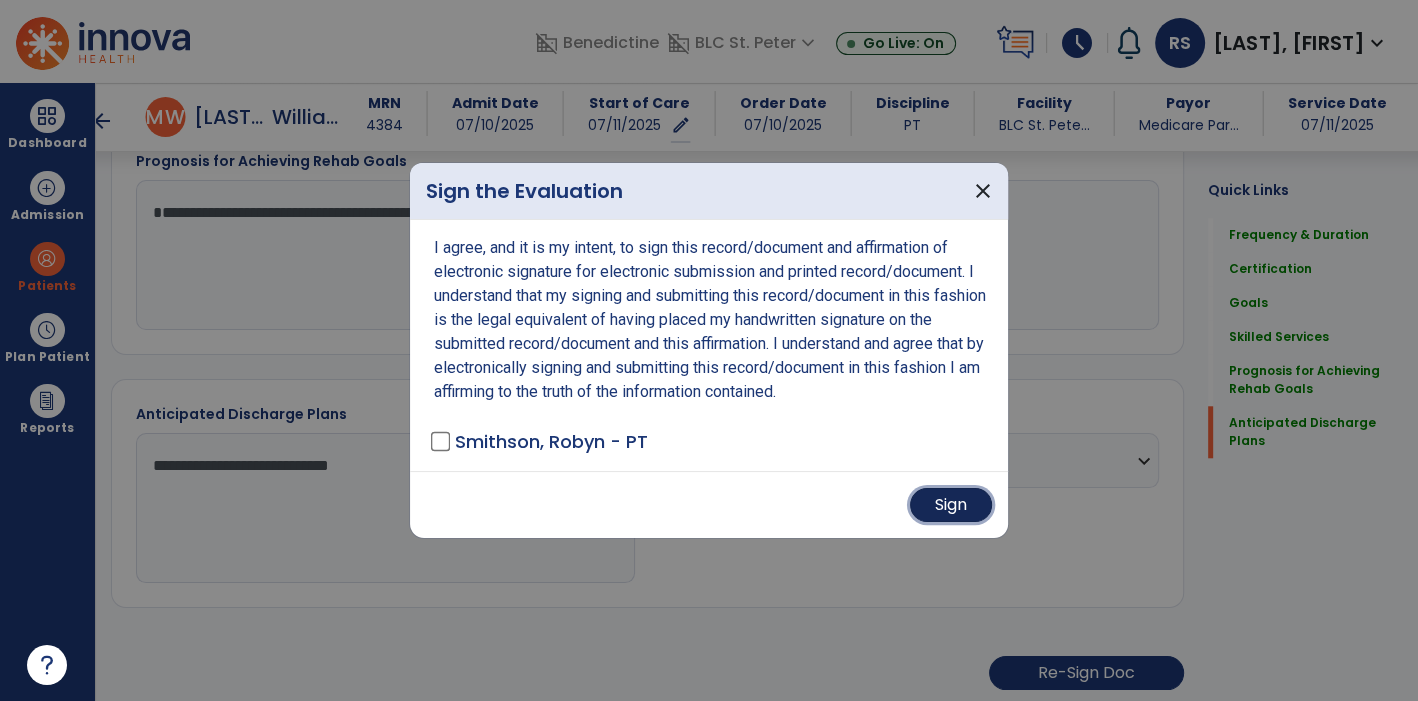 click on "Sign" at bounding box center (951, 505) 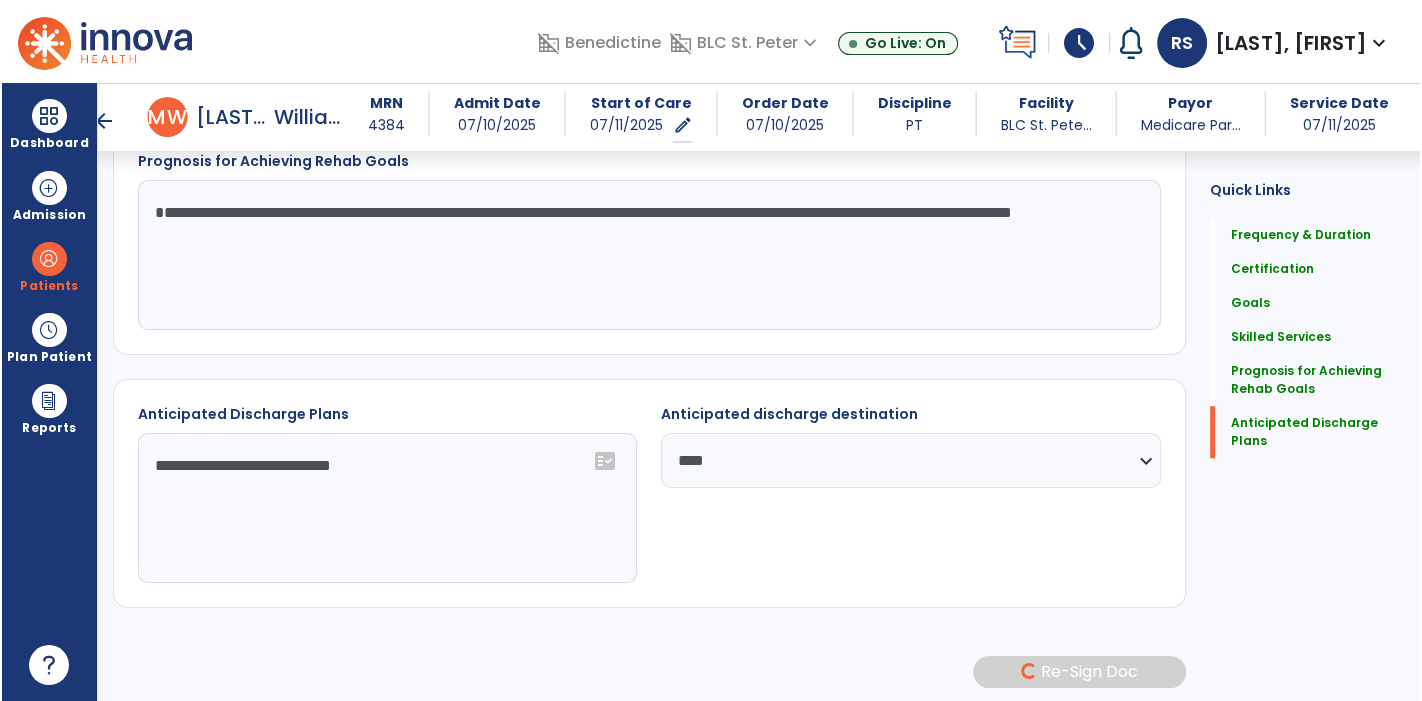 scroll, scrollTop: 1569, scrollLeft: 0, axis: vertical 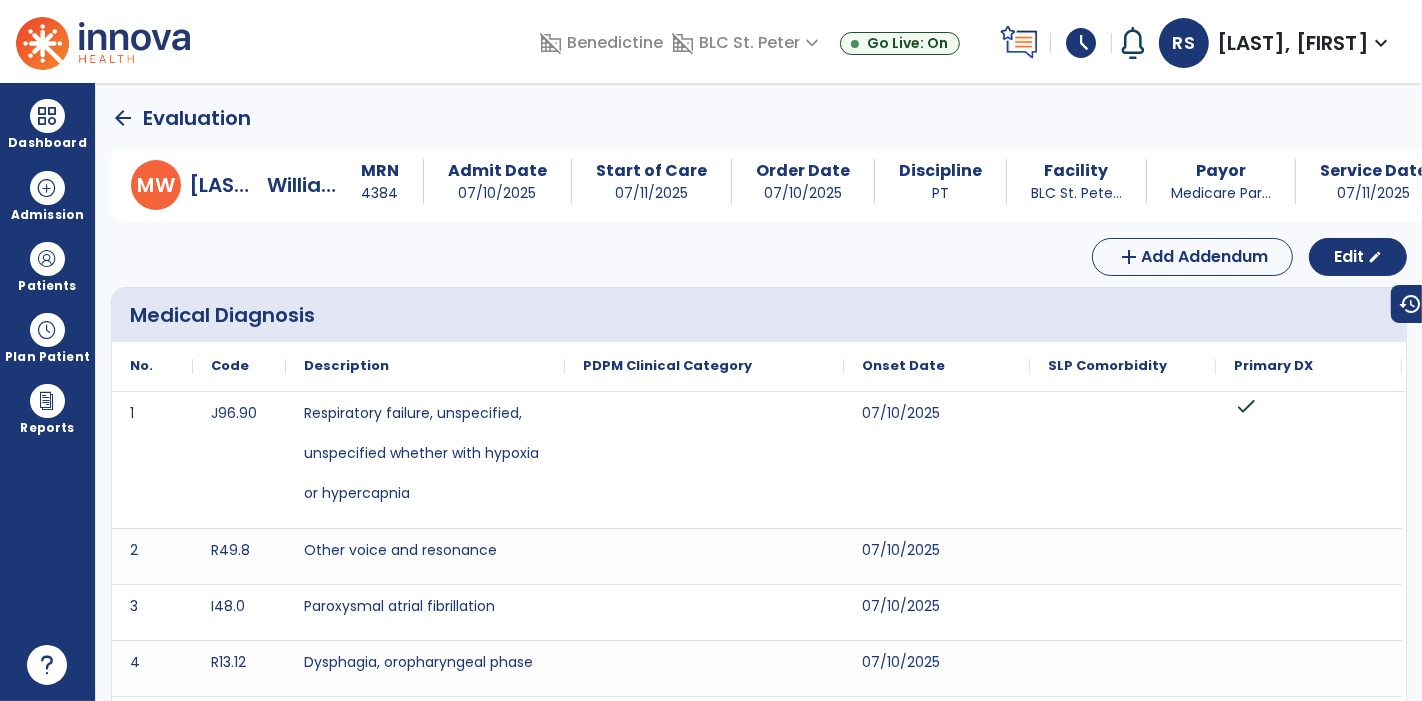 click on "arrow_back" 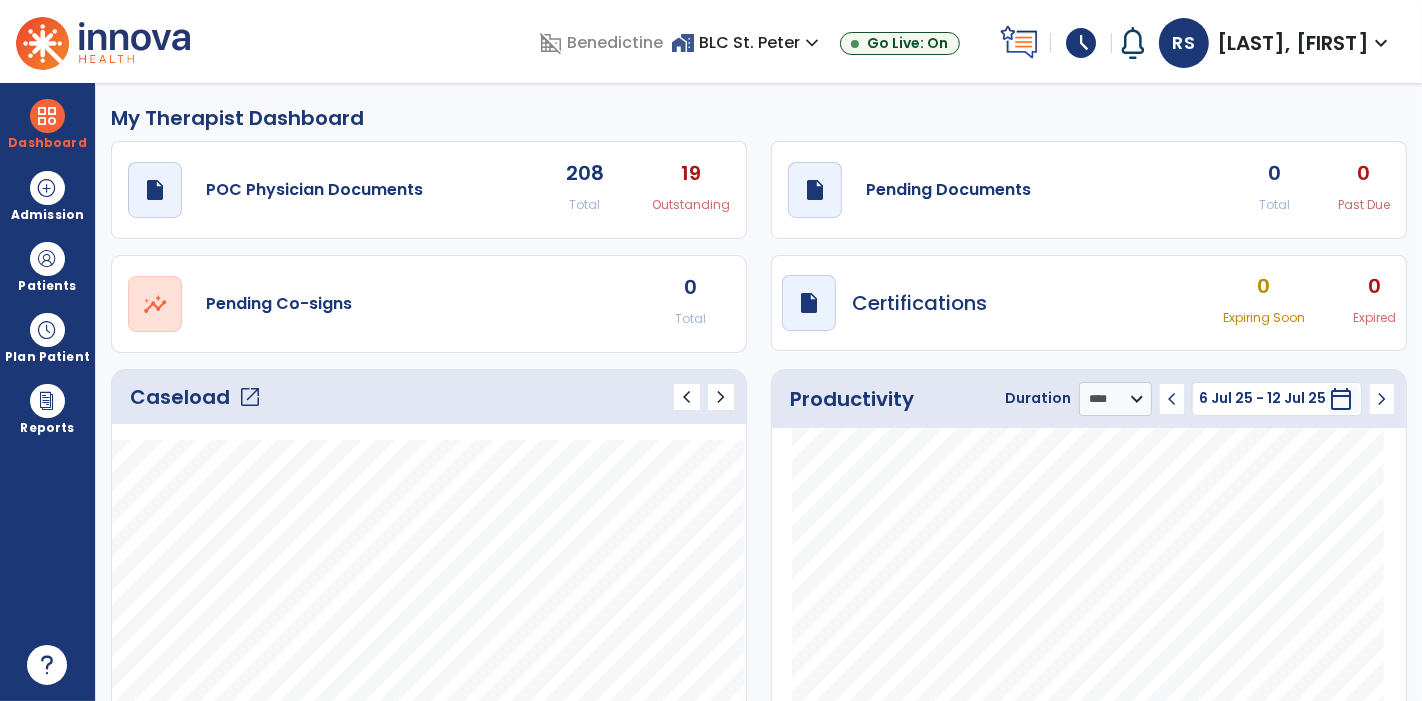 click on "open_in_new" 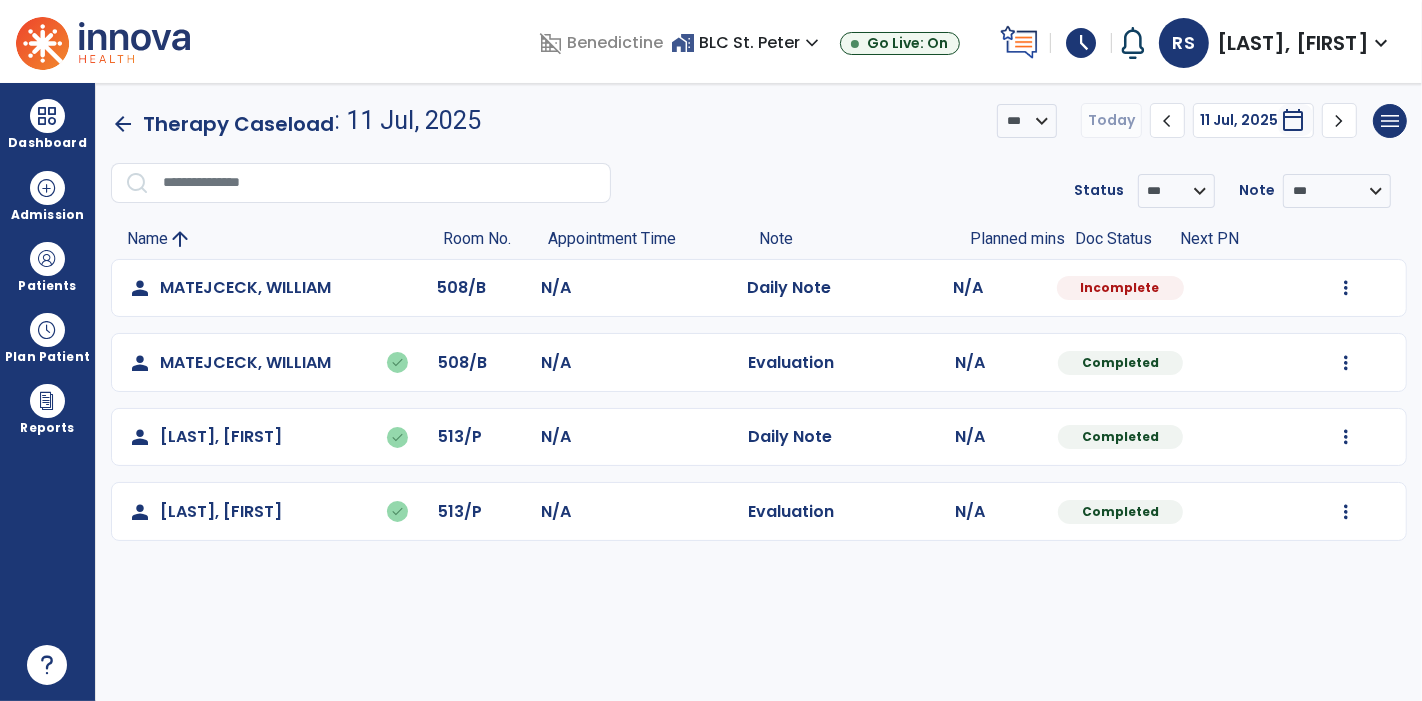 click on "Mark Visit As Complete   Reset Note   Open Document   G + C Mins" 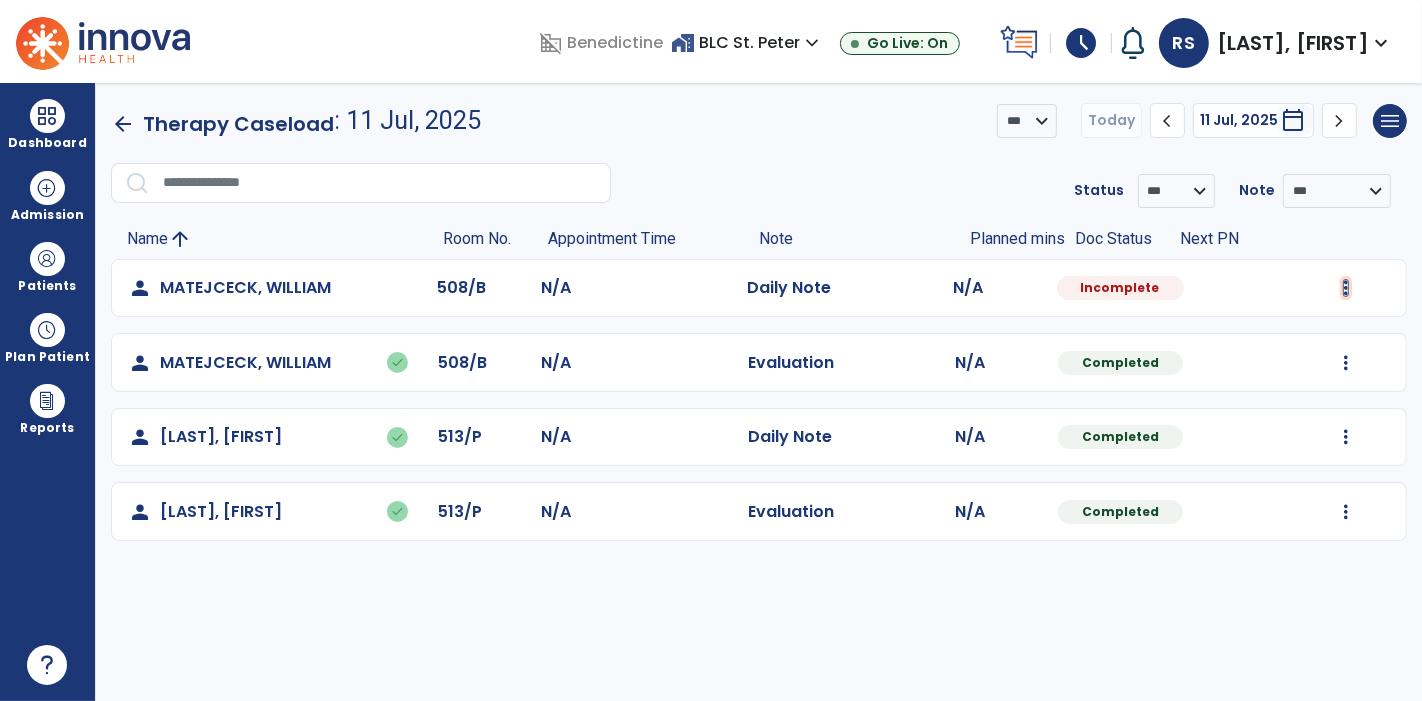 click at bounding box center (1346, 288) 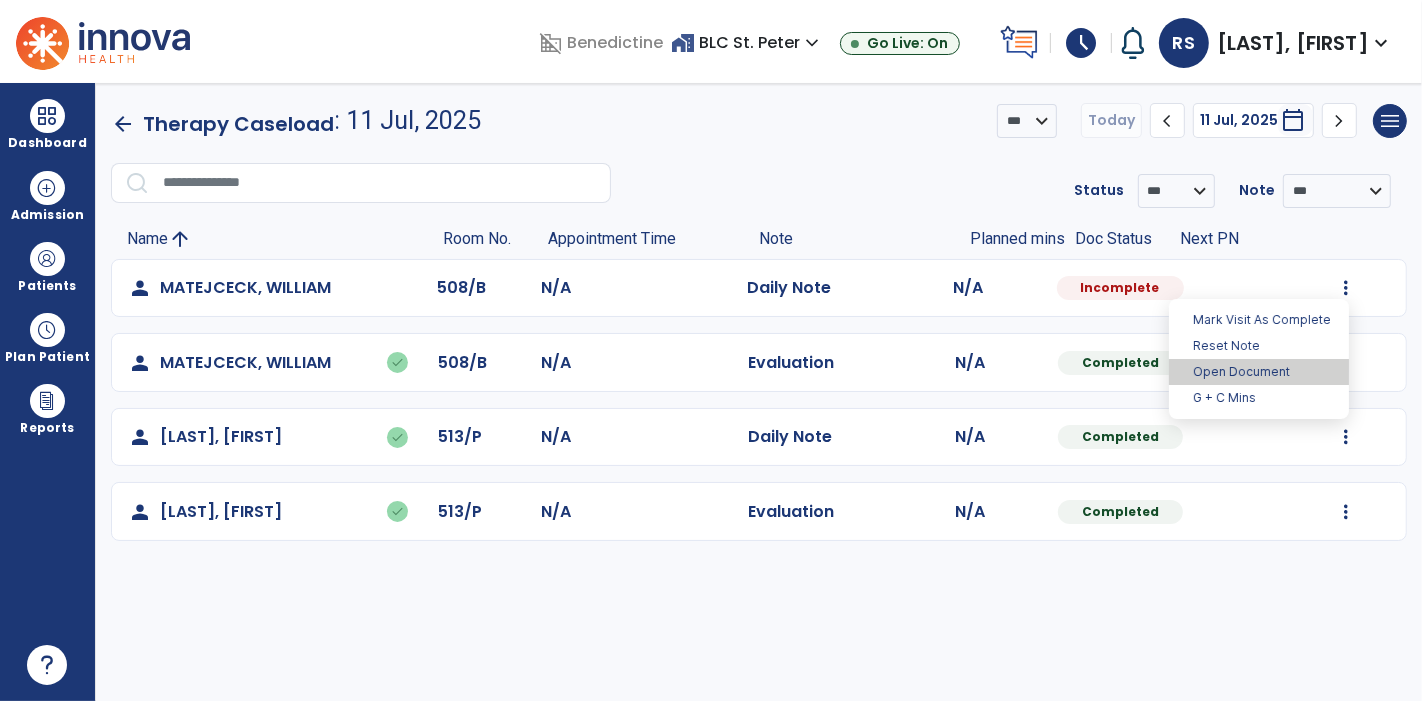 click on "Open Document" at bounding box center (1259, 372) 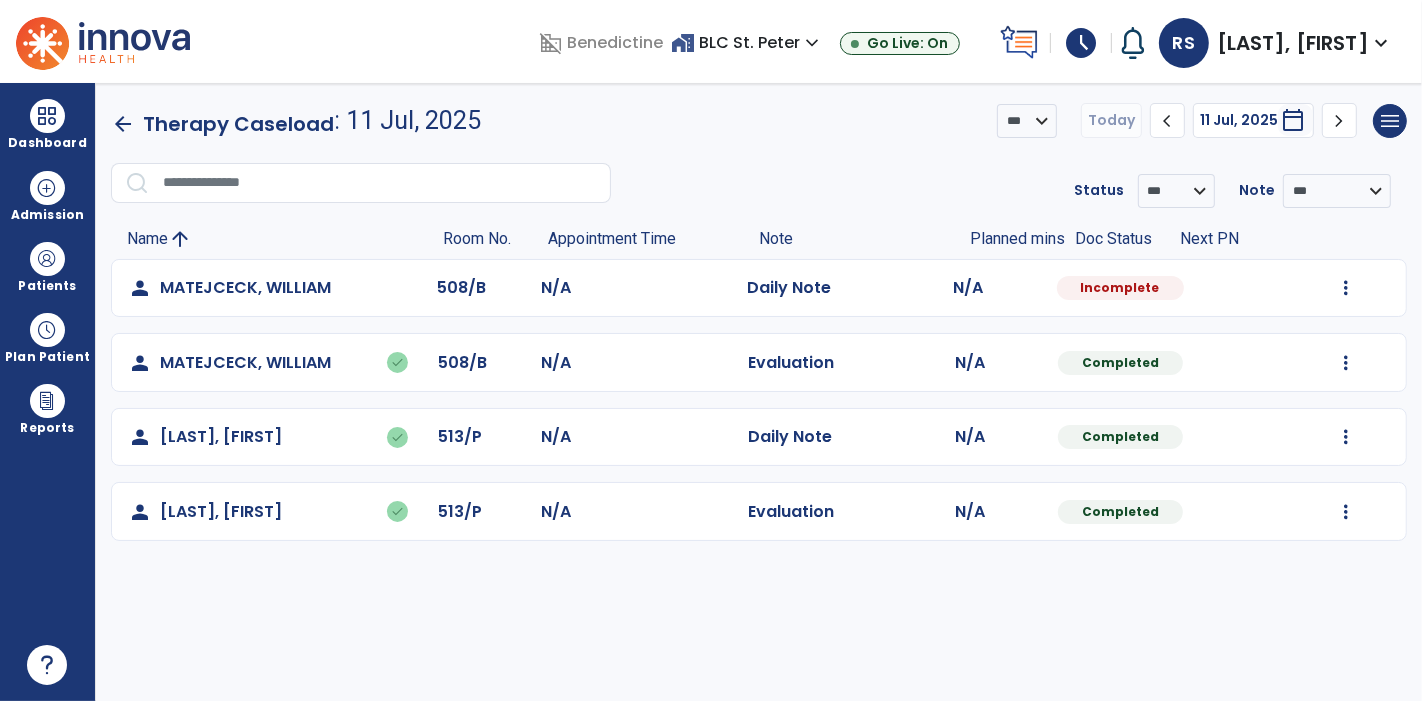 select on "*" 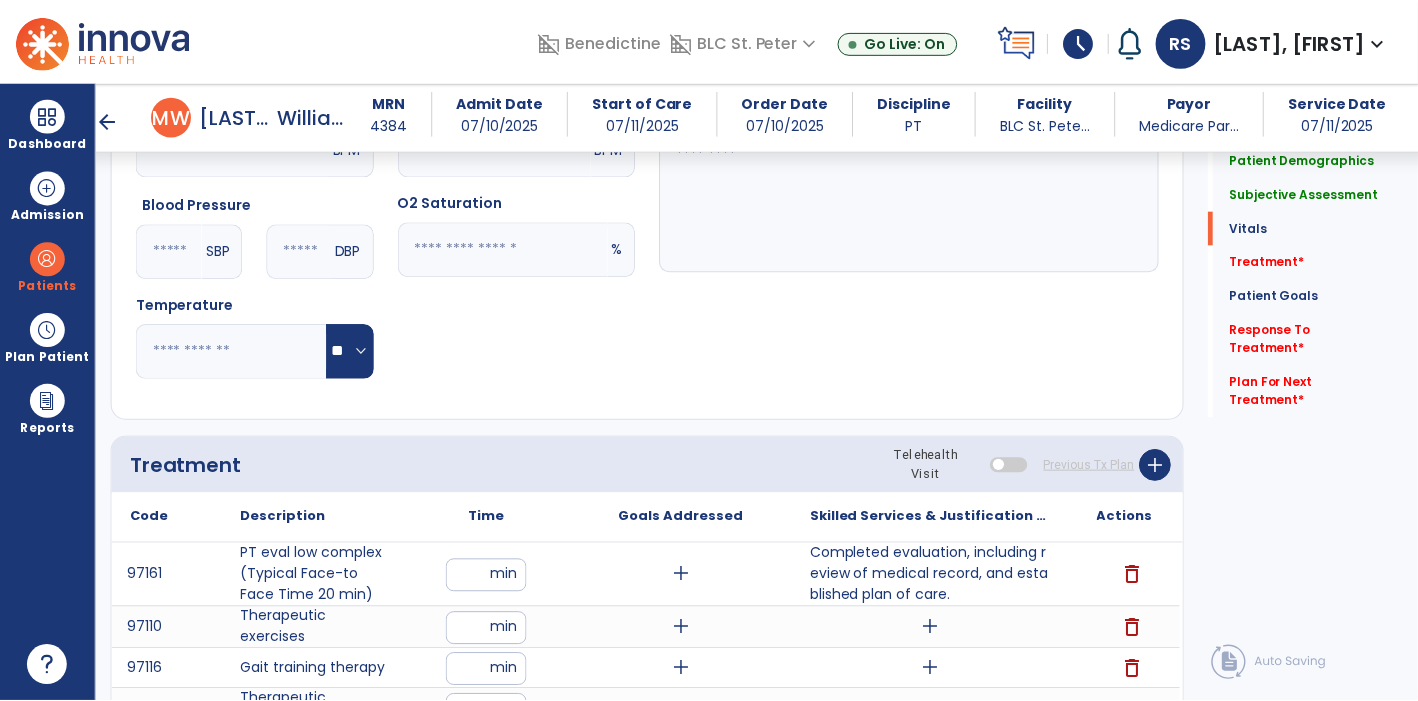 scroll, scrollTop: 1481, scrollLeft: 0, axis: vertical 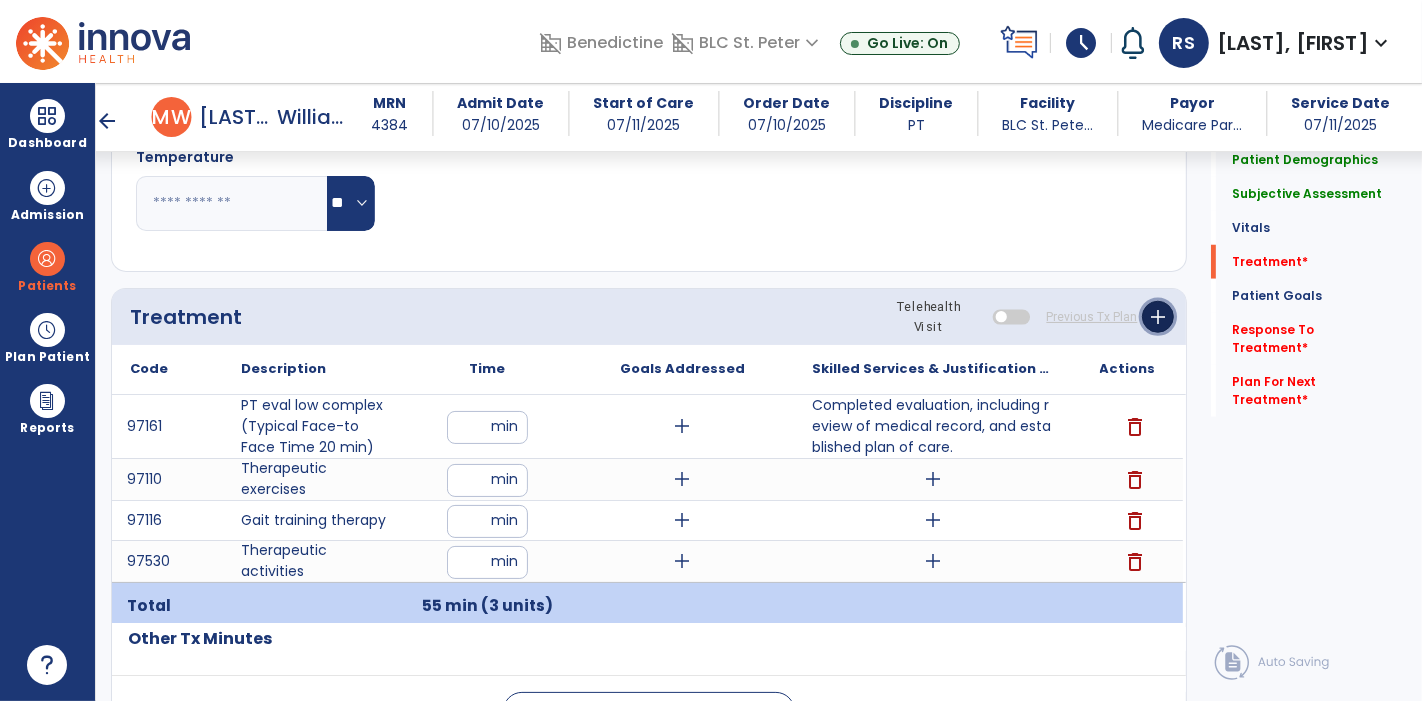 click on "add" 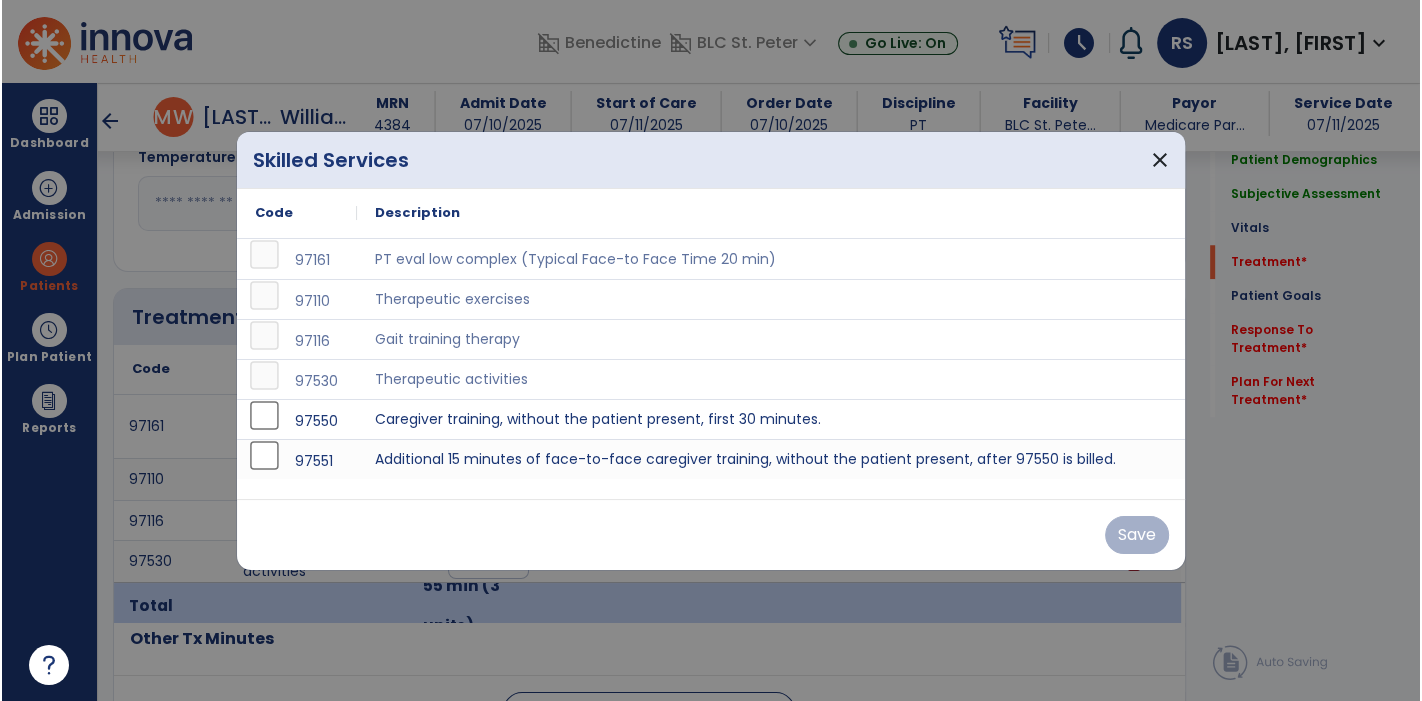 scroll, scrollTop: 1481, scrollLeft: 0, axis: vertical 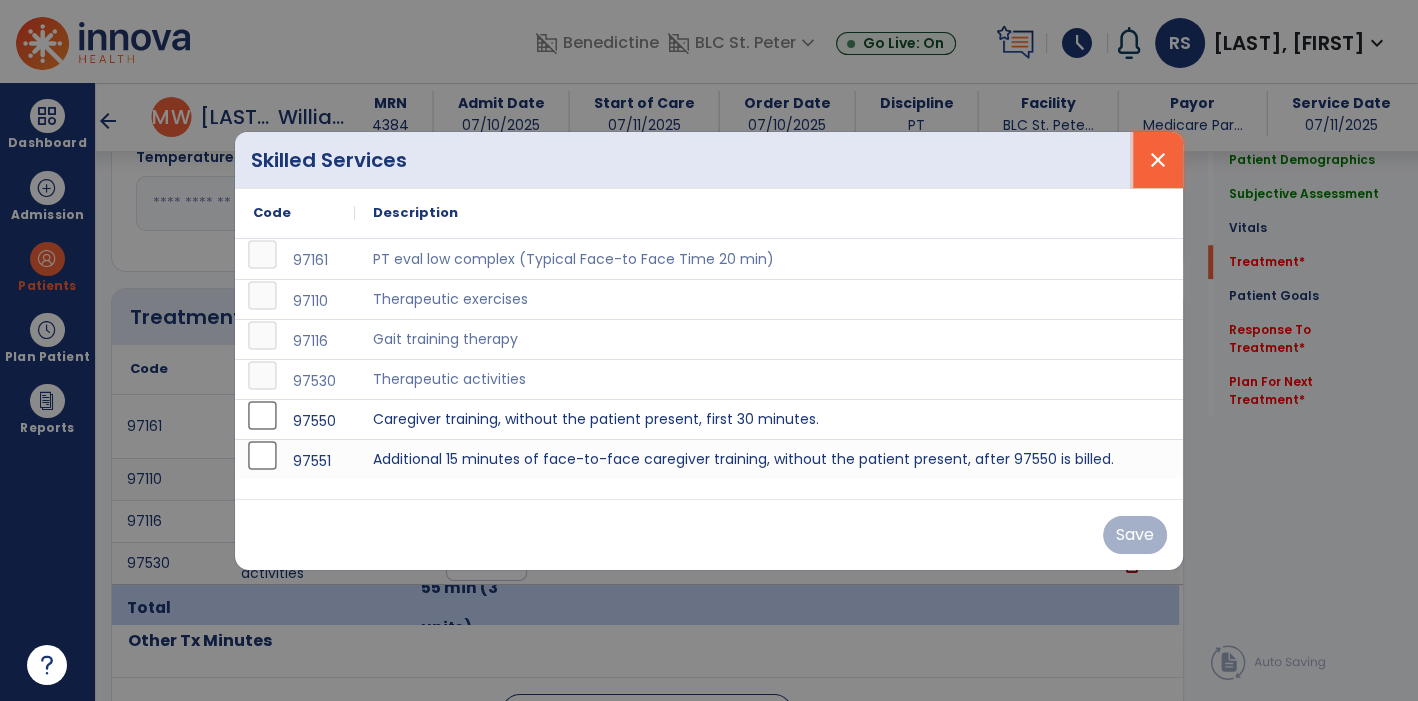 click on "close" at bounding box center (1158, 160) 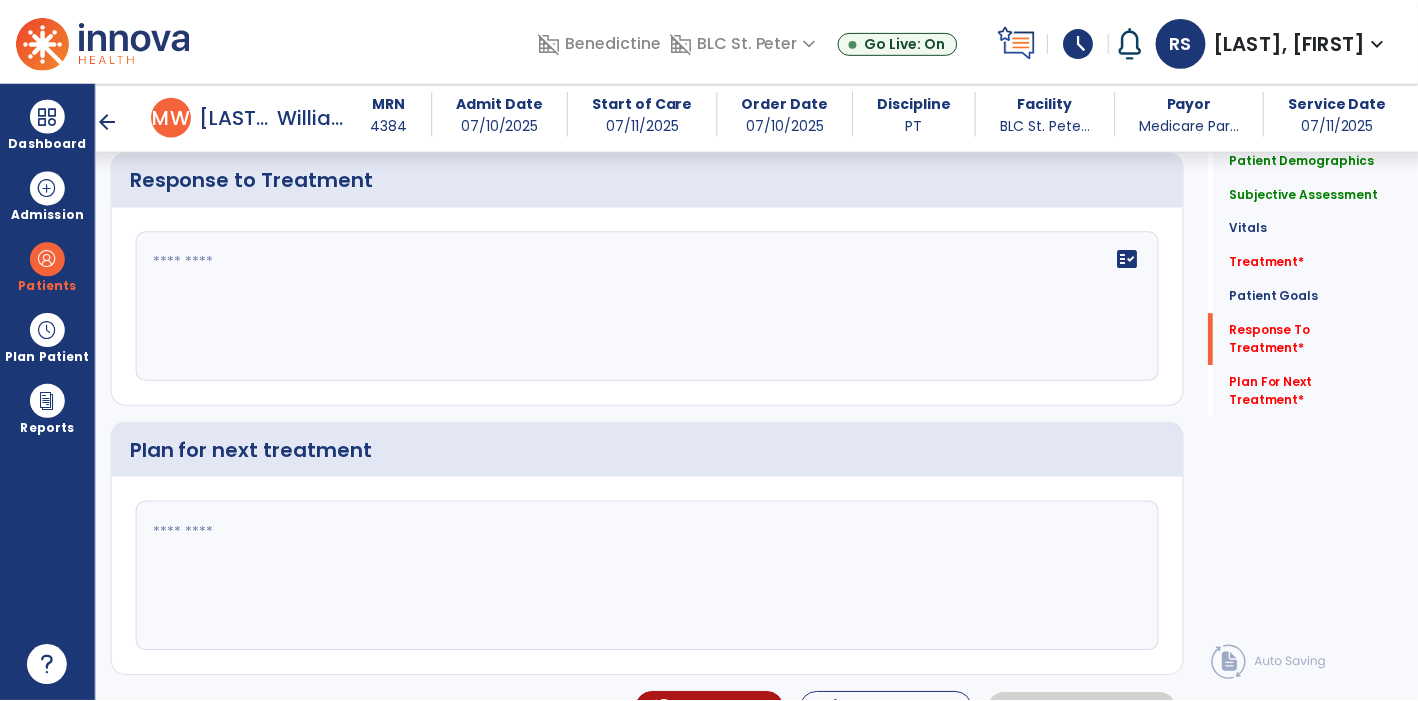 scroll, scrollTop: 2773, scrollLeft: 0, axis: vertical 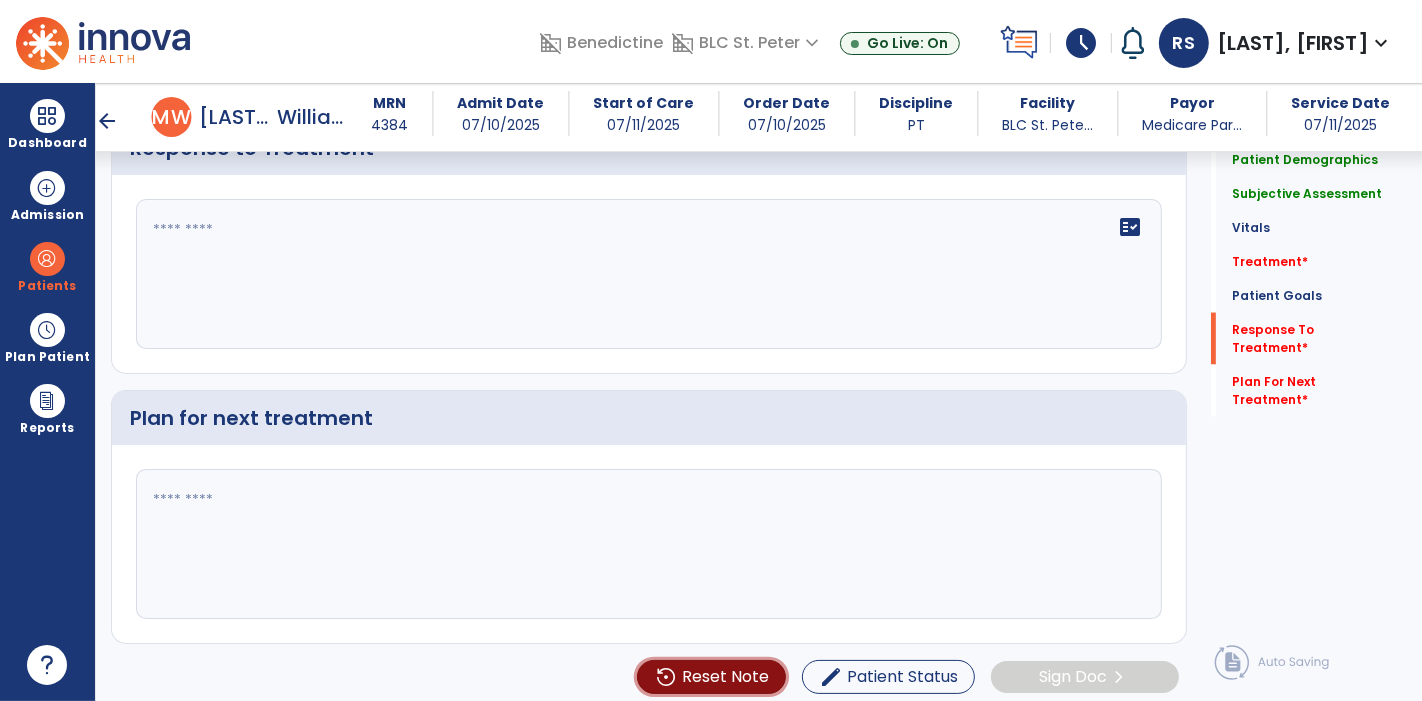 click on "Reset Note" 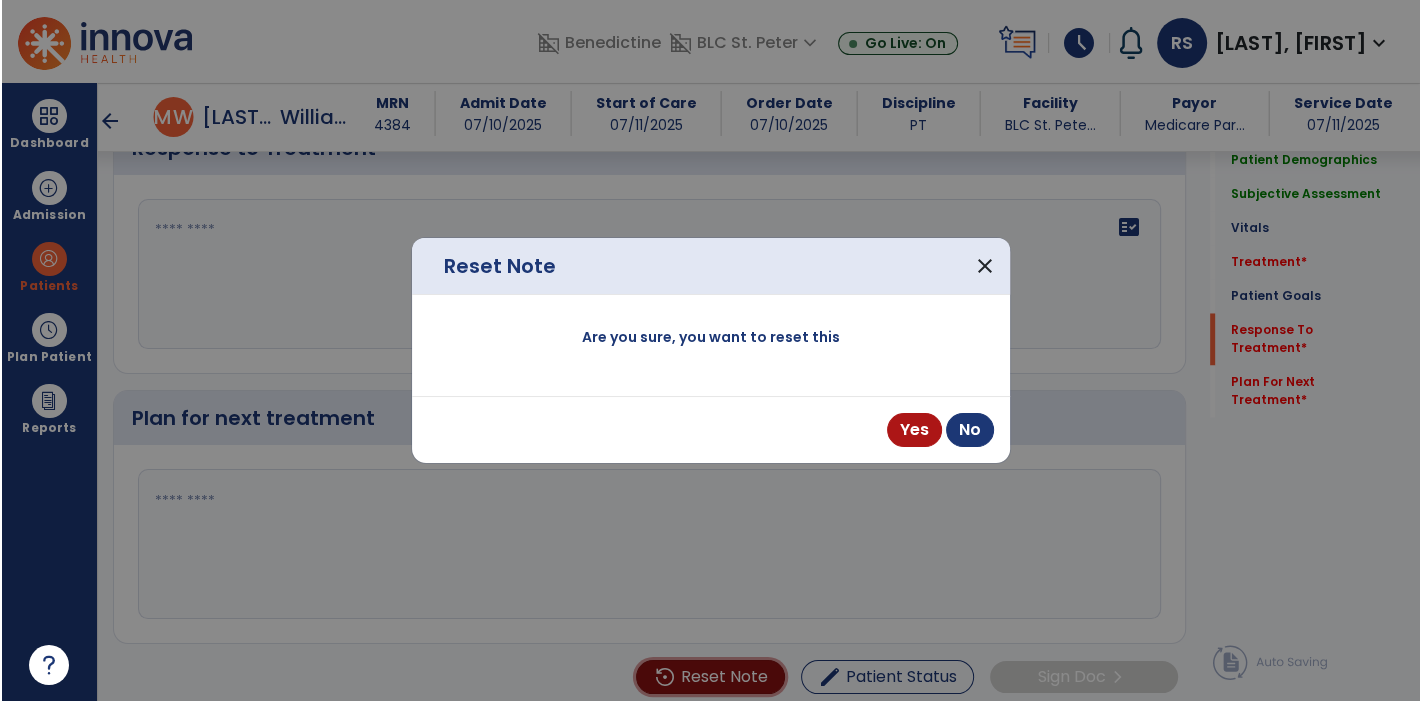 scroll, scrollTop: 2774, scrollLeft: 0, axis: vertical 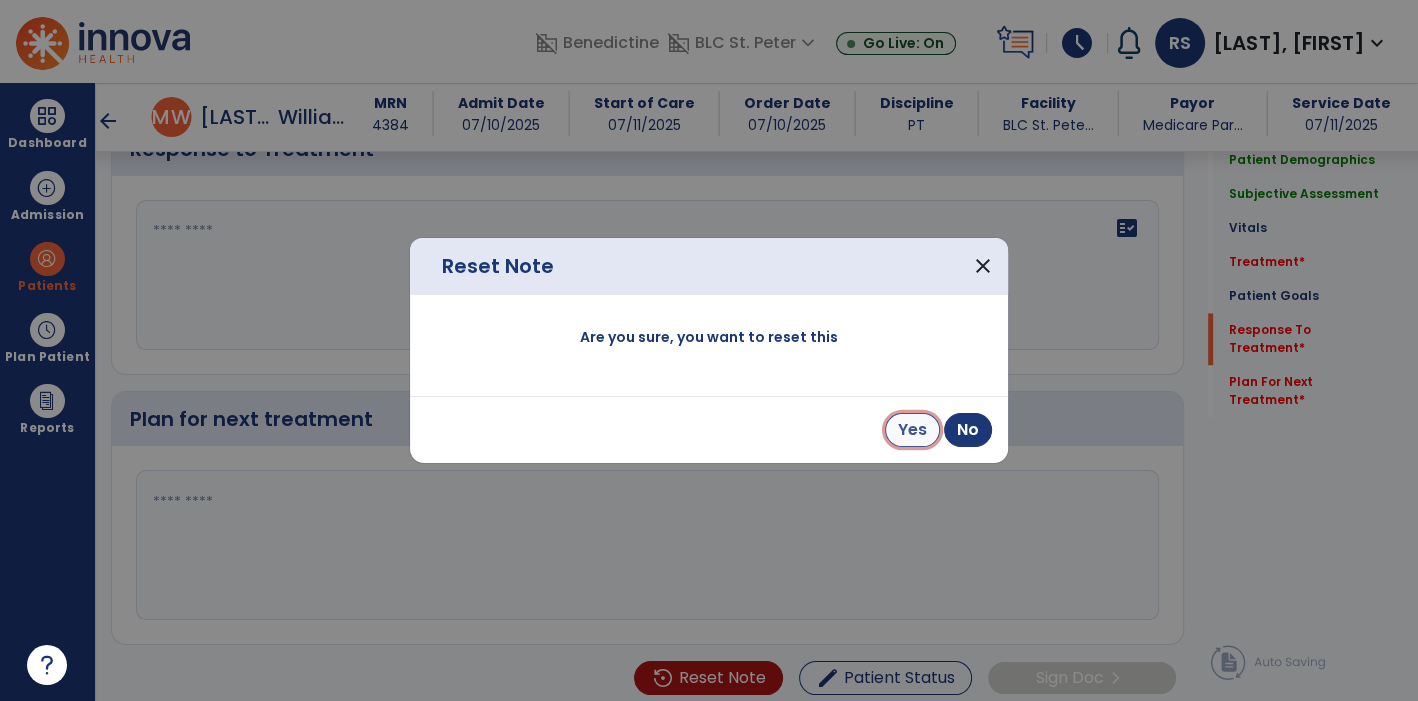 click on "Yes" at bounding box center [912, 430] 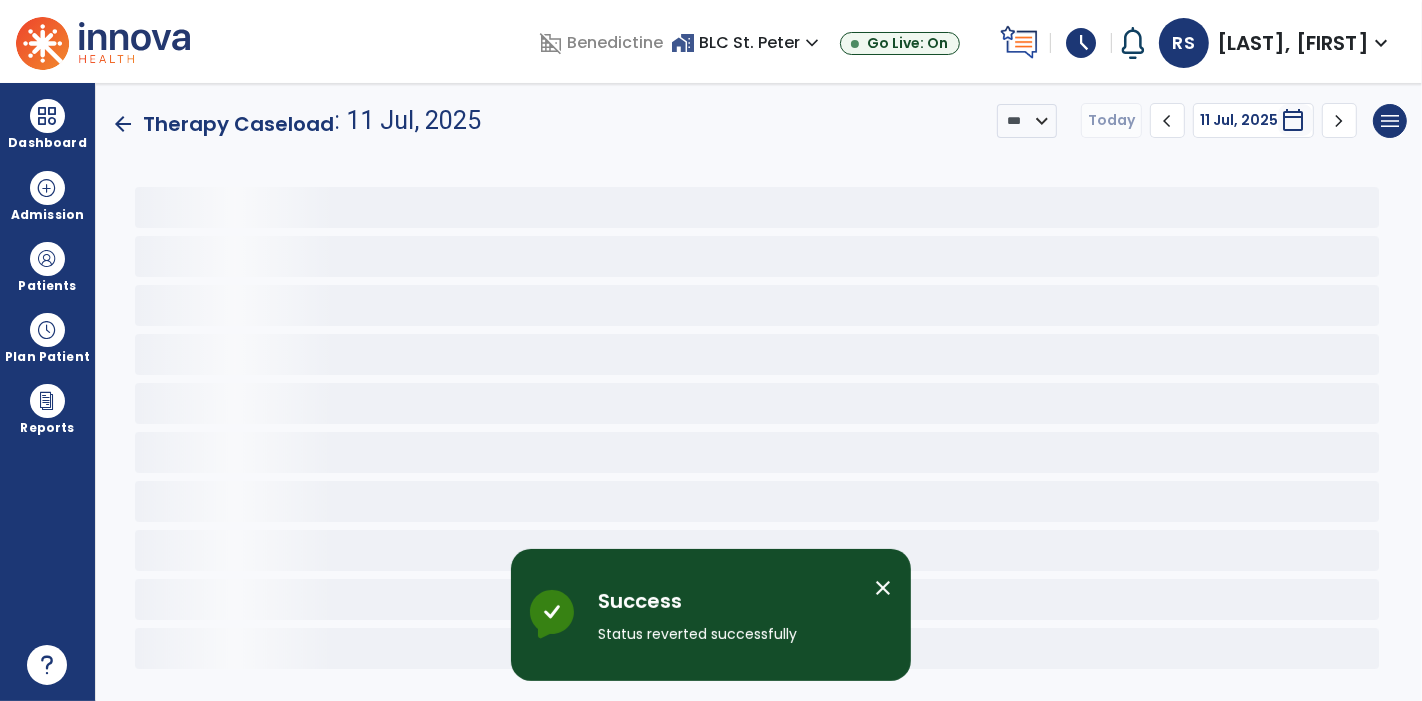 scroll, scrollTop: 0, scrollLeft: 0, axis: both 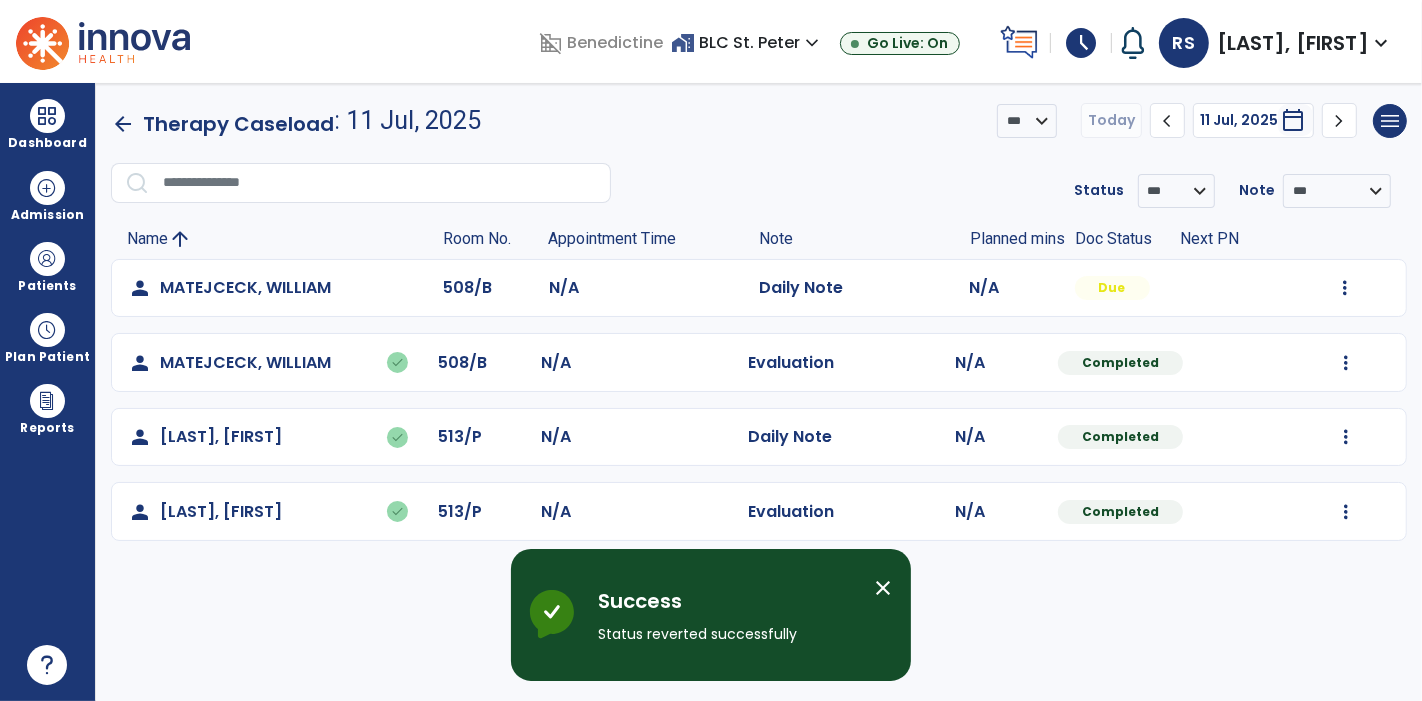 click on "Mark Visit As Complete   Reset Note   Open Document   G + C Mins" 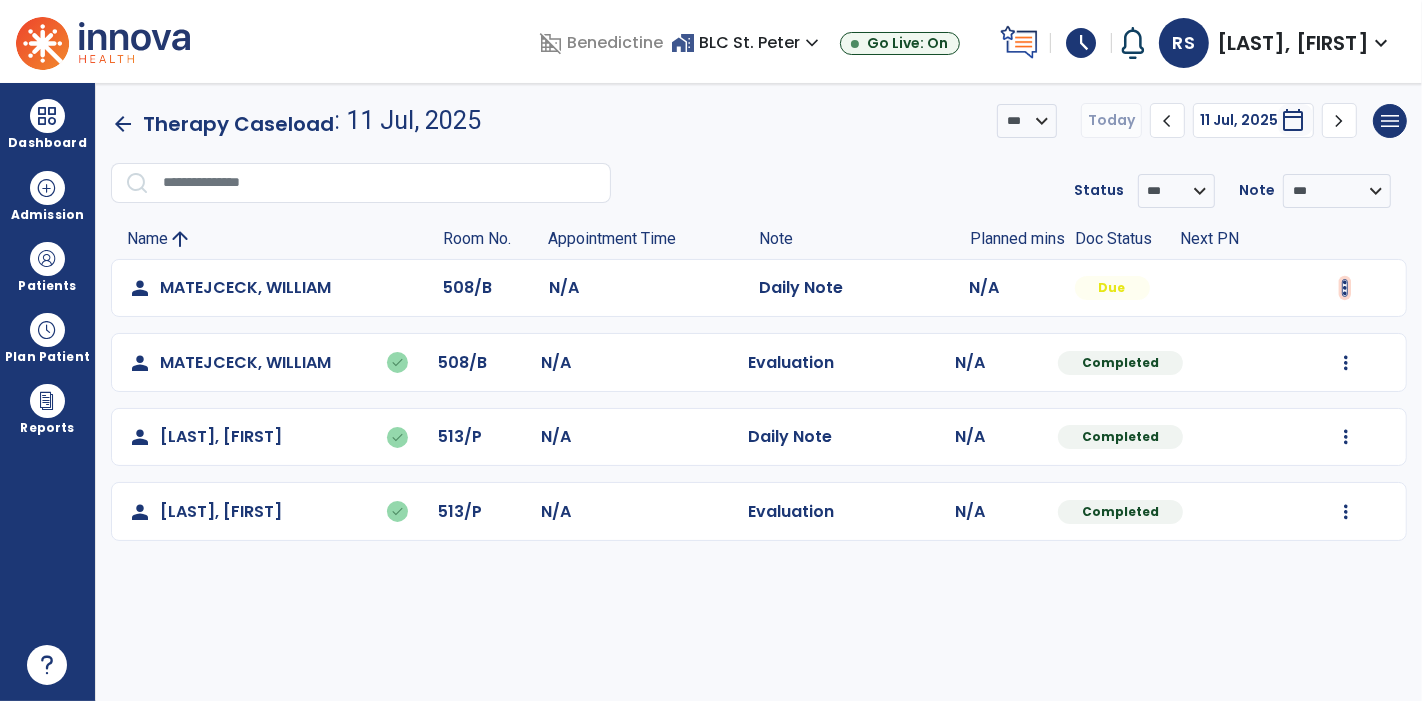 click at bounding box center (1345, 288) 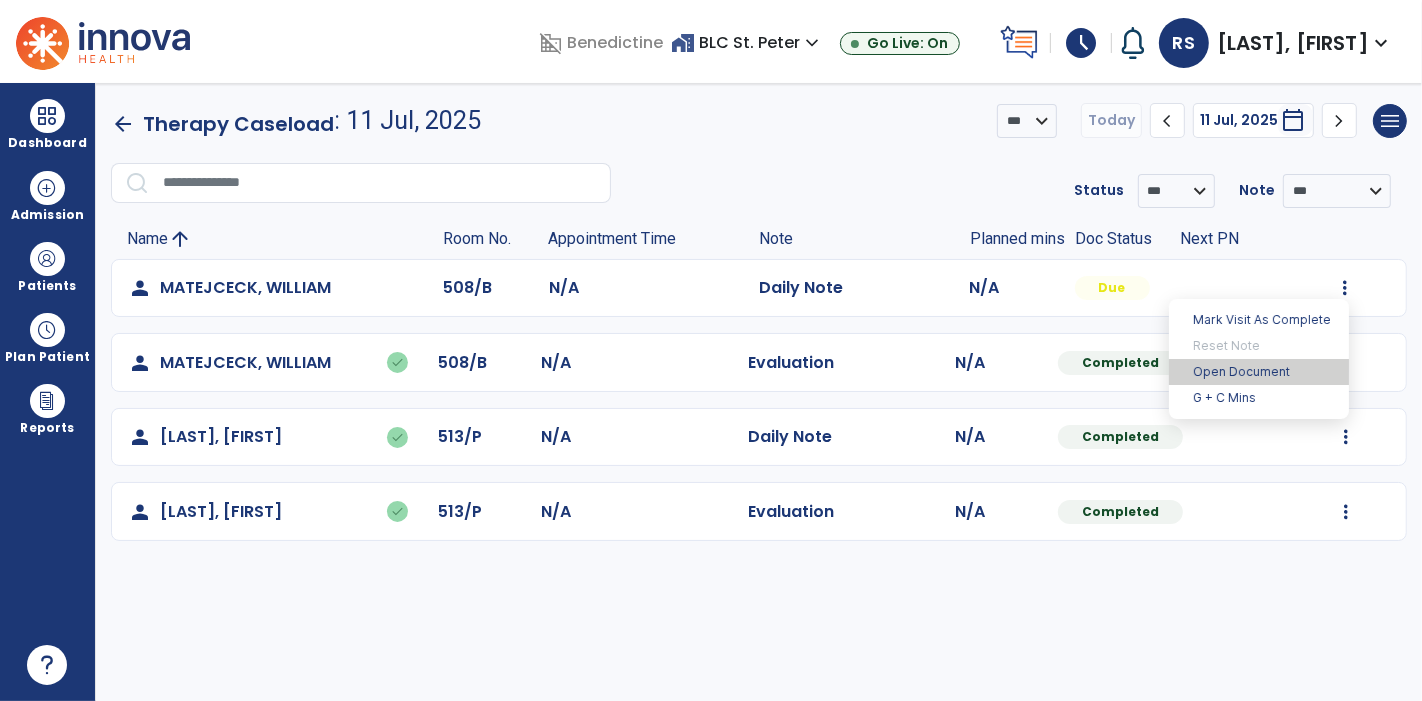 click on "Open Document" at bounding box center [1259, 372] 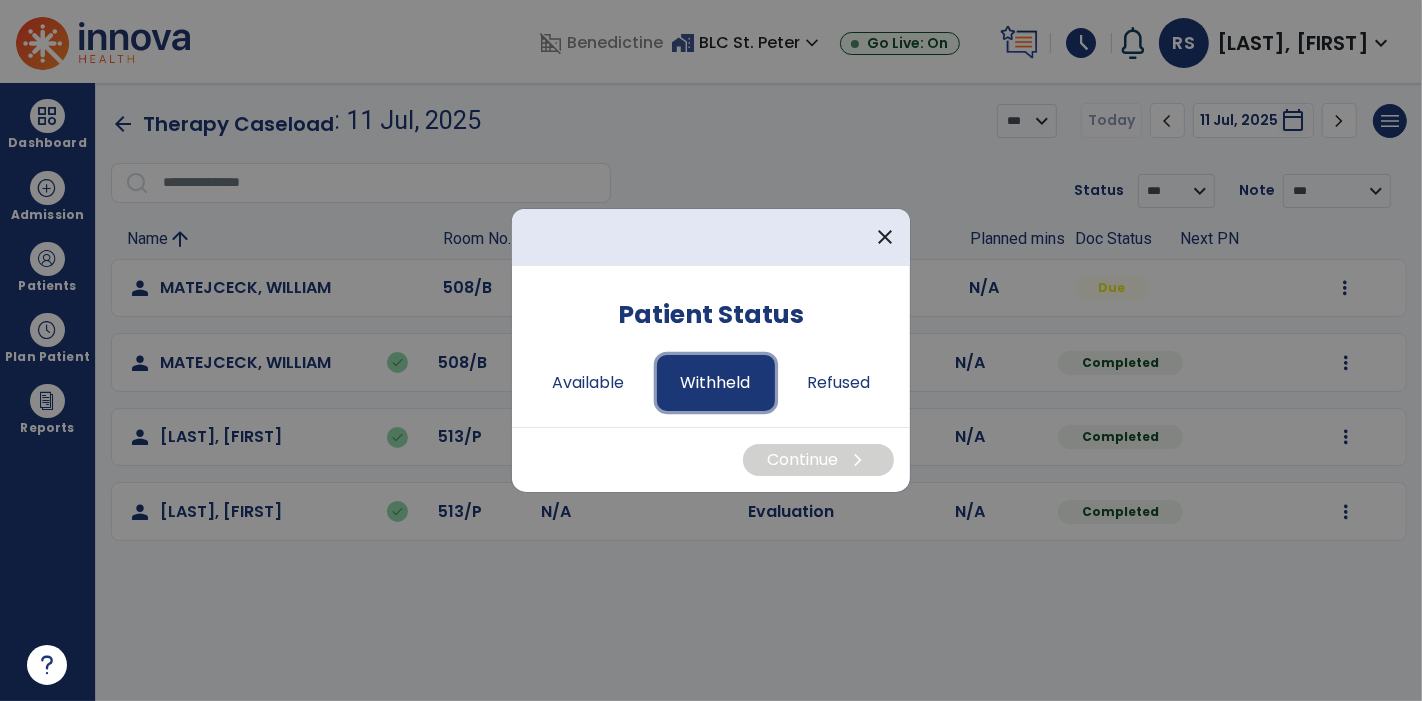 click on "Withheld" at bounding box center (716, 383) 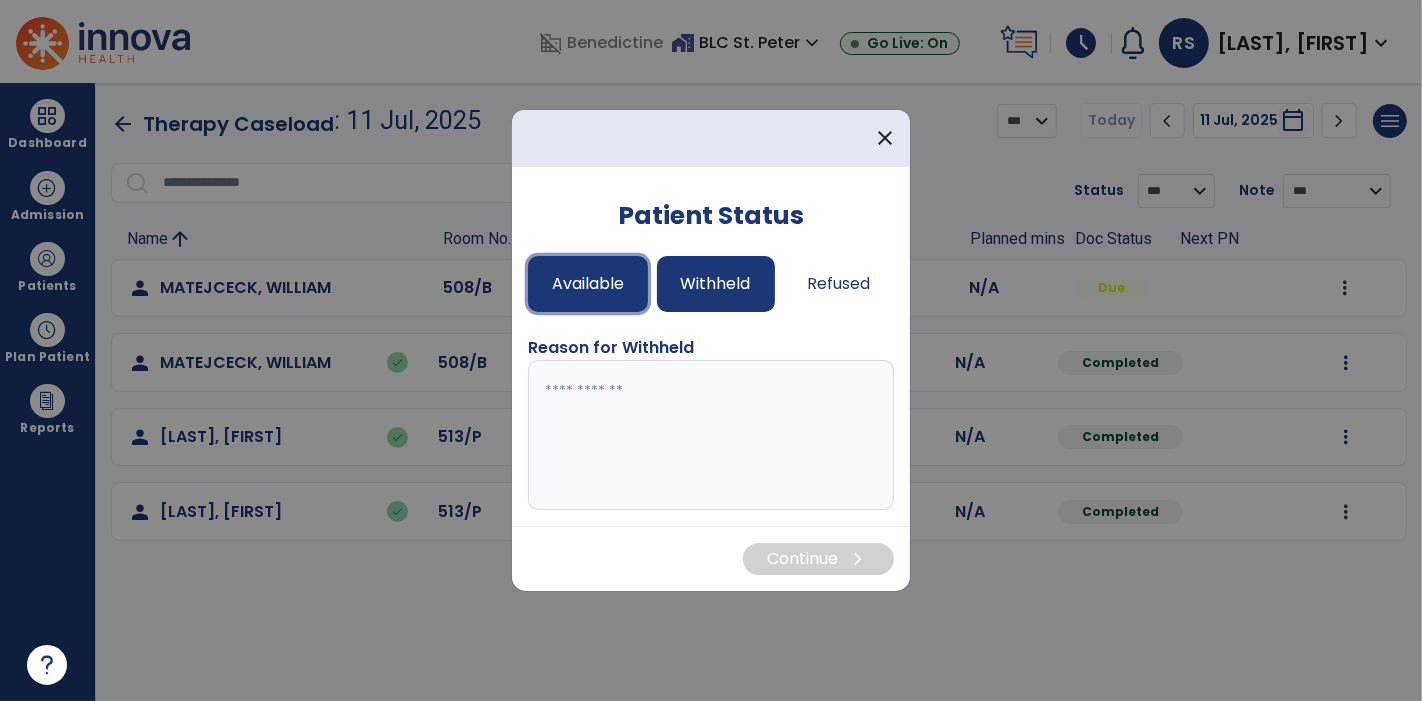 click on "Available" at bounding box center [588, 284] 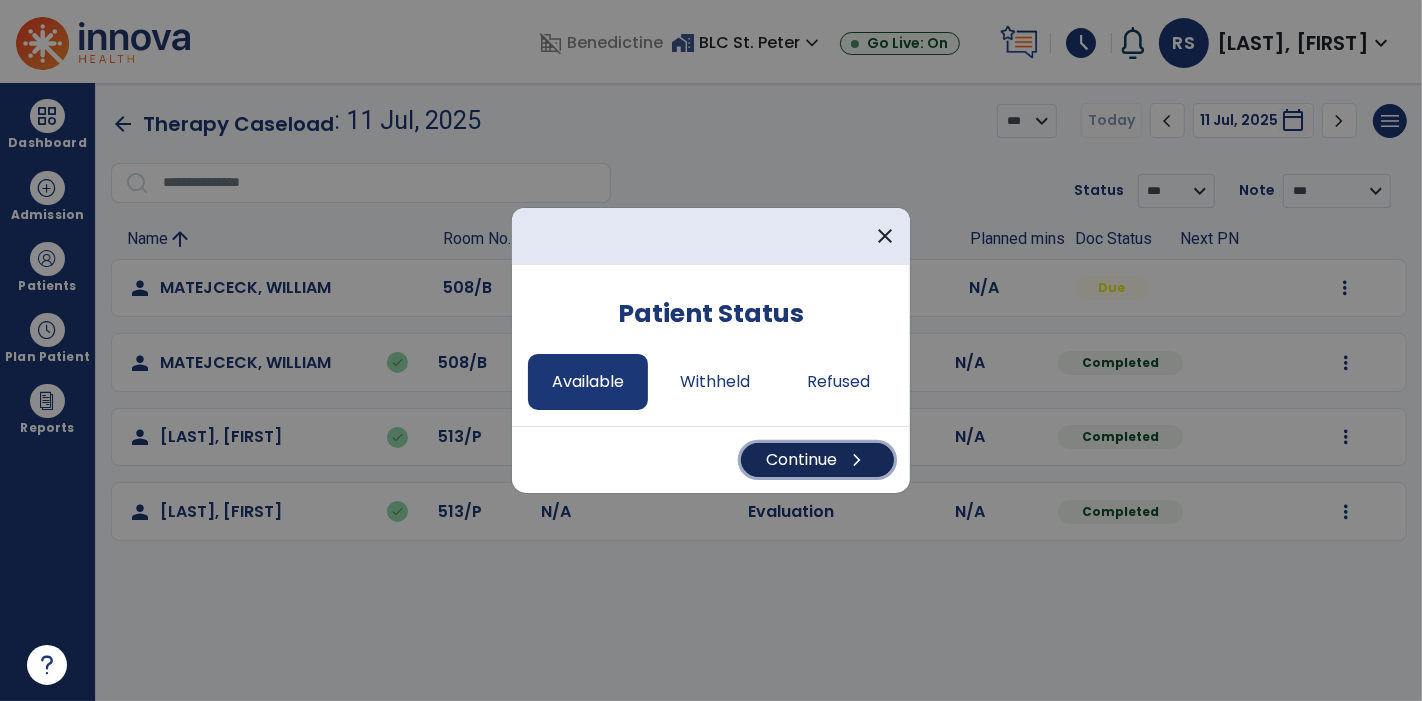 click on "chevron_right" at bounding box center (857, 460) 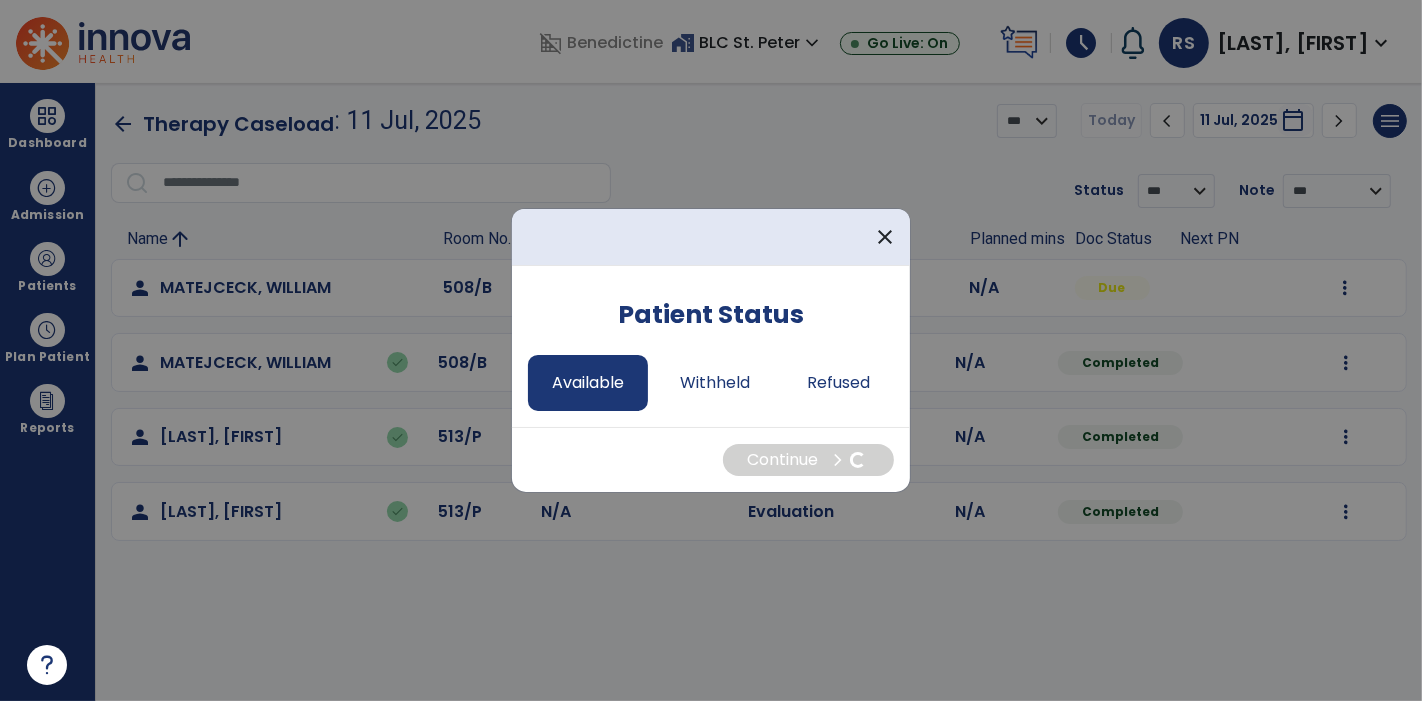 select on "*" 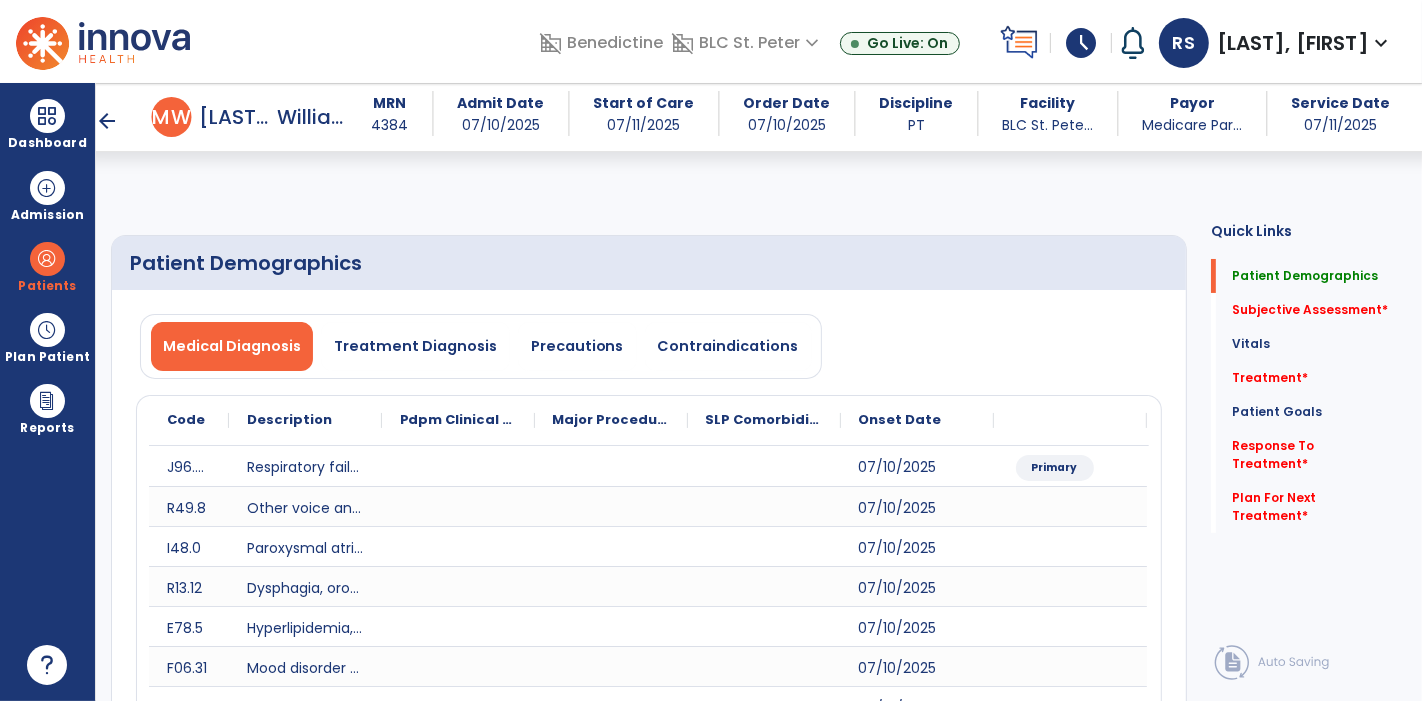 scroll, scrollTop: 1037, scrollLeft: 0, axis: vertical 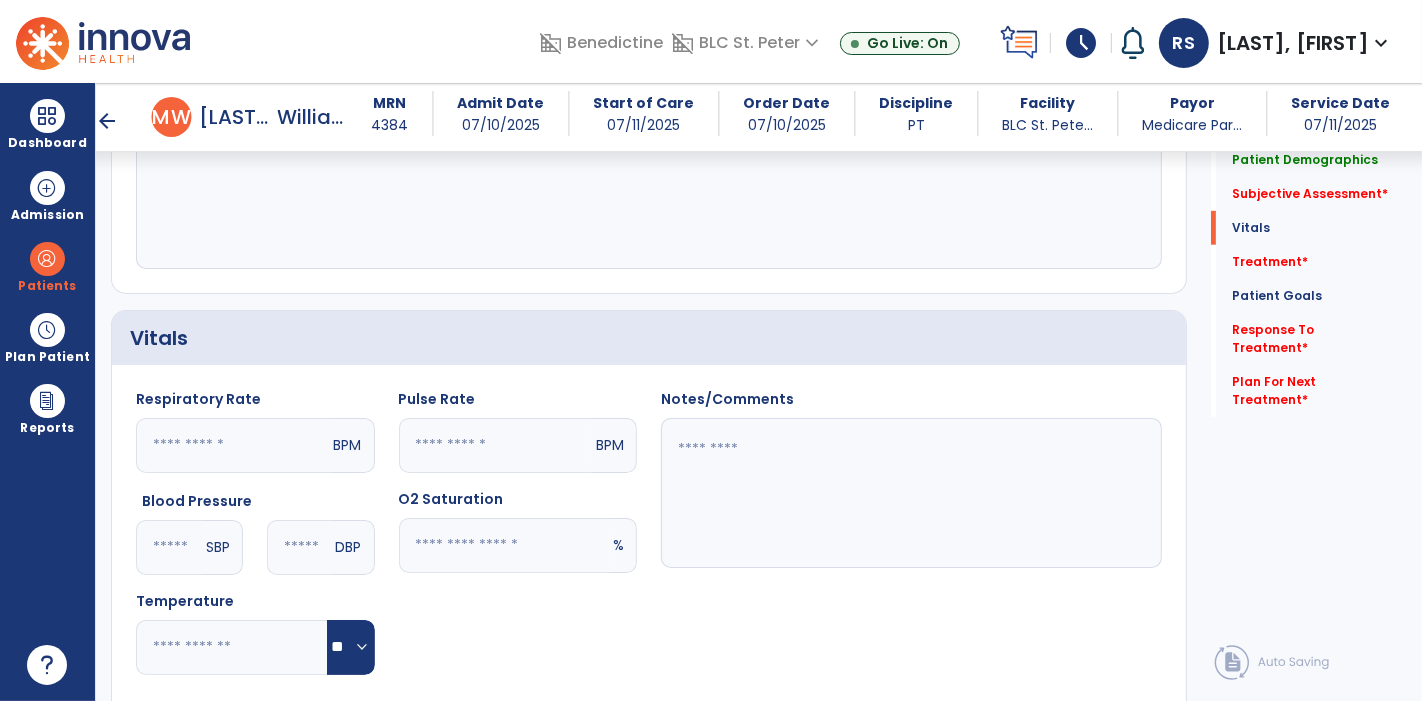 click 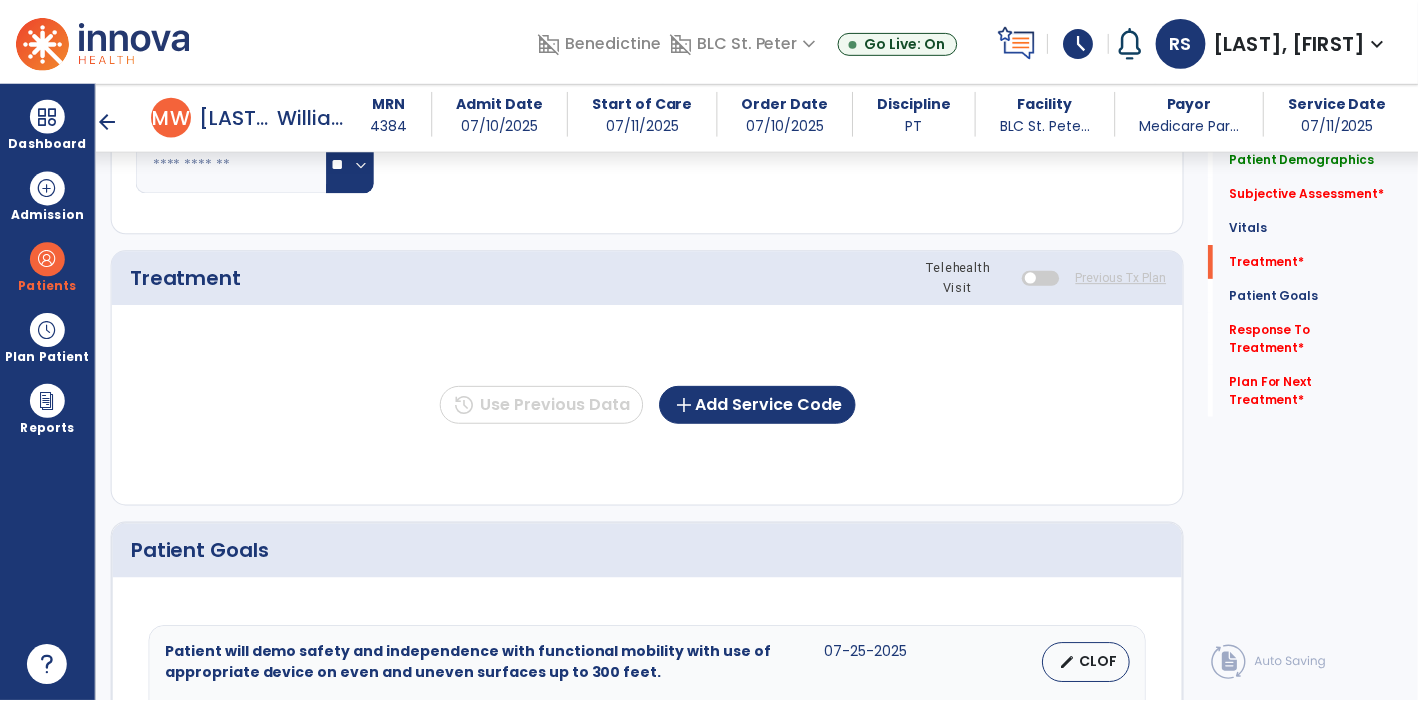 scroll, scrollTop: 1629, scrollLeft: 0, axis: vertical 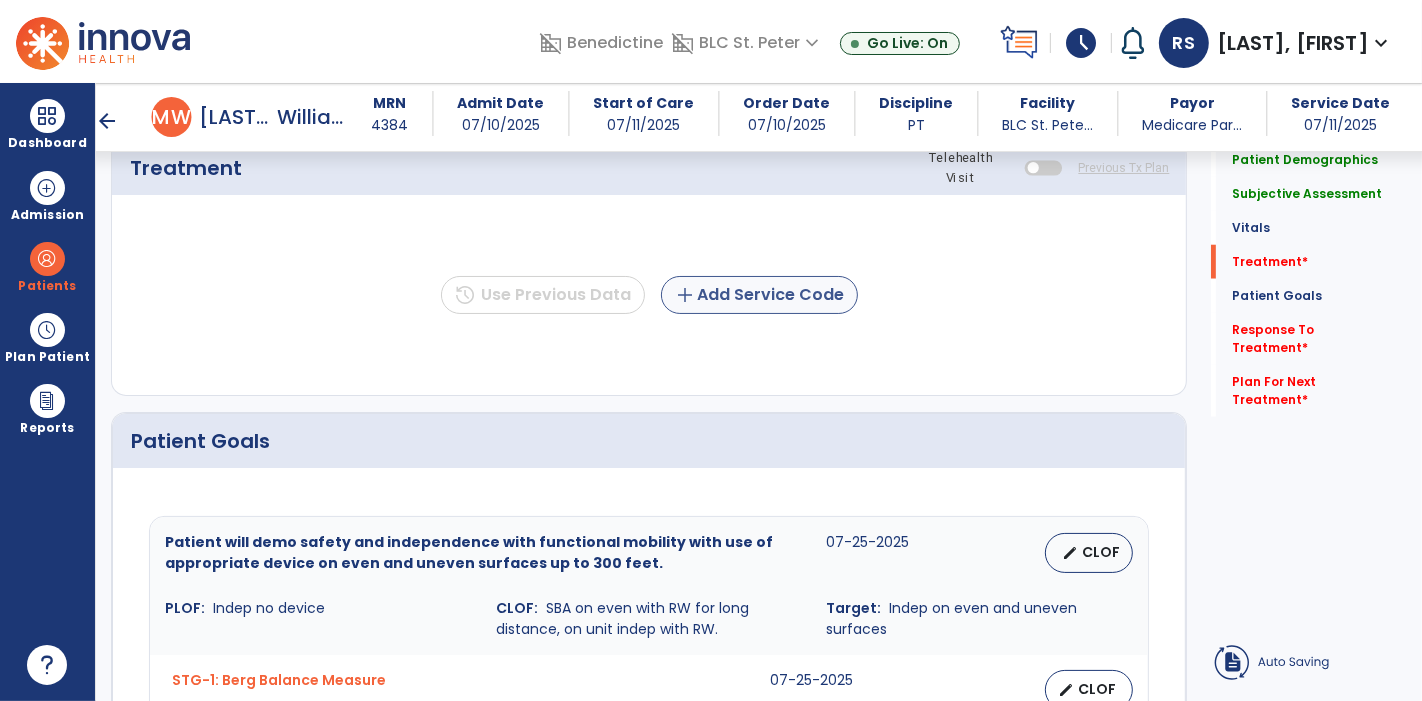 type on "**********" 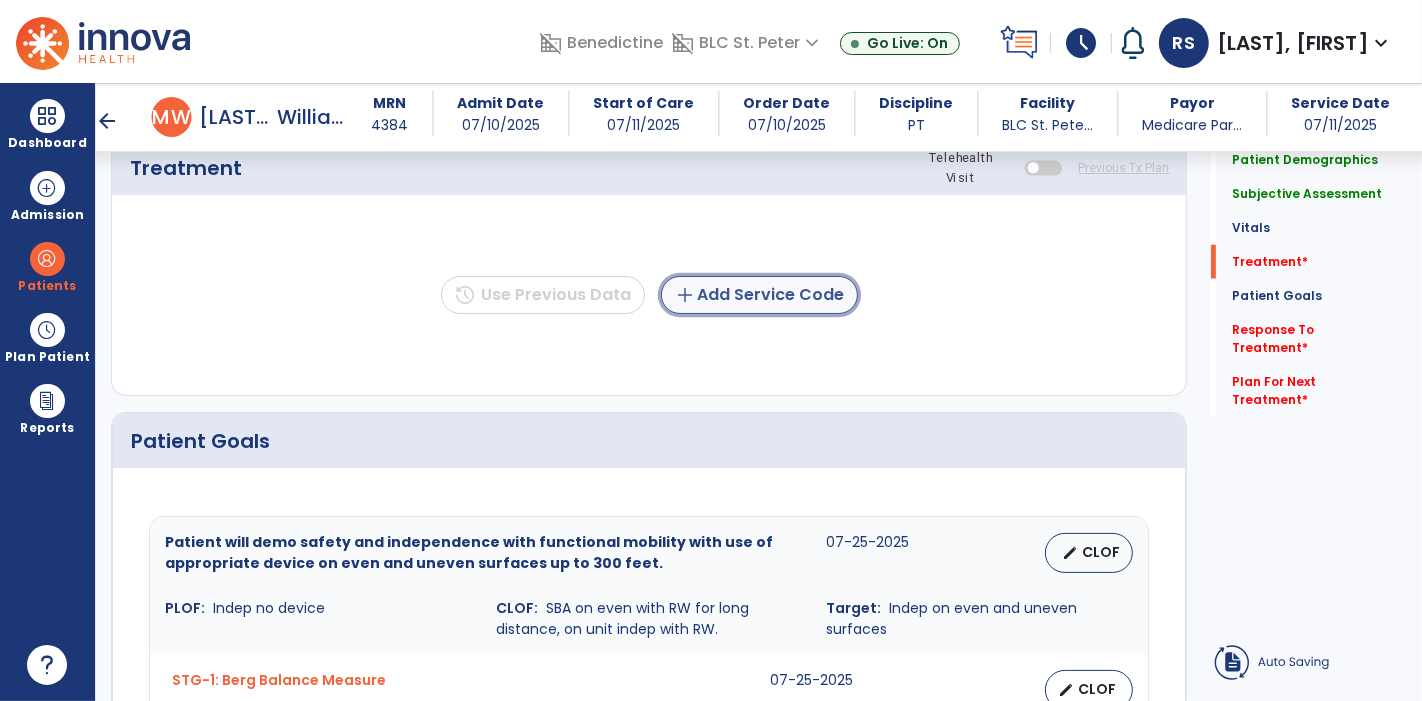 click on "add  Add Service Code" 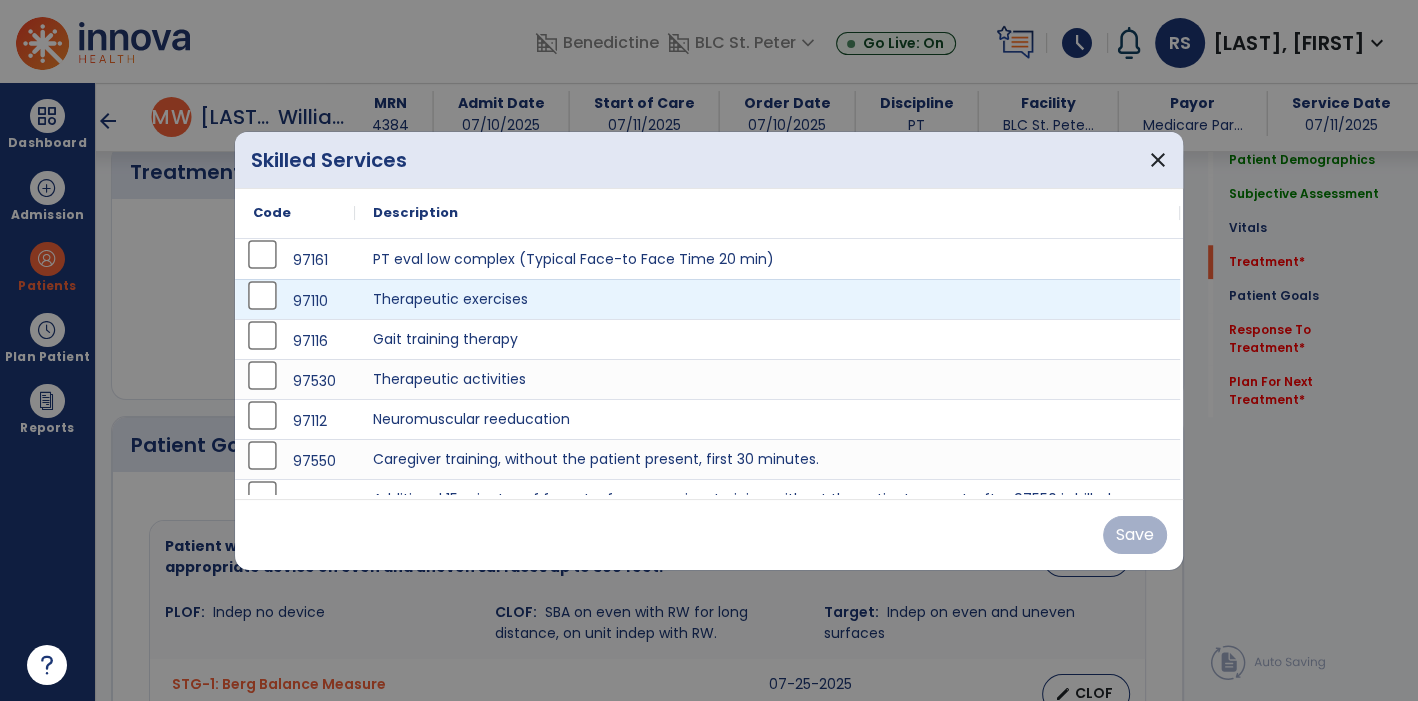 scroll, scrollTop: 1629, scrollLeft: 0, axis: vertical 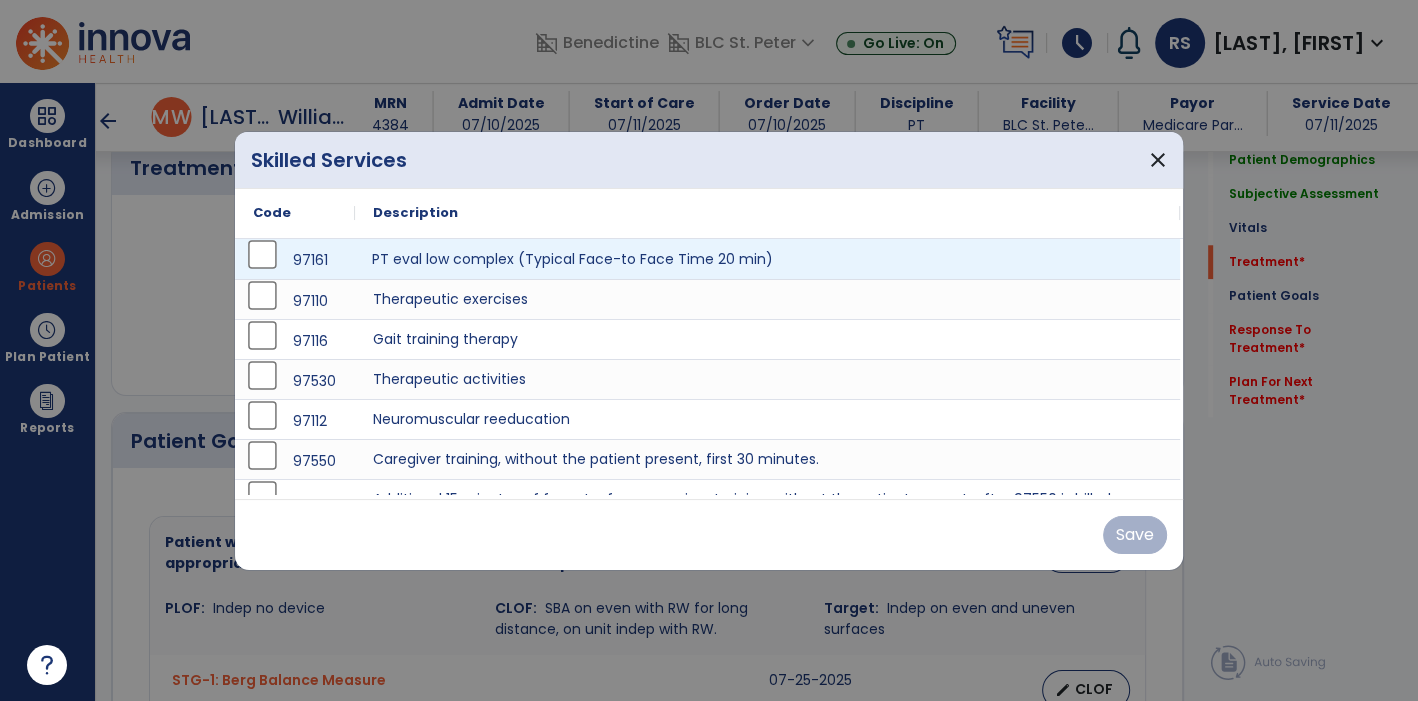 click on "PT eval low complex (Typical Face-to Face Time 20 min)" at bounding box center (767, 259) 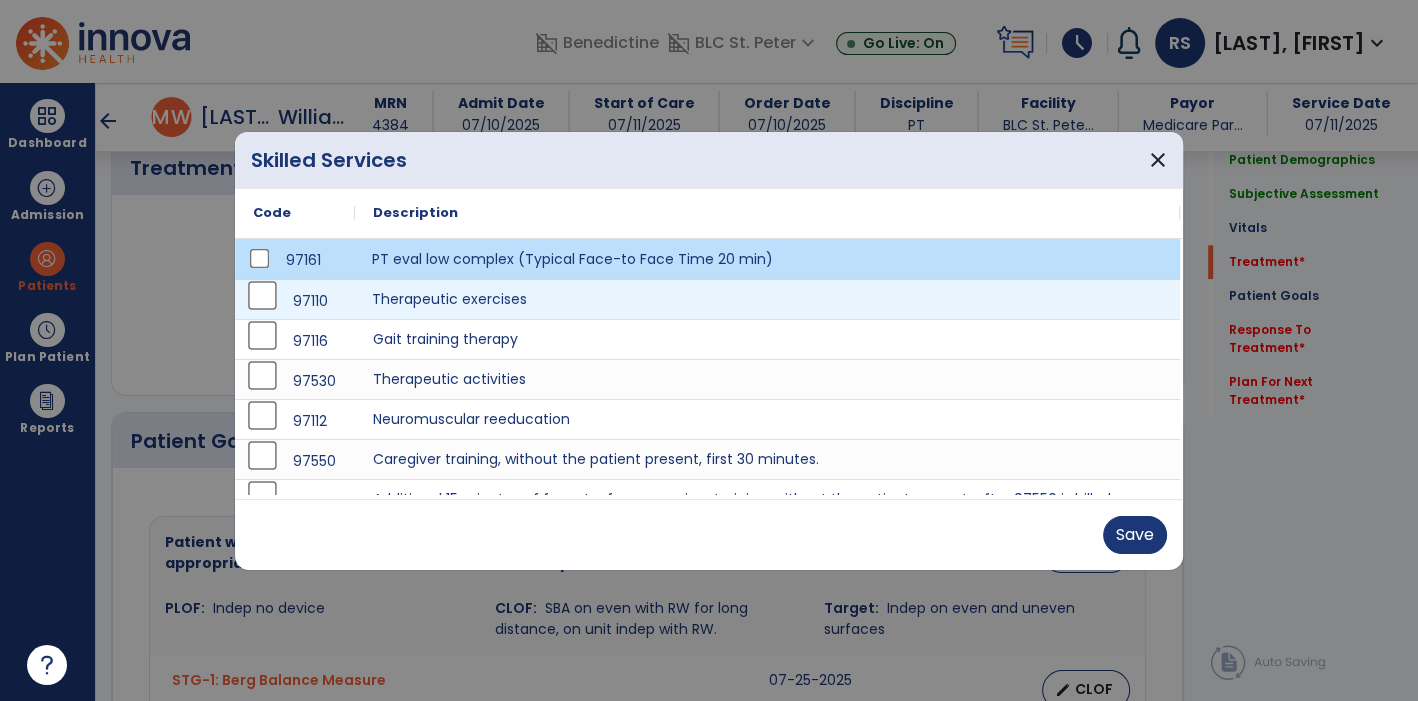 click on "Therapeutic exercises" at bounding box center [767, 299] 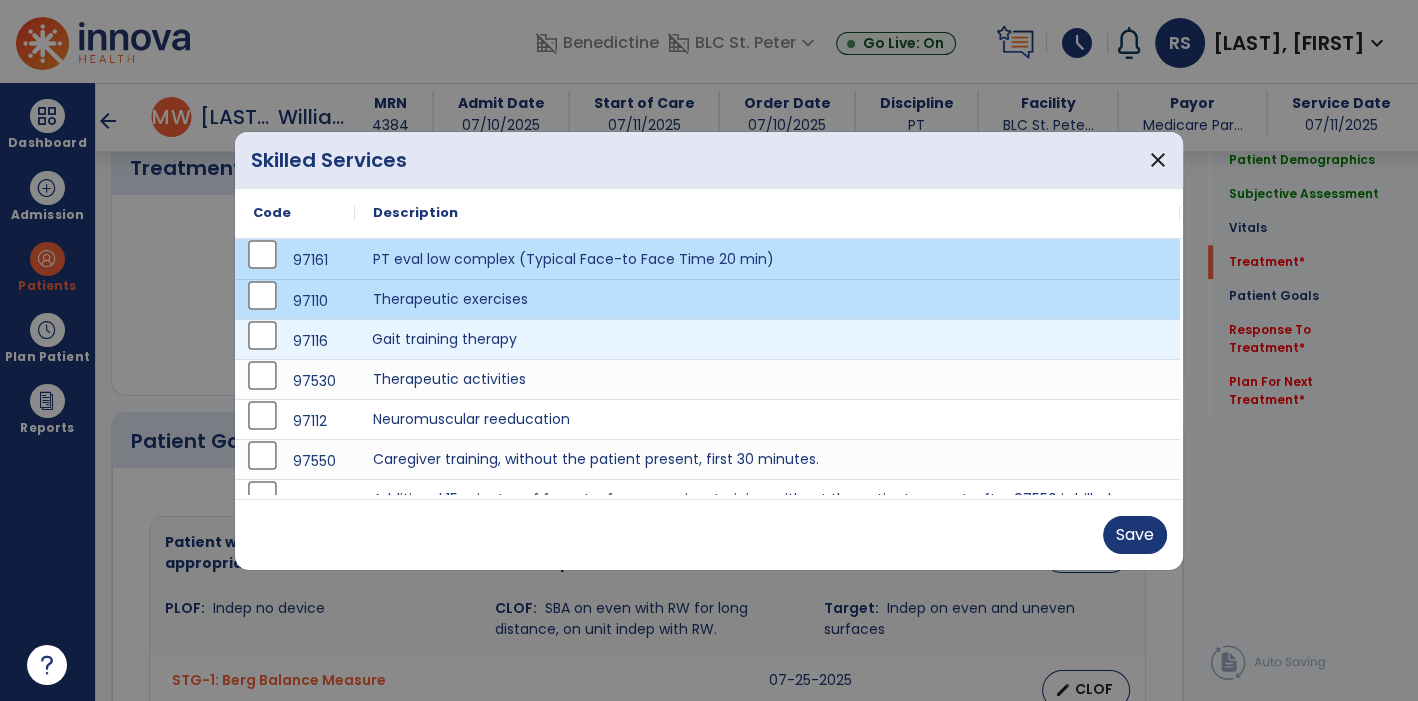 click on "Gait training therapy" at bounding box center [767, 339] 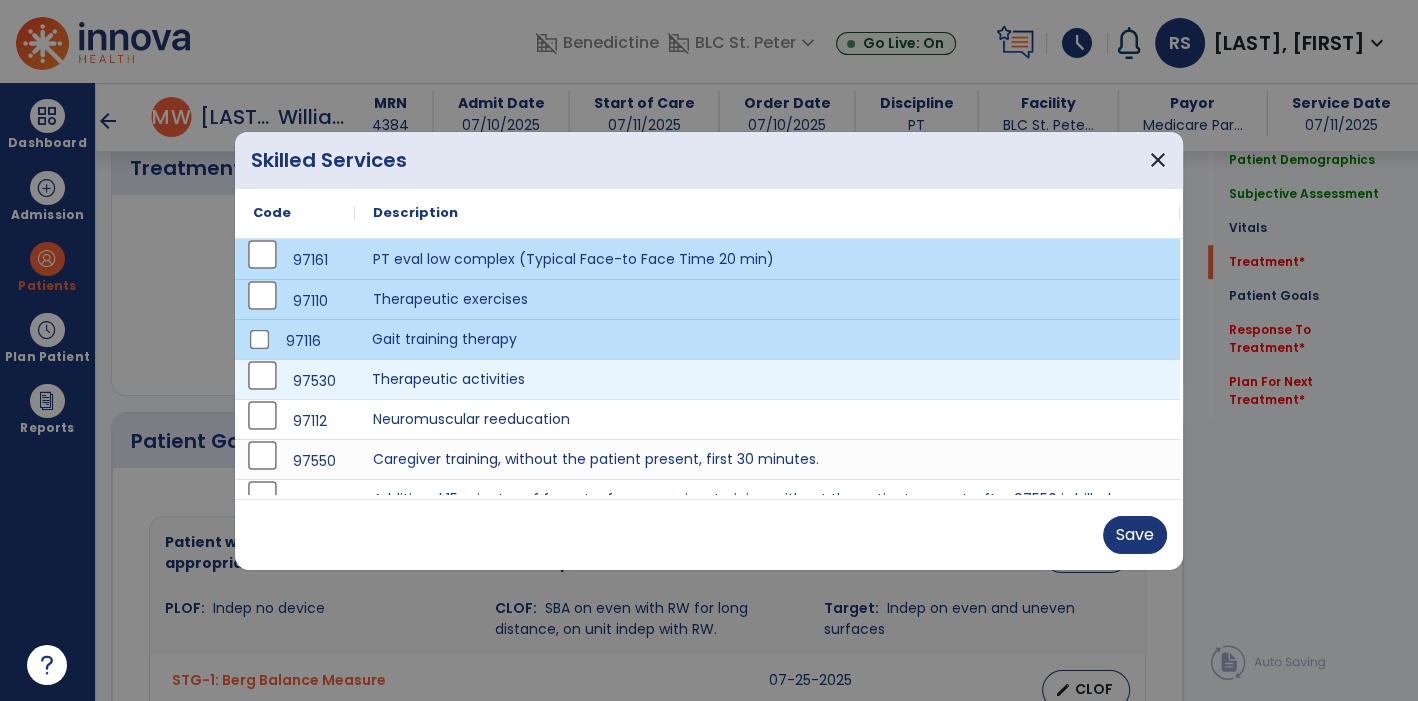 click on "Therapeutic activities" at bounding box center (767, 379) 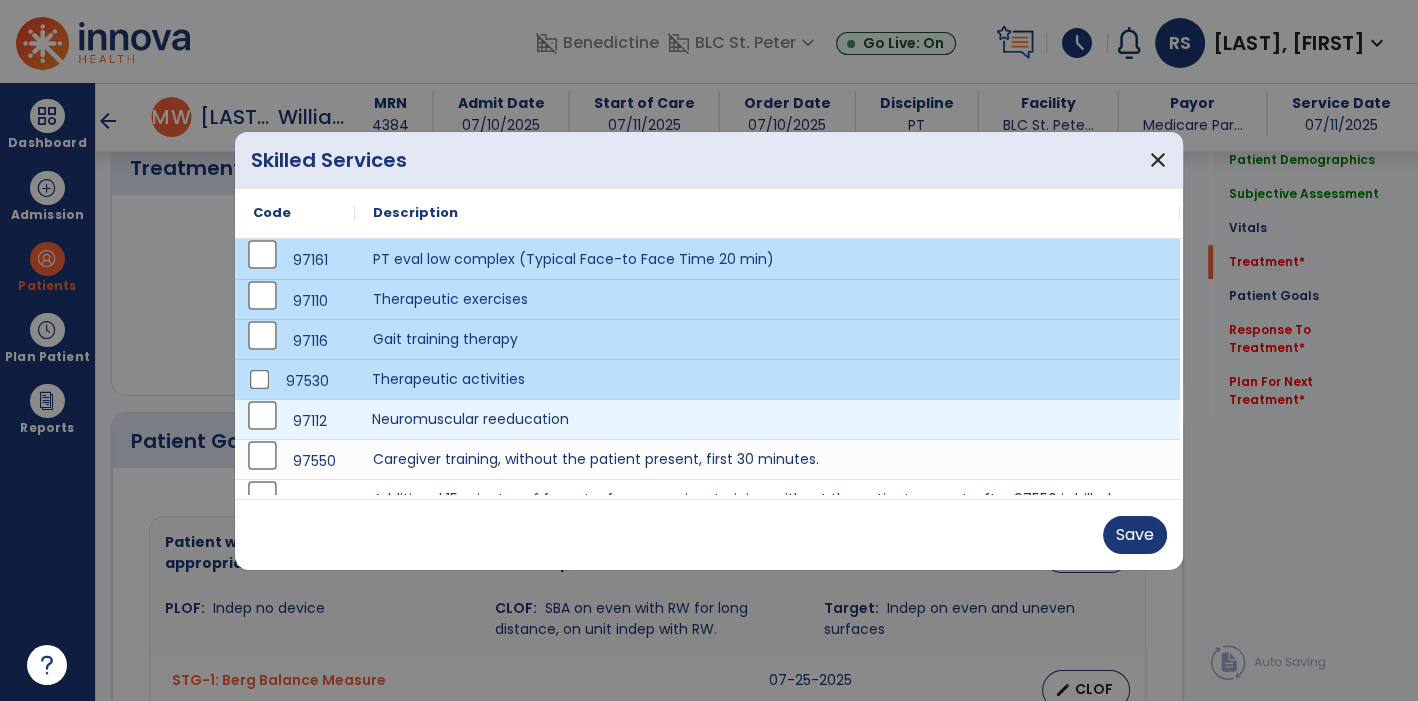 click on "Neuromuscular reeducation" at bounding box center [767, 419] 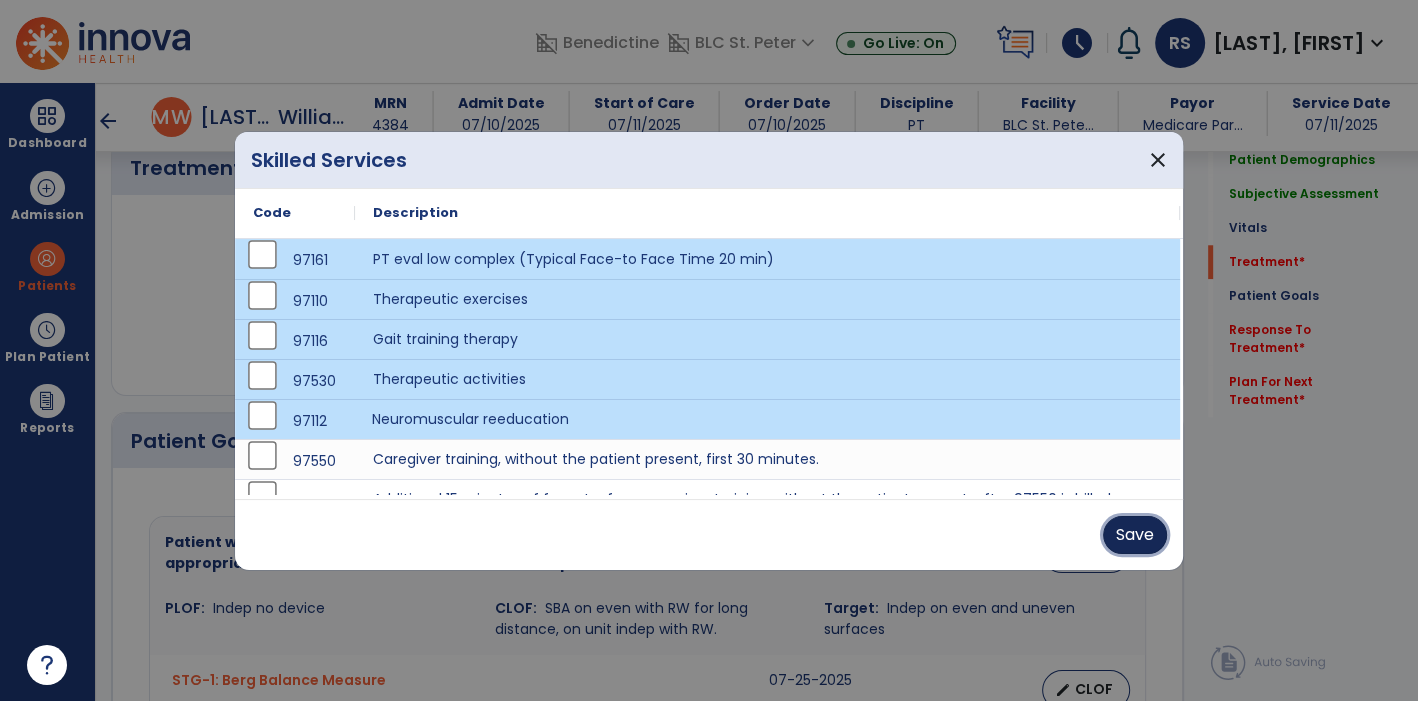 click on "Save" at bounding box center [1135, 535] 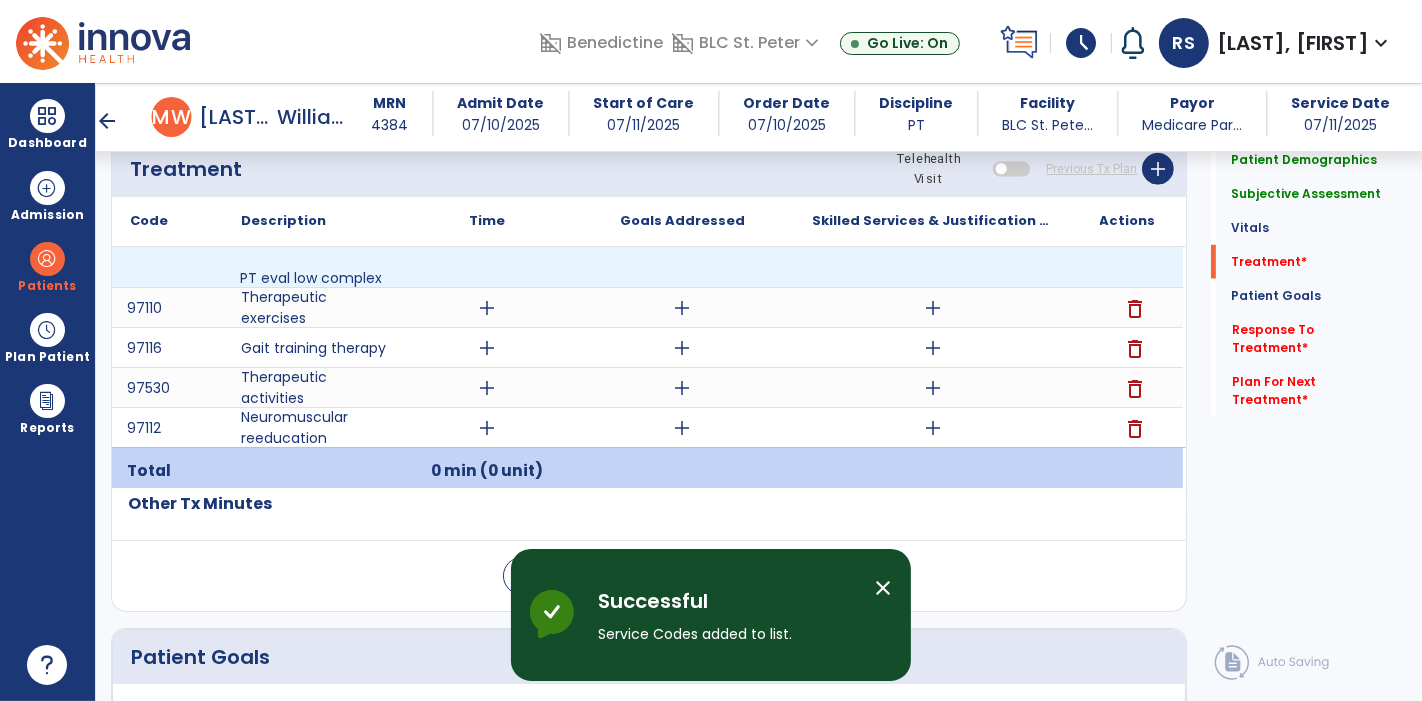 click on "PT eval low complex (Typical Face-to Face Time 20 min)" at bounding box center [313, 299] 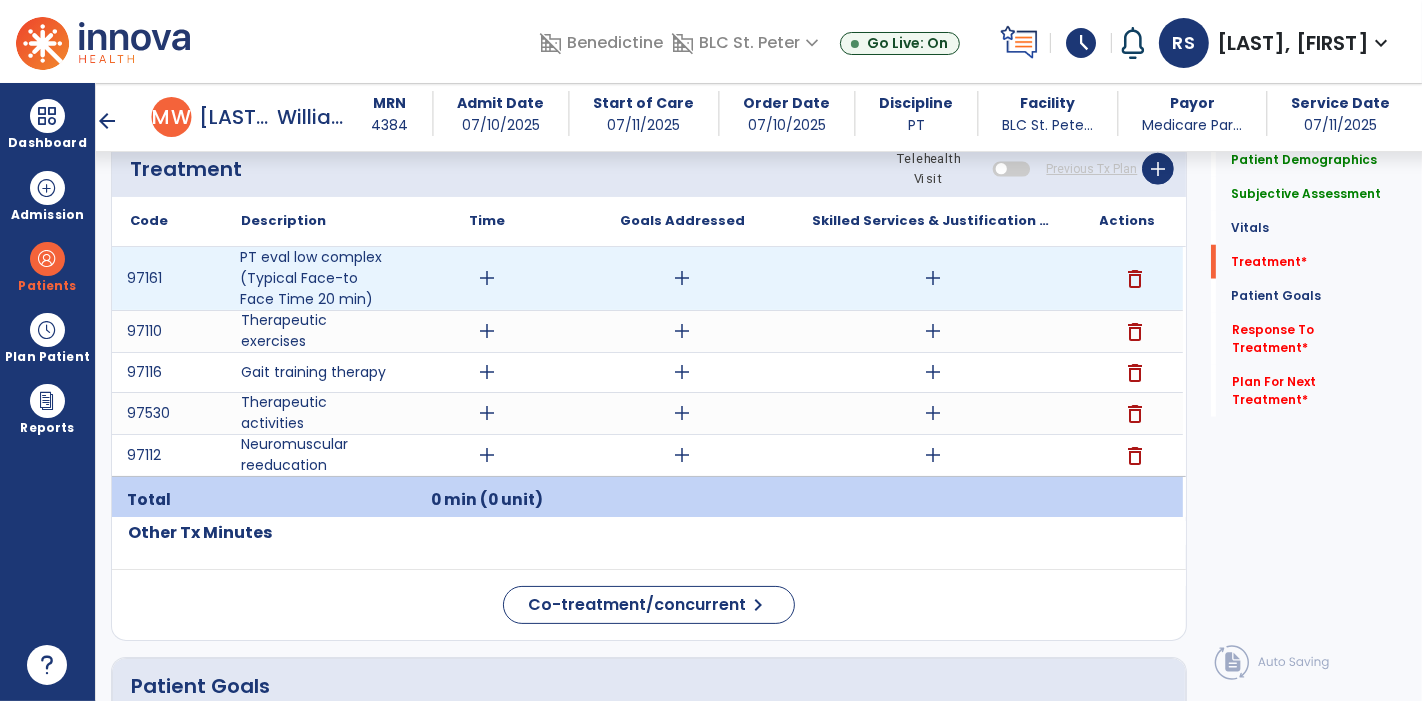 click on "add" at bounding box center [488, 278] 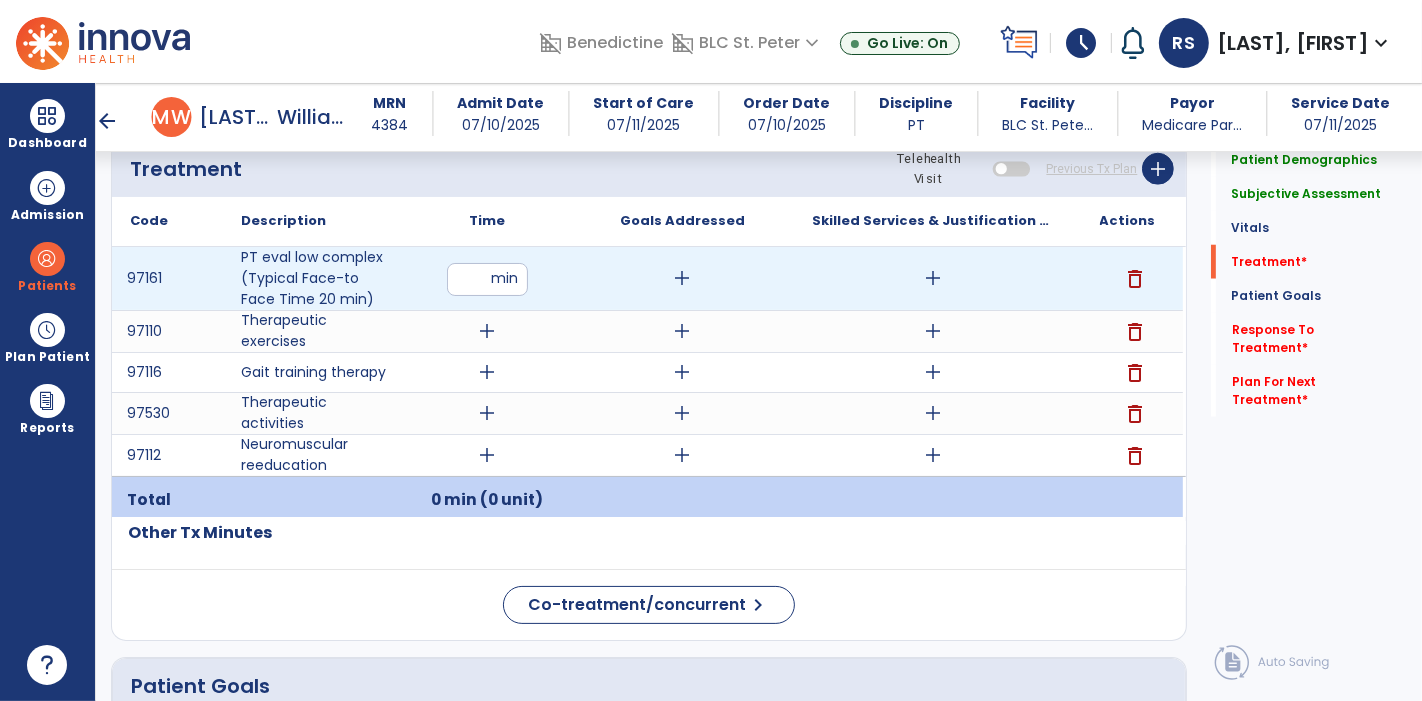 type on "**" 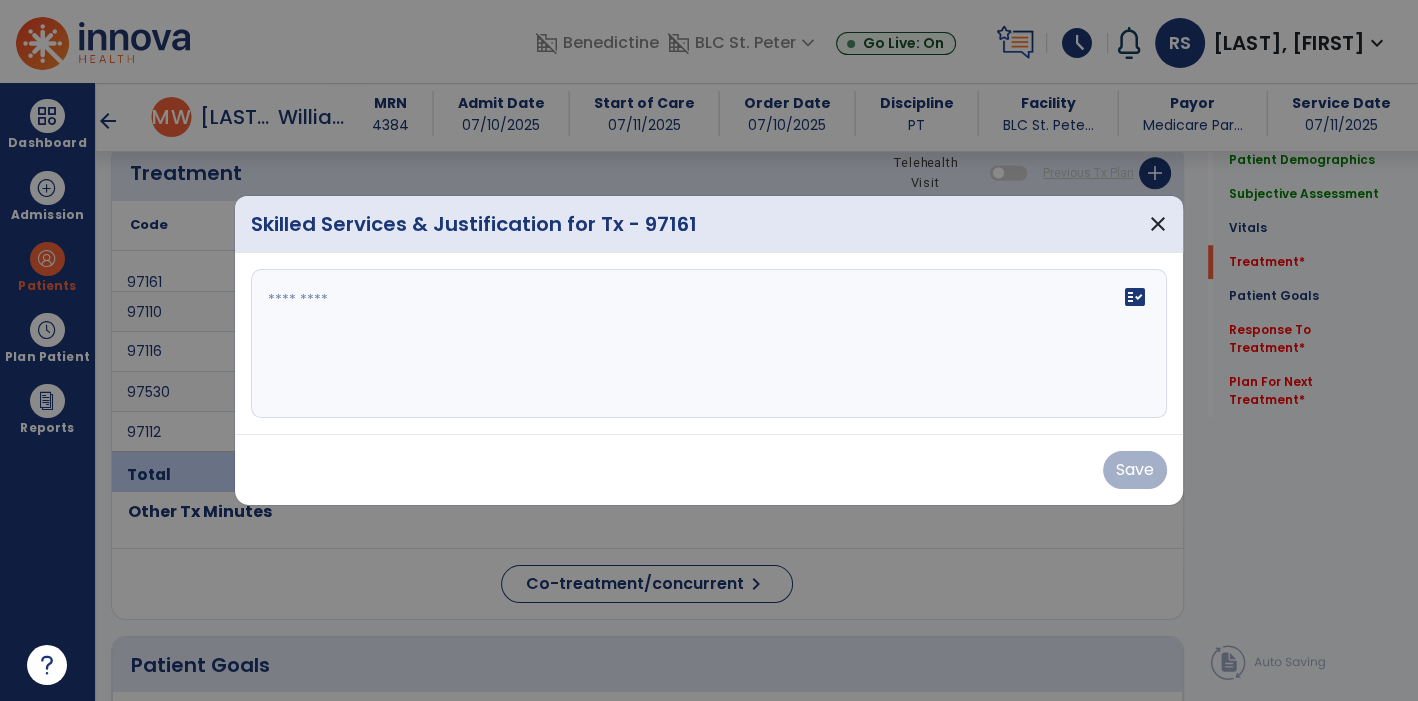 scroll, scrollTop: 1629, scrollLeft: 0, axis: vertical 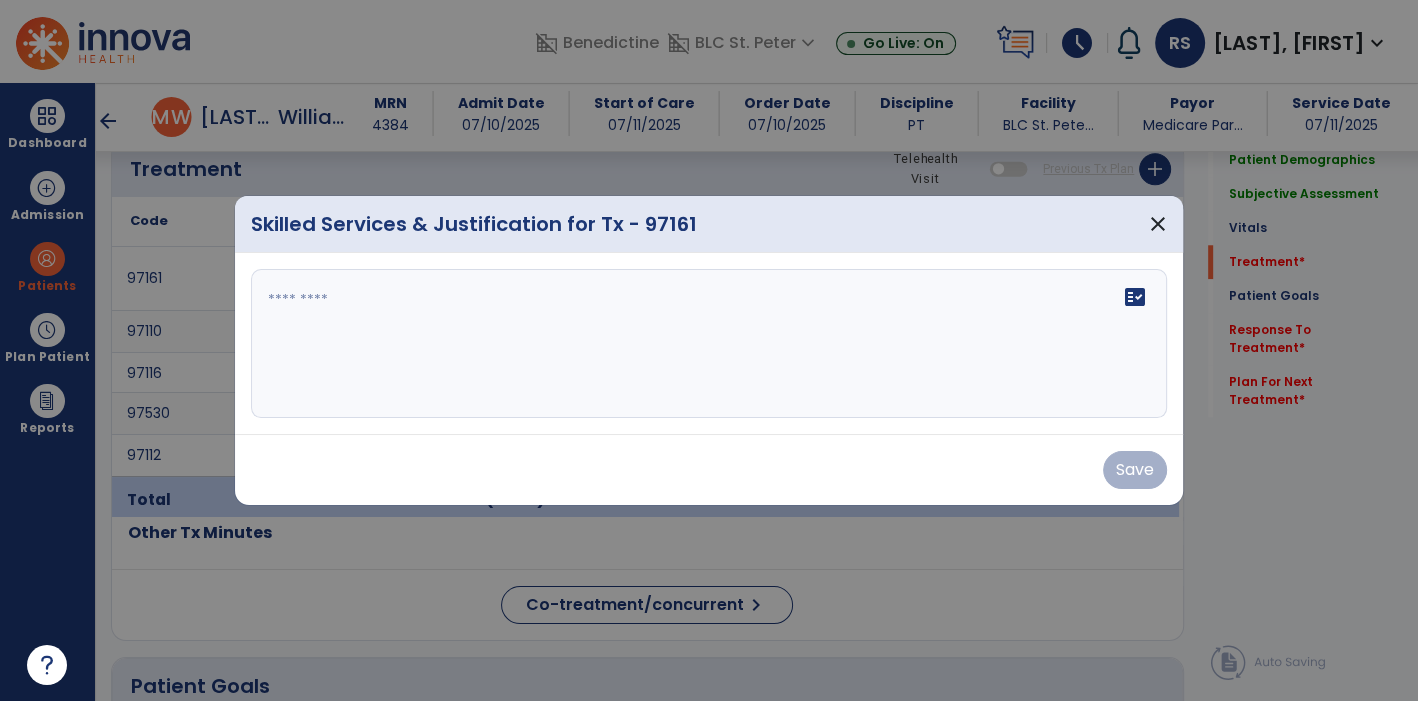 click at bounding box center (709, 344) 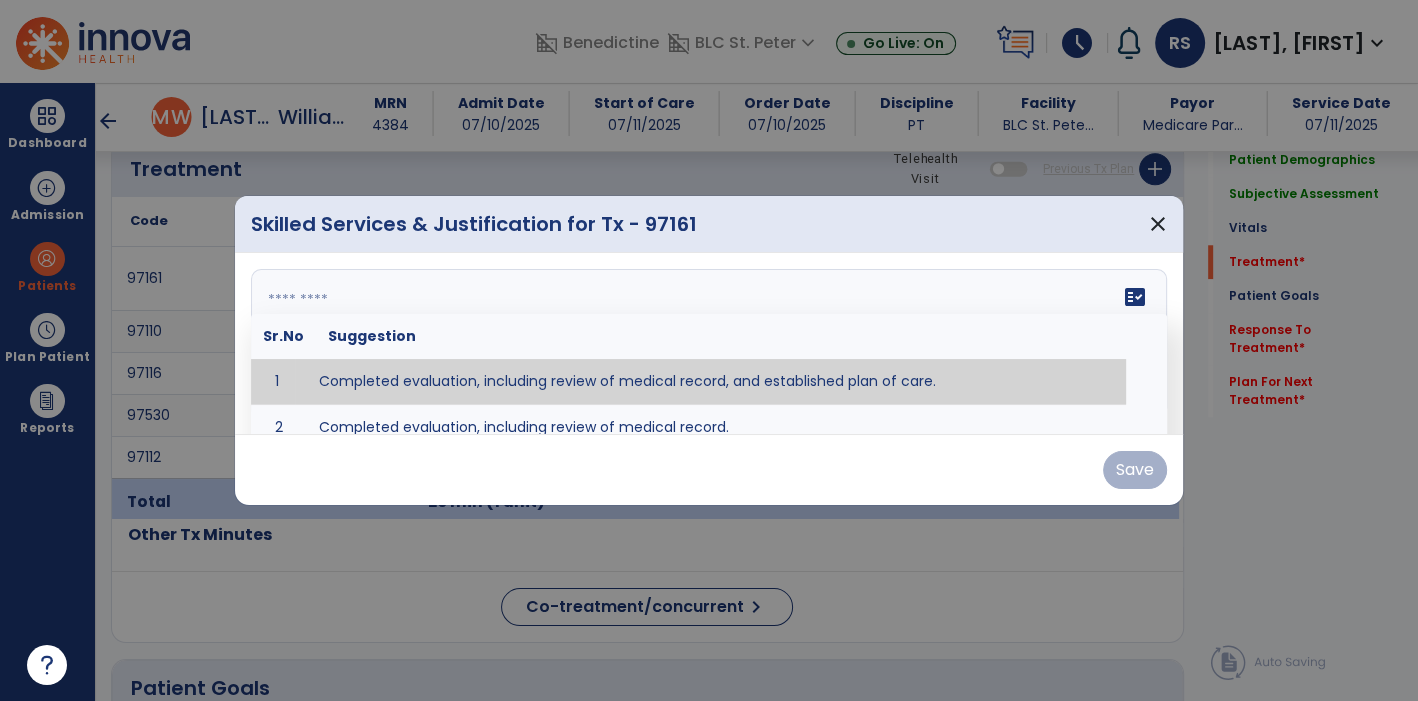 type on "**********" 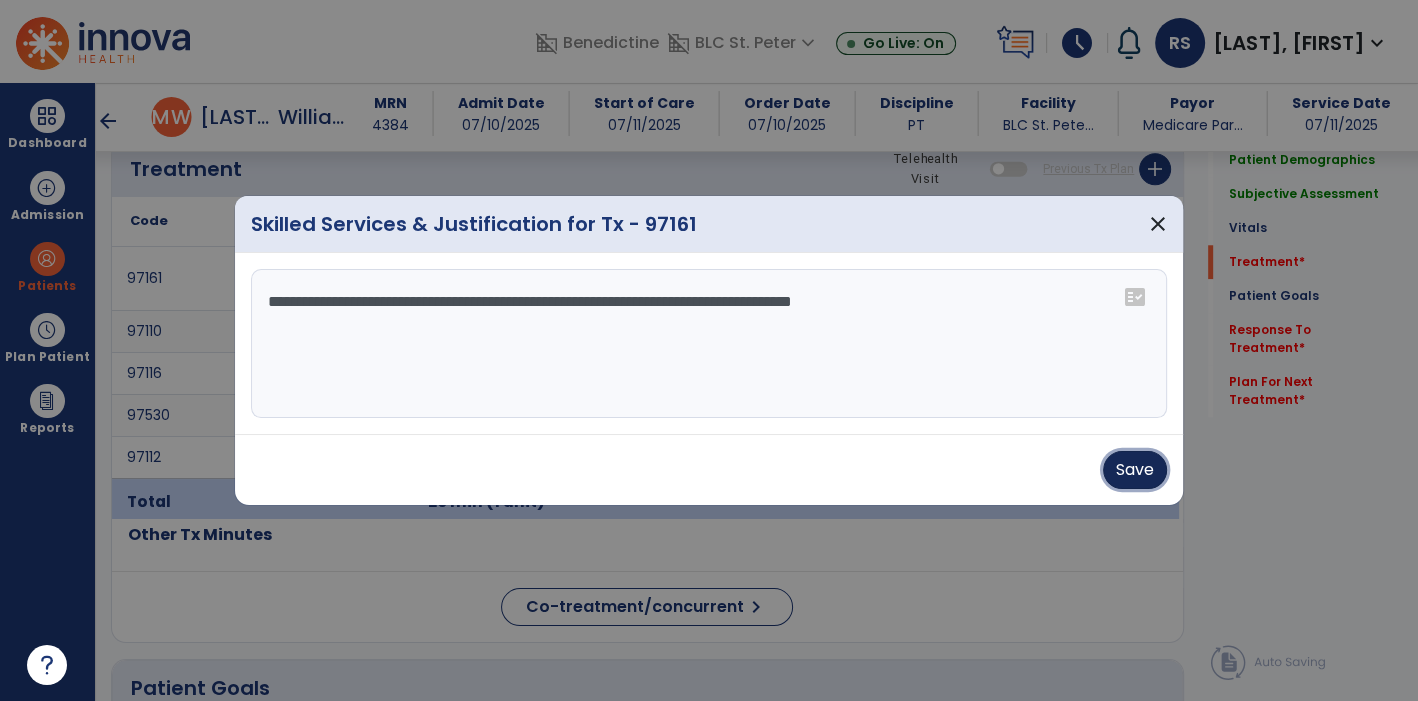 click on "Save" at bounding box center [1135, 470] 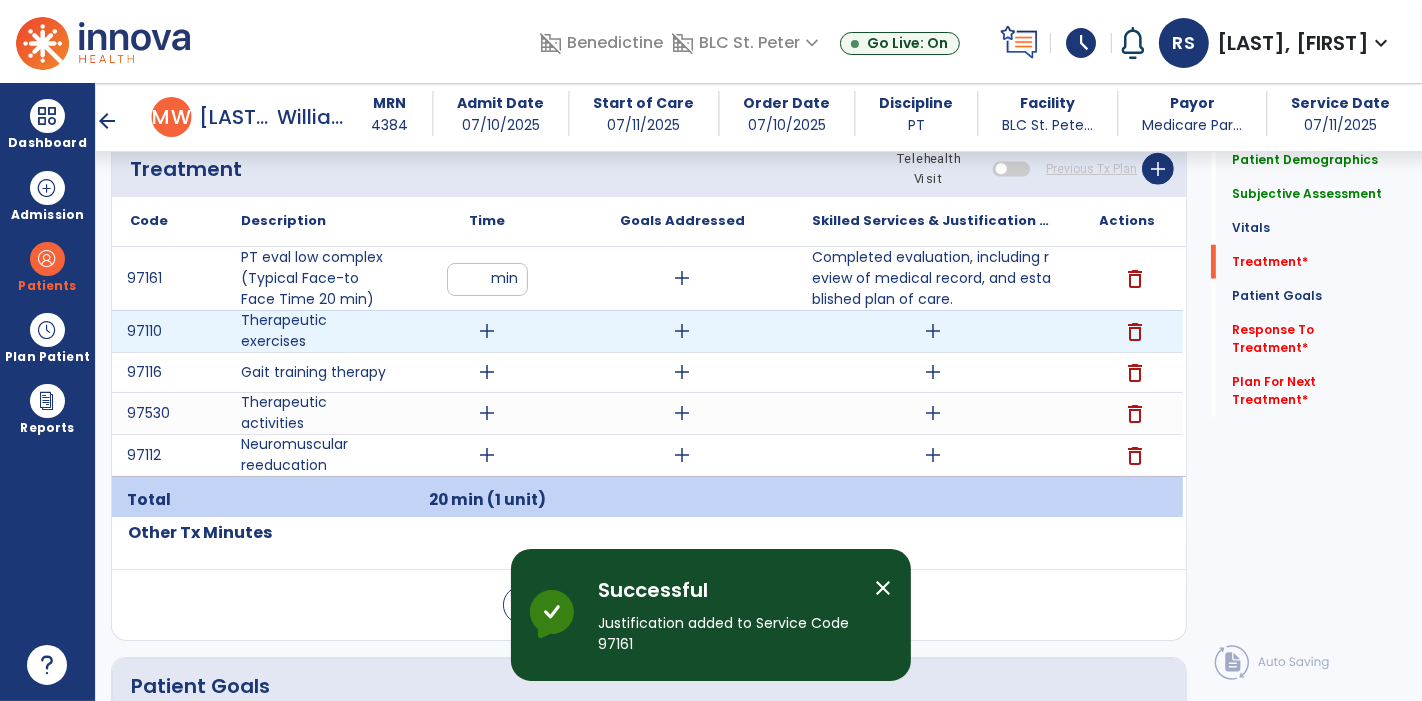 click on "add" at bounding box center (488, 331) 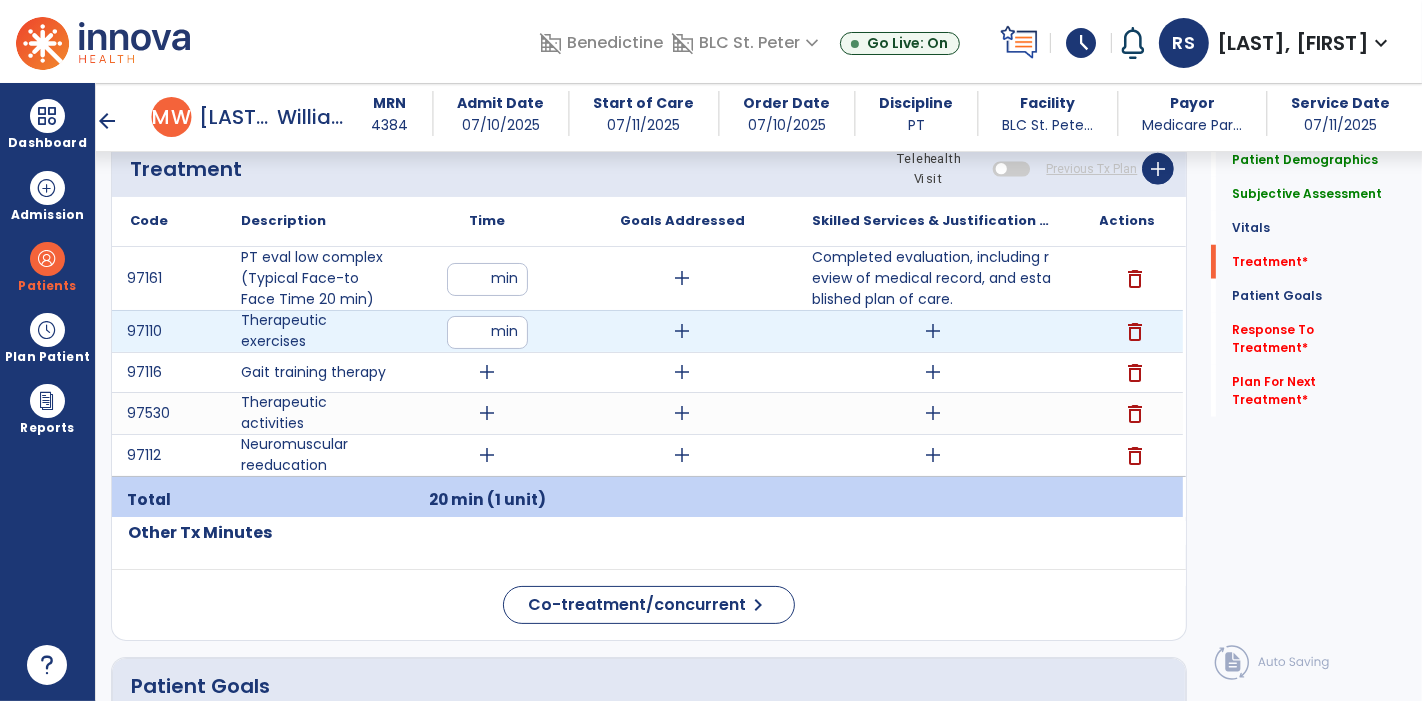 type on "**" 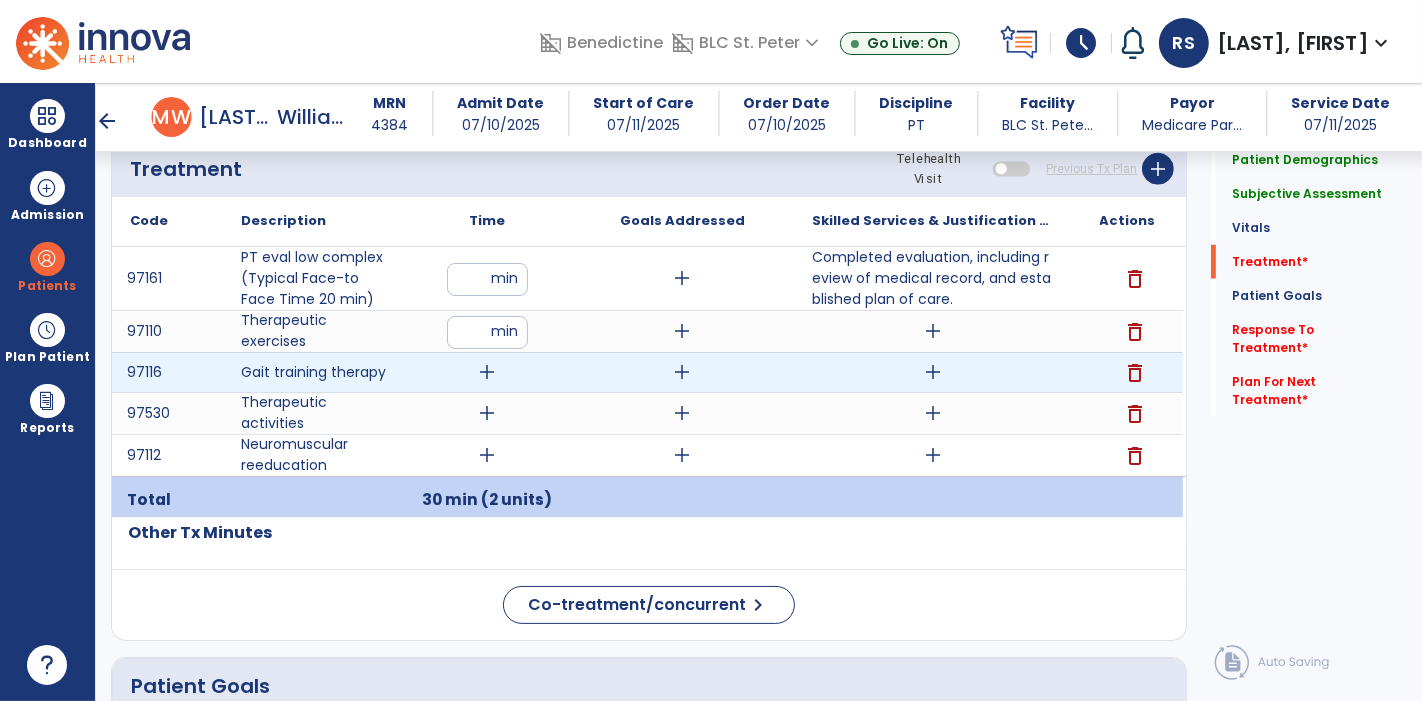 click on "add" at bounding box center (488, 372) 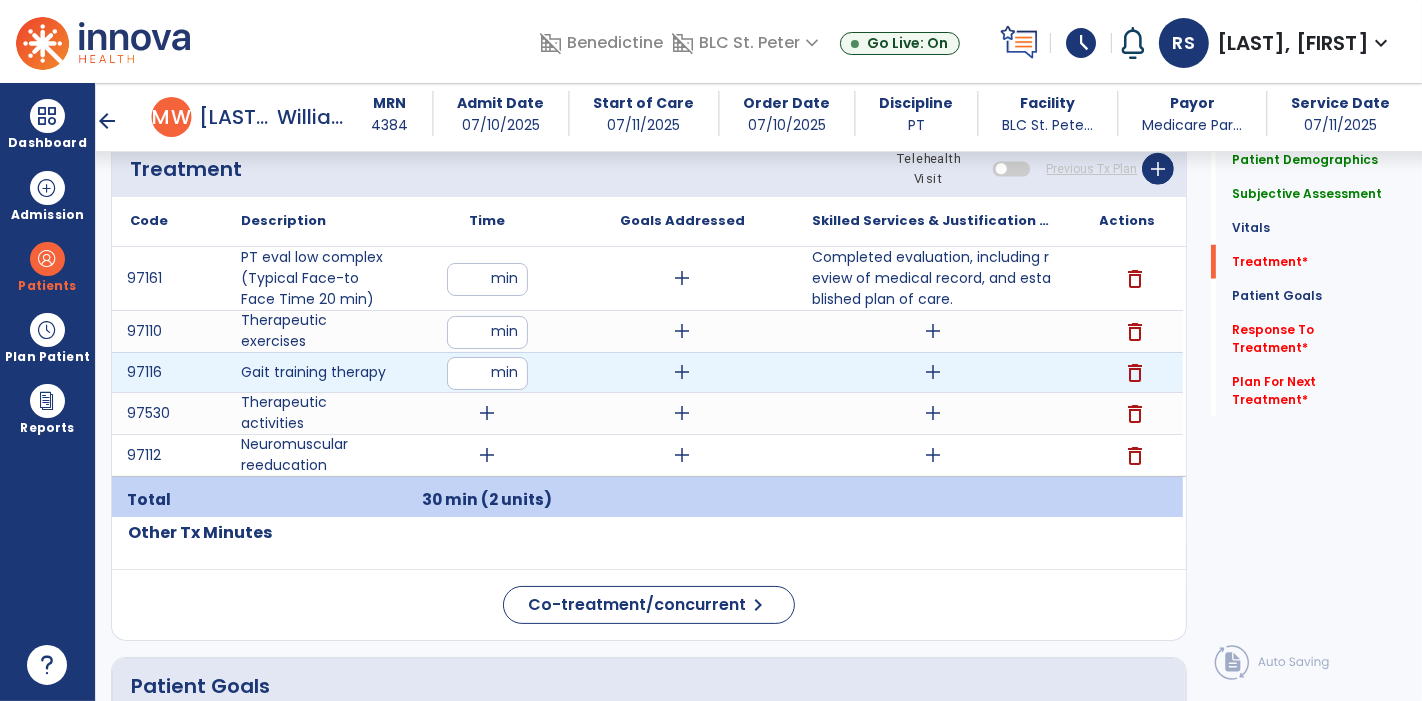 type on "**" 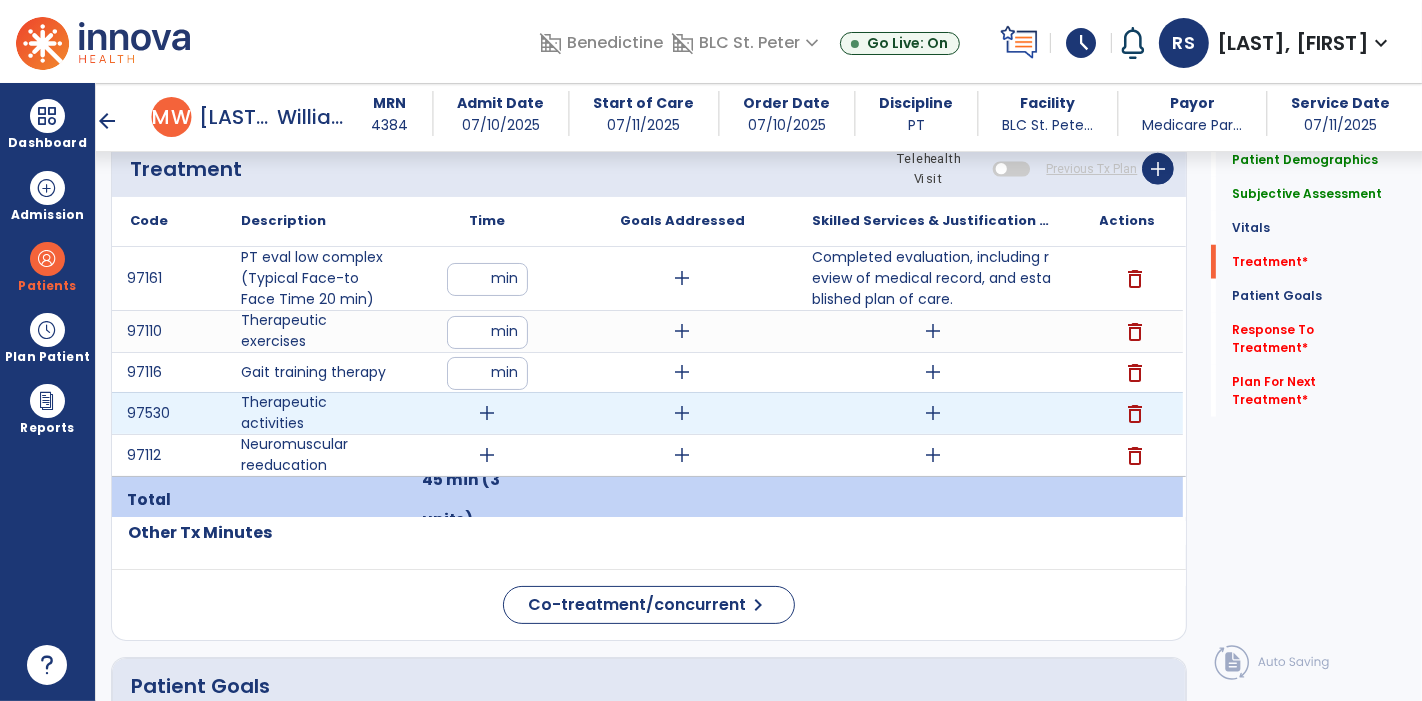 click on "add" at bounding box center [488, 413] 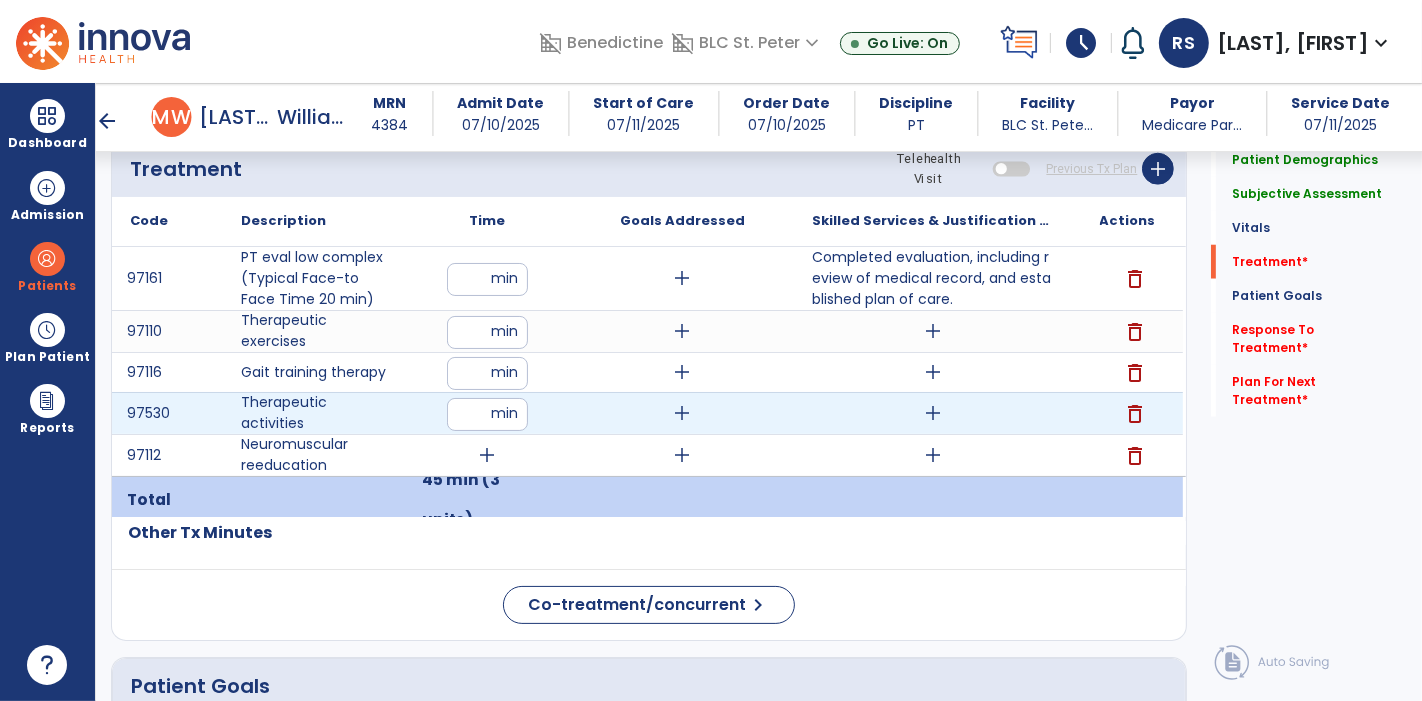 type on "**" 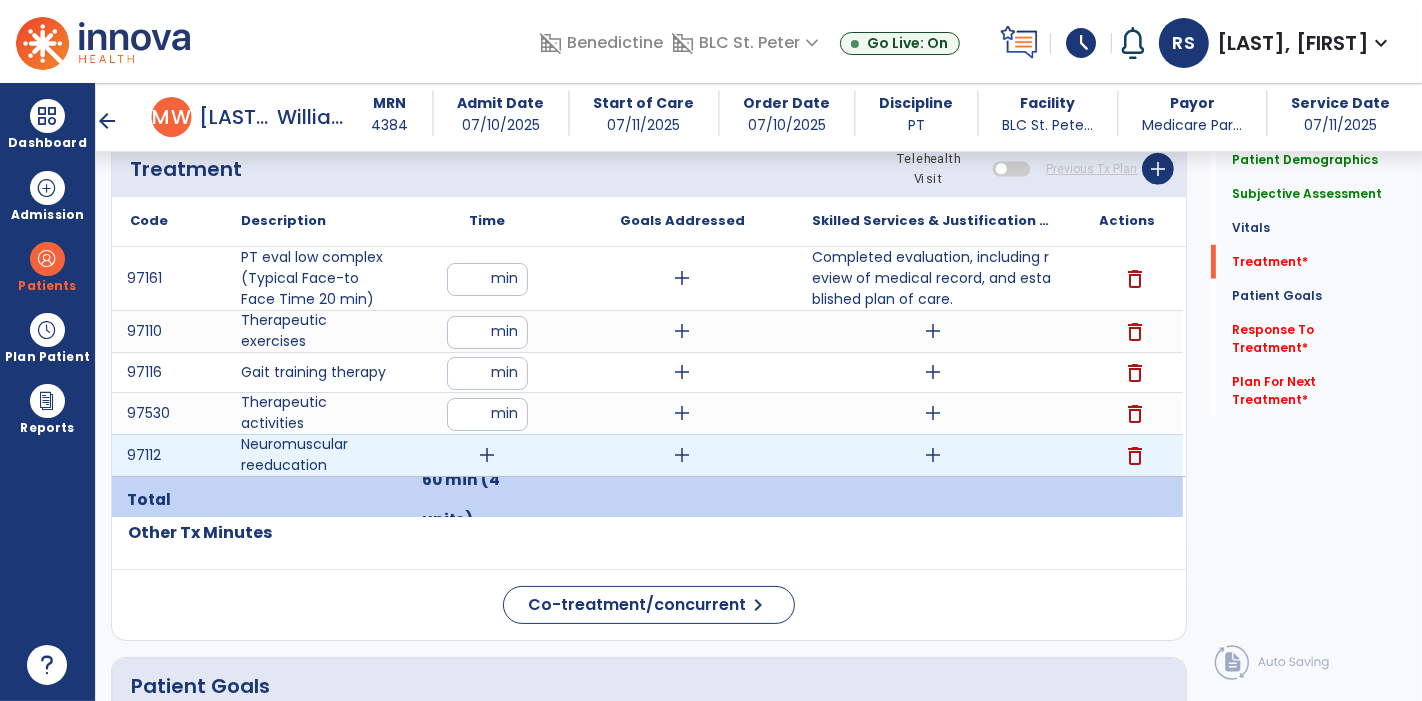 click on "add" at bounding box center (488, 455) 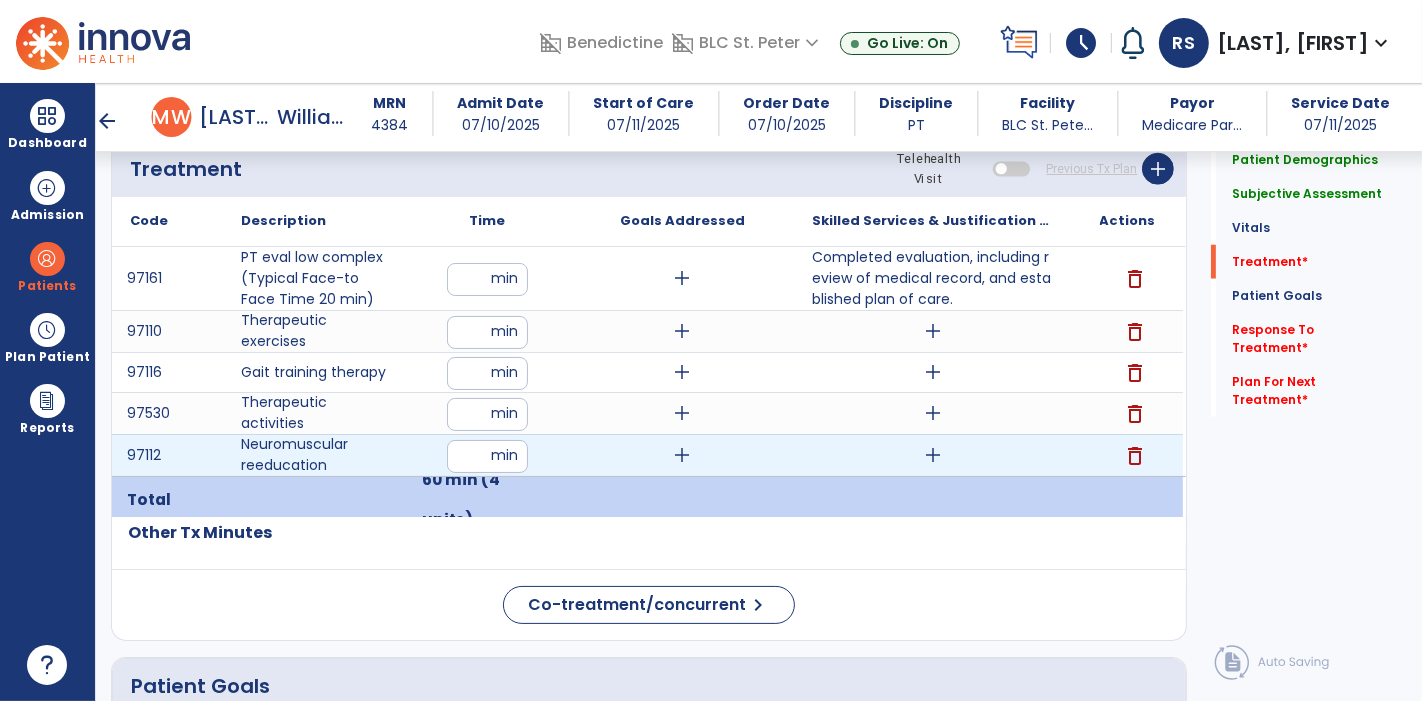 type on "**" 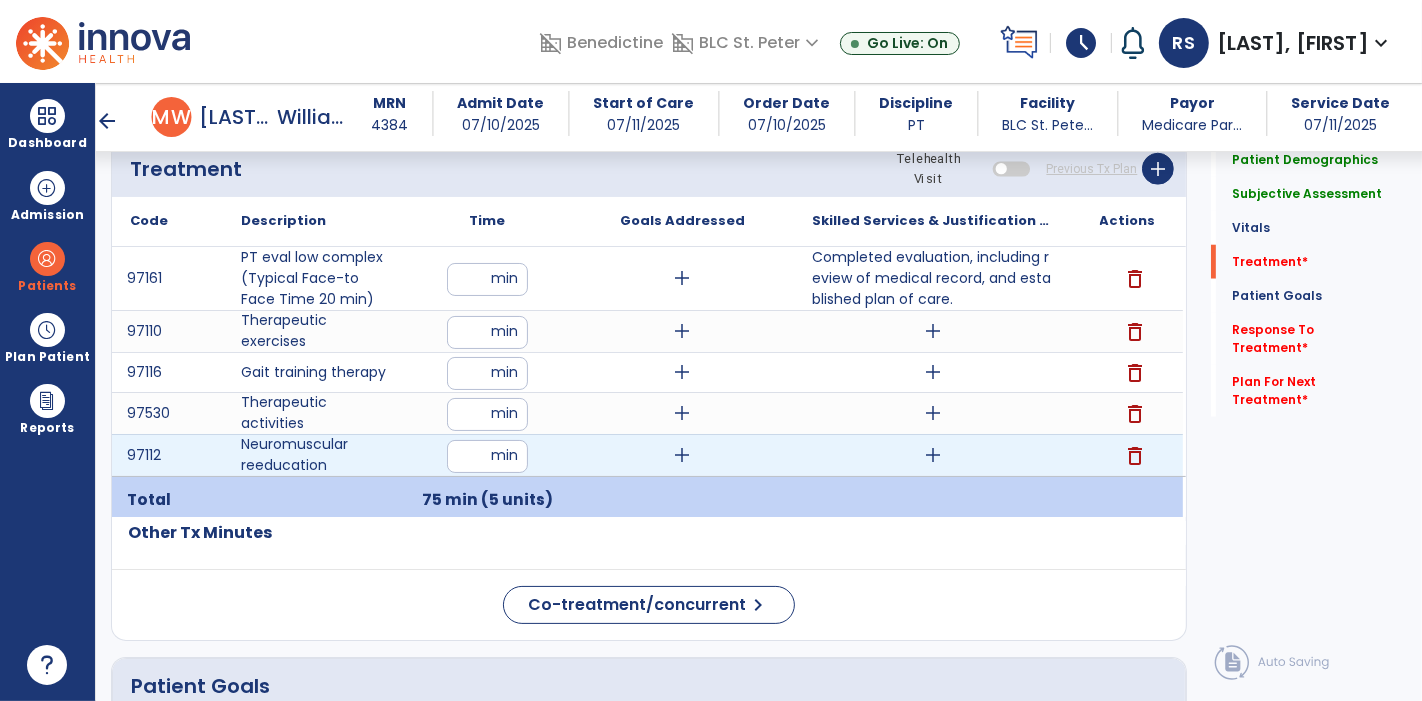 click on "add" at bounding box center (933, 455) 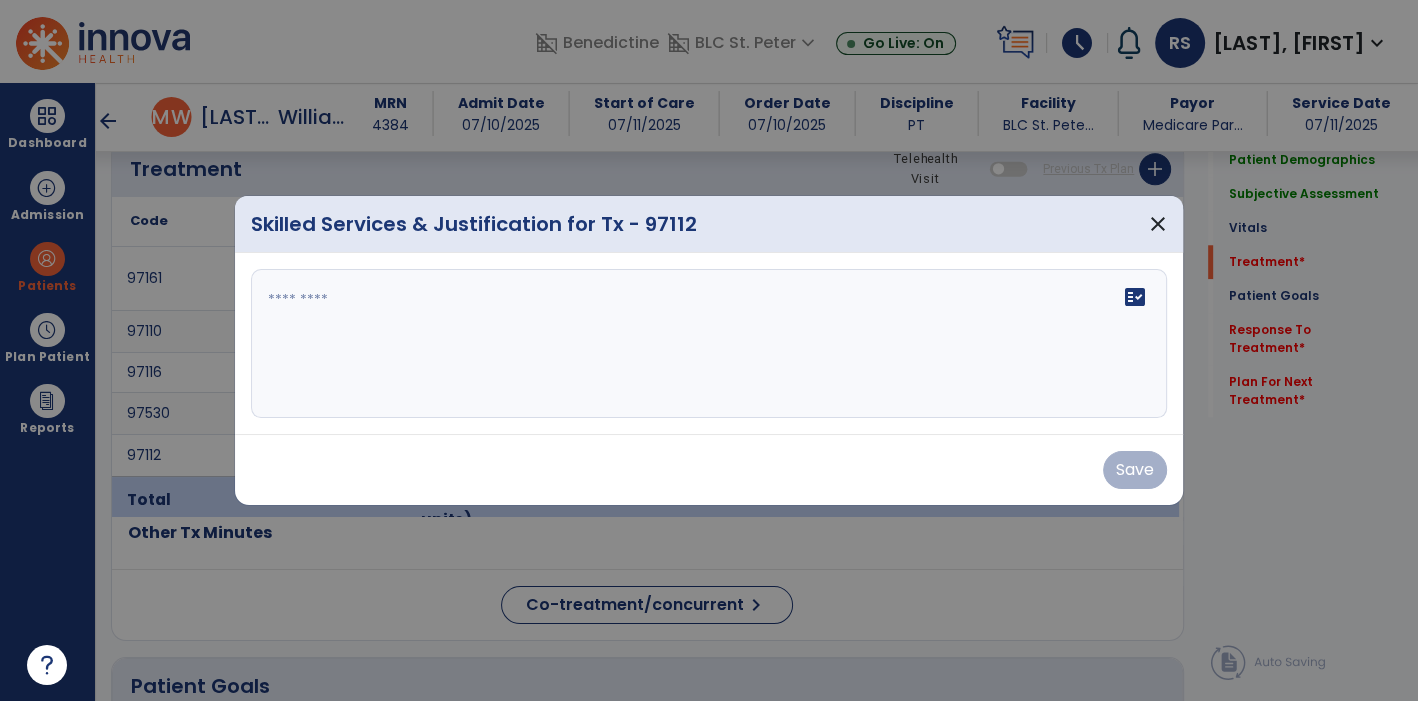 scroll, scrollTop: 1629, scrollLeft: 0, axis: vertical 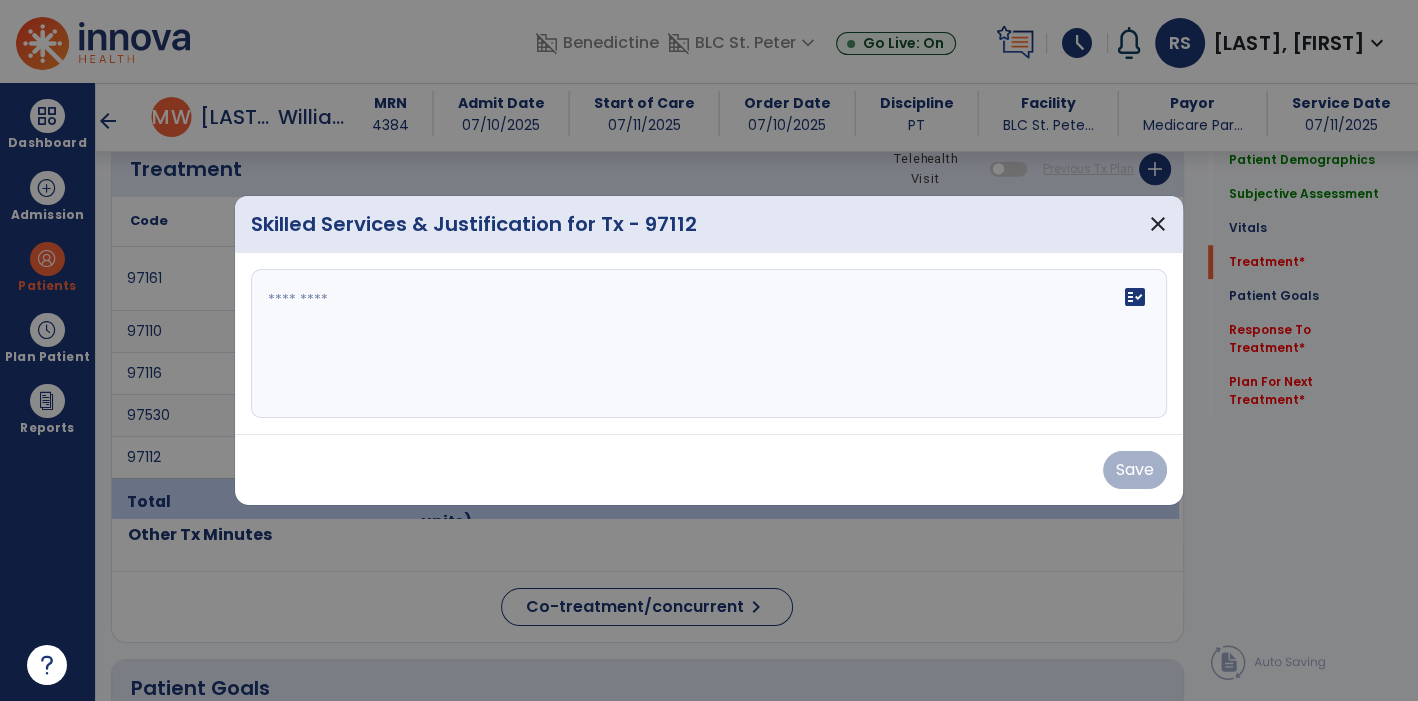 click on "fact_check" at bounding box center (709, 344) 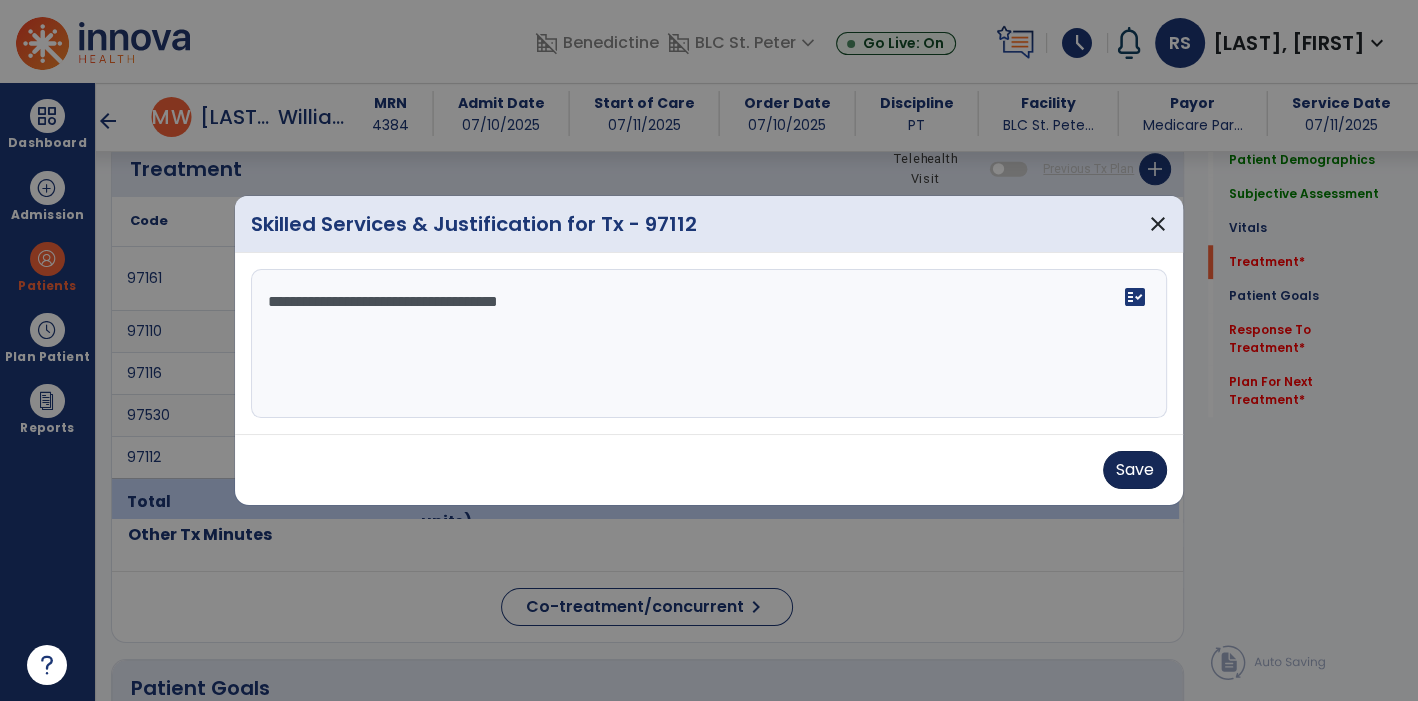 type on "**********" 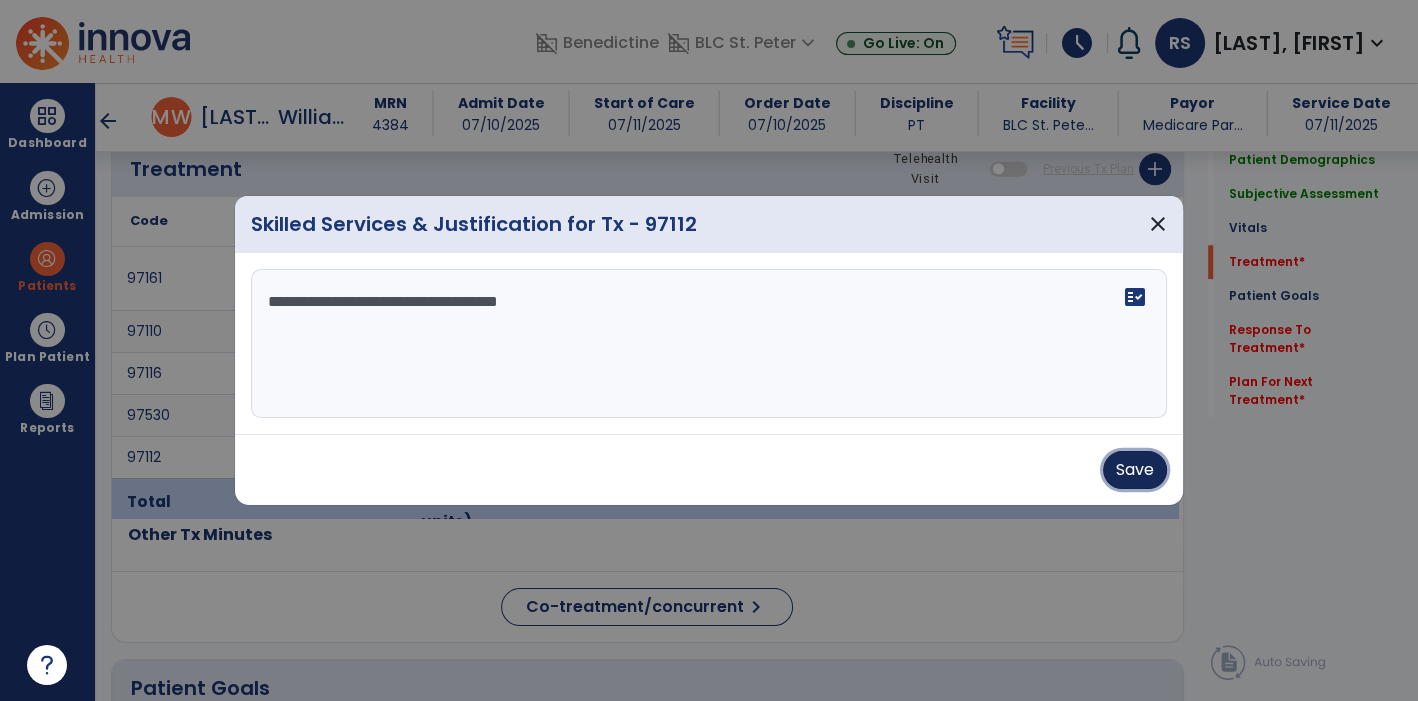 click on "Save" at bounding box center (1135, 470) 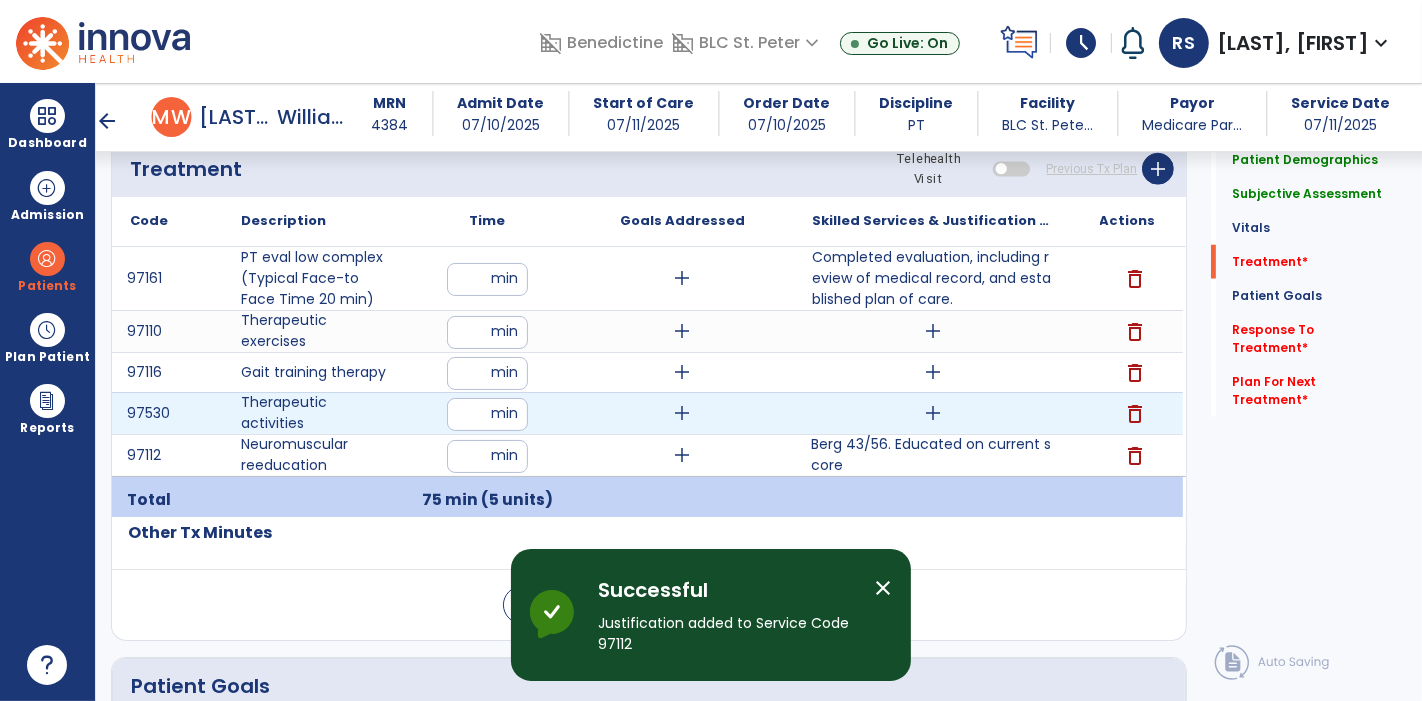 click on "**" at bounding box center [487, 414] 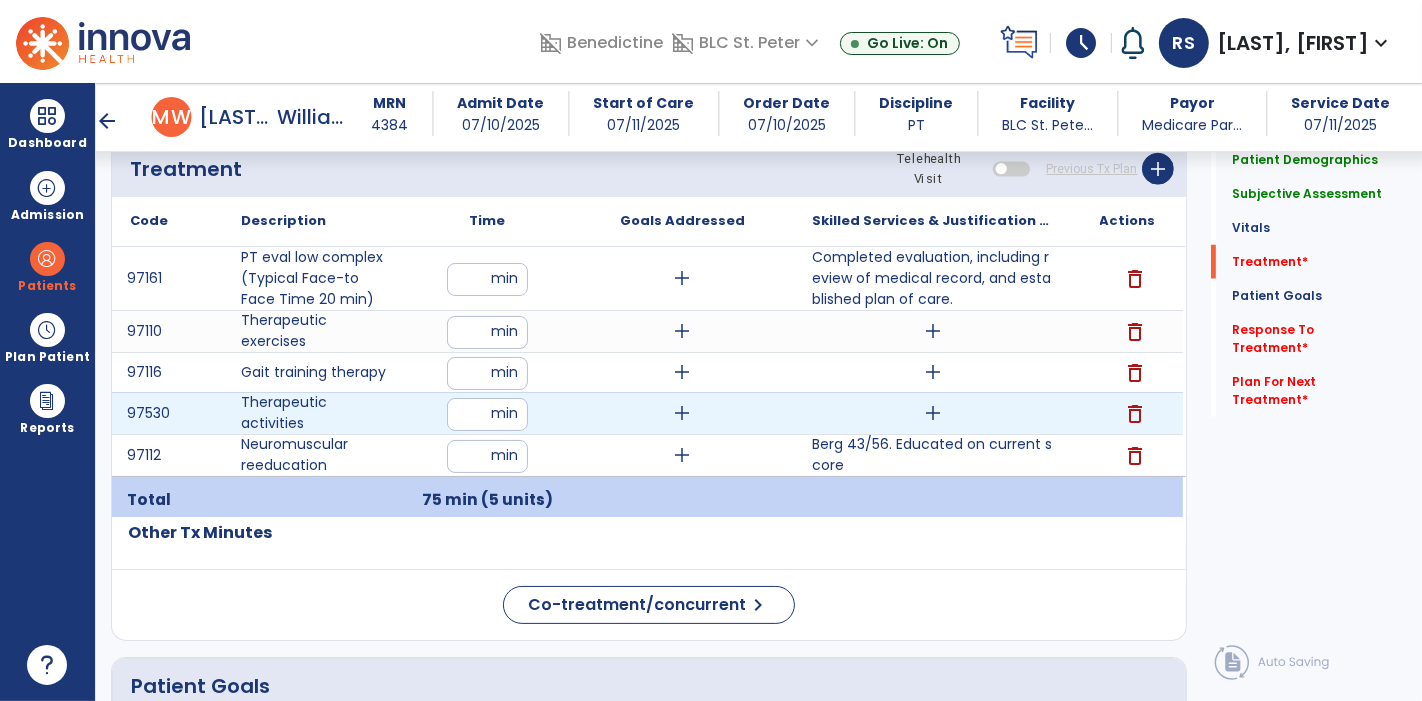 type on "**" 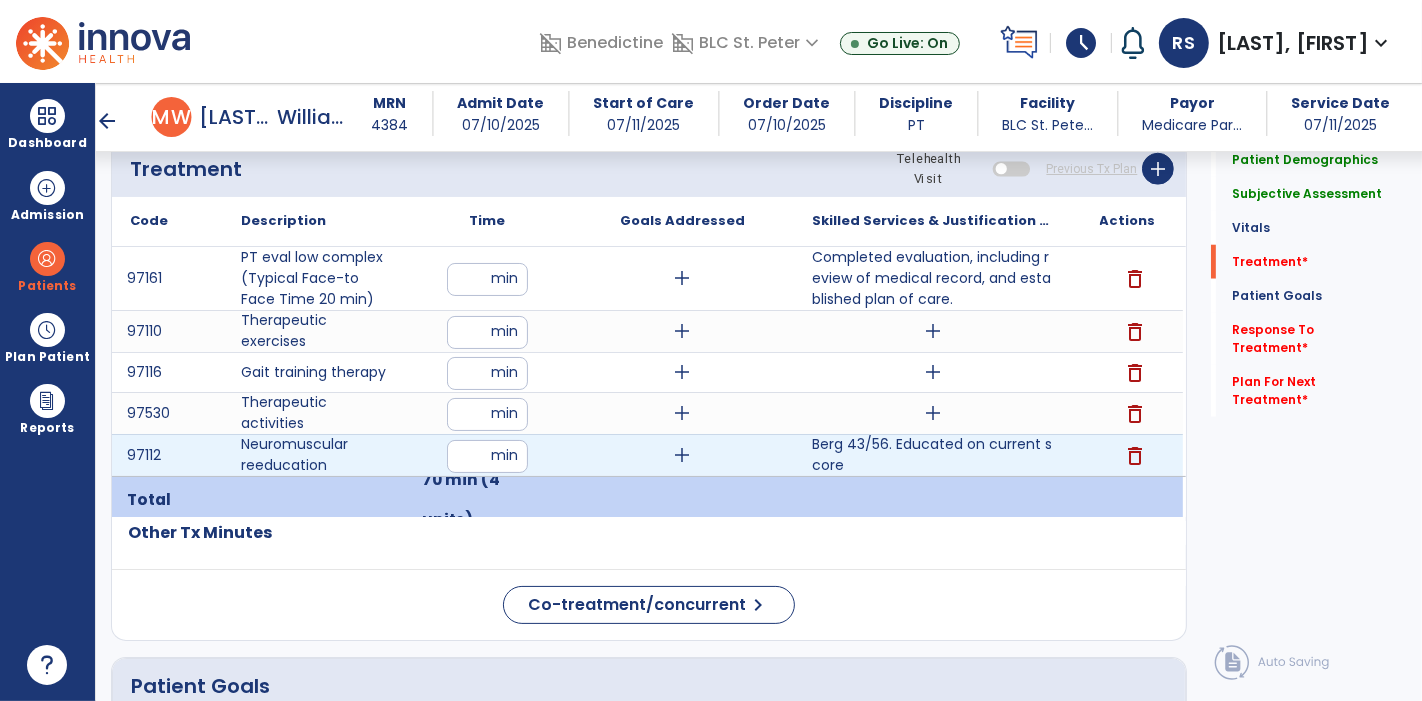 click on "**" at bounding box center [487, 456] 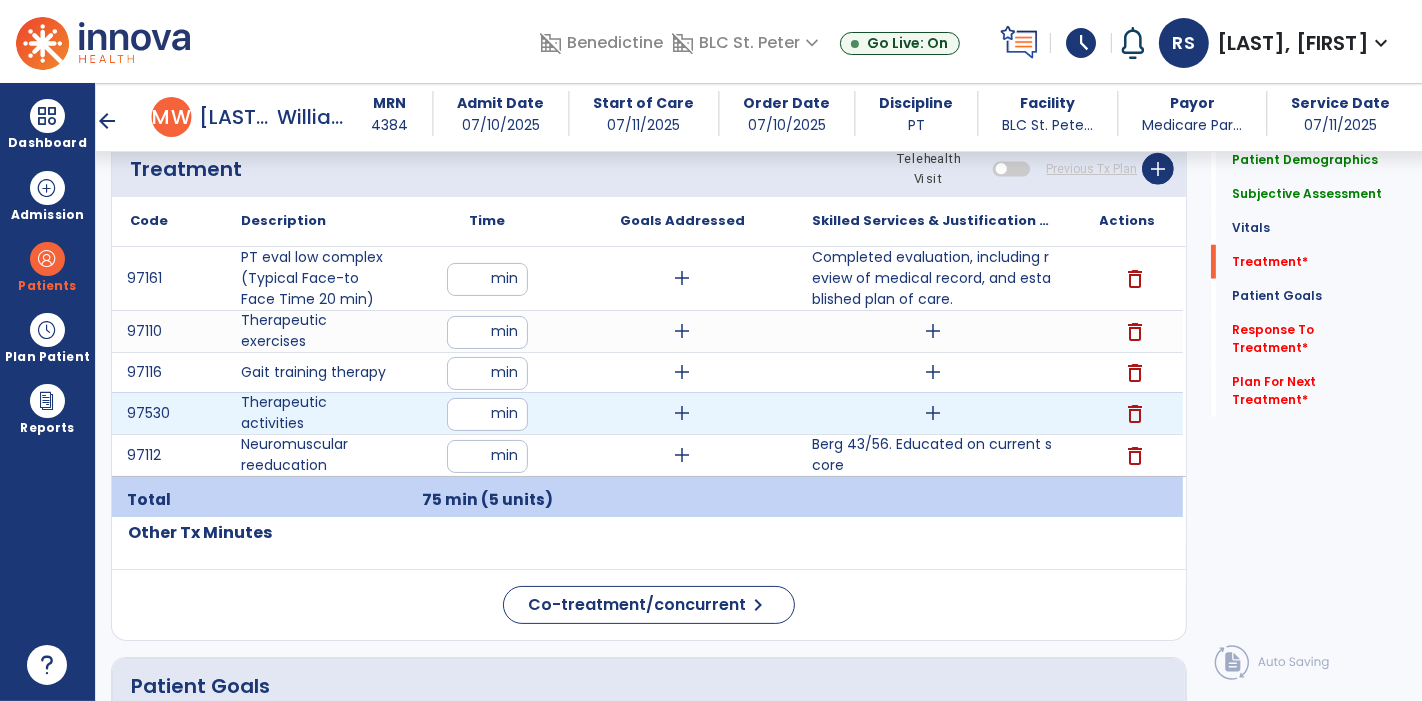 click on "add" at bounding box center (933, 413) 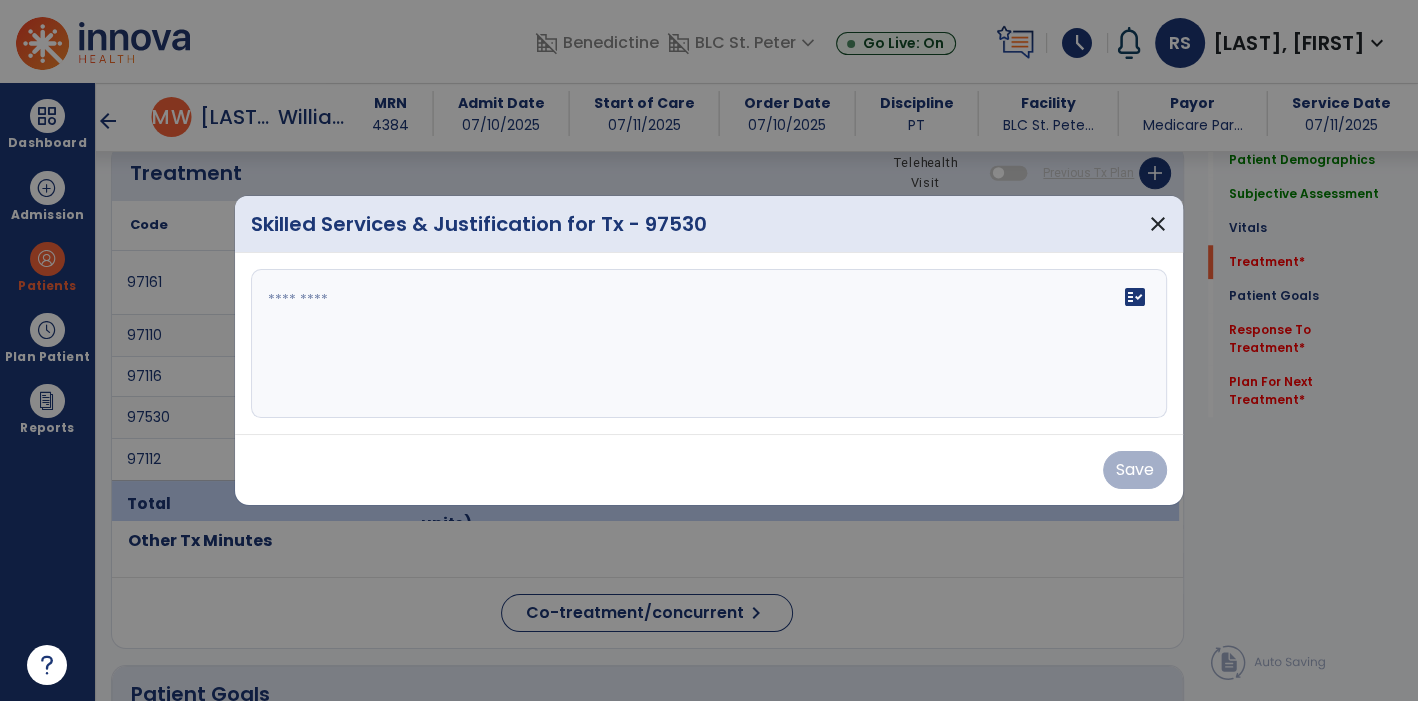scroll, scrollTop: 1629, scrollLeft: 0, axis: vertical 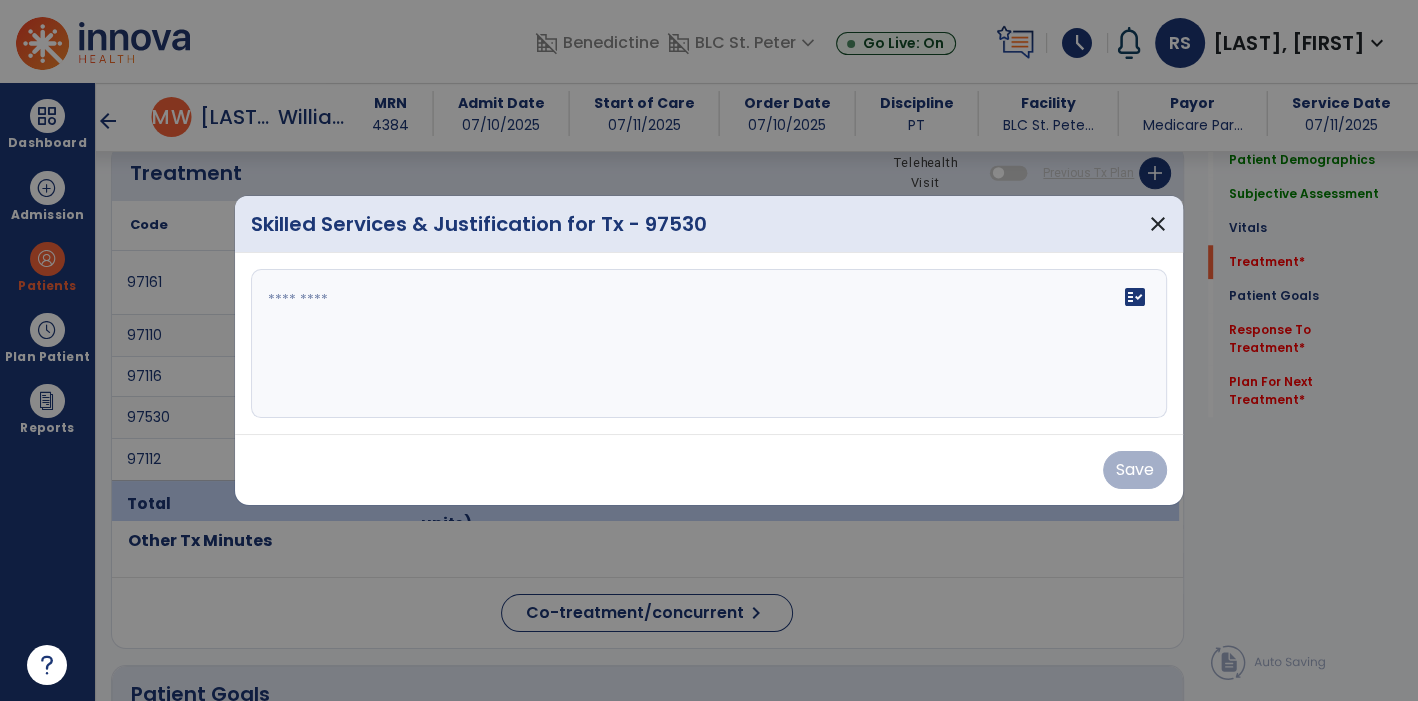 click at bounding box center (709, 344) 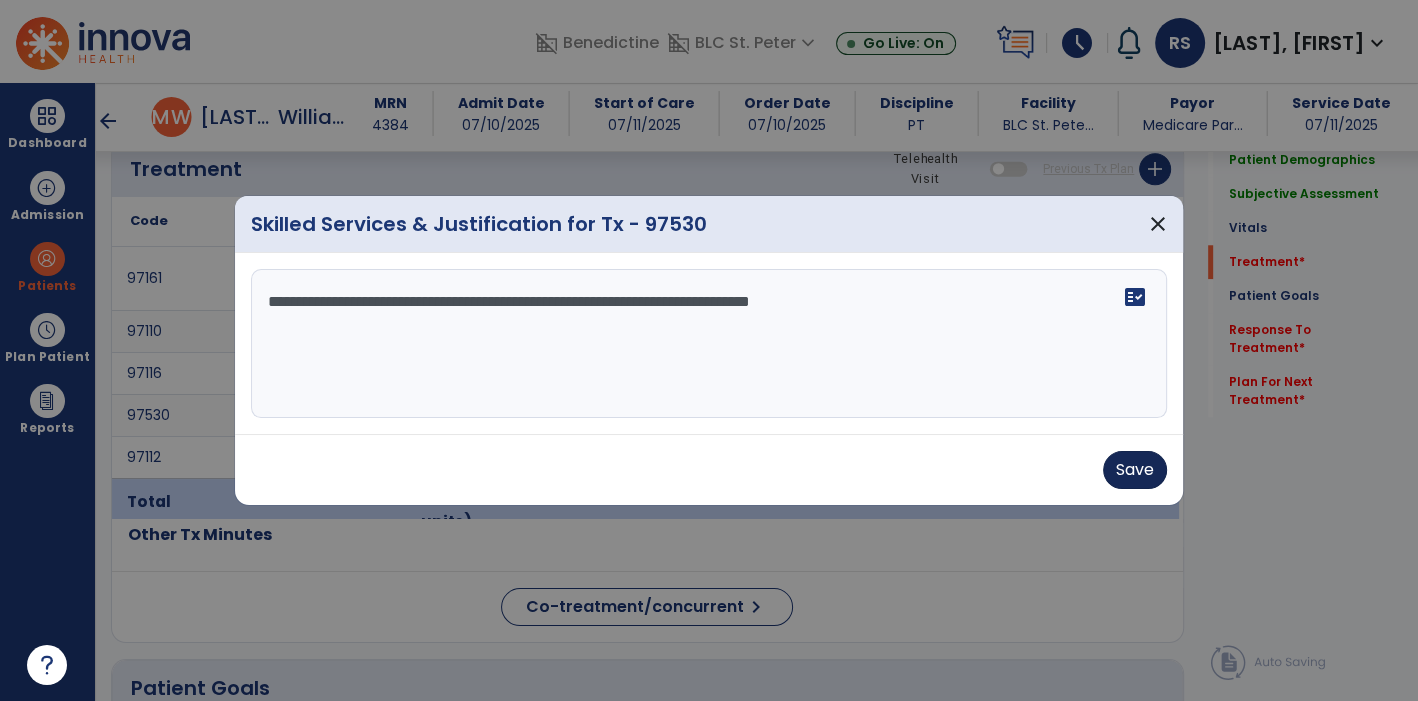 type on "**********" 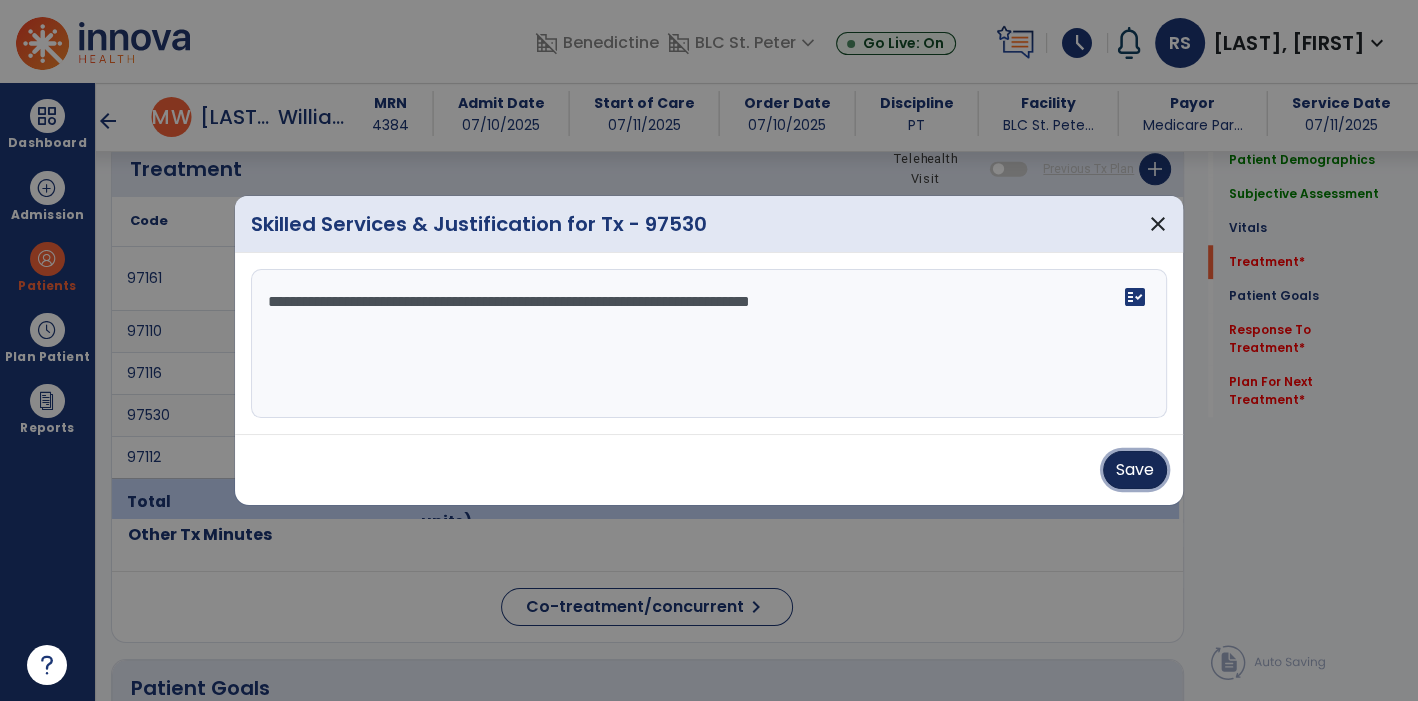 click on "Save" at bounding box center [1135, 470] 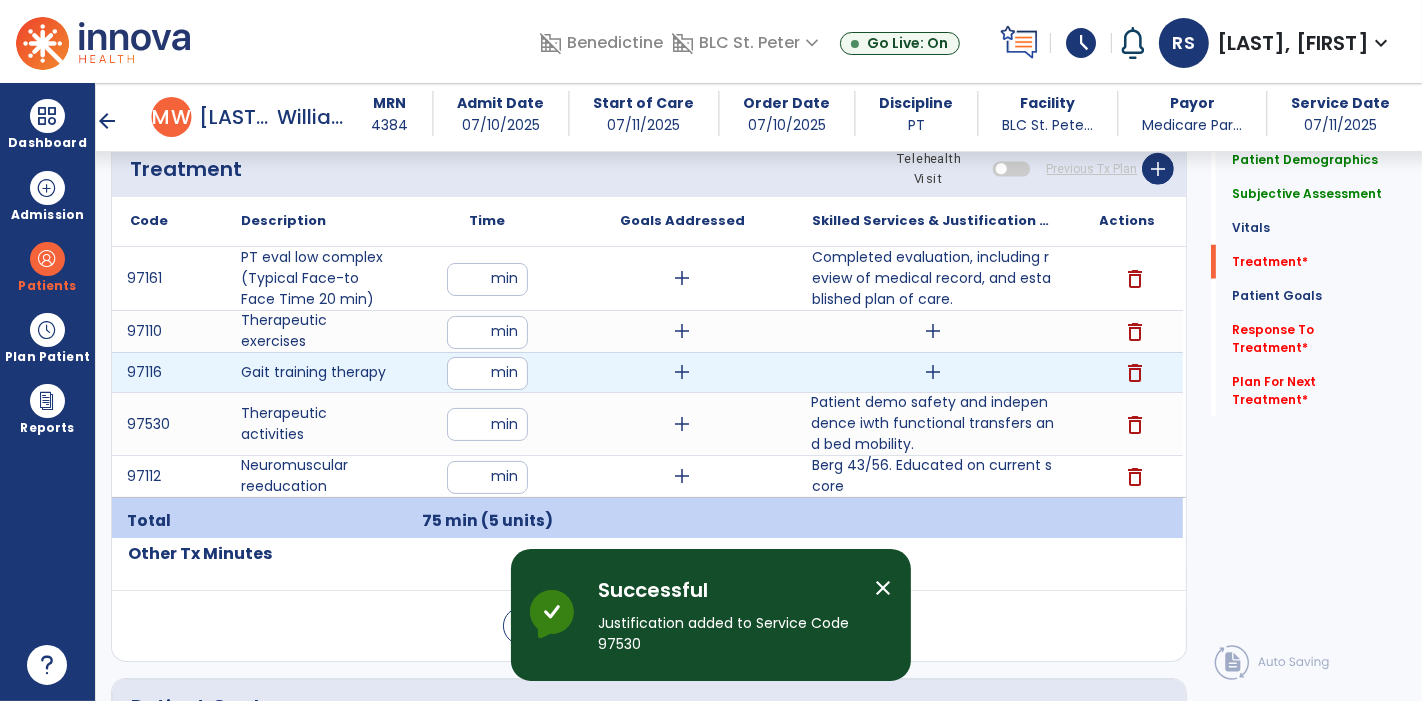 click on "add" at bounding box center (933, 372) 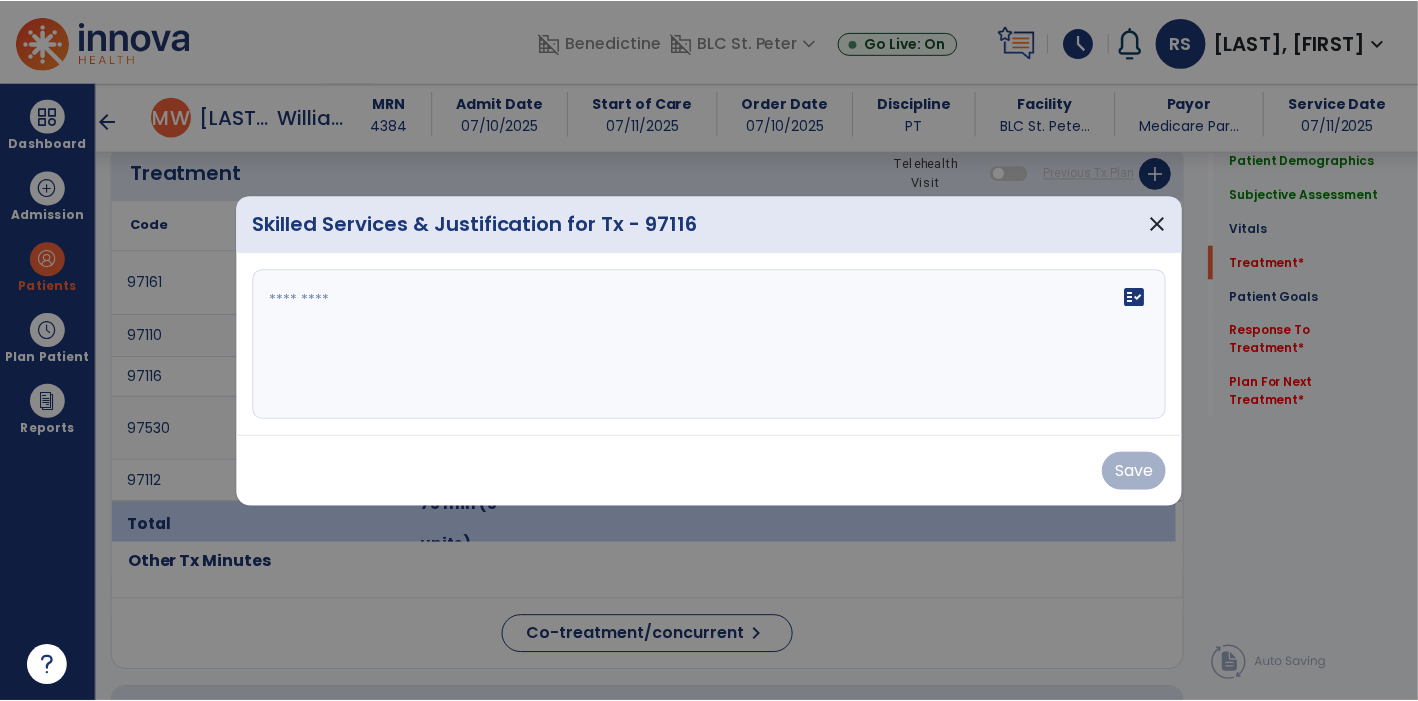 scroll, scrollTop: 1629, scrollLeft: 0, axis: vertical 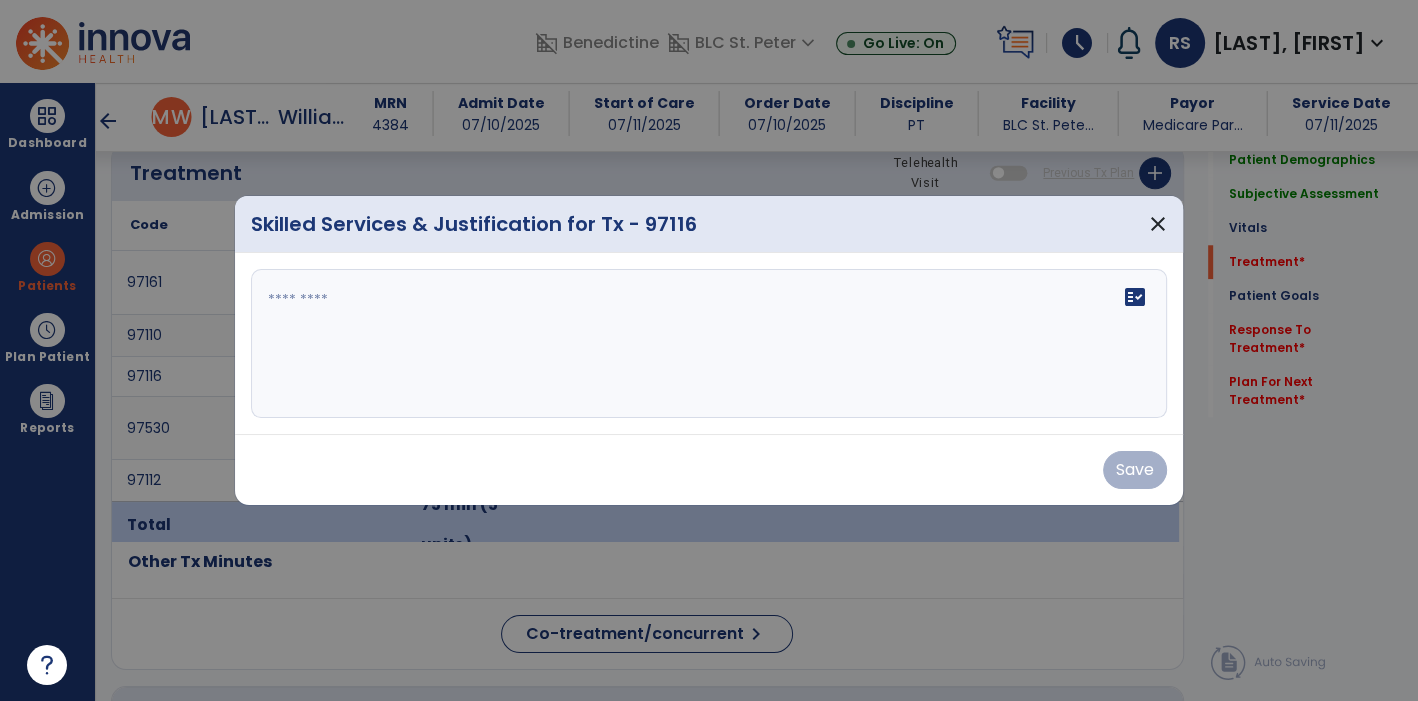 click at bounding box center [709, 344] 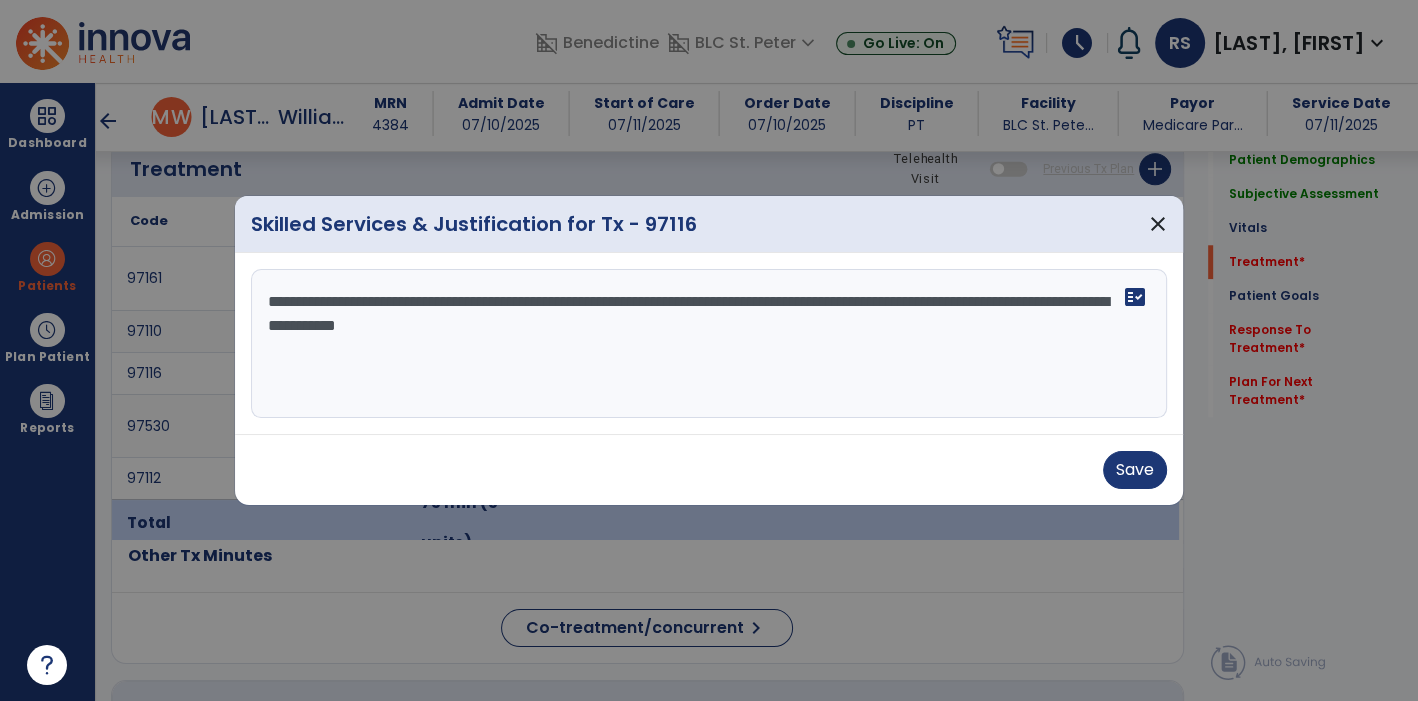 click on "**********" at bounding box center (709, 344) 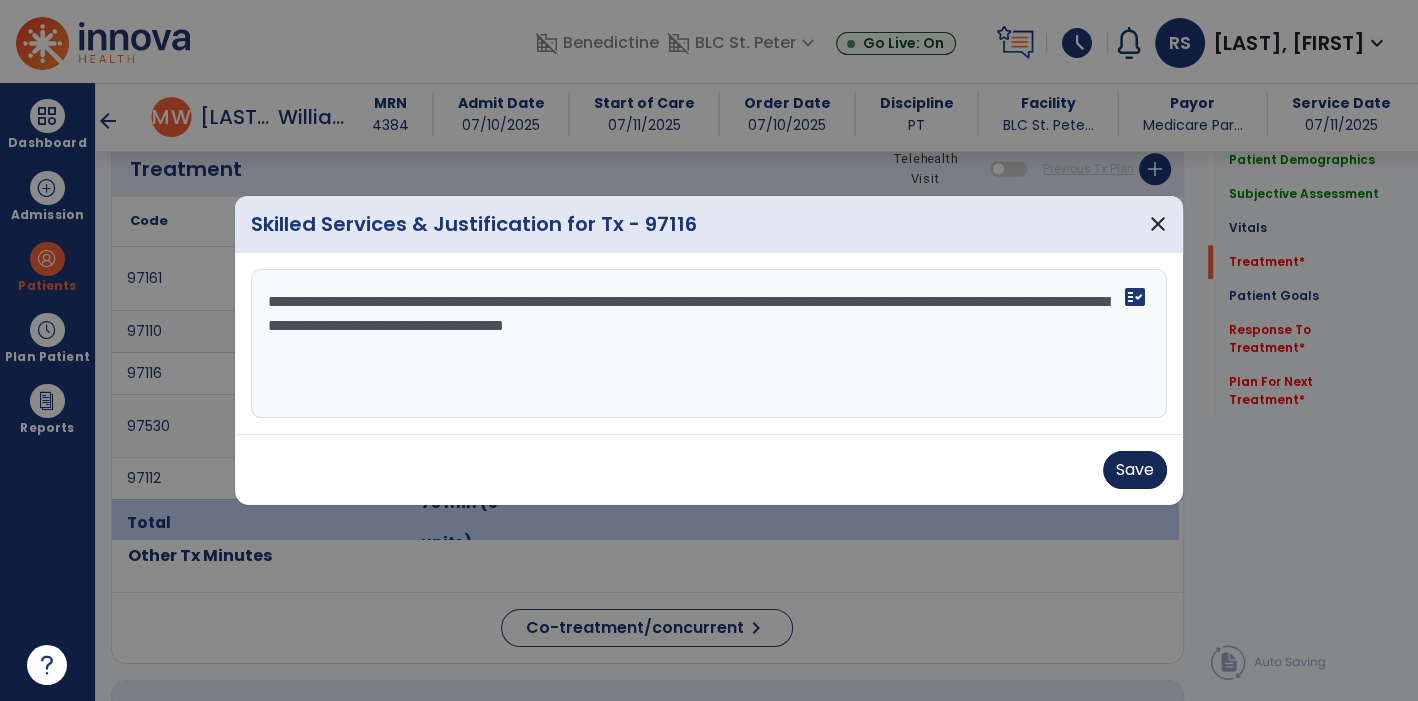 type on "**********" 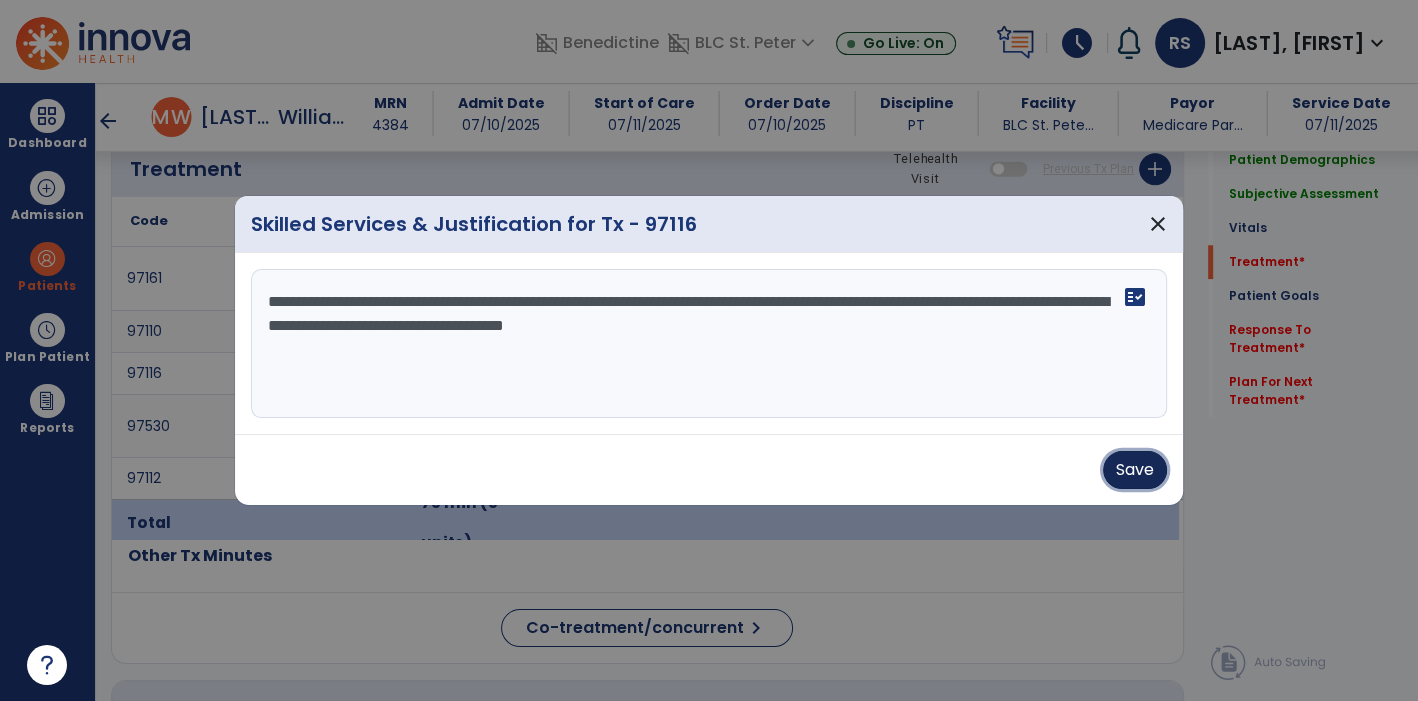 click on "Save" at bounding box center [1135, 470] 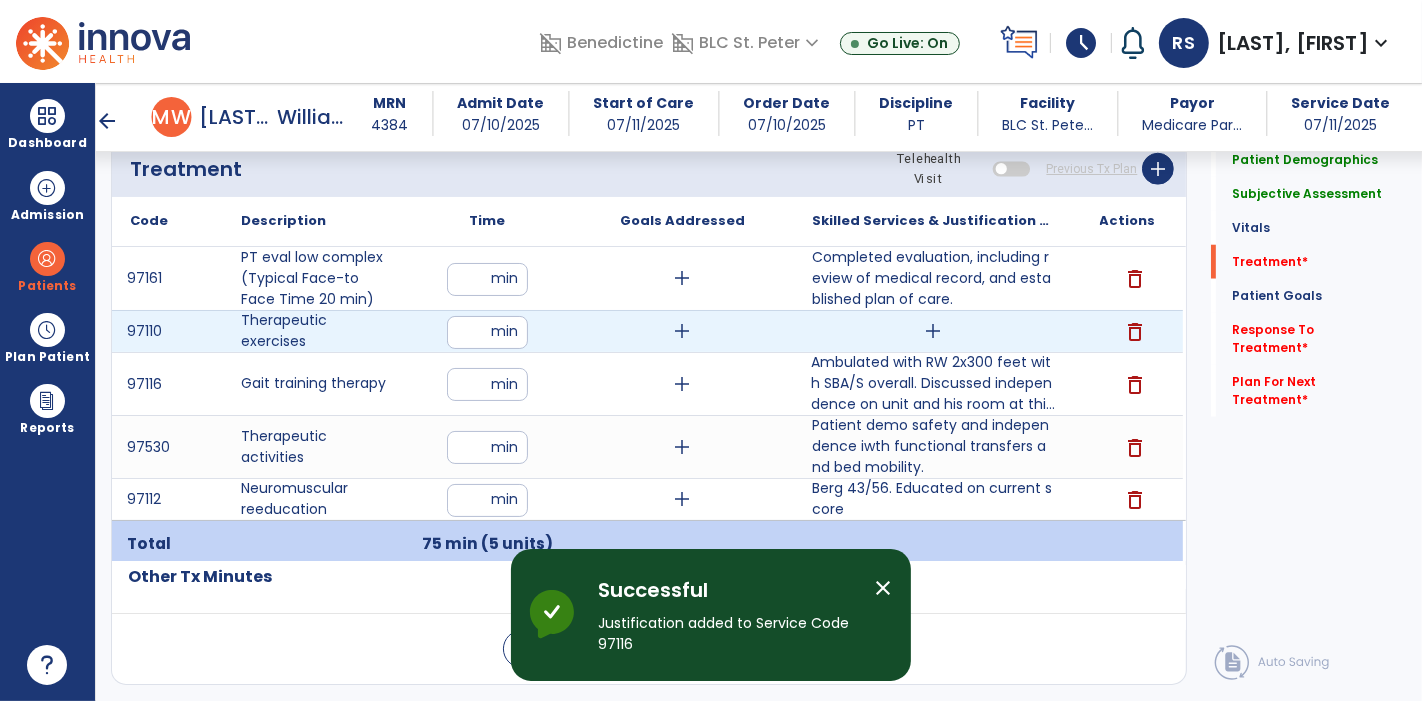 click on "add" at bounding box center [933, 331] 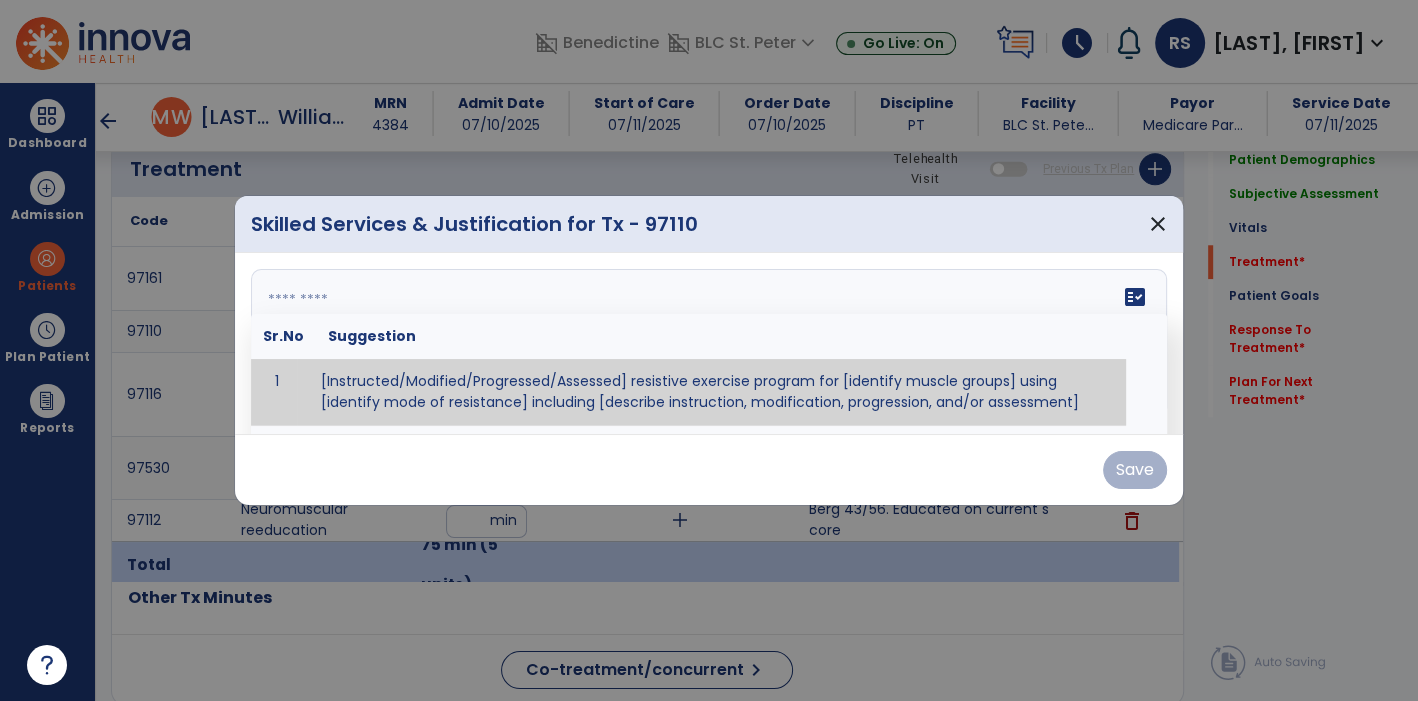 click at bounding box center [709, 344] 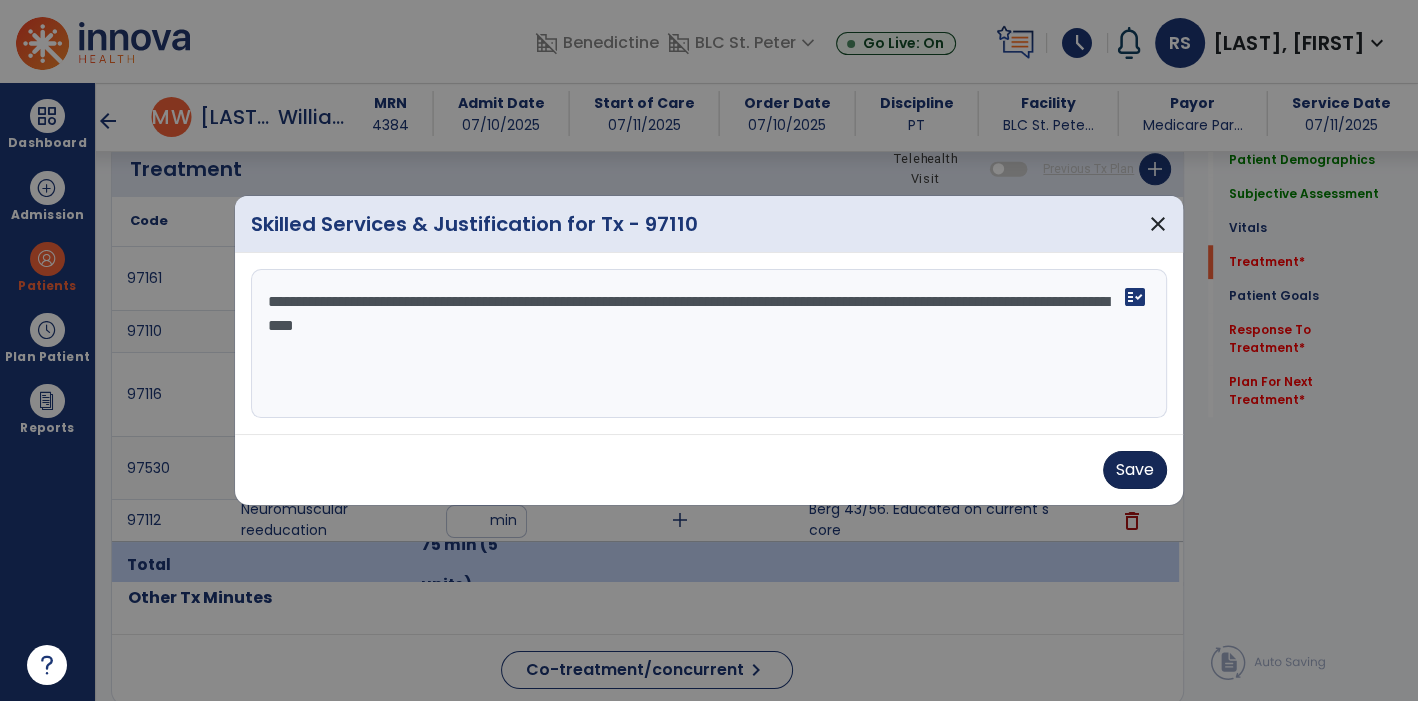 type on "**********" 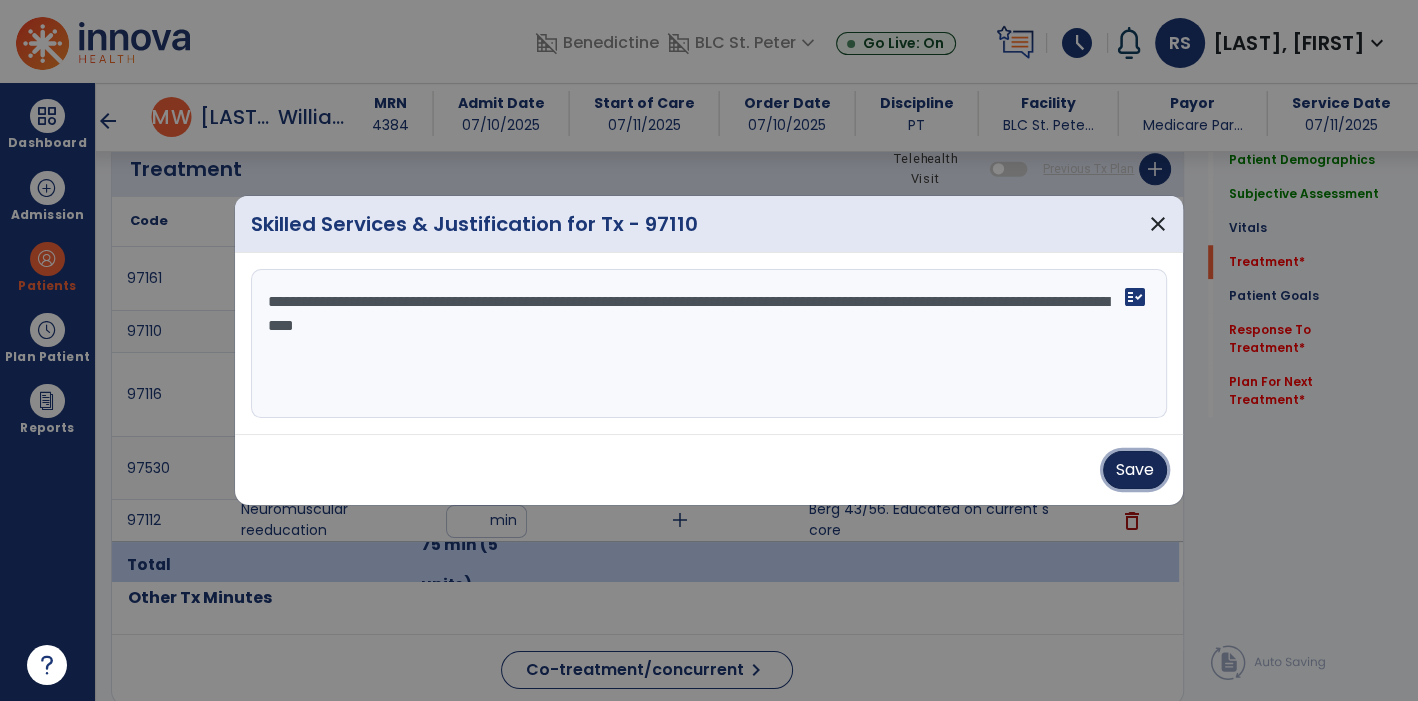click on "Save" at bounding box center [1135, 470] 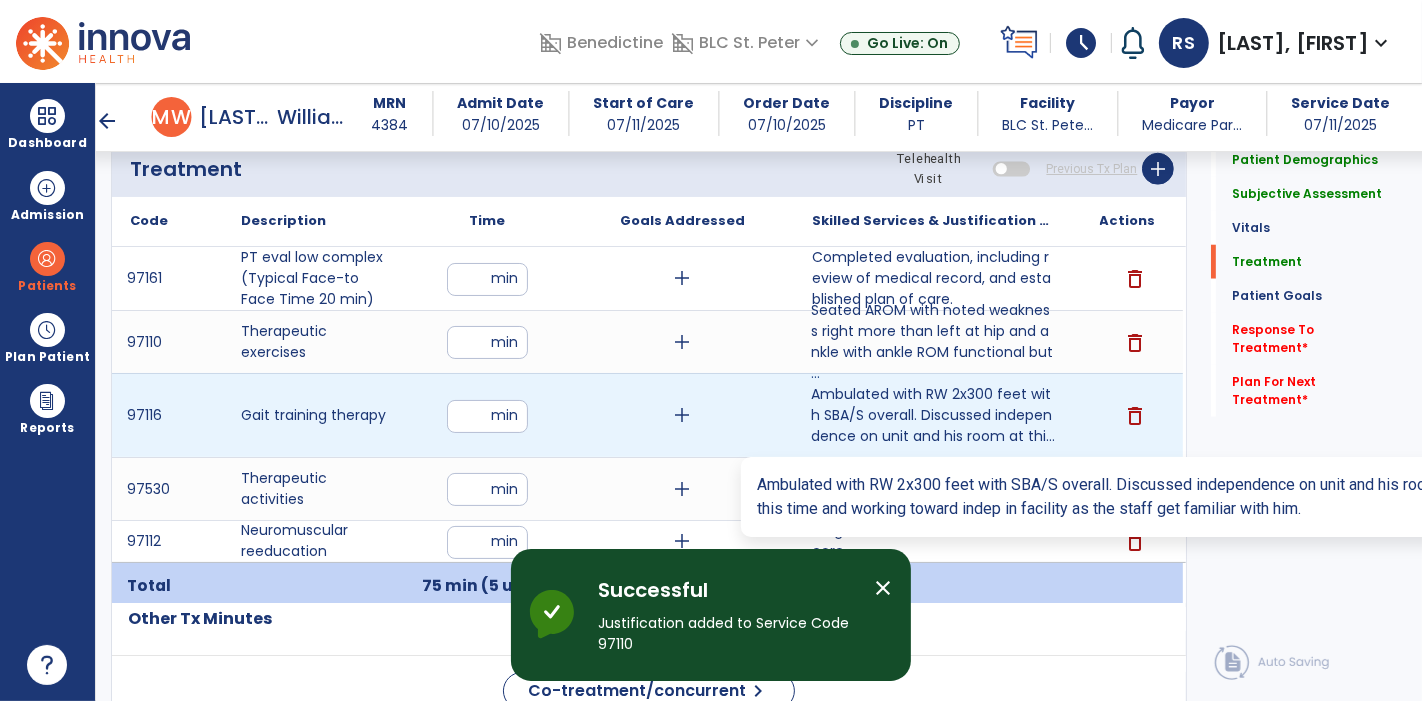 click on "Ambulated with RW 2x300 feet with SBA/S overall.  Discussed independence on unit and his room at thi..." at bounding box center [933, 415] 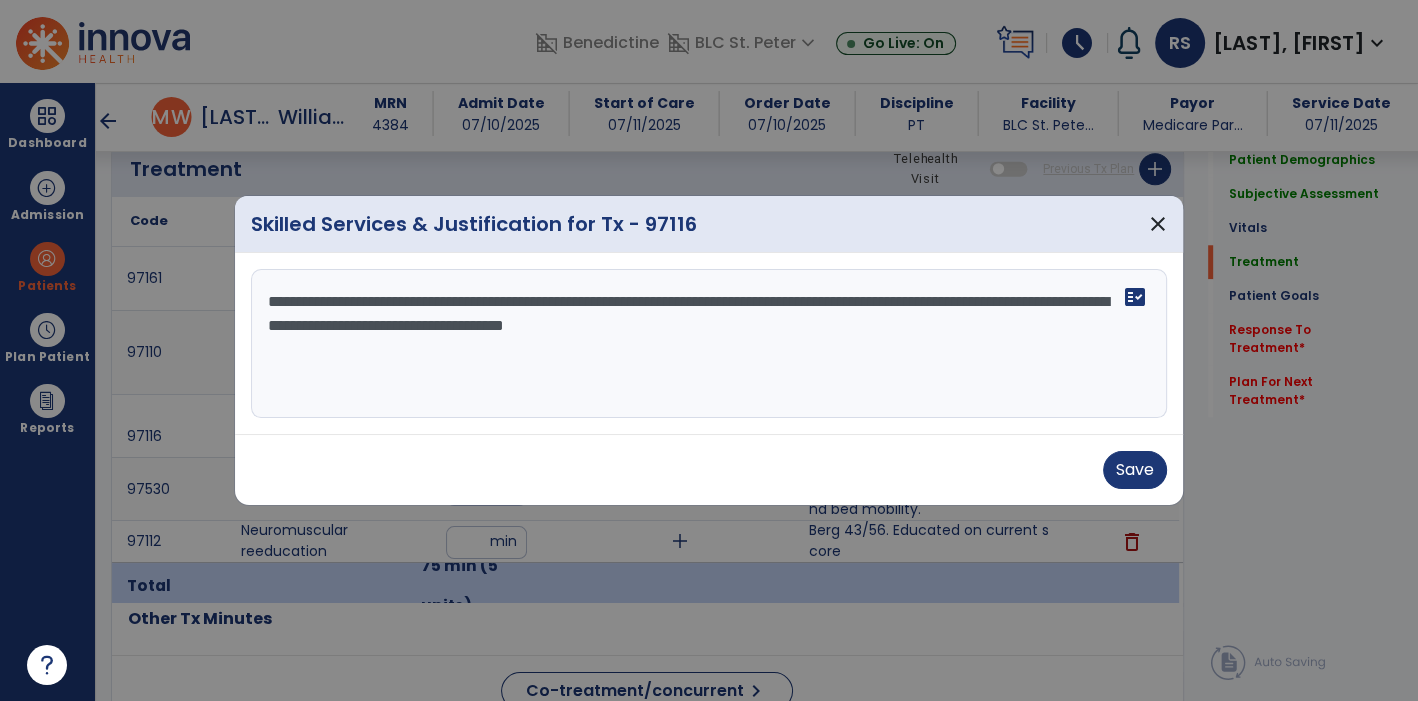 scroll, scrollTop: 1629, scrollLeft: 0, axis: vertical 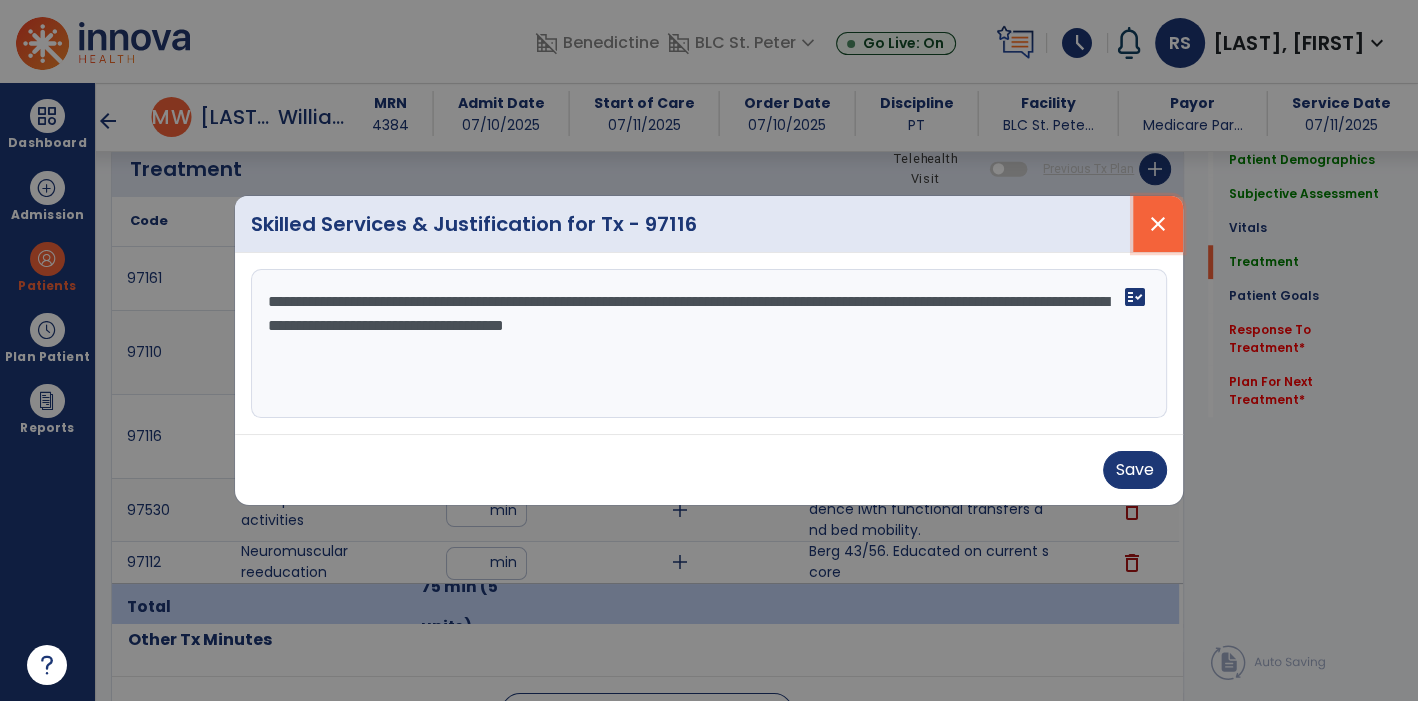 click on "close" at bounding box center [1158, 224] 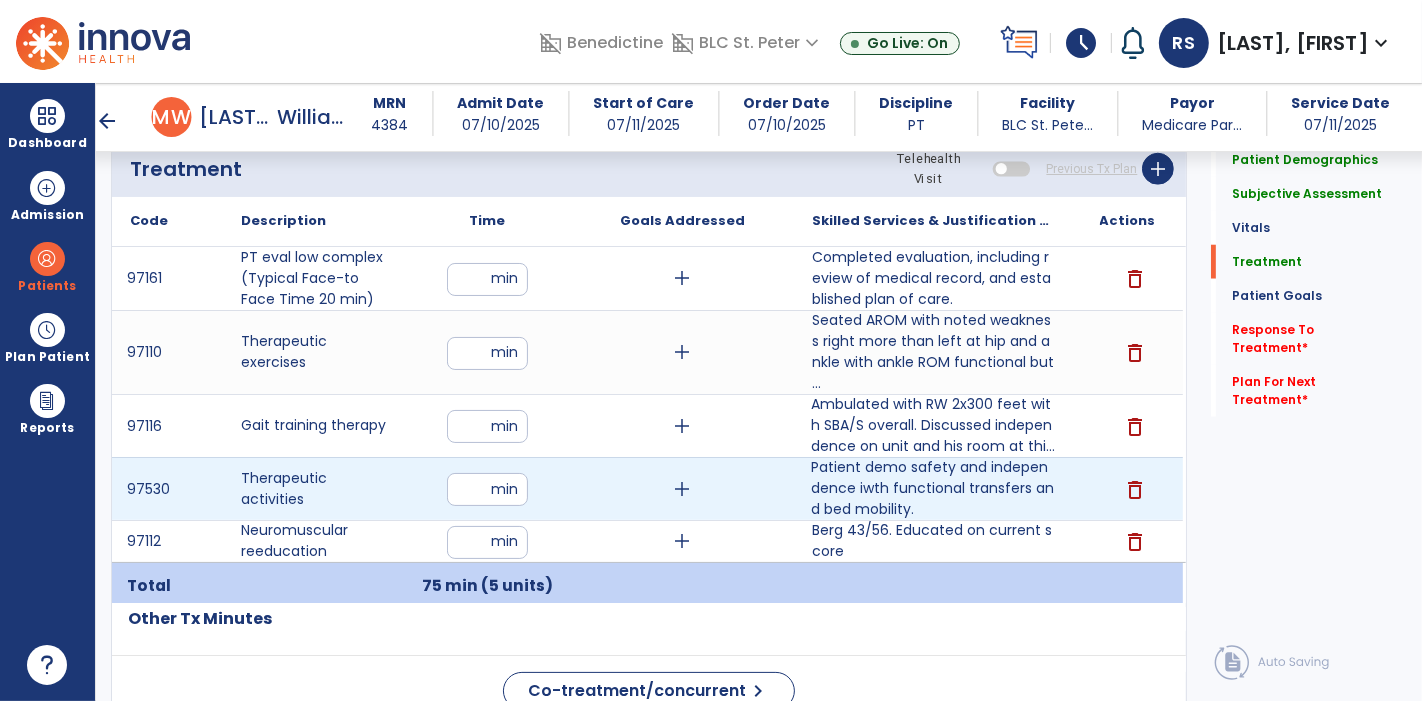 click on "Patient demo safety and independence iwth functional transfers and bed mobility." at bounding box center [933, 488] 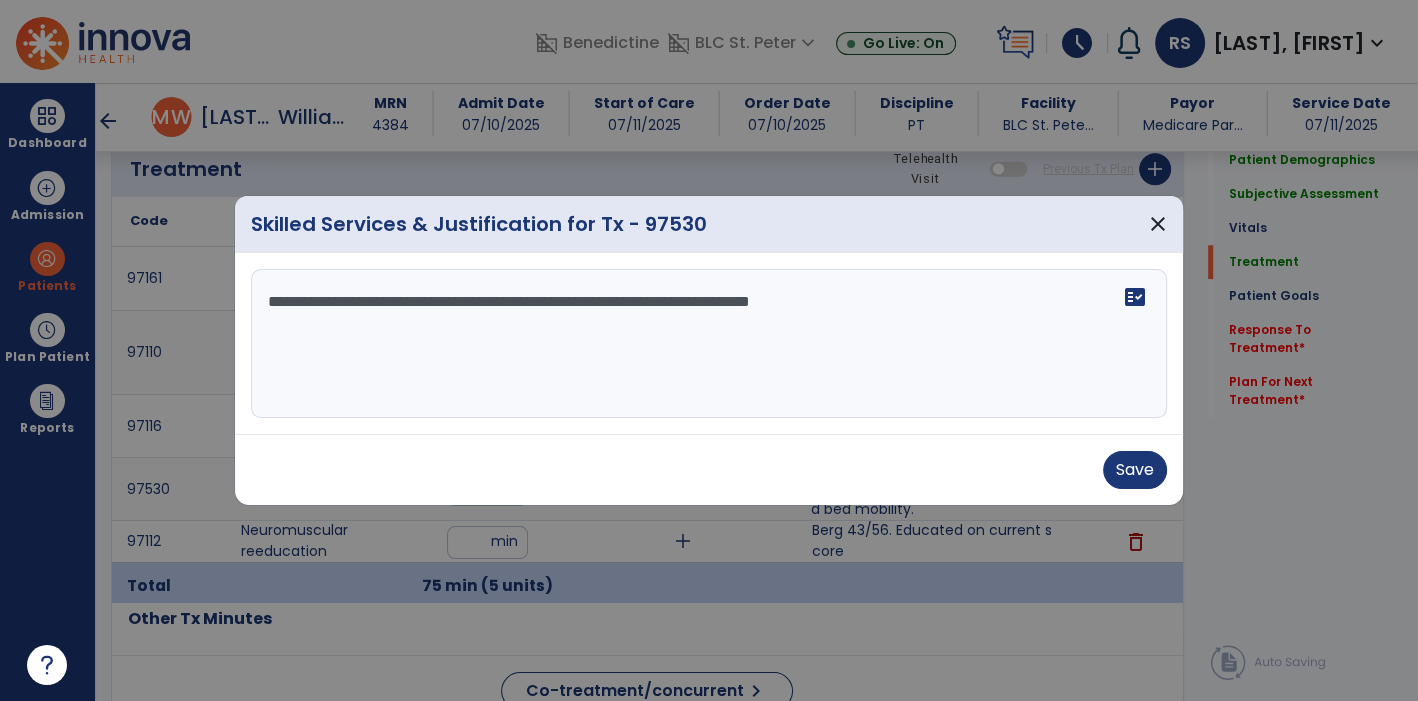 scroll, scrollTop: 1629, scrollLeft: 0, axis: vertical 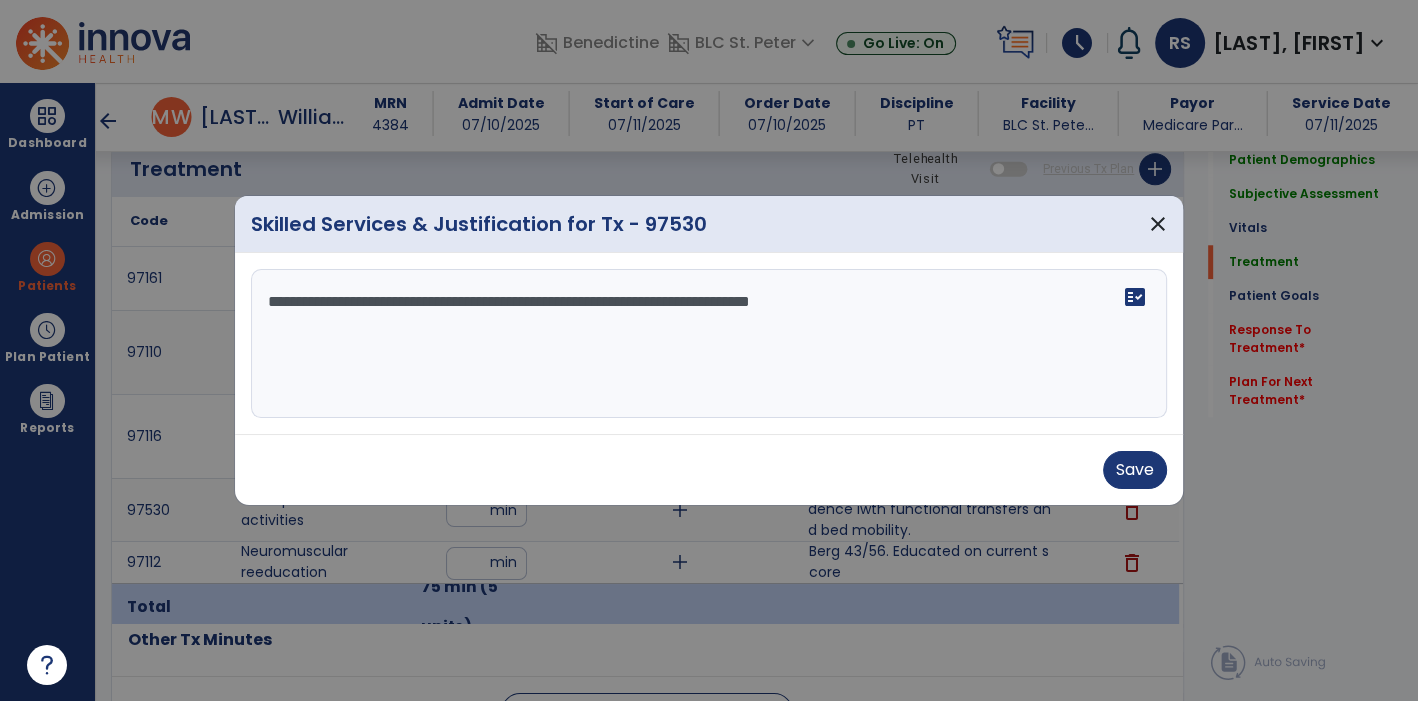 click on "**********" at bounding box center [709, 344] 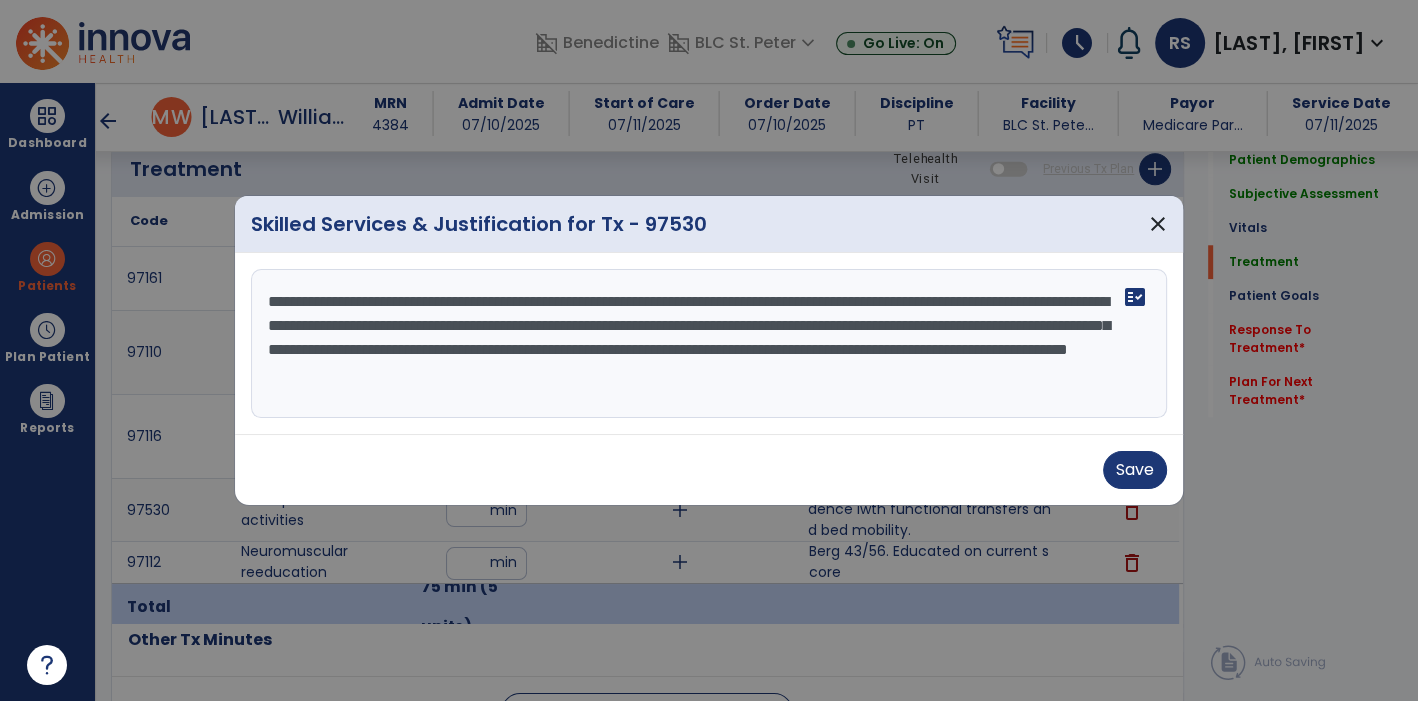 click on "**********" at bounding box center (709, 344) 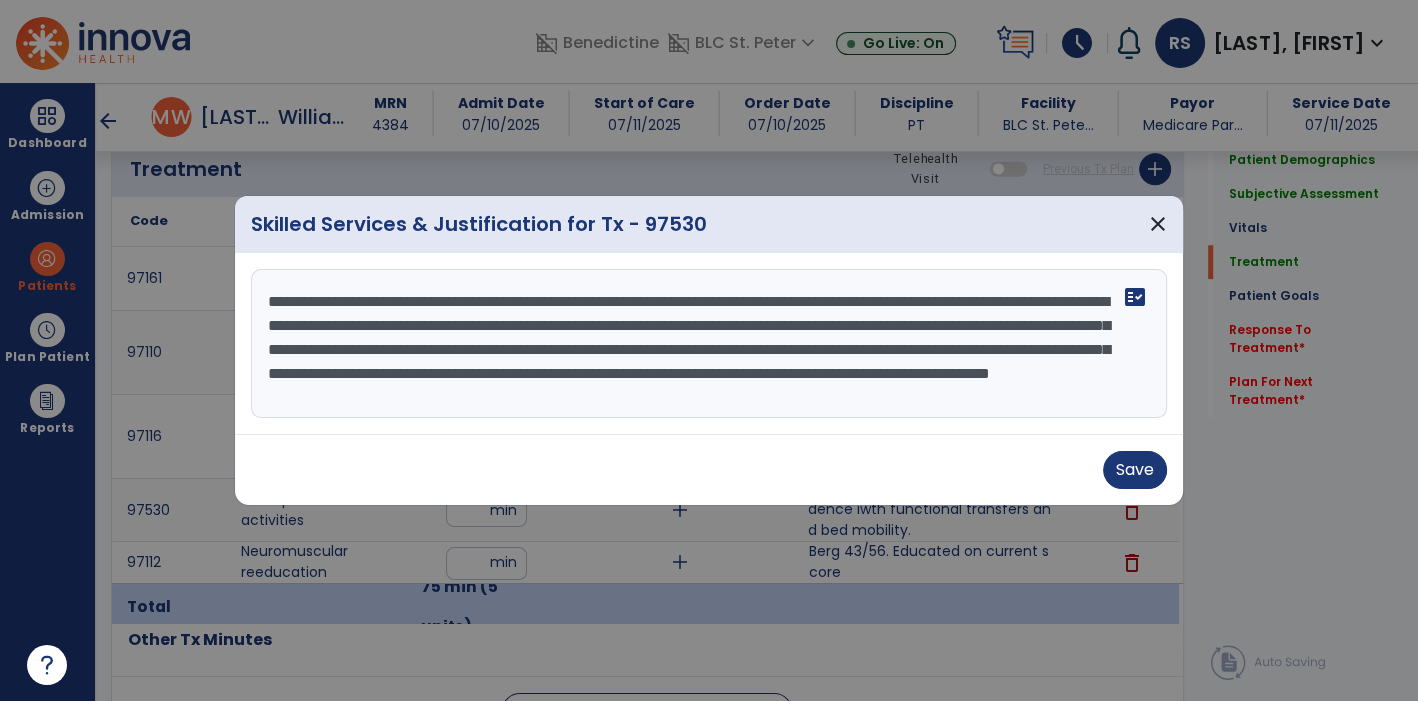 scroll, scrollTop: 15, scrollLeft: 0, axis: vertical 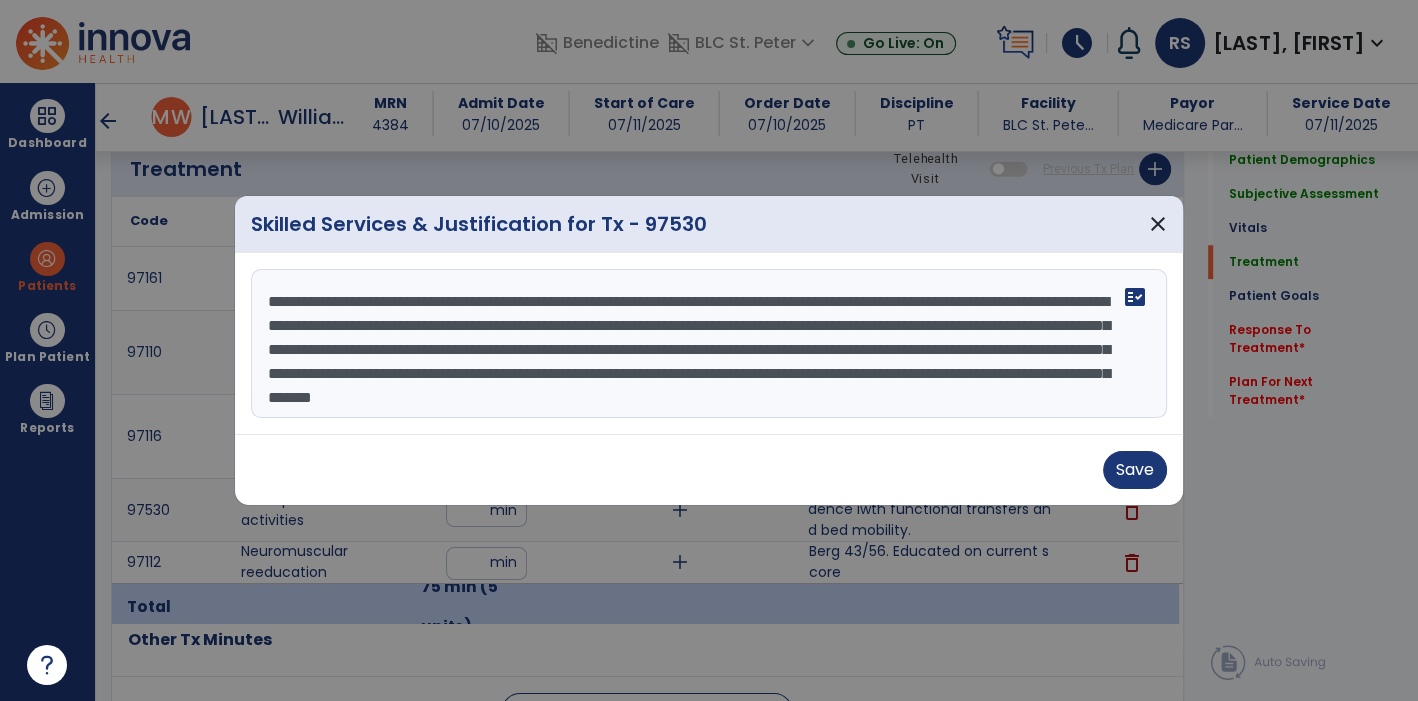 click on "**********" at bounding box center [709, 344] 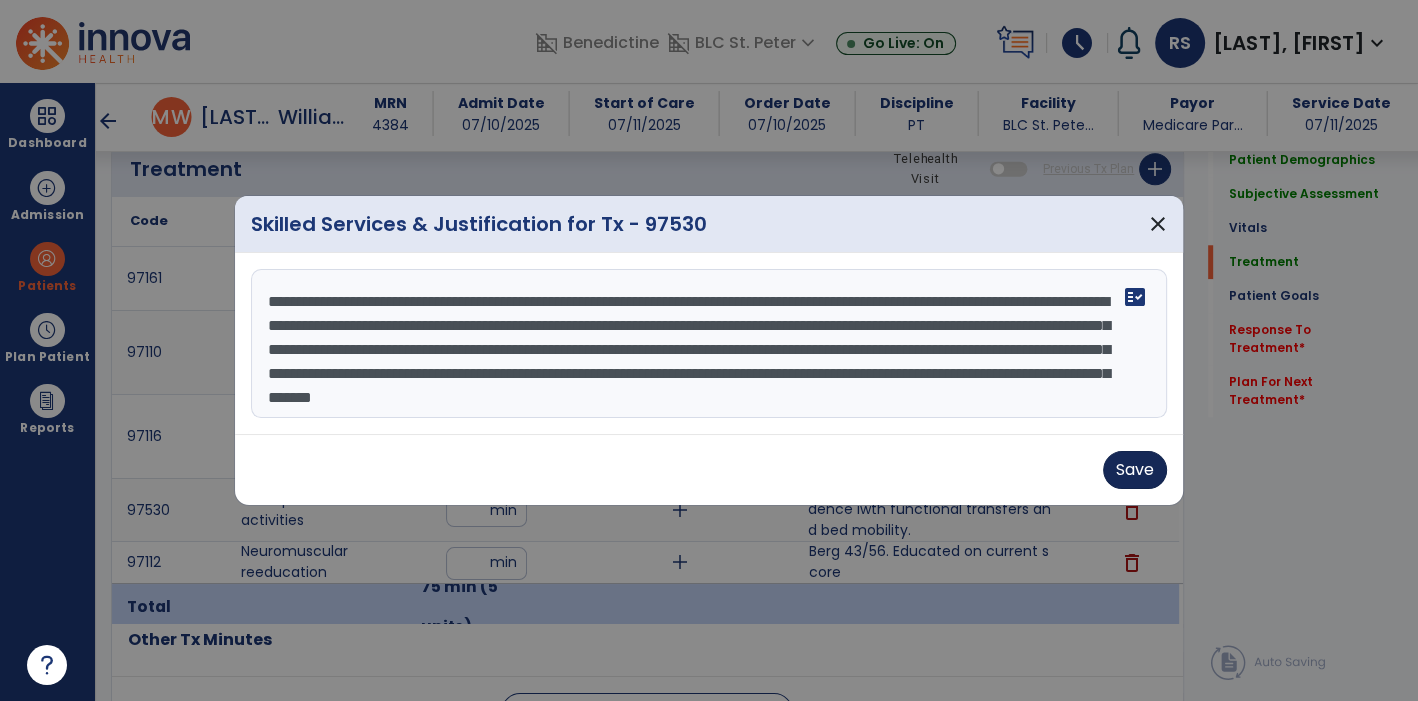 type on "**********" 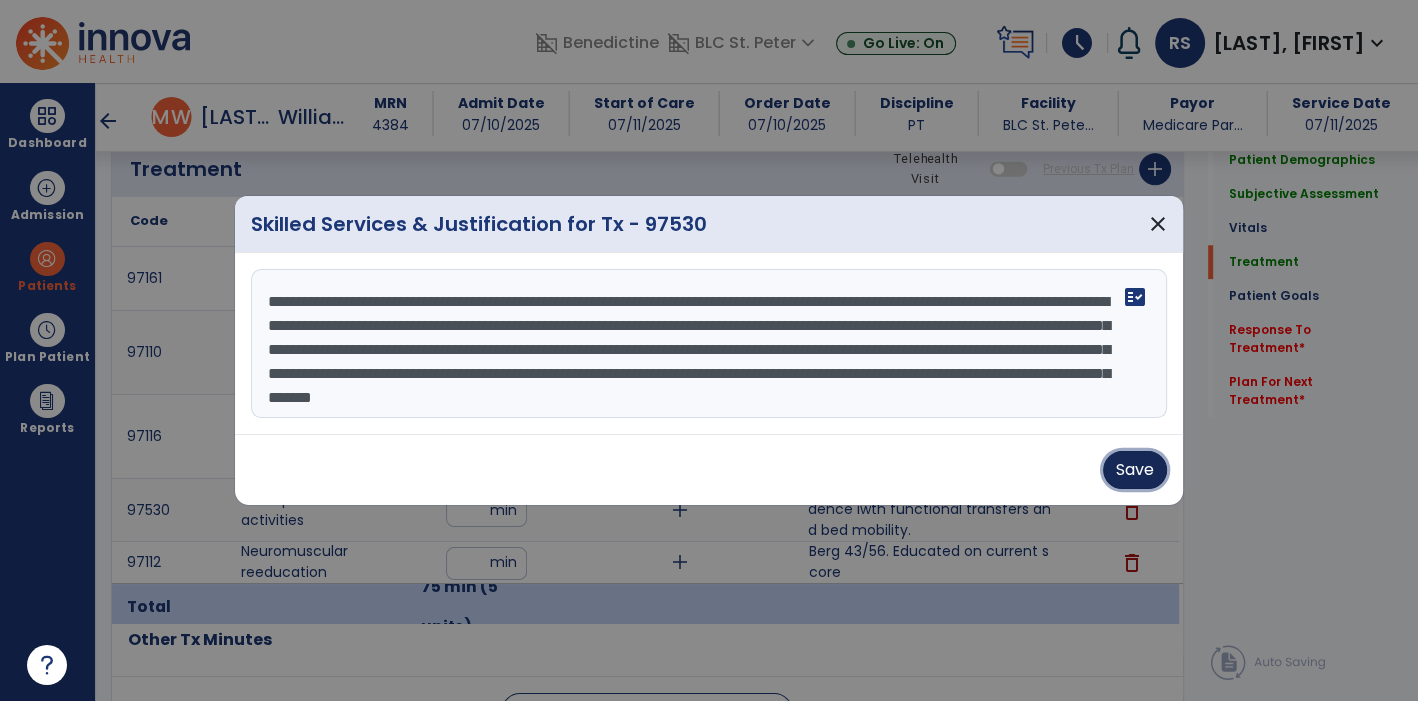 click on "Save" at bounding box center [1135, 470] 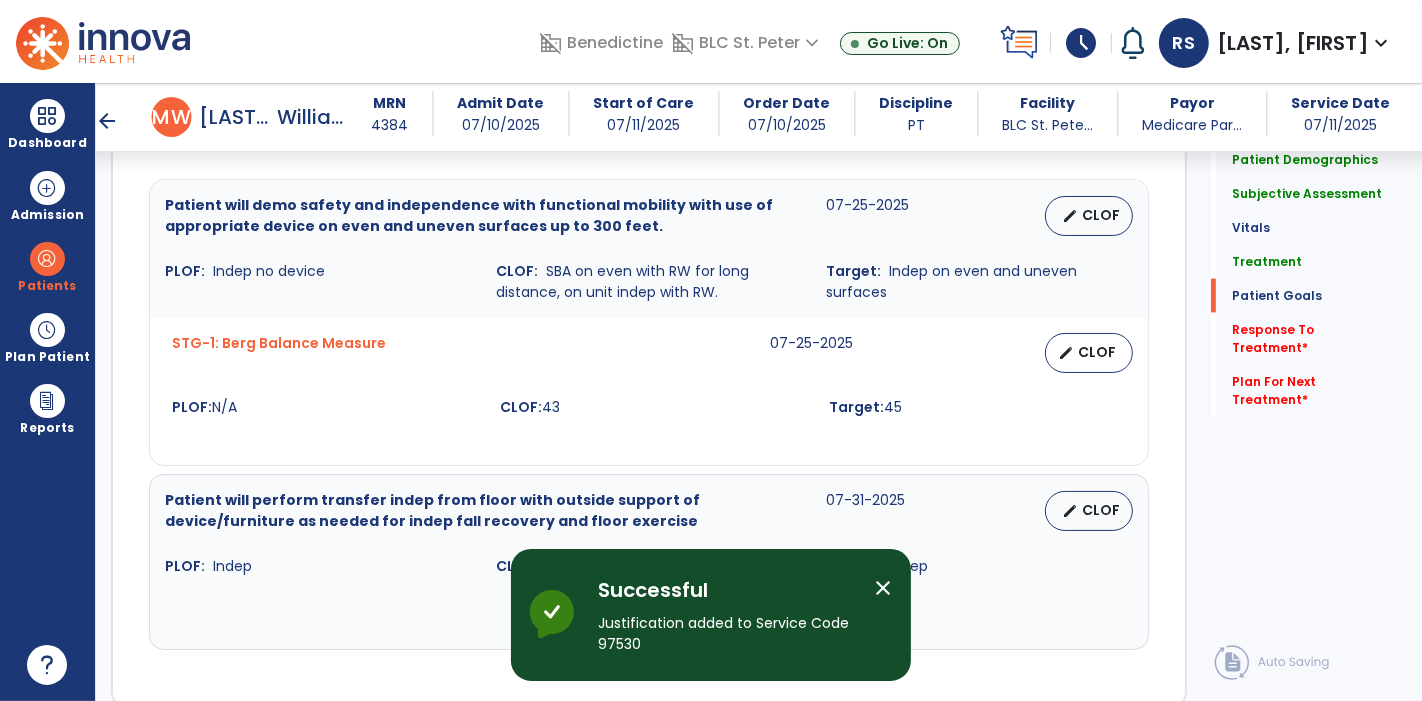 scroll, scrollTop: 2666, scrollLeft: 0, axis: vertical 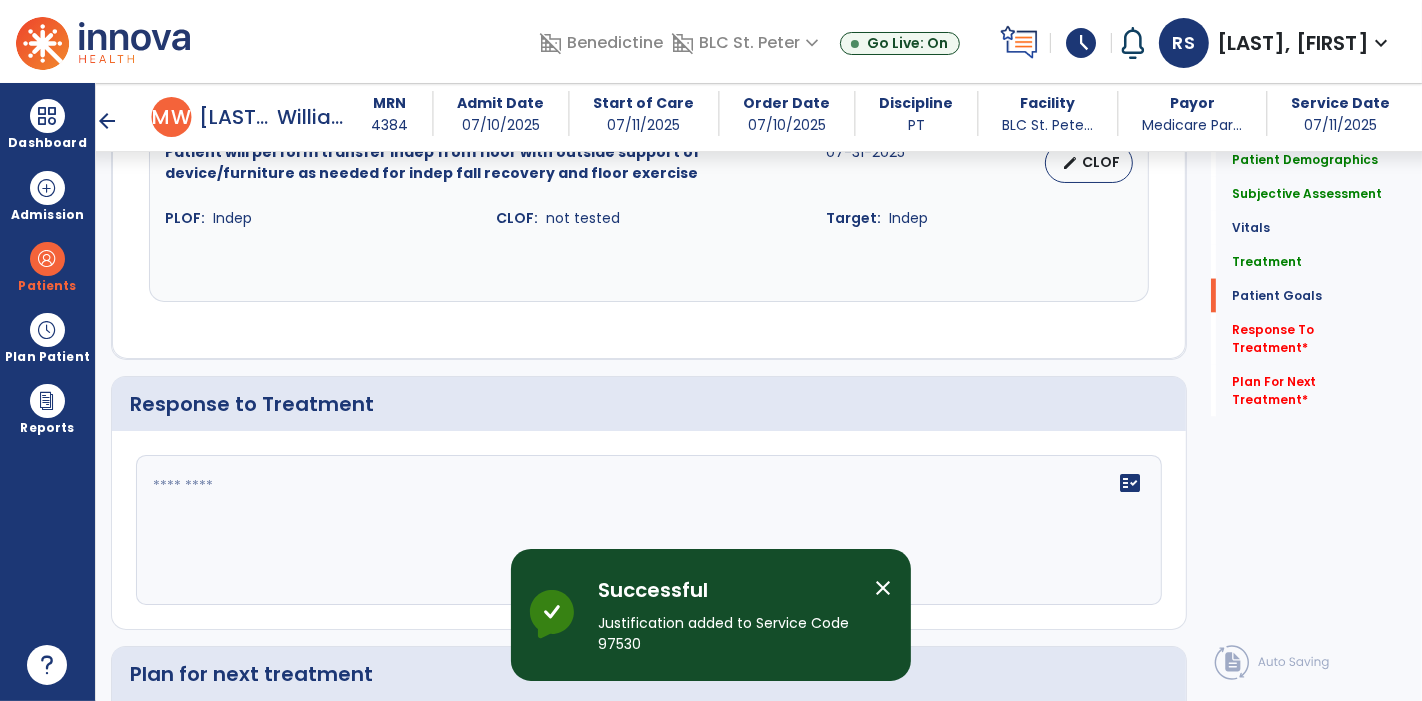 click on "fact_check" 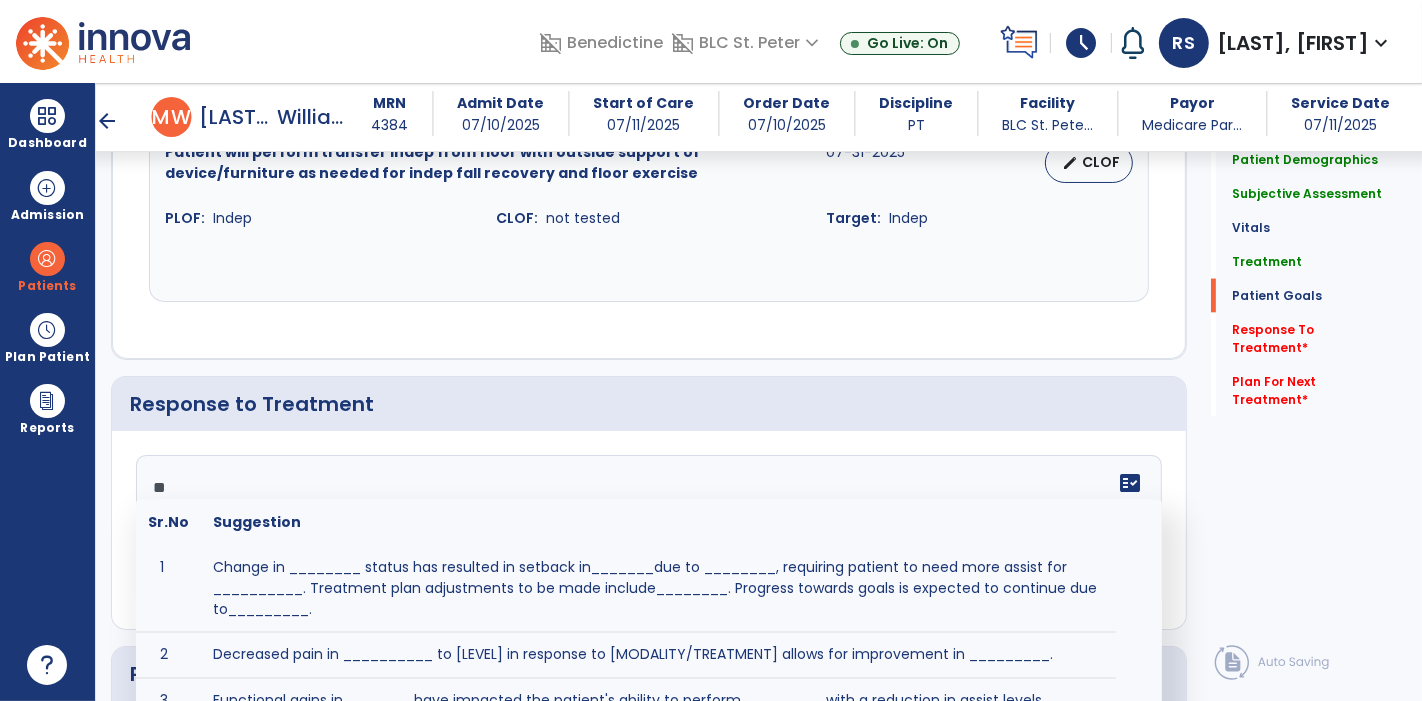 type on "*" 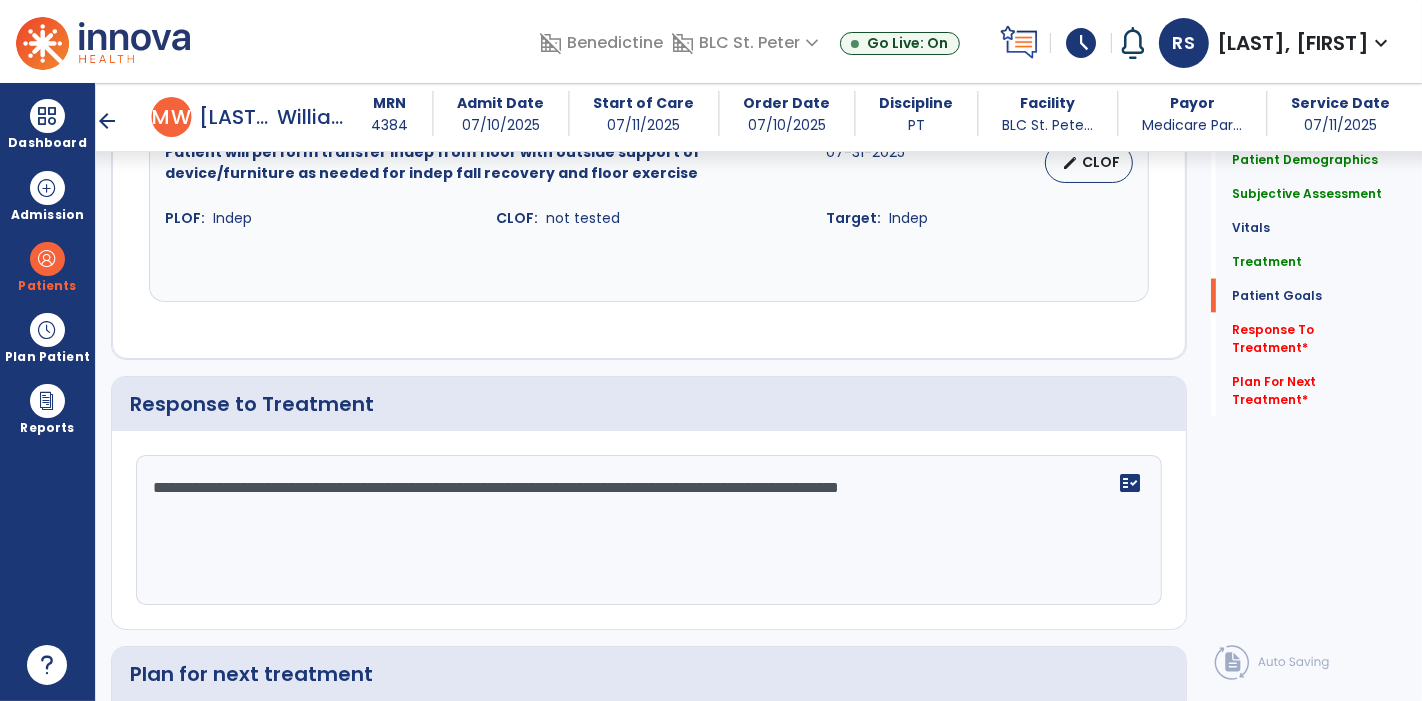 type on "**********" 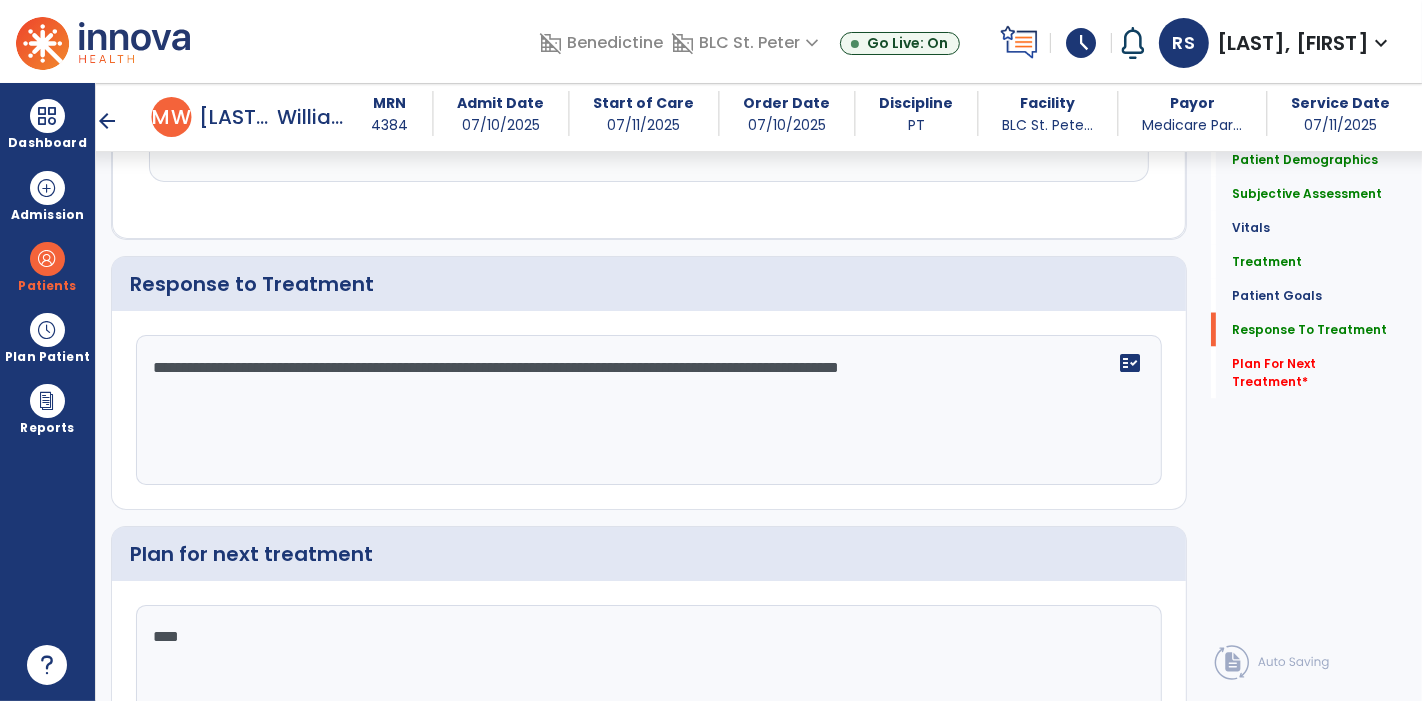 scroll, scrollTop: 2922, scrollLeft: 0, axis: vertical 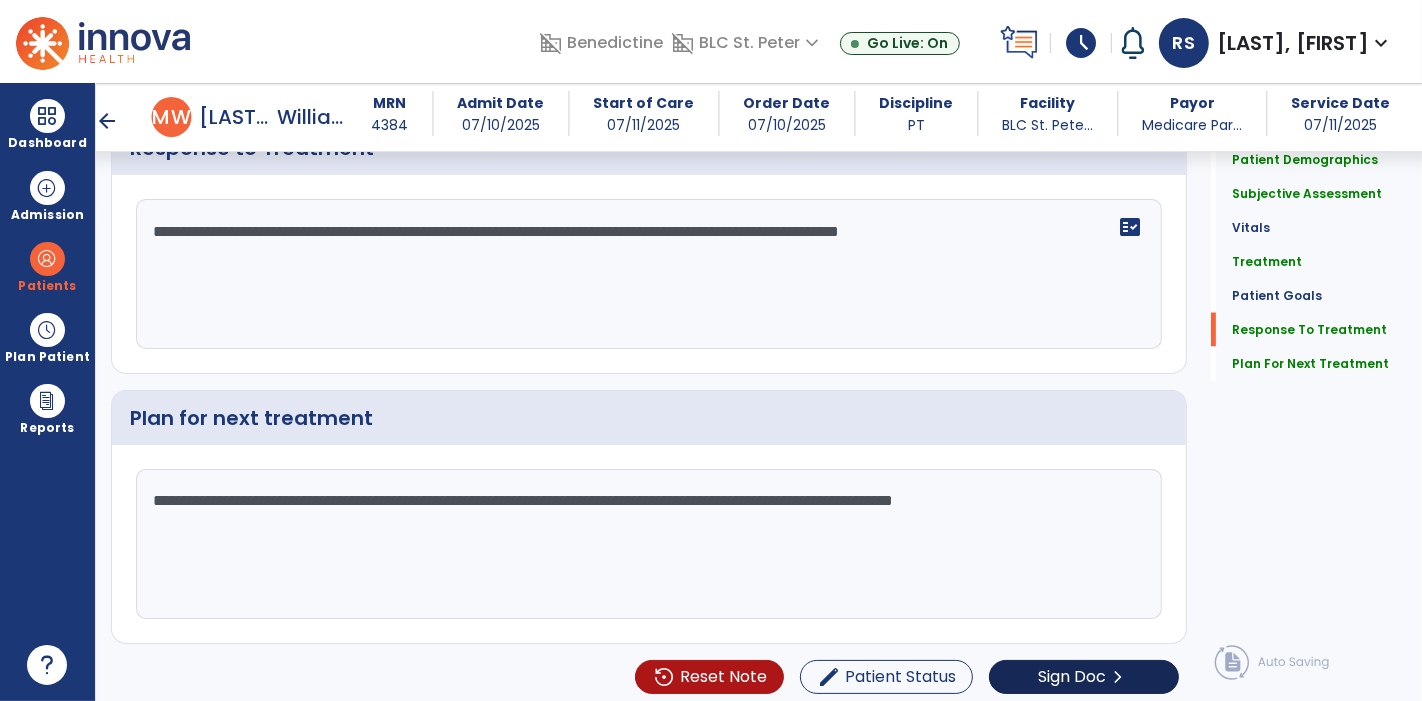 type on "**********" 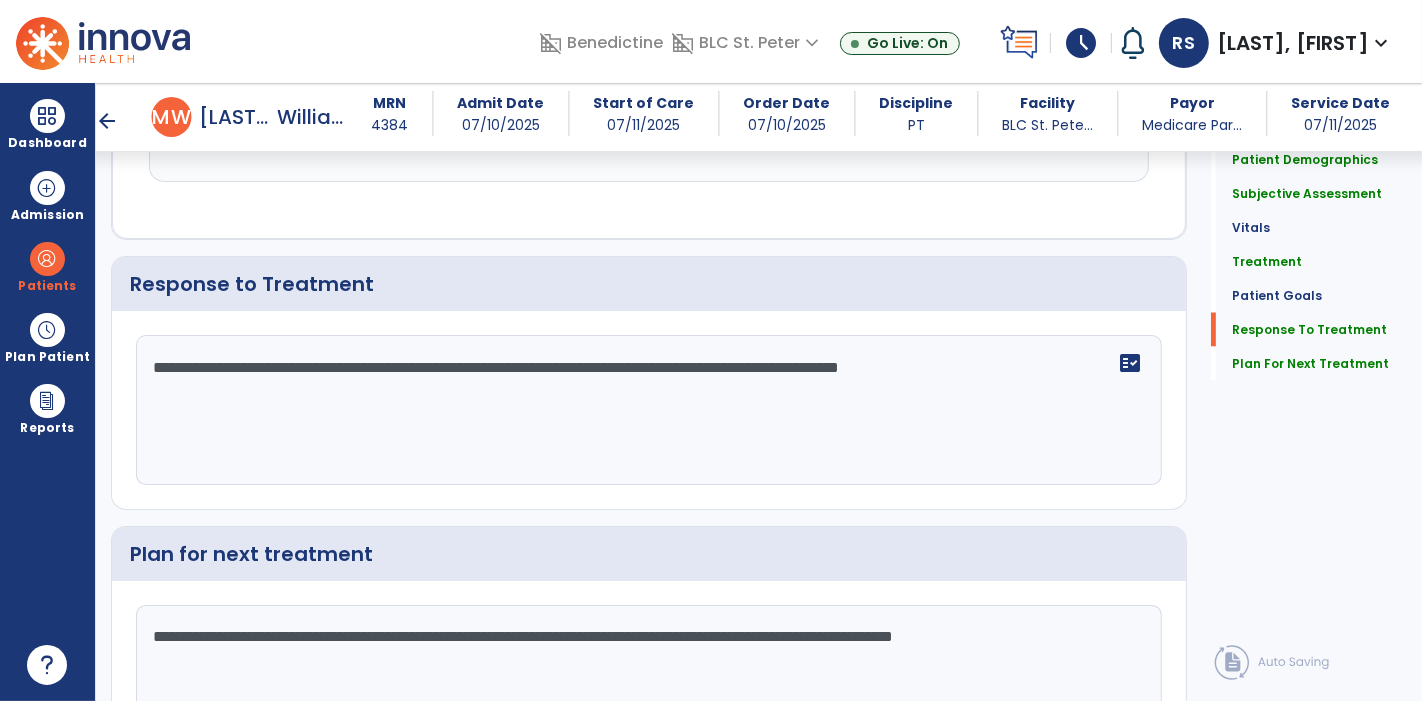 click on "chevron_right" 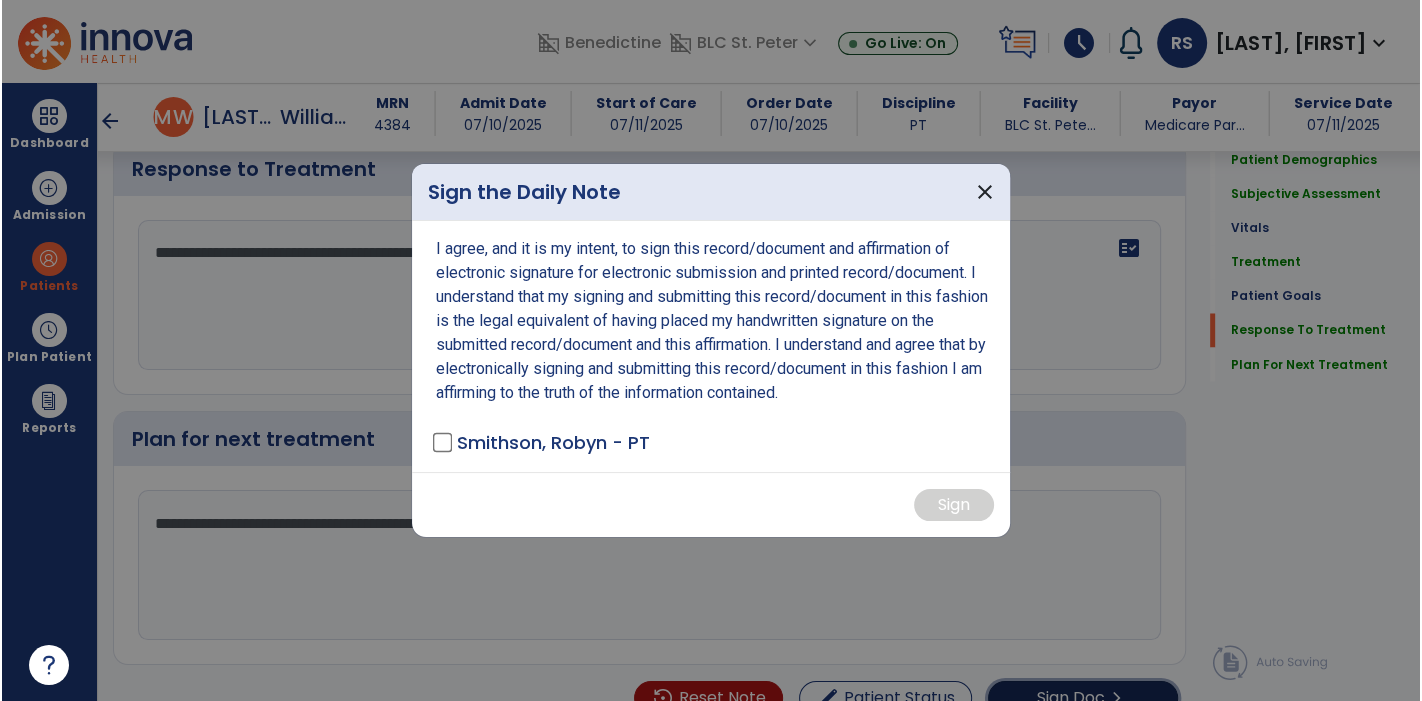 scroll, scrollTop: 2943, scrollLeft: 0, axis: vertical 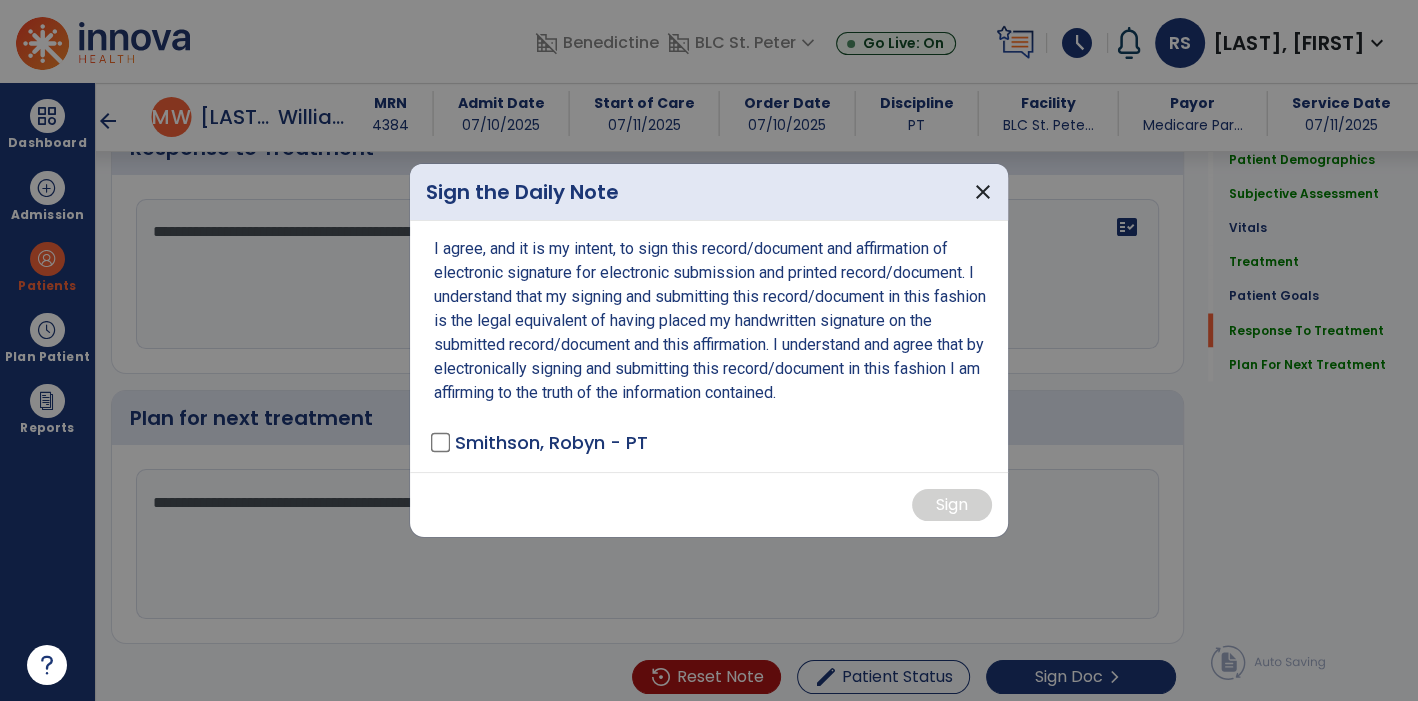 click on "I agree, and it is my intent, to sign this record/document and affirmation of electronic signature for electronic submission and printed record/document. I understand that my signing and submitting this record/document in this fashion is the legal equivalent of having placed my handwritten signature on the submitted record/document and this affirmation. I understand and agree that by electronically signing and submitting this record/document in this fashion I am affirming to the truth of the information contained. [LAST], [FIRST] - PT" at bounding box center [709, 346] 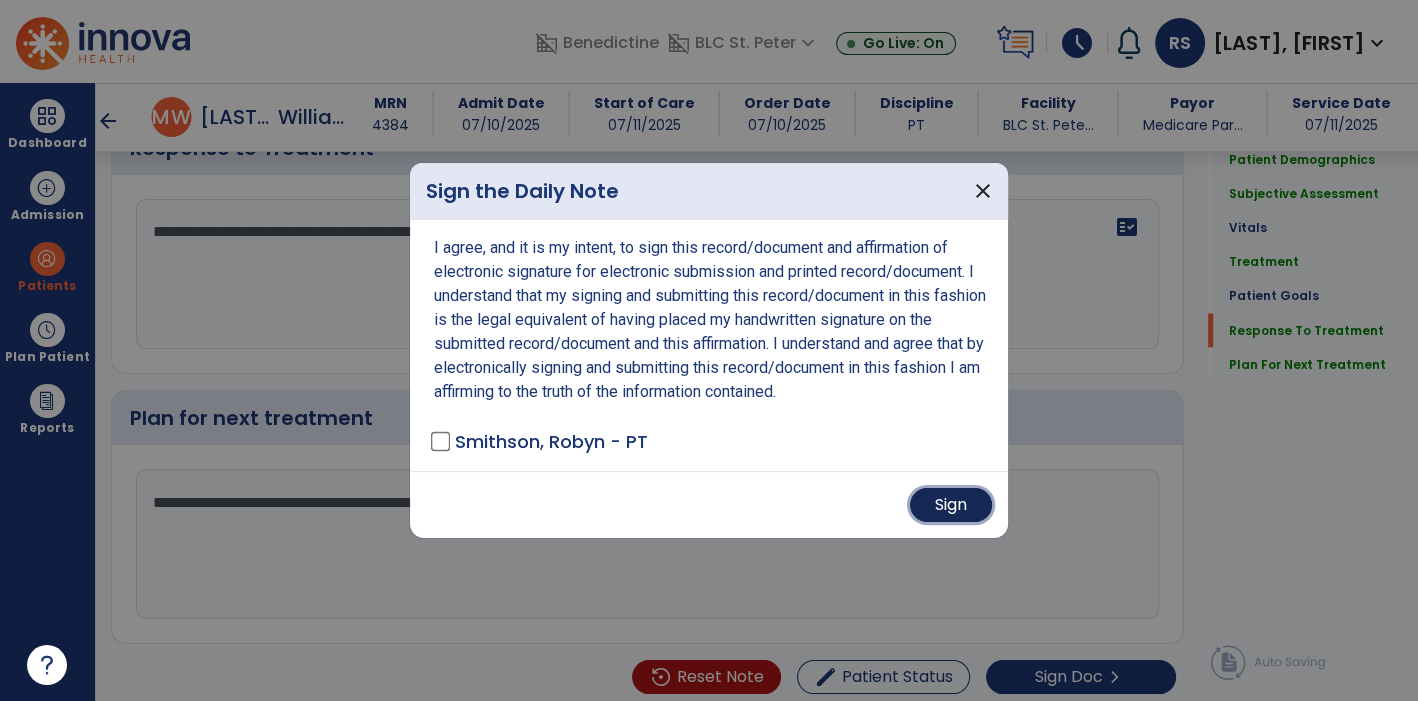 click on "Sign" at bounding box center (951, 505) 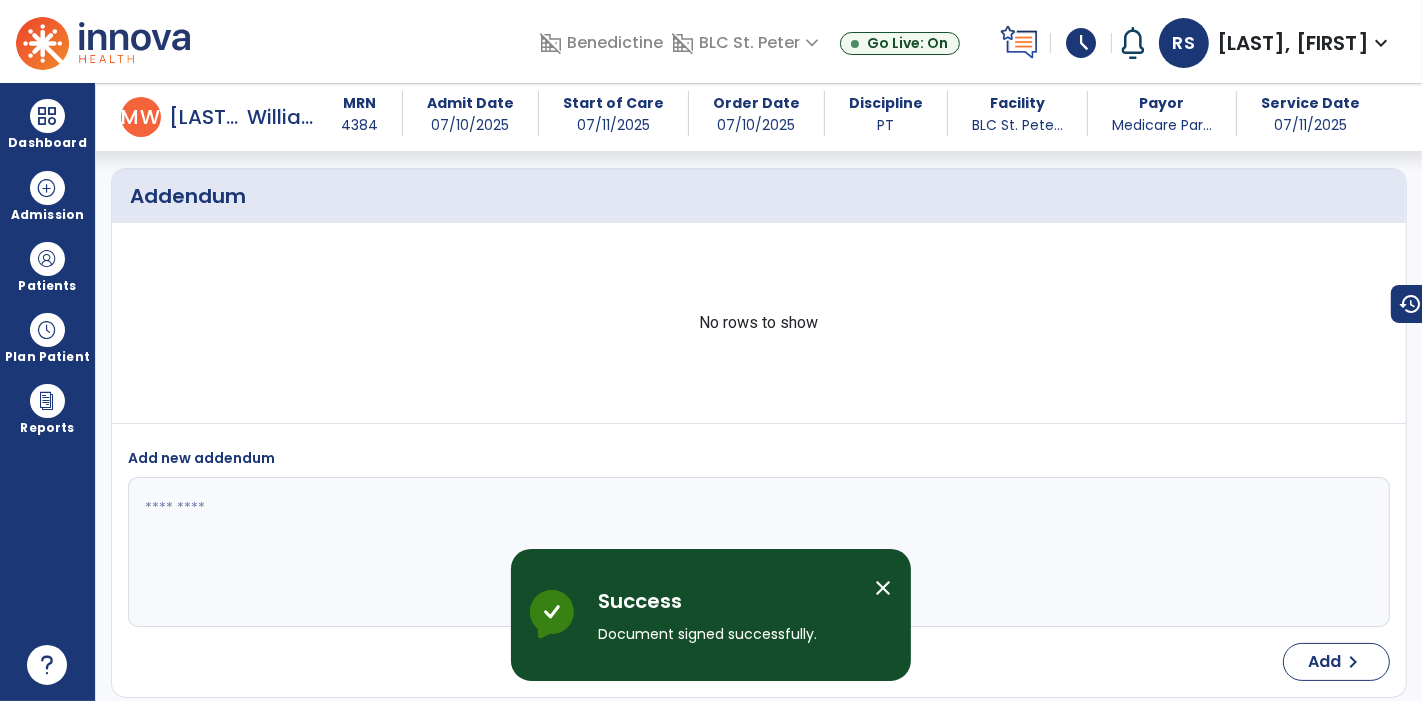 scroll, scrollTop: 4398, scrollLeft: 0, axis: vertical 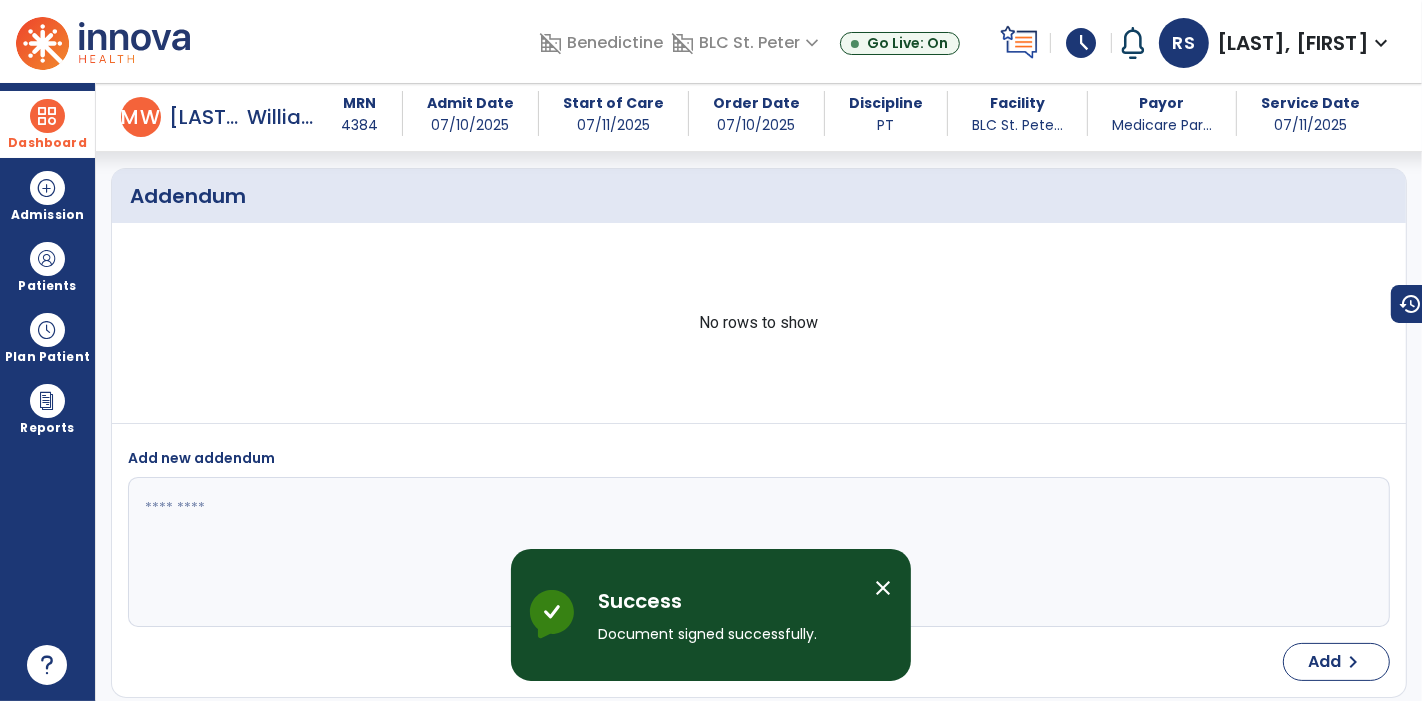 click at bounding box center [47, 116] 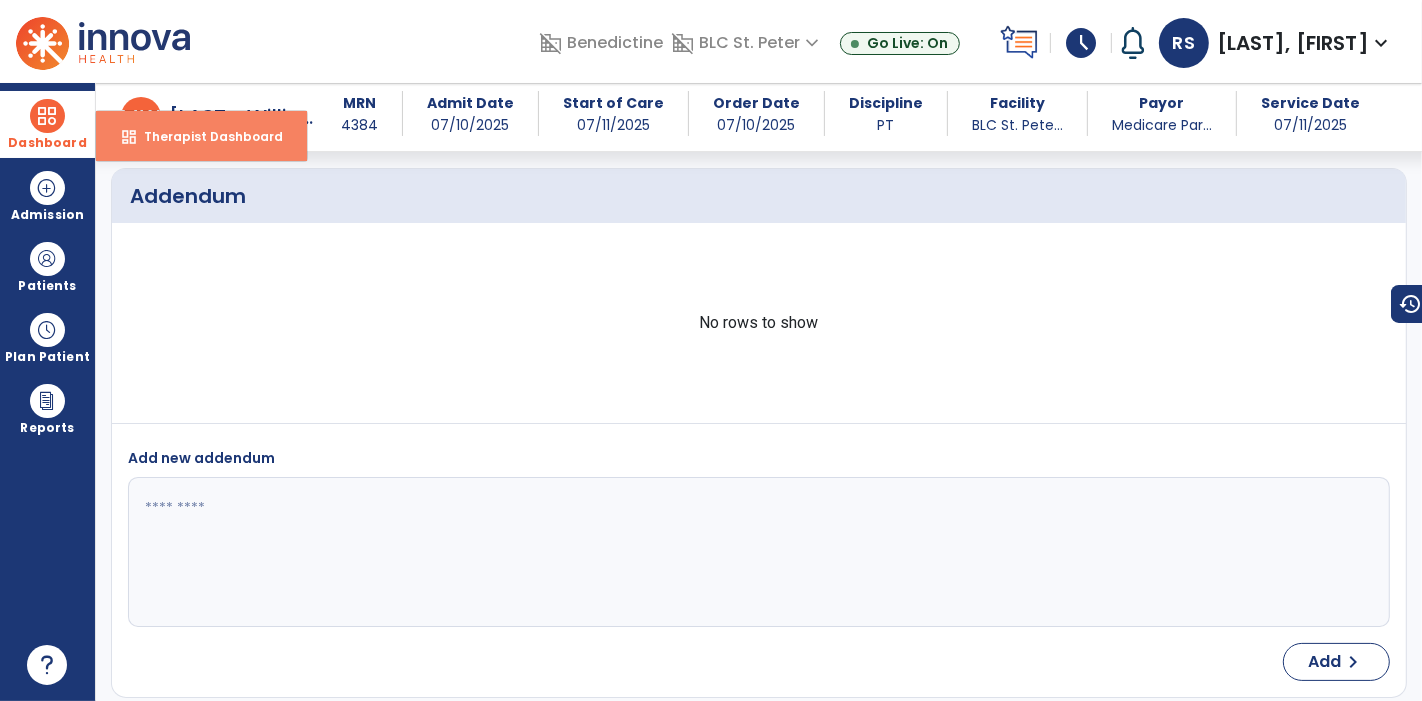 click on "Therapist Dashboard" at bounding box center (205, 136) 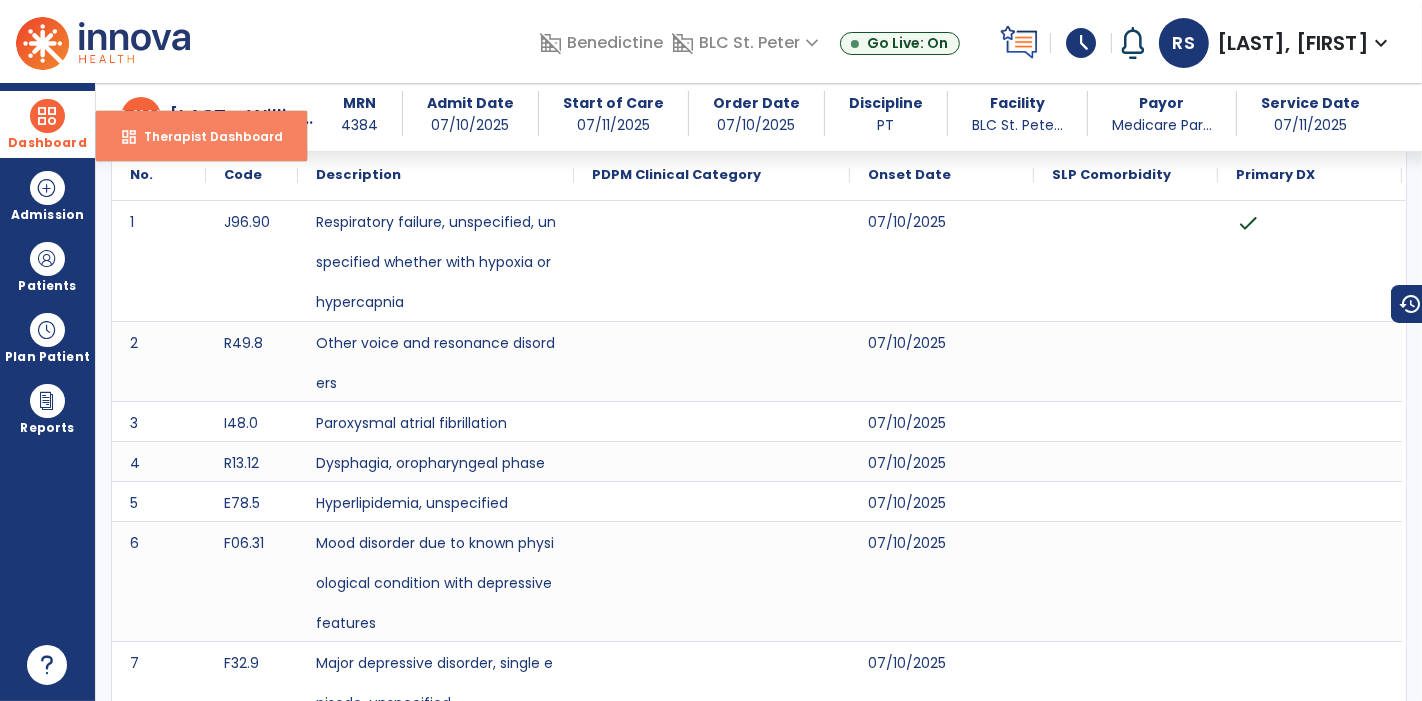 select on "****" 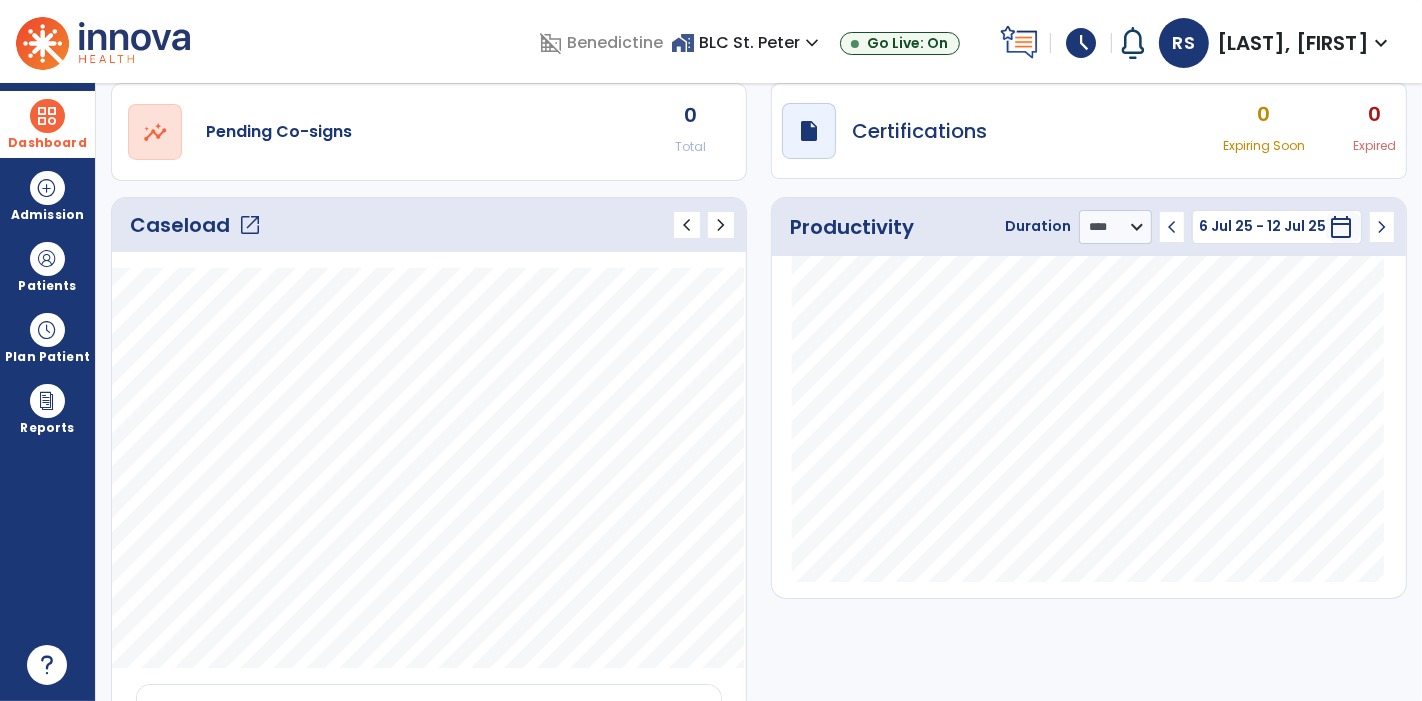 click on "open_in_new" 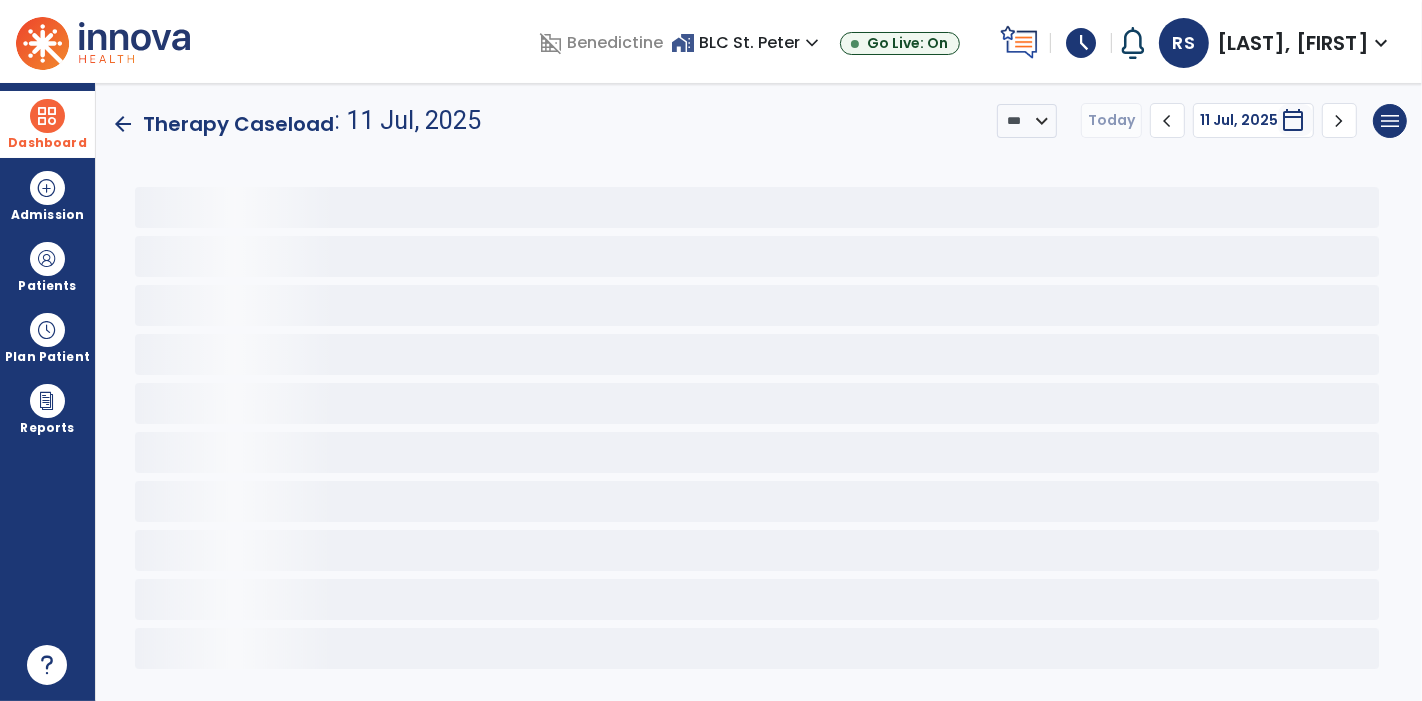 scroll, scrollTop: 0, scrollLeft: 0, axis: both 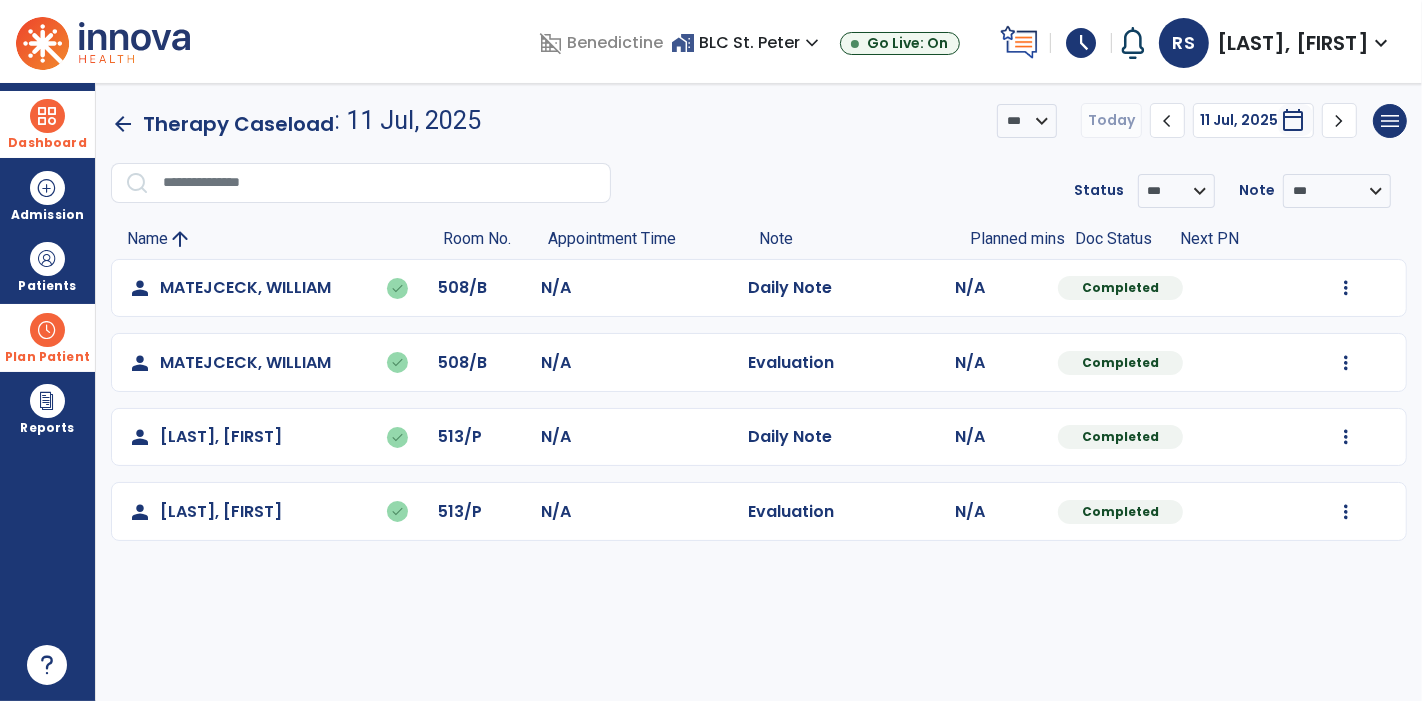click at bounding box center [47, 330] 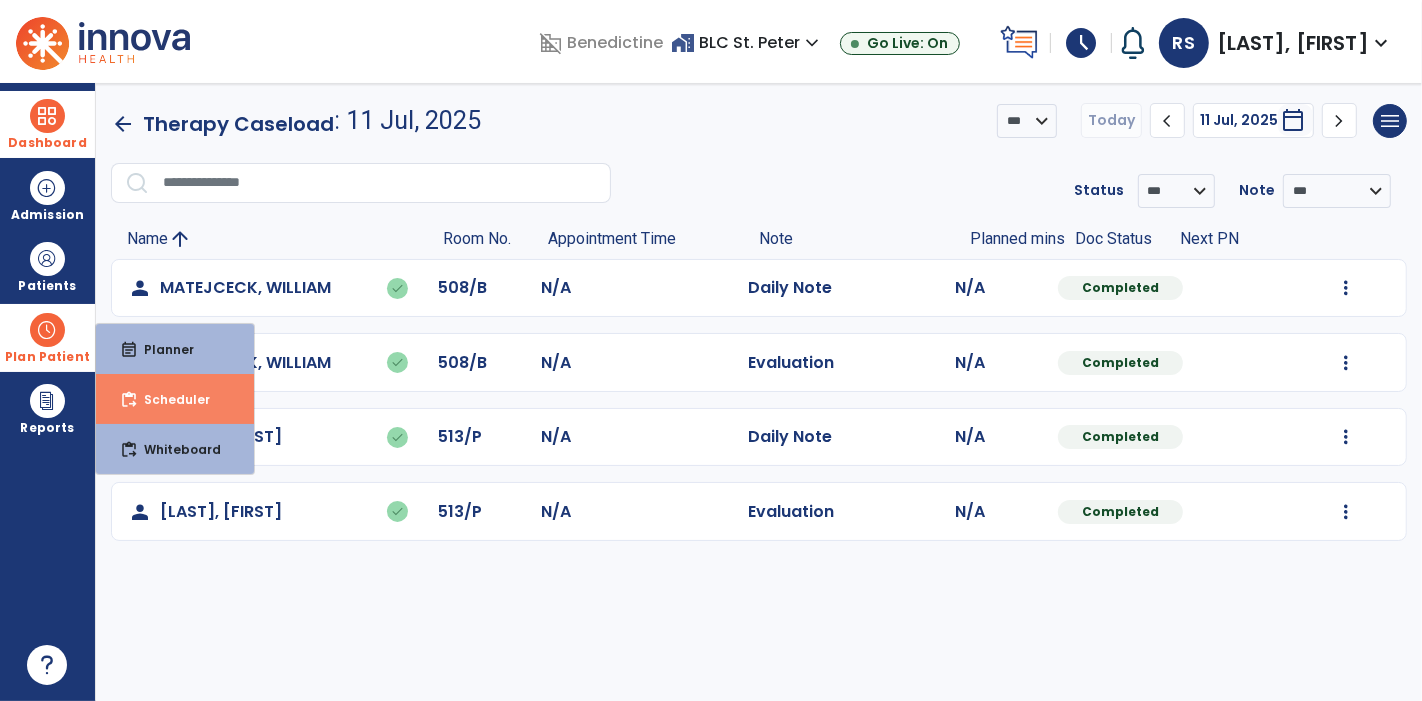 click on "Scheduler" at bounding box center (169, 399) 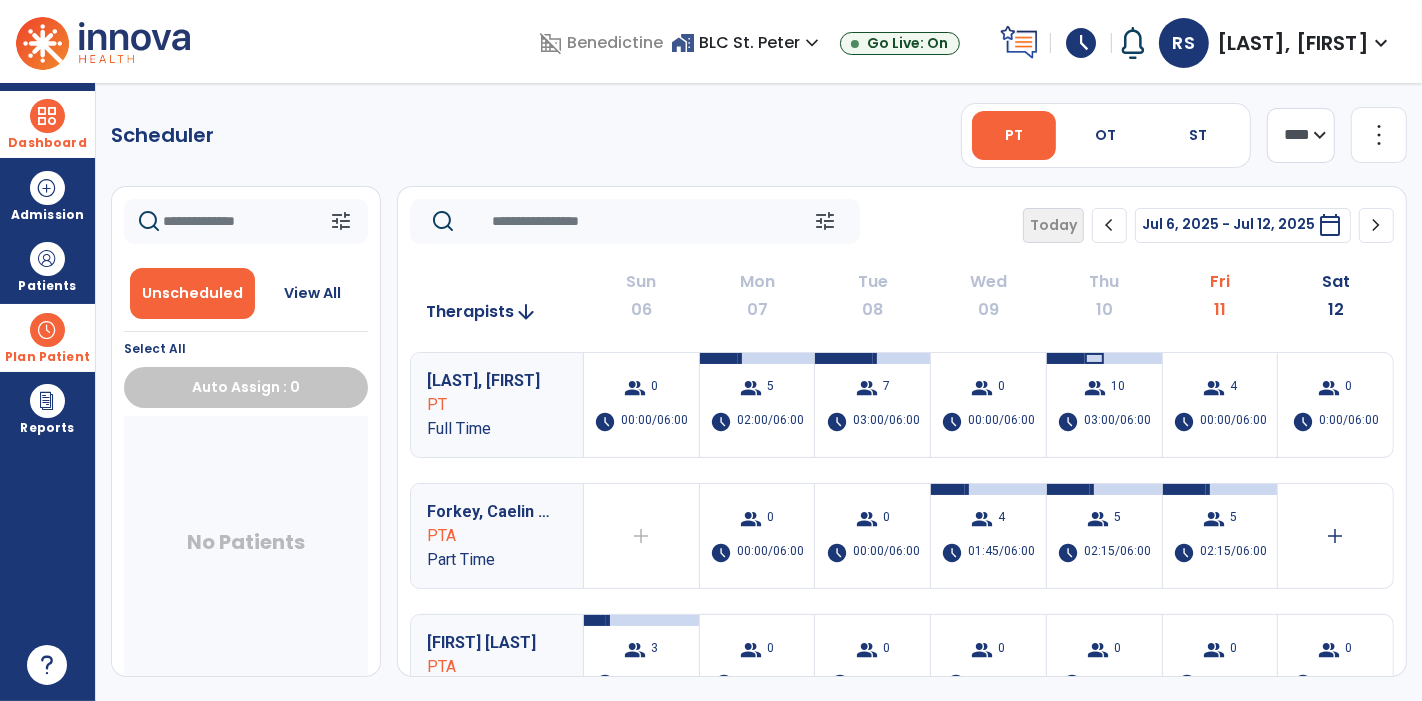 click at bounding box center (47, 330) 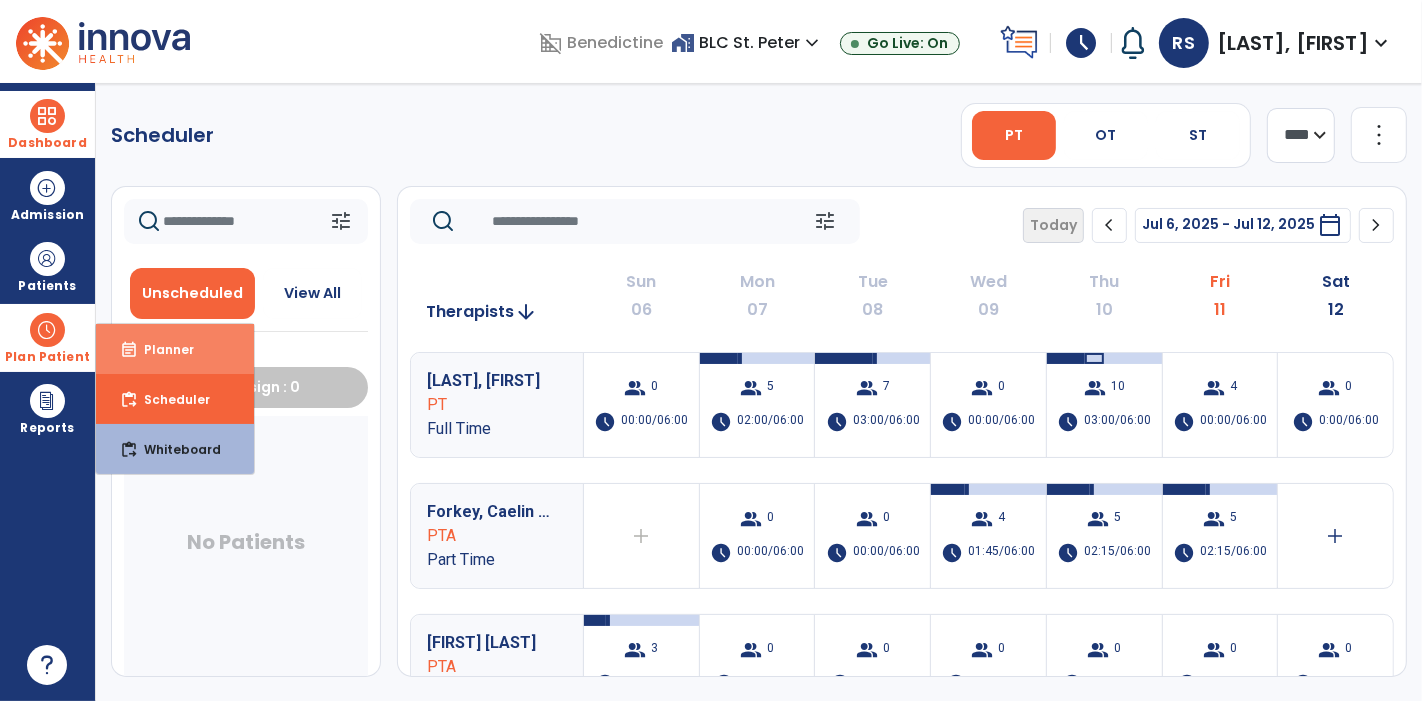 click on "event_note  Planner" at bounding box center (175, 349) 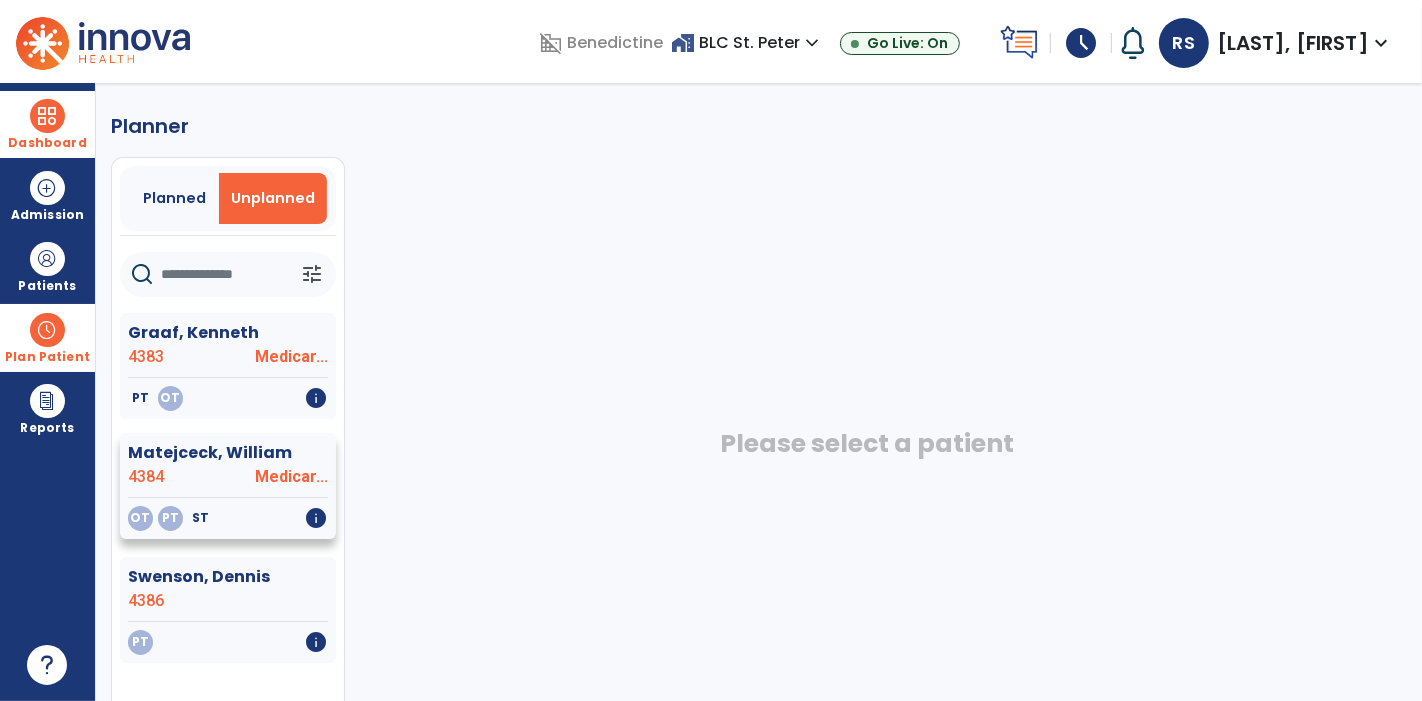 click on "4384" 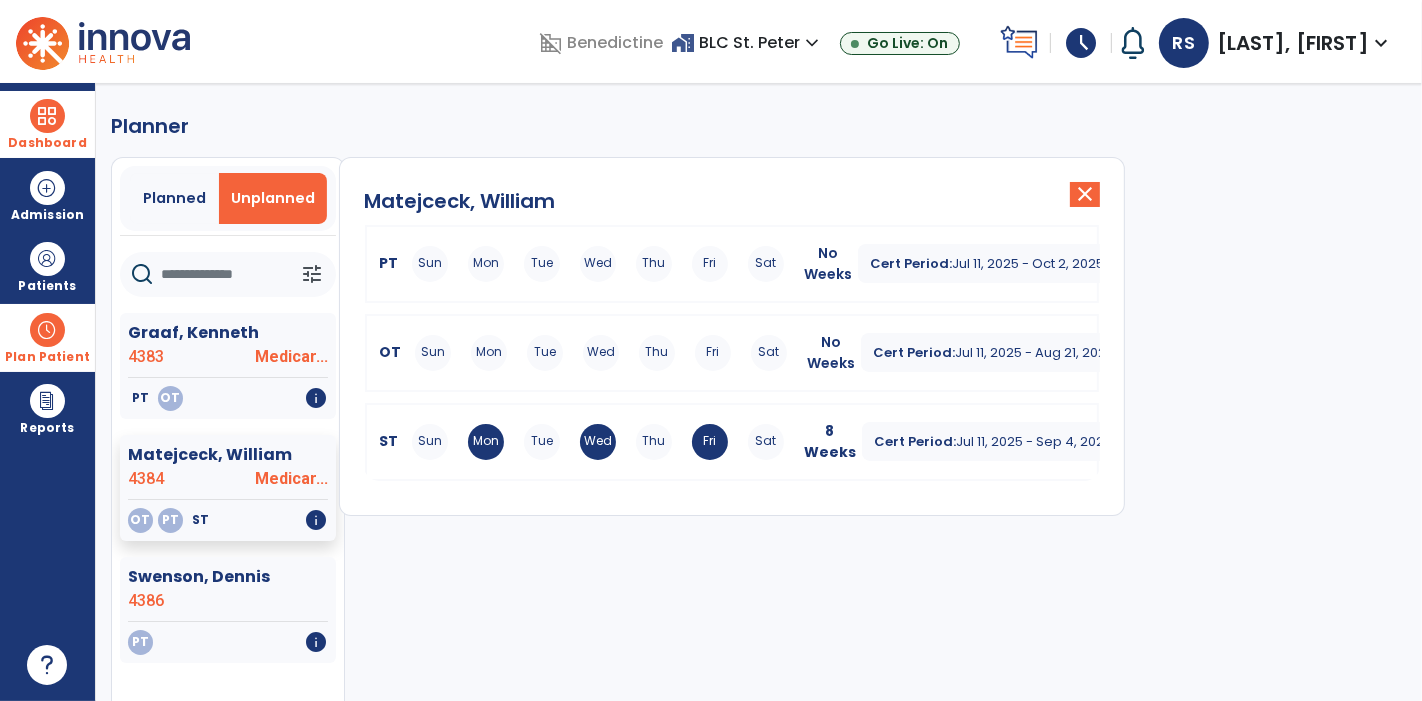 click on "Tue" at bounding box center [542, 264] 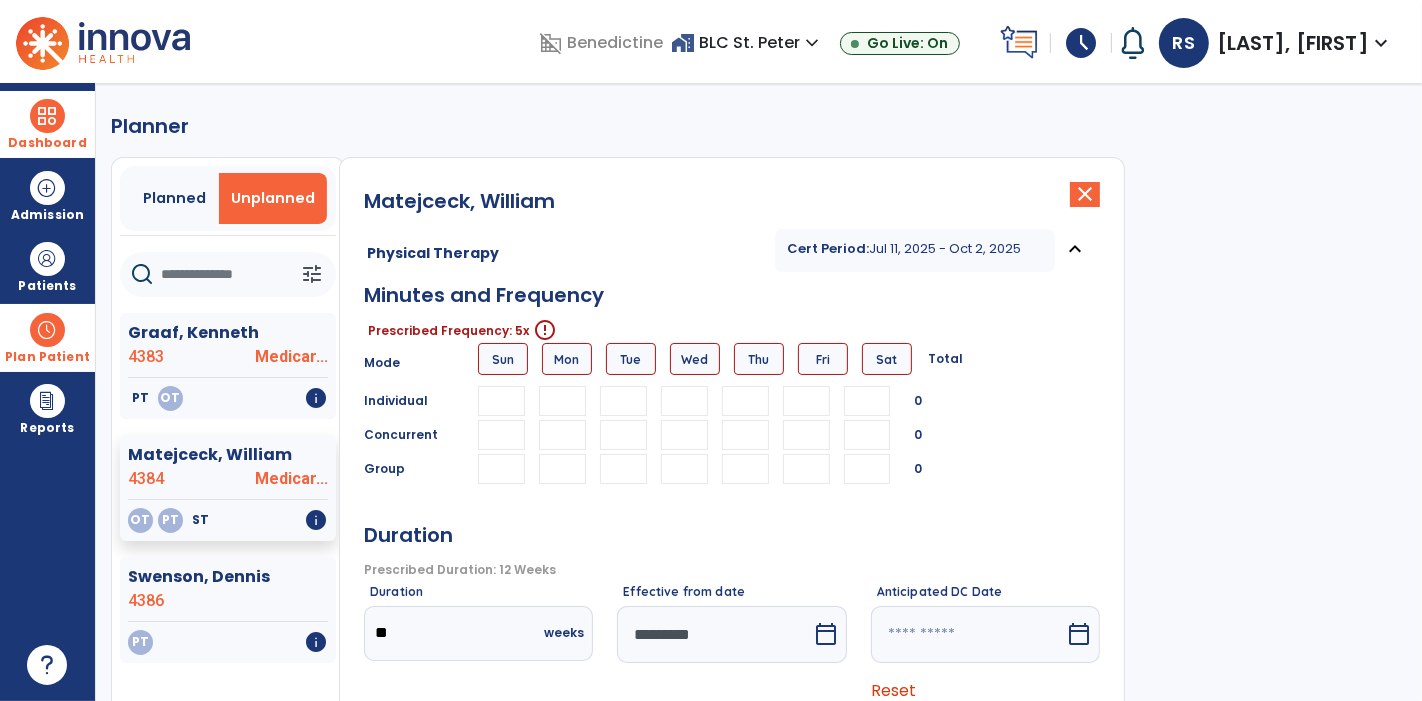 click at bounding box center (501, 401) 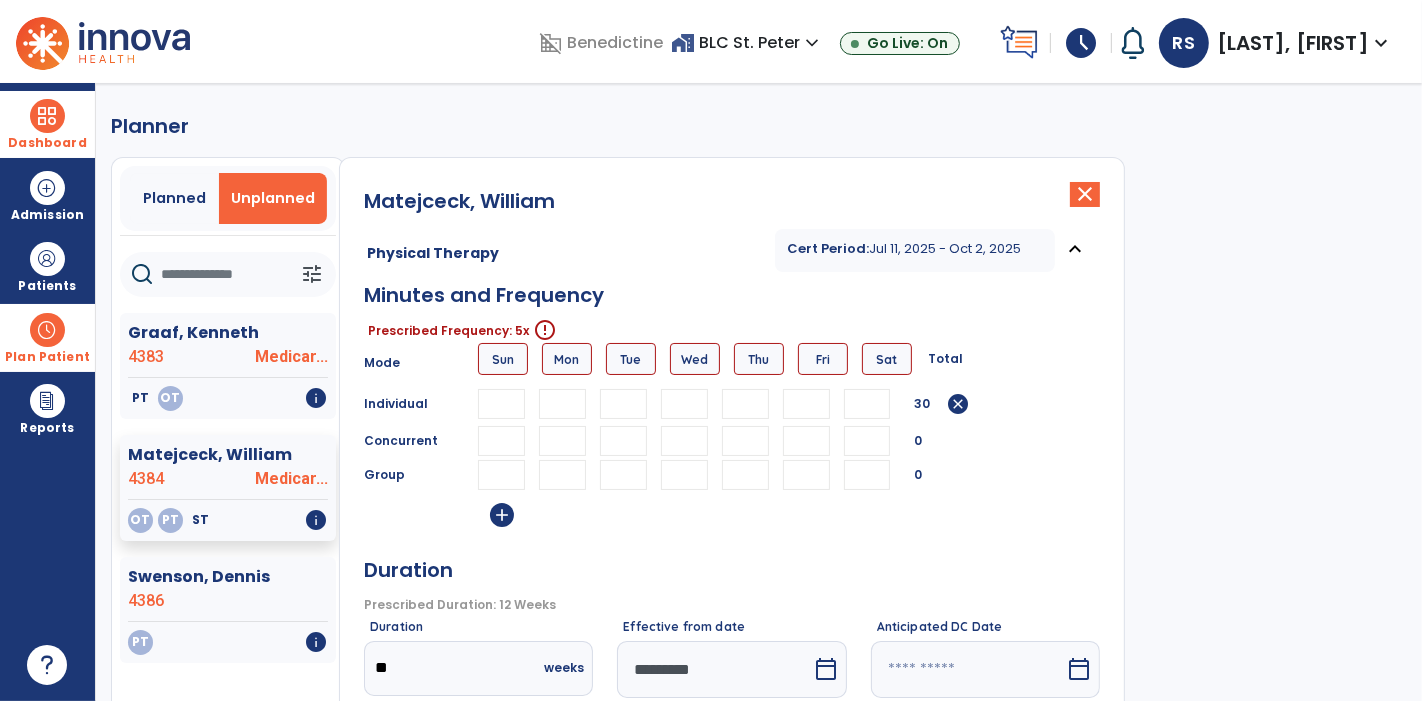 type on "**" 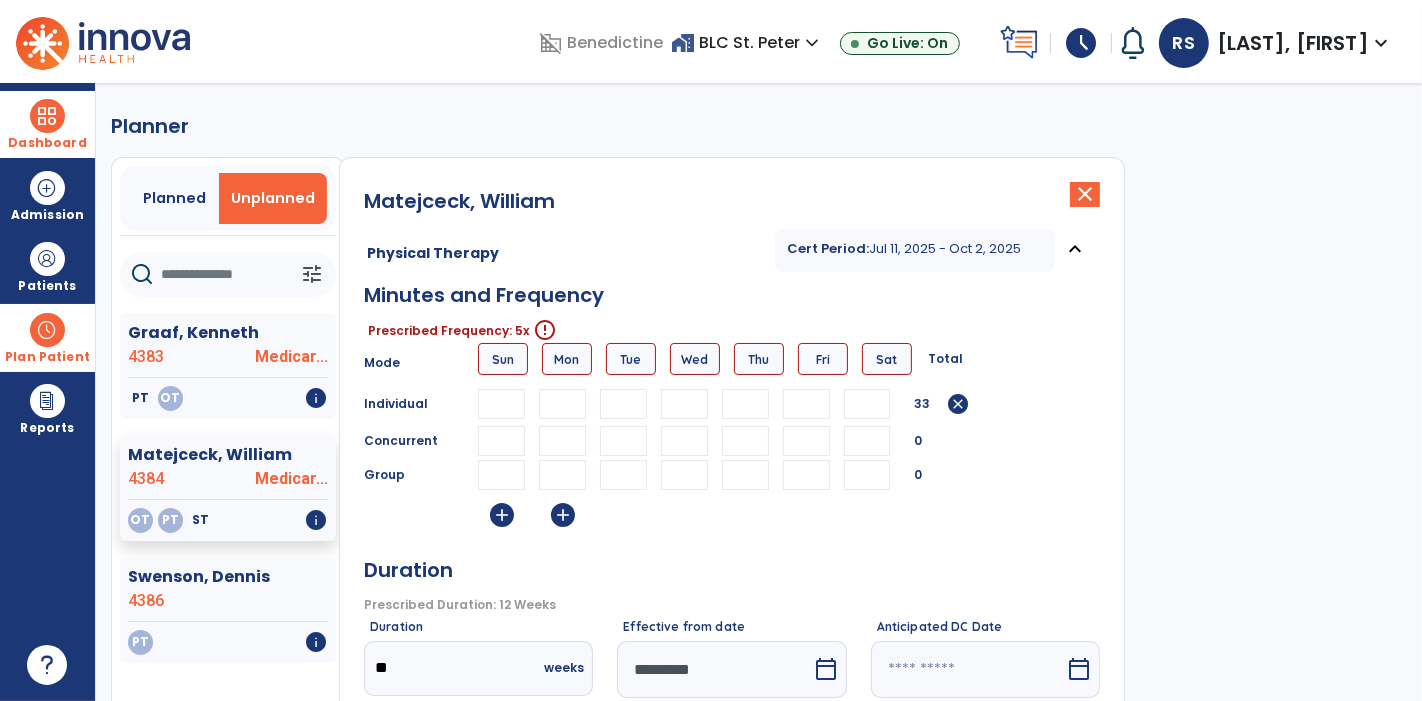type on "**" 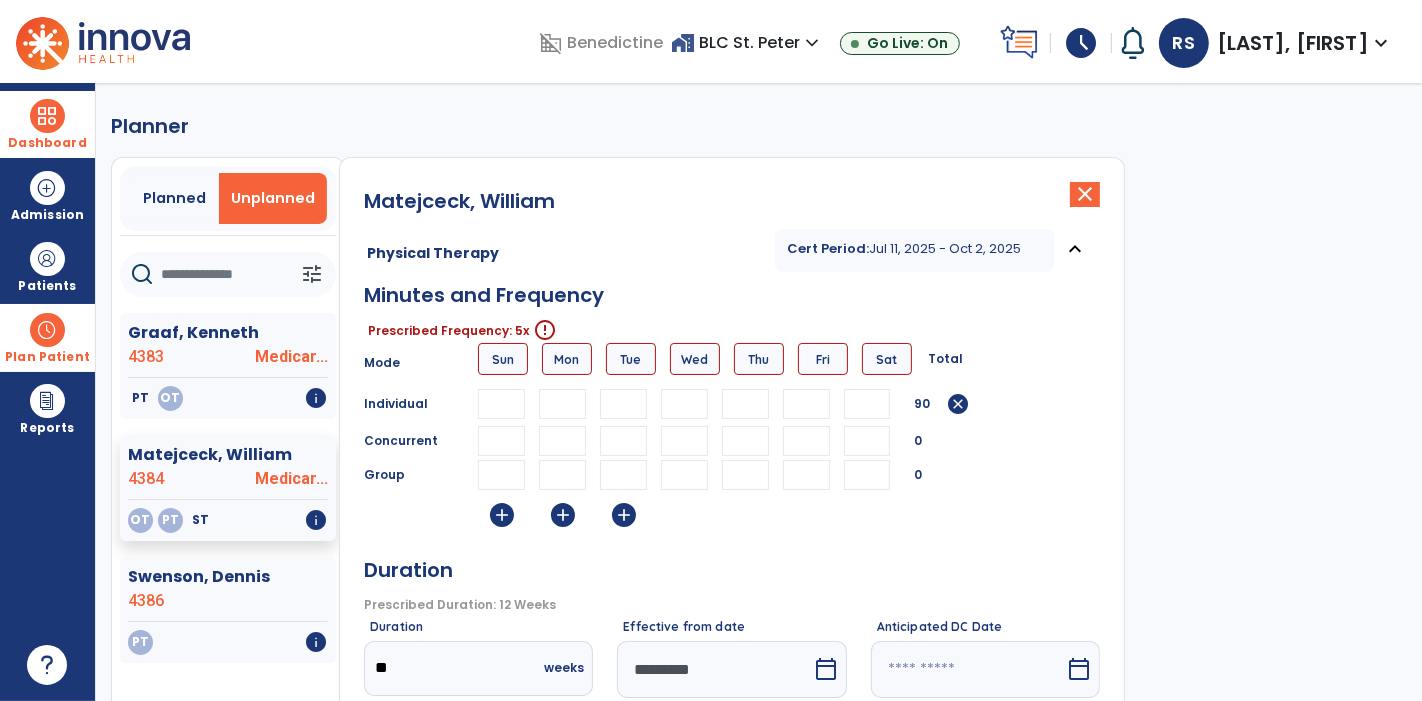 type on "**" 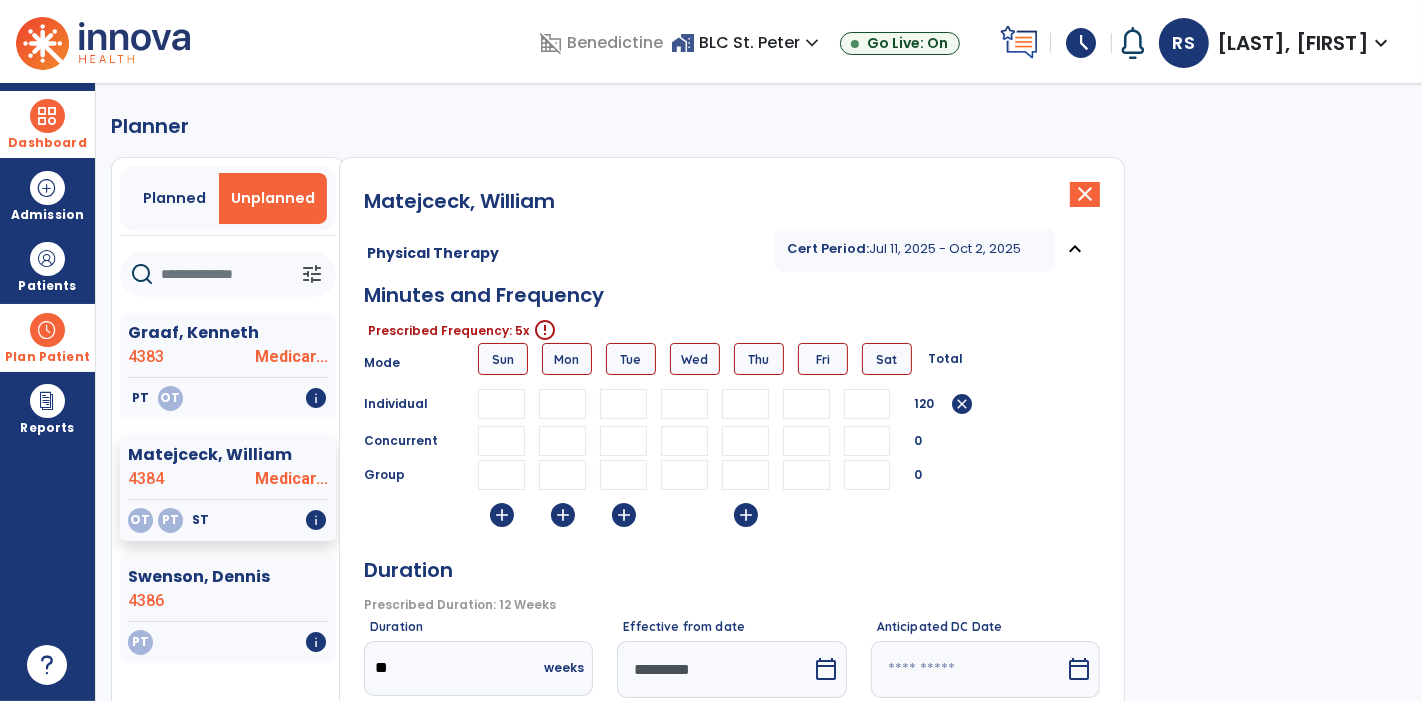 type on "**" 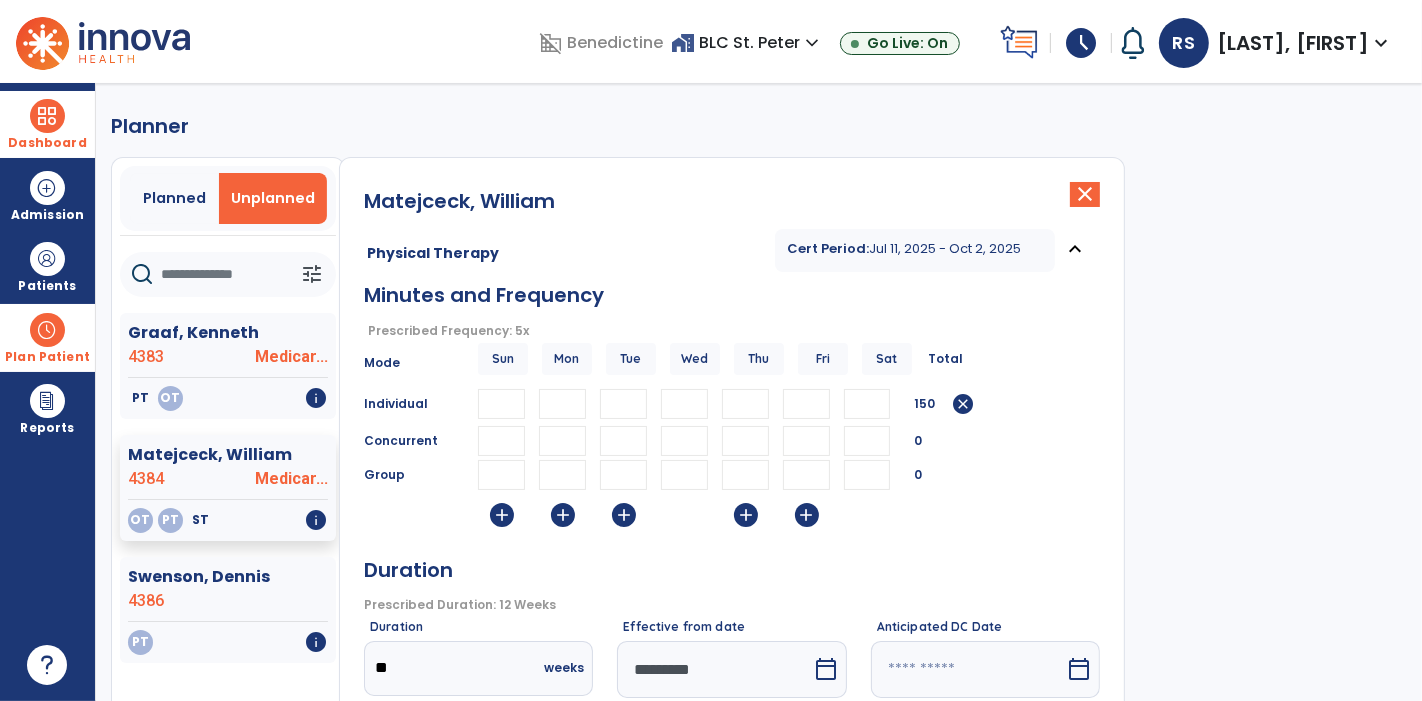 type on "**" 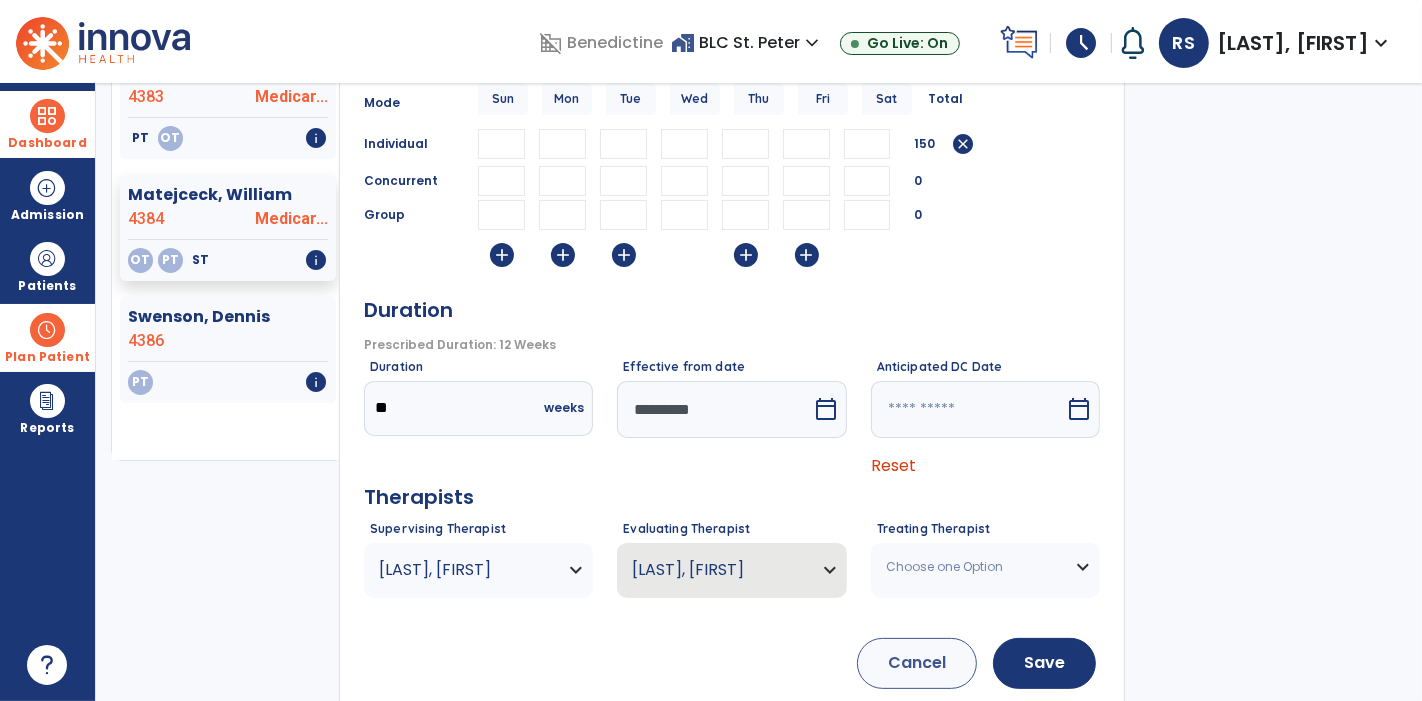 scroll, scrollTop: 444, scrollLeft: 0, axis: vertical 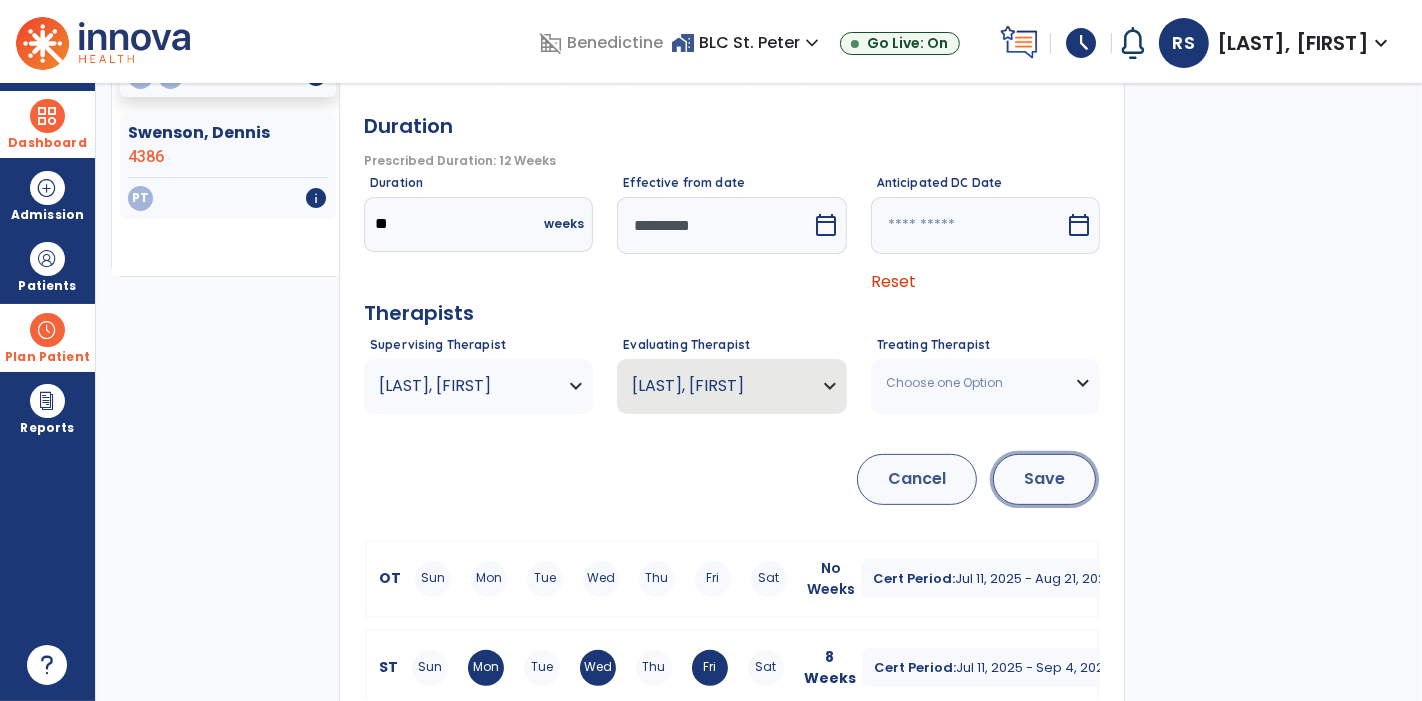click on "Save" at bounding box center (1044, 479) 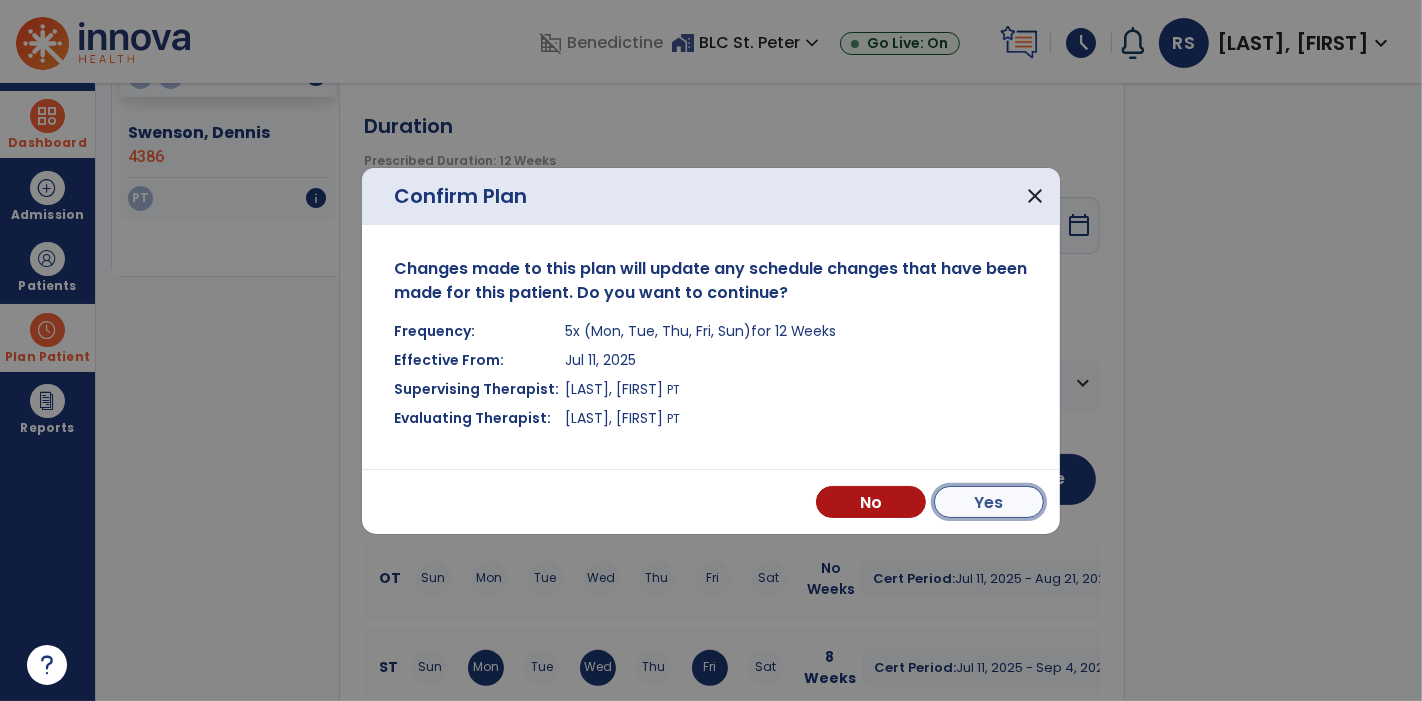 click on "Yes" at bounding box center (989, 502) 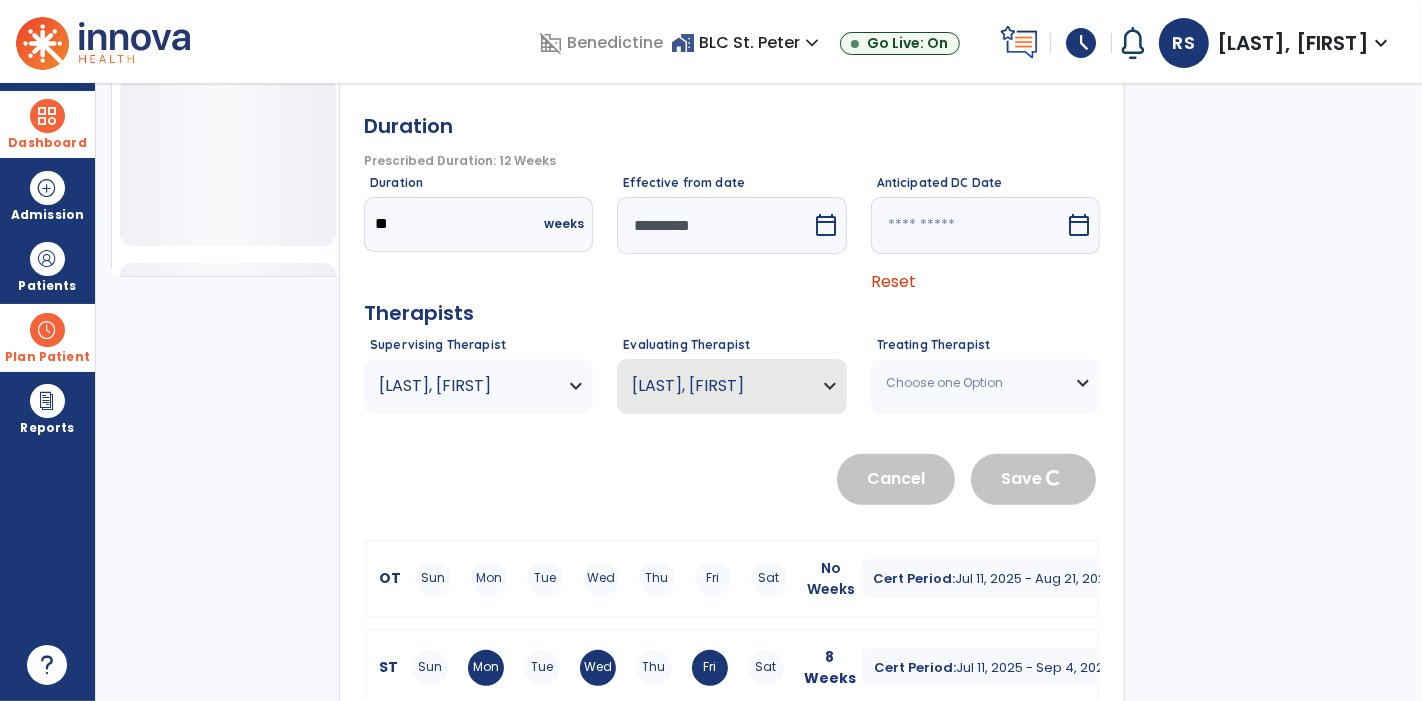 type 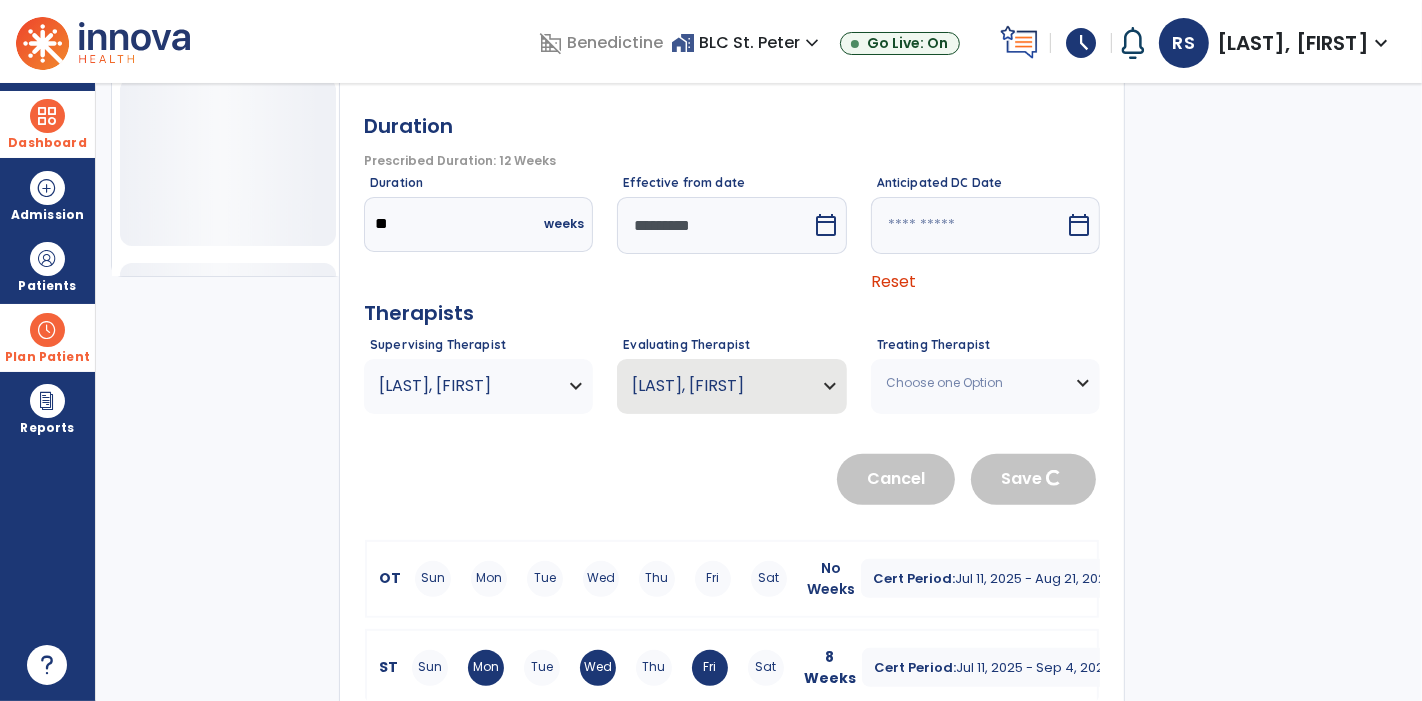 type 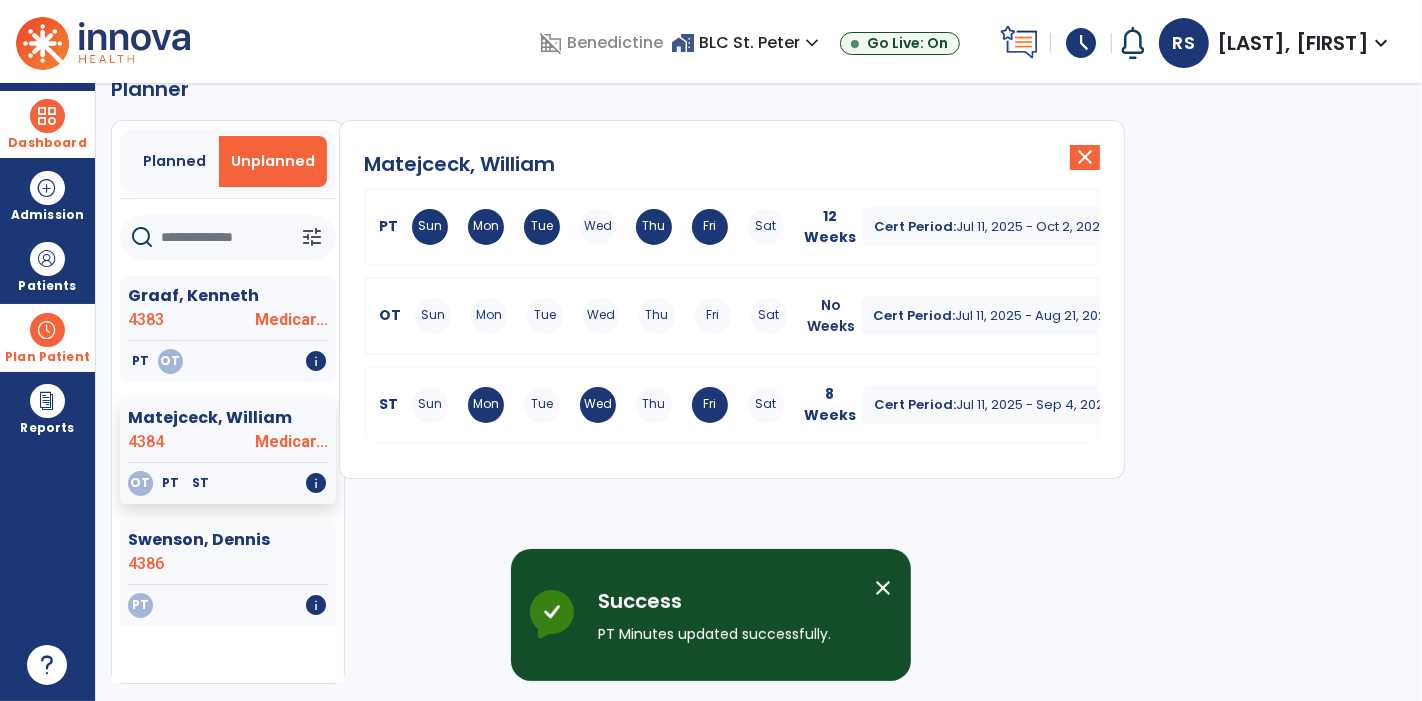 scroll, scrollTop: 37, scrollLeft: 0, axis: vertical 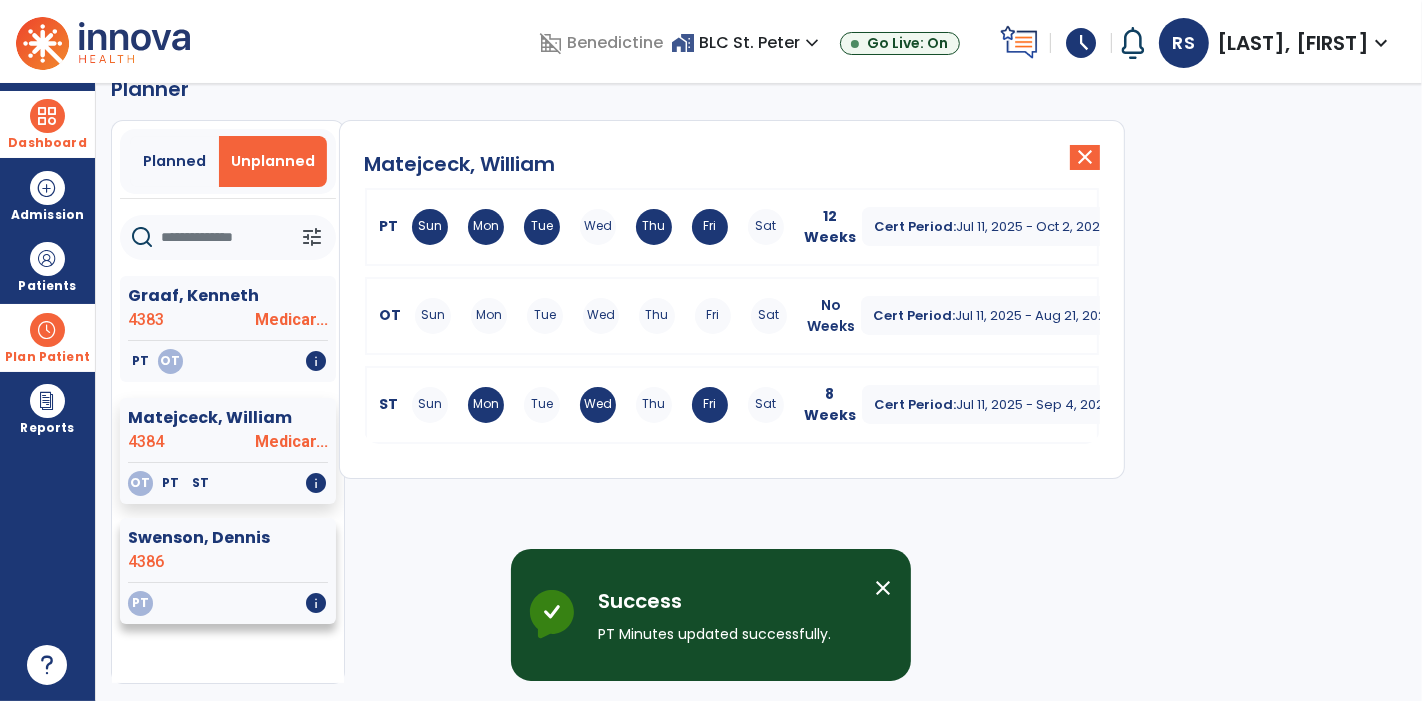 click on "PT   info" 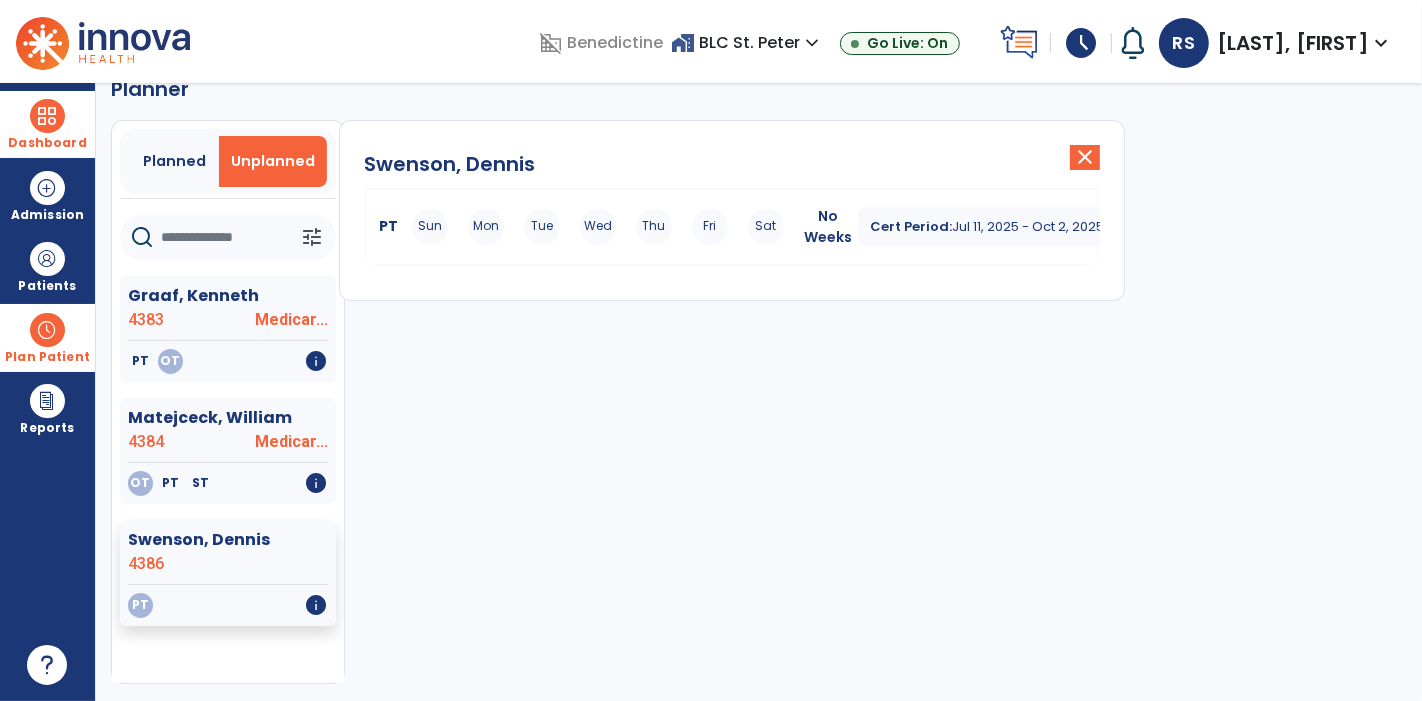 click on "Sun" at bounding box center (430, 227) 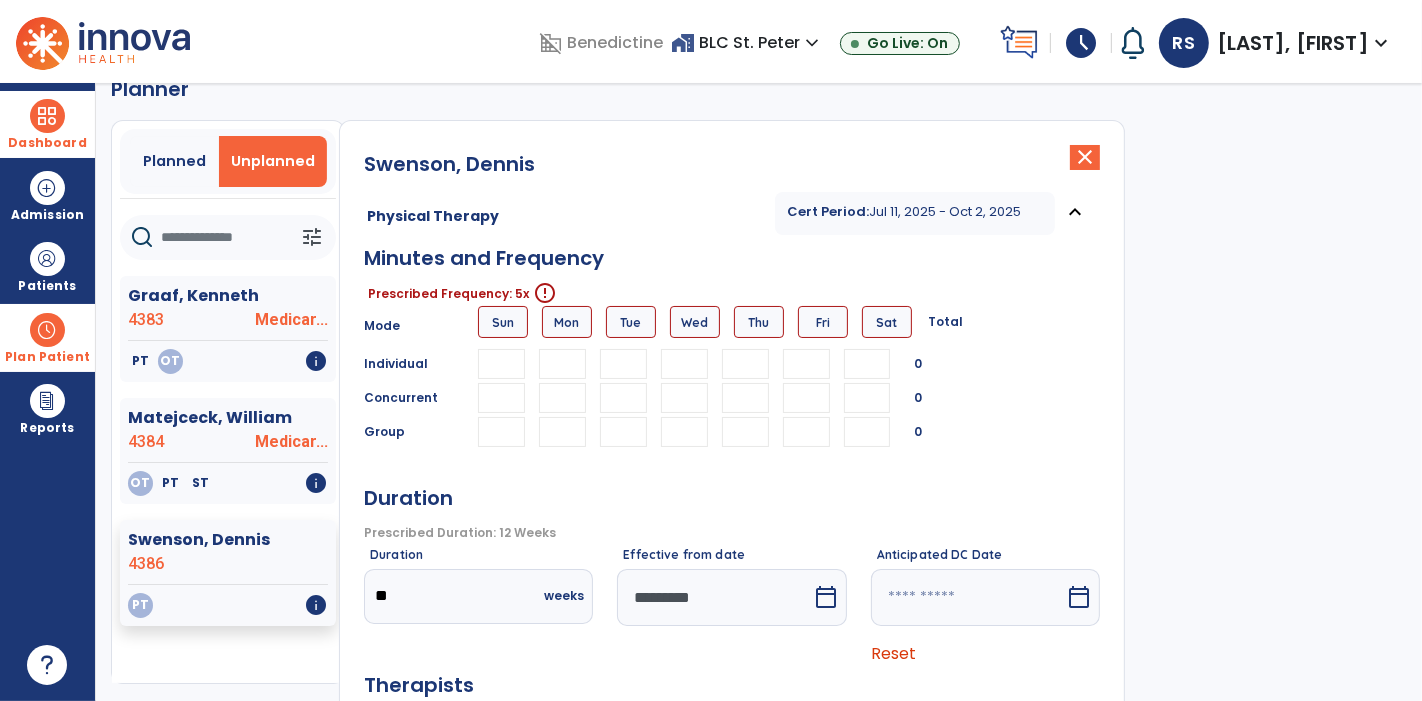 click at bounding box center (501, 364) 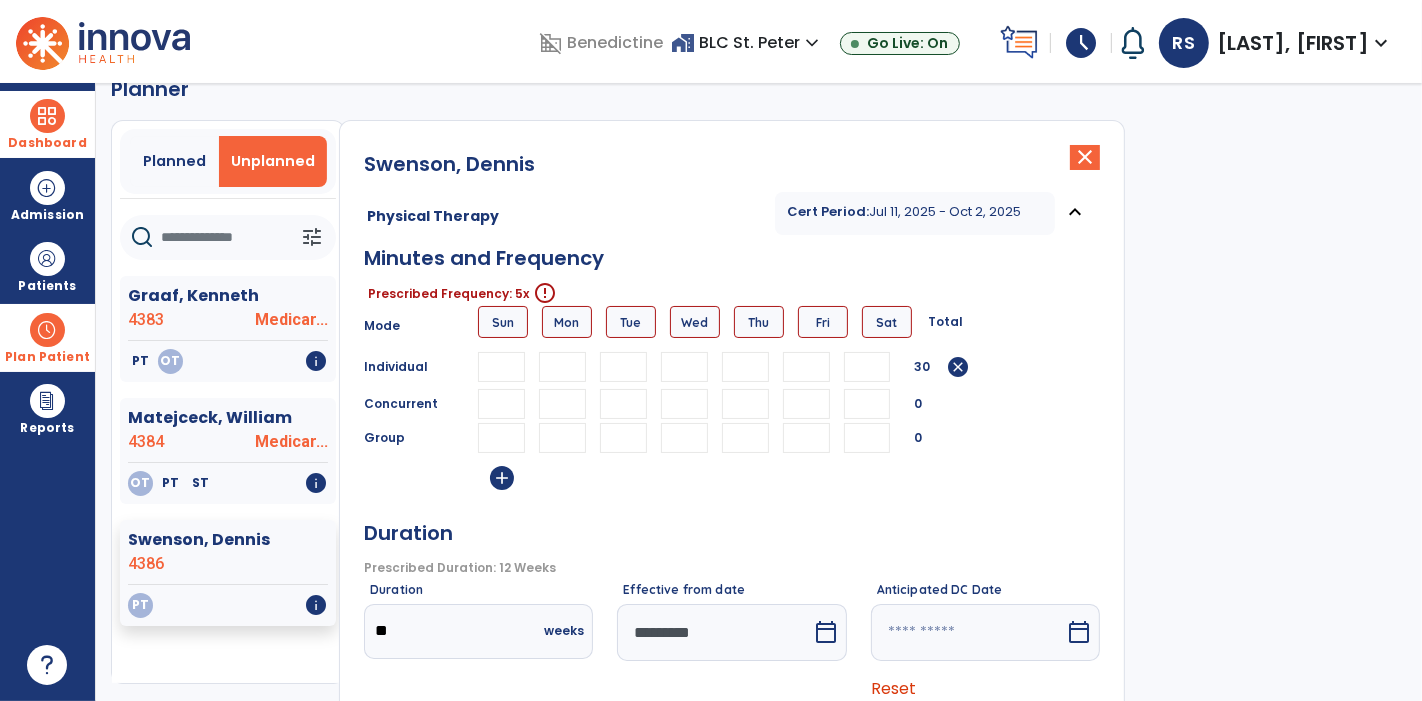 type on "**" 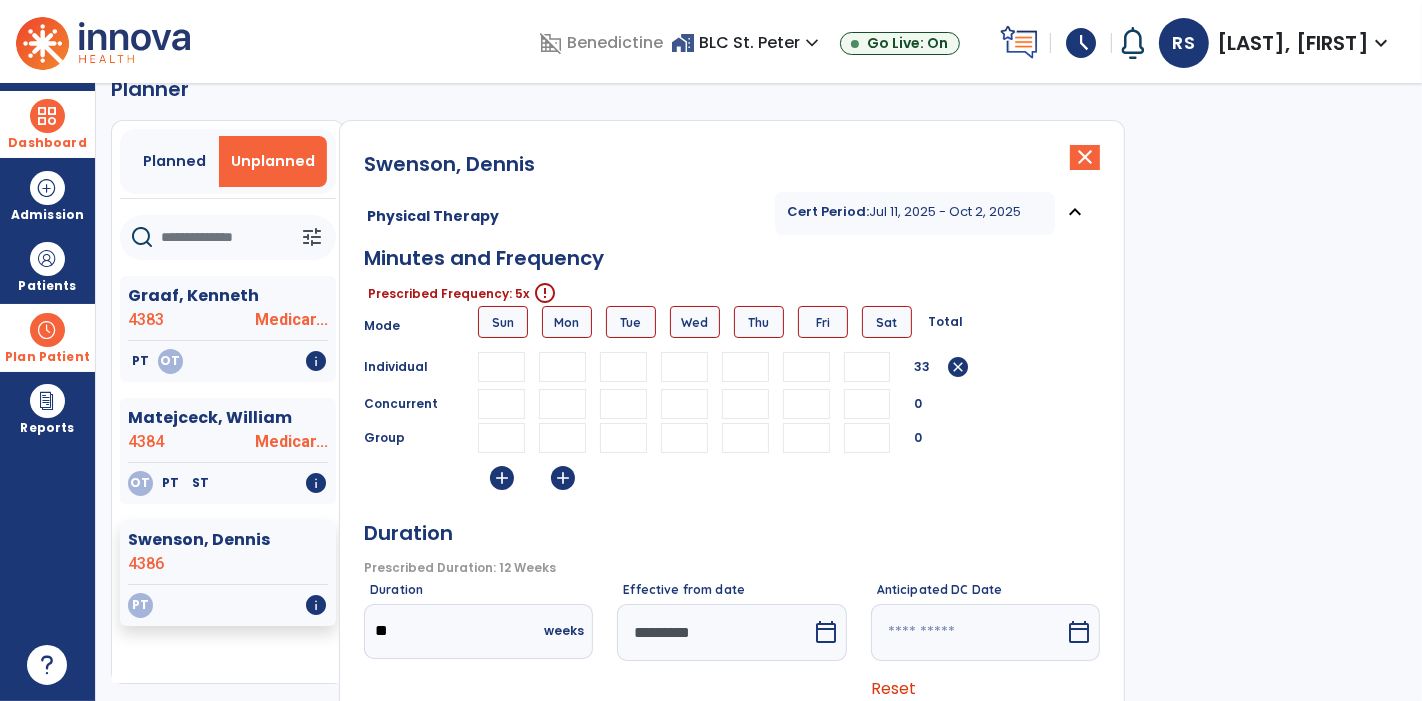 type on "**" 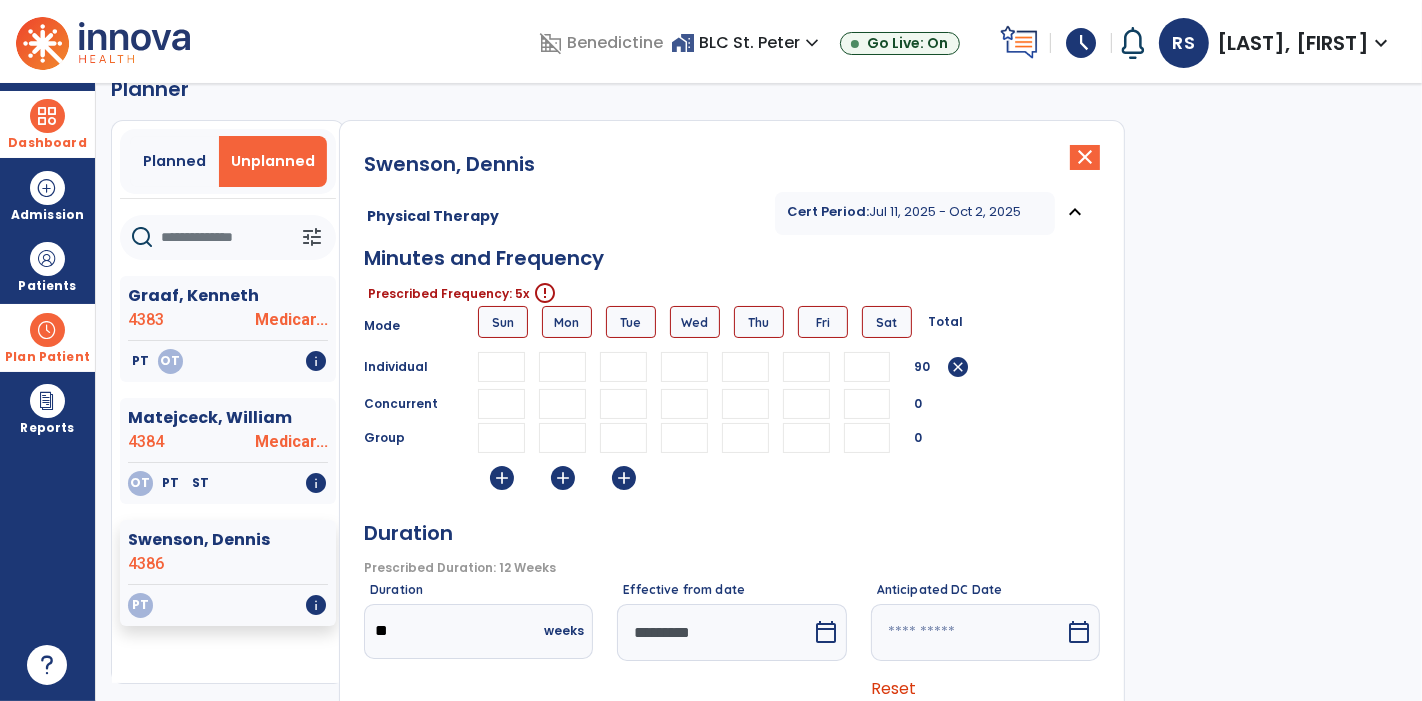 type on "**" 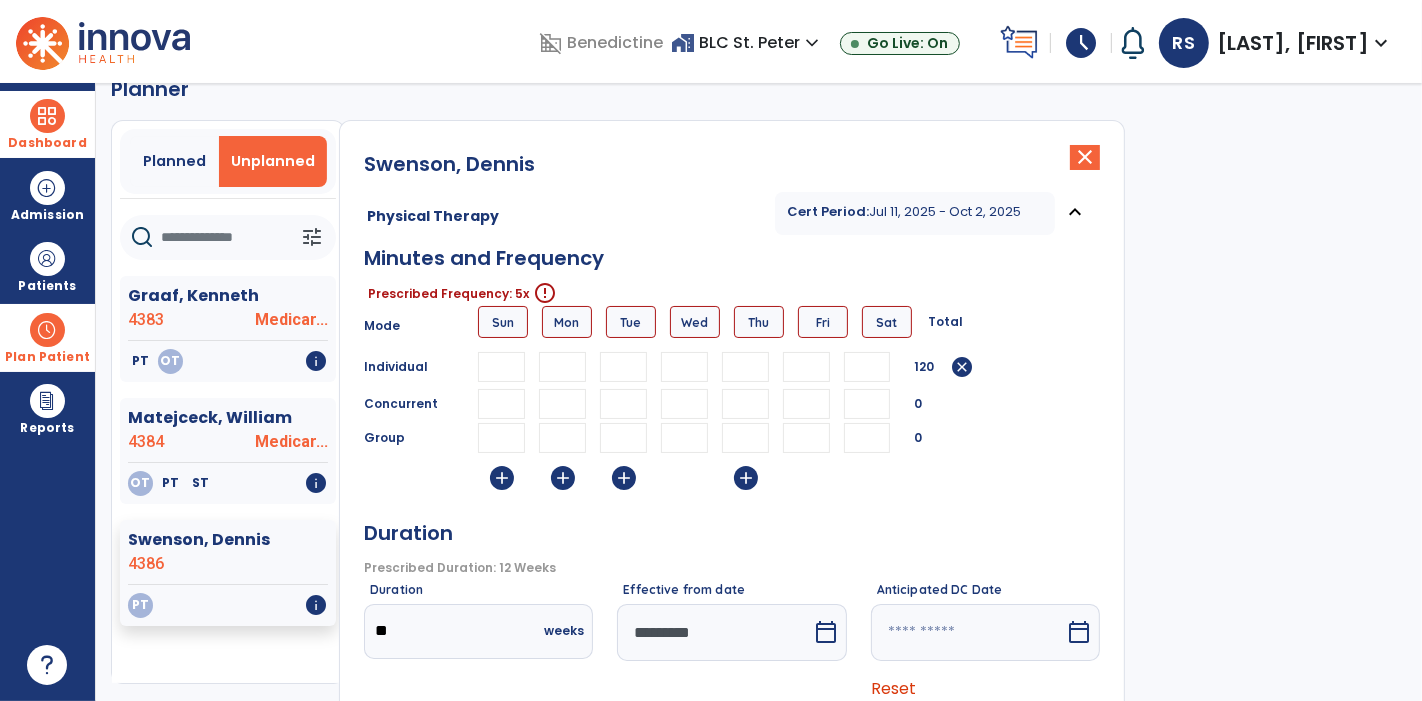 type on "**" 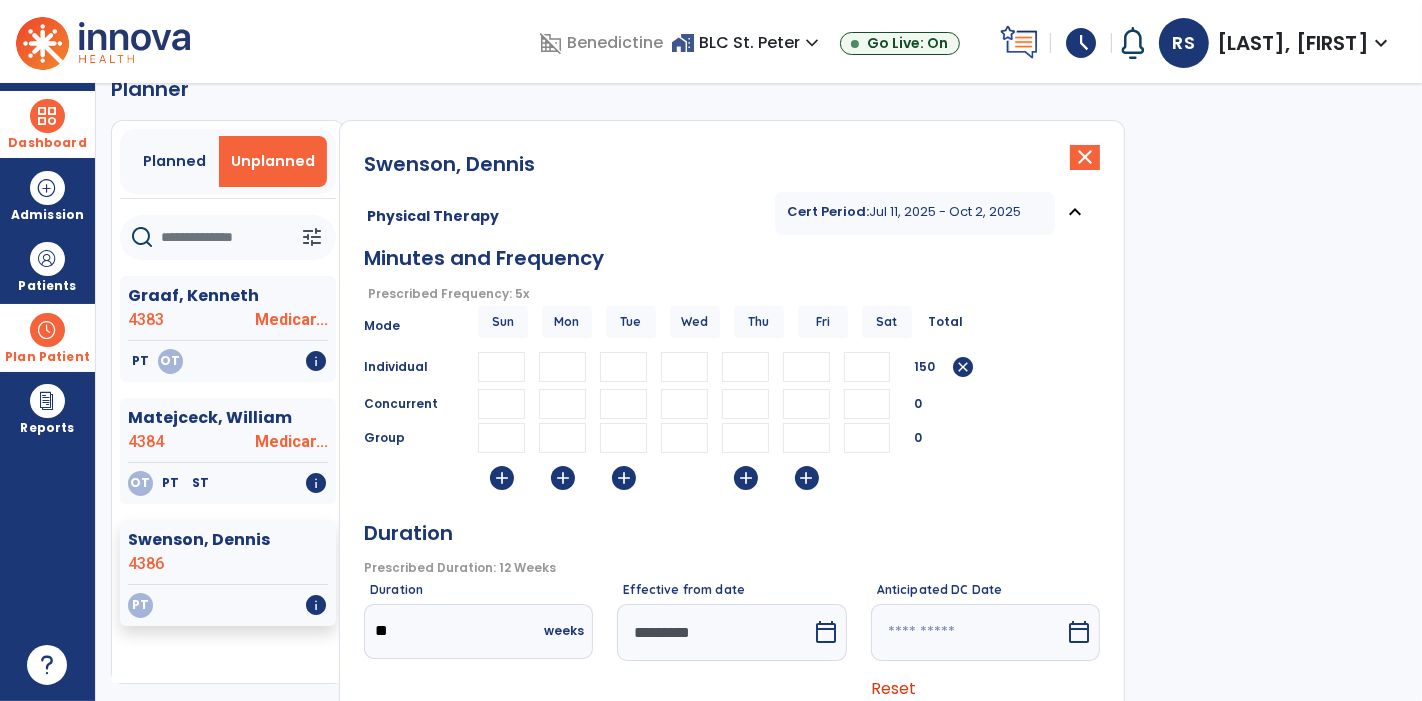 type on "**" 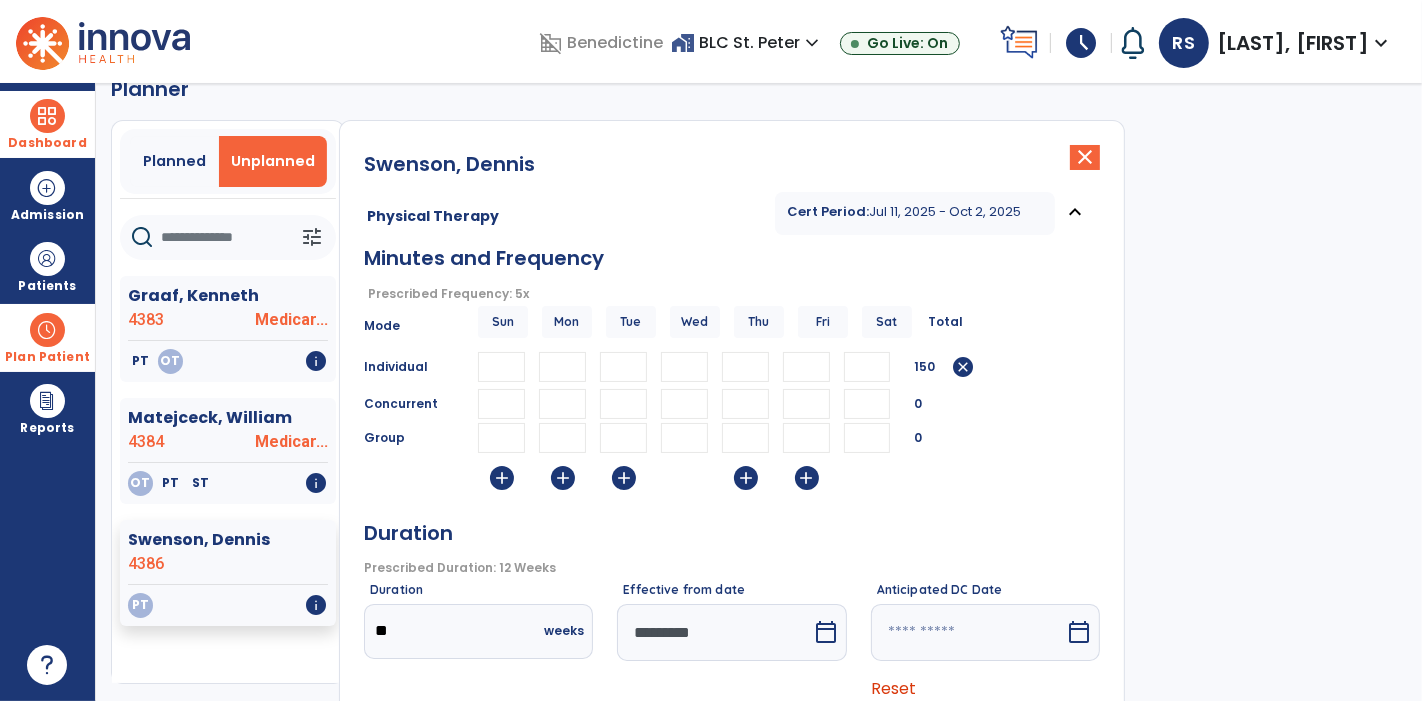 click on "**" at bounding box center (562, 367) 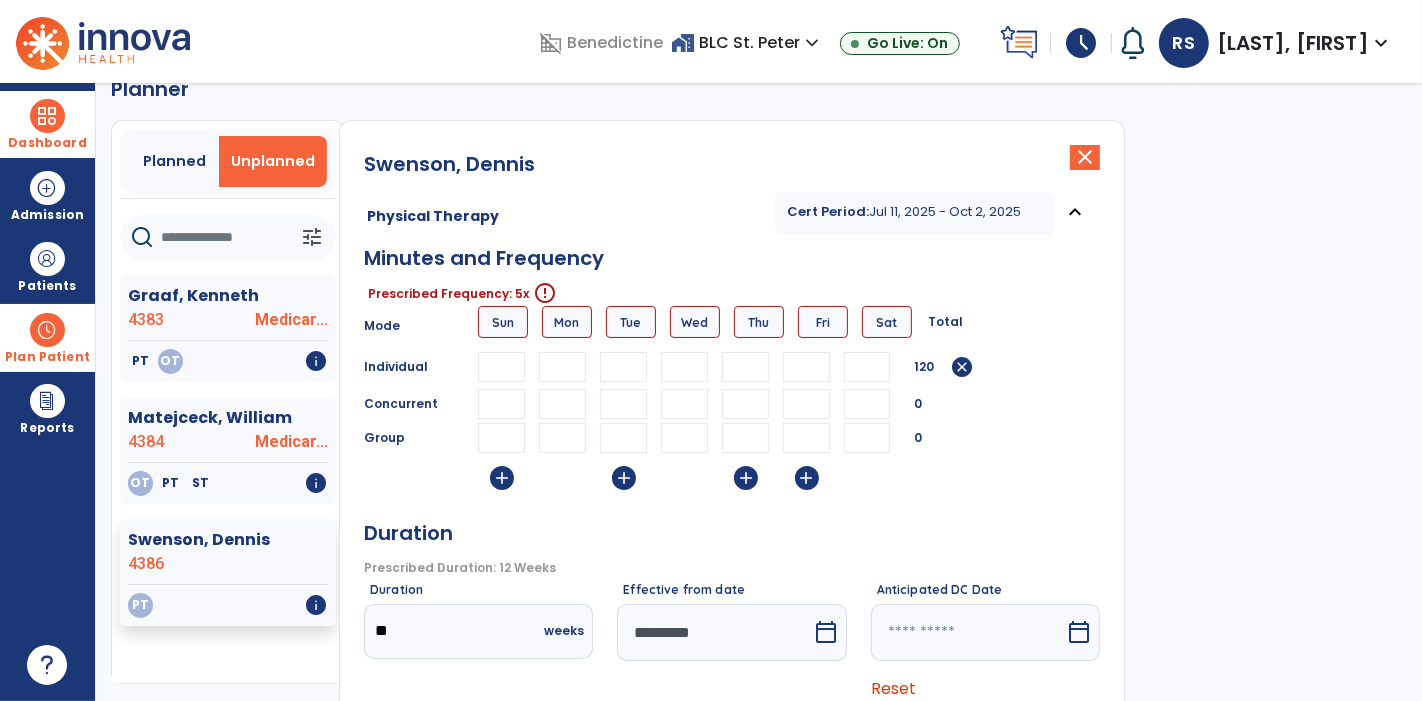 type 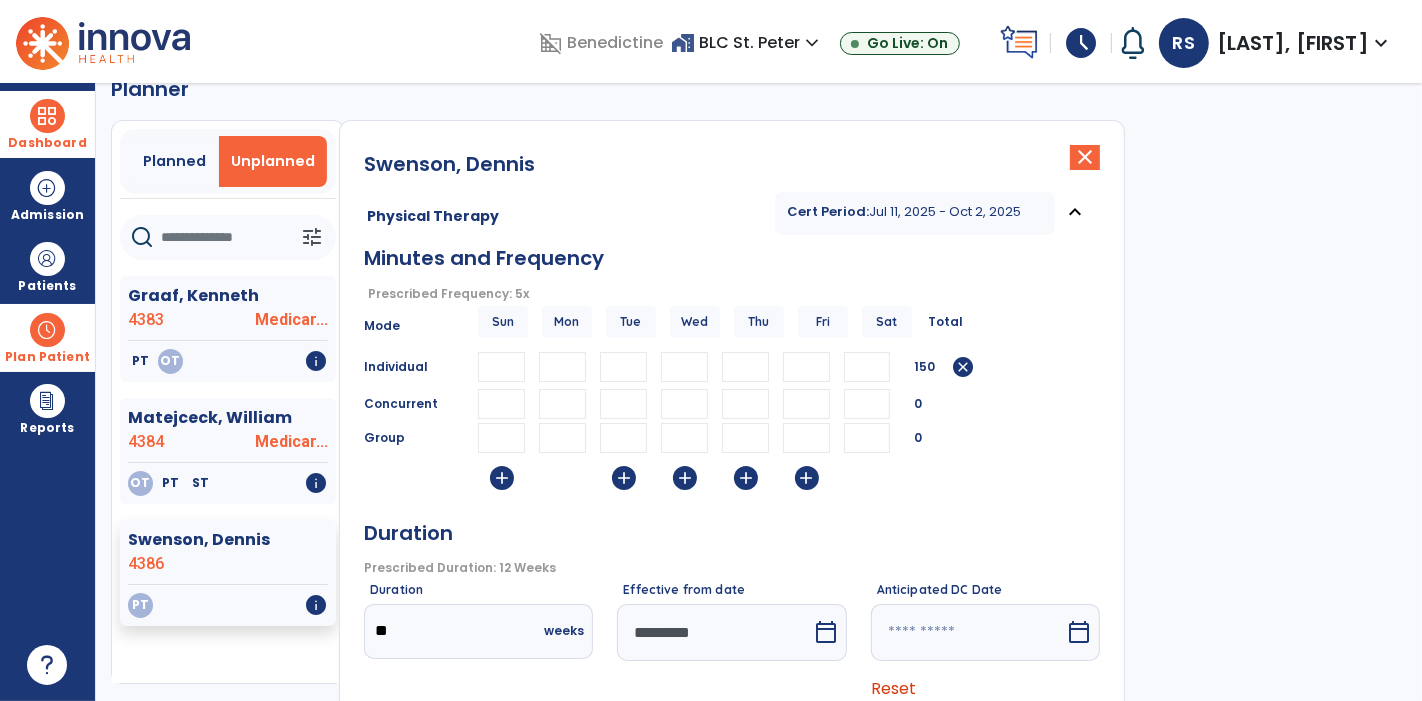 type on "**" 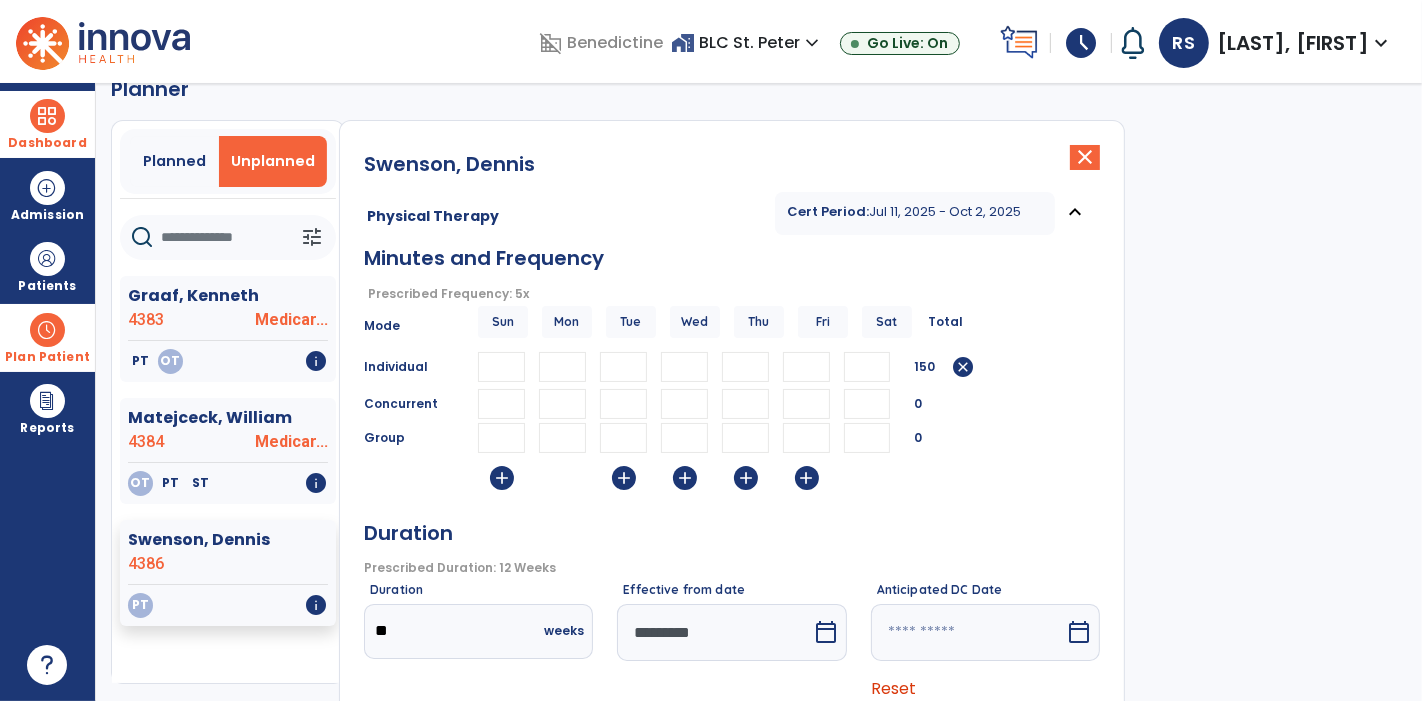 click at bounding box center (562, 367) 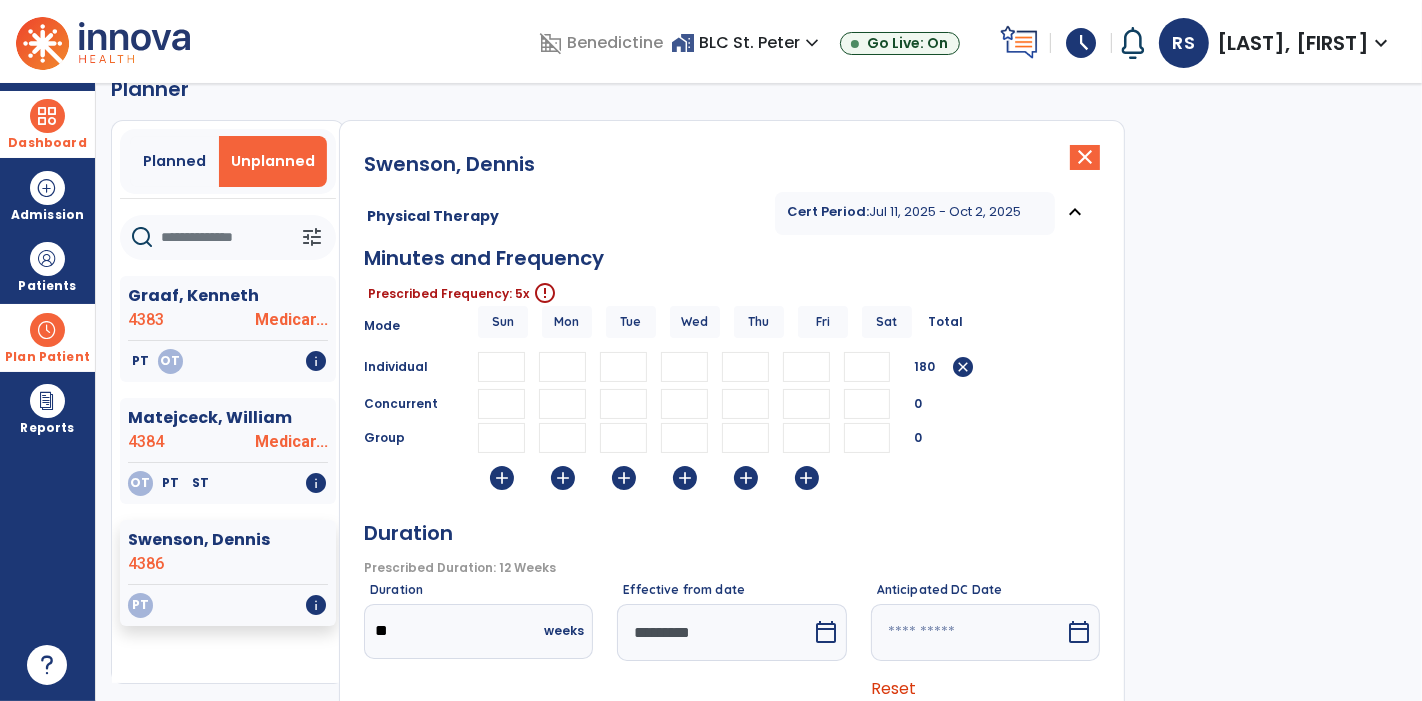 type on "**" 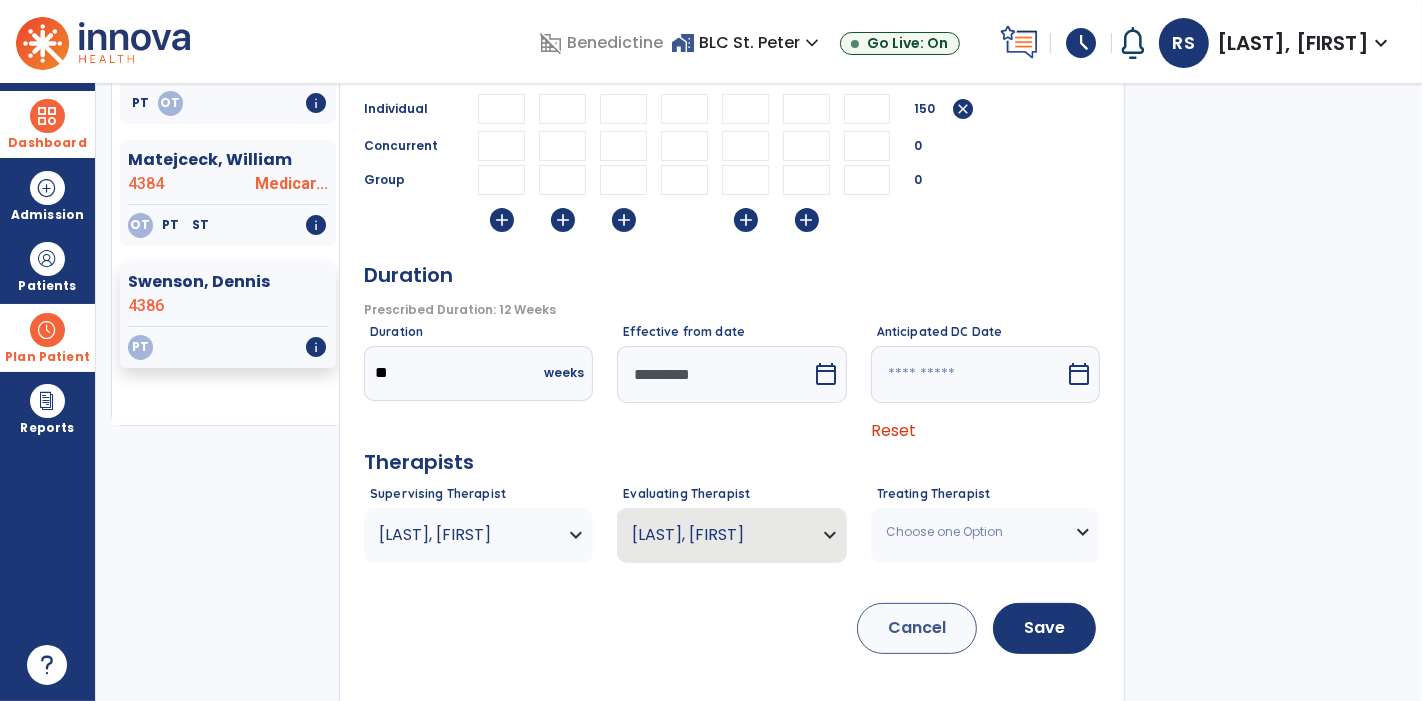 scroll, scrollTop: 304, scrollLeft: 0, axis: vertical 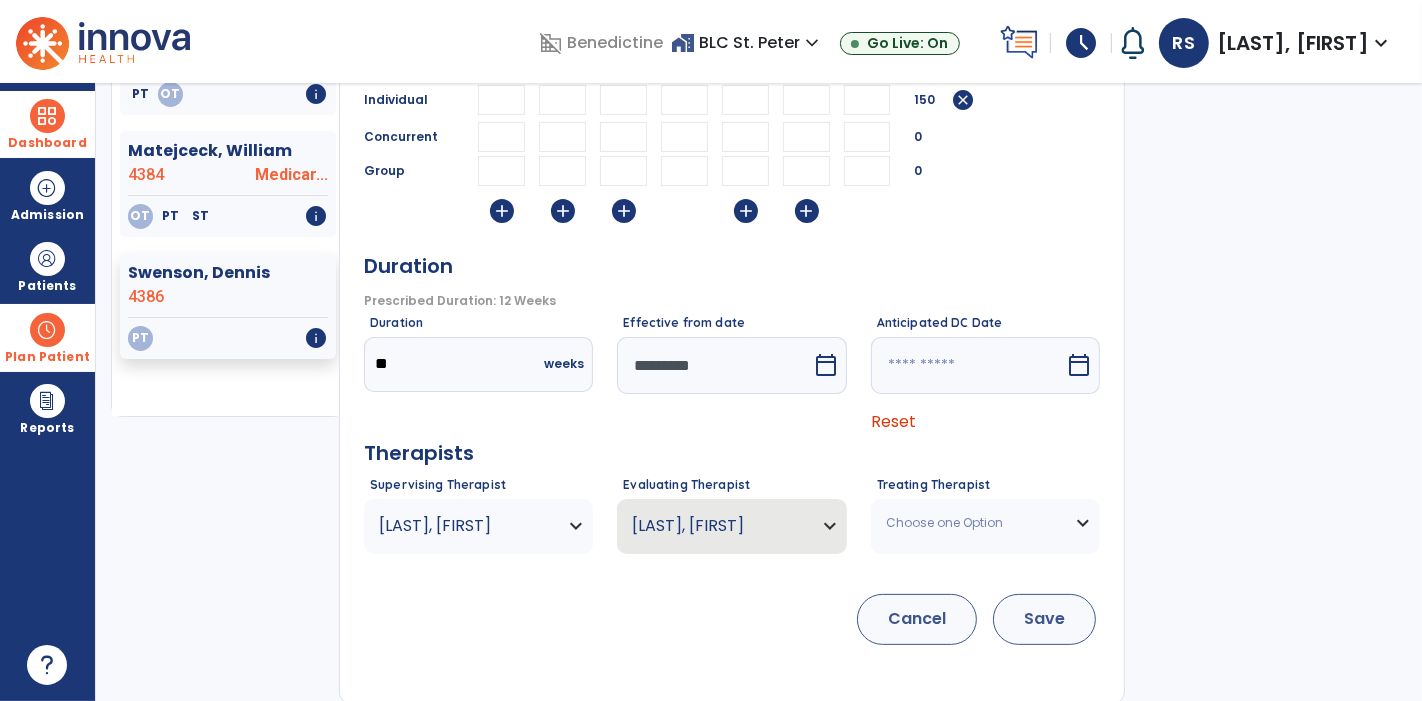 type 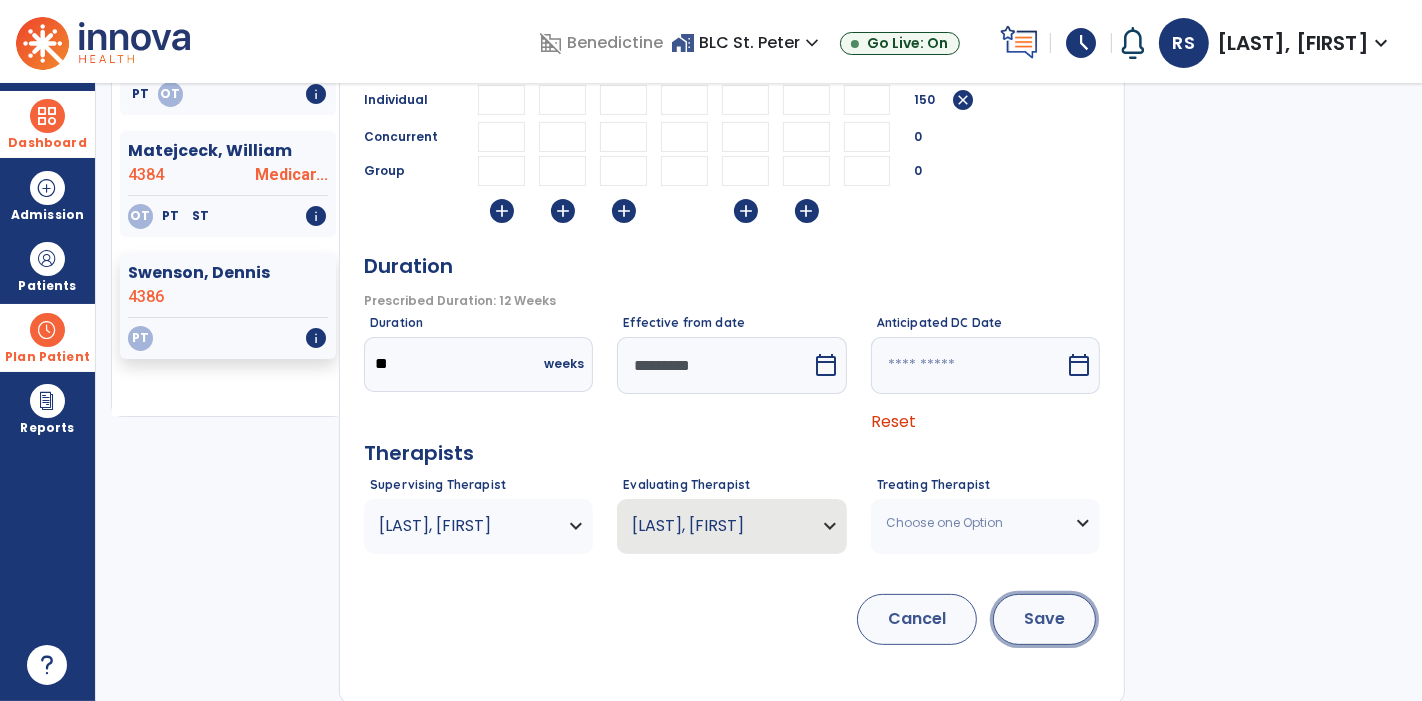 click on "Save" at bounding box center [1044, 619] 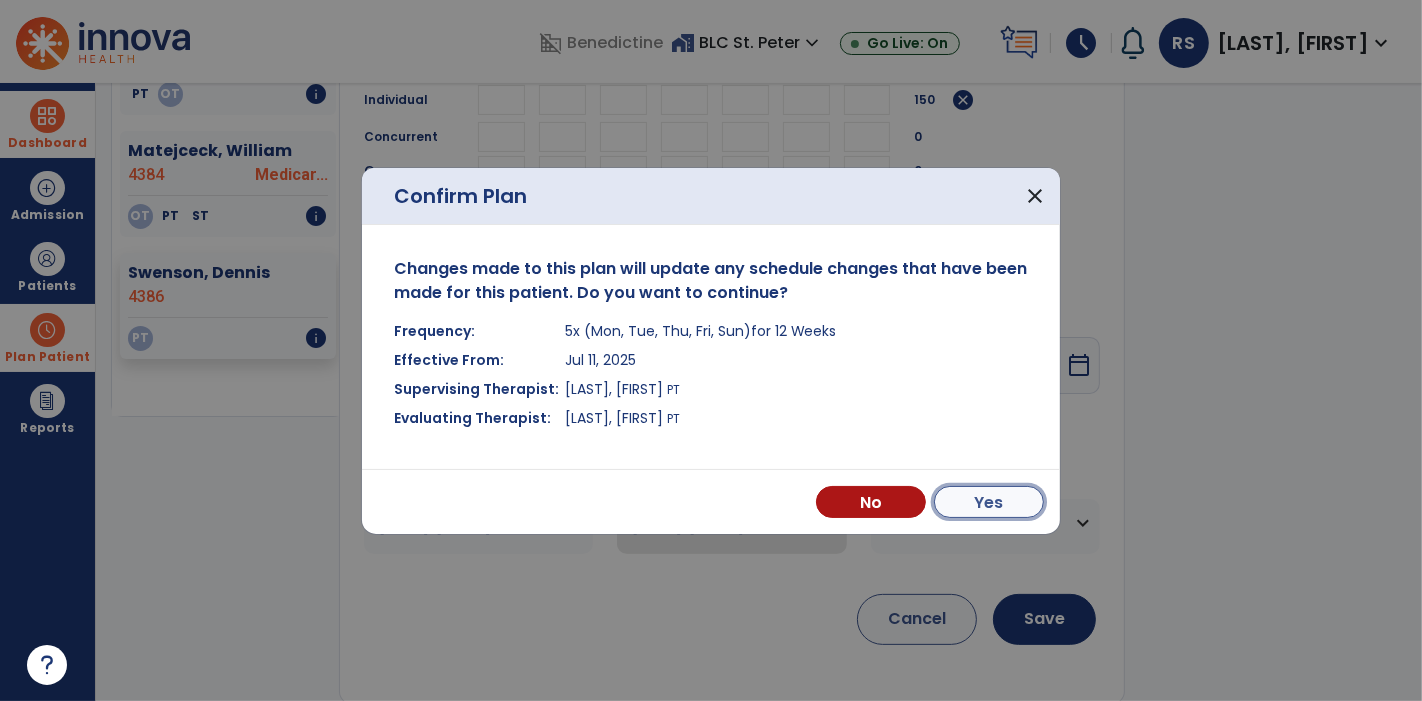 click on "Yes" at bounding box center (989, 502) 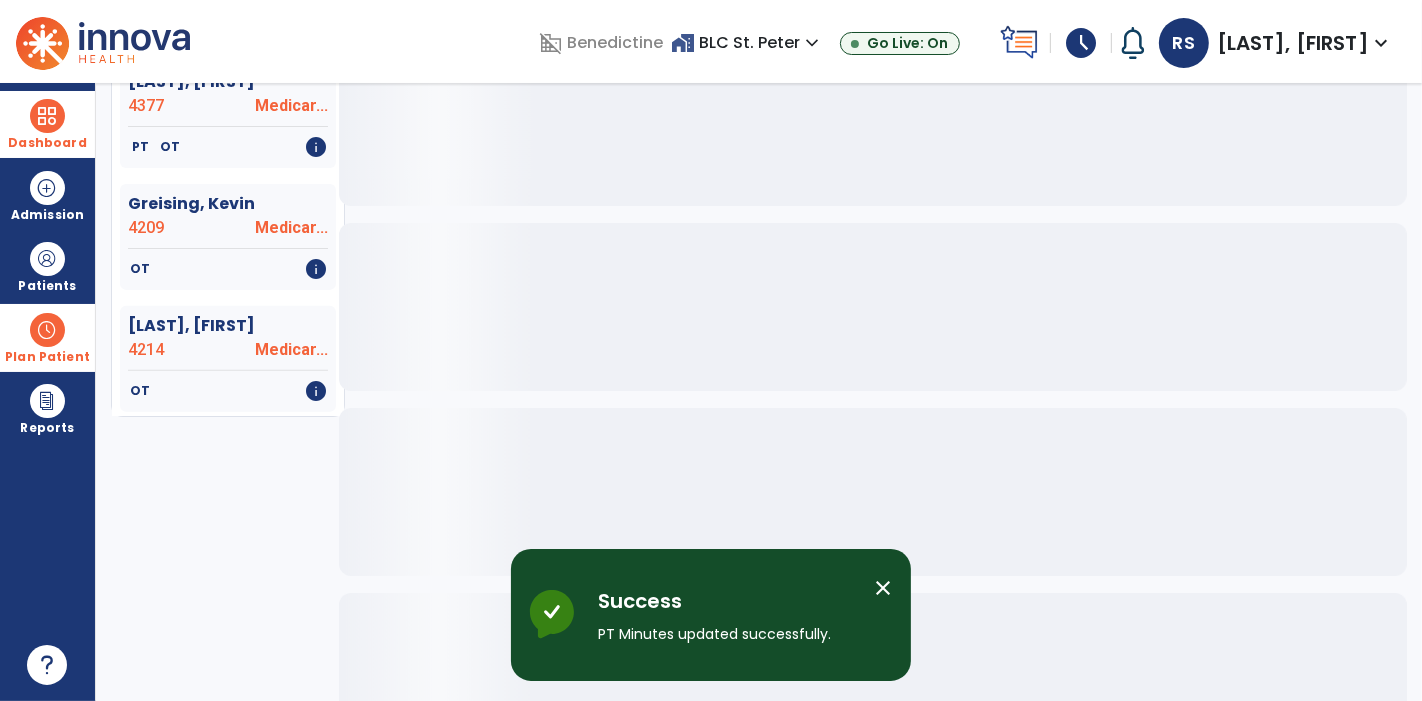 scroll, scrollTop: 0, scrollLeft: 0, axis: both 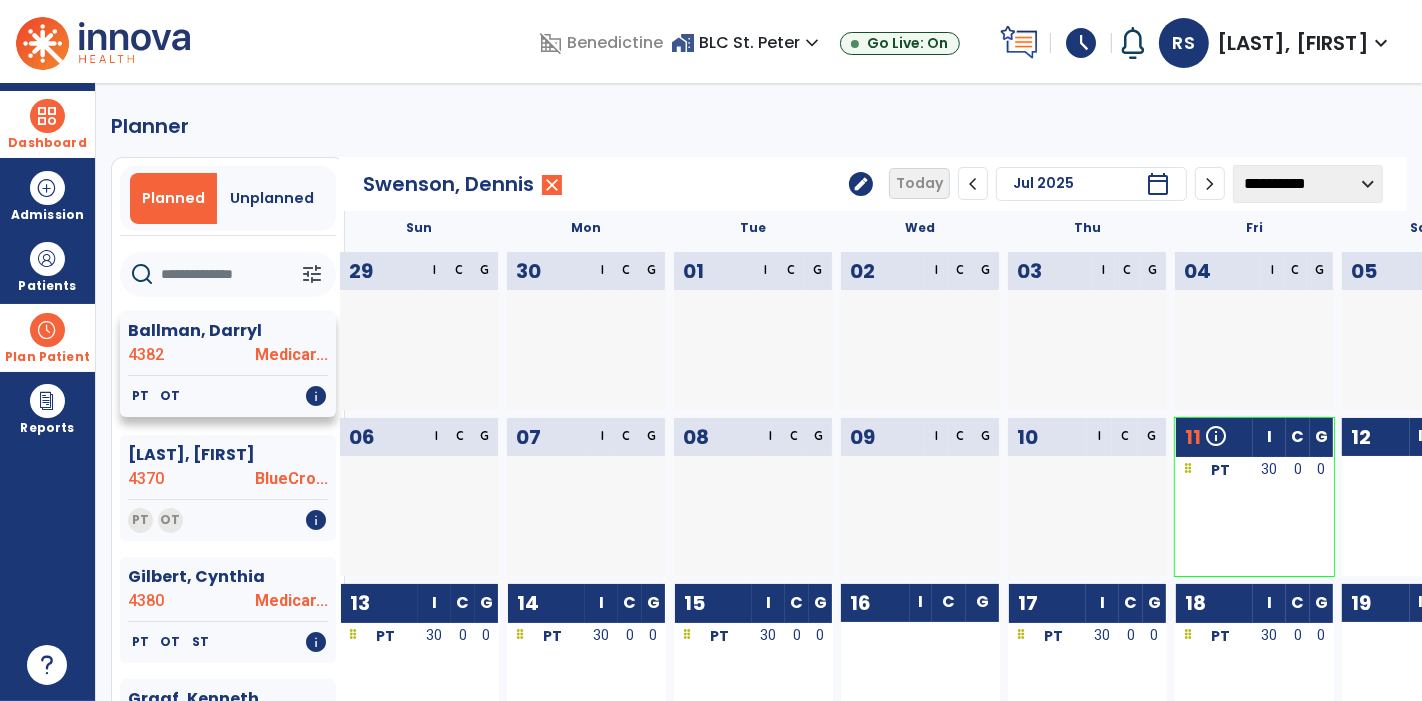 click on "[LAST], [FIRST] [NUMBER]" 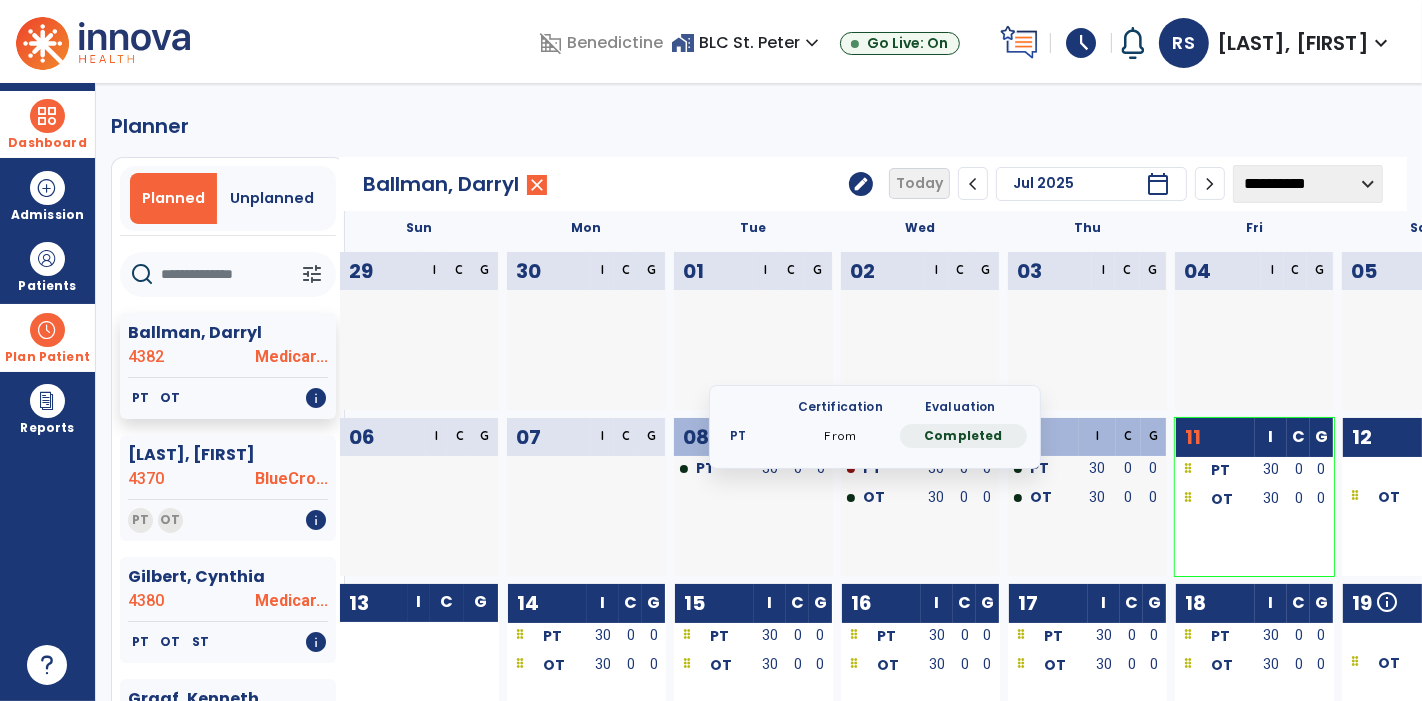 scroll, scrollTop: 148, scrollLeft: 0, axis: vertical 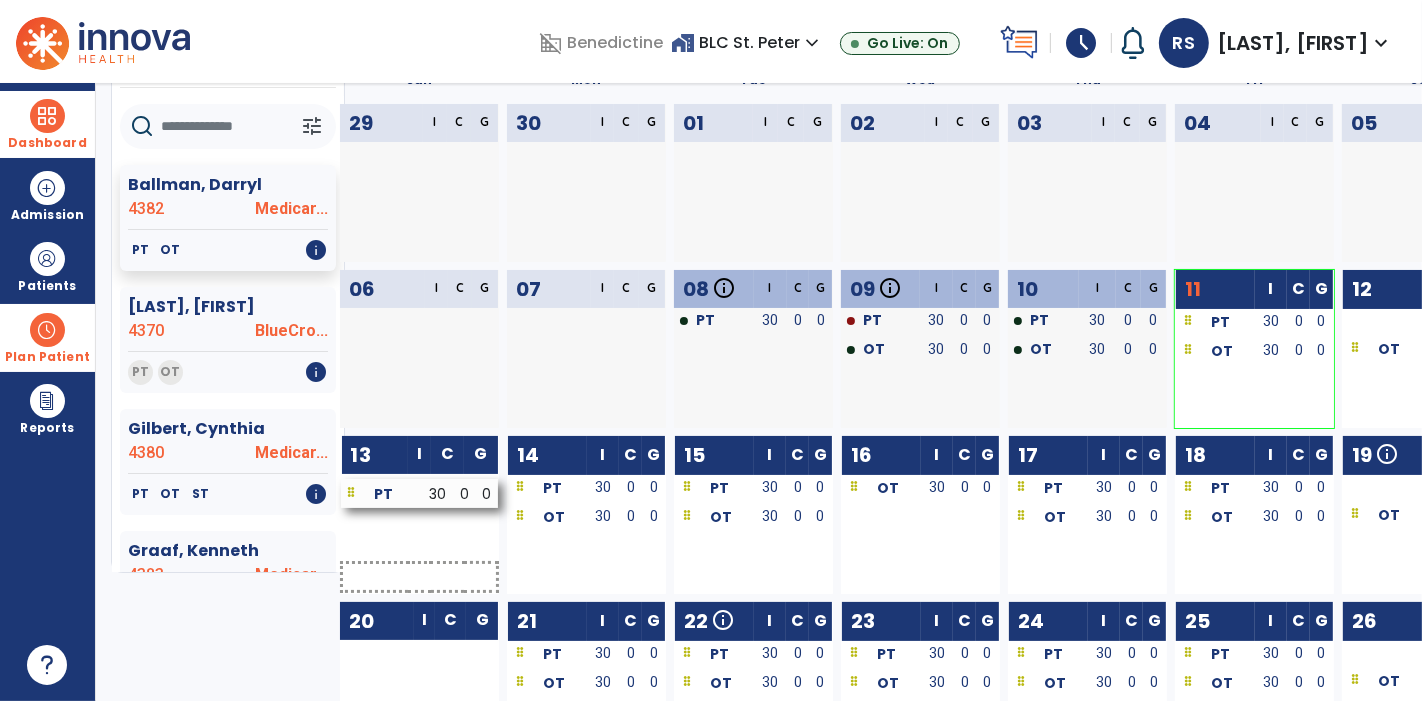 drag, startPoint x: 880, startPoint y: 498, endPoint x: 380, endPoint y: 503, distance: 500.025 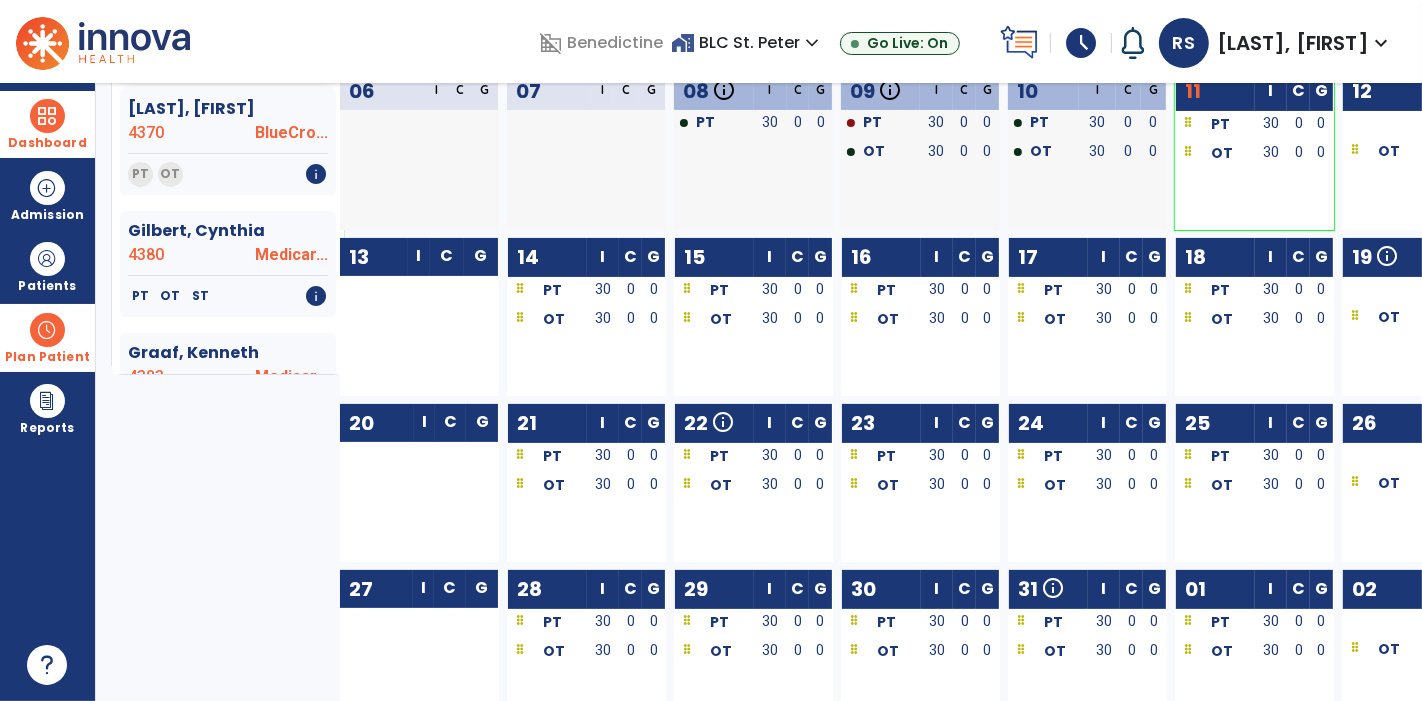 scroll, scrollTop: 76, scrollLeft: 0, axis: vertical 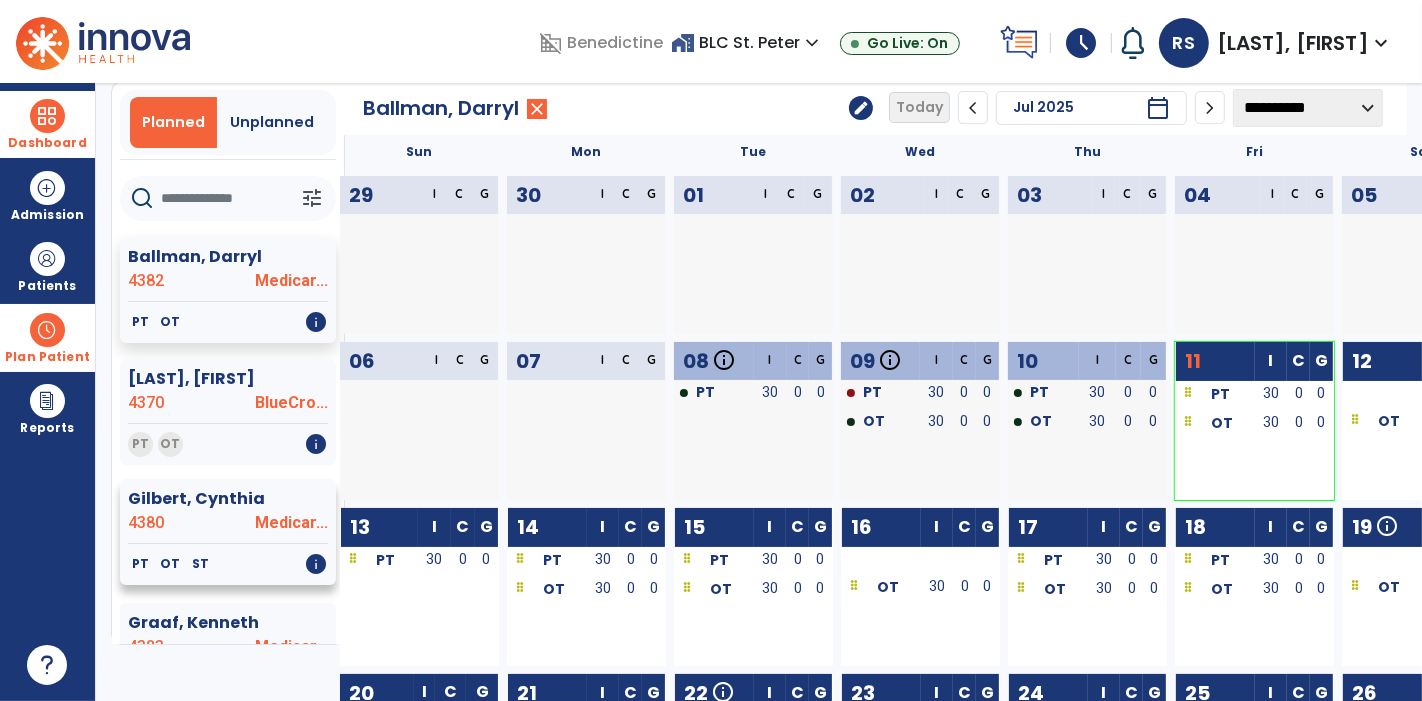 click on "[LAST], [FIRST] [NUMBER]" 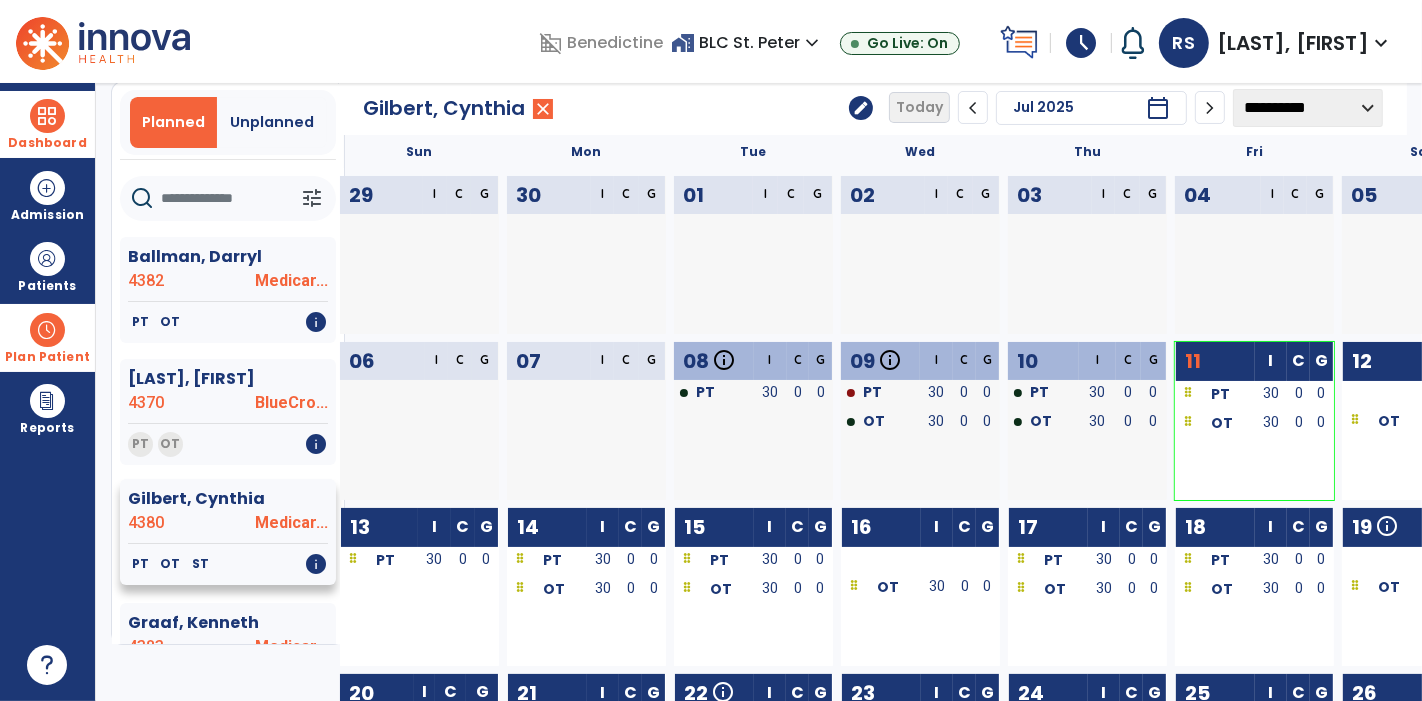 click on "[LAST], [FIRST] [NUMBER]" 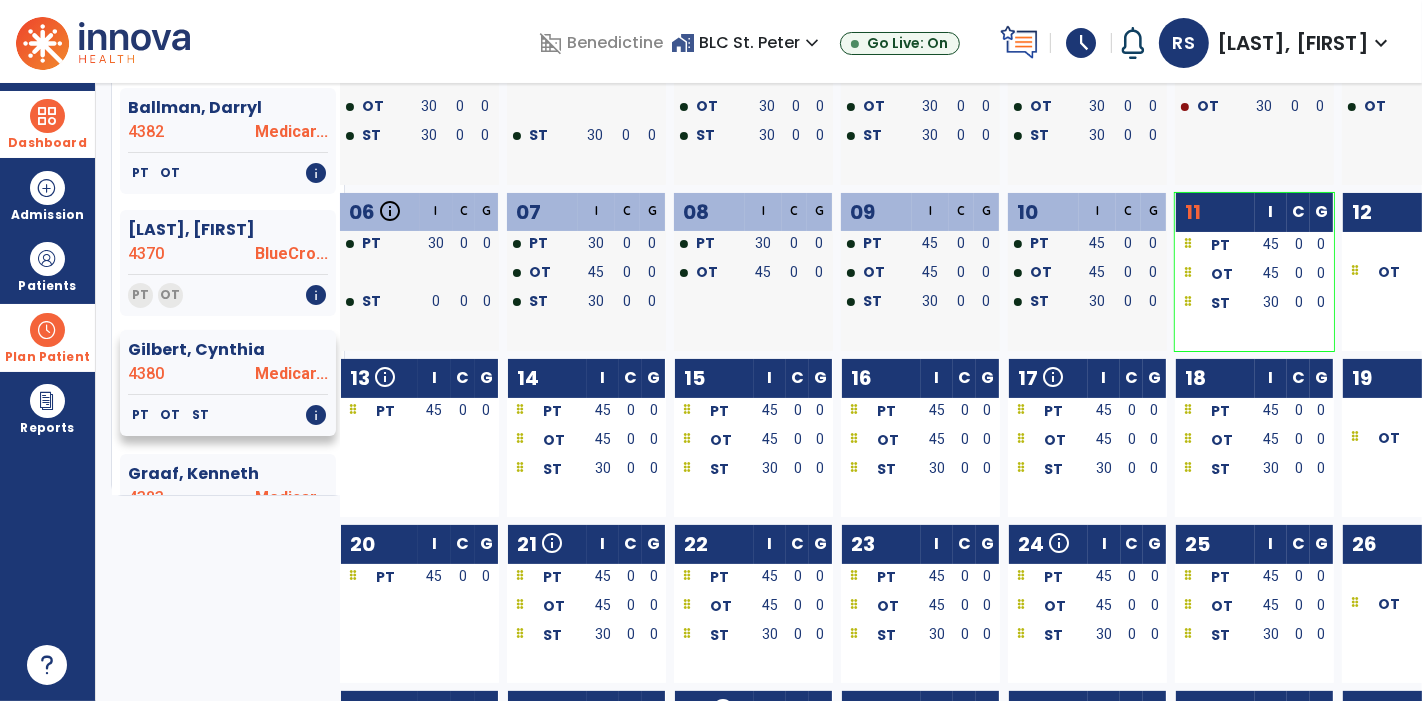 scroll, scrollTop: 296, scrollLeft: 0, axis: vertical 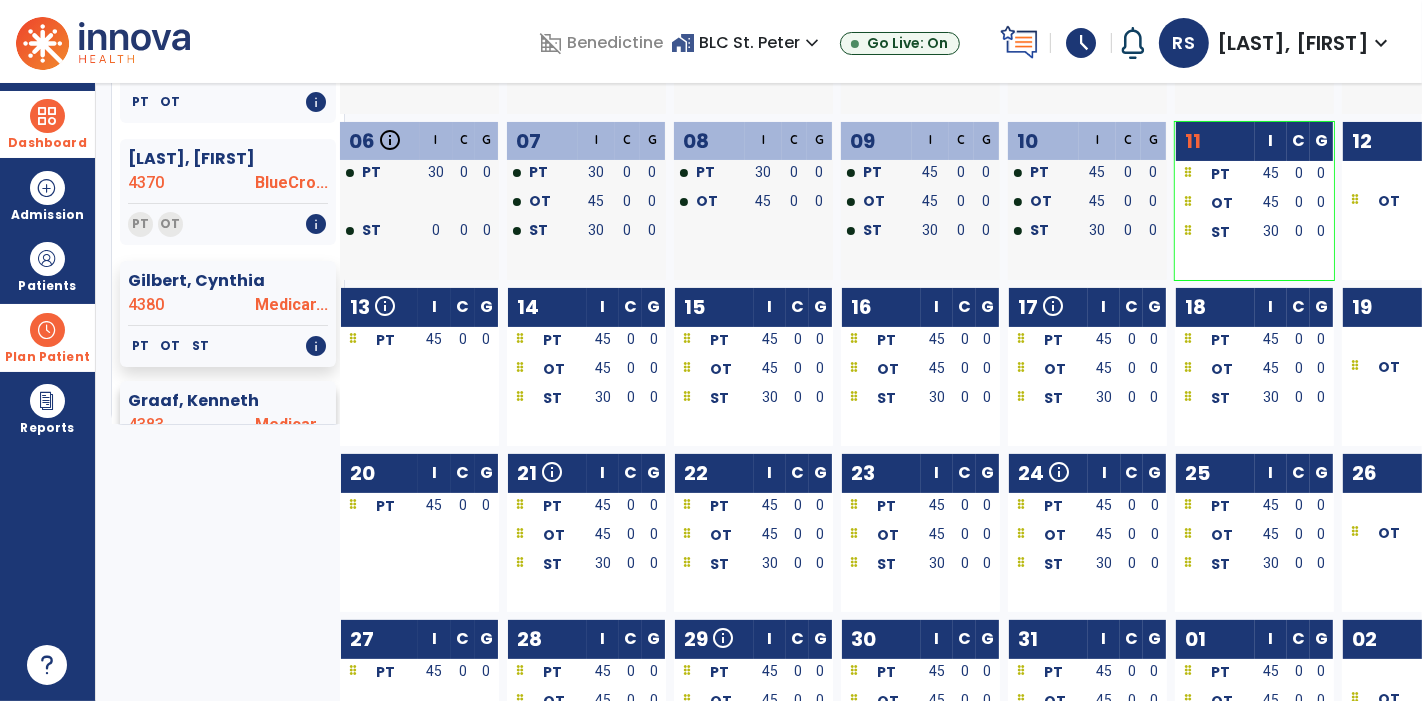click on "Graaf, Kenneth" 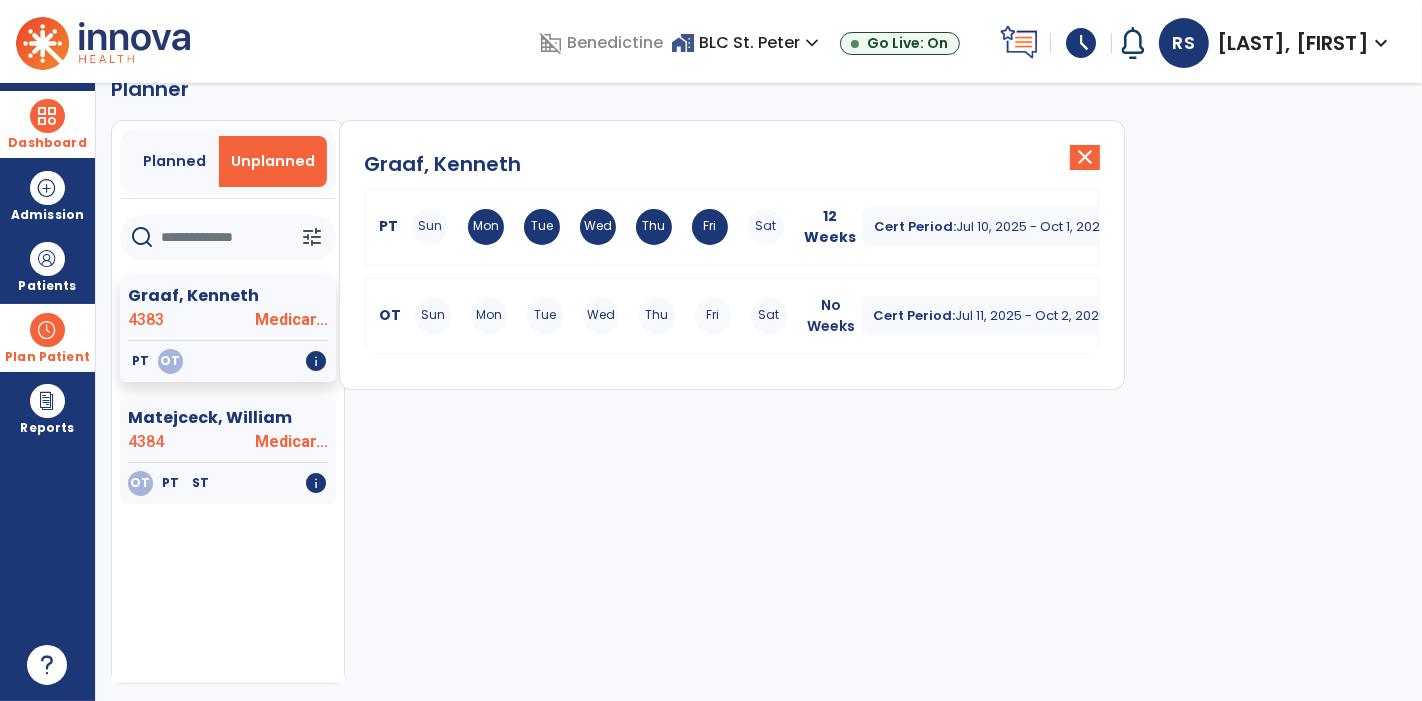 scroll, scrollTop: 37, scrollLeft: 0, axis: vertical 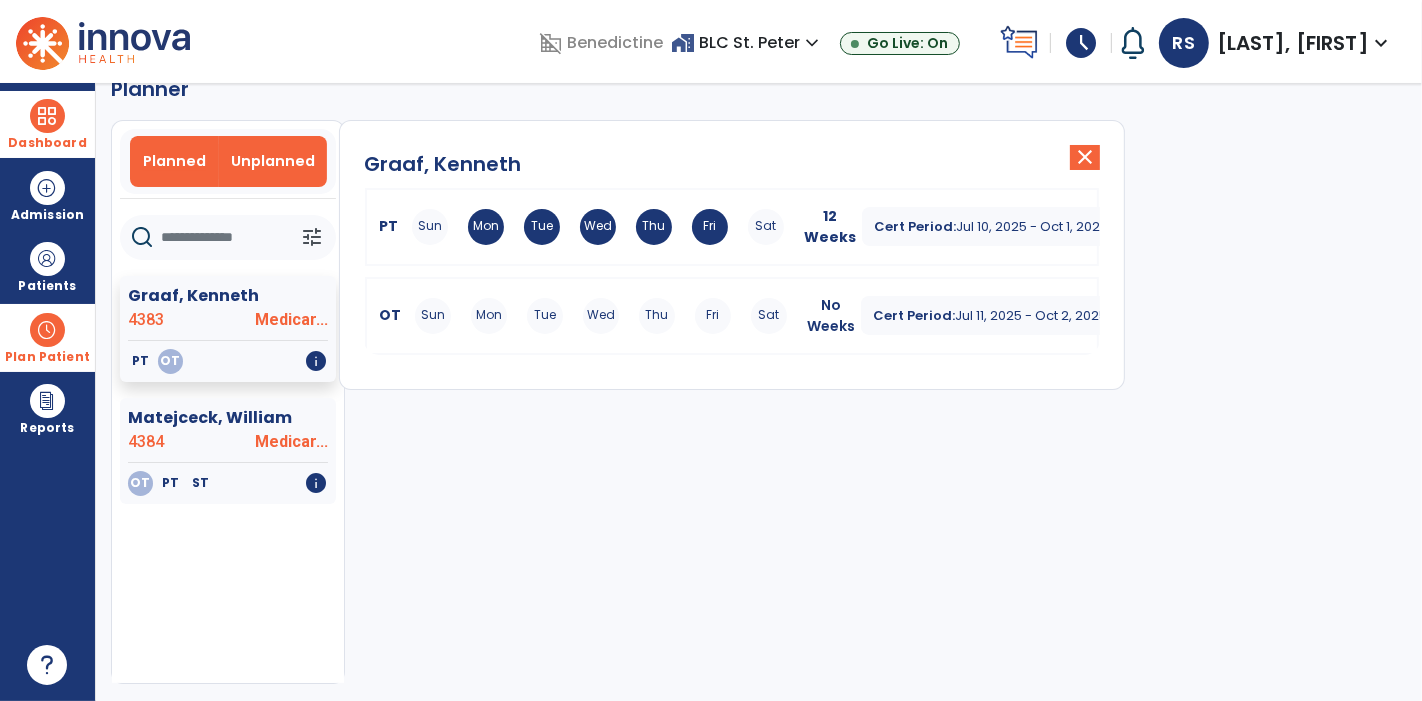 click on "Planned" at bounding box center (174, 161) 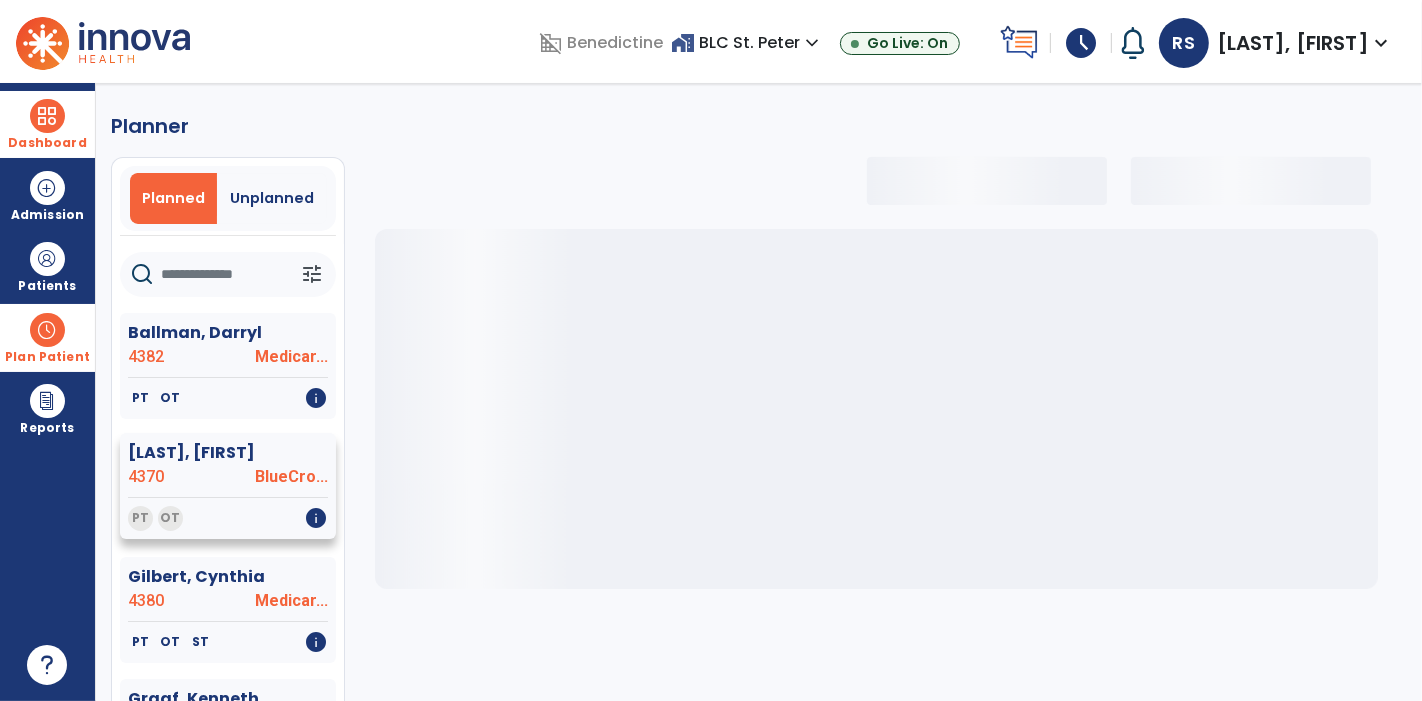 scroll, scrollTop: 37, scrollLeft: 0, axis: vertical 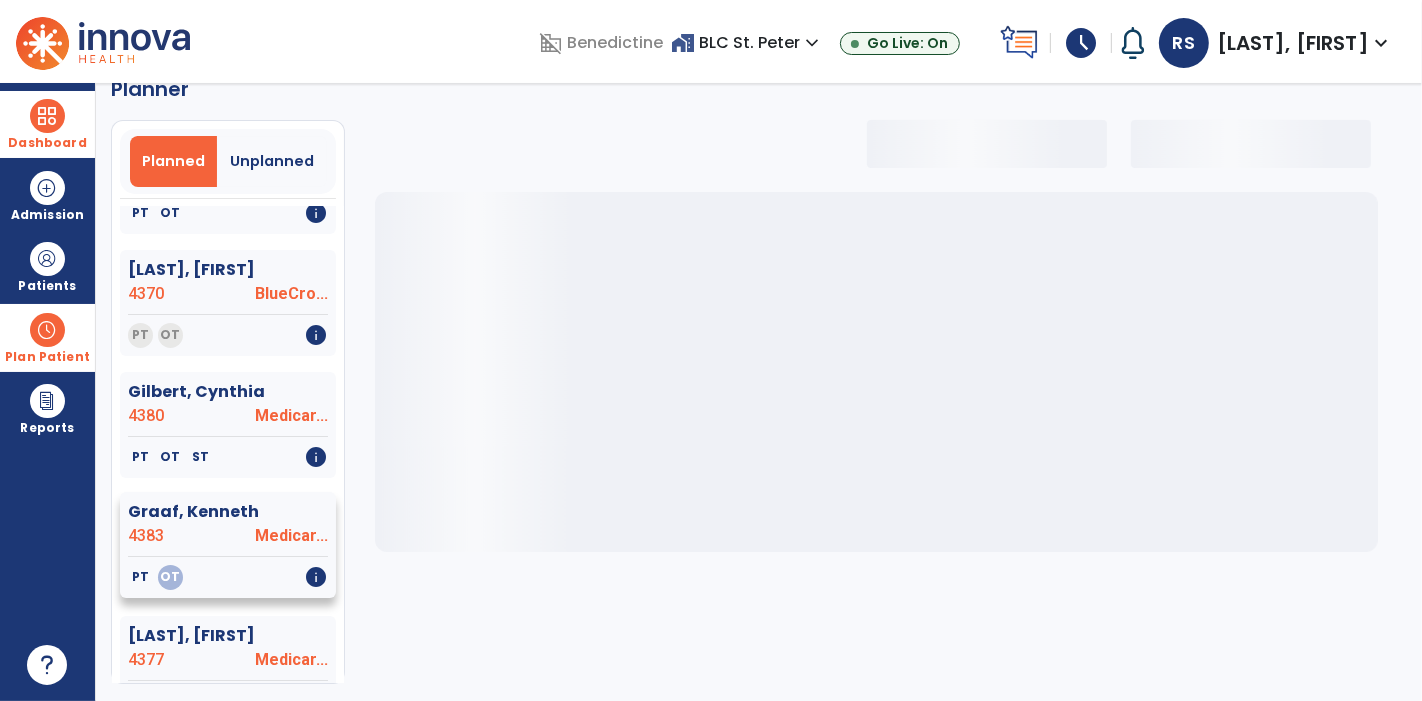 click on "Medicar..." 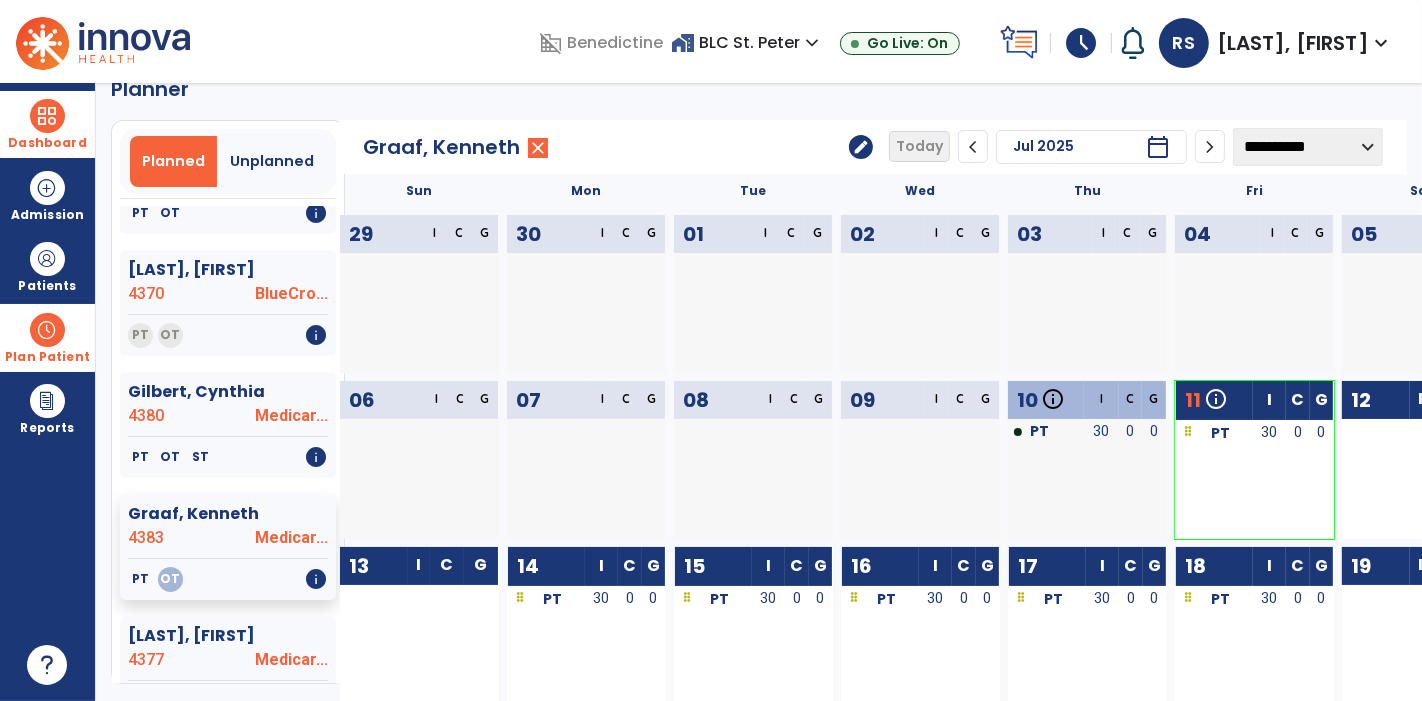 scroll, scrollTop: 185, scrollLeft: 0, axis: vertical 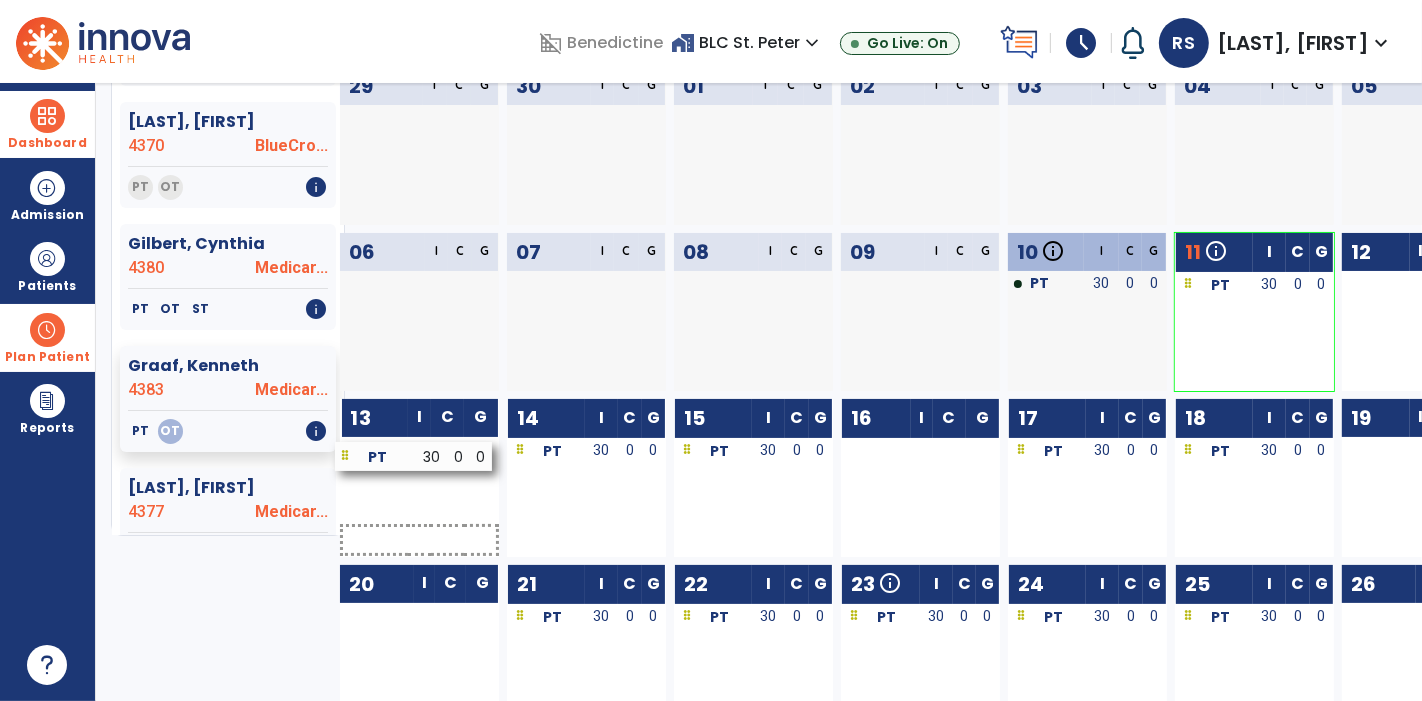 drag, startPoint x: 897, startPoint y: 455, endPoint x: 391, endPoint y: 461, distance: 506.03558 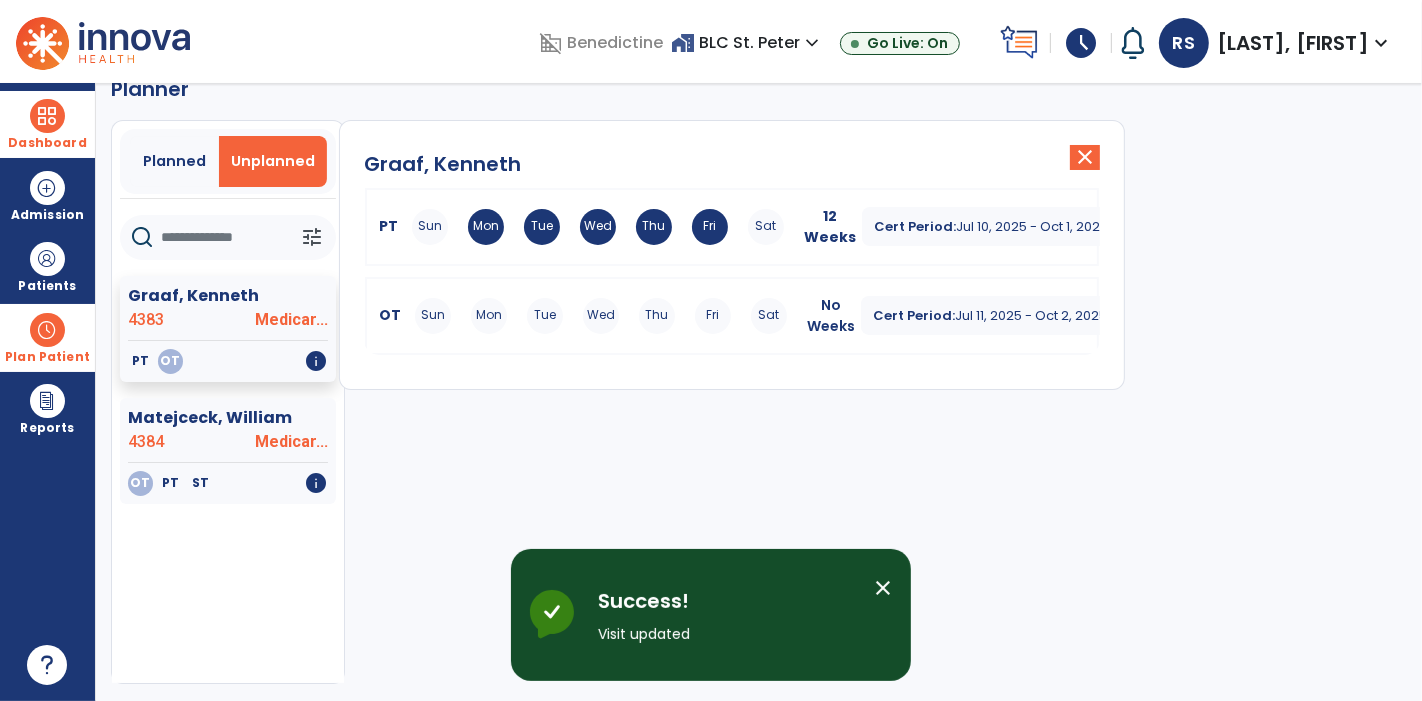 scroll, scrollTop: 0, scrollLeft: 0, axis: both 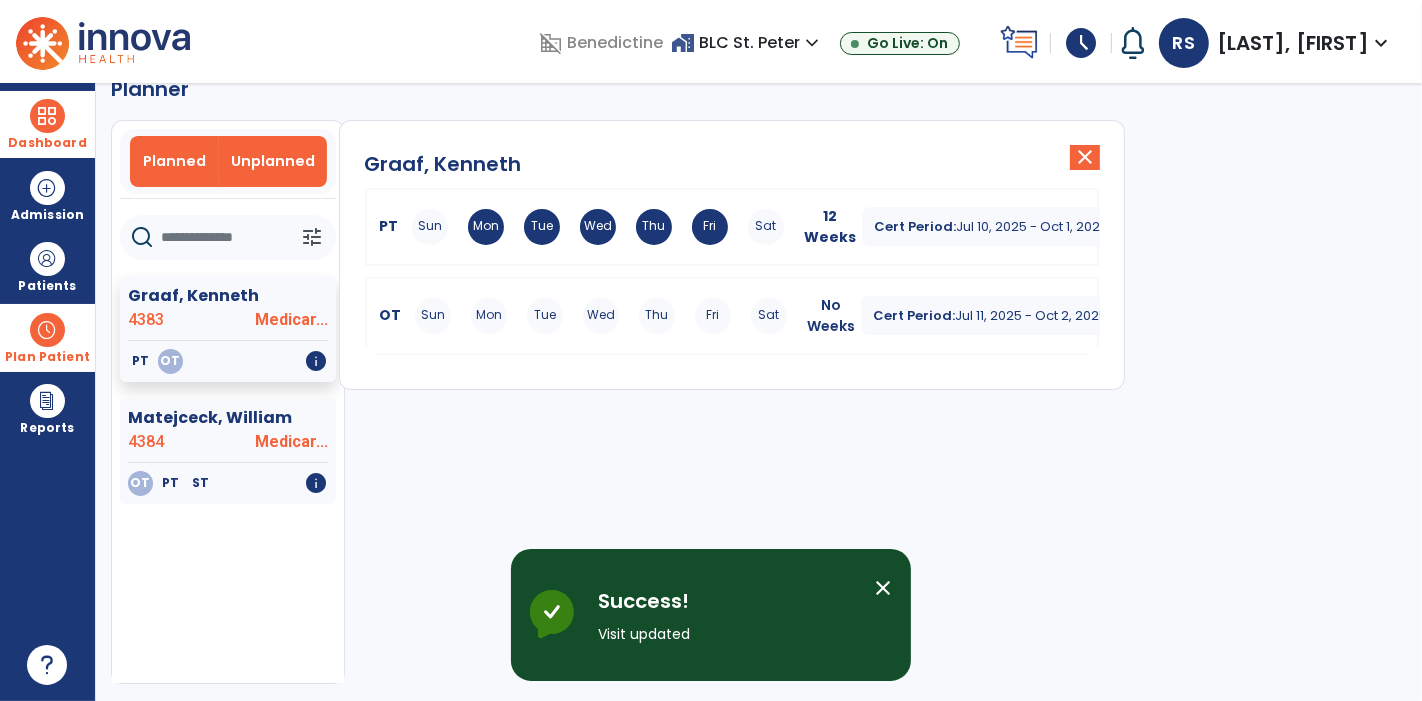 click on "Planned" at bounding box center [174, 161] 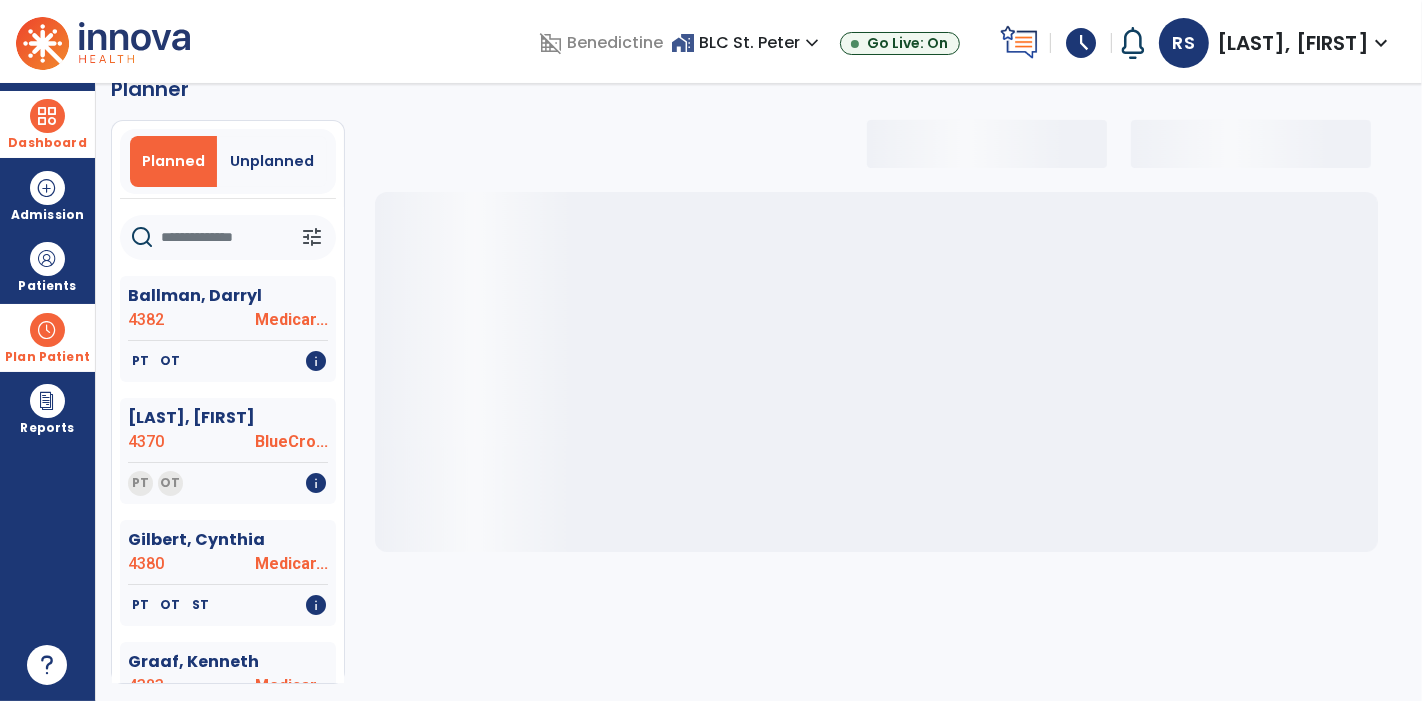 select on "***" 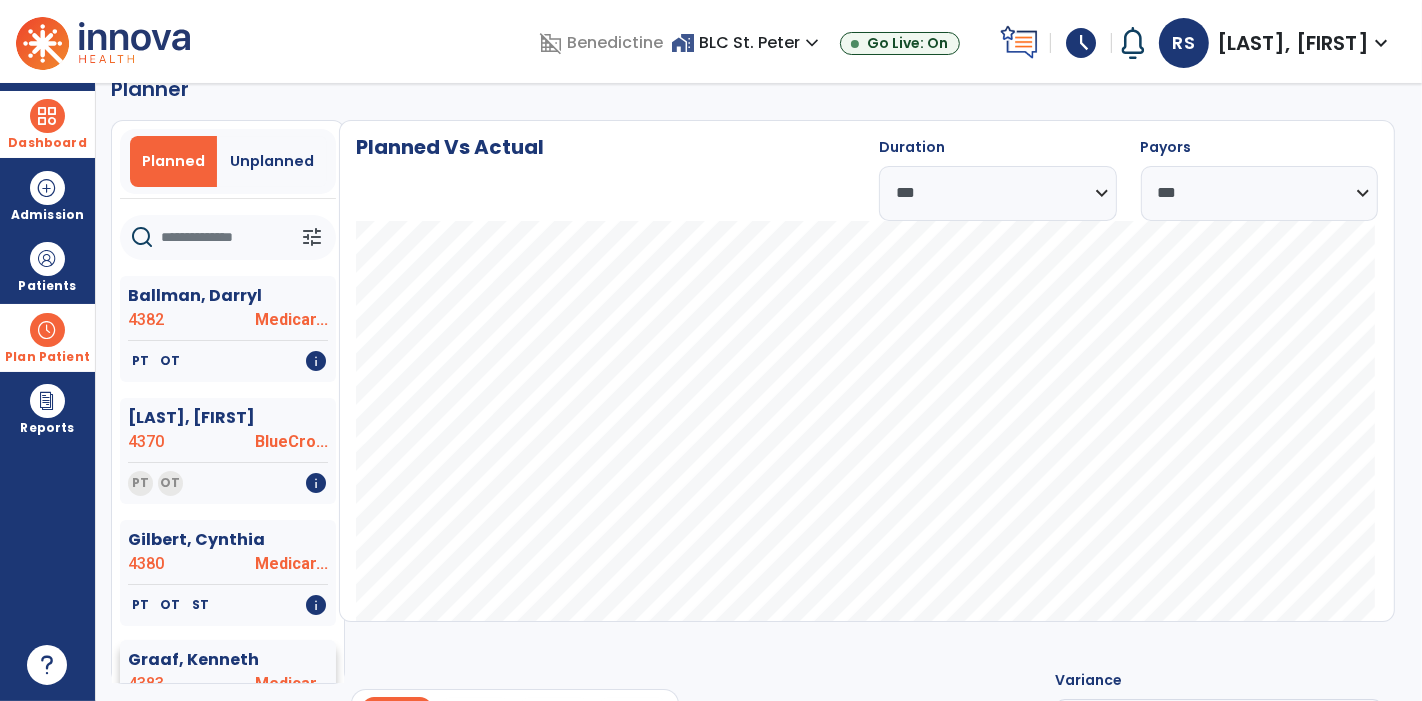click on "[LAST], [FIRST] 4383 Medicar..." 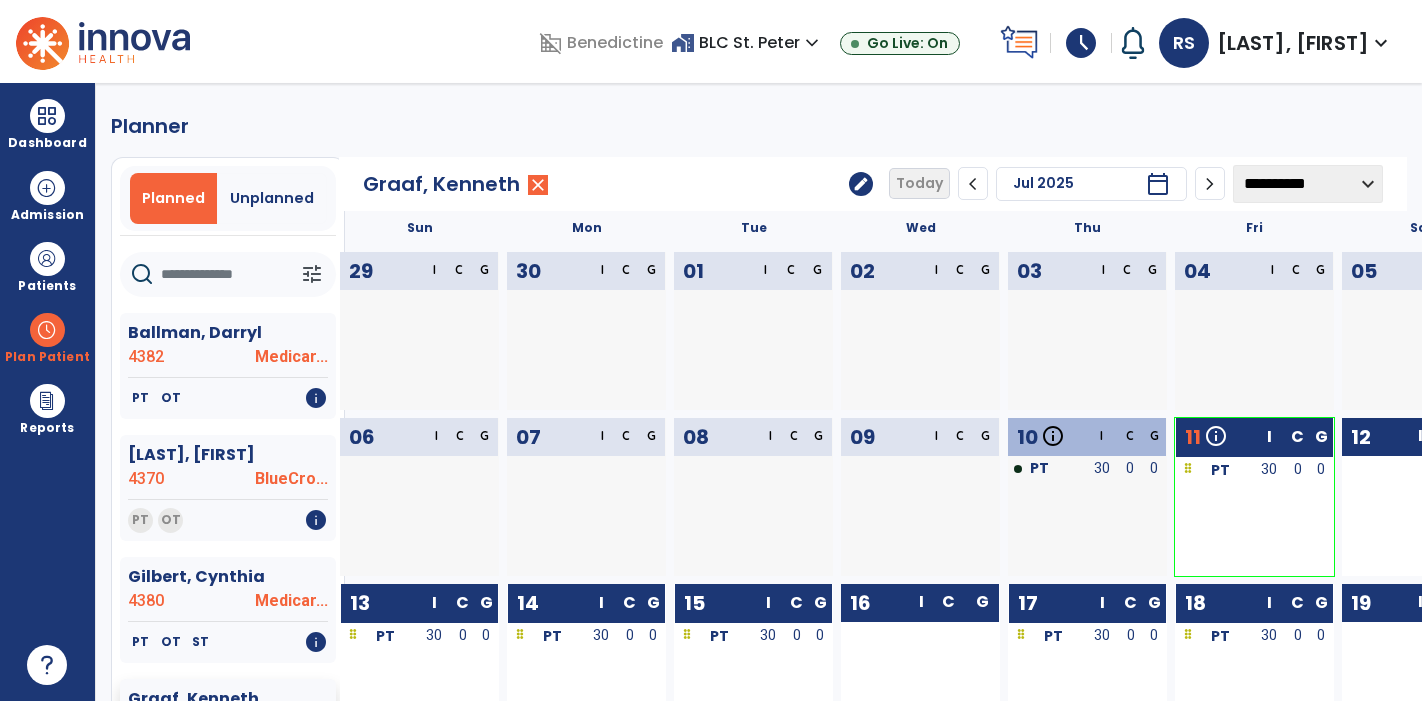 scroll, scrollTop: 0, scrollLeft: 0, axis: both 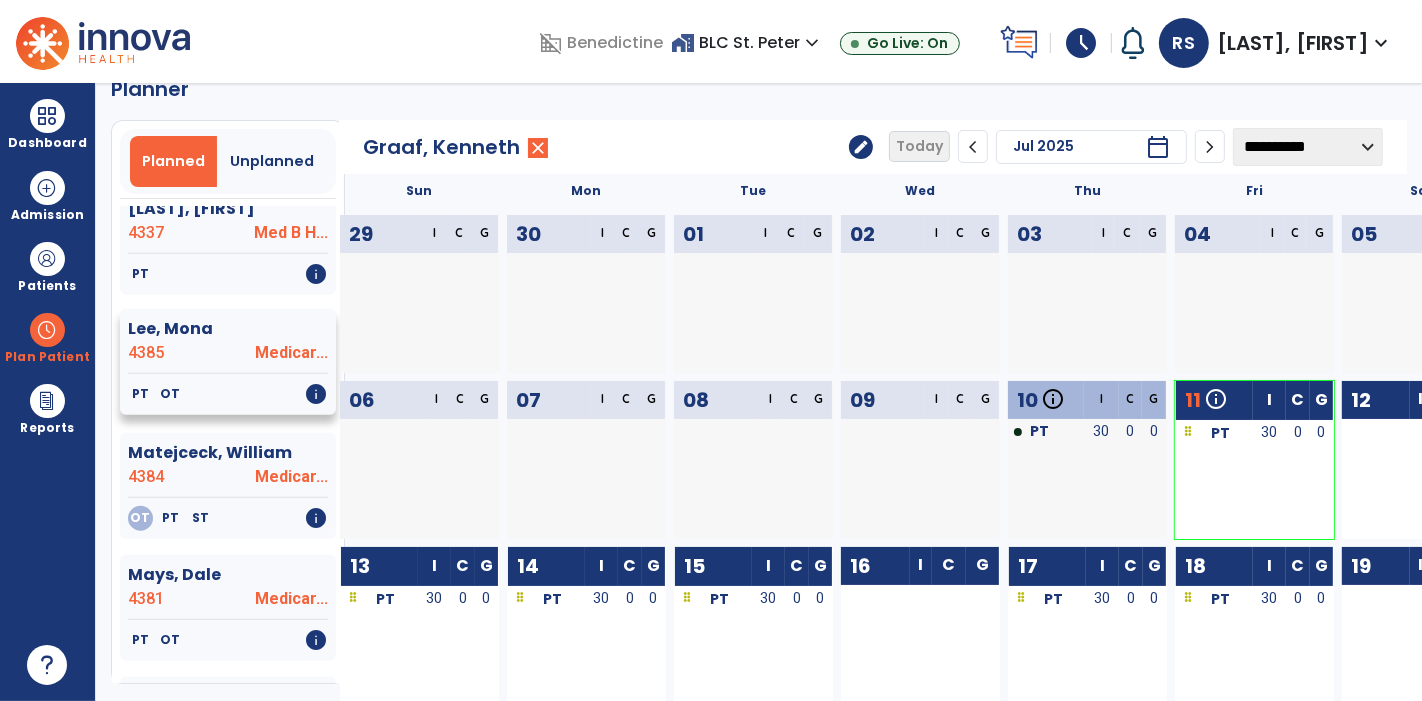 click on "4385" 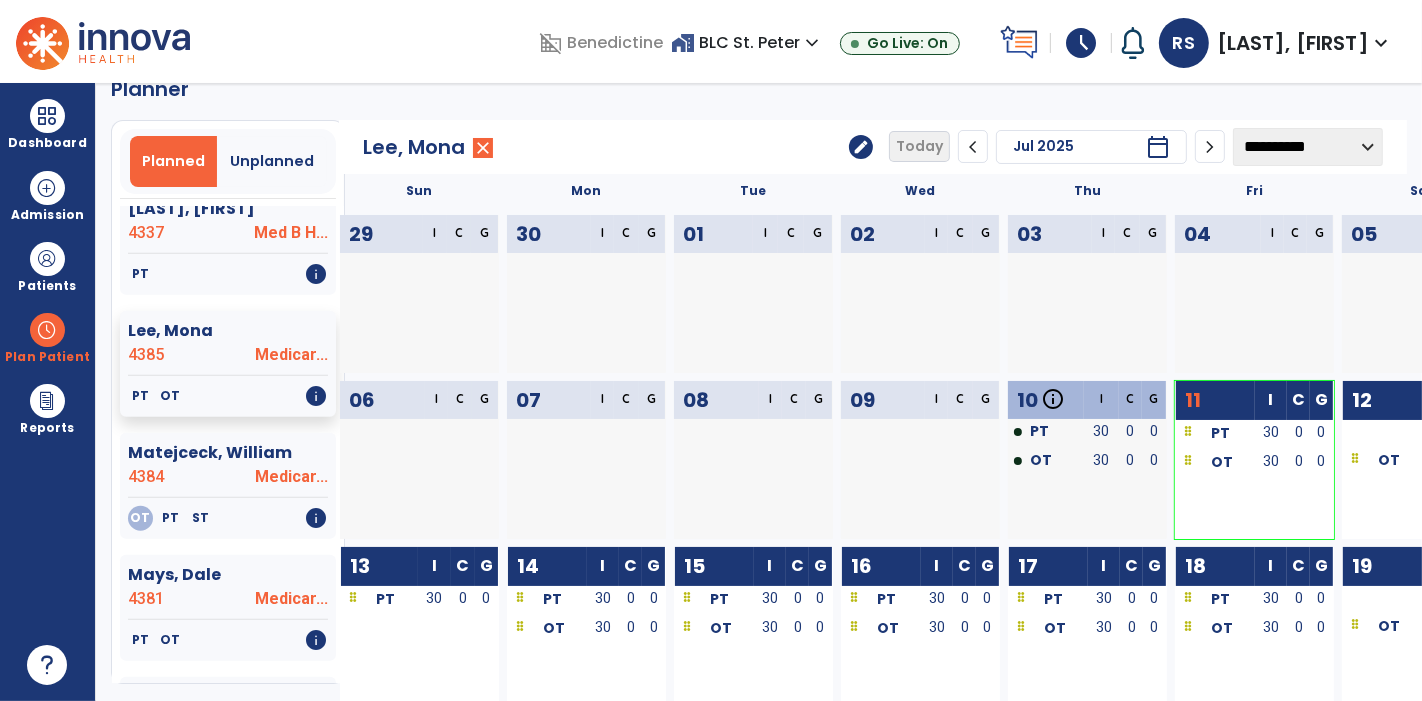 scroll, scrollTop: 185, scrollLeft: 0, axis: vertical 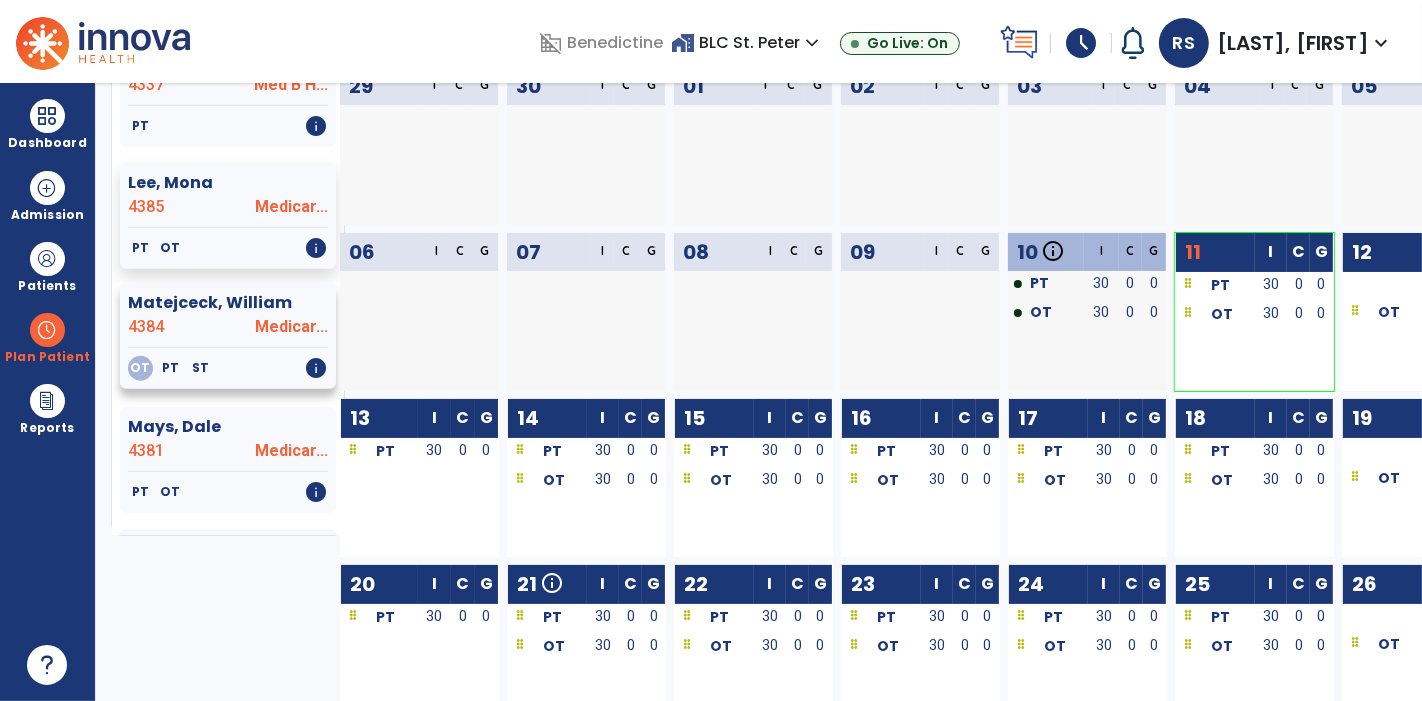 click on "4384" 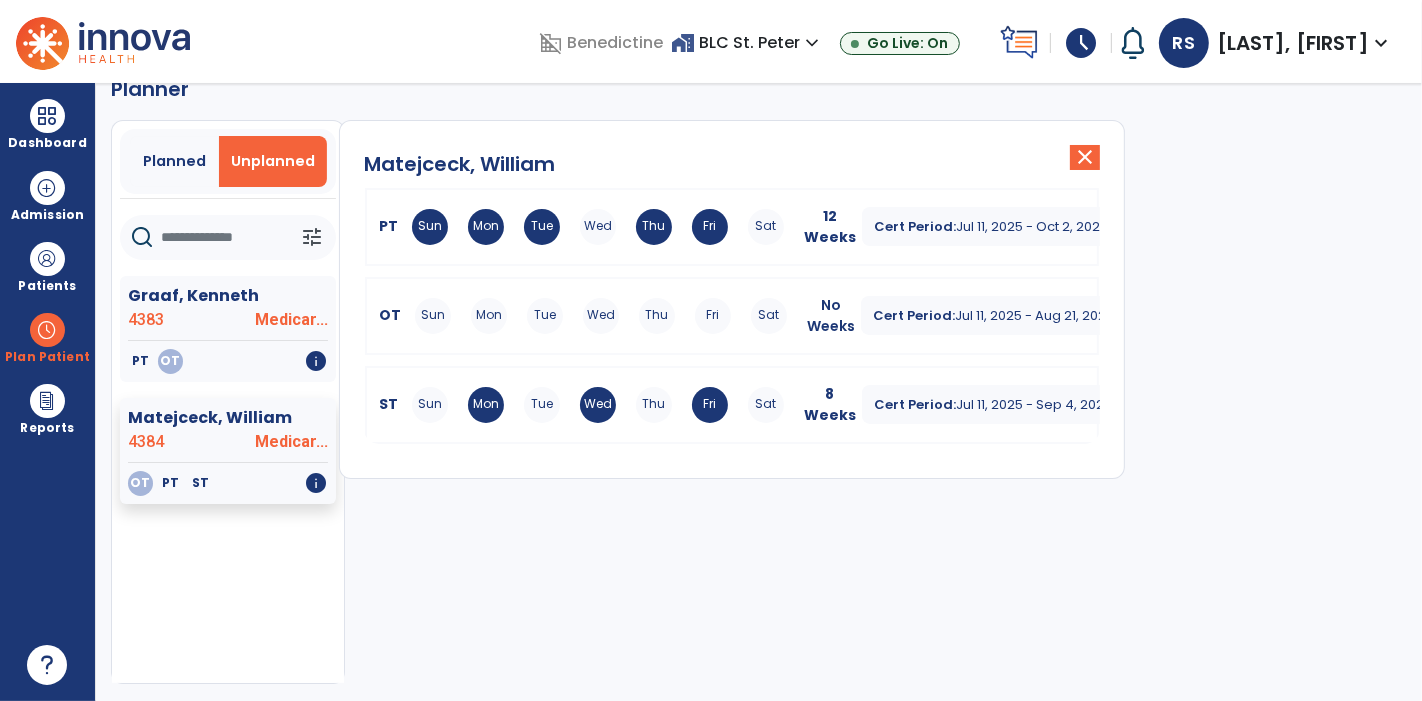 scroll, scrollTop: 0, scrollLeft: 0, axis: both 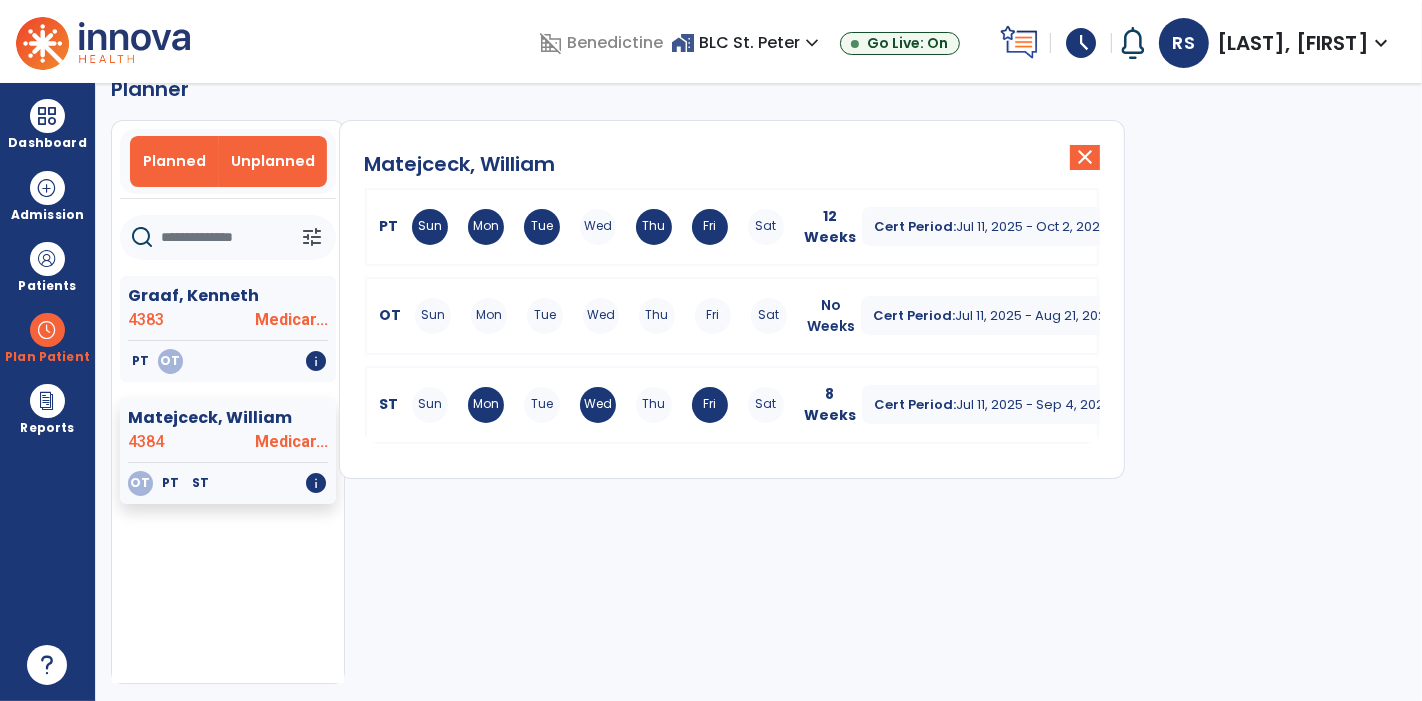 click on "Planned" at bounding box center (174, 161) 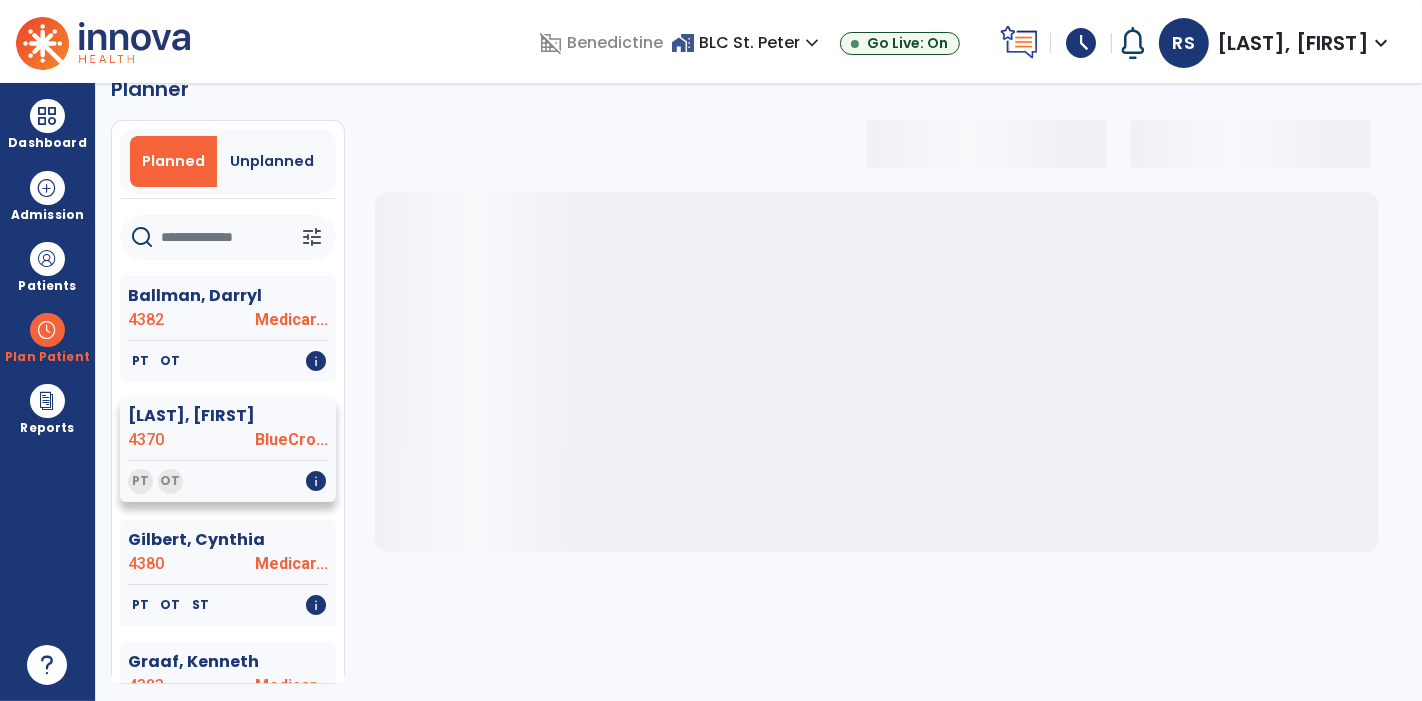 select on "***" 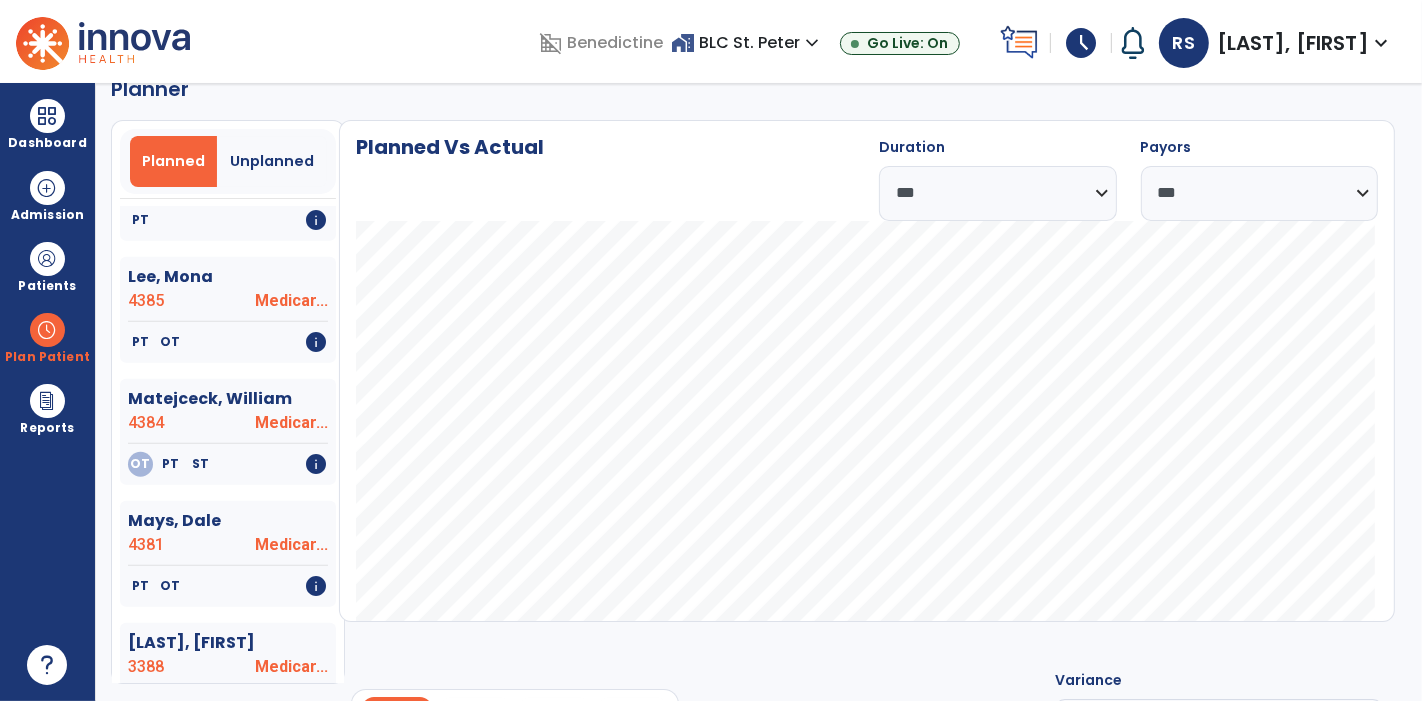 scroll, scrollTop: 1333, scrollLeft: 0, axis: vertical 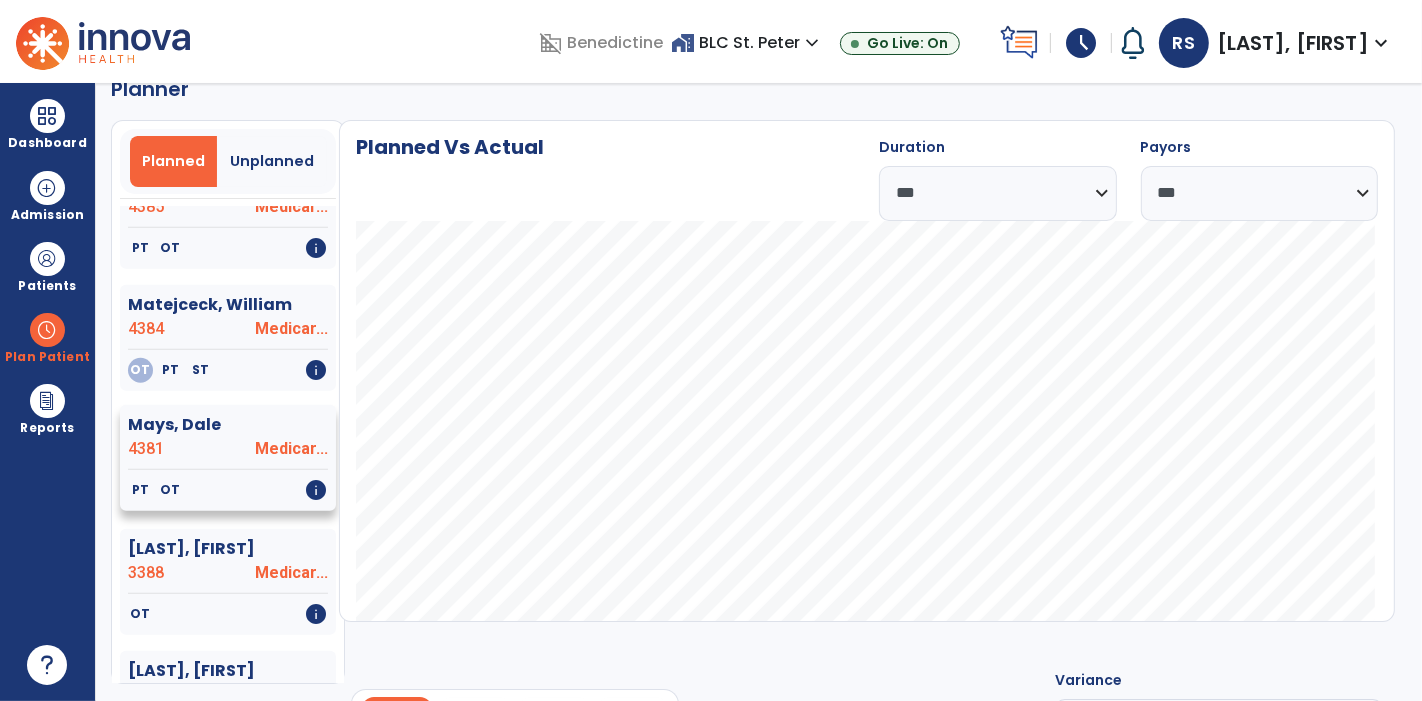 click on "Mays, Dale" 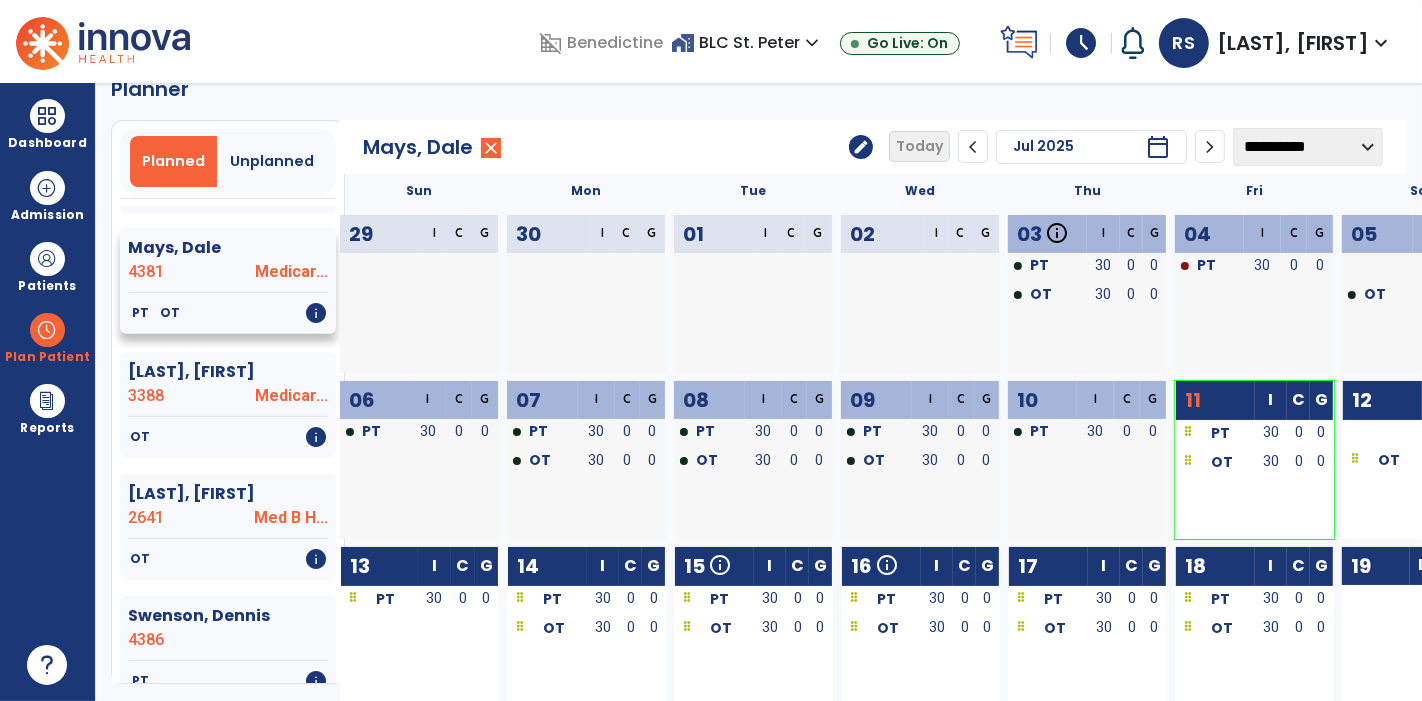 scroll, scrollTop: 1523, scrollLeft: 0, axis: vertical 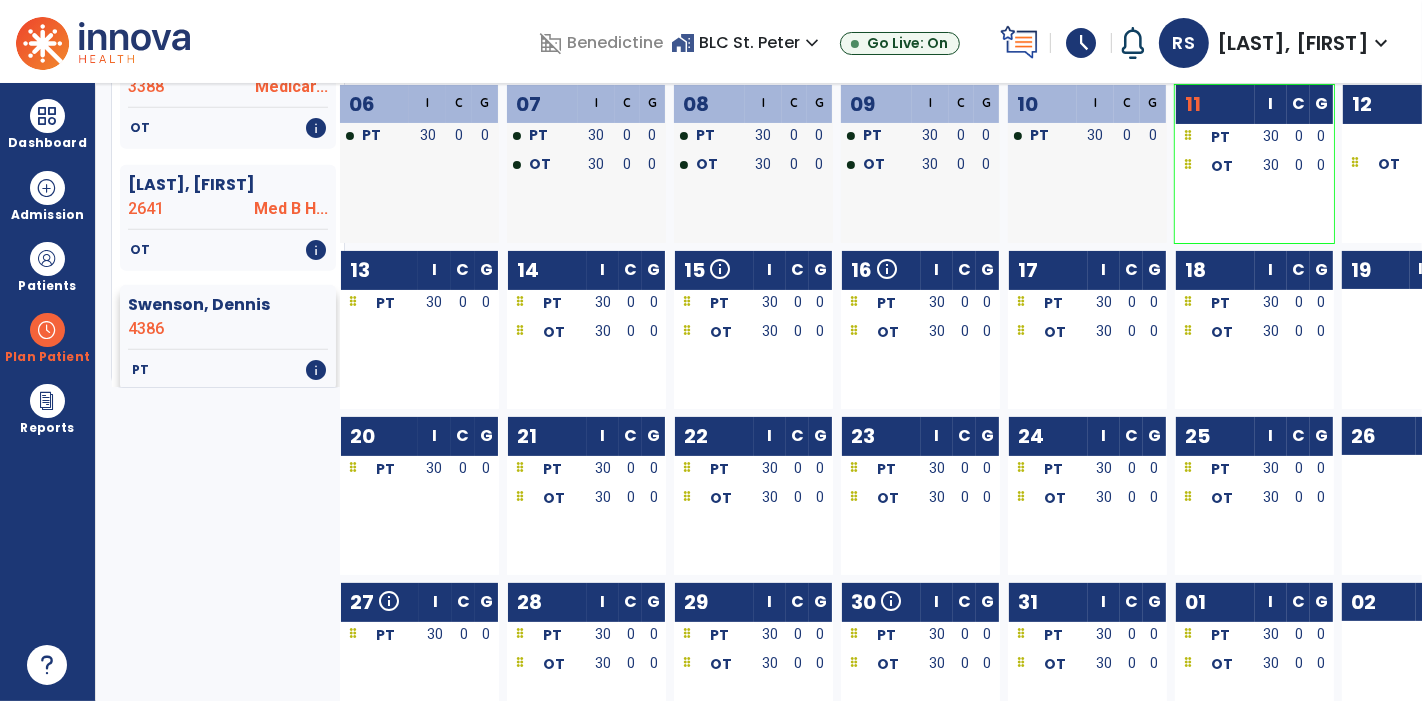 click on "Swenson, Dennis" 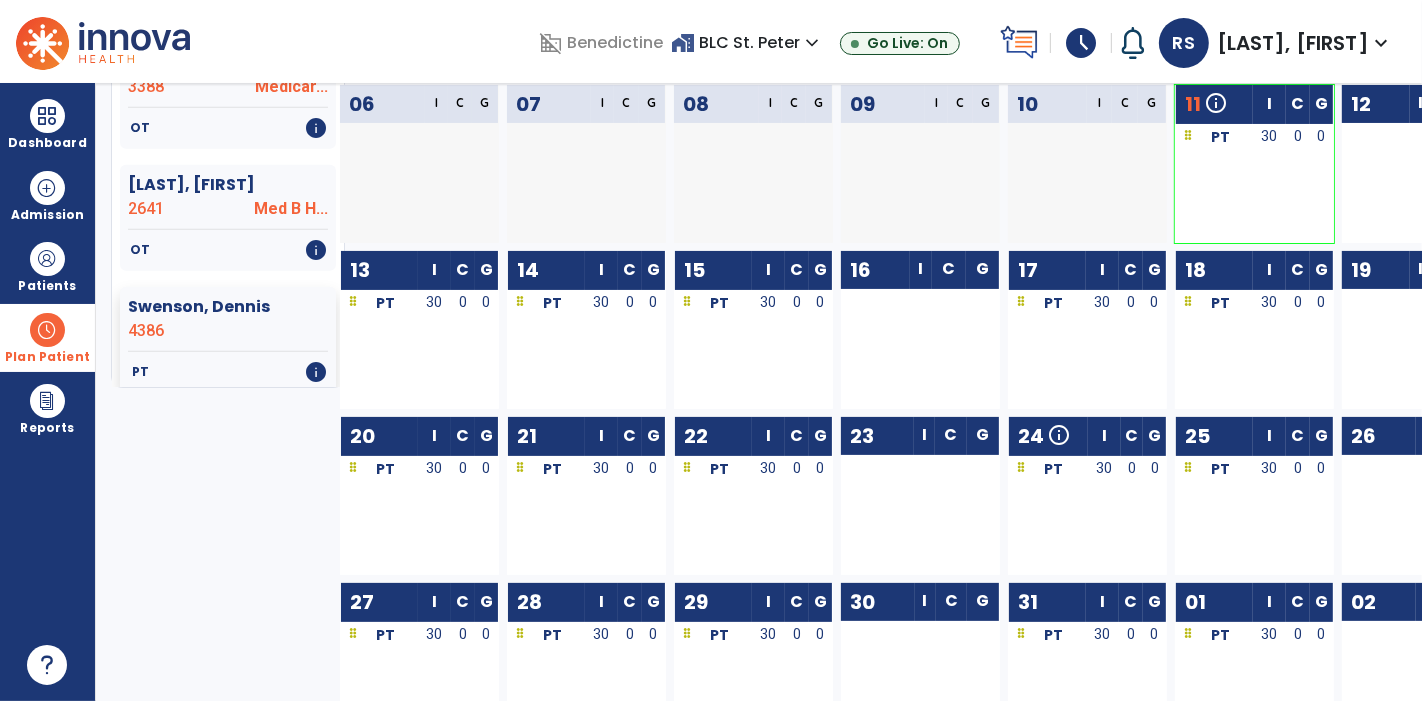 click at bounding box center [47, 330] 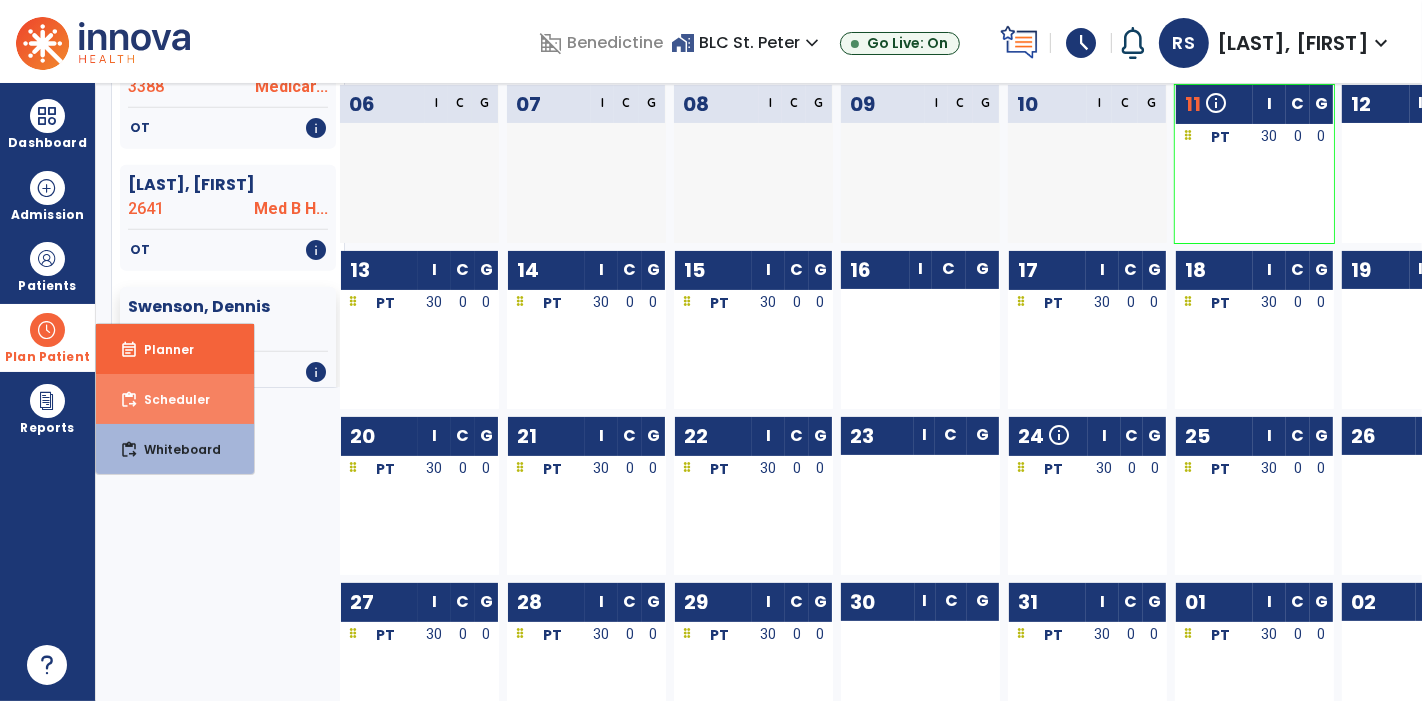 click on "content_paste_go  Scheduler" at bounding box center [175, 399] 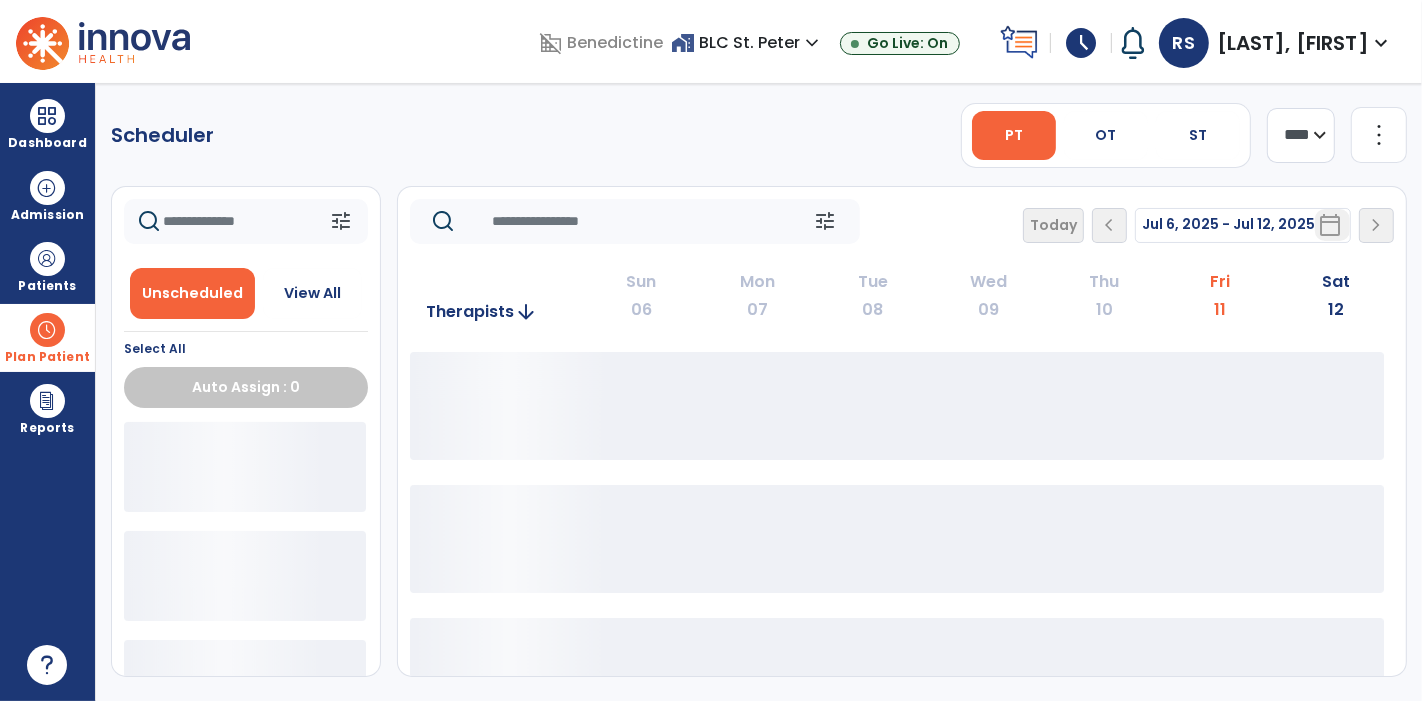 scroll, scrollTop: 0, scrollLeft: 0, axis: both 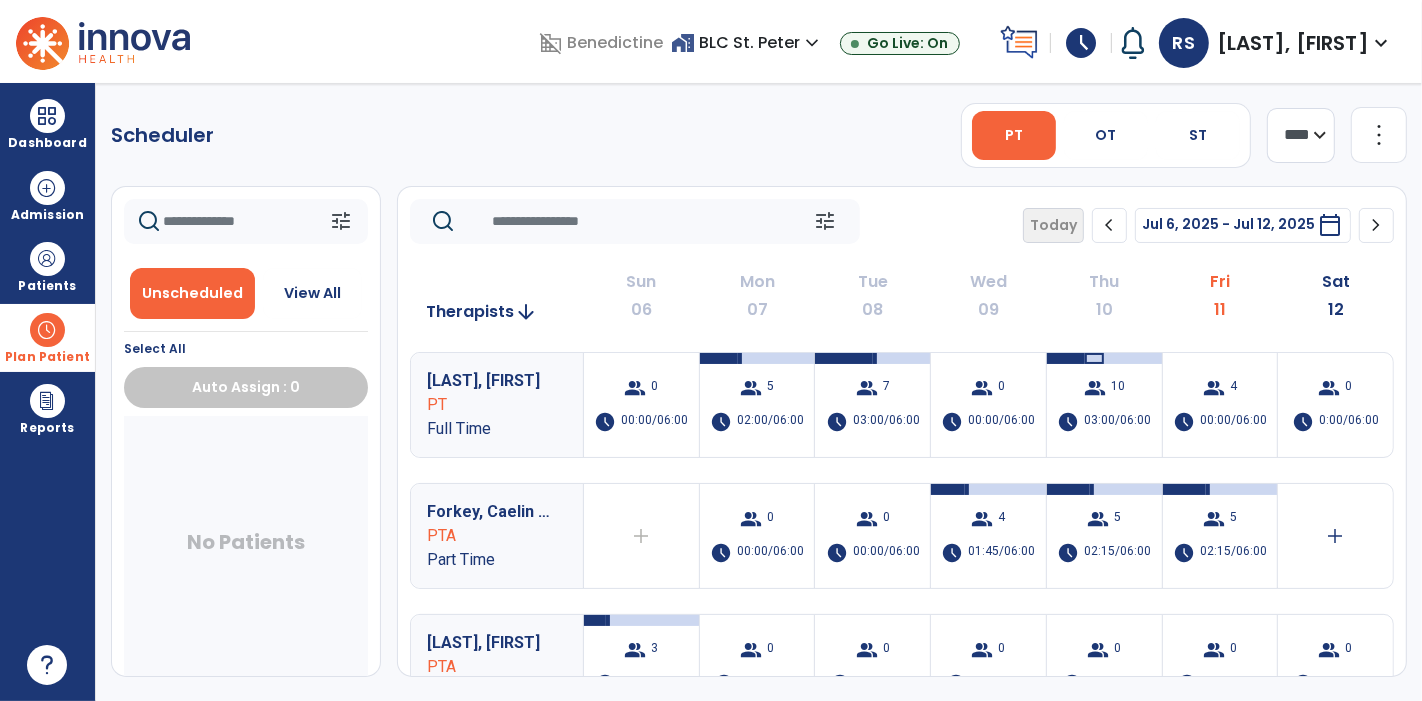 click on "chevron_right" 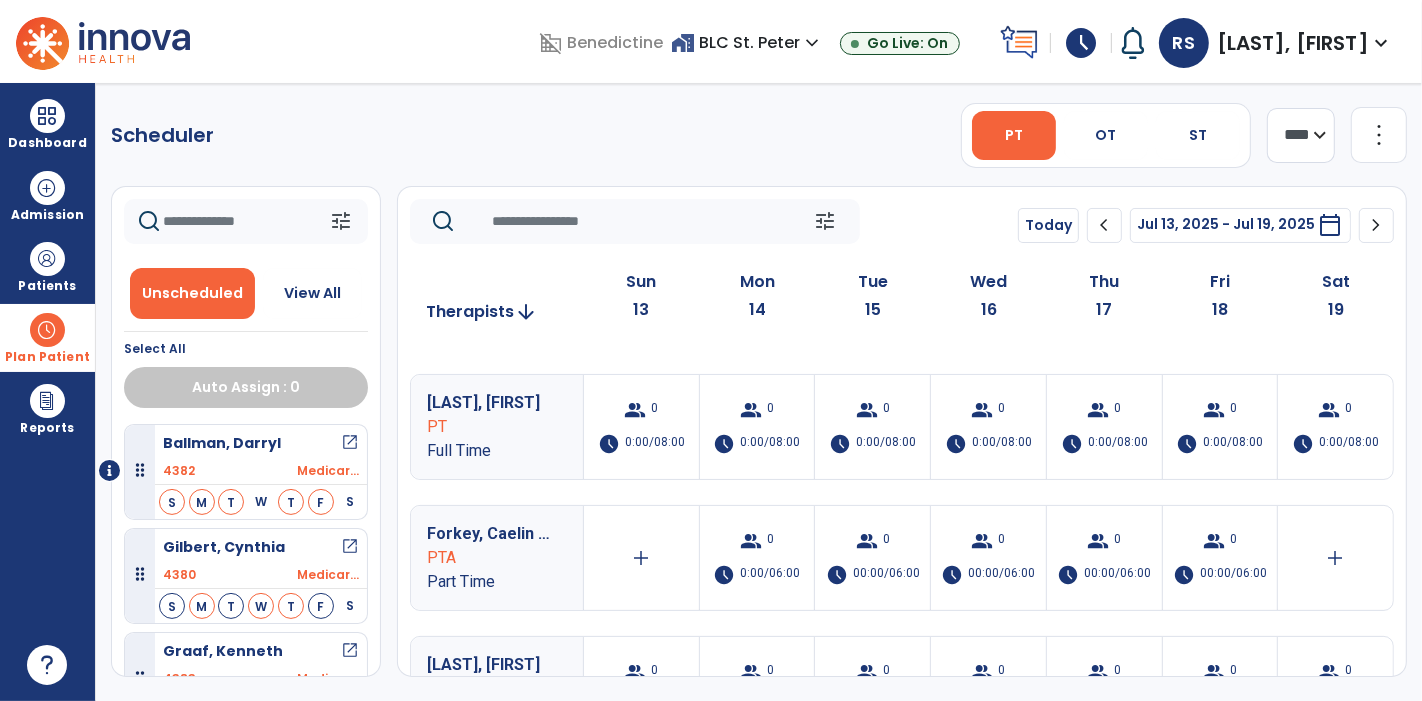 scroll, scrollTop: 296, scrollLeft: 0, axis: vertical 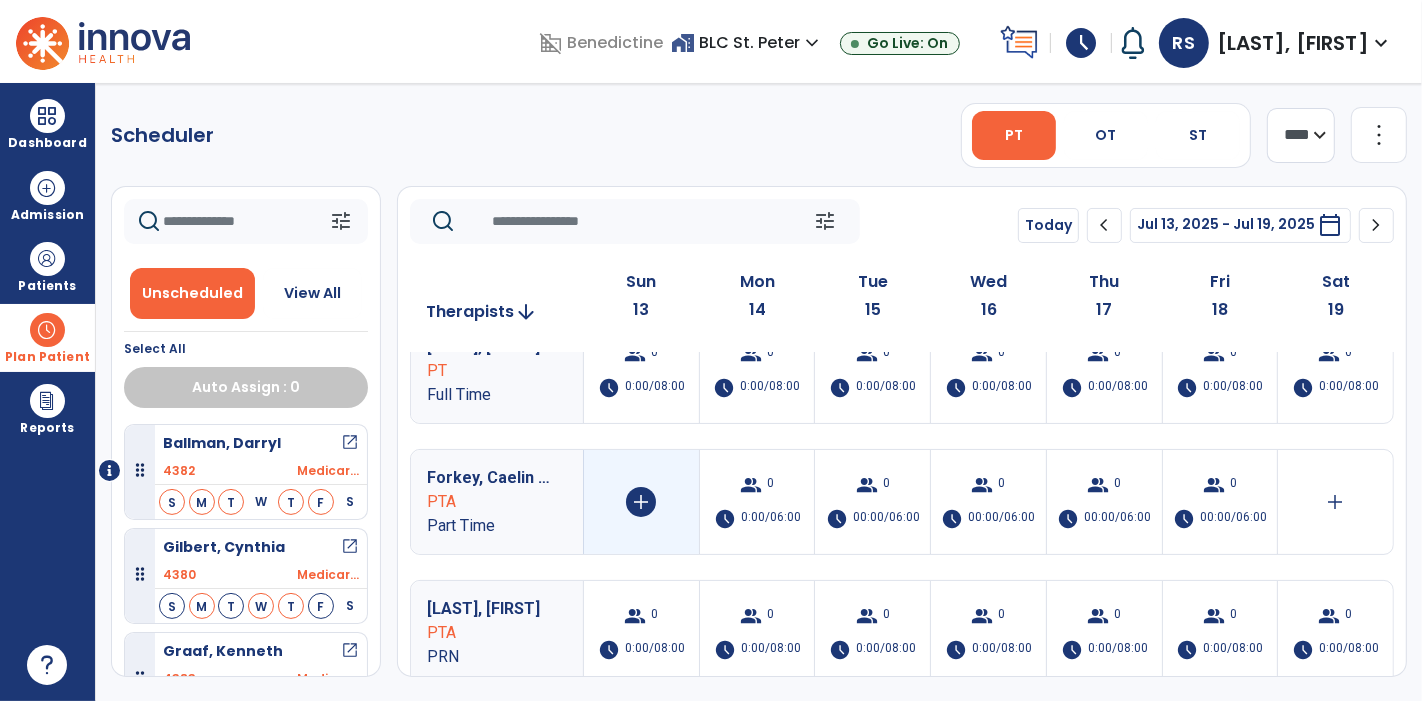 click on "add" 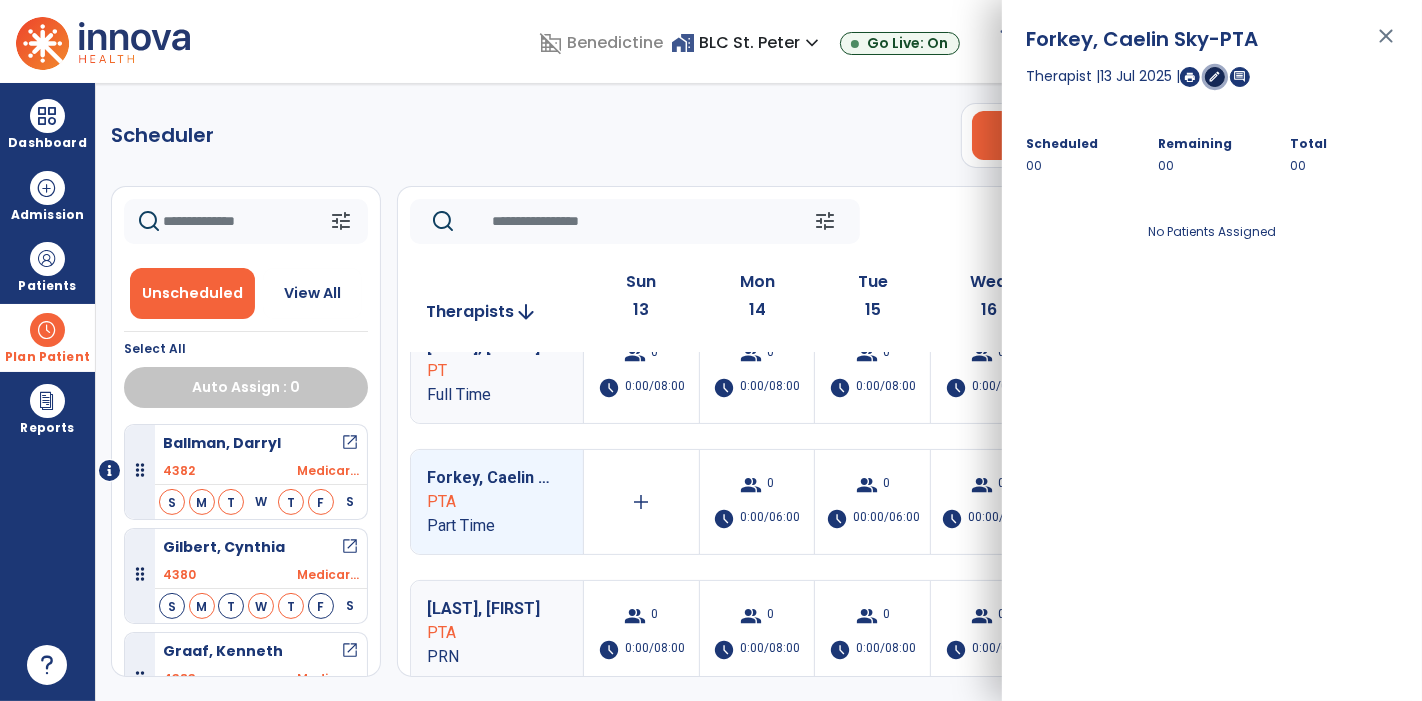 click on "edit" at bounding box center (1215, 76) 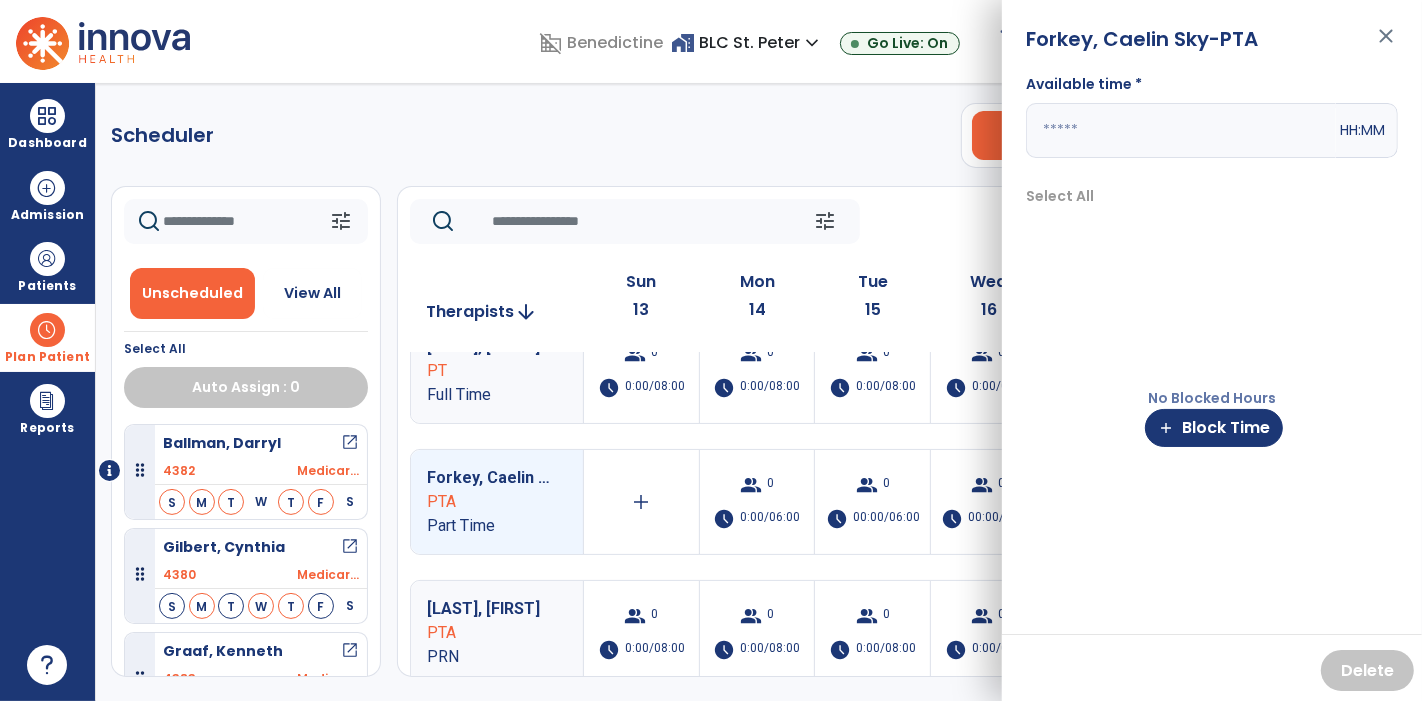 click at bounding box center [1181, 130] 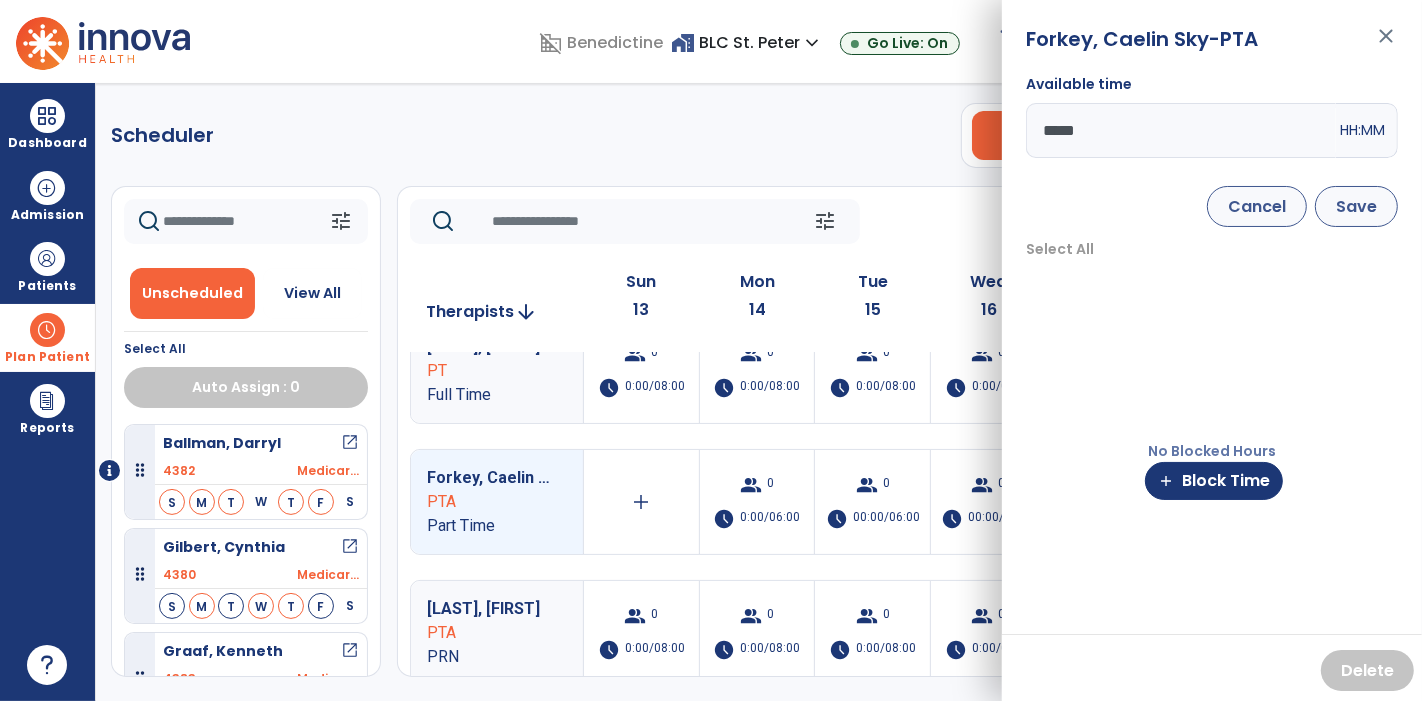 type on "*****" 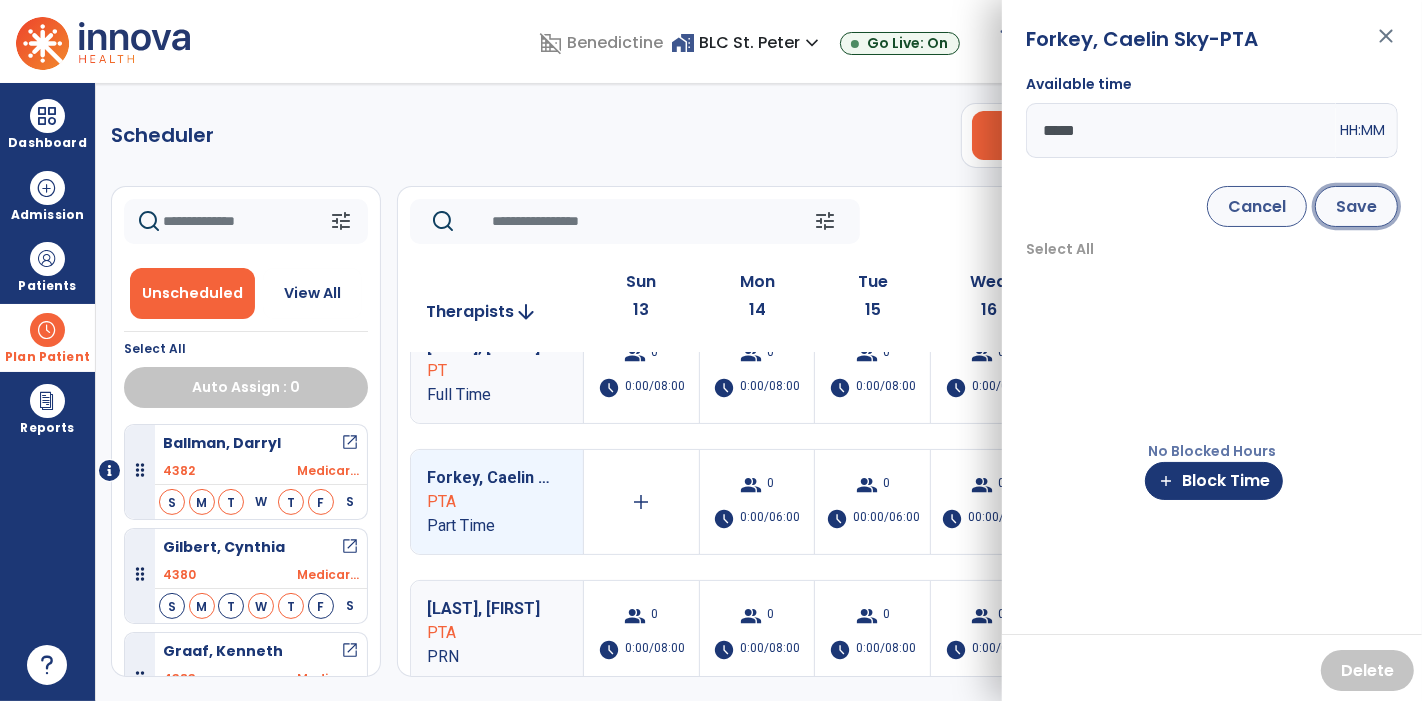 click on "Save" at bounding box center [1356, 206] 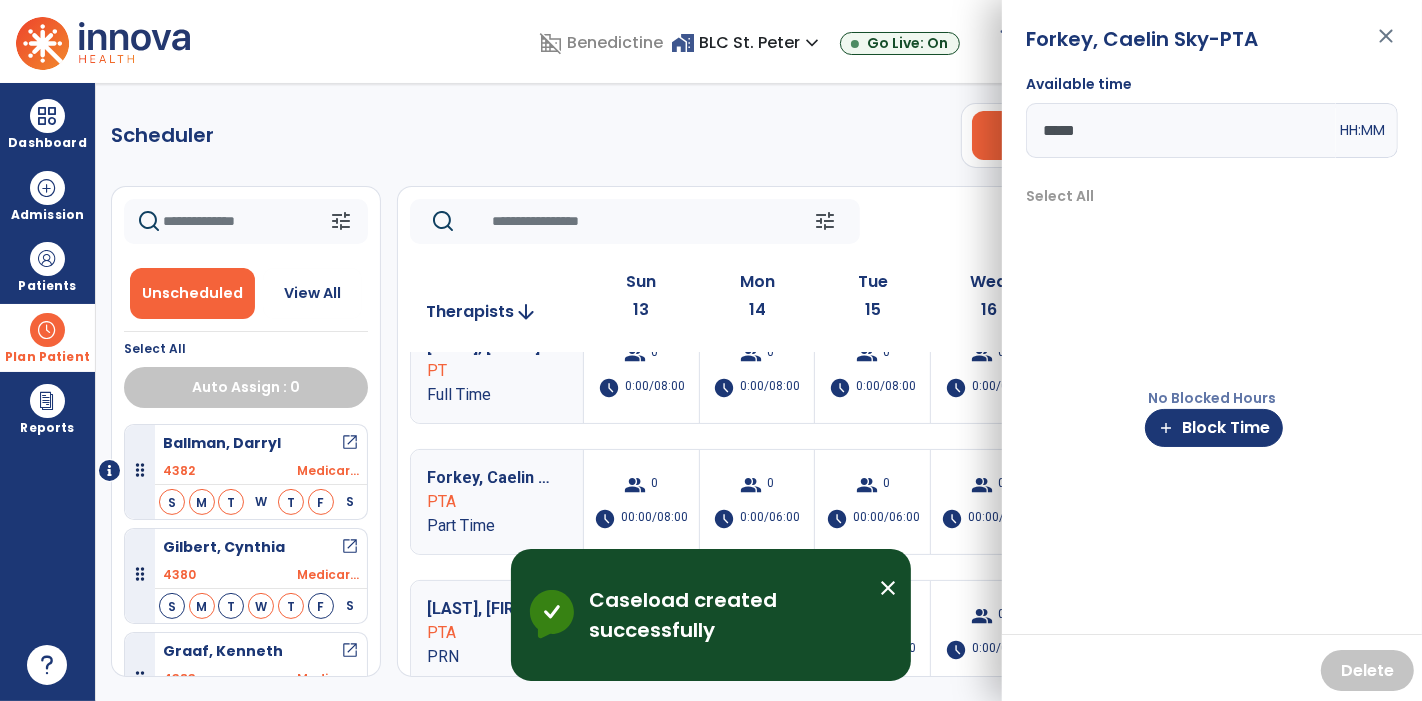 click on "close" at bounding box center (1386, 45) 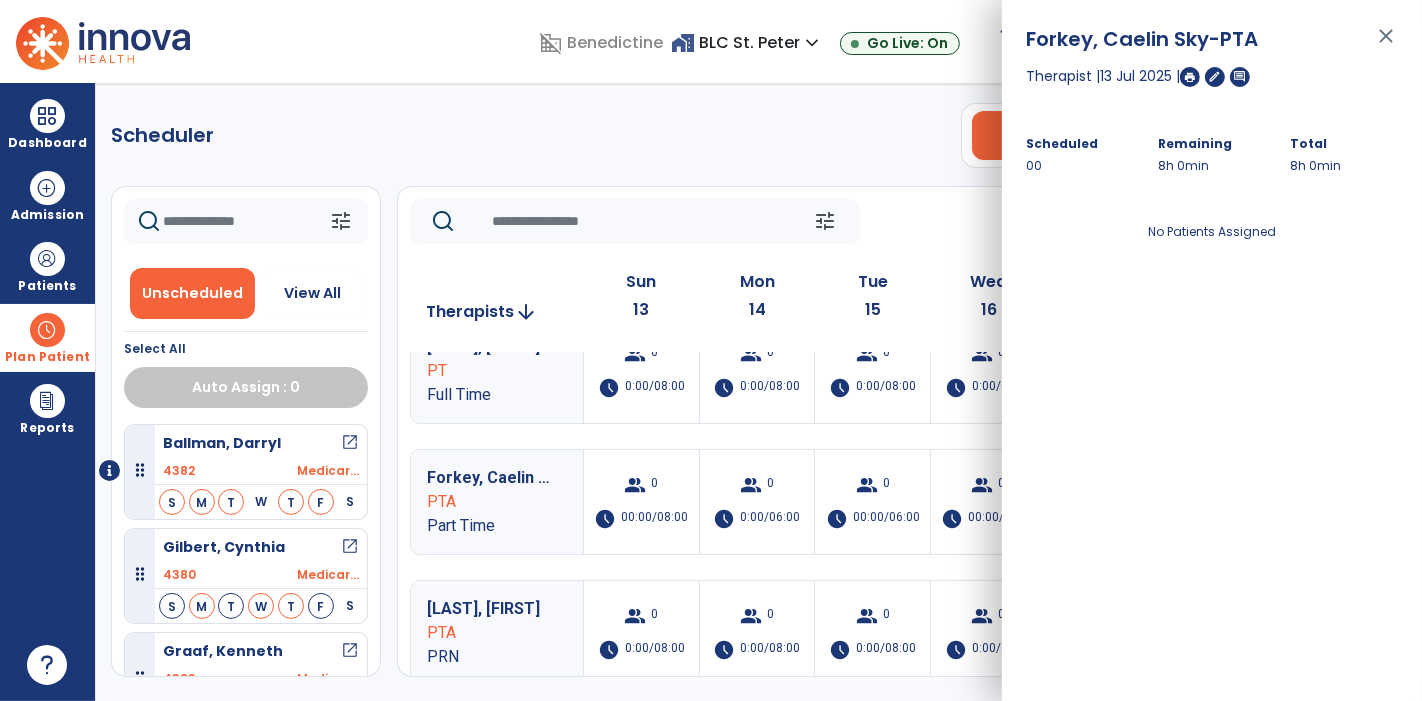 click on "close" at bounding box center (1386, 45) 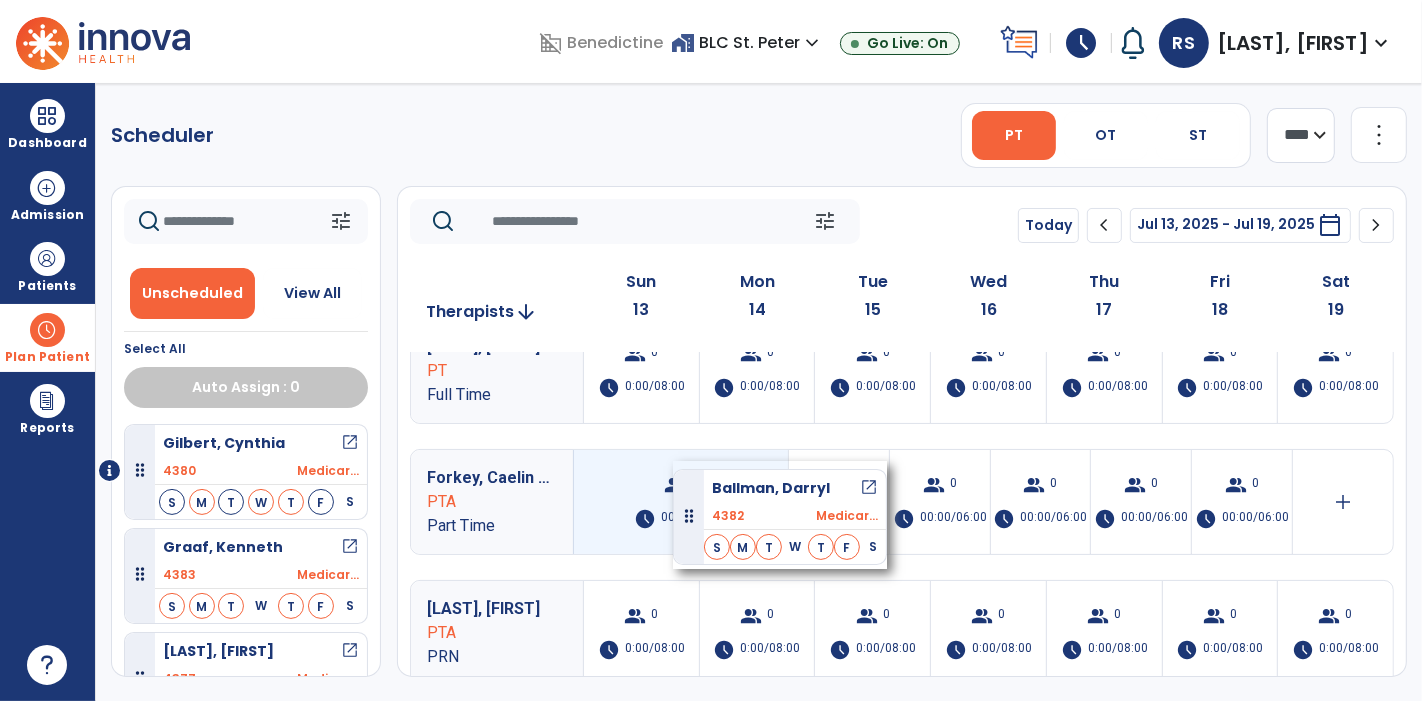 drag, startPoint x: 222, startPoint y: 459, endPoint x: 673, endPoint y: 461, distance: 451.00443 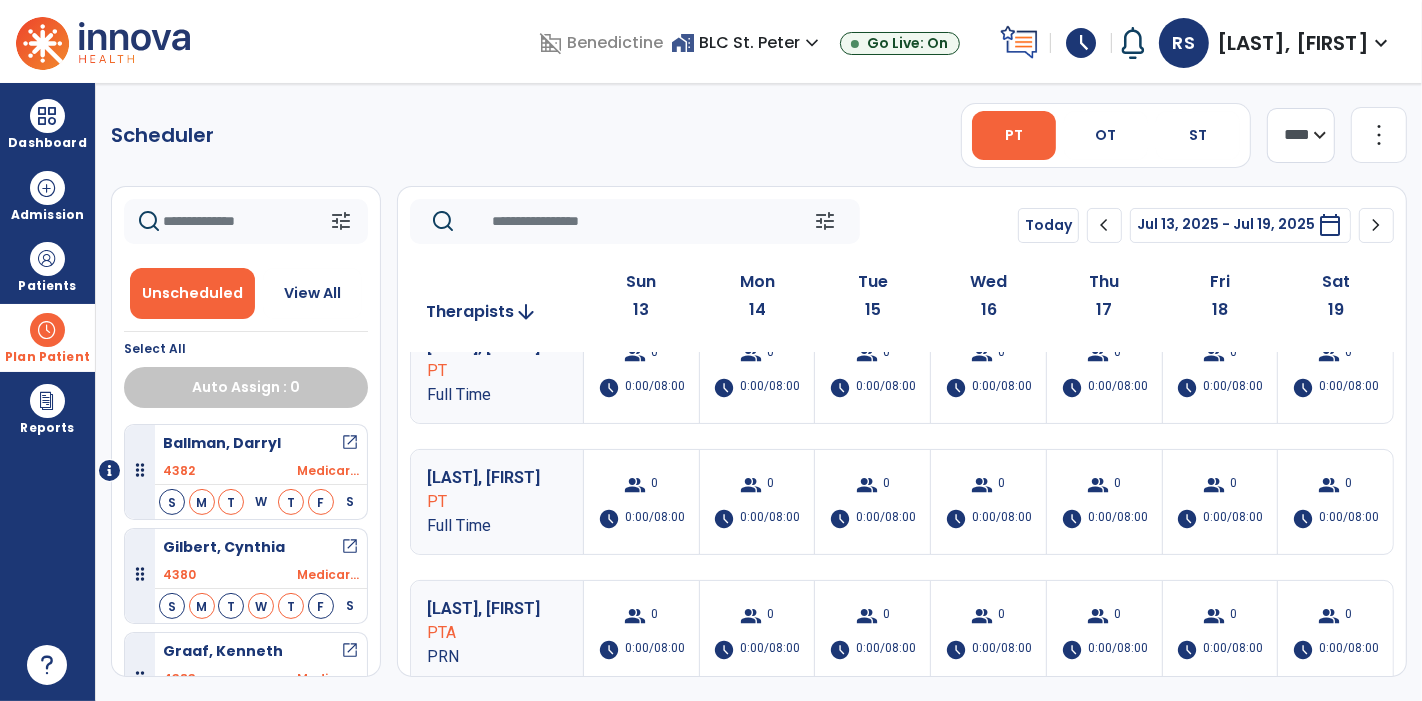 scroll, scrollTop: 0, scrollLeft: 0, axis: both 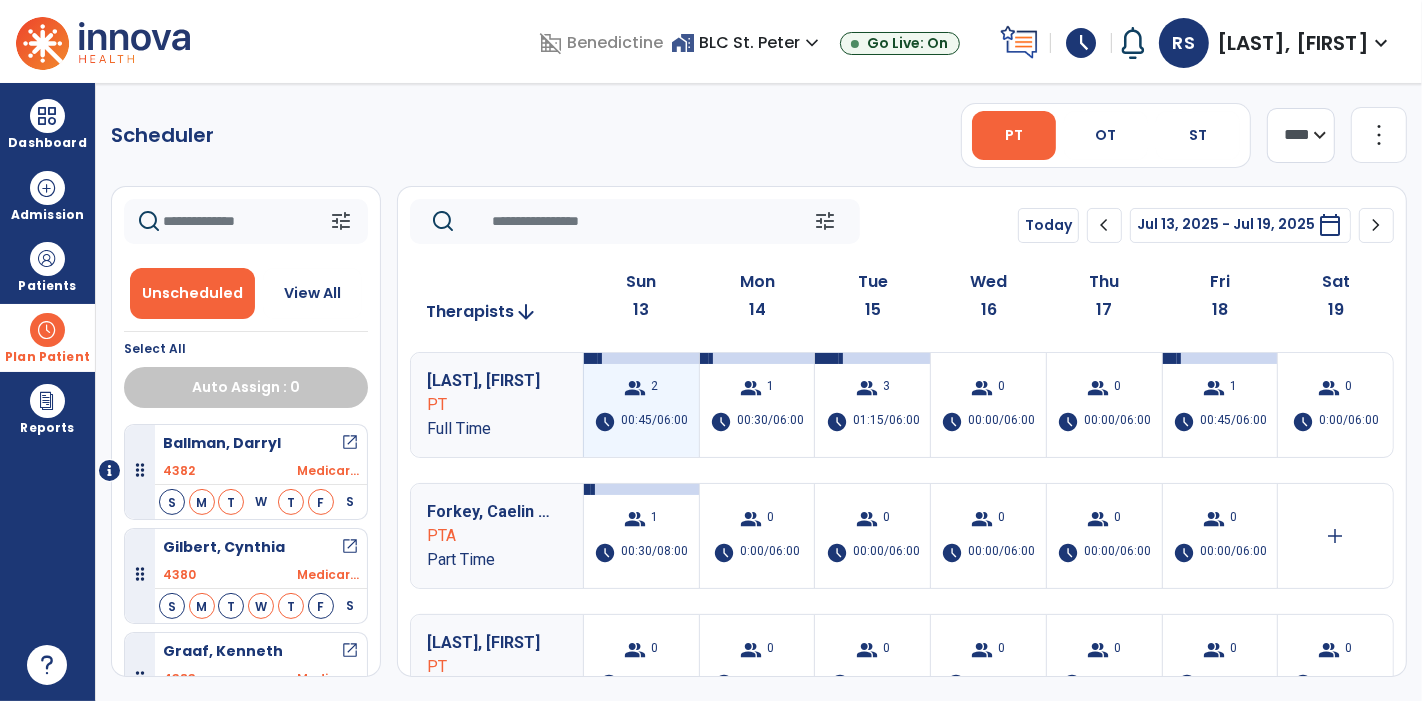 click on "group" at bounding box center [635, 388] 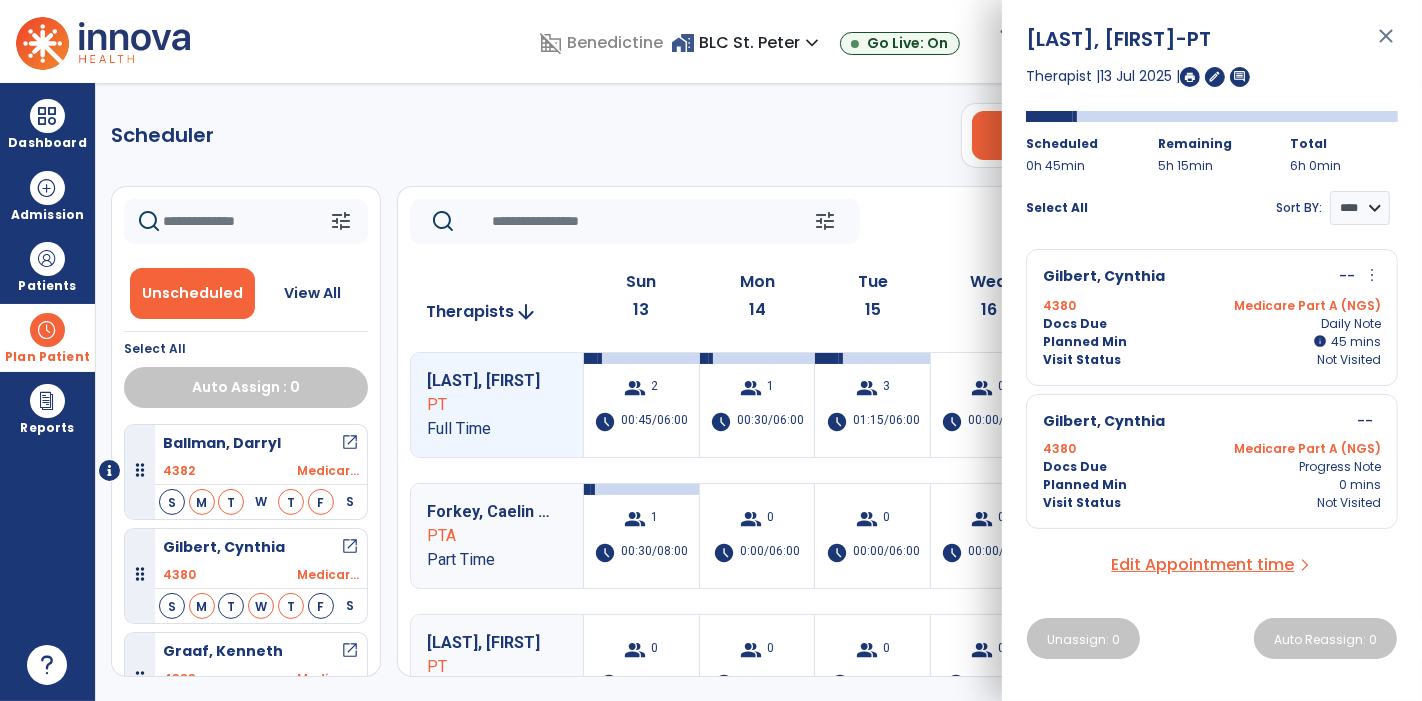 click on "4380 Medicare Part A (NGS)" at bounding box center [1212, 306] 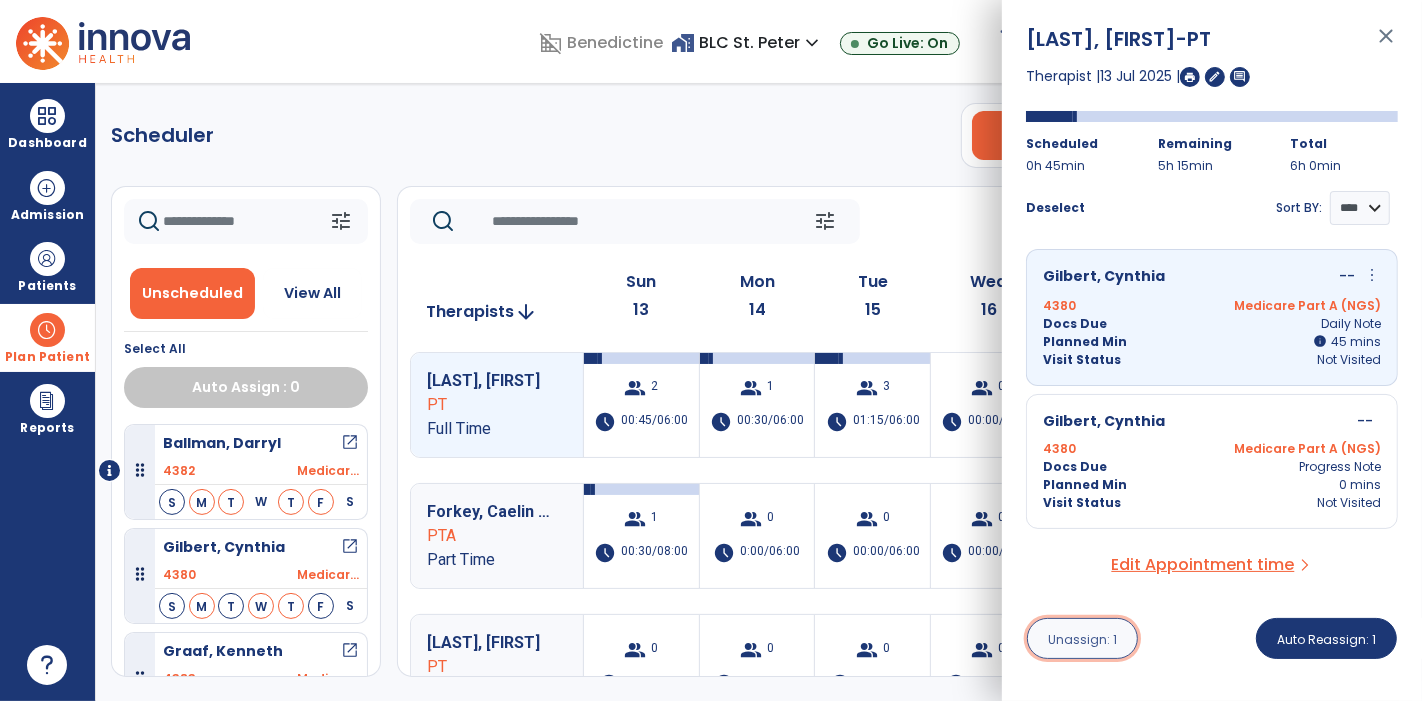 click on "Unassign: 1" at bounding box center (1082, 638) 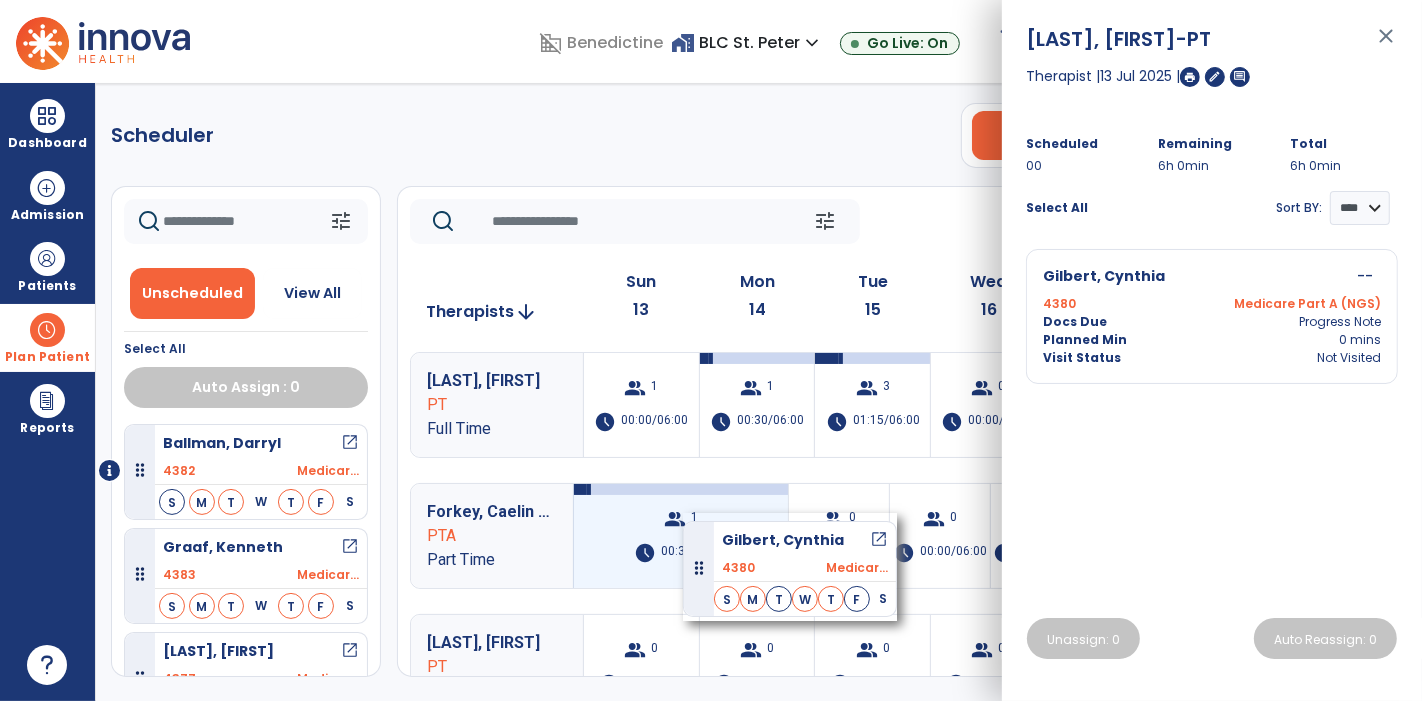 drag, startPoint x: 264, startPoint y: 542, endPoint x: 683, endPoint y: 513, distance: 420.00238 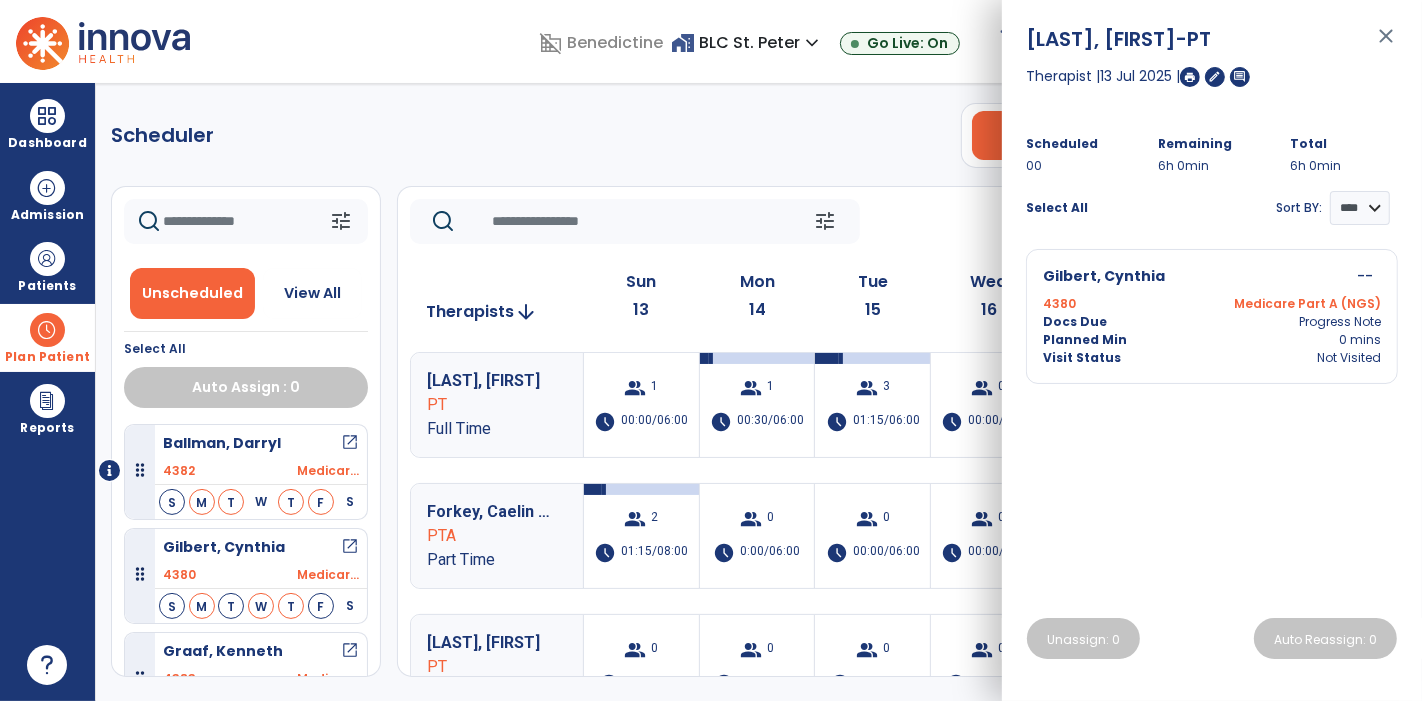 click on "close" at bounding box center [1386, 45] 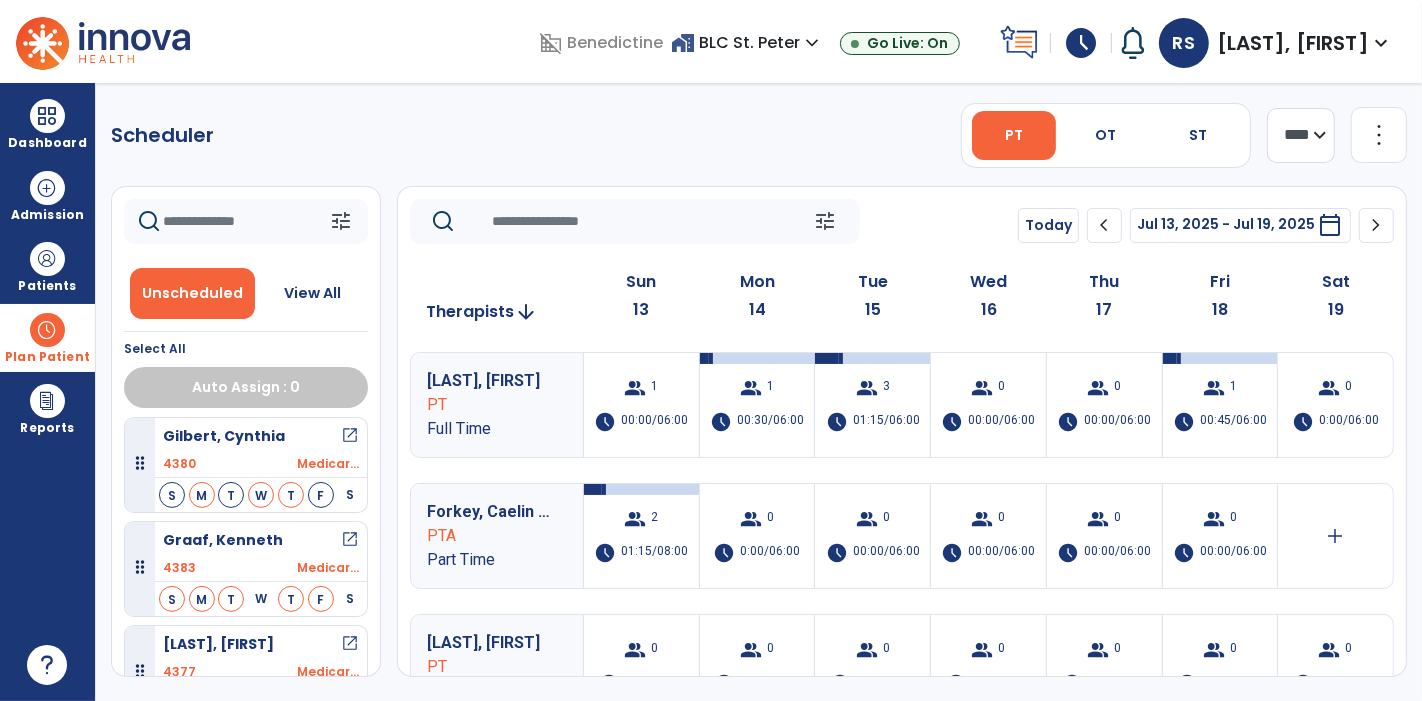 scroll, scrollTop: 148, scrollLeft: 0, axis: vertical 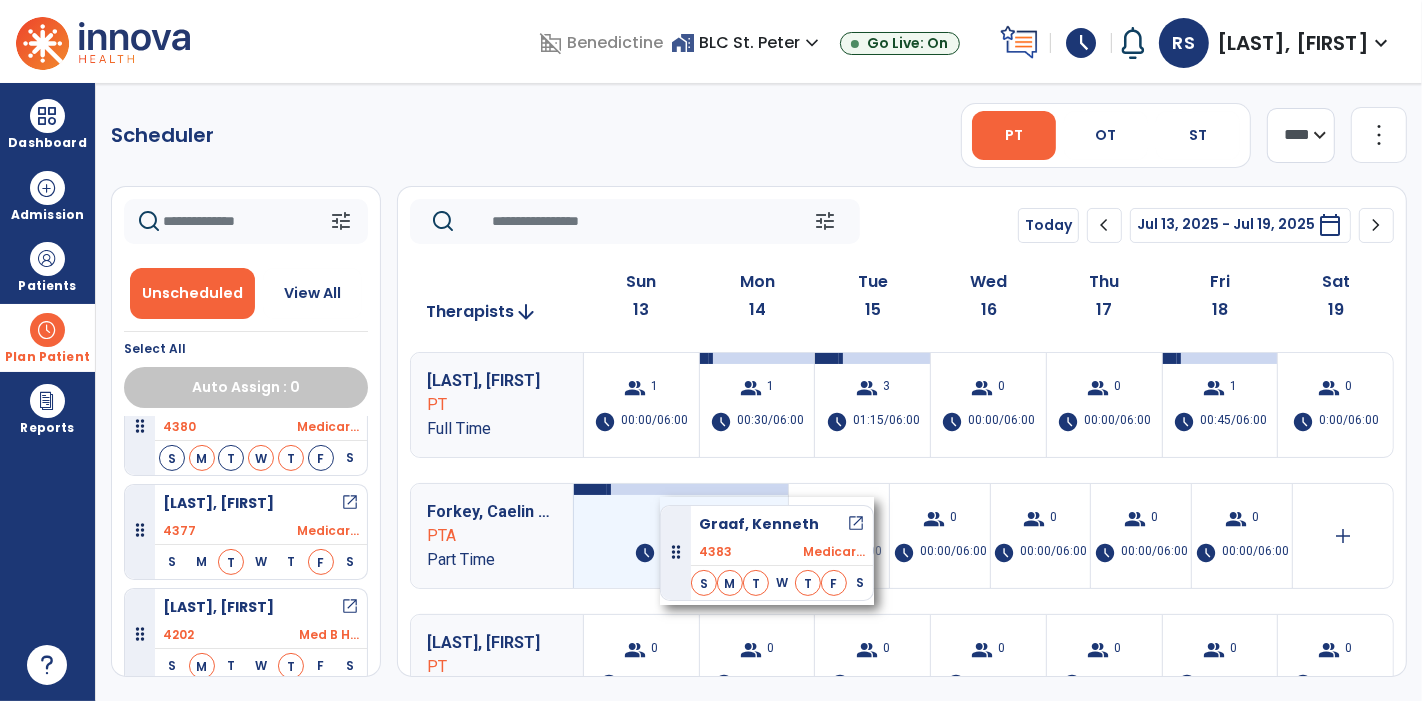 drag, startPoint x: 174, startPoint y: 516, endPoint x: 660, endPoint y: 497, distance: 486.37125 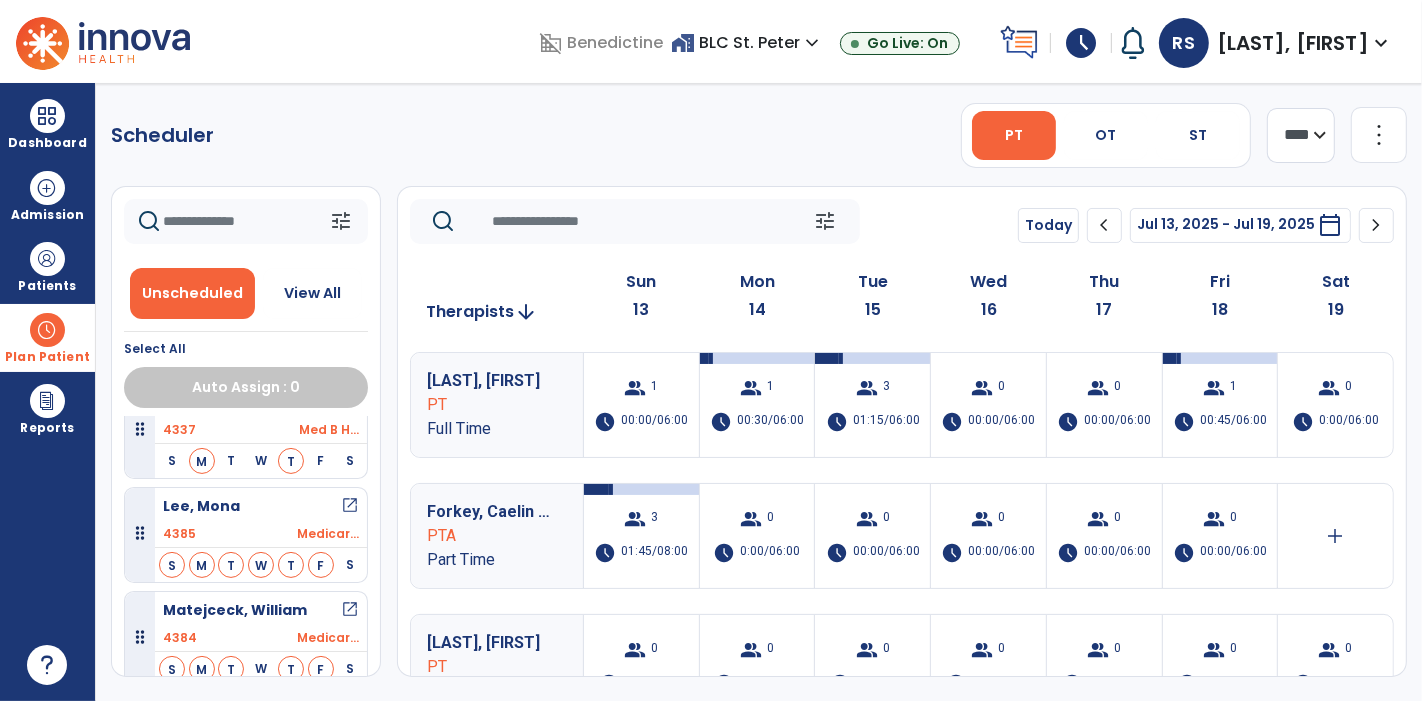 scroll, scrollTop: 592, scrollLeft: 0, axis: vertical 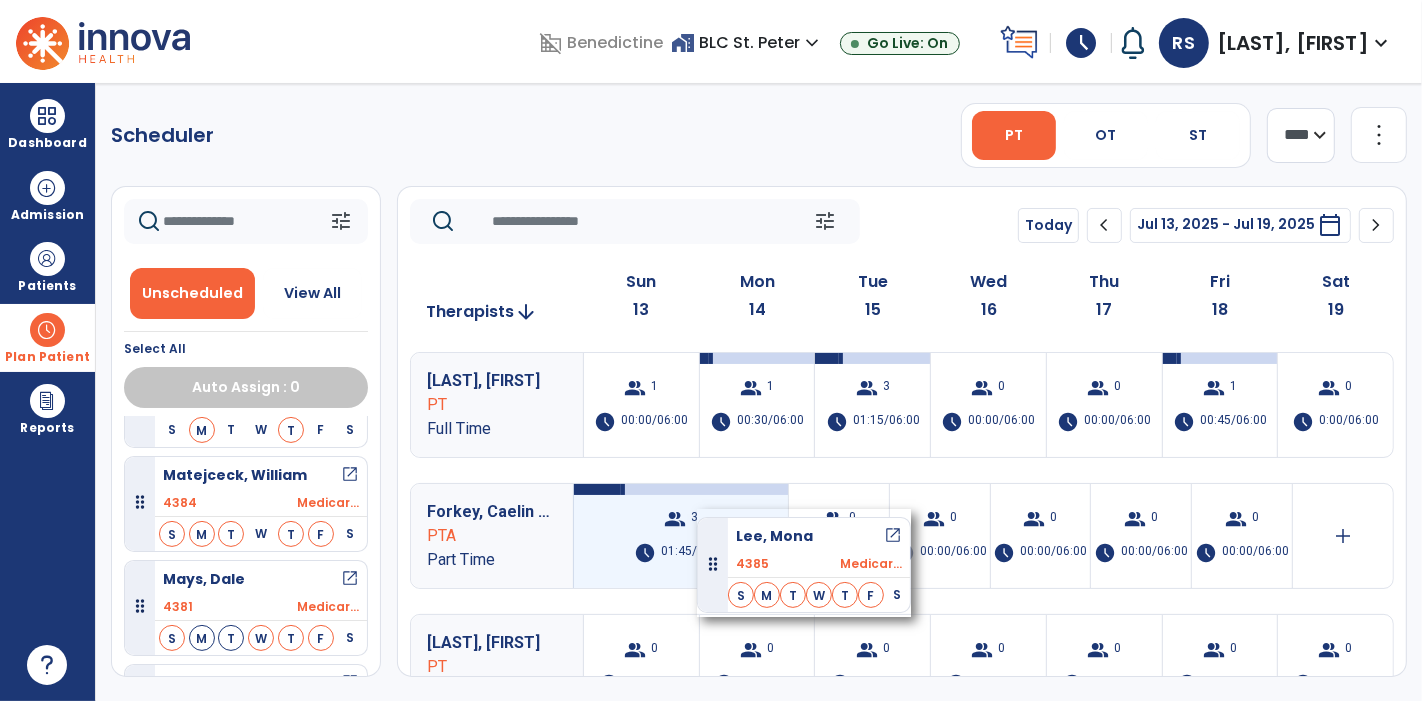 drag, startPoint x: 245, startPoint y: 472, endPoint x: 697, endPoint y: 509, distance: 453.51184 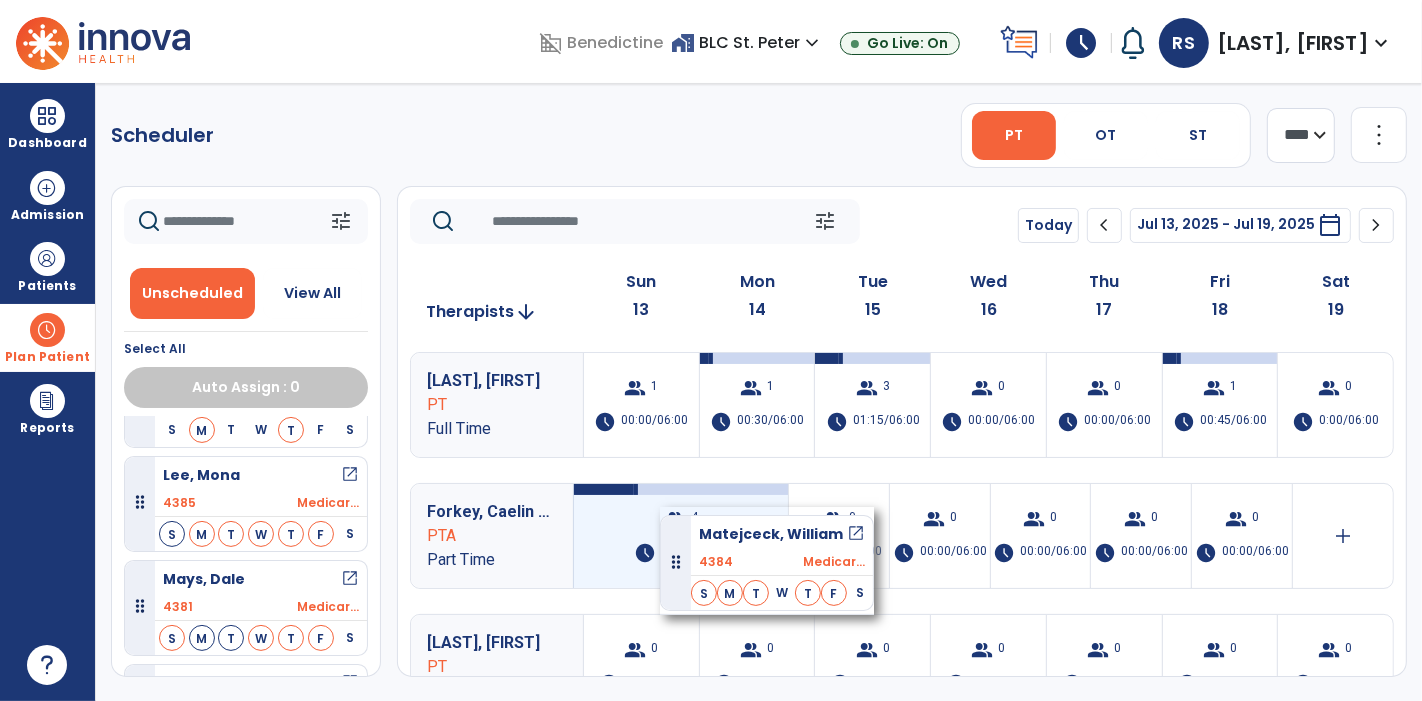 drag, startPoint x: 215, startPoint y: 569, endPoint x: 663, endPoint y: 505, distance: 452.54834 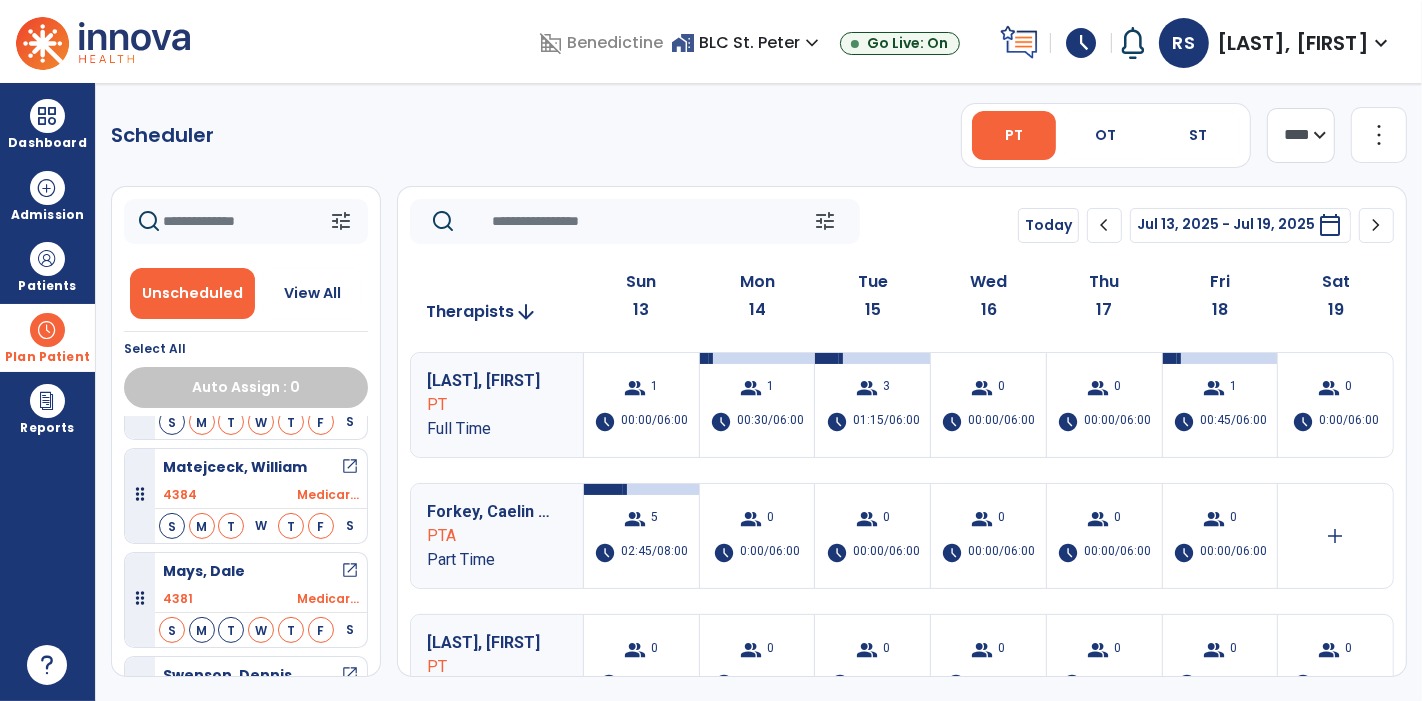 scroll, scrollTop: 740, scrollLeft: 0, axis: vertical 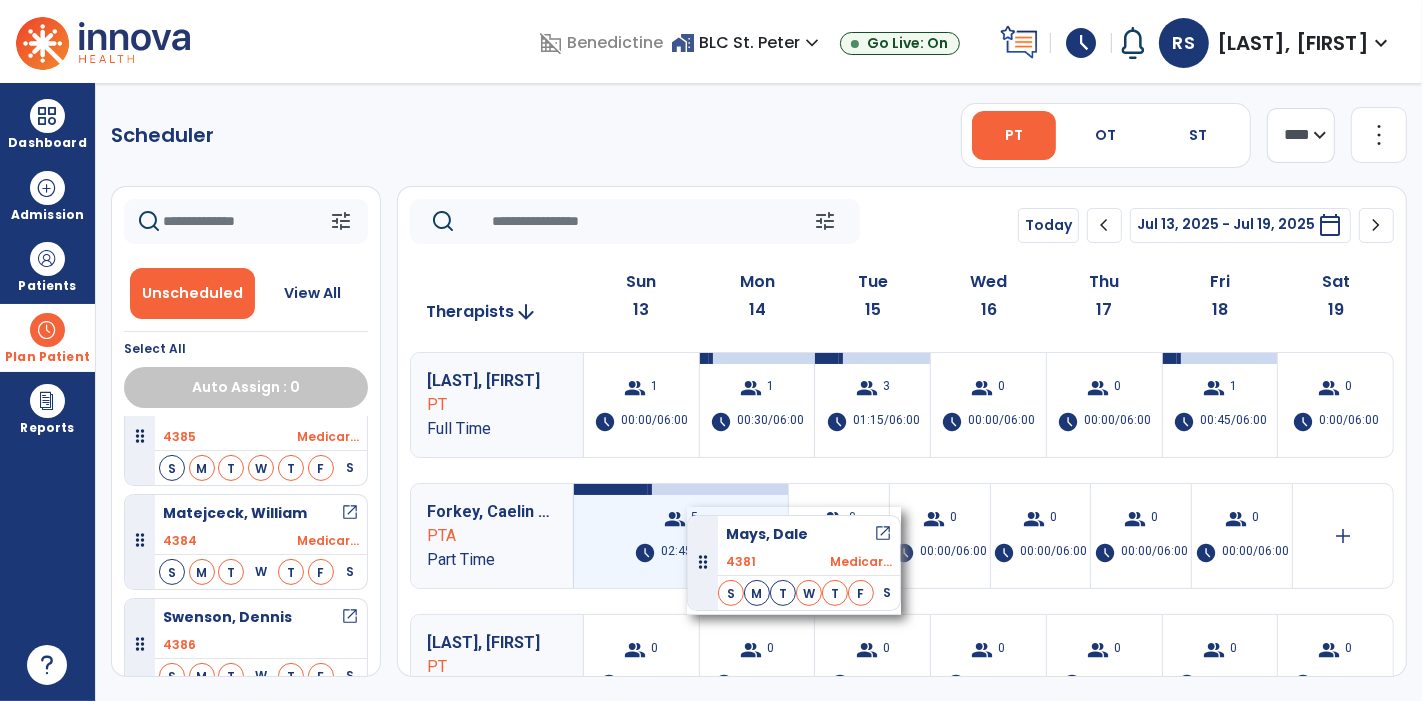 drag, startPoint x: 210, startPoint y: 544, endPoint x: 687, endPoint y: 507, distance: 478.43286 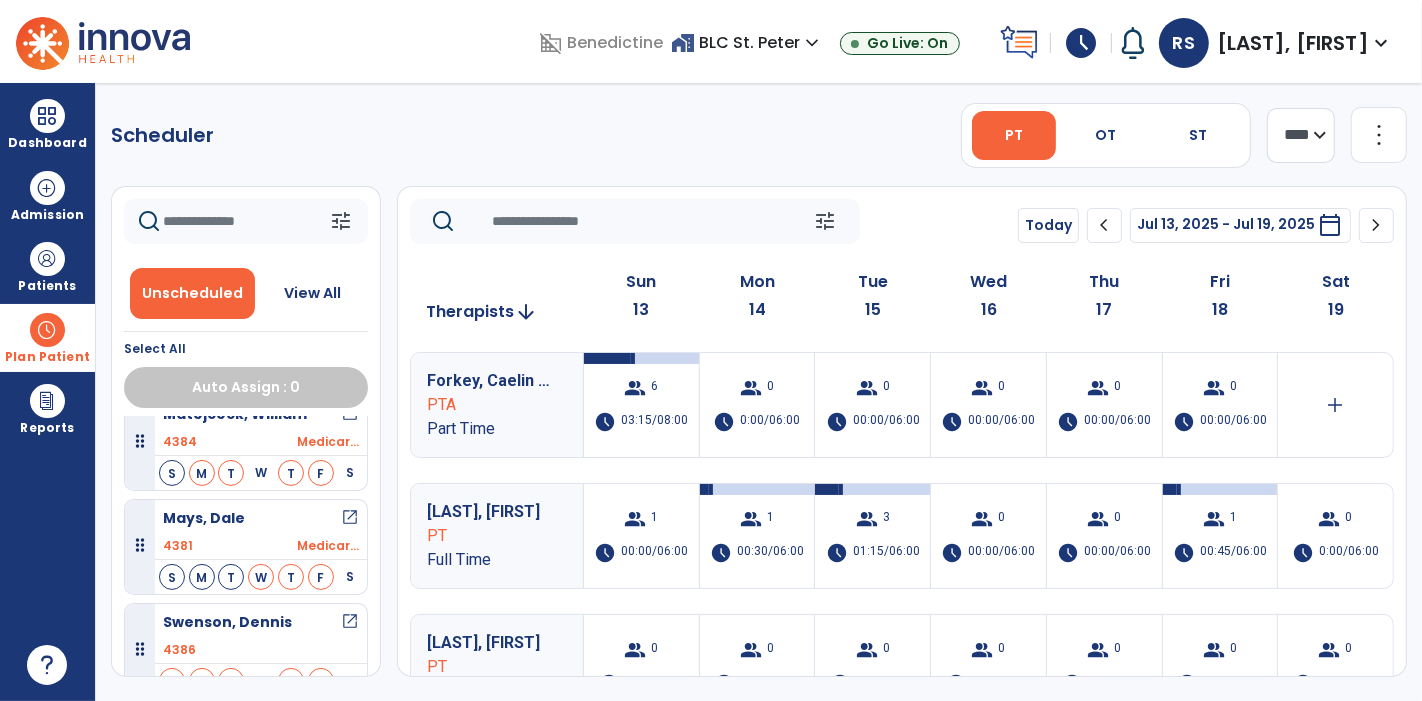 scroll, scrollTop: 761, scrollLeft: 0, axis: vertical 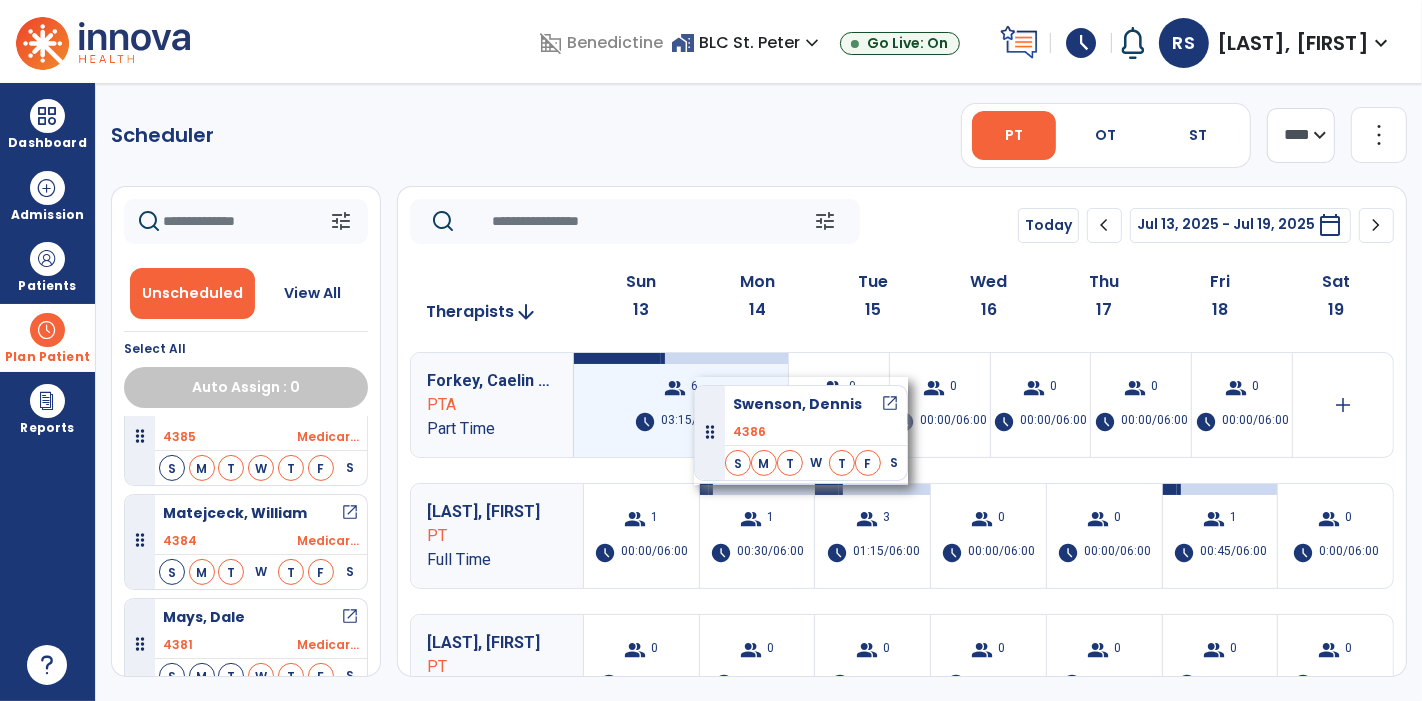 drag, startPoint x: 203, startPoint y: 604, endPoint x: 694, endPoint y: 377, distance: 540.9344 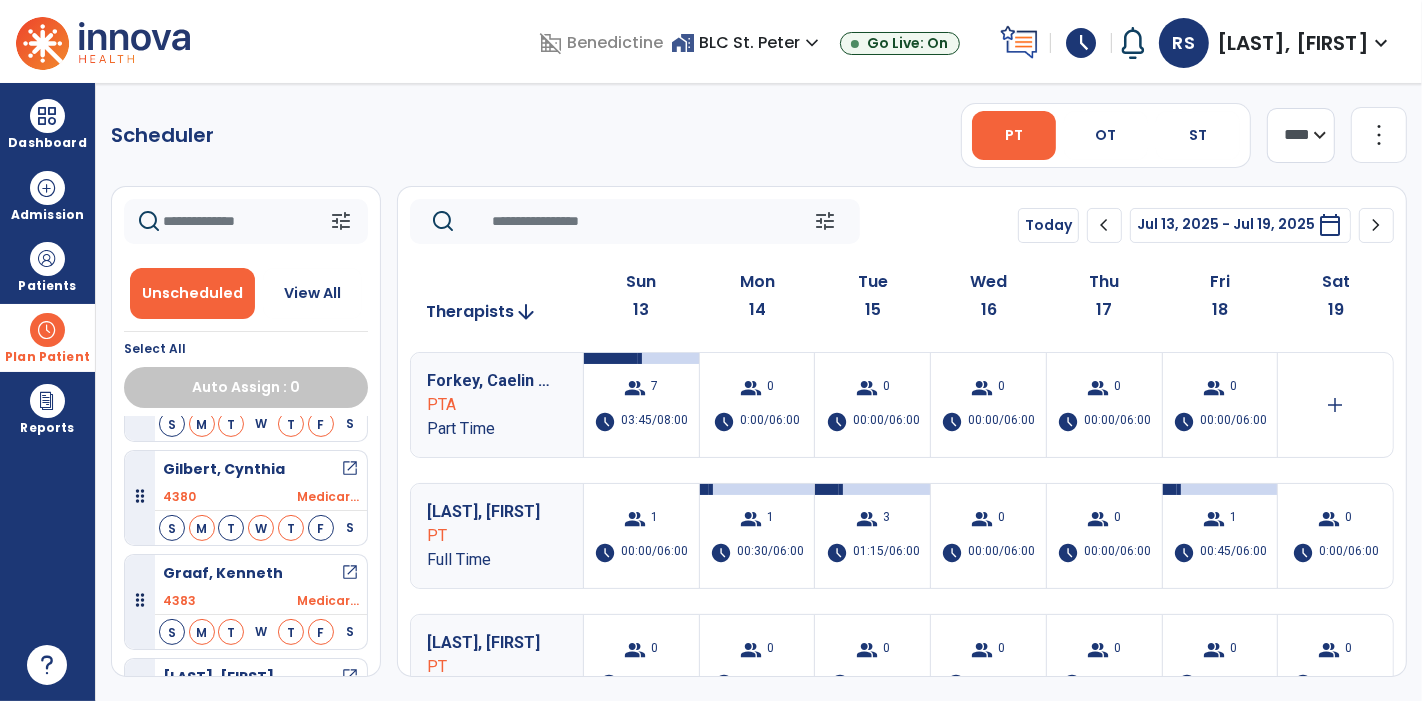 scroll, scrollTop: 0, scrollLeft: 0, axis: both 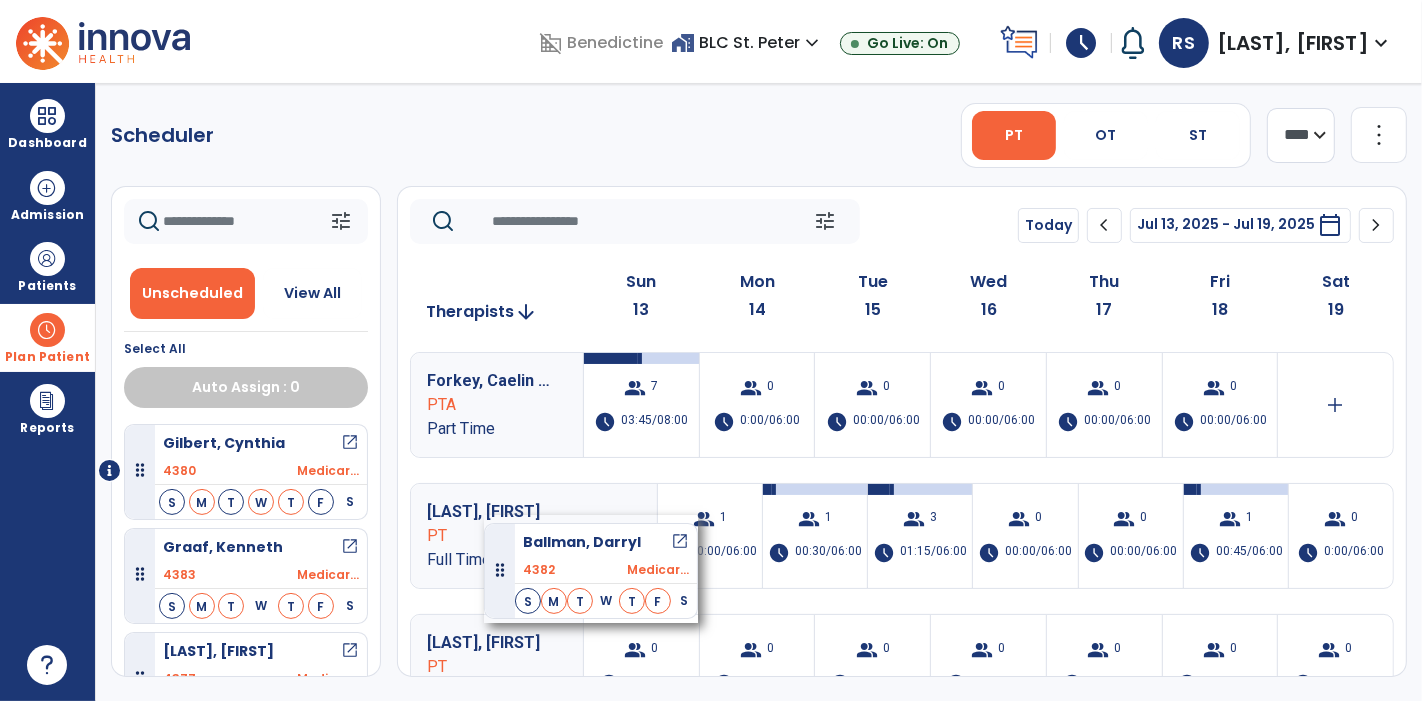 drag, startPoint x: 256, startPoint y: 443, endPoint x: 484, endPoint y: 515, distance: 239.09831 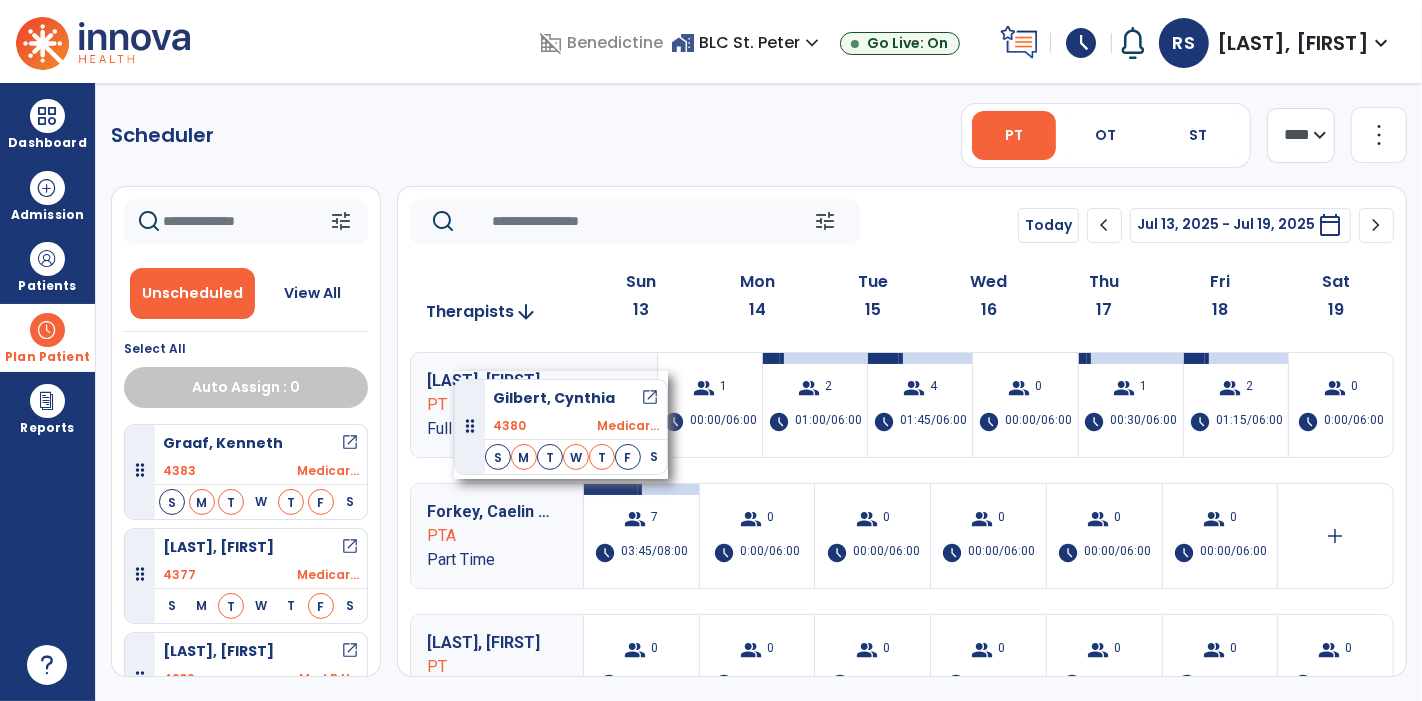 drag, startPoint x: 216, startPoint y: 443, endPoint x: 480, endPoint y: 371, distance: 273.6421 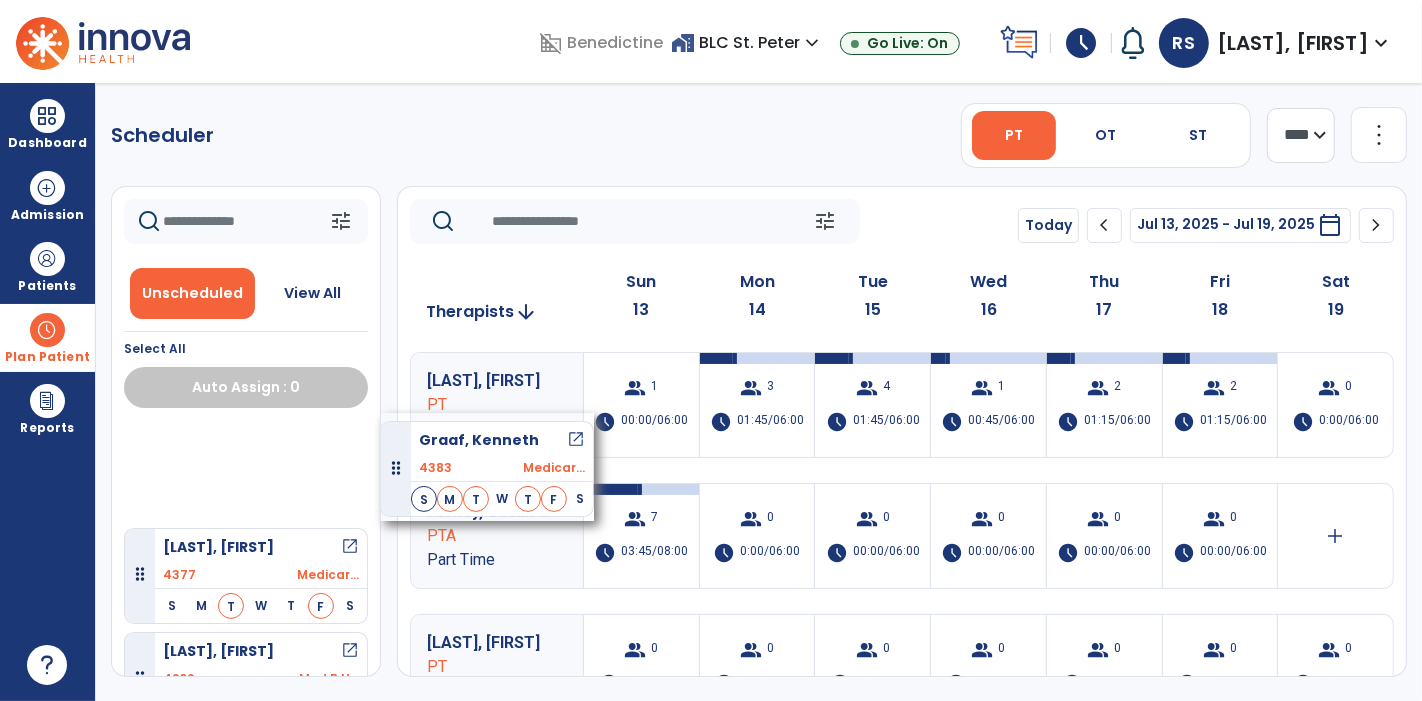 drag, startPoint x: 233, startPoint y: 447, endPoint x: 500, endPoint y: 365, distance: 279.30807 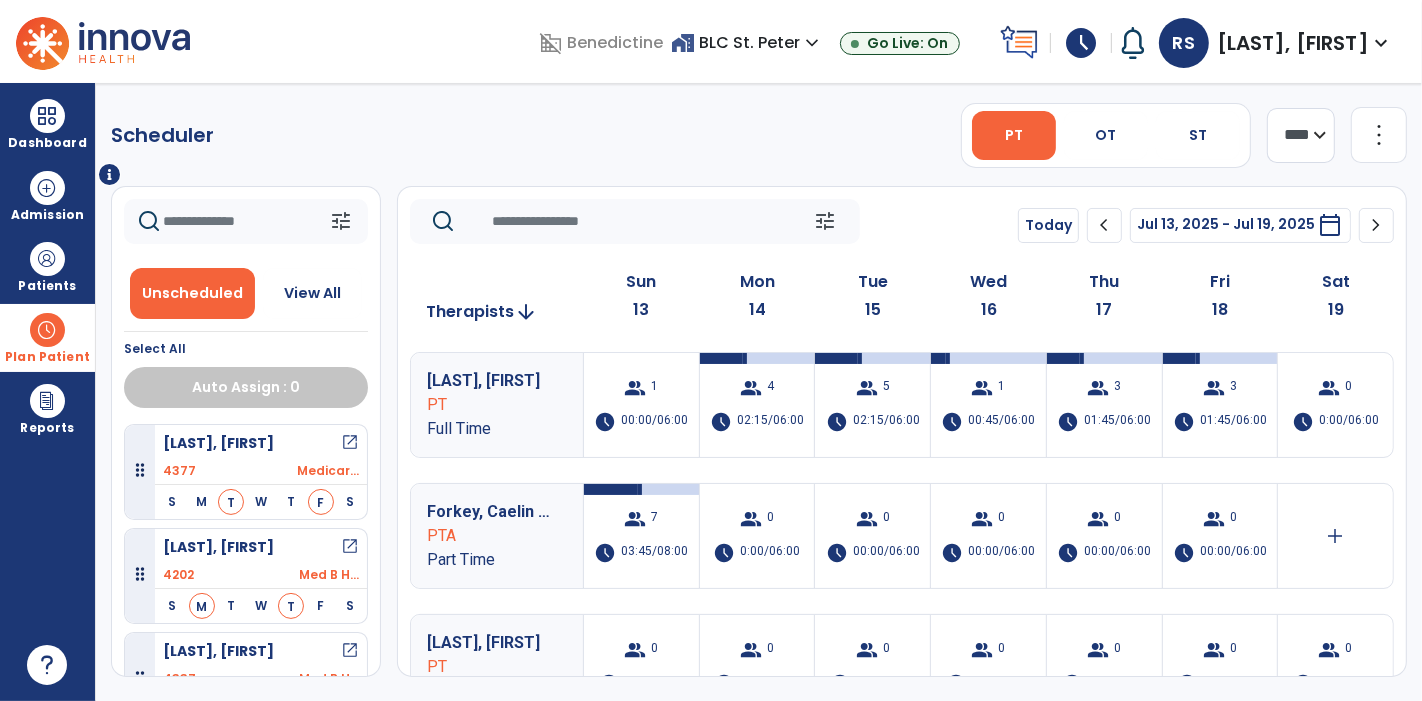 drag, startPoint x: 228, startPoint y: 473, endPoint x: 485, endPoint y: 374, distance: 275.40878 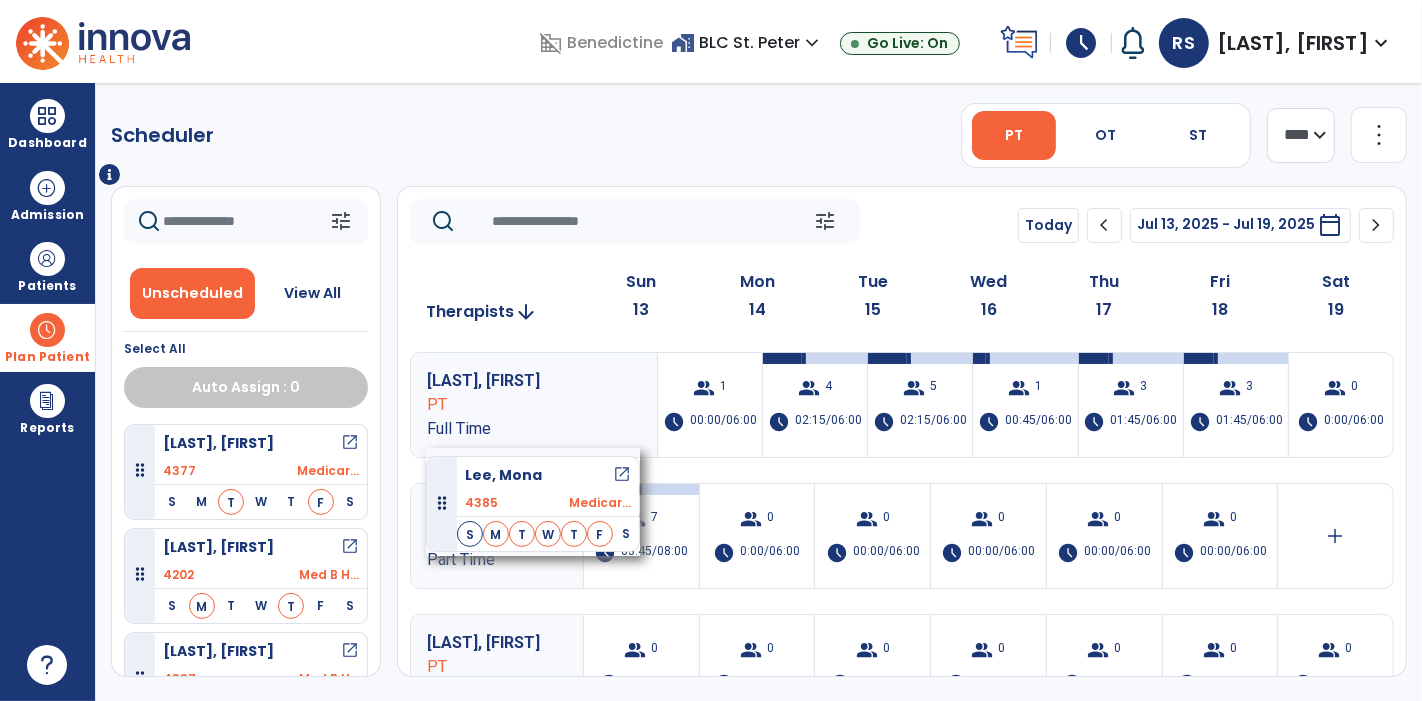 scroll, scrollTop: 296, scrollLeft: 0, axis: vertical 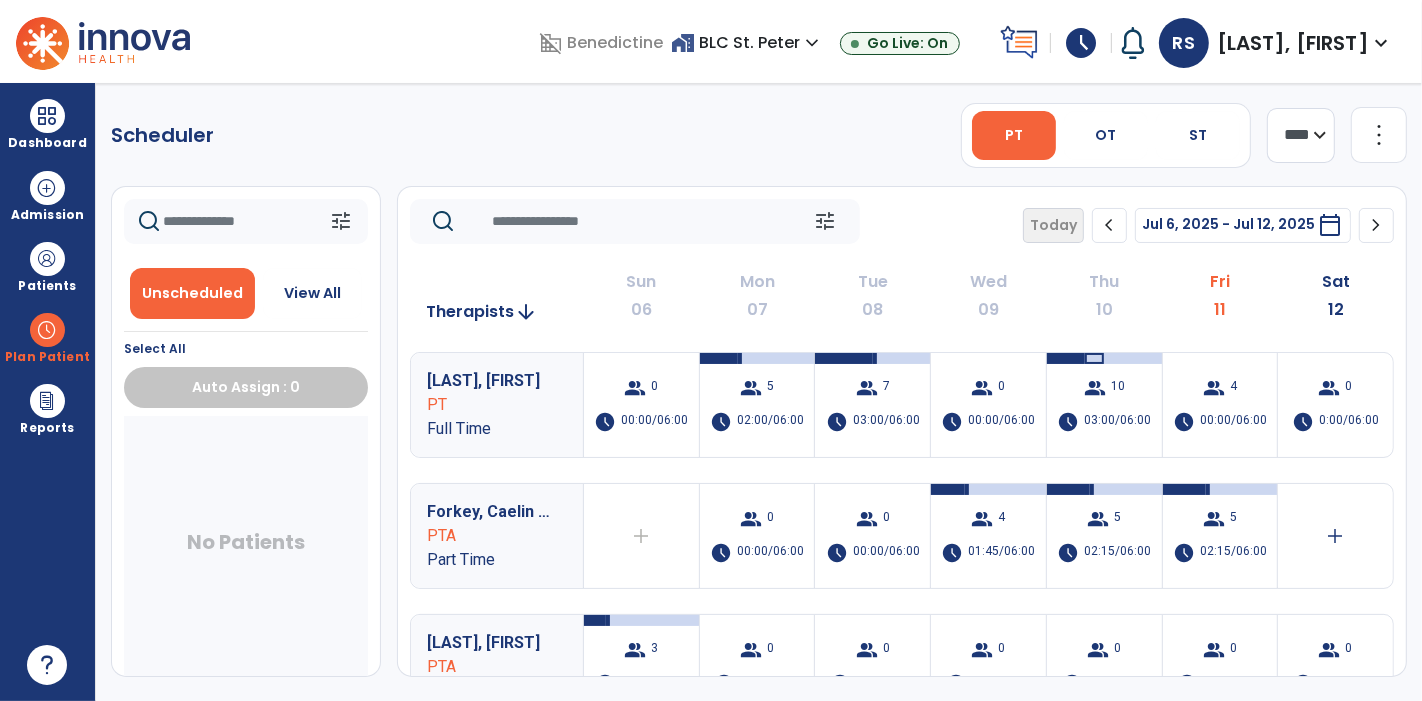 click on "chevron_right" 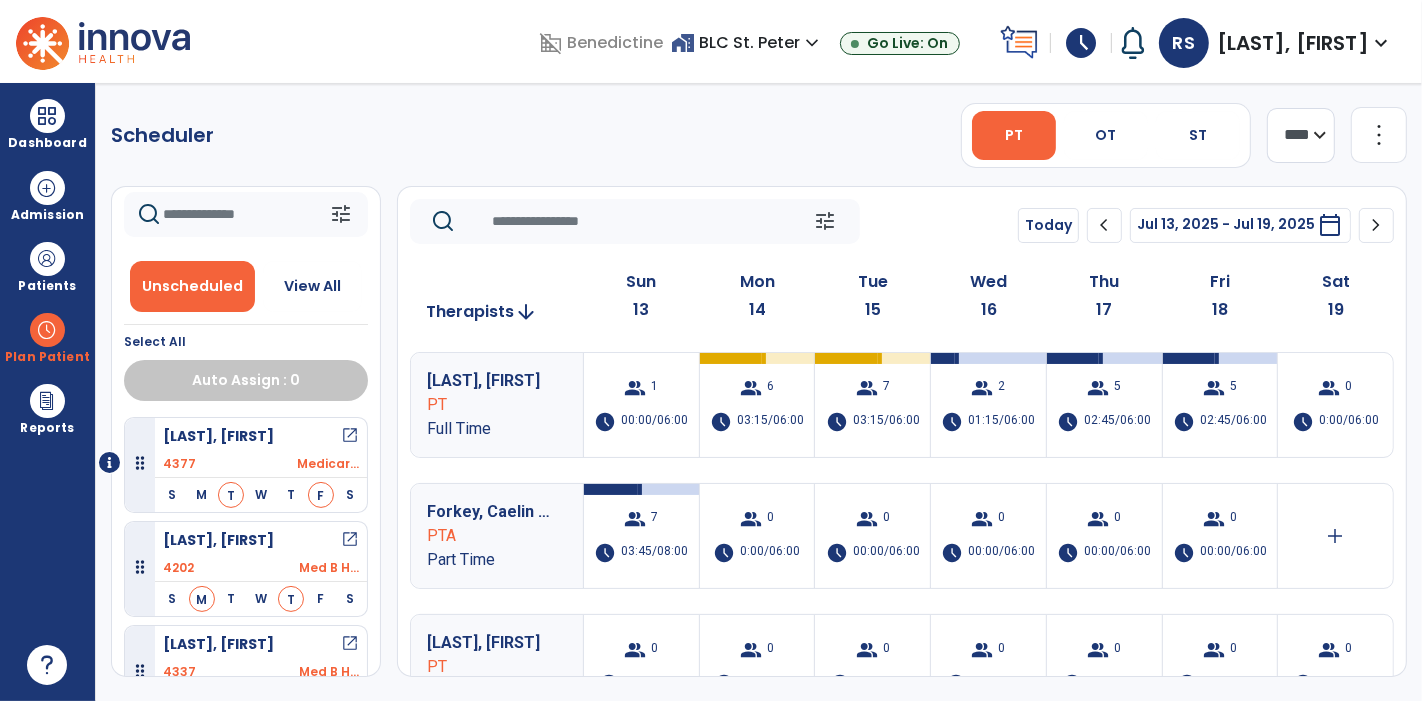 scroll, scrollTop: 8, scrollLeft: 0, axis: vertical 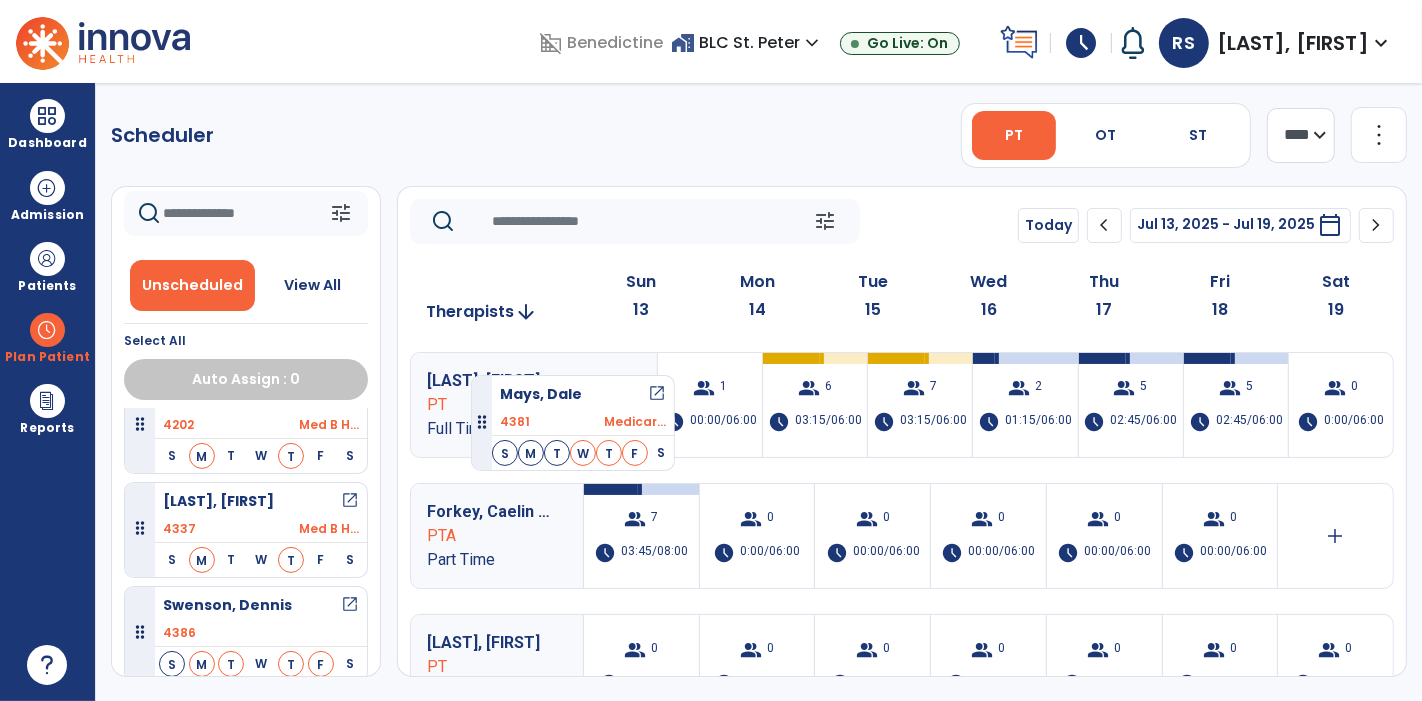 drag, startPoint x: 184, startPoint y: 507, endPoint x: 471, endPoint y: 367, distance: 319.32587 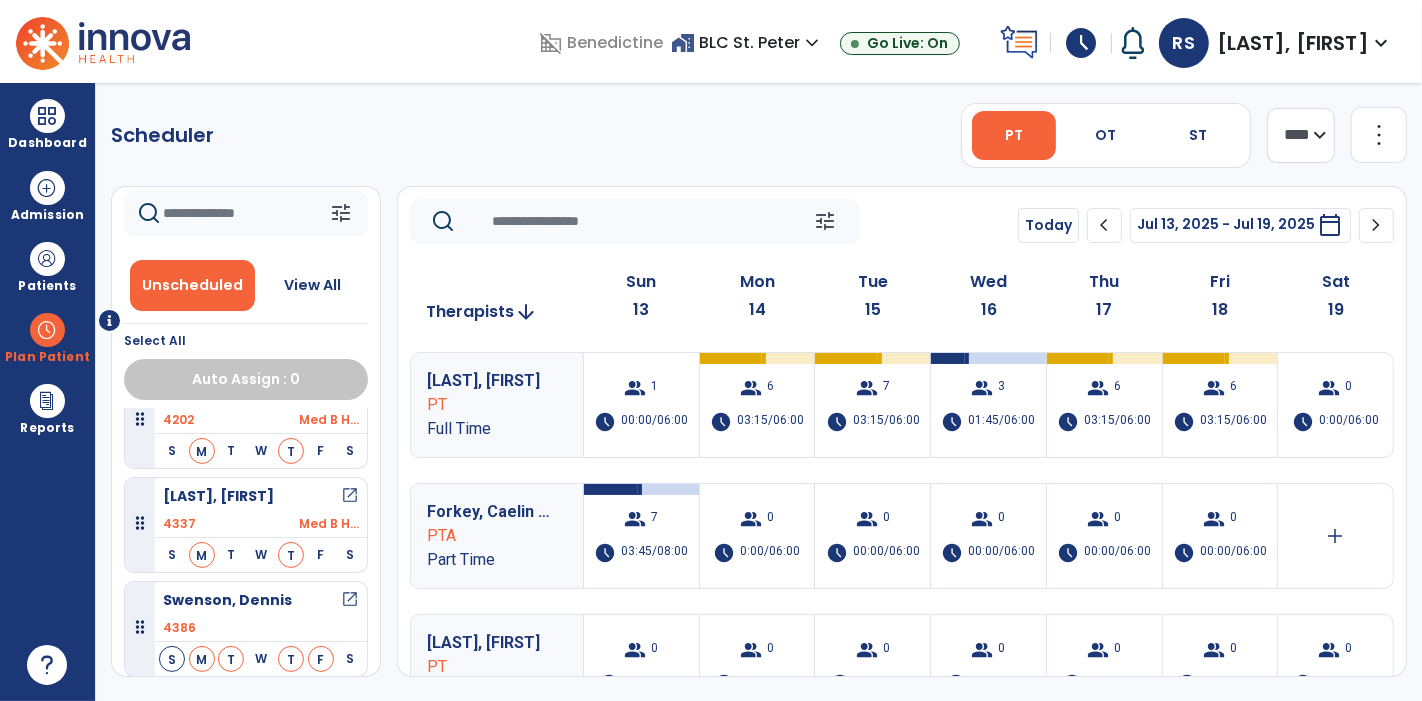 scroll, scrollTop: 142, scrollLeft: 0, axis: vertical 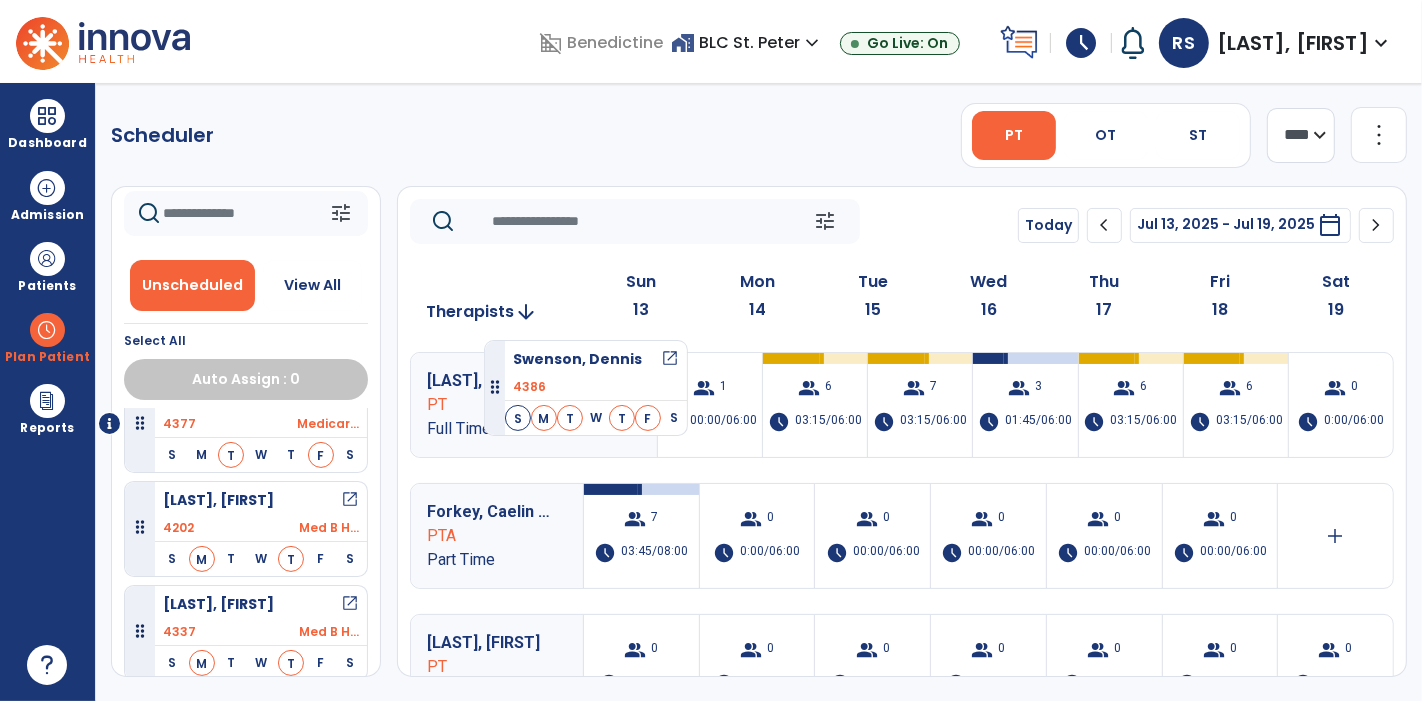 drag, startPoint x: 233, startPoint y: 608, endPoint x: 484, endPoint y: 332, distance: 373.06433 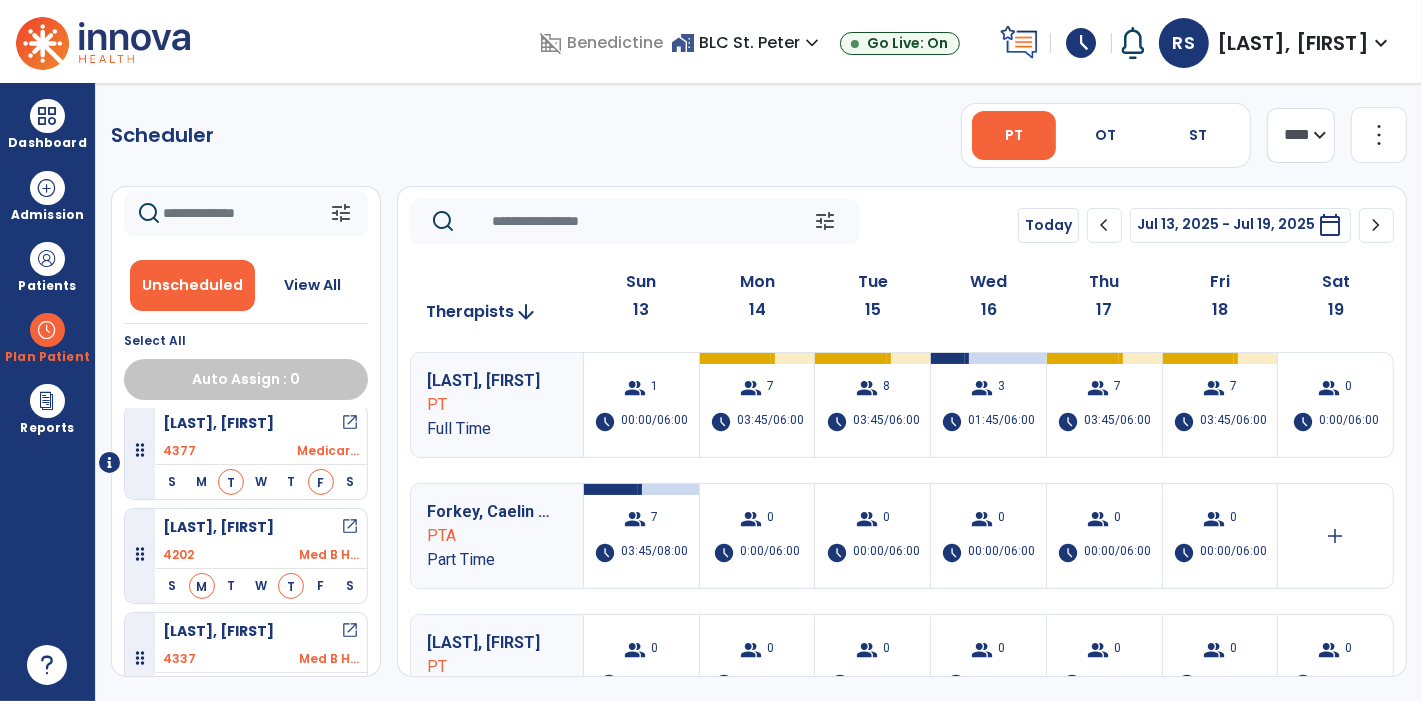 scroll, scrollTop: 0, scrollLeft: 0, axis: both 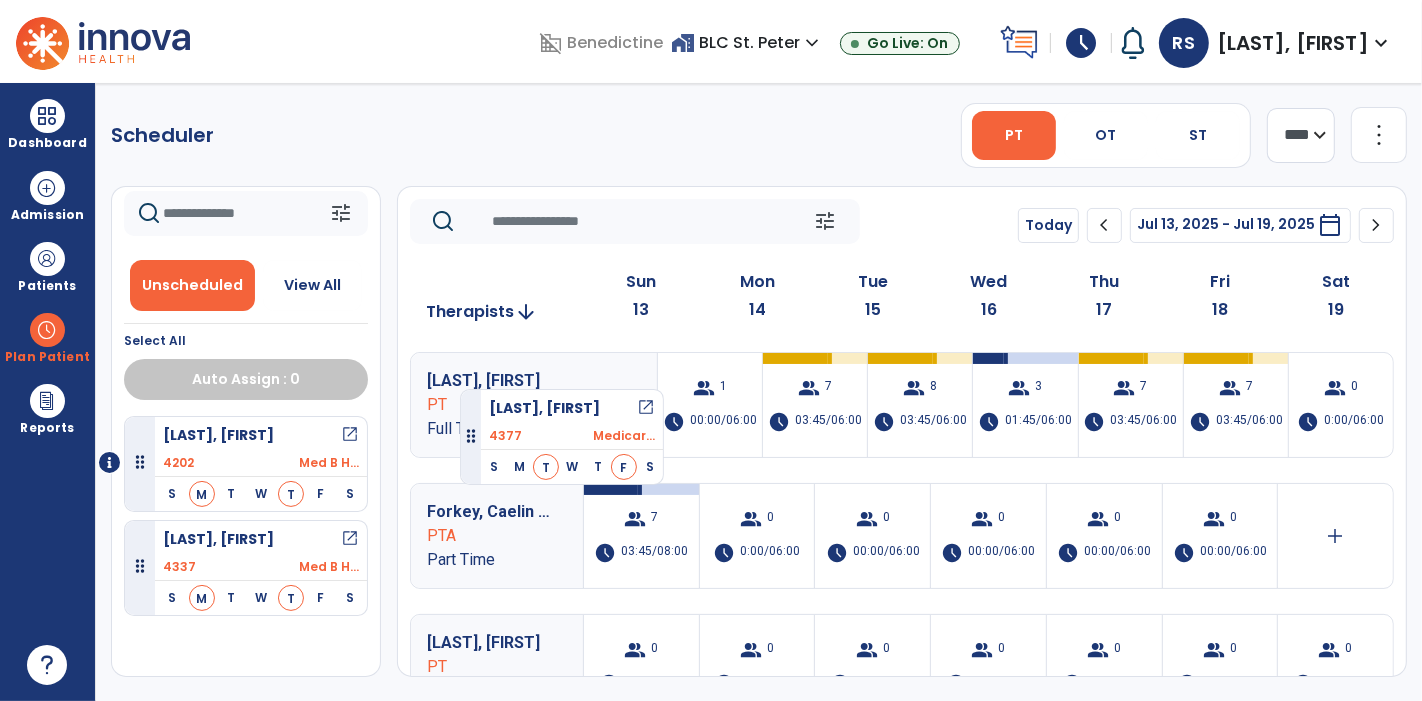 drag, startPoint x: 255, startPoint y: 444, endPoint x: 460, endPoint y: 381, distance: 214.46211 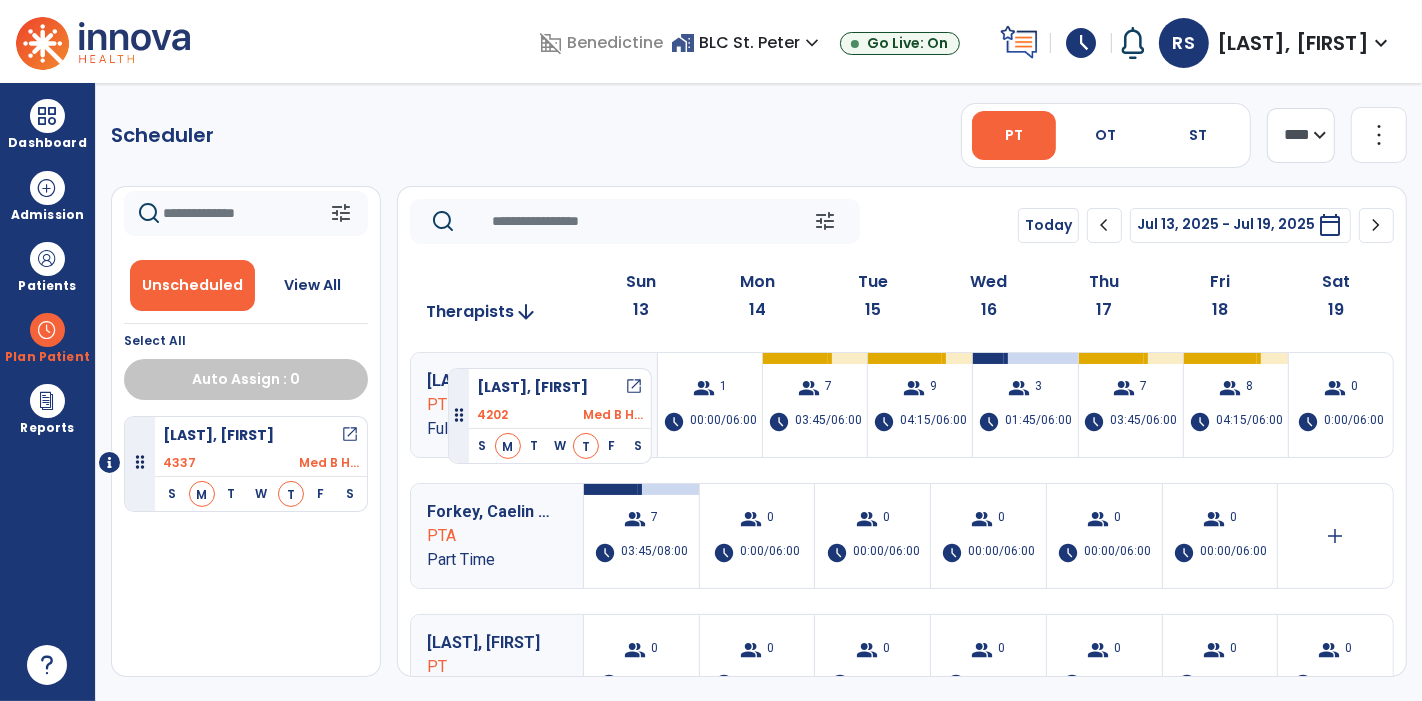 drag, startPoint x: 231, startPoint y: 429, endPoint x: 448, endPoint y: 360, distance: 227.70595 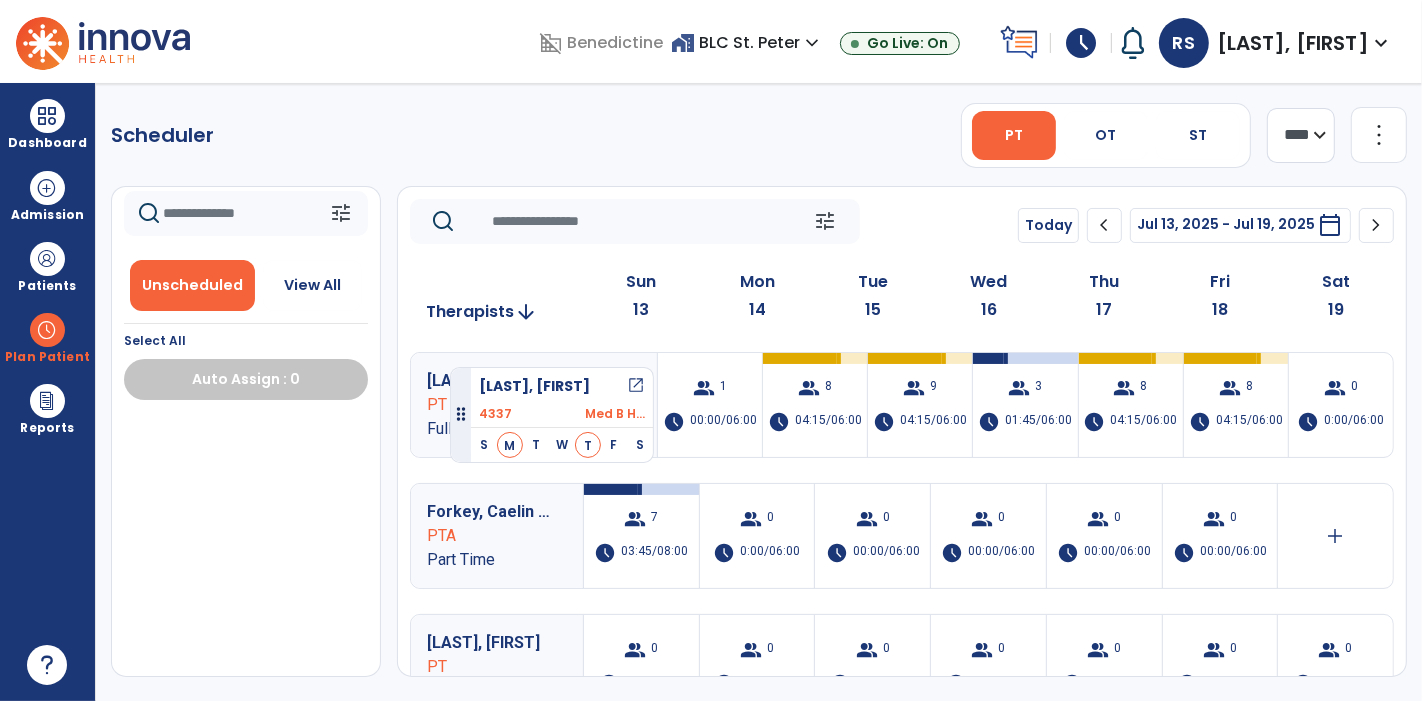 drag, startPoint x: 220, startPoint y: 443, endPoint x: 450, endPoint y: 359, distance: 244.85915 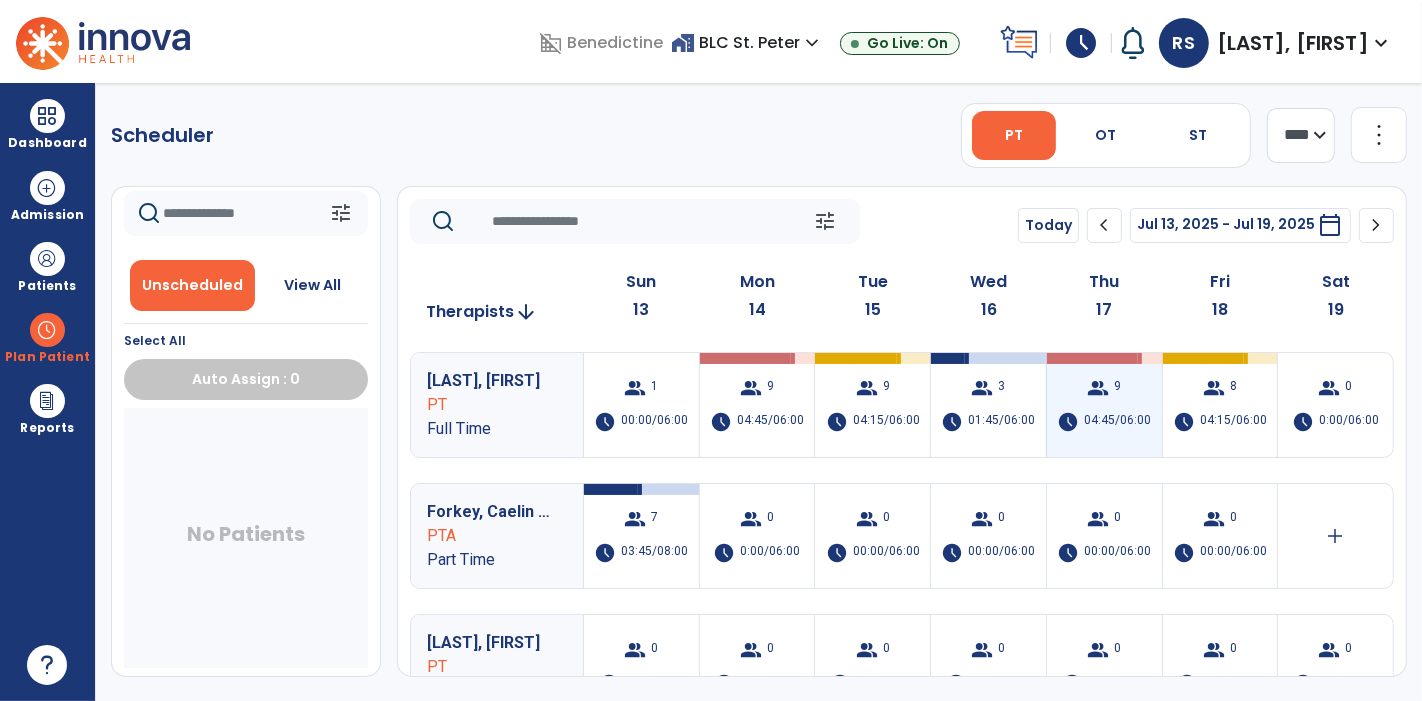 click on "schedule  04:45/06:00" at bounding box center (1104, 422) 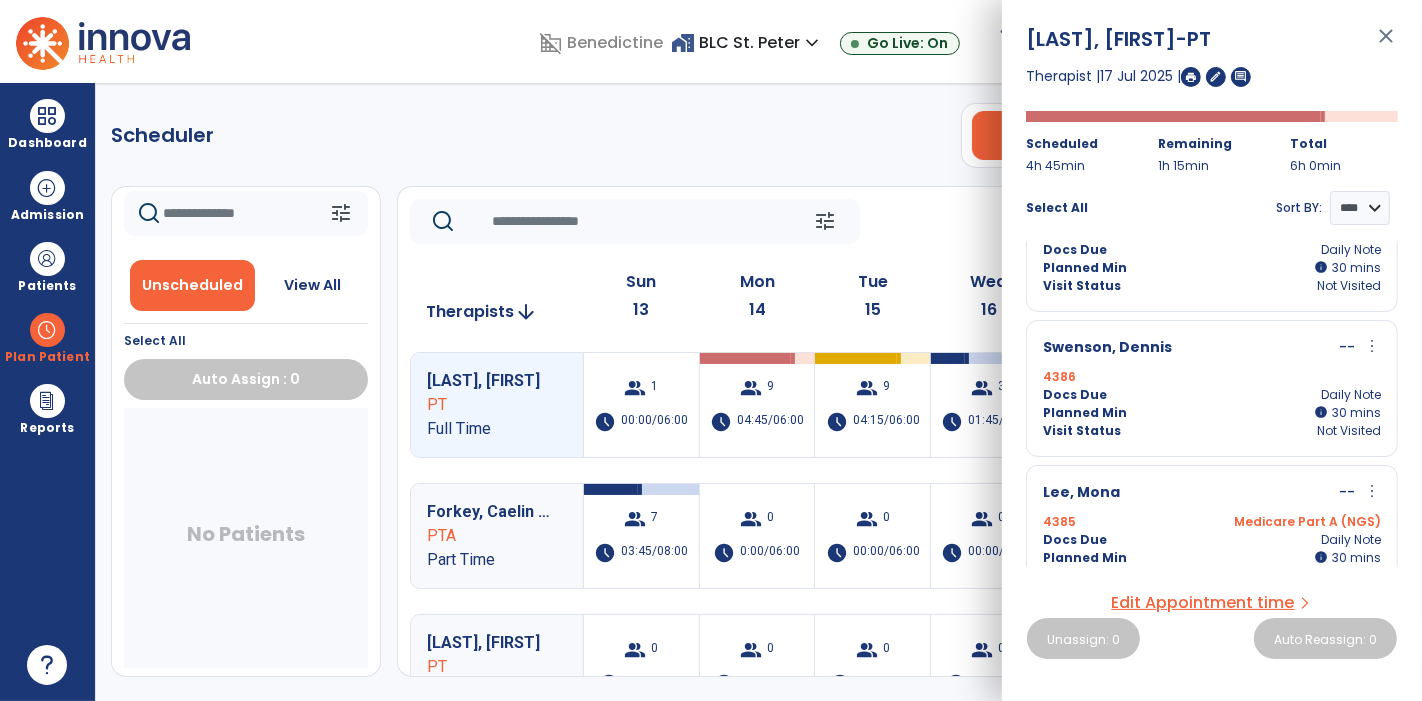 scroll, scrollTop: 974, scrollLeft: 0, axis: vertical 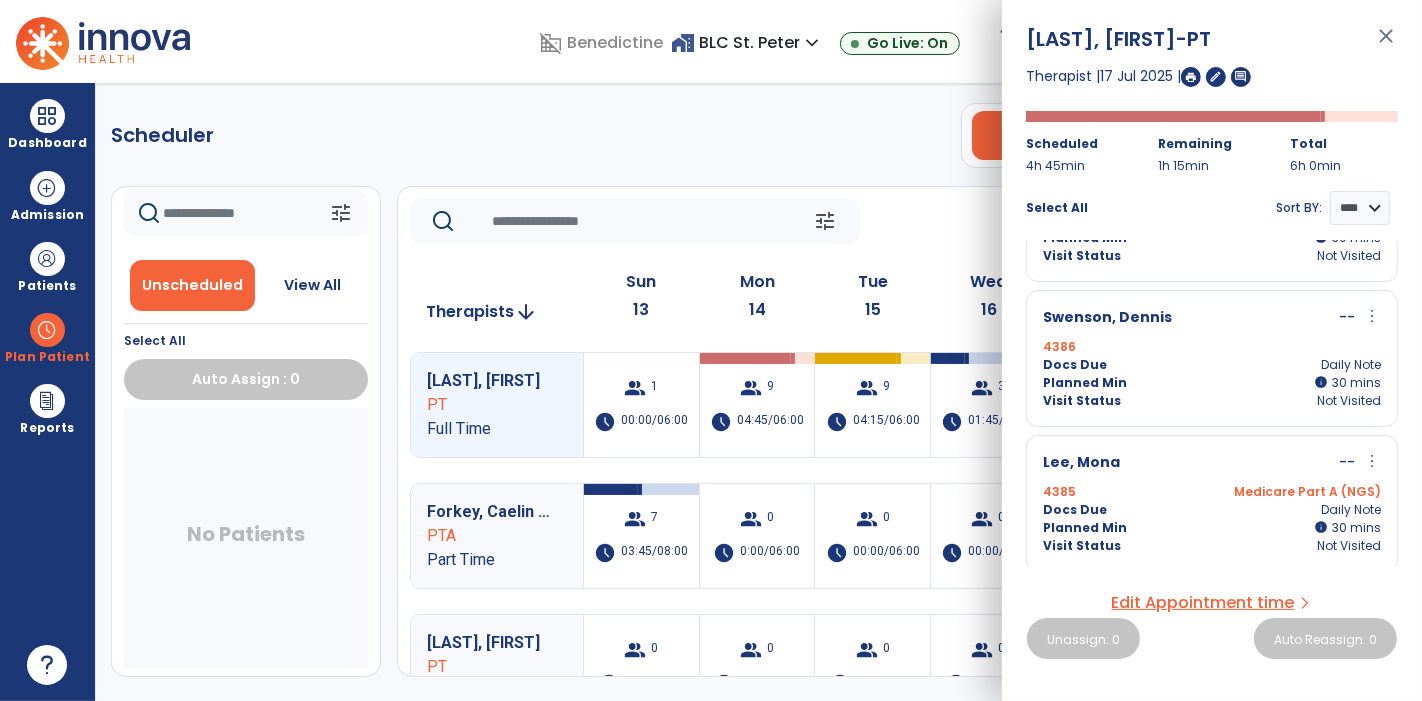 click on "close" at bounding box center [1386, 45] 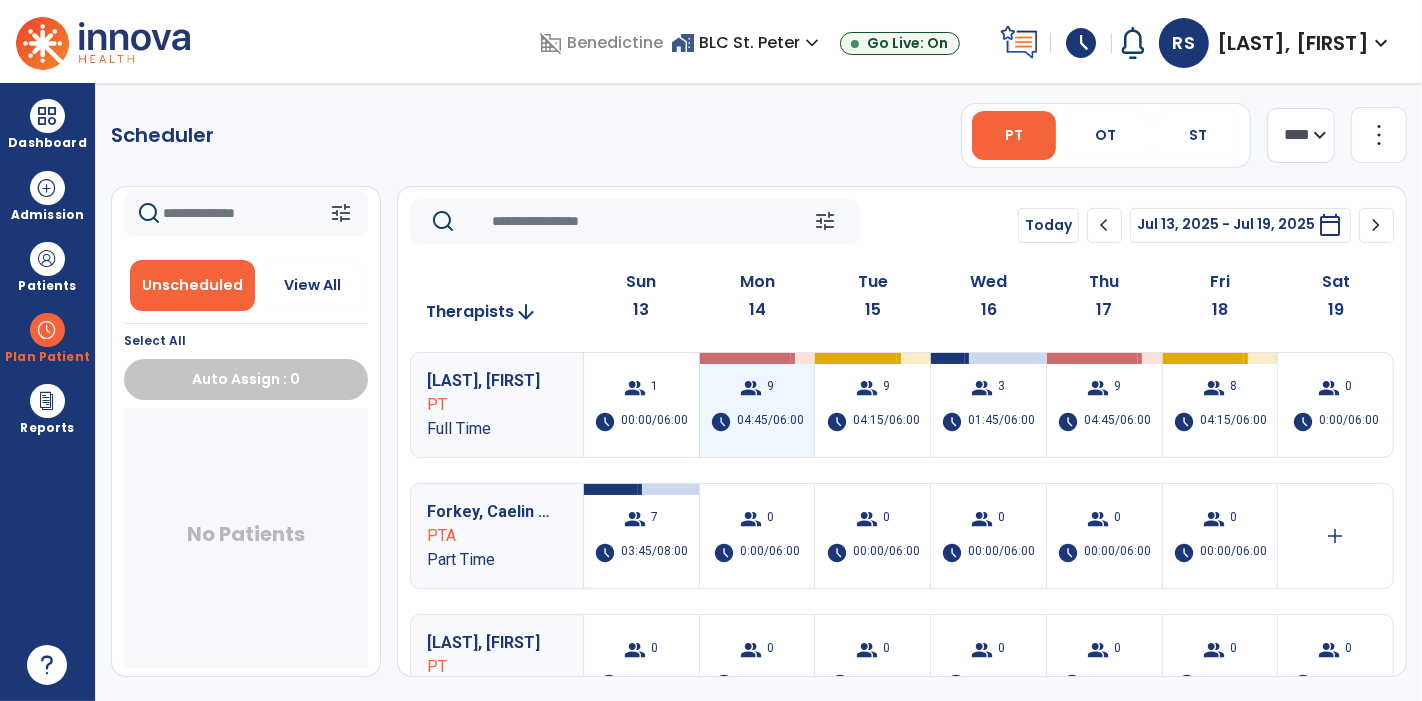click on "group" at bounding box center [751, 388] 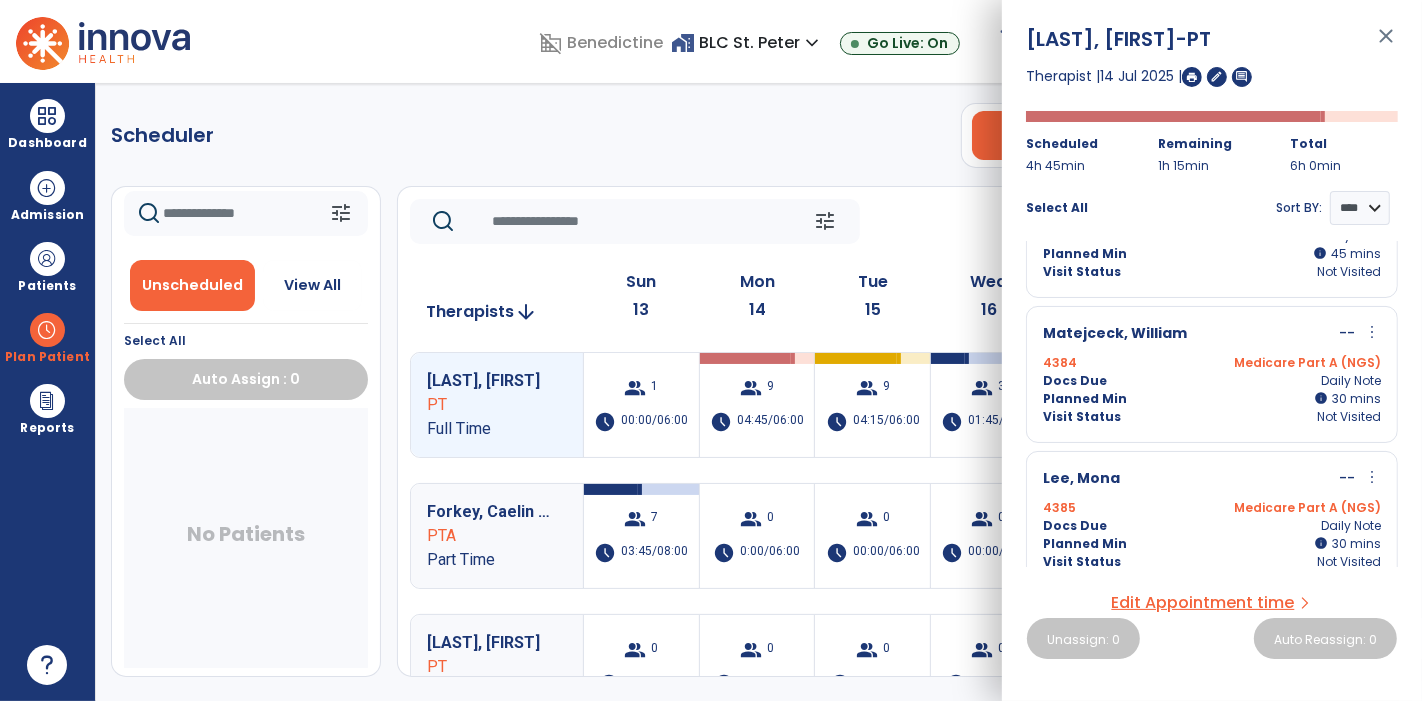 scroll, scrollTop: 86, scrollLeft: 0, axis: vertical 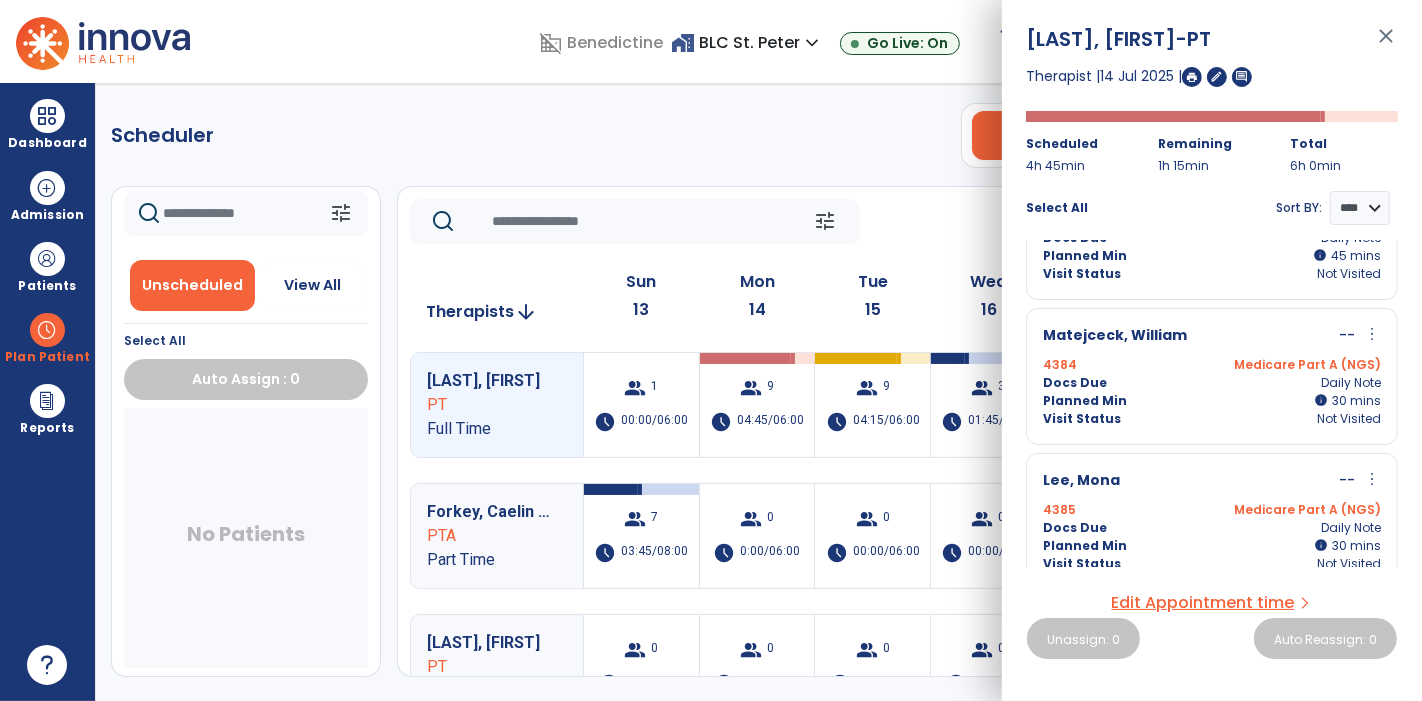 click on "close" at bounding box center [1386, 45] 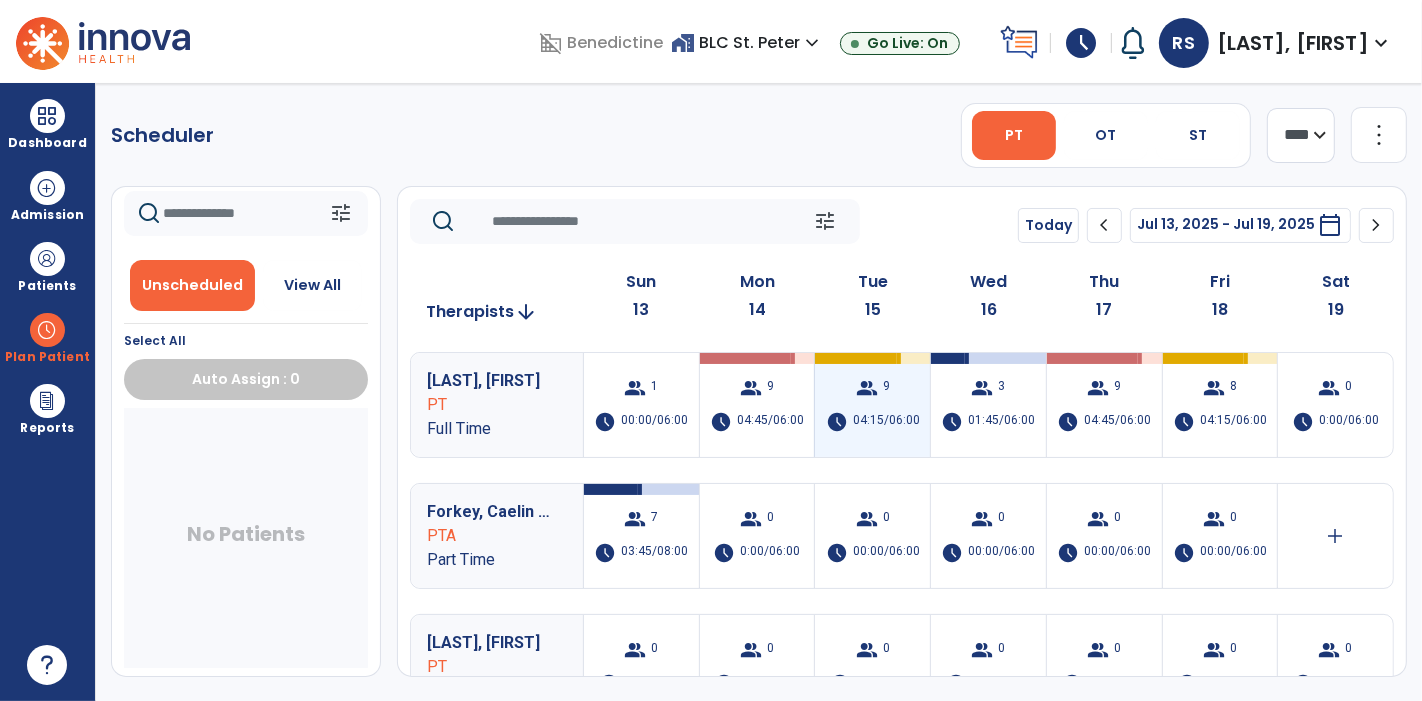 click on "04:15/06:00" at bounding box center [886, 422] 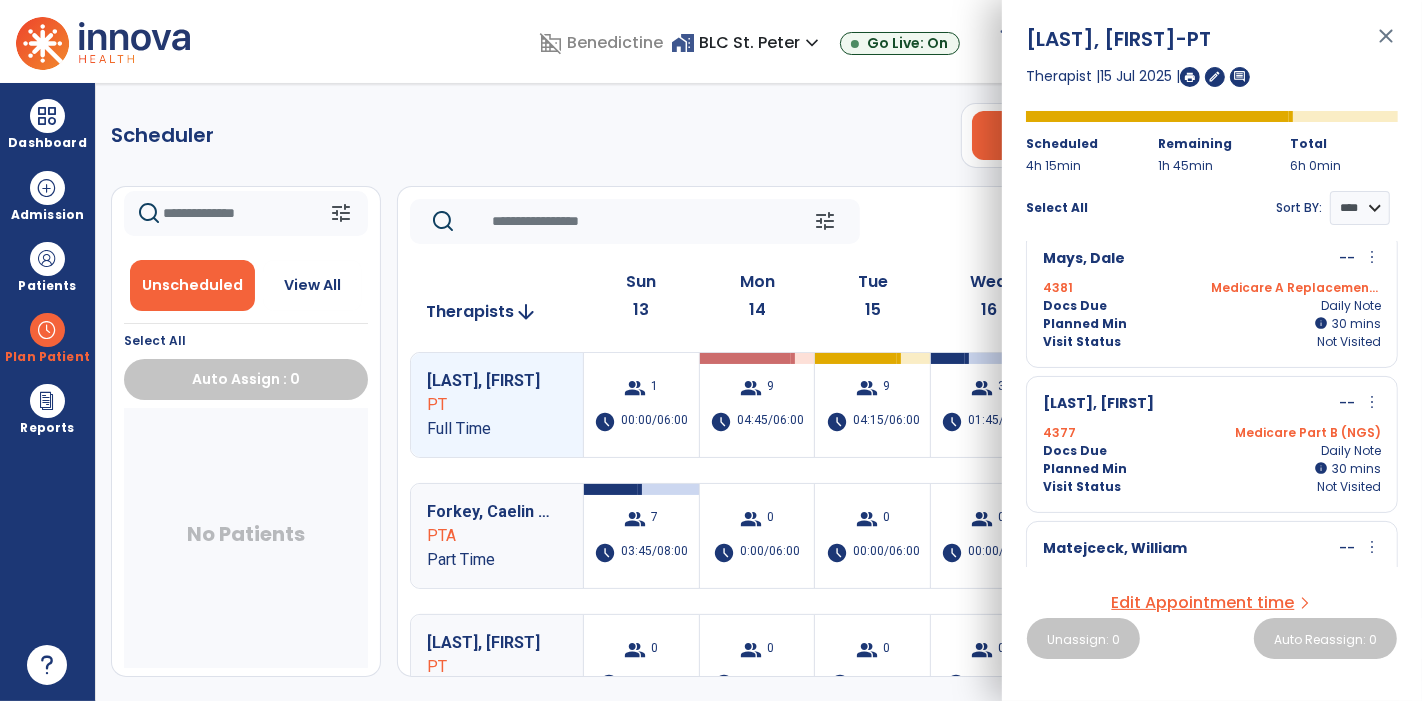 scroll, scrollTop: 0, scrollLeft: 0, axis: both 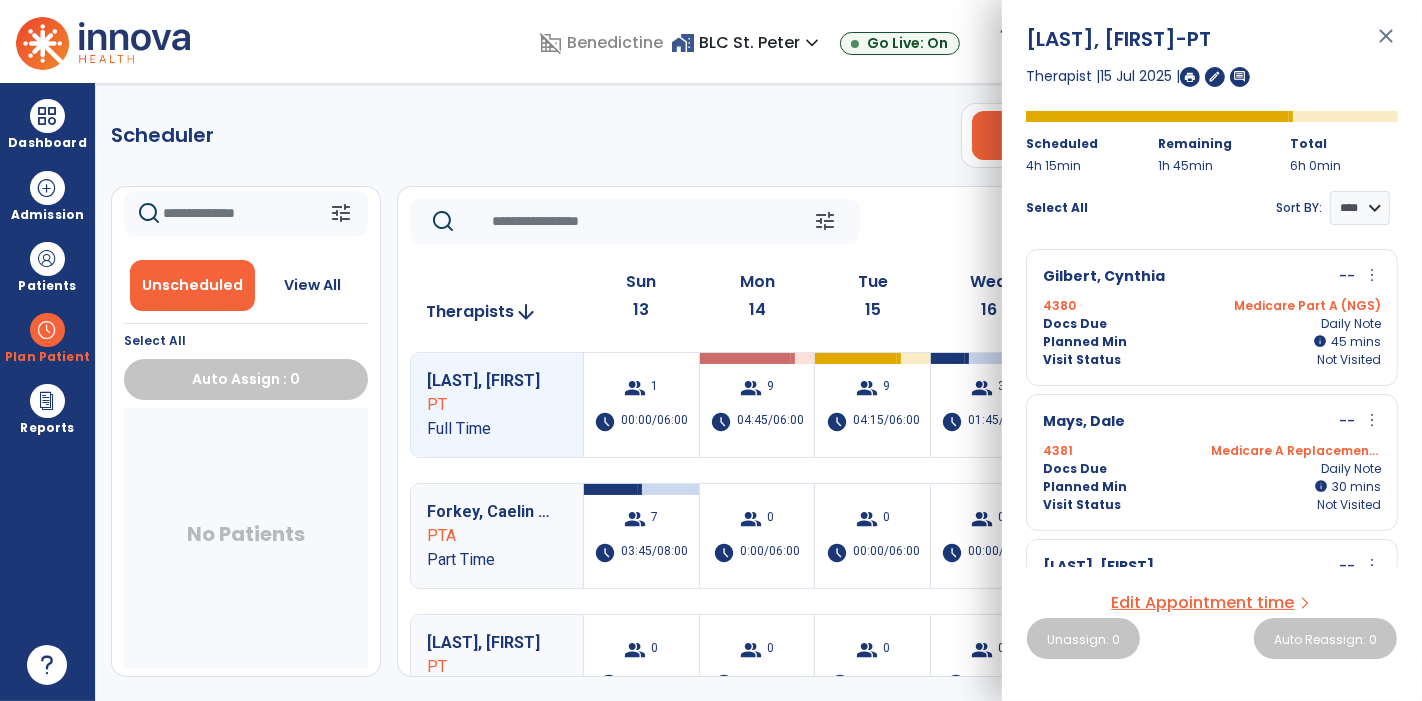 click on "close" at bounding box center (1386, 45) 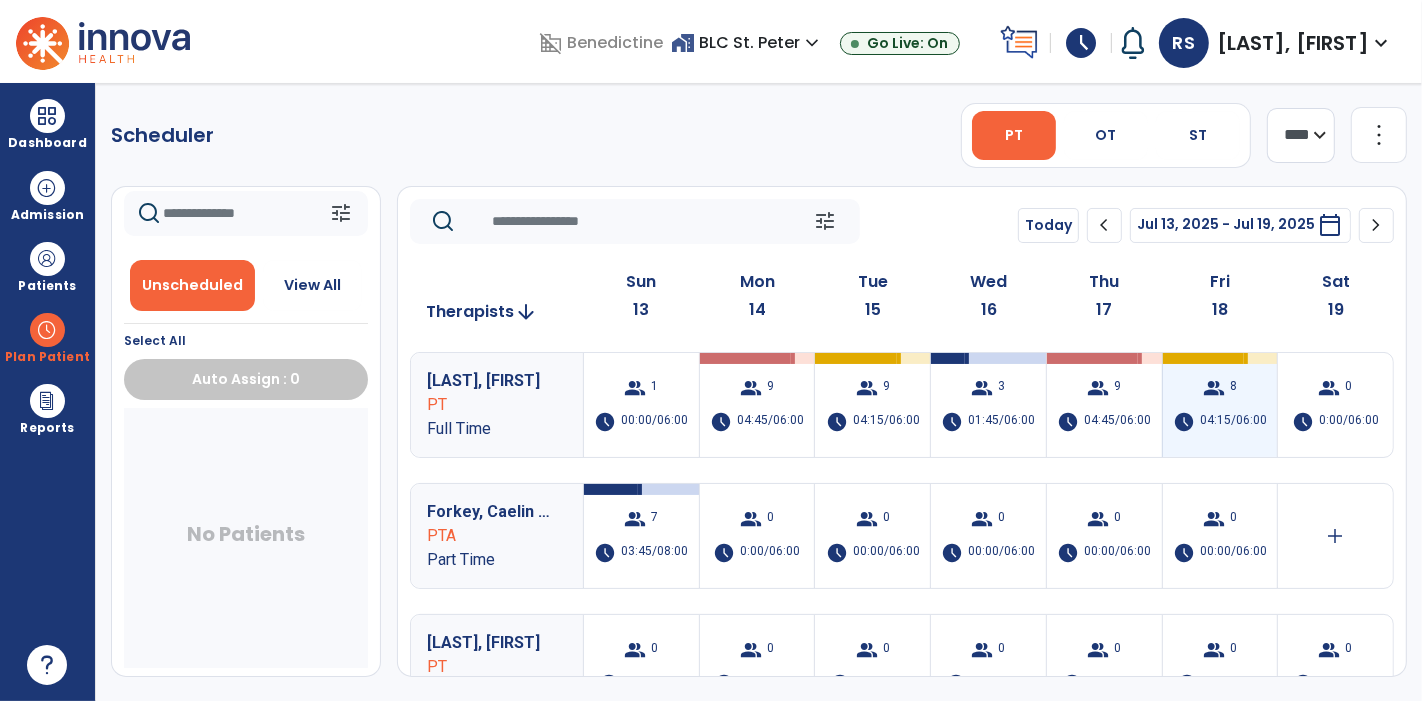 click on "group  8  schedule  04:15/06:00" at bounding box center [1220, 405] 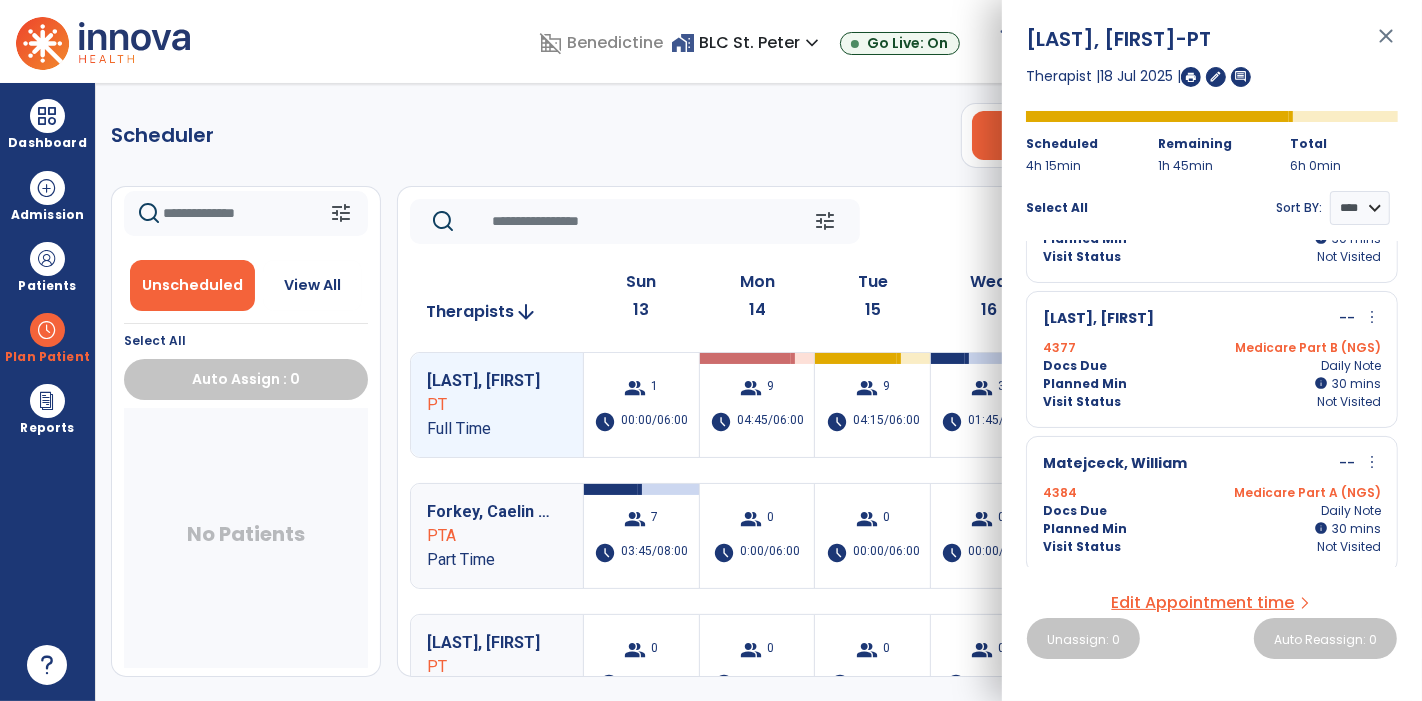 scroll, scrollTop: 830, scrollLeft: 0, axis: vertical 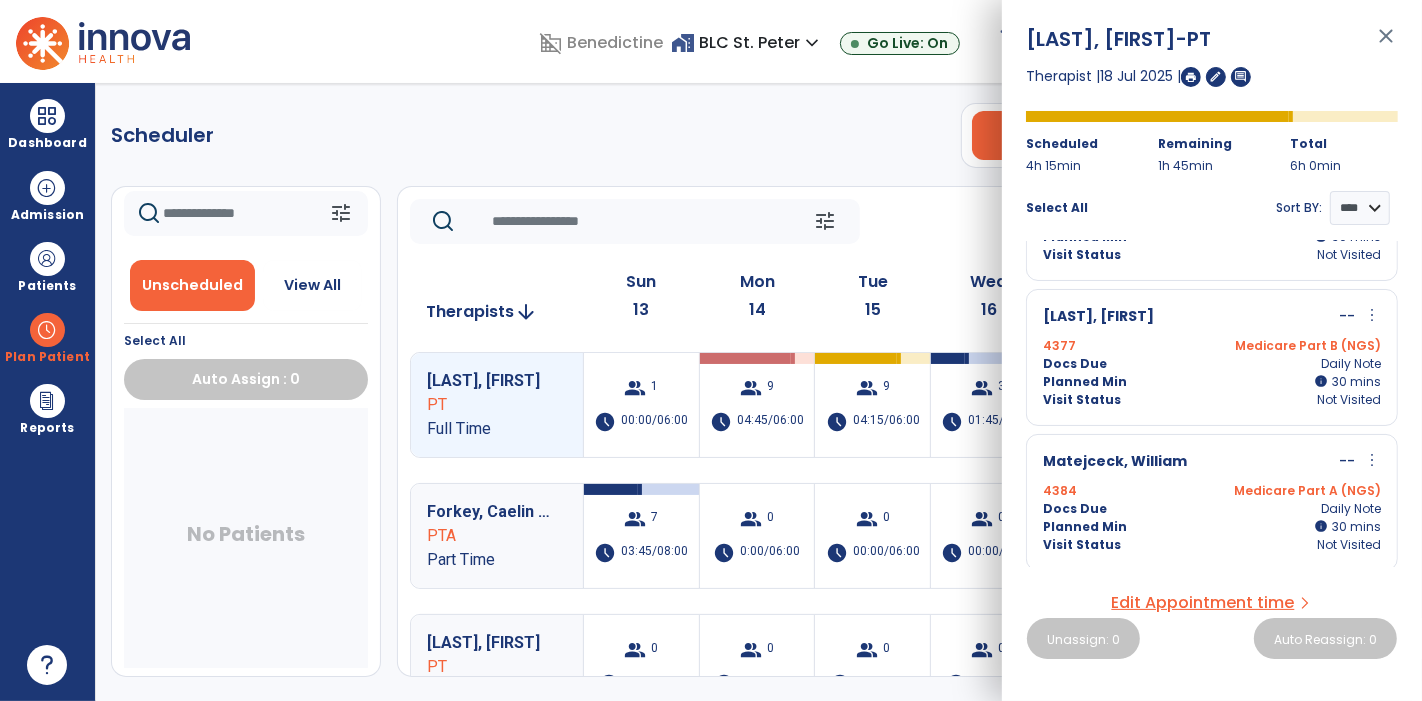 click on "close" at bounding box center [1386, 45] 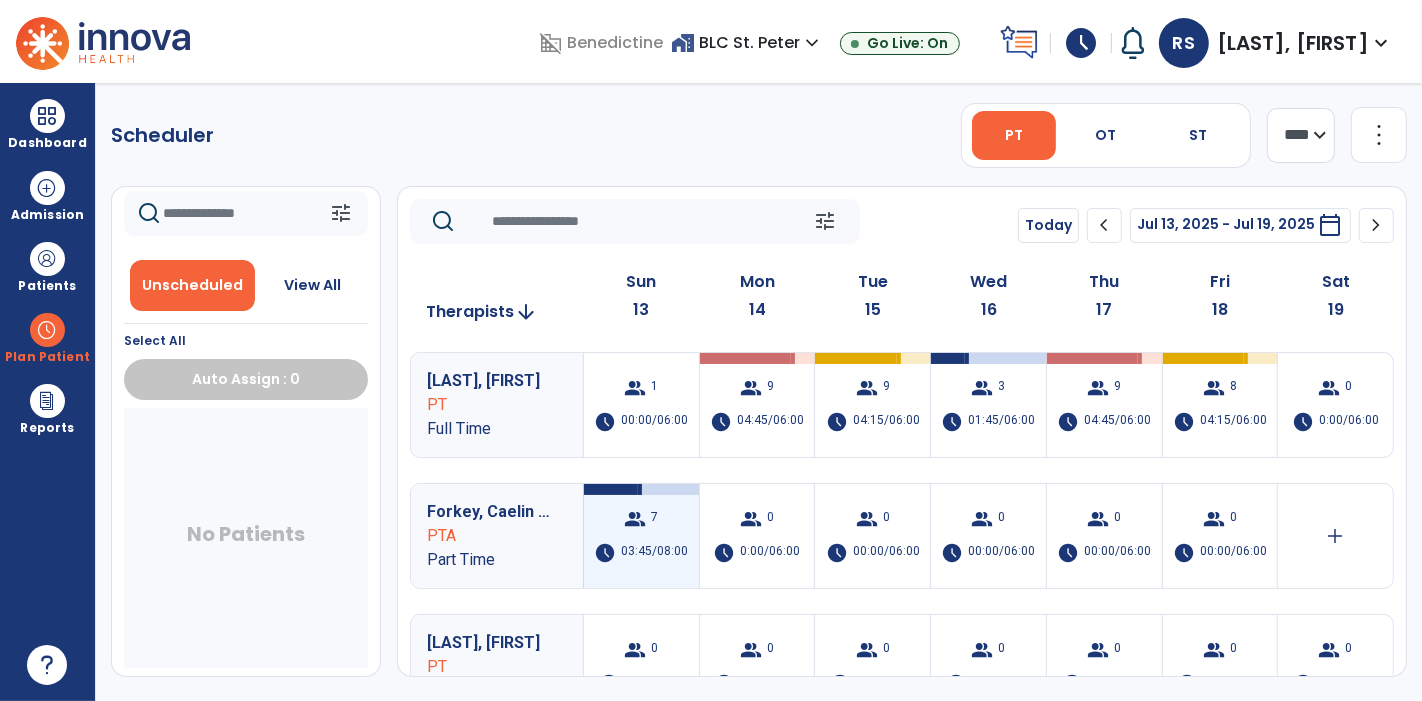 click on "group  7  schedule  03:45/08:00" at bounding box center (641, 536) 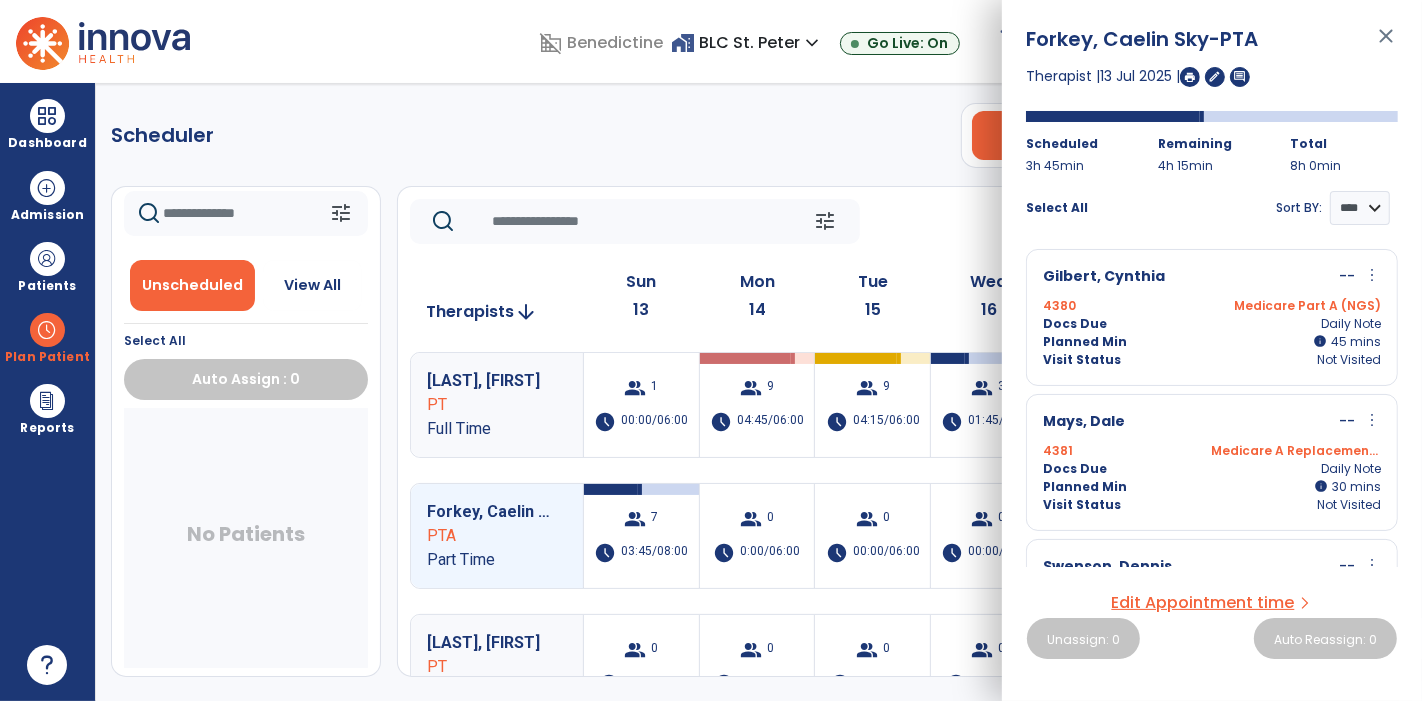 click at bounding box center (1190, 77) 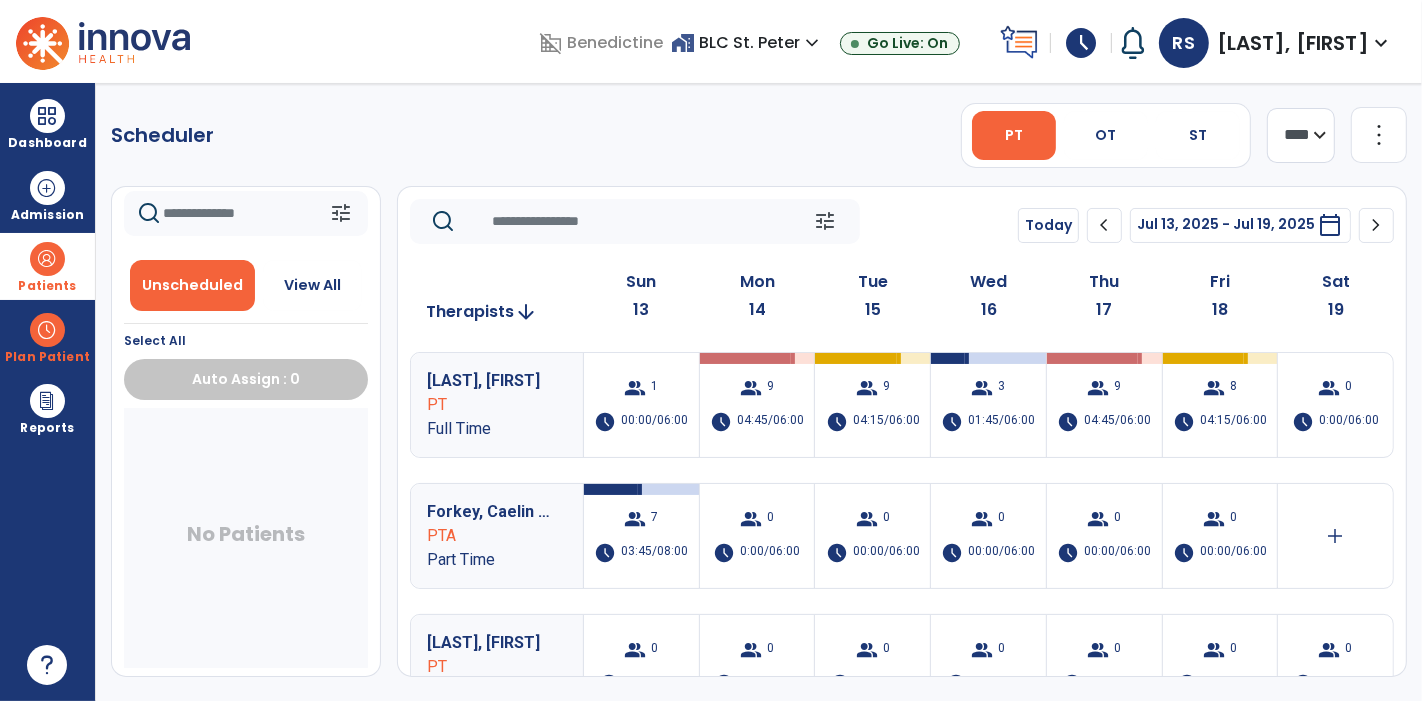 click on "Patients" at bounding box center (47, 266) 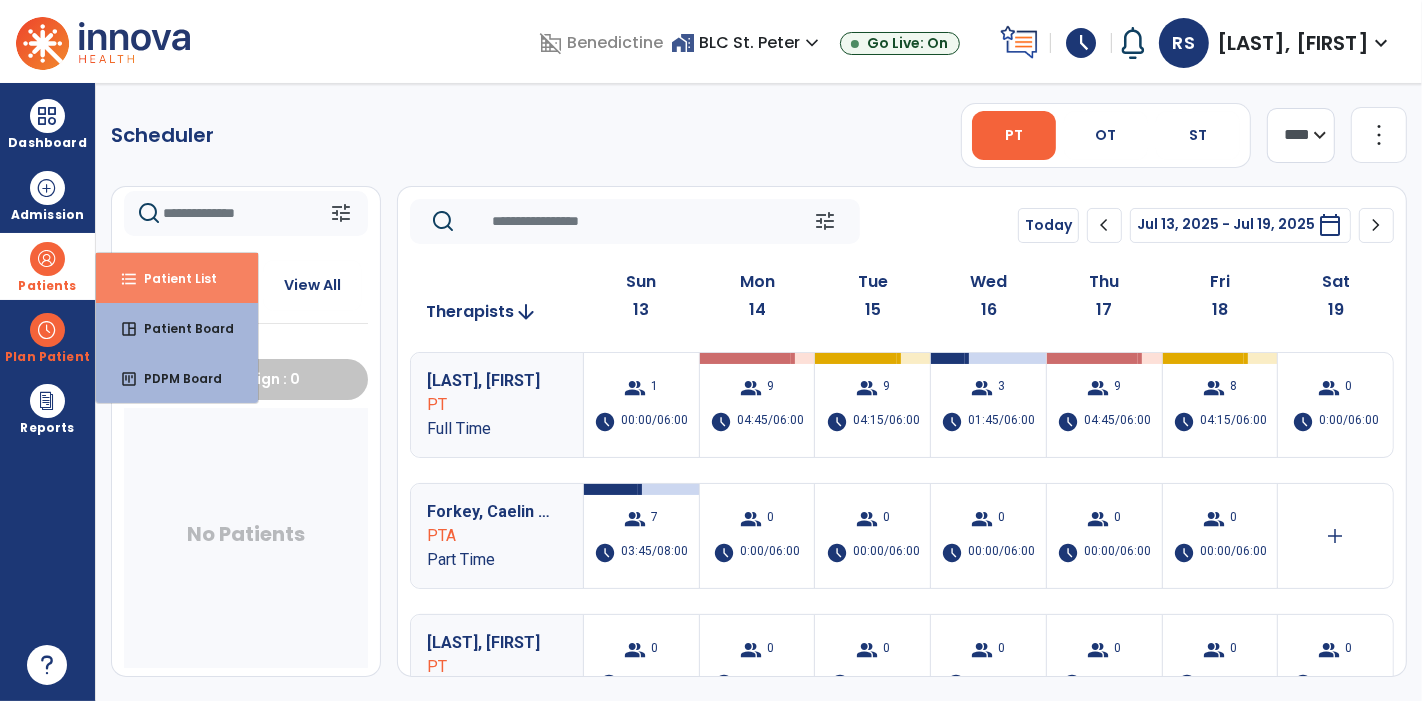 click on "format_list_bulleted" at bounding box center [129, 279] 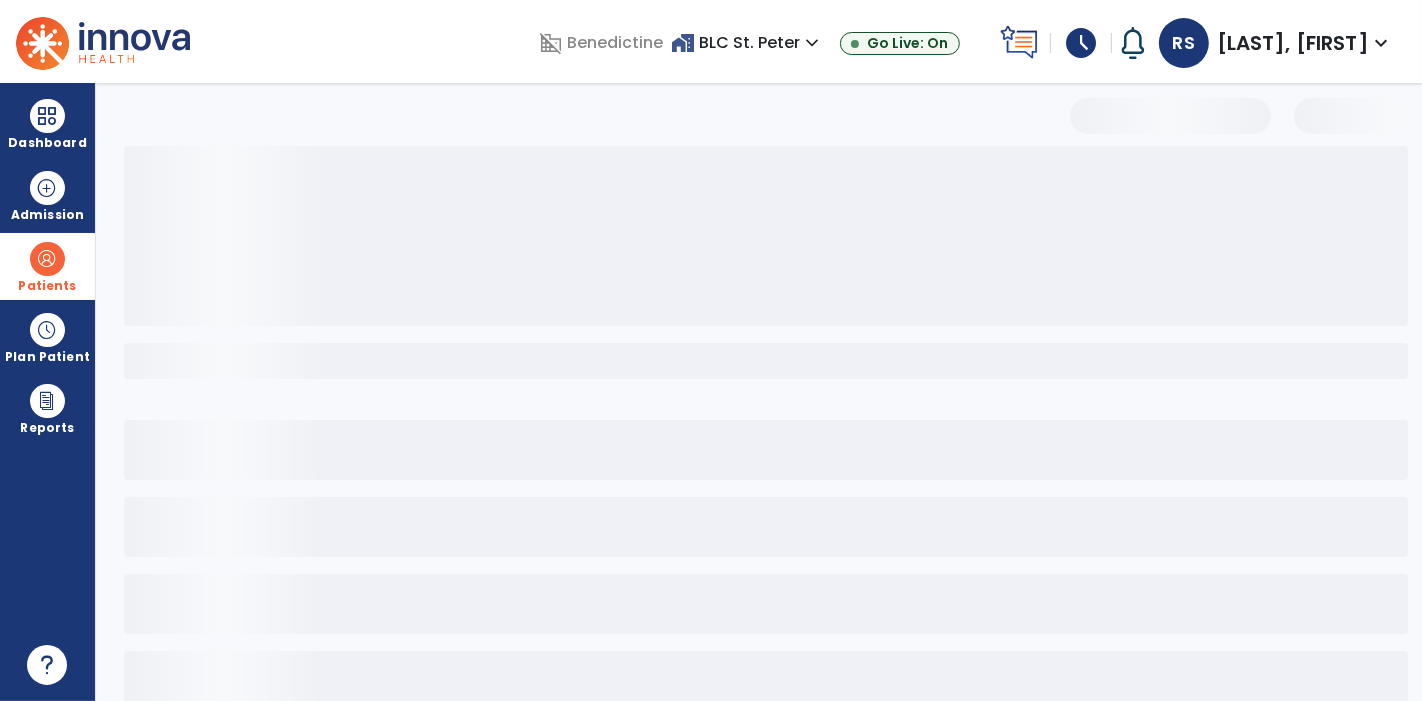 select on "***" 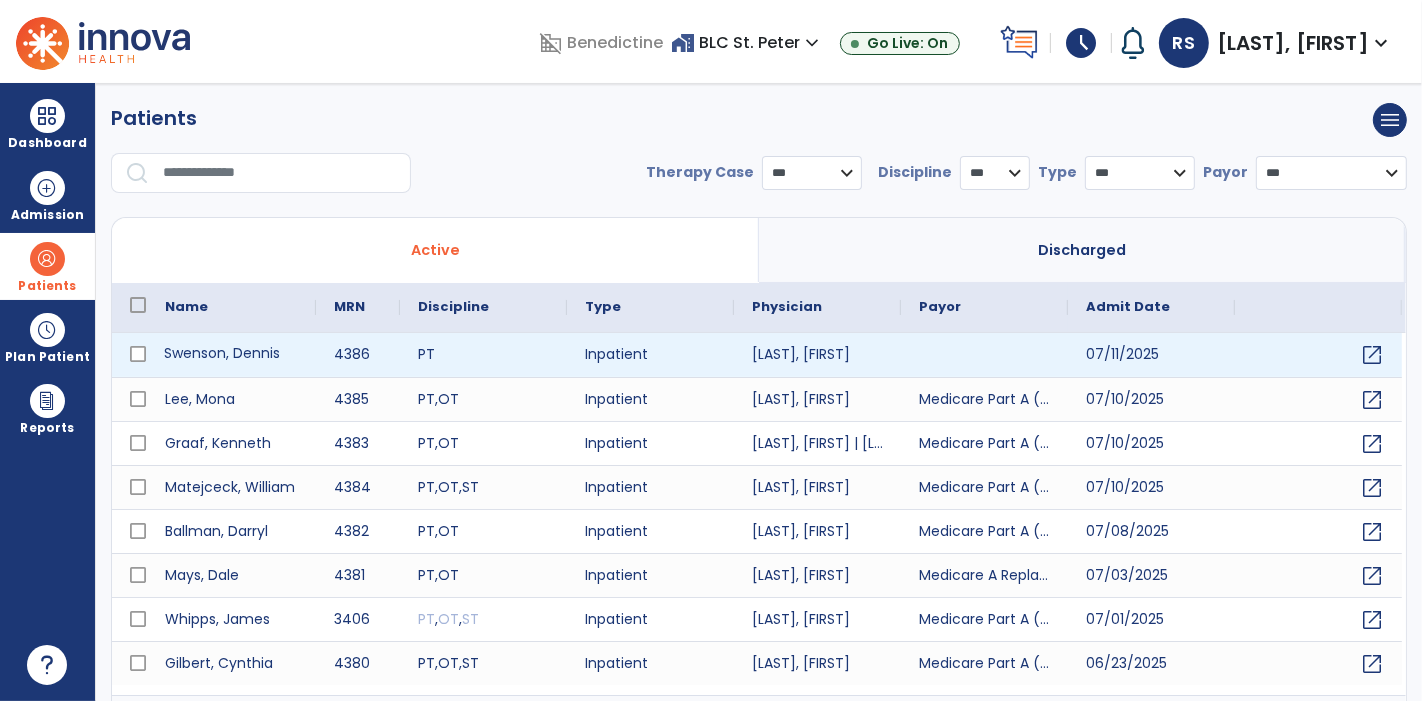 click on "Swenson, Dennis" at bounding box center [231, 355] 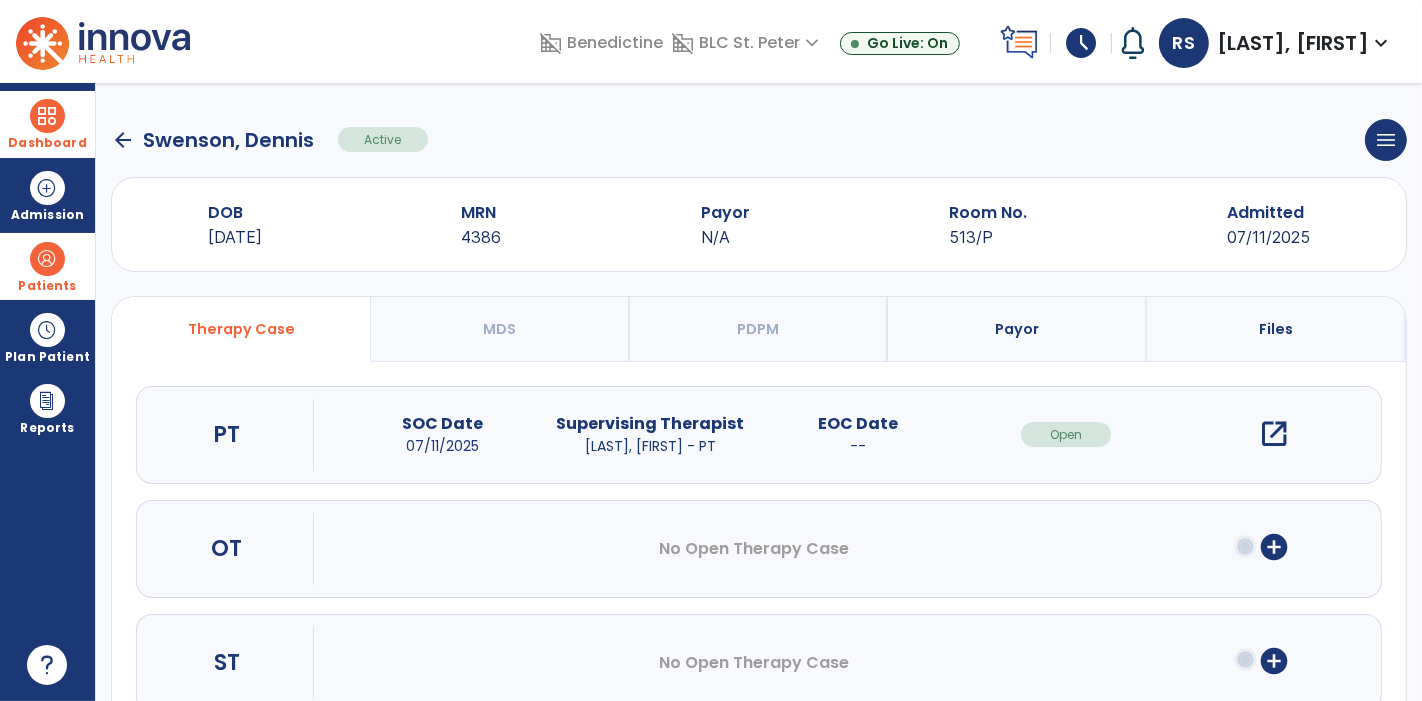 click at bounding box center (47, 116) 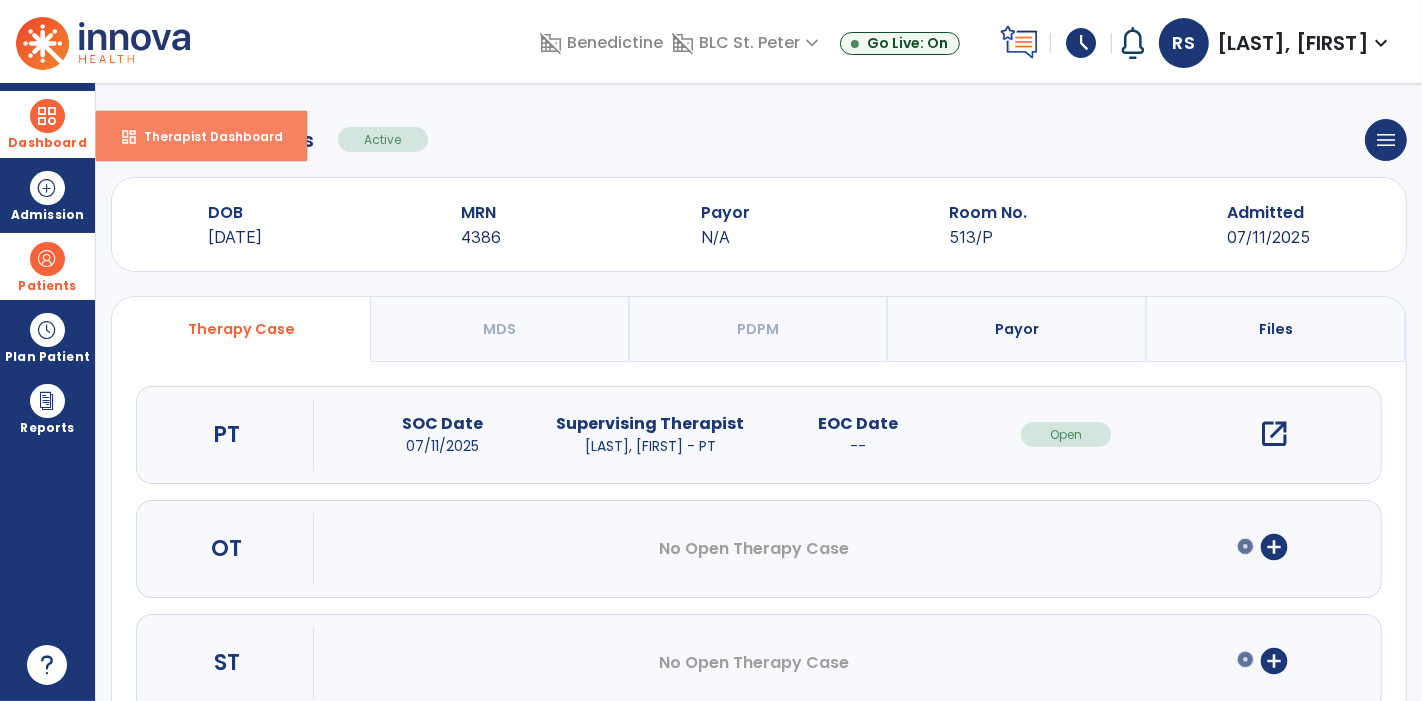 click on "Therapist Dashboard" at bounding box center (205, 136) 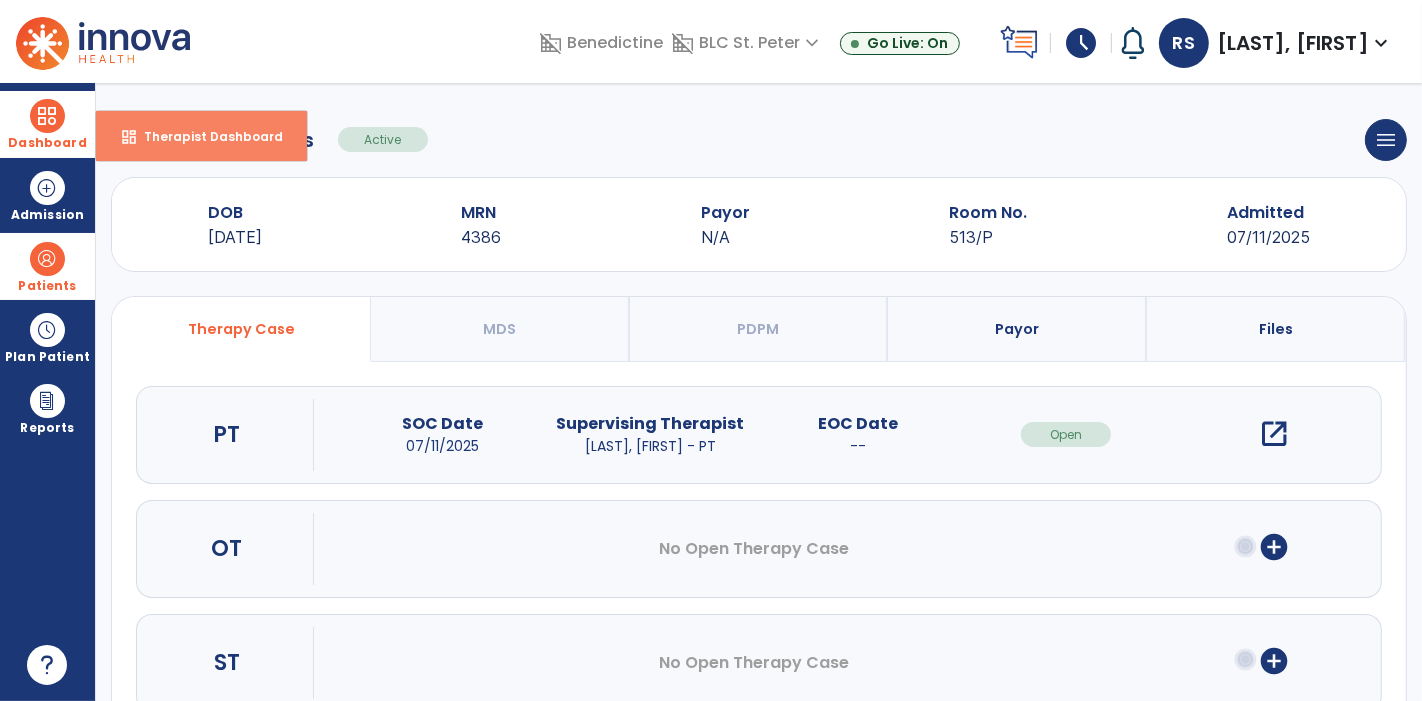 select on "****" 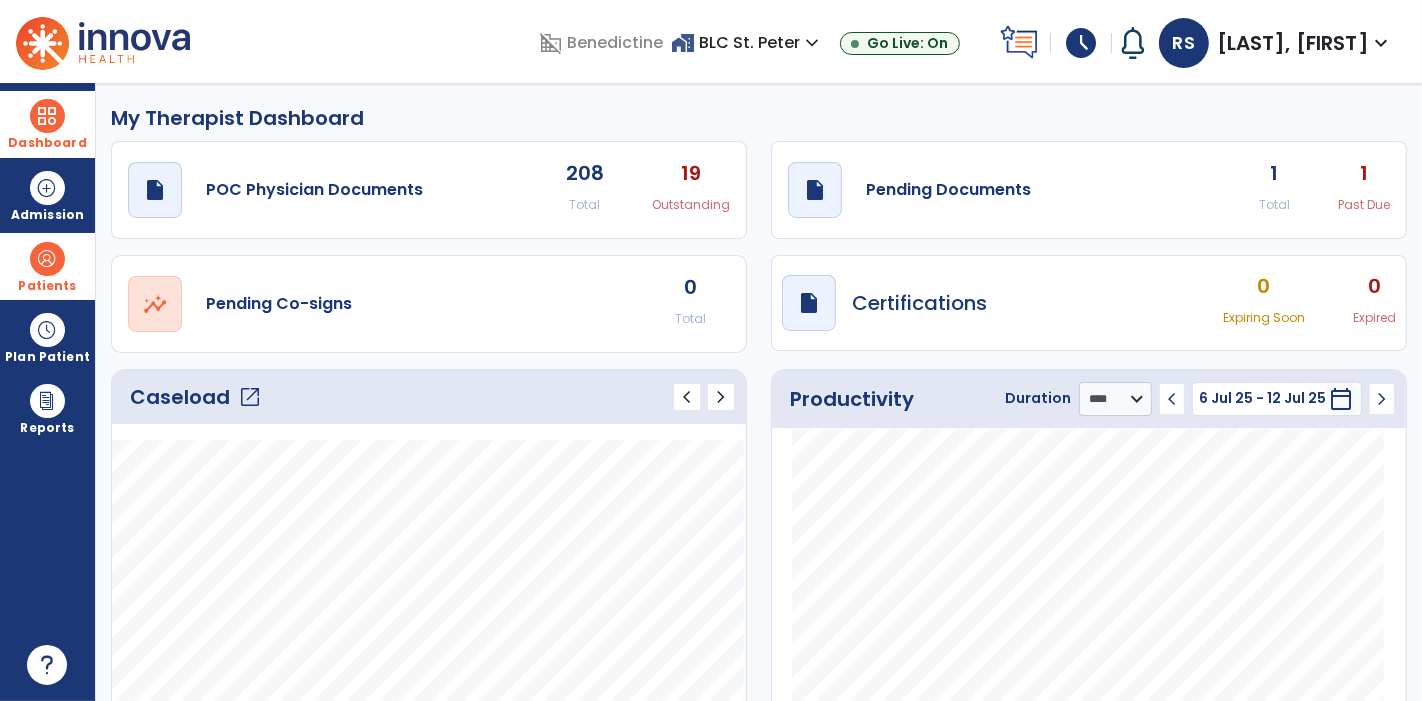 click on "schedule" at bounding box center (1081, 43) 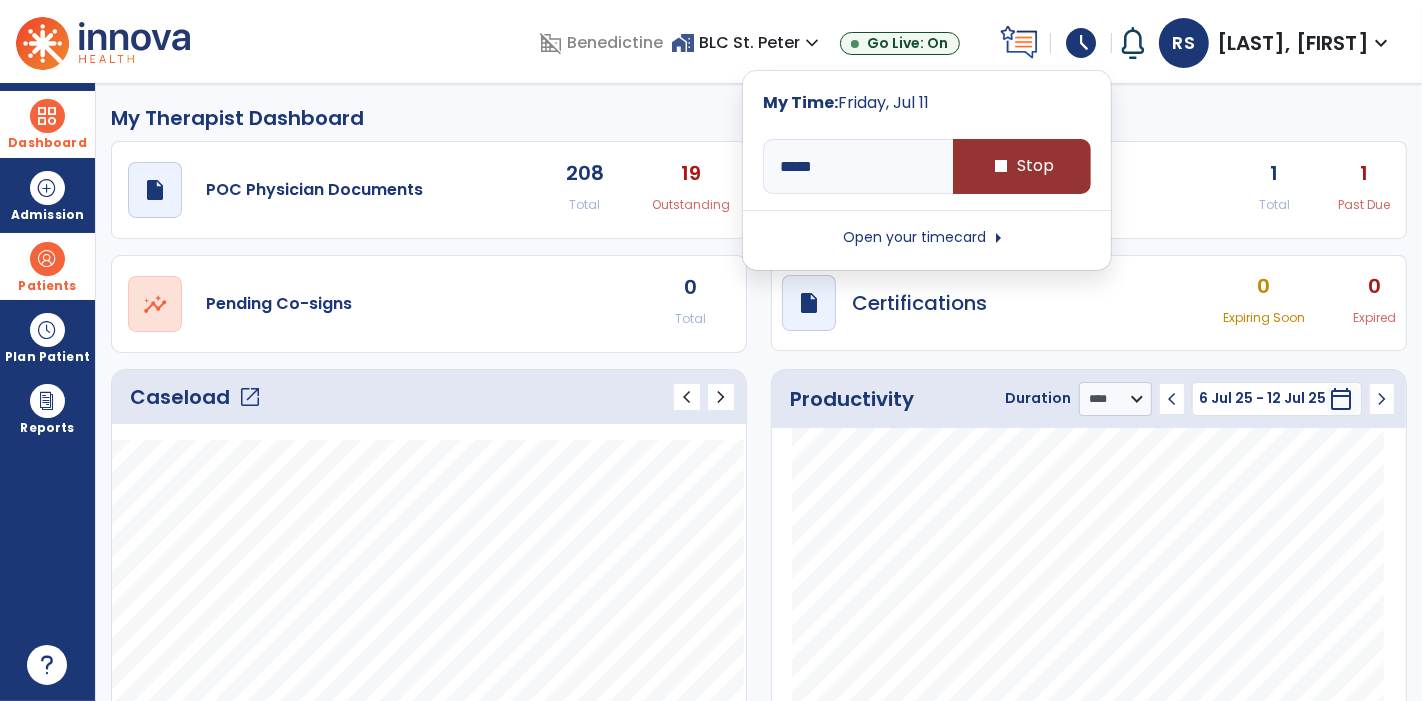 click on "stop  Stop" at bounding box center [1022, 166] 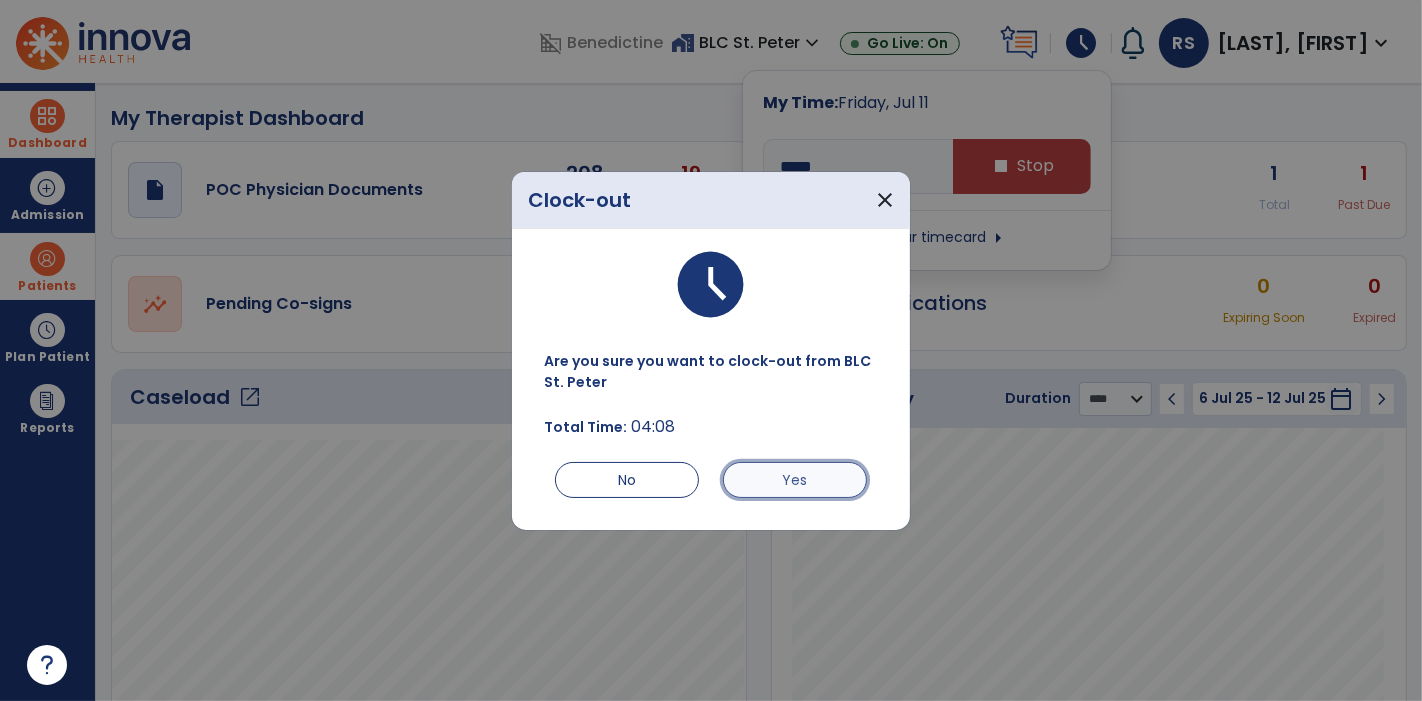 click on "Yes" at bounding box center [795, 480] 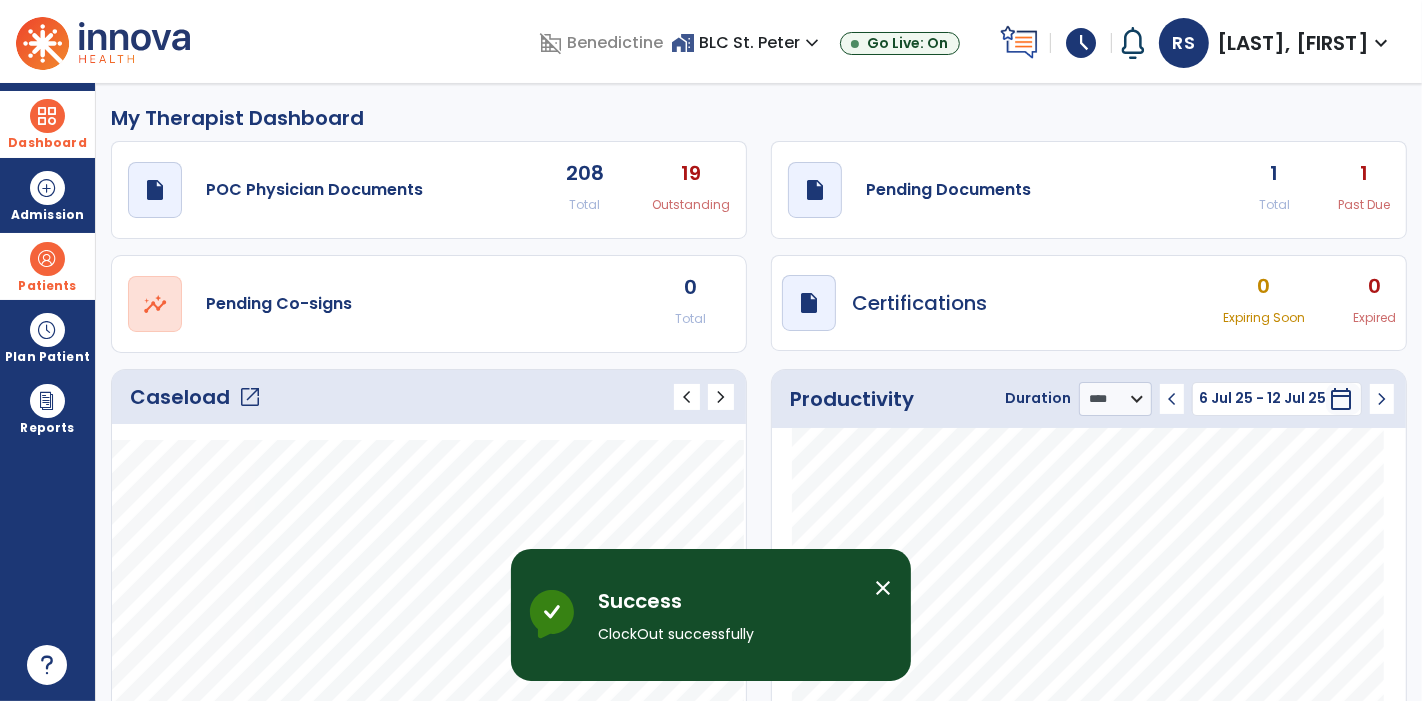 type on "****" 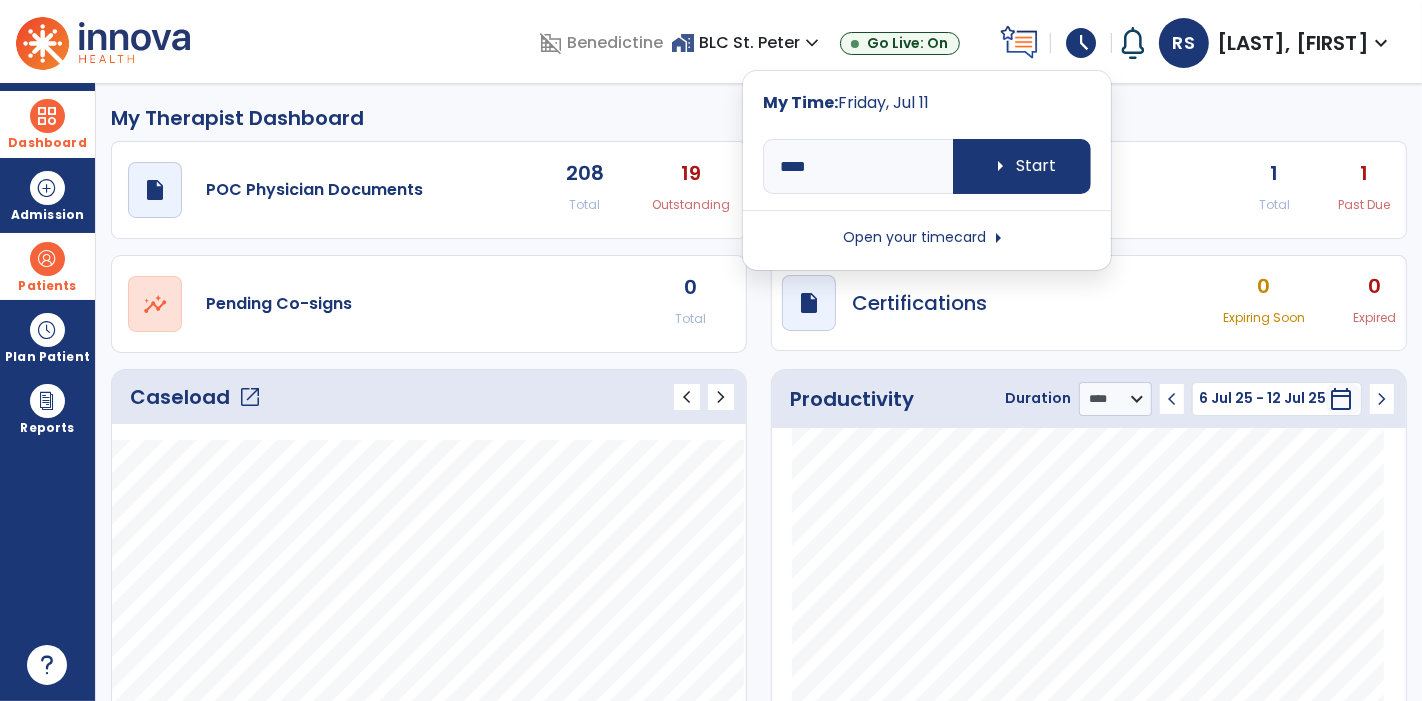 click on "Open your timecard  arrow_right" at bounding box center [927, 238] 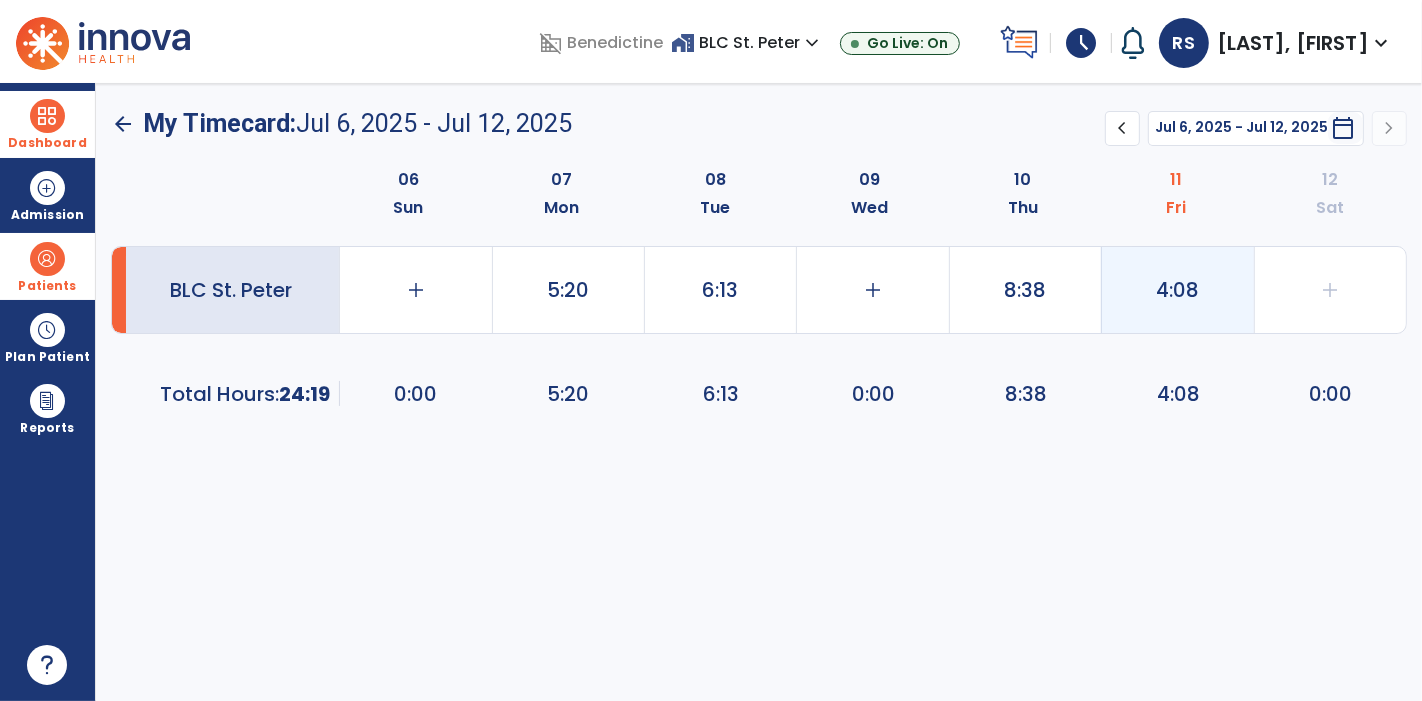 click on "4:08" 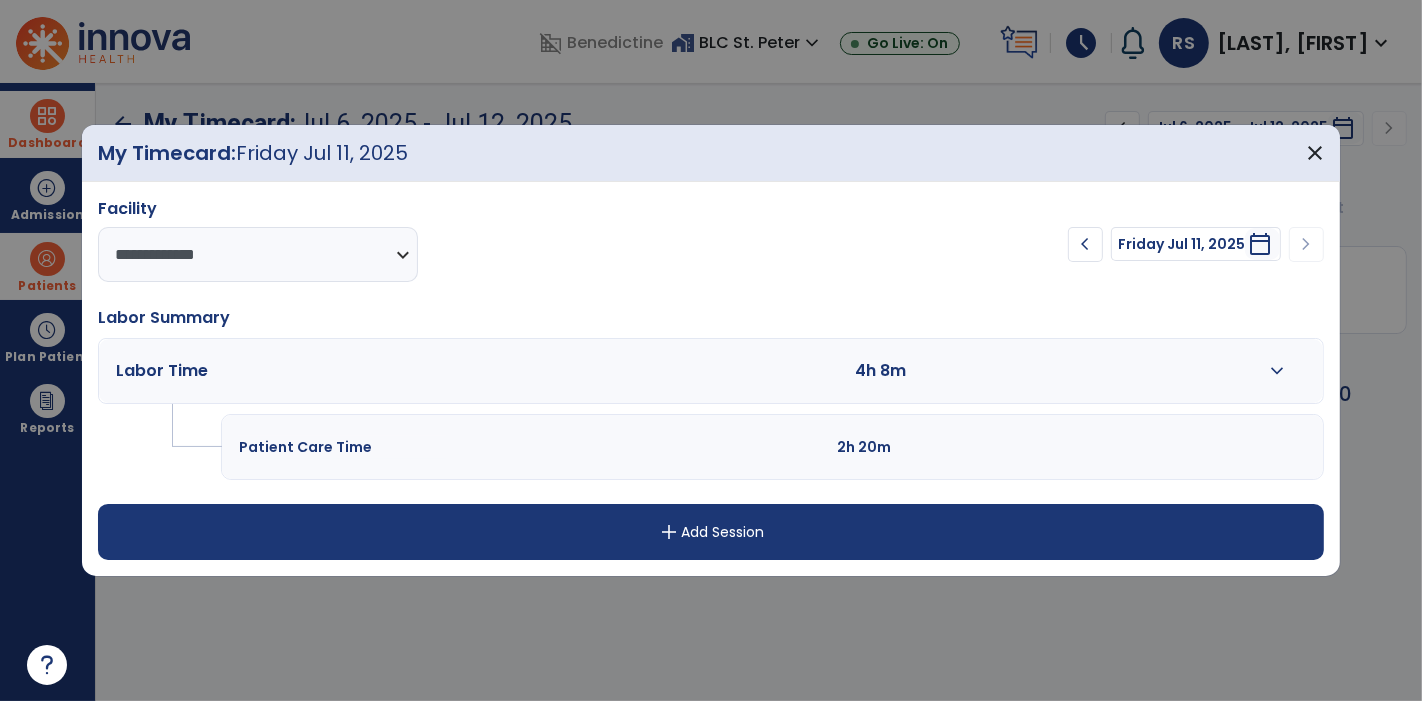 click on "expand_more" at bounding box center (1277, 371) 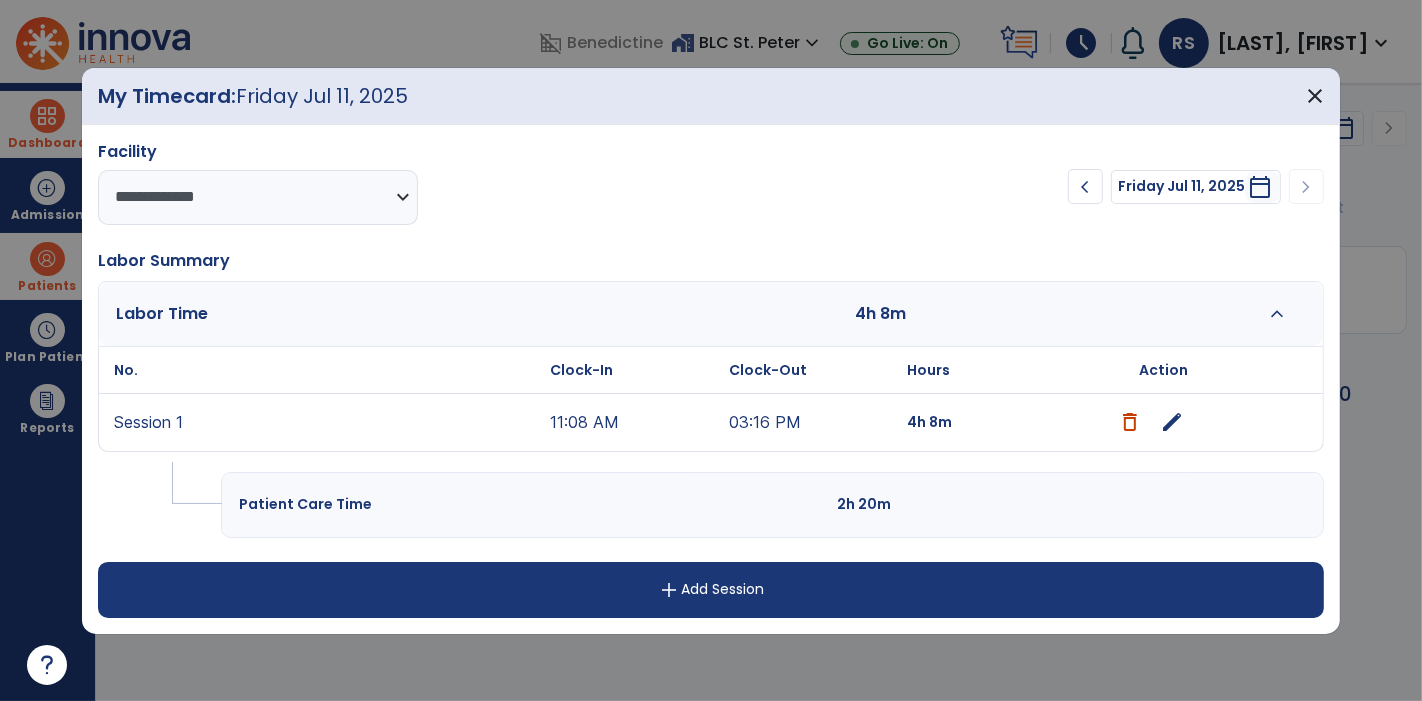 click on "11:08 AM" at bounding box center (634, 422) 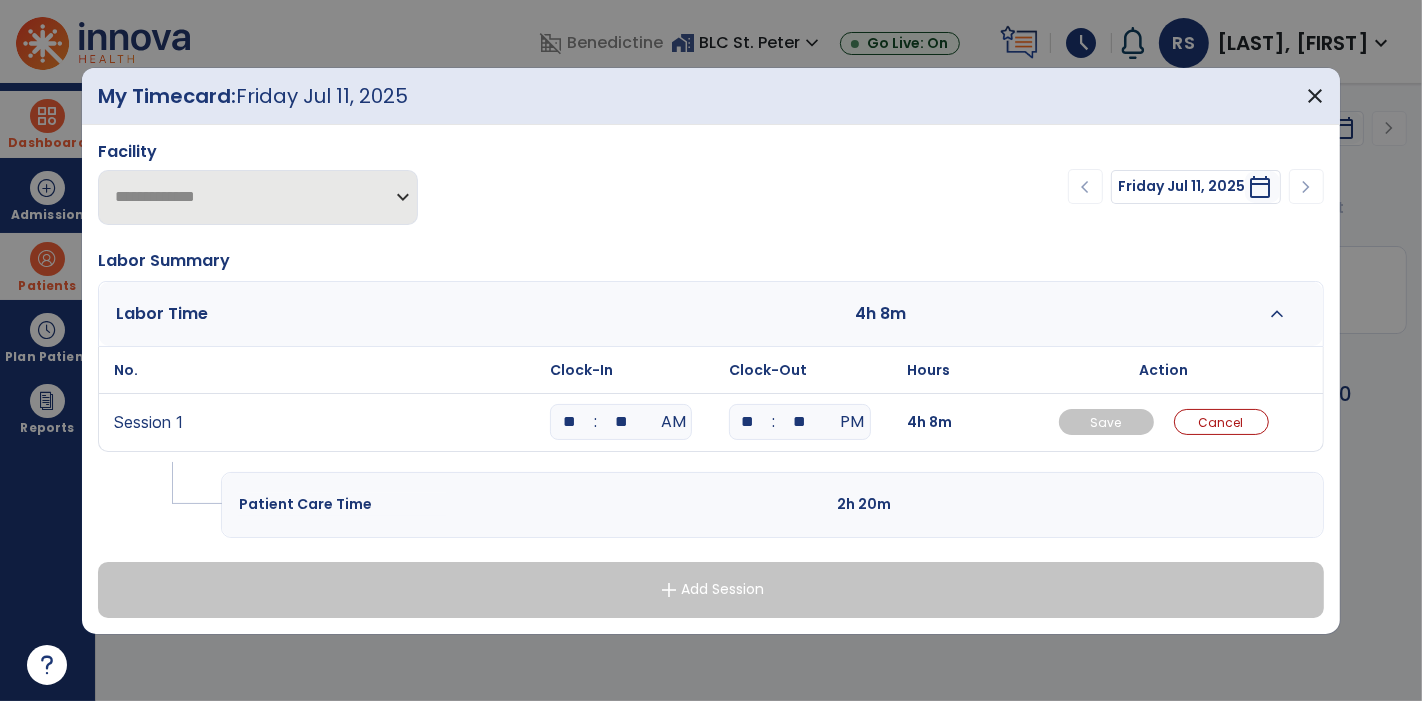 click on "**" at bounding box center (621, 422) 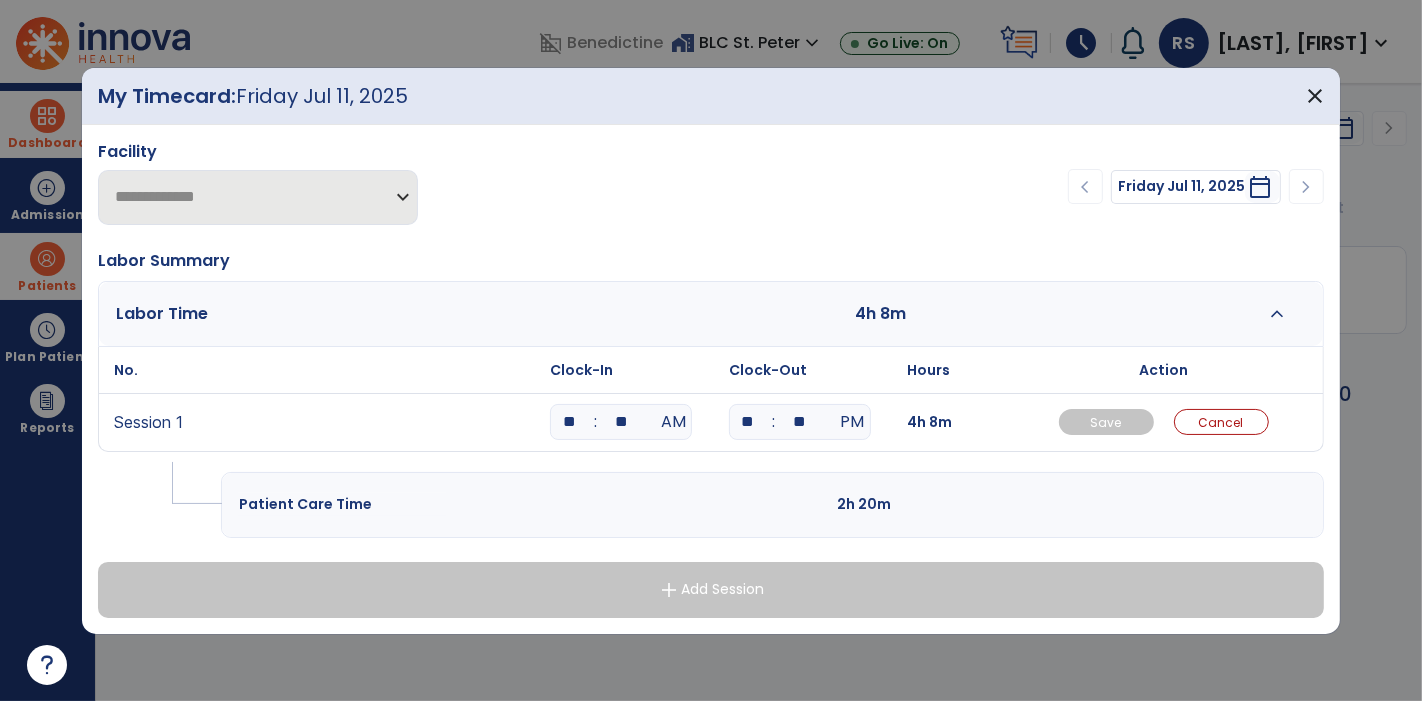 type on "**" 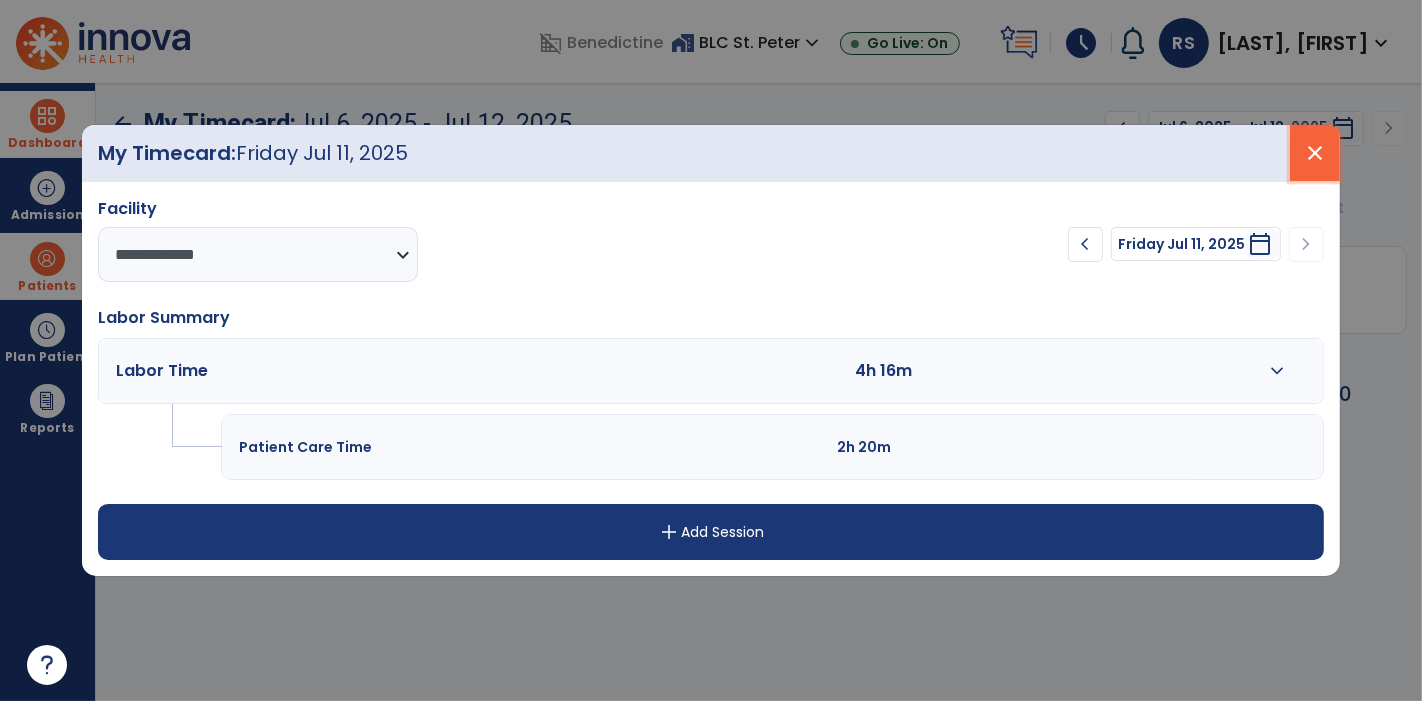 click on "close" at bounding box center (1315, 153) 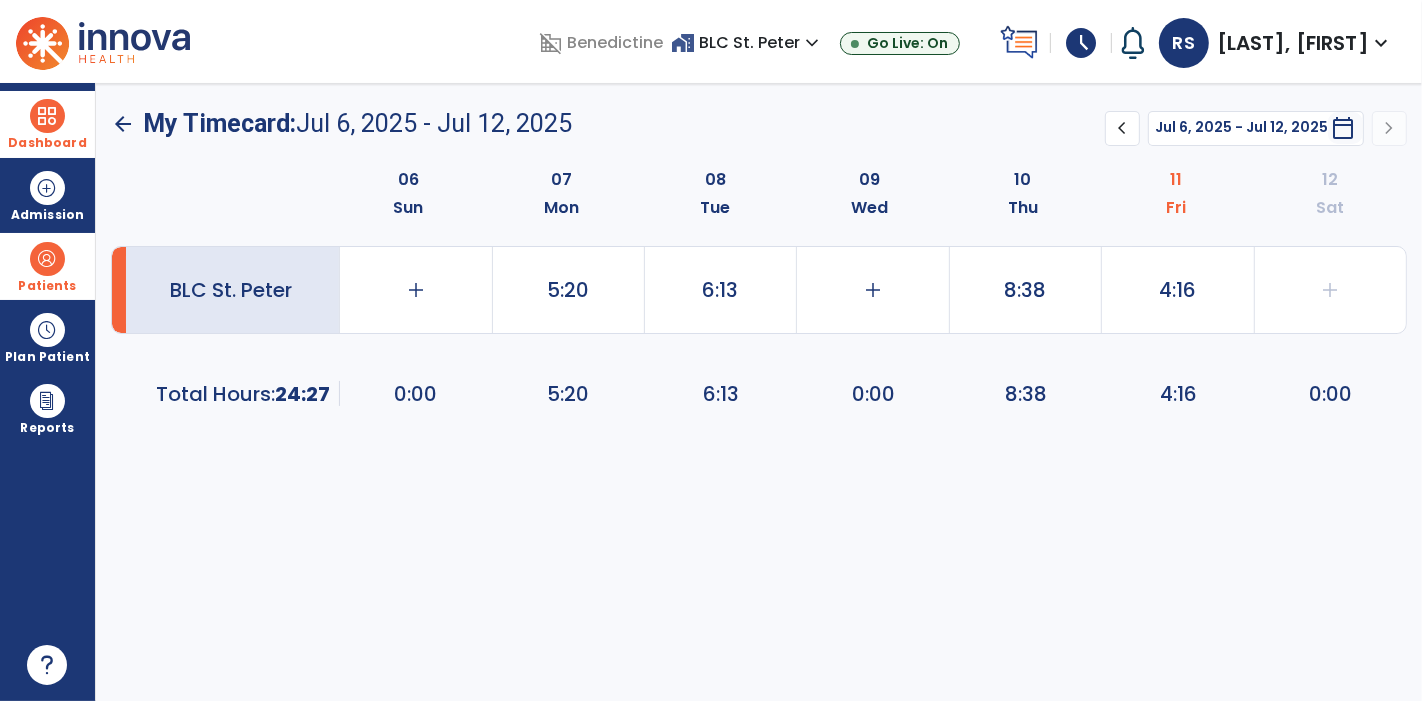 drag, startPoint x: 37, startPoint y: 264, endPoint x: 46, endPoint y: 269, distance: 10.29563 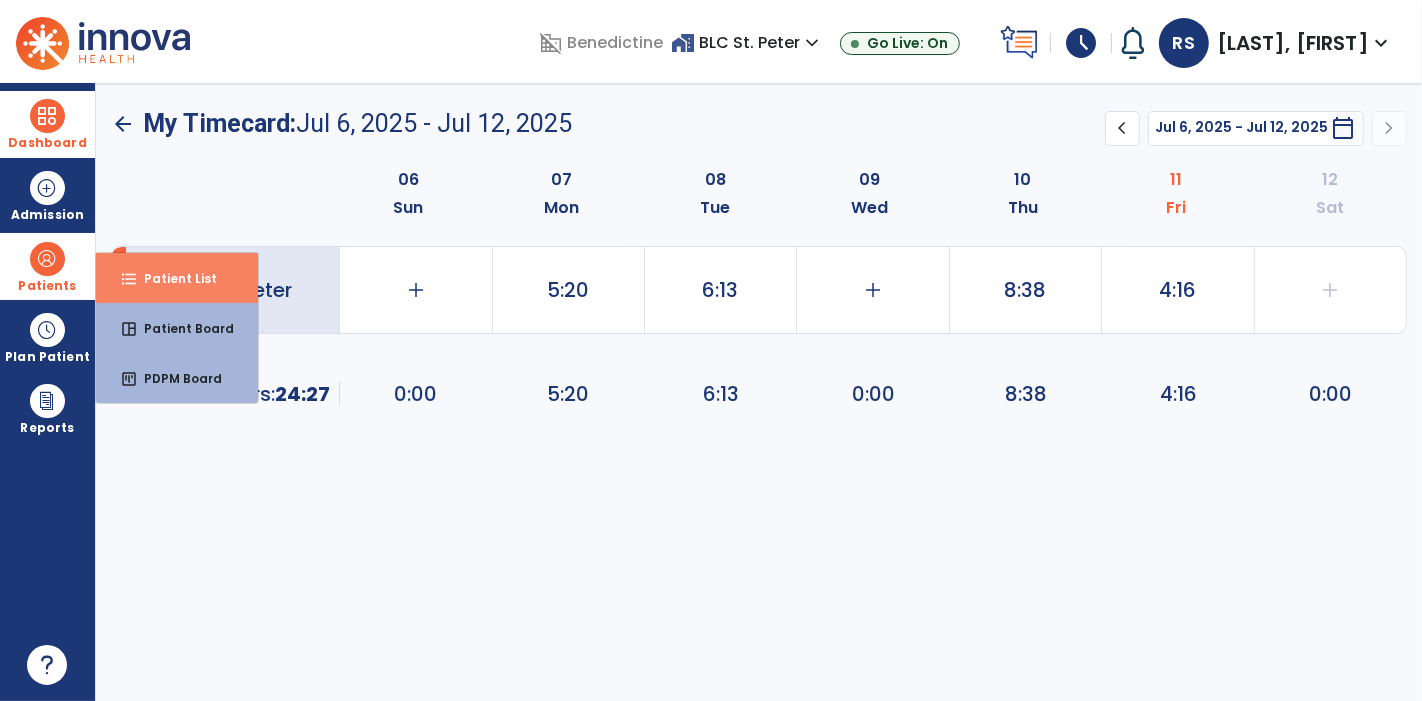 click on "format_list_bulleted  Patient List" at bounding box center [177, 278] 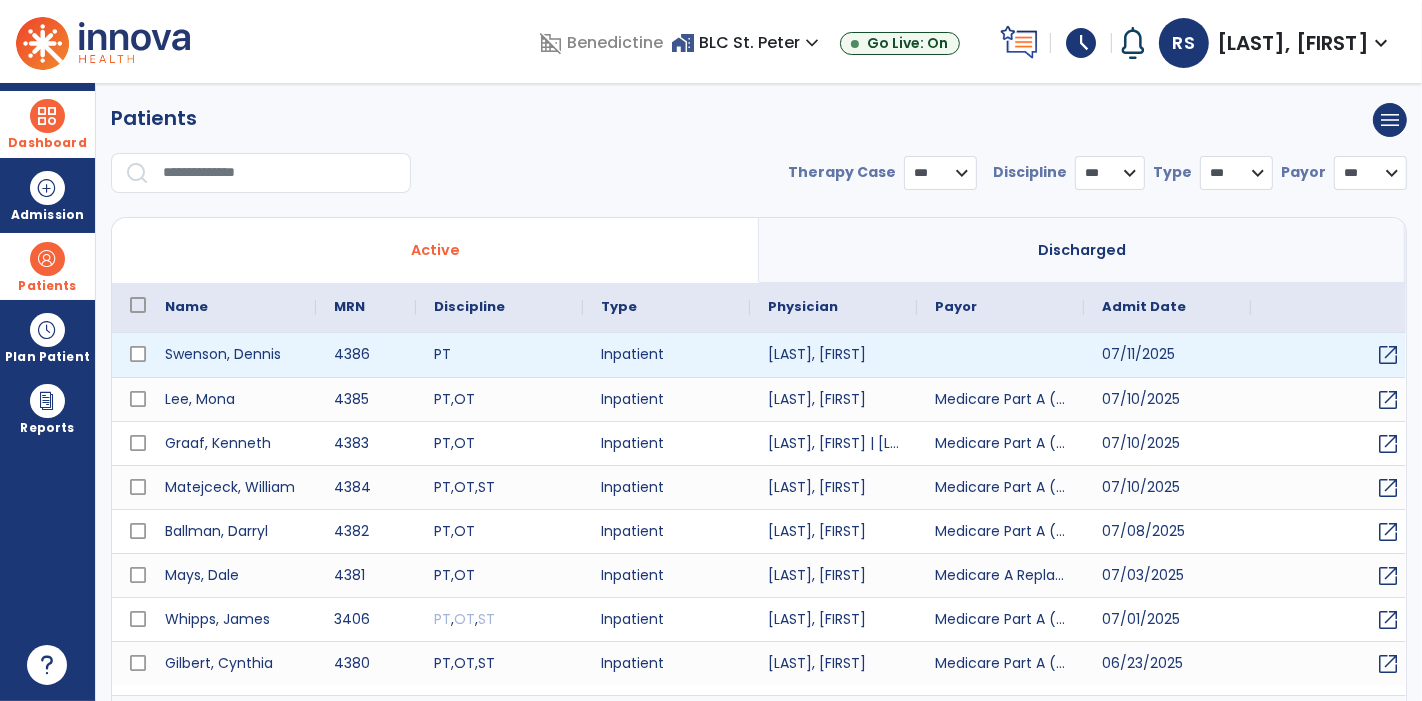 select on "***" 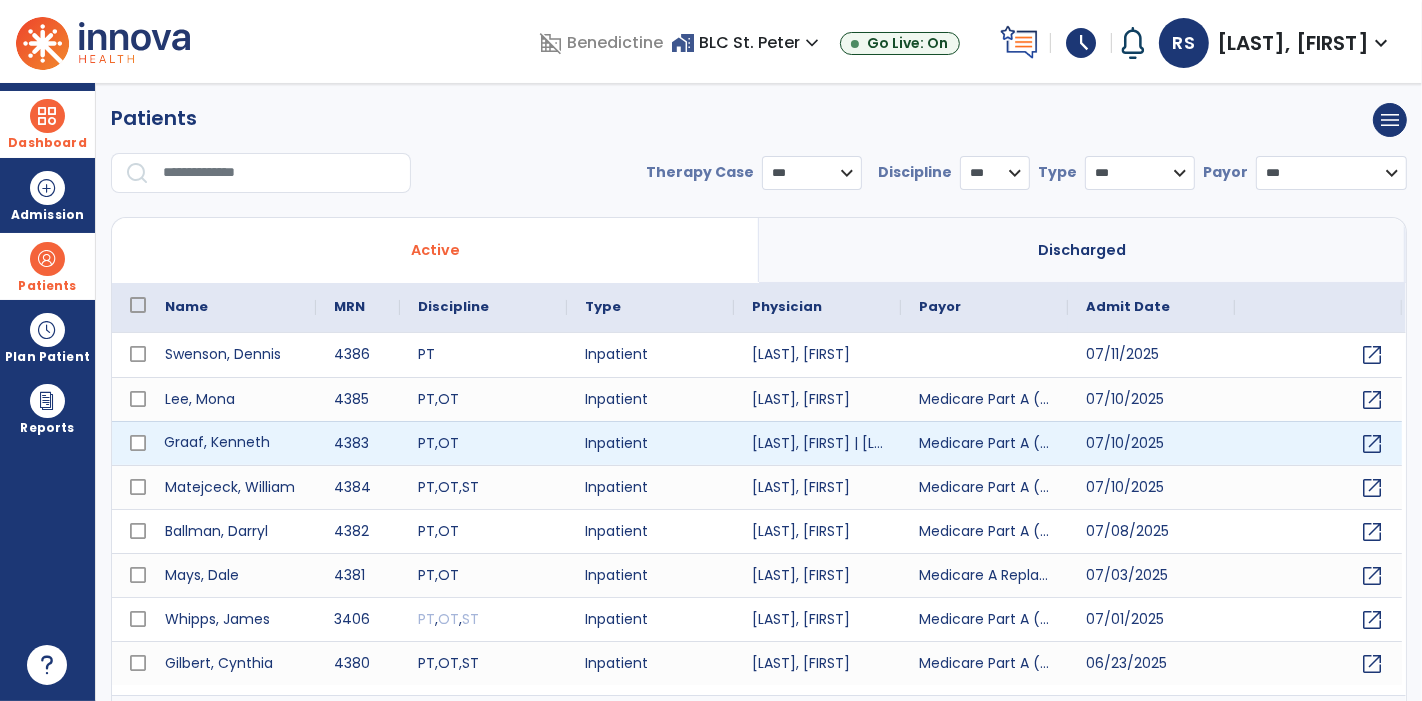 click on "Graaf, Kenneth" at bounding box center [231, 443] 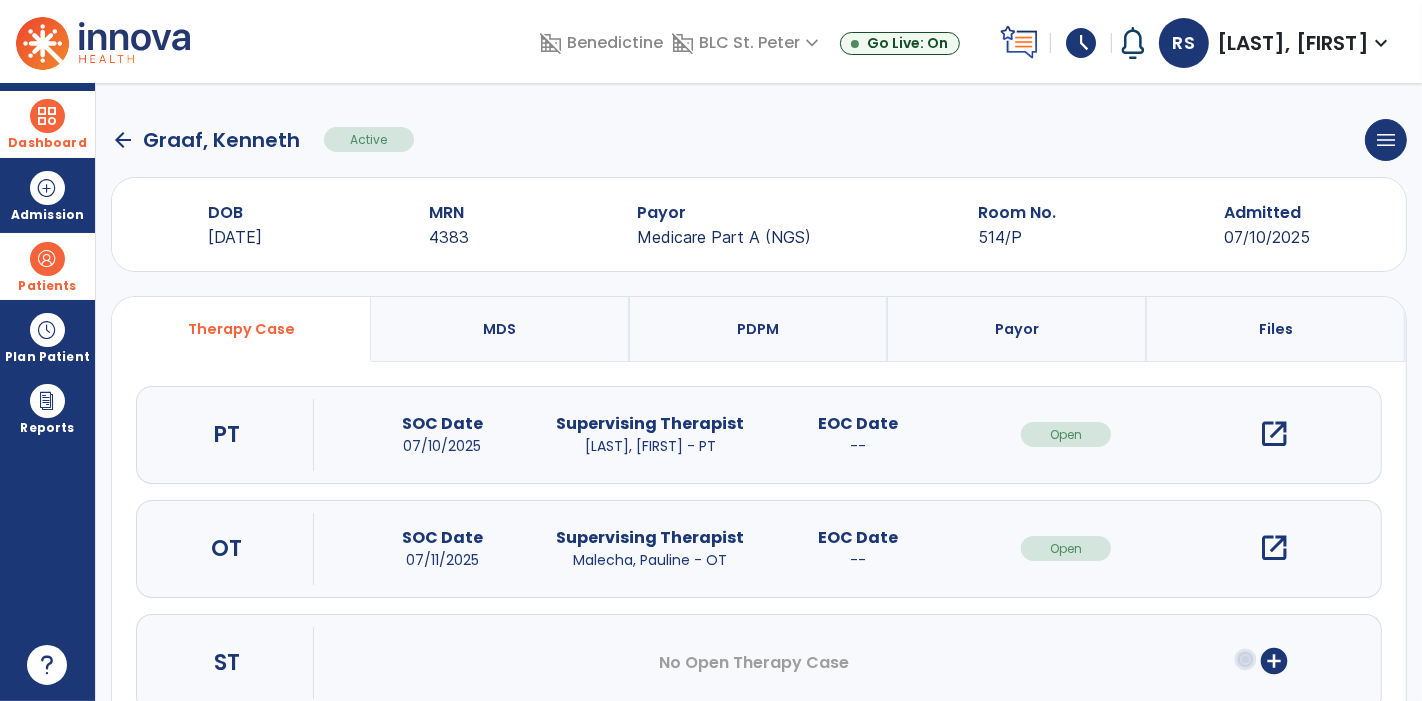 click on "open_in_new" at bounding box center (1274, 548) 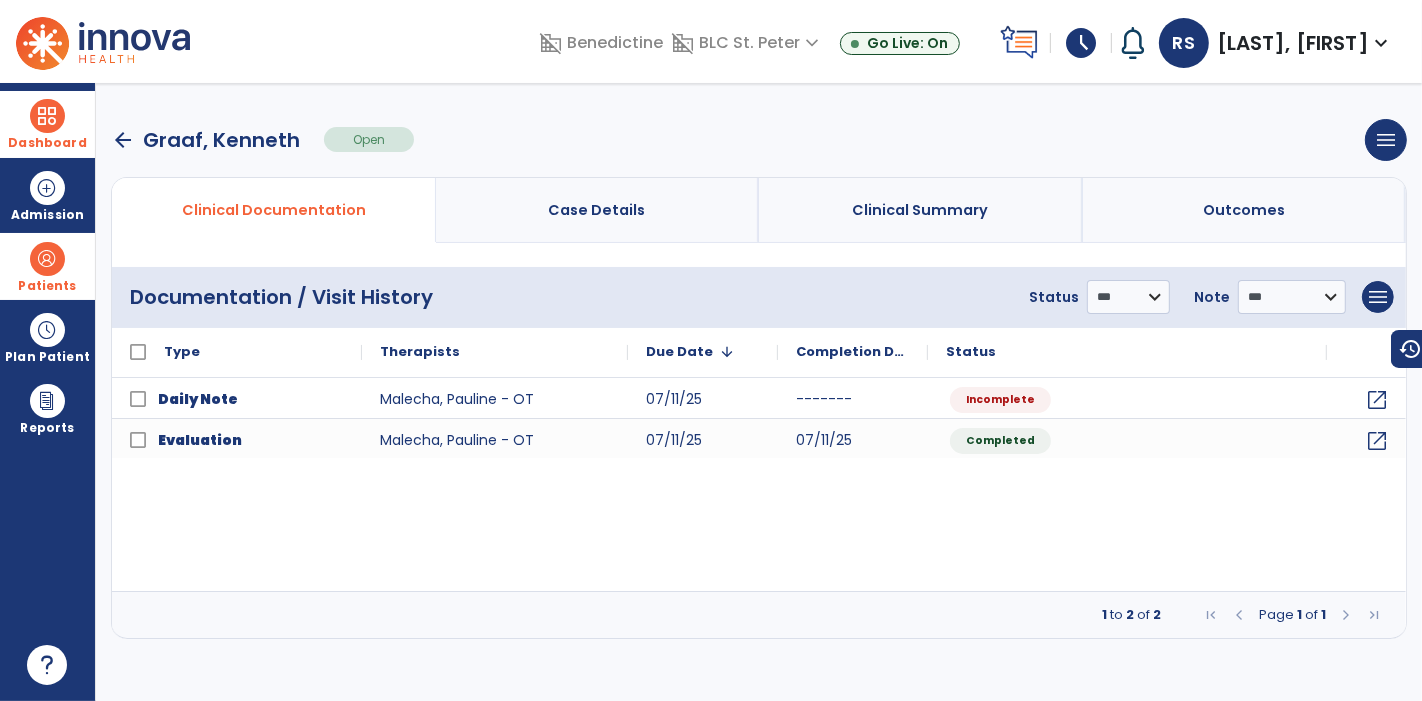 click on "arrow_back" at bounding box center [123, 140] 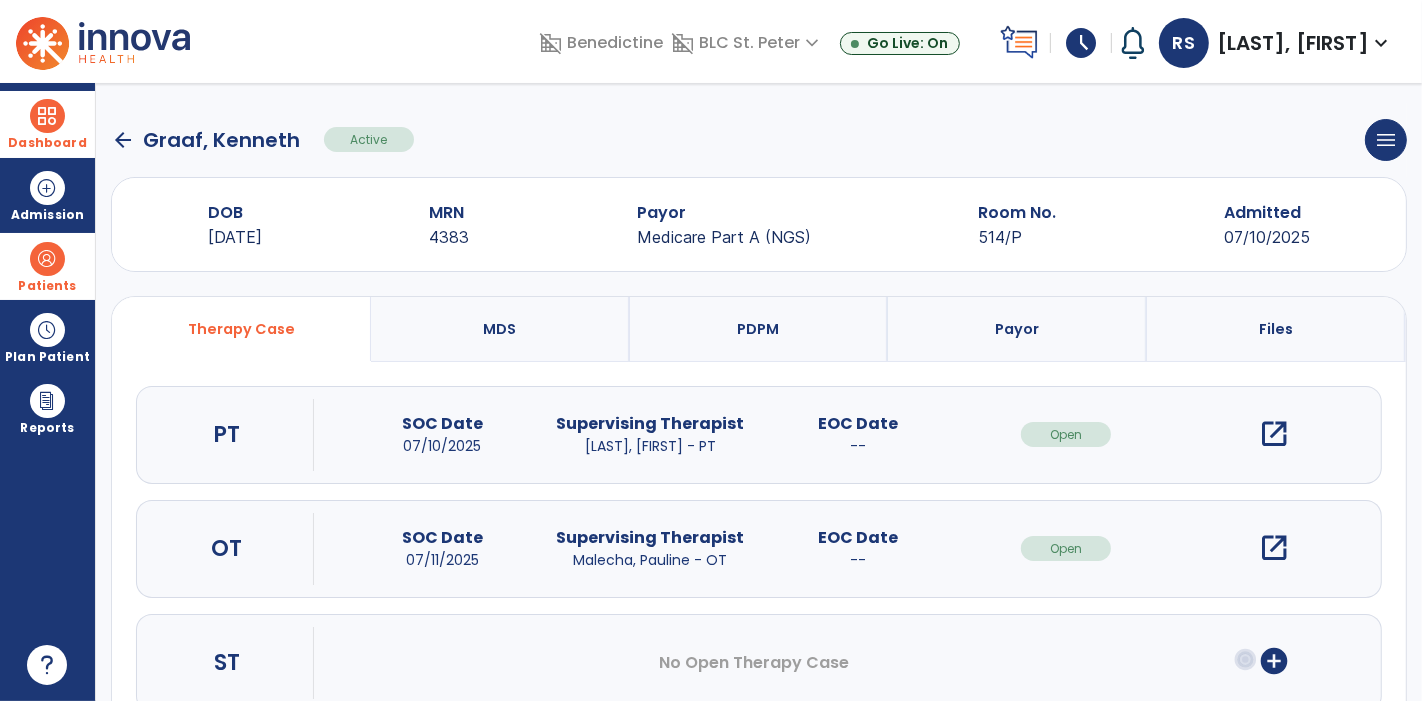 click at bounding box center [47, 259] 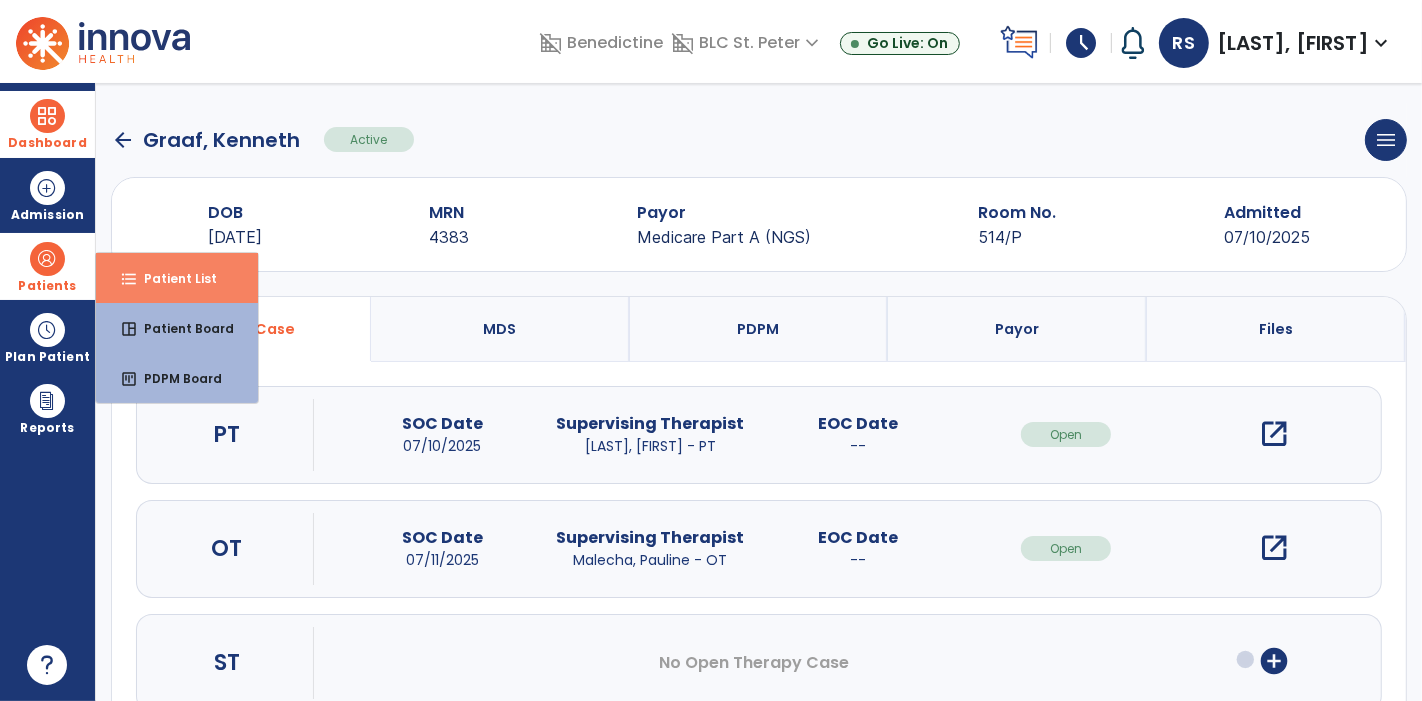 click on "Patient List" at bounding box center (172, 278) 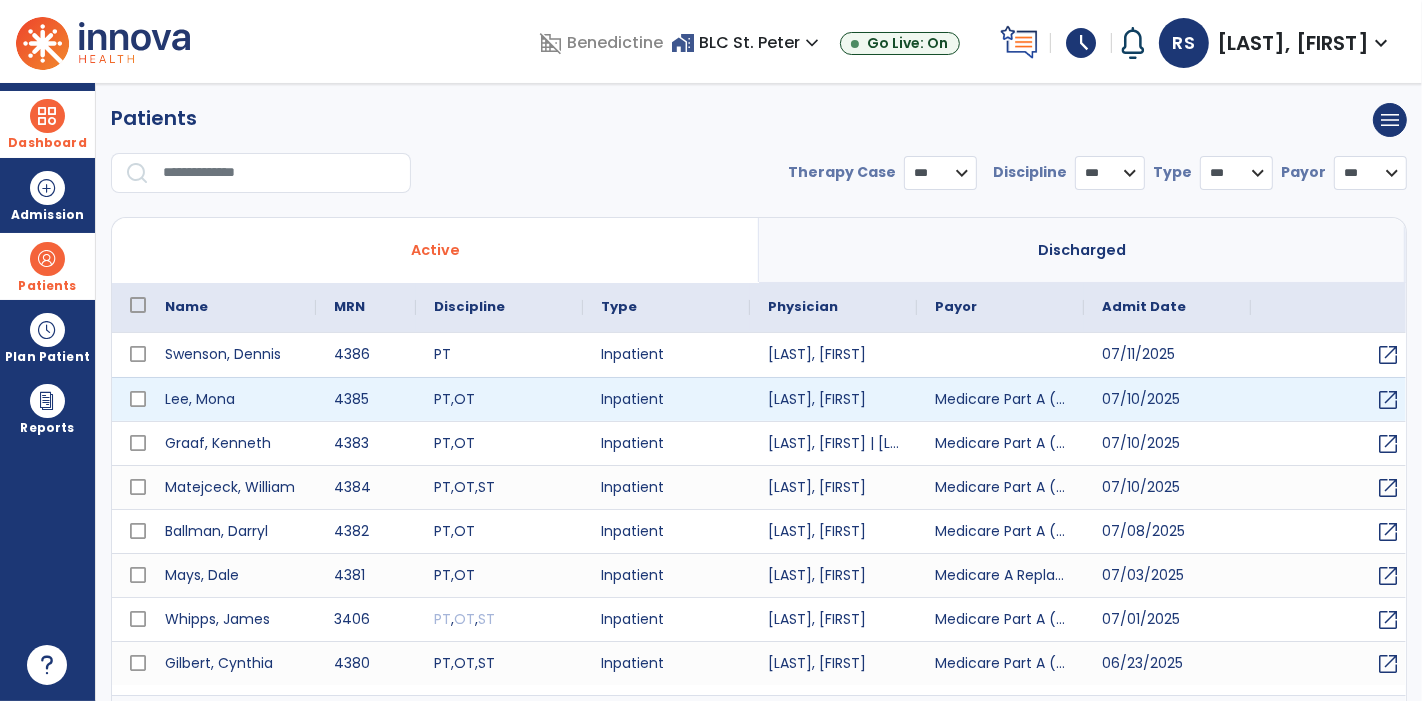 select on "***" 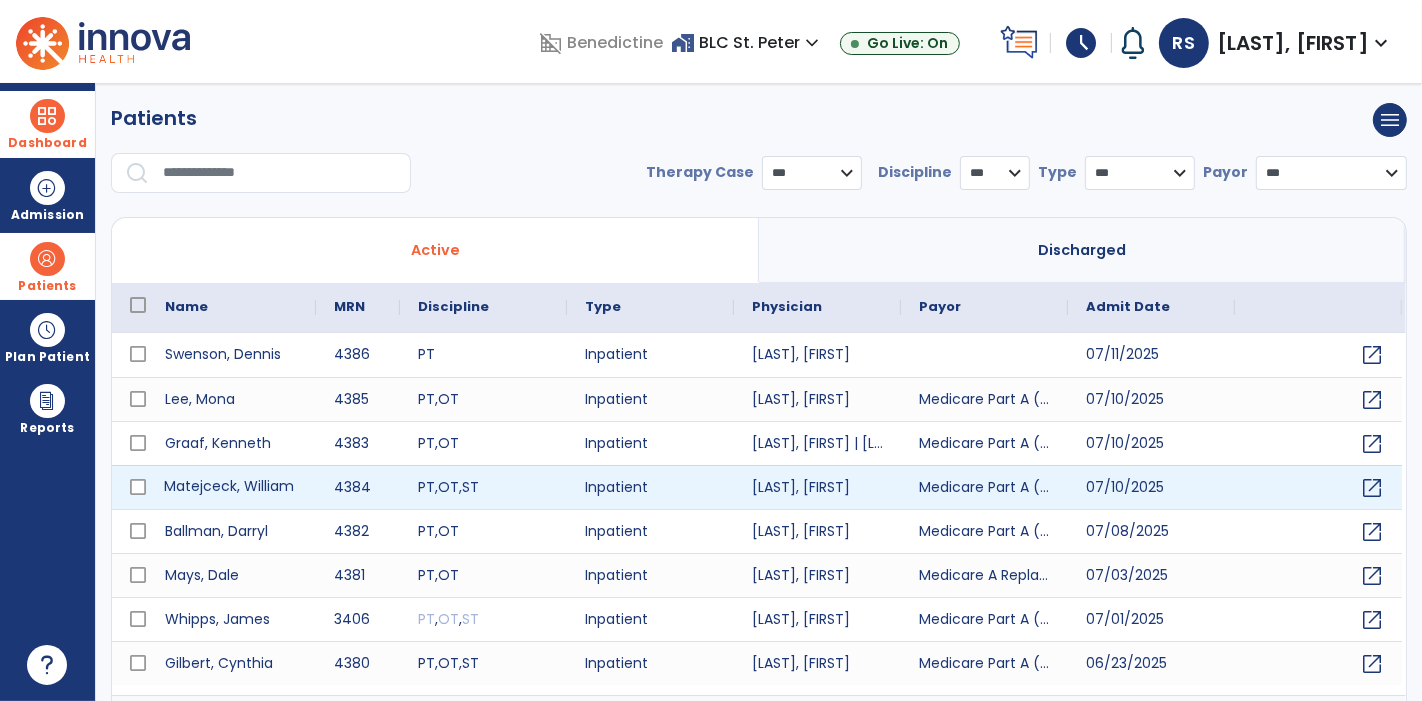 click on "Matejceck, William" at bounding box center (231, 487) 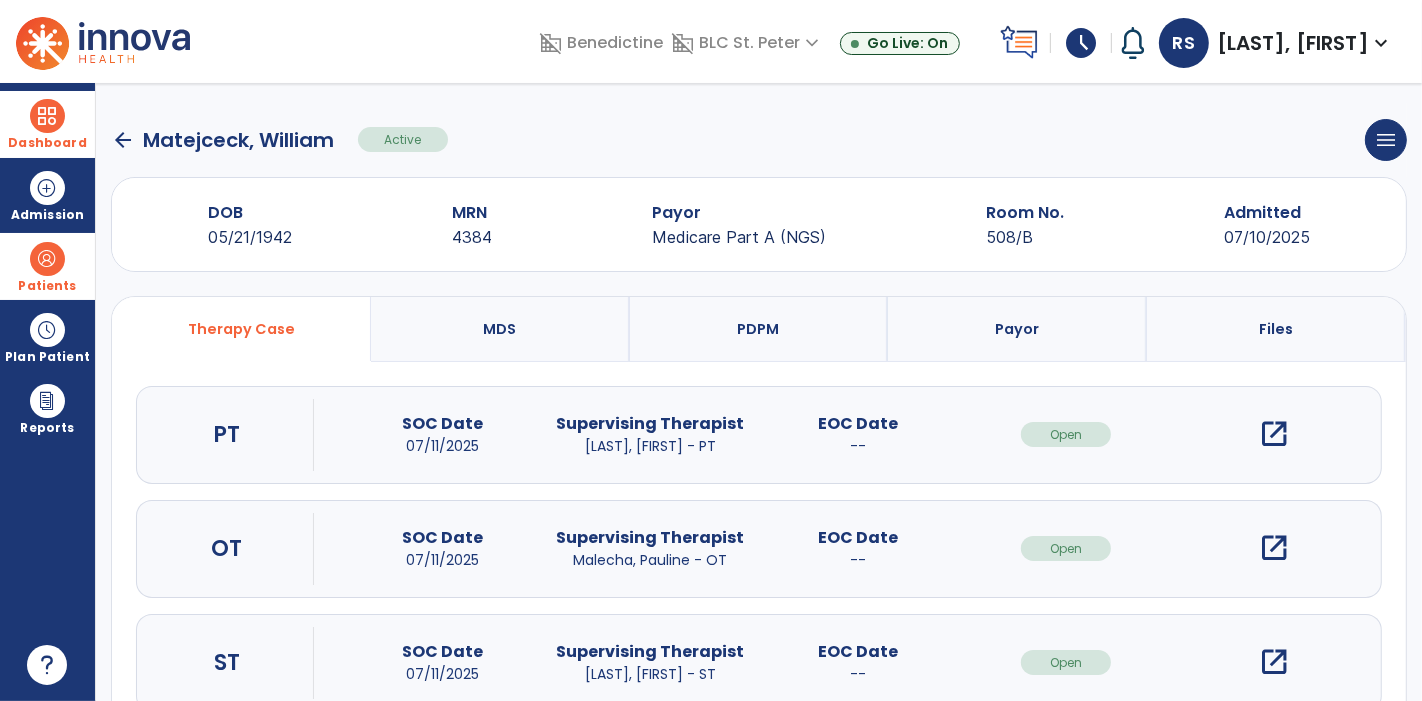 click on "open_in_new" at bounding box center (1274, 548) 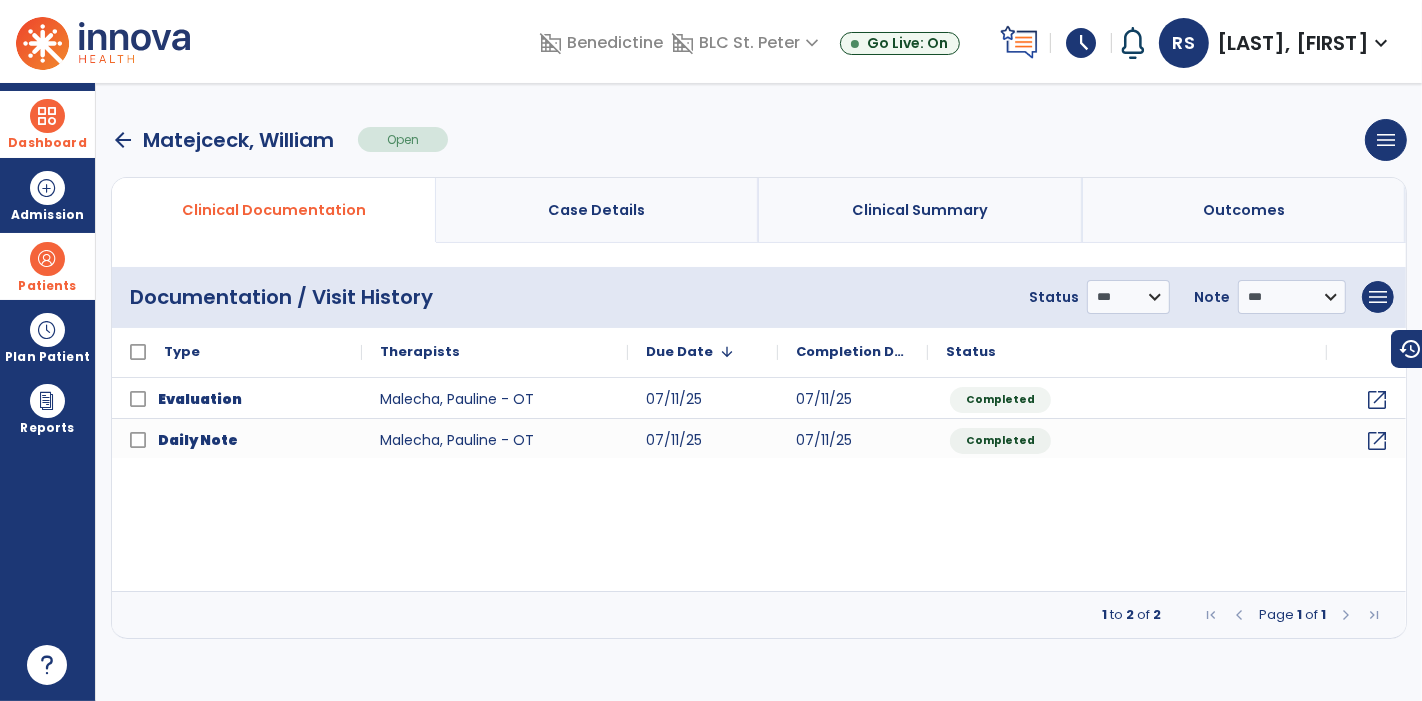 click on "arrow_back" at bounding box center (123, 140) 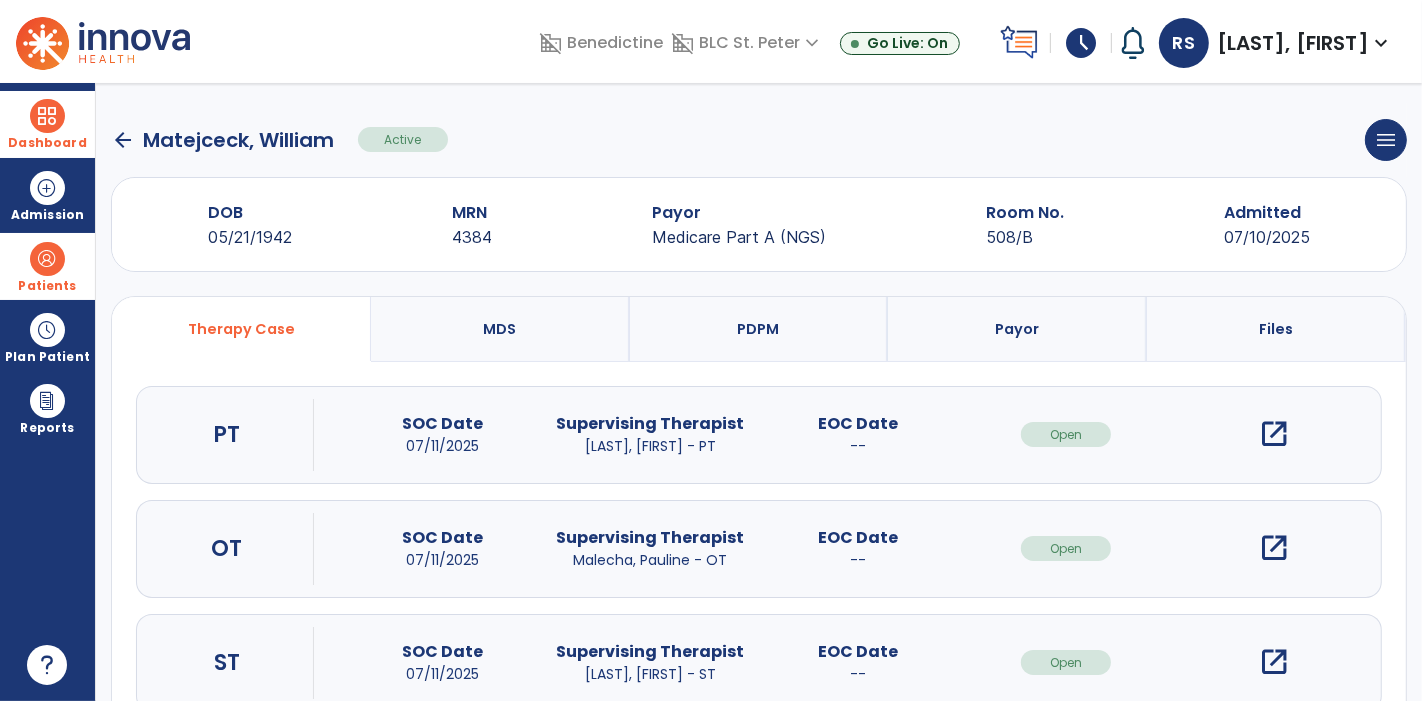 click at bounding box center (47, 259) 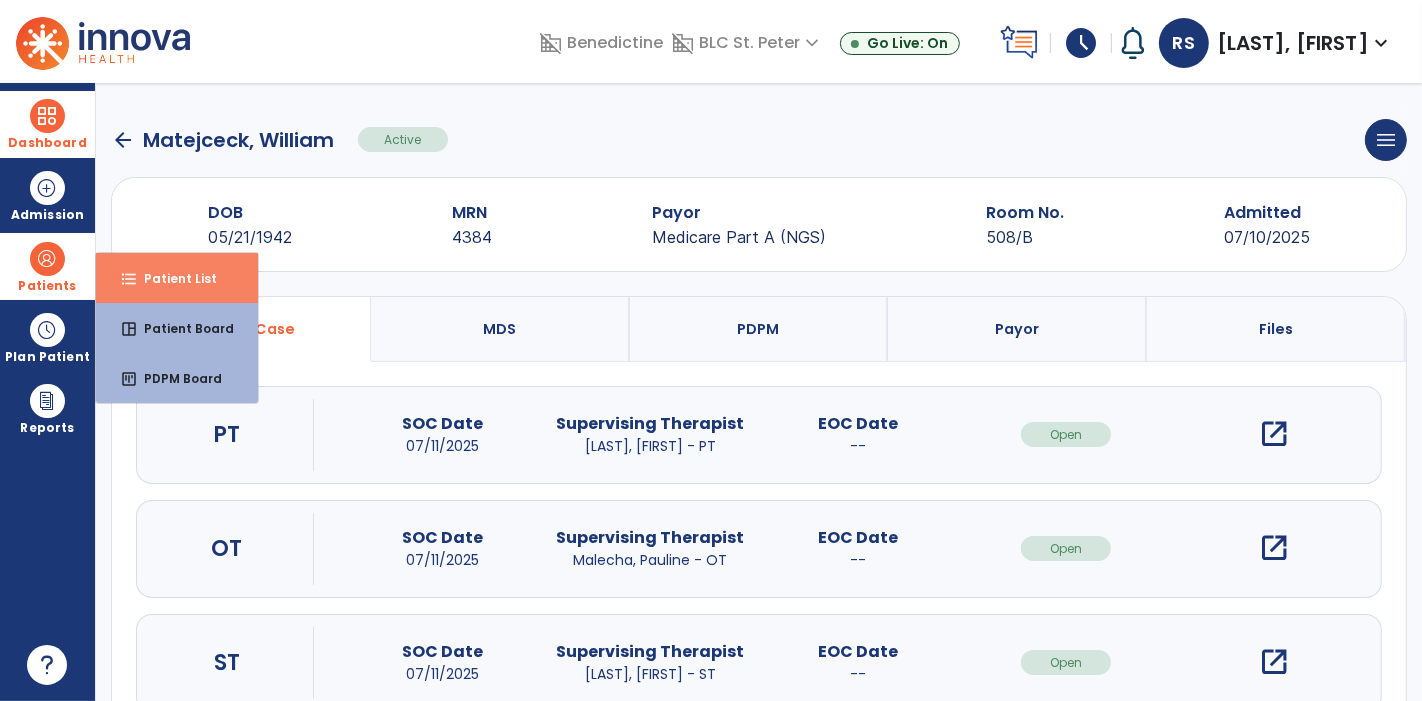 click on "format_list_bulleted" at bounding box center [129, 279] 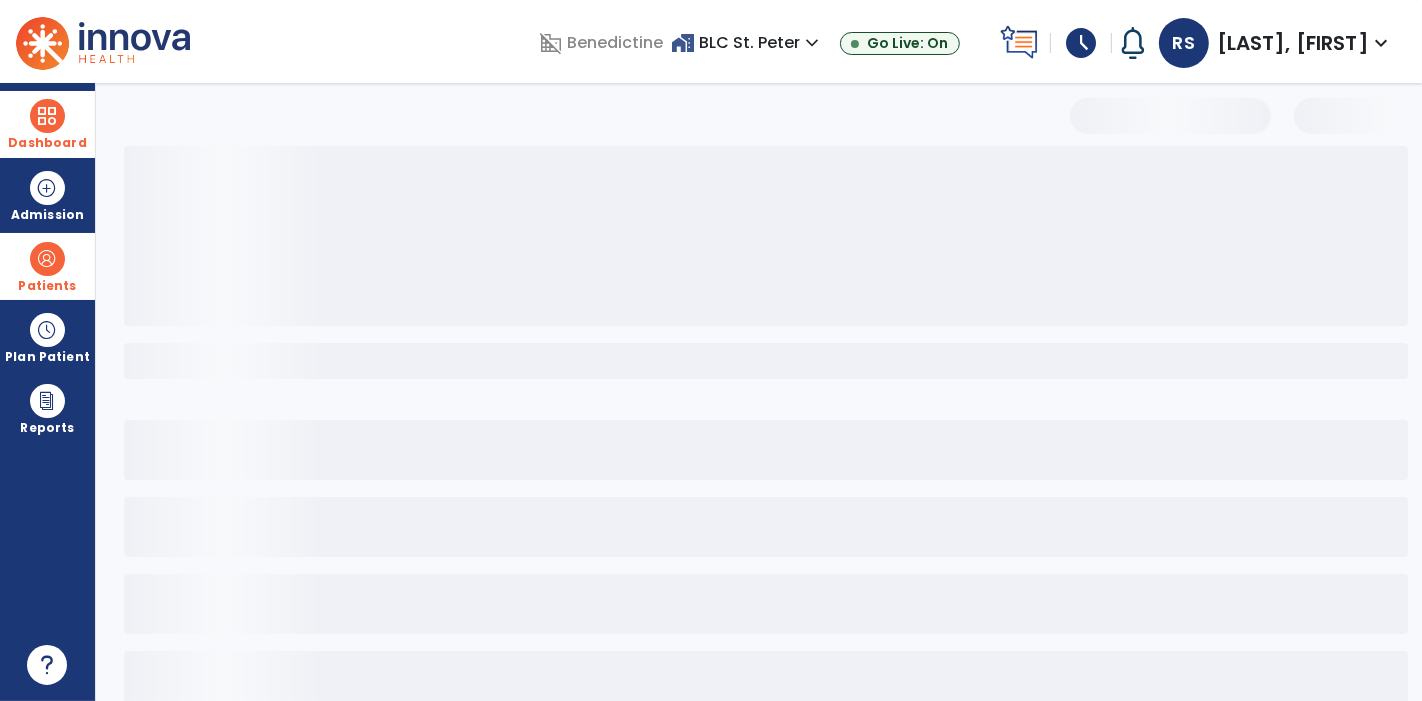 select on "***" 